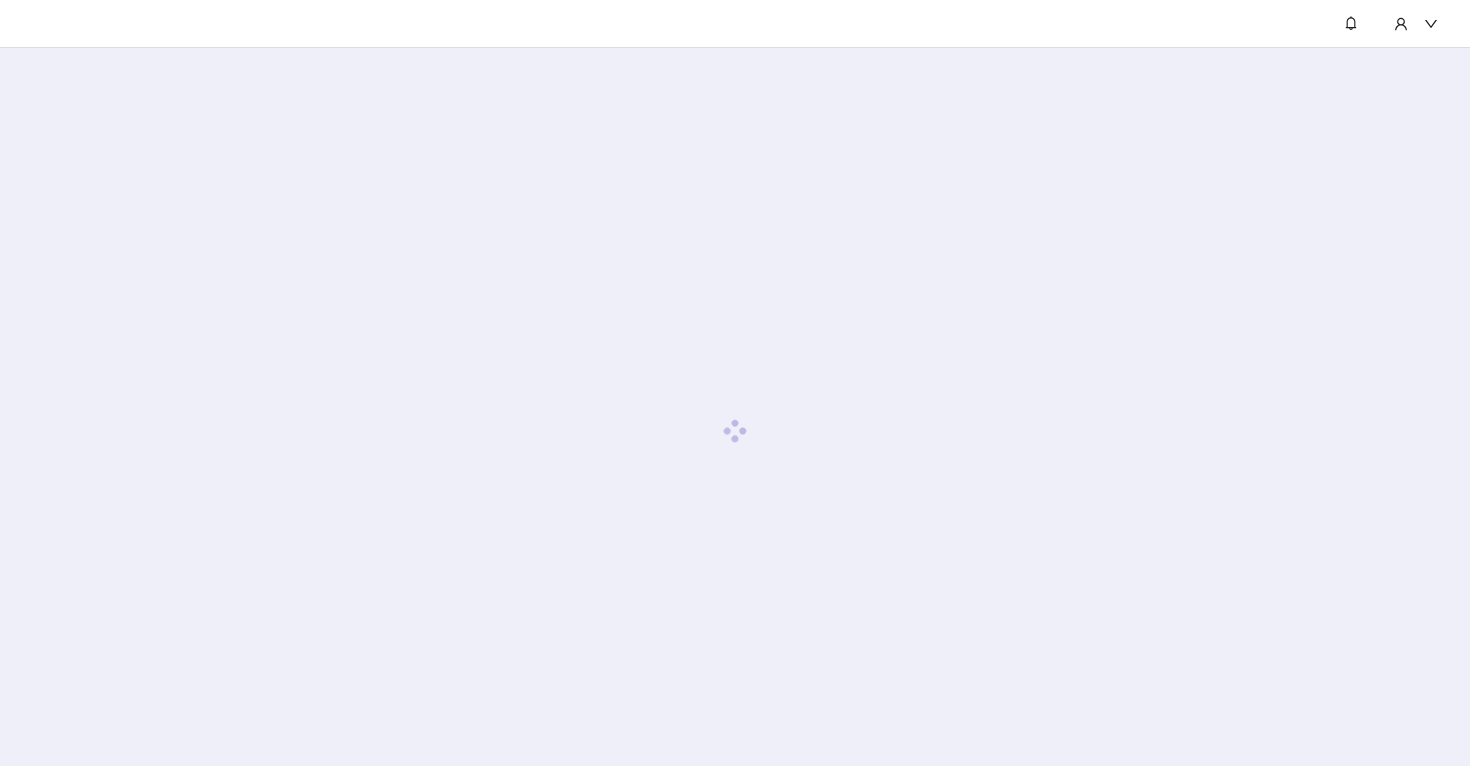 scroll, scrollTop: 0, scrollLeft: 0, axis: both 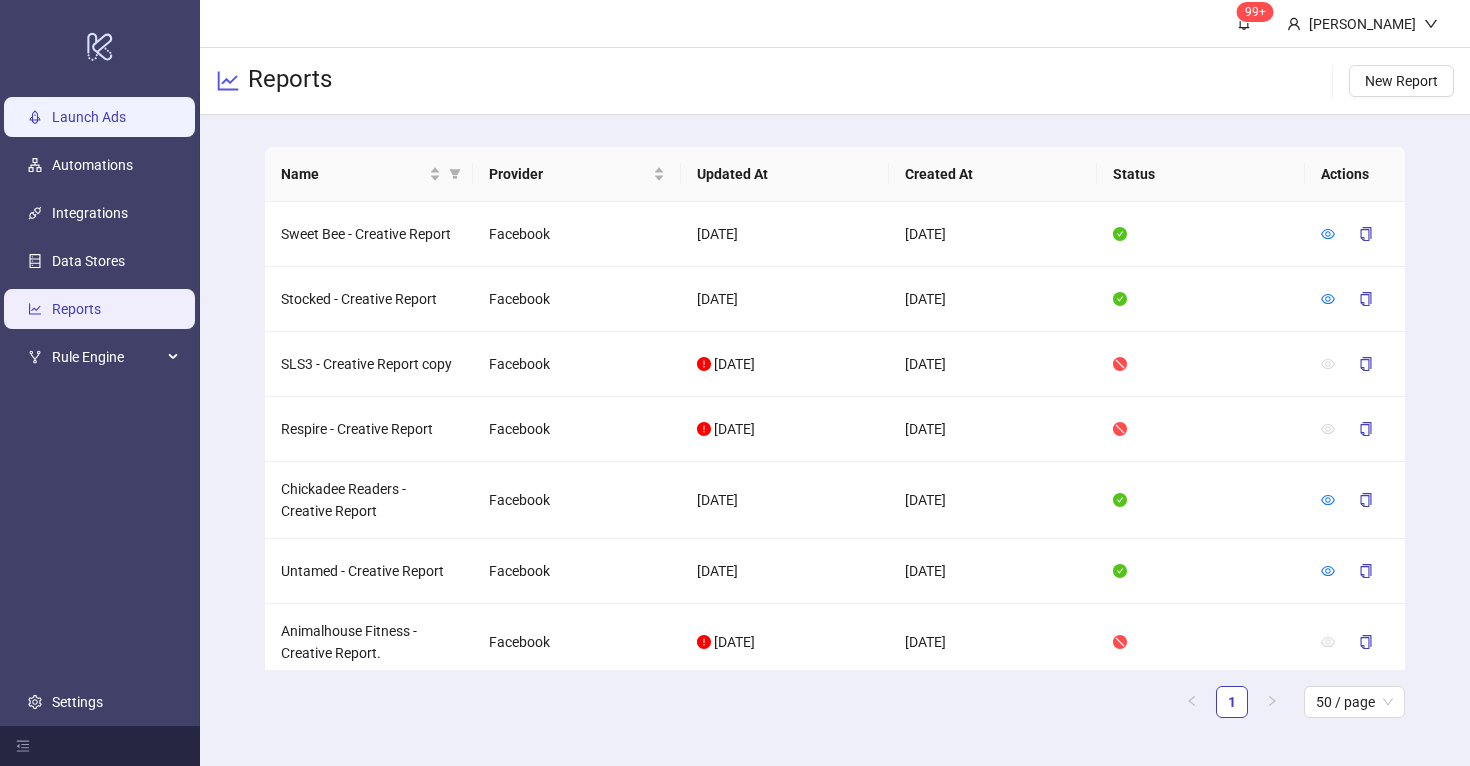click on "Launch Ads" at bounding box center [89, 117] 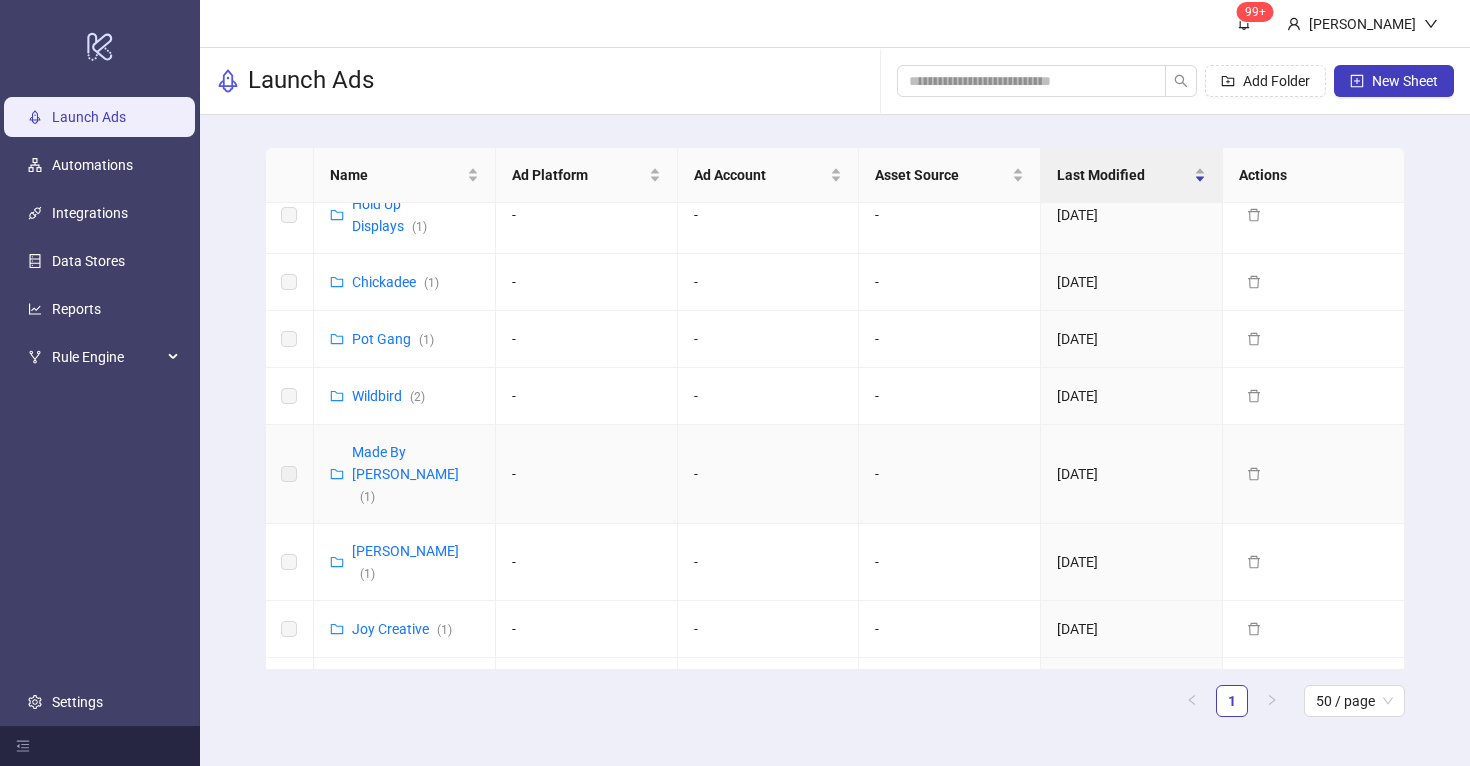 scroll, scrollTop: 372, scrollLeft: 0, axis: vertical 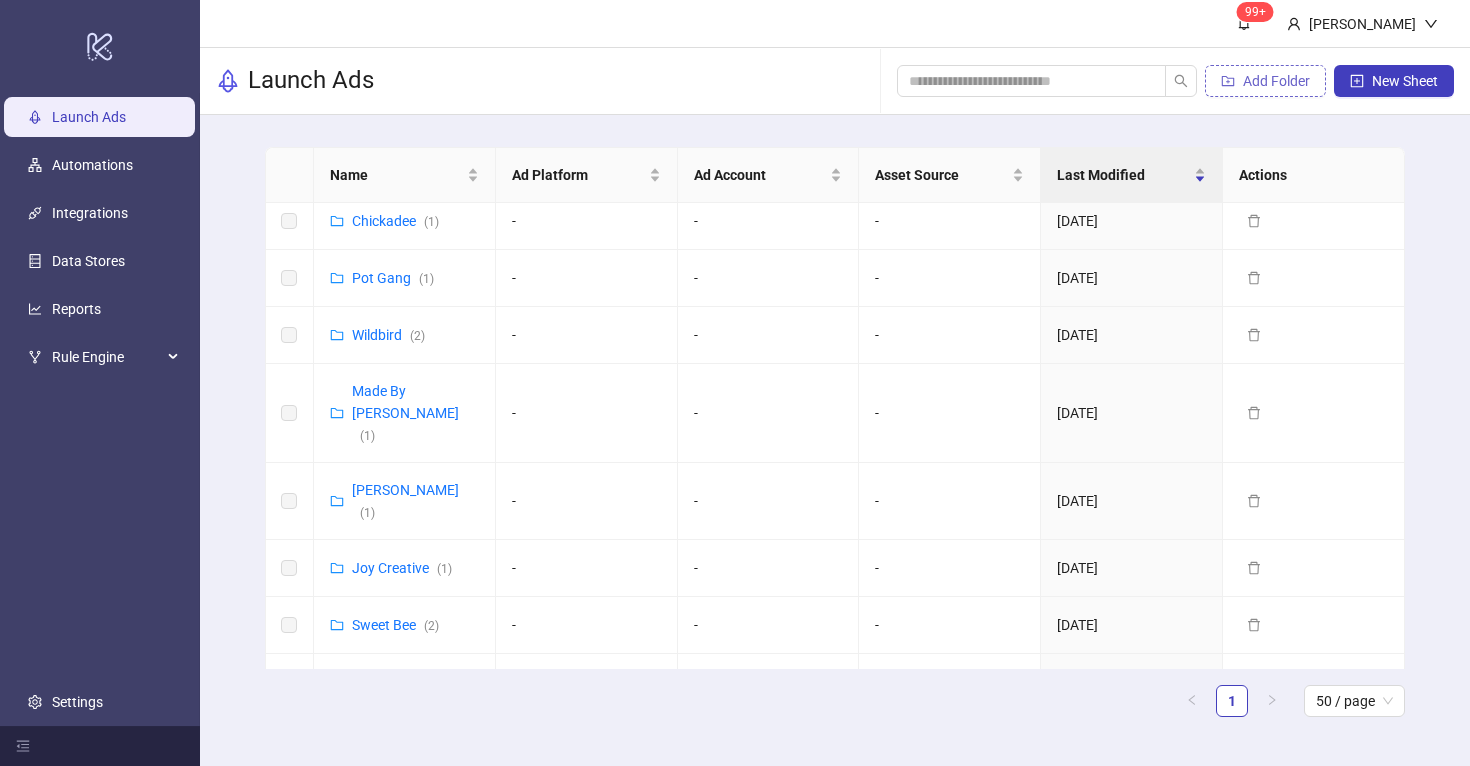 click on "Add Folder" at bounding box center [1276, 81] 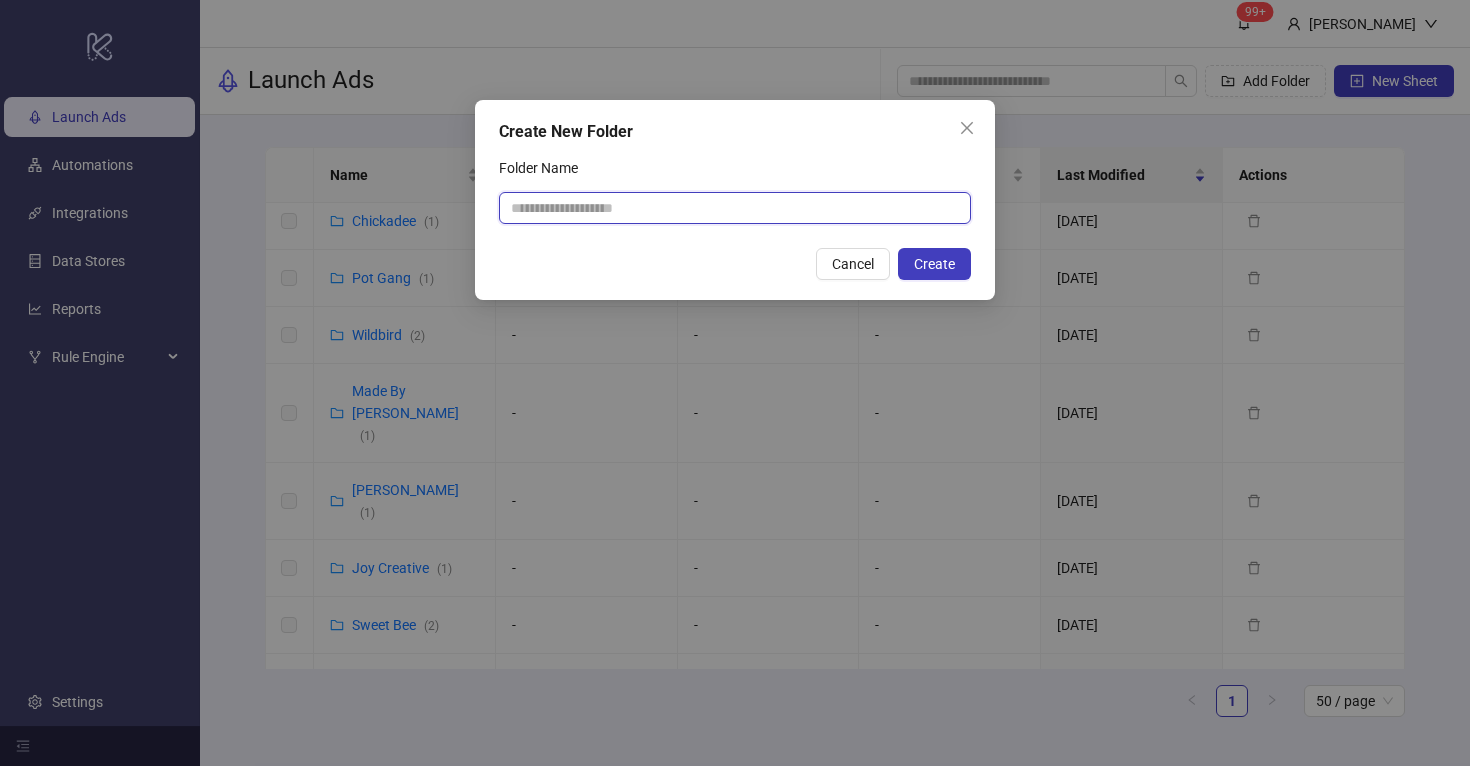 click on "Folder Name" at bounding box center [735, 208] 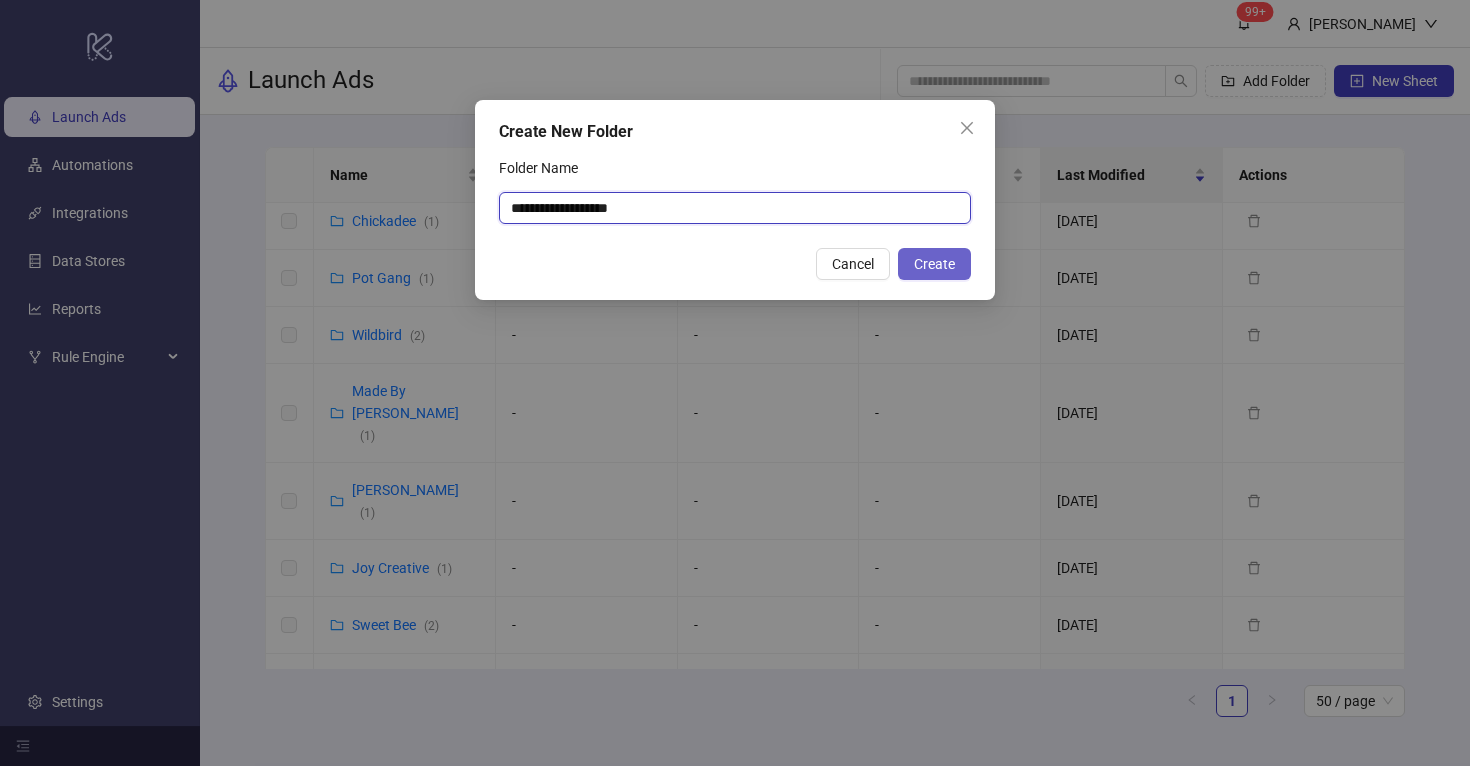 type on "**********" 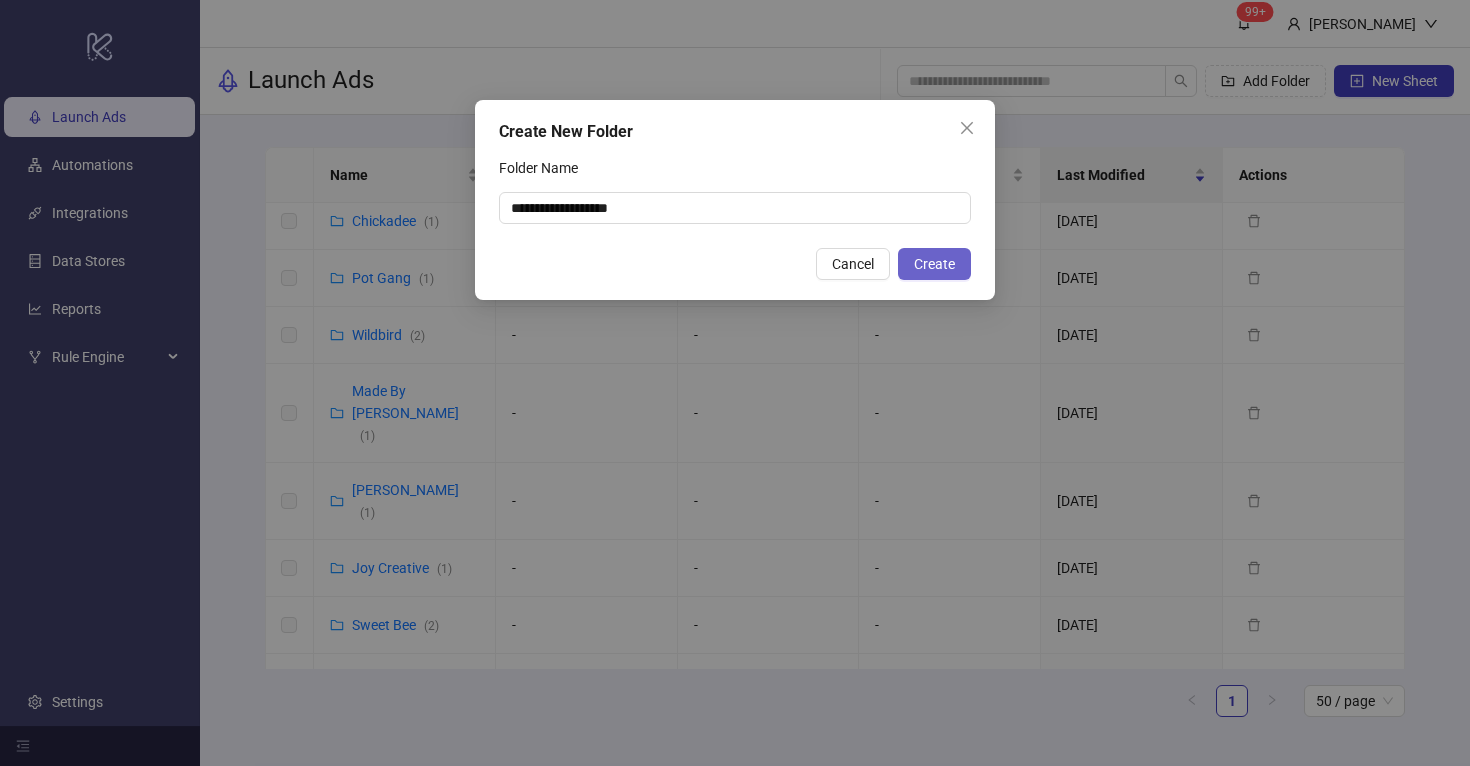 click on "Create" at bounding box center [934, 264] 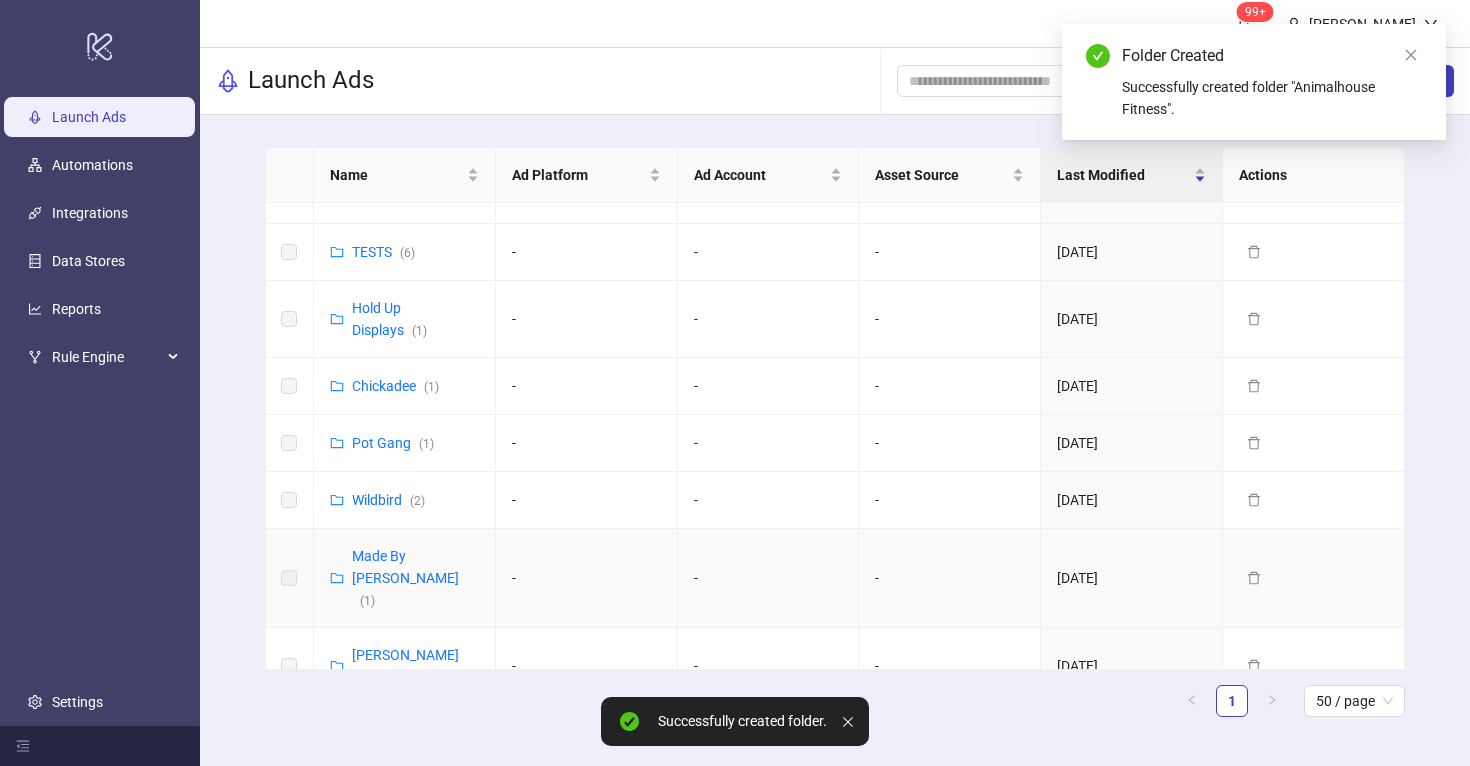 scroll, scrollTop: 0, scrollLeft: 0, axis: both 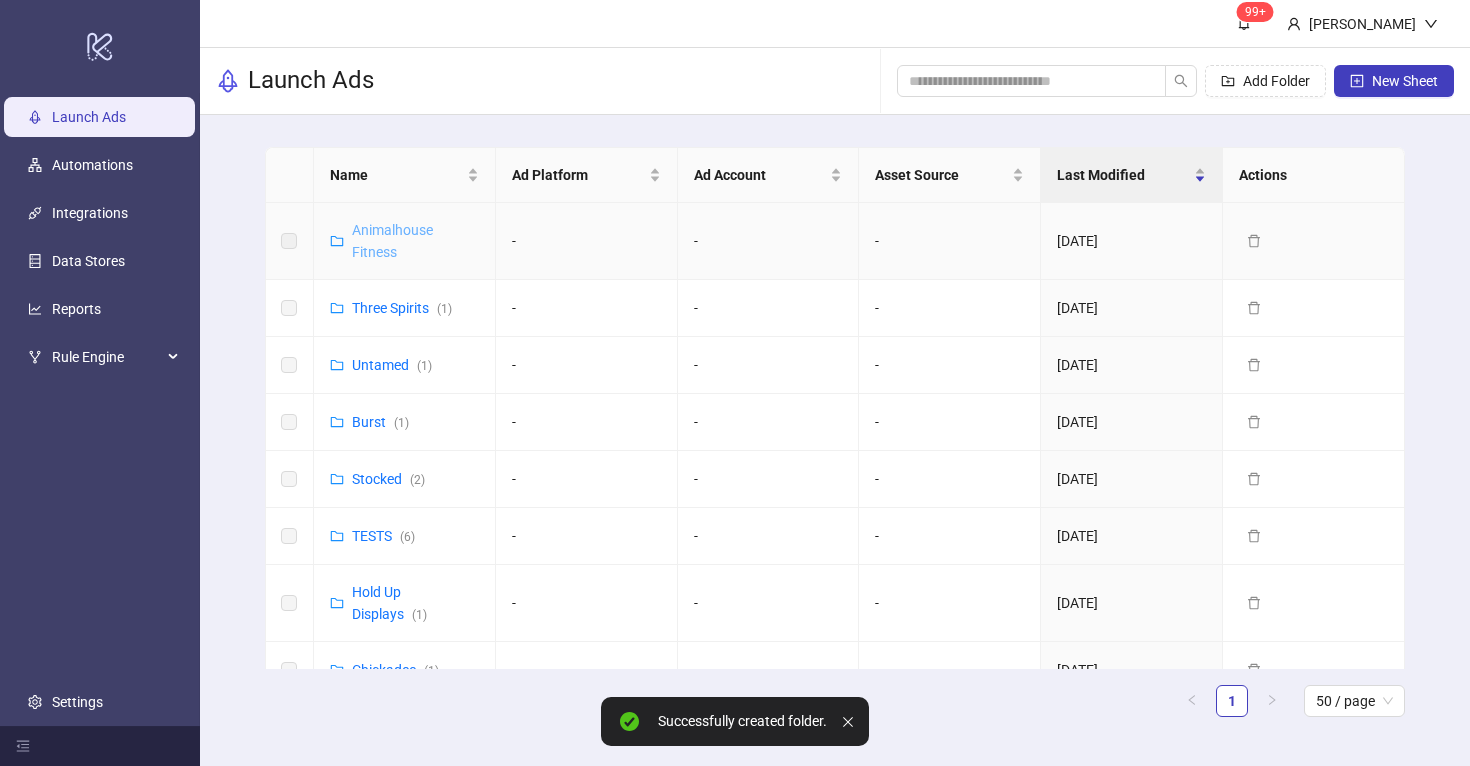 click on "Animalhouse Fitness" at bounding box center [392, 241] 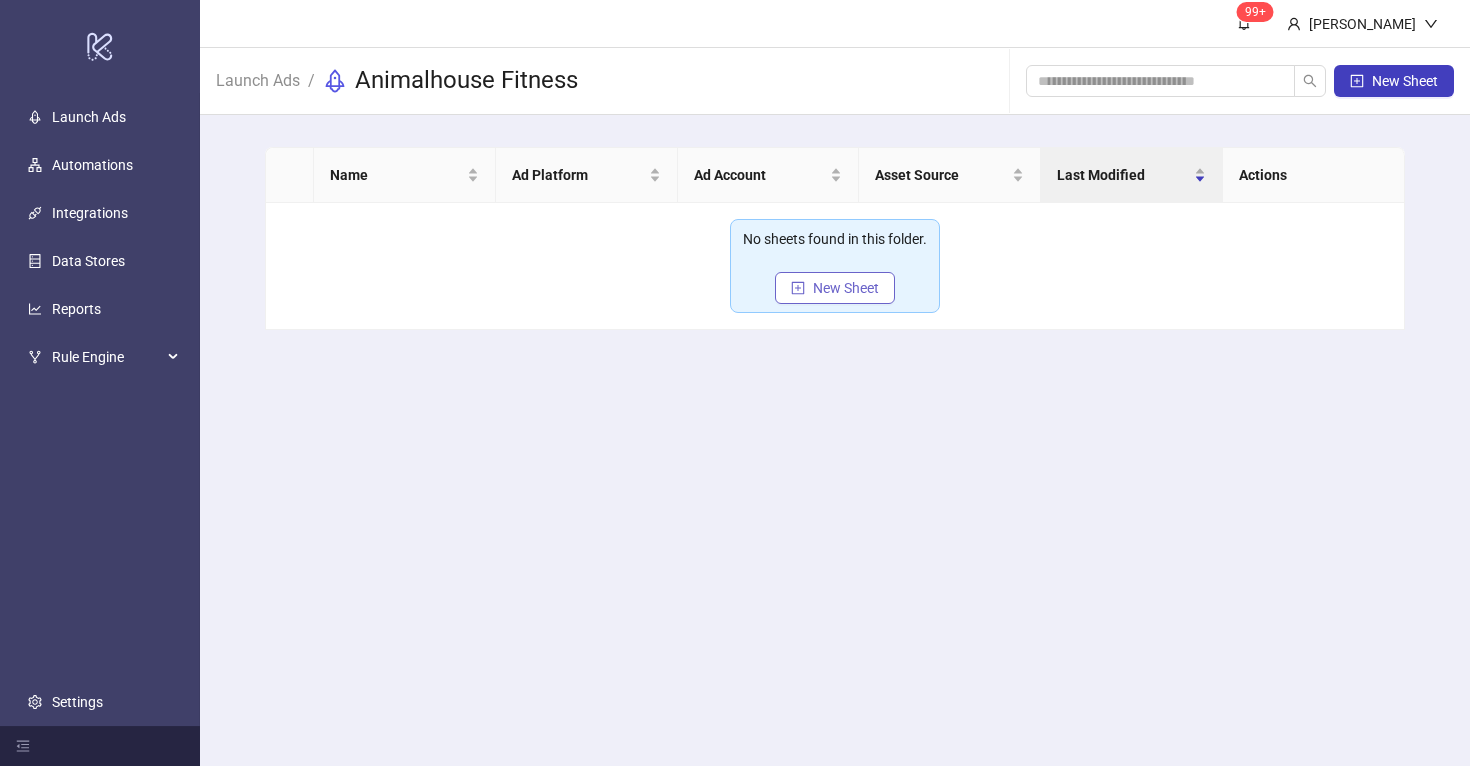 click on "New Sheet" at bounding box center [846, 288] 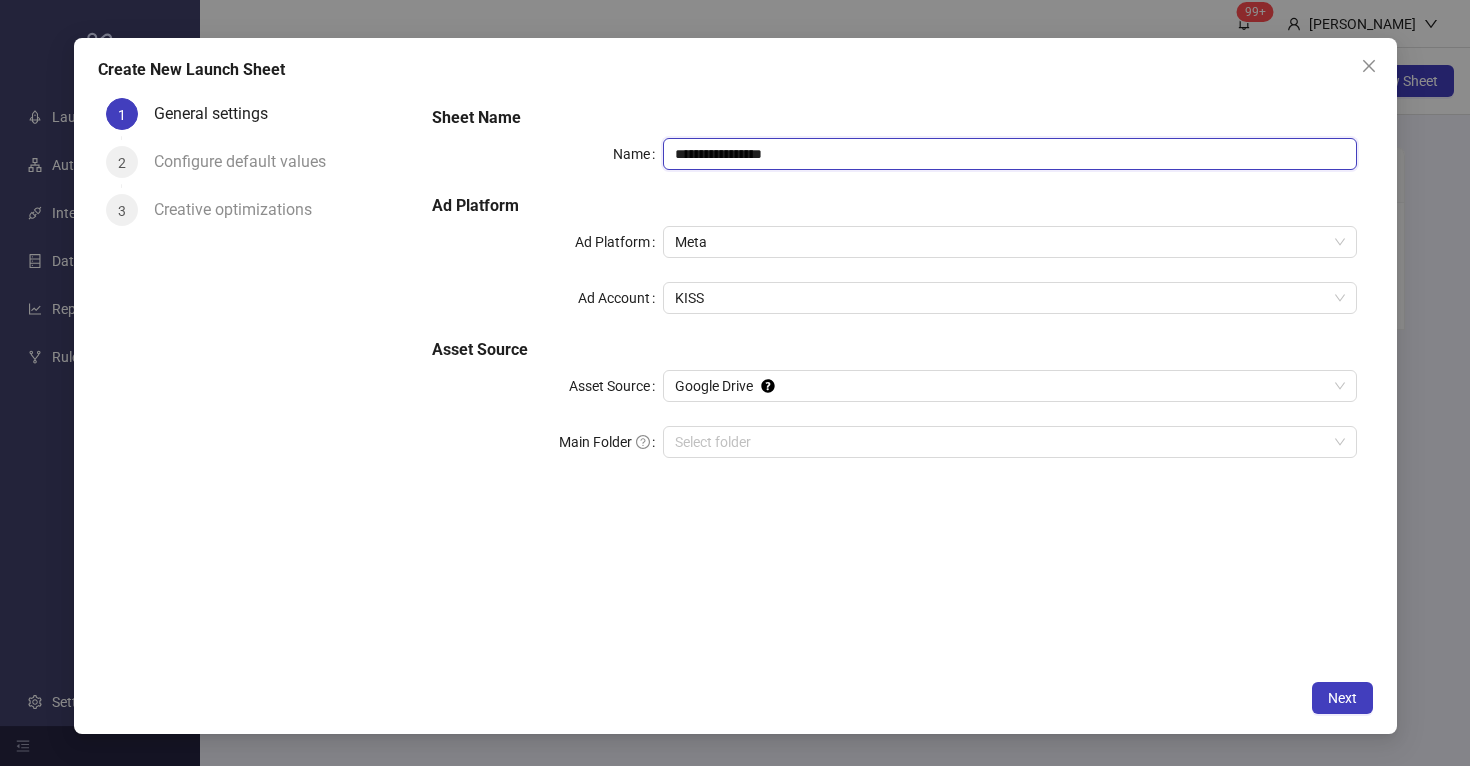 drag, startPoint x: 703, startPoint y: 152, endPoint x: 646, endPoint y: 146, distance: 57.31492 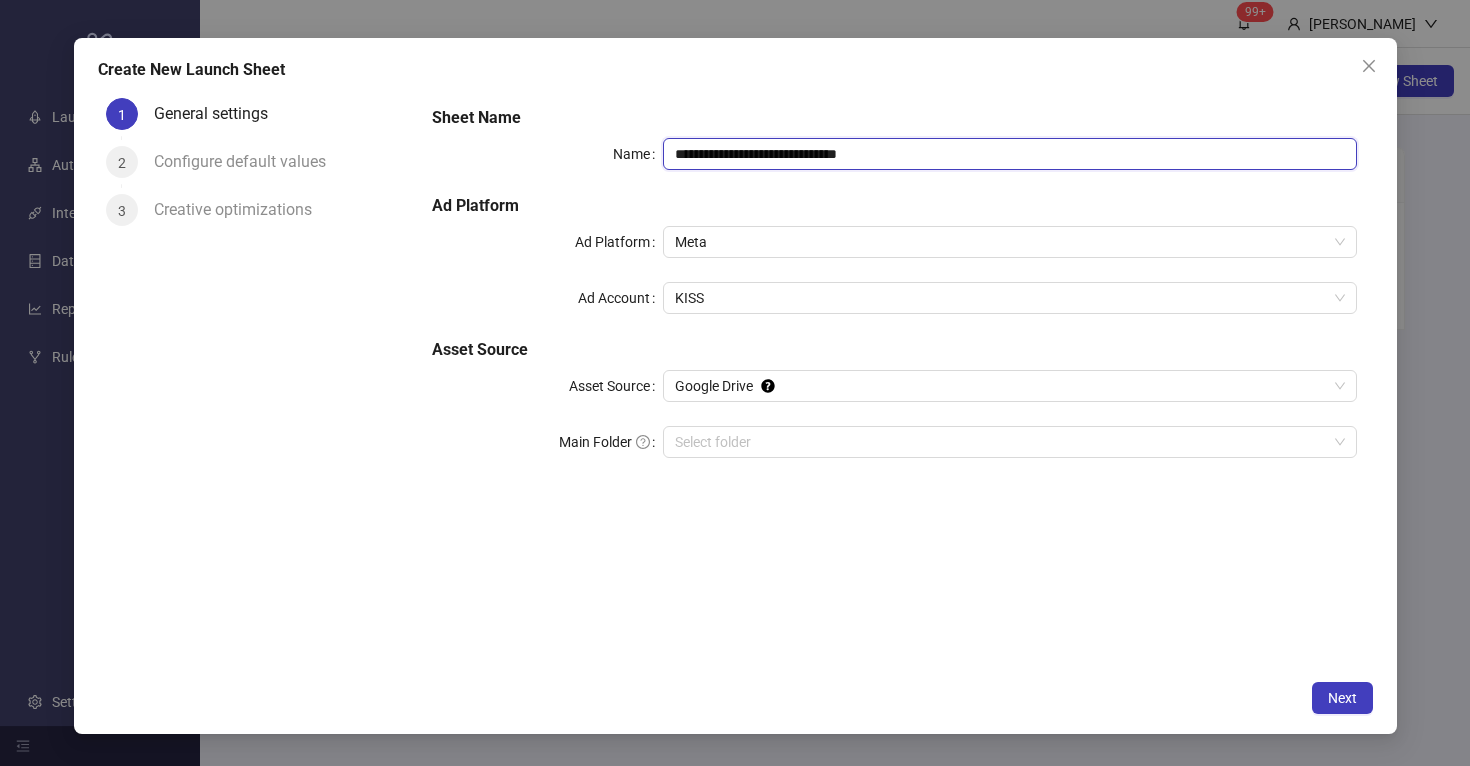 click on "**********" at bounding box center (1009, 154) 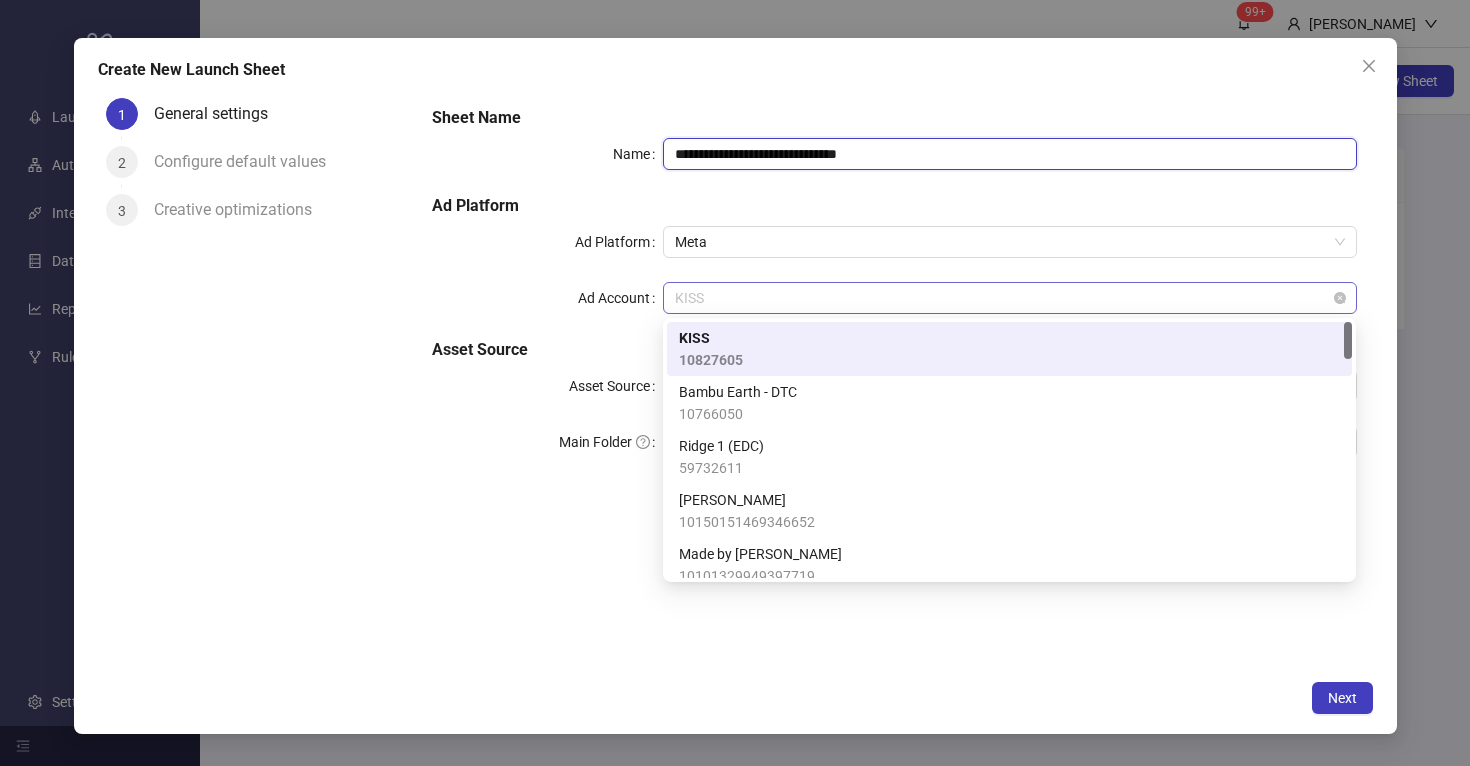 click on "KISS" at bounding box center (1009, 298) 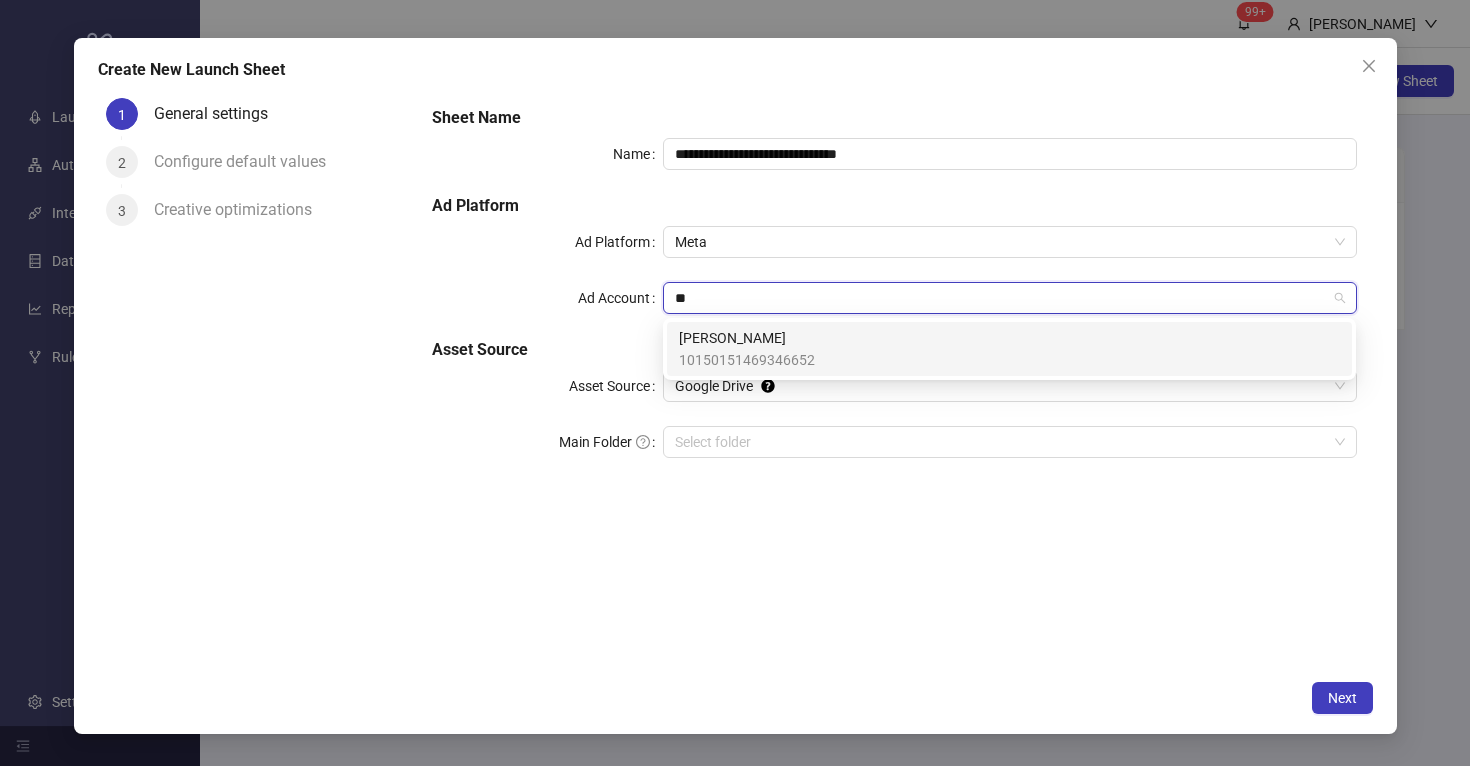 type on "*" 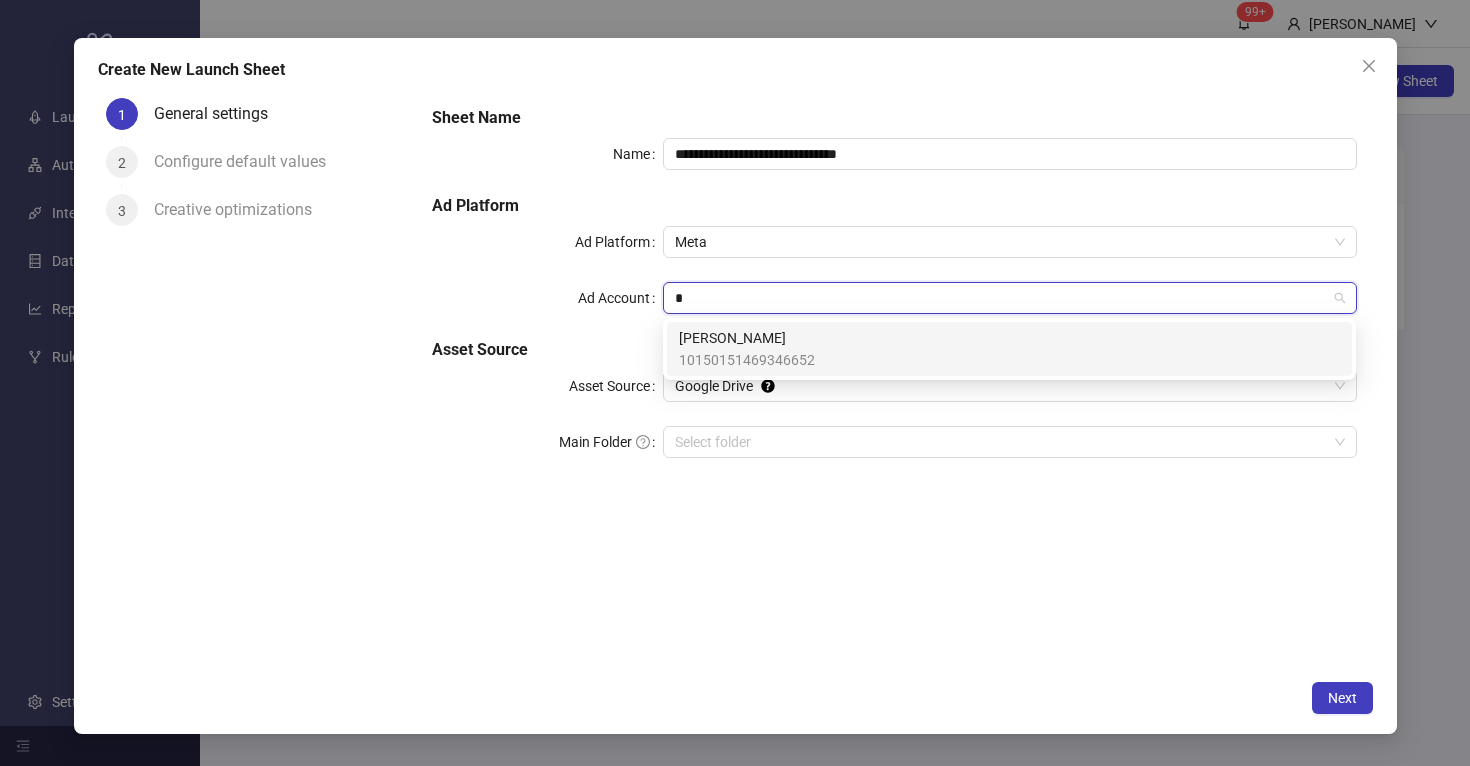 type 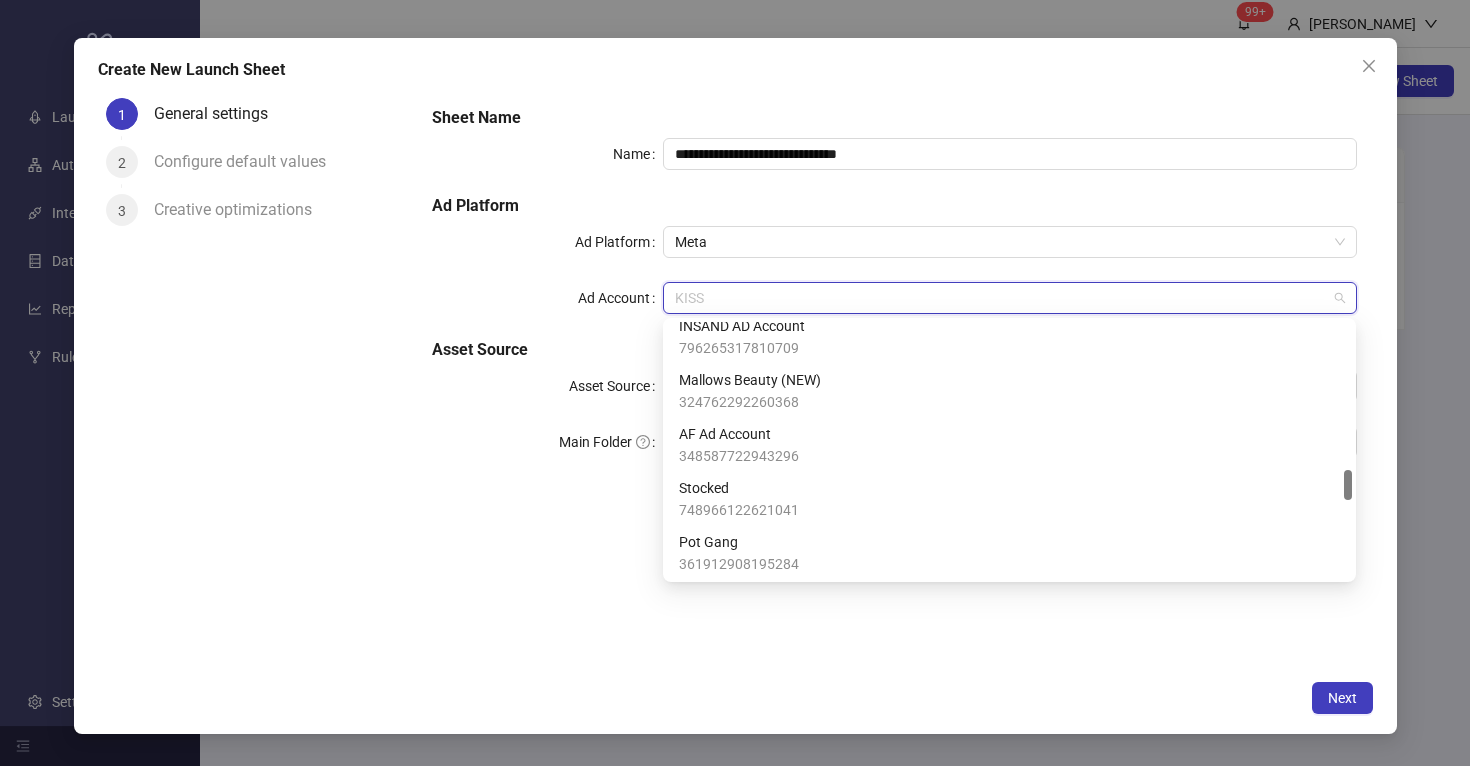 scroll, scrollTop: 1257, scrollLeft: 0, axis: vertical 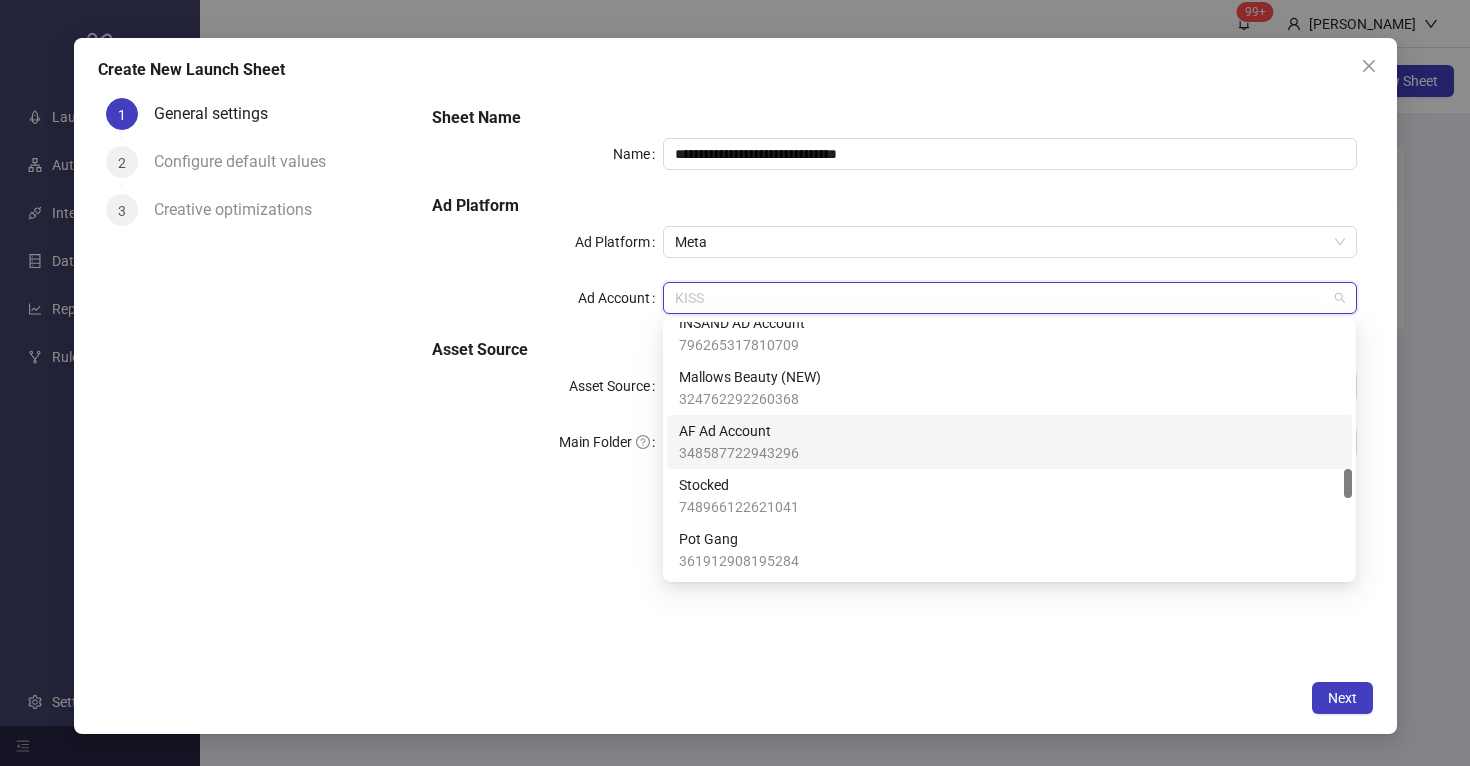 click on "AF Ad Account 348587722943296" at bounding box center [1009, 442] 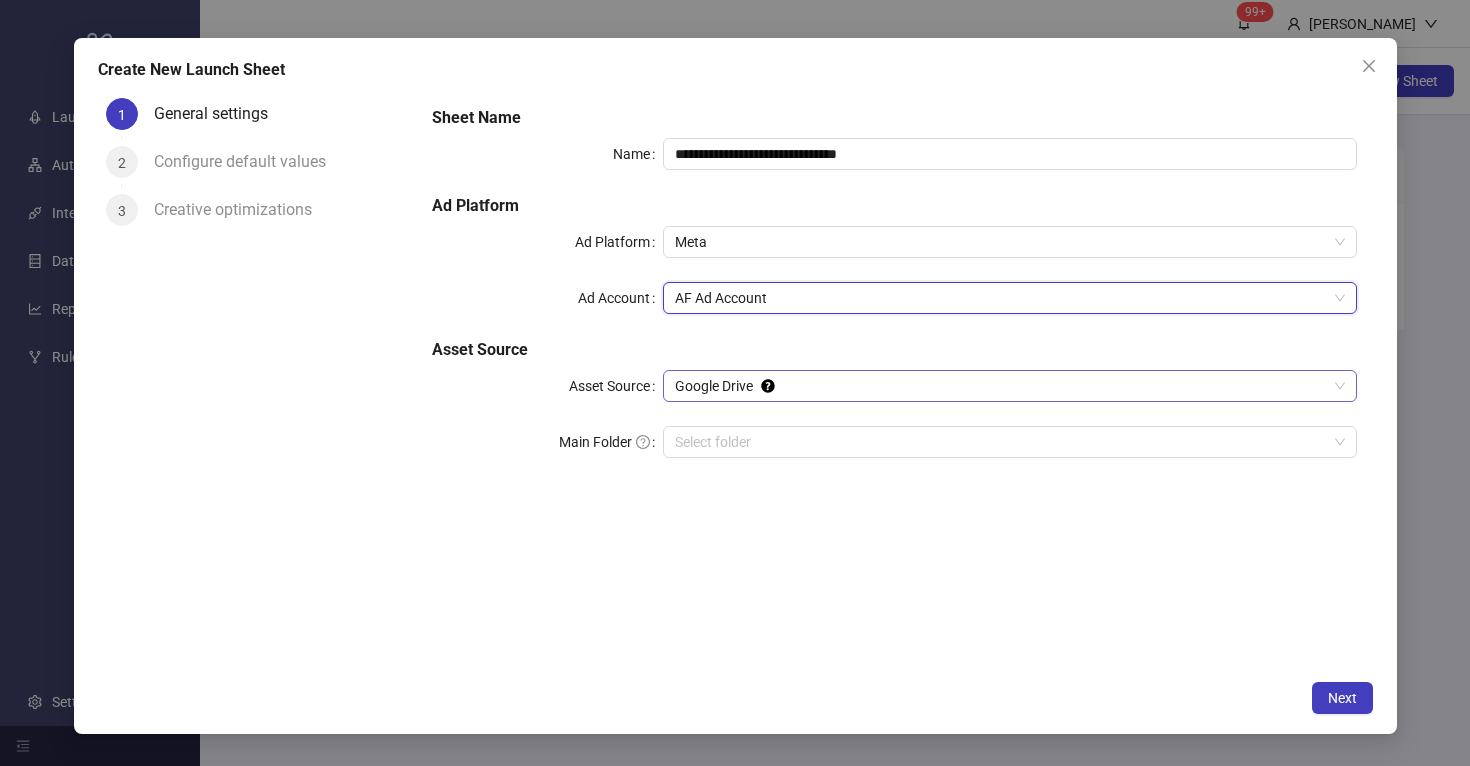 click on "Google Drive" at bounding box center (1009, 386) 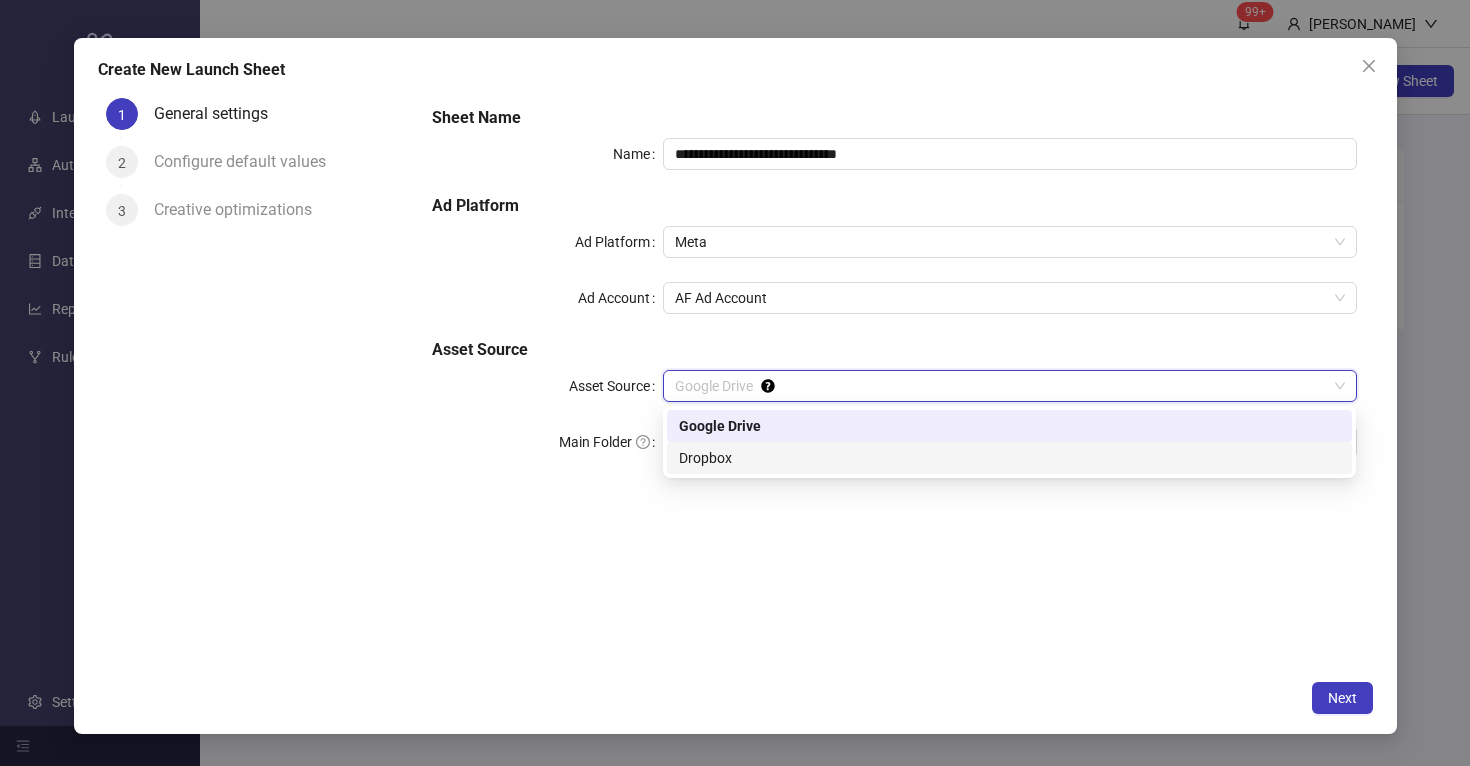 click on "Dropbox" at bounding box center (1009, 458) 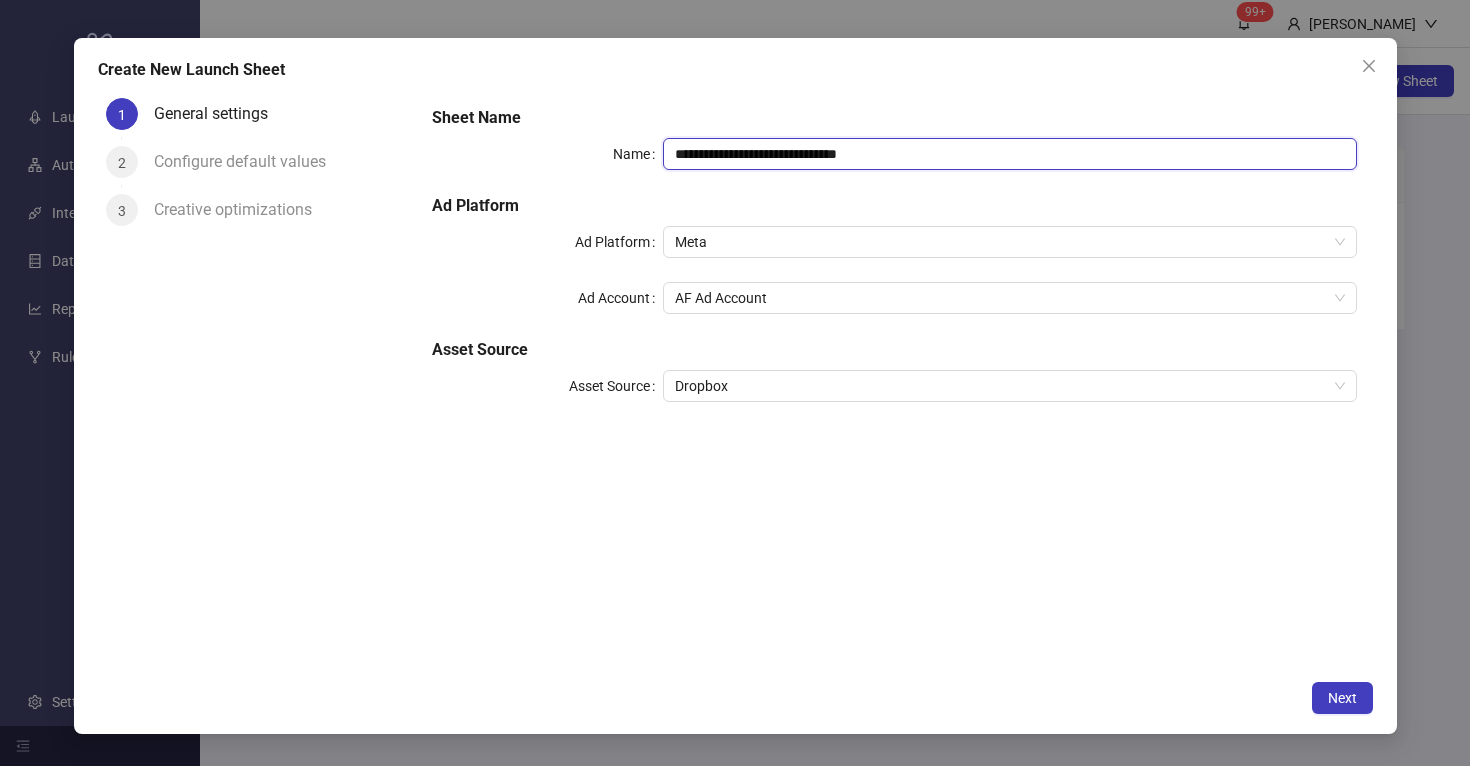 drag, startPoint x: 807, startPoint y: 157, endPoint x: 644, endPoint y: 148, distance: 163.24828 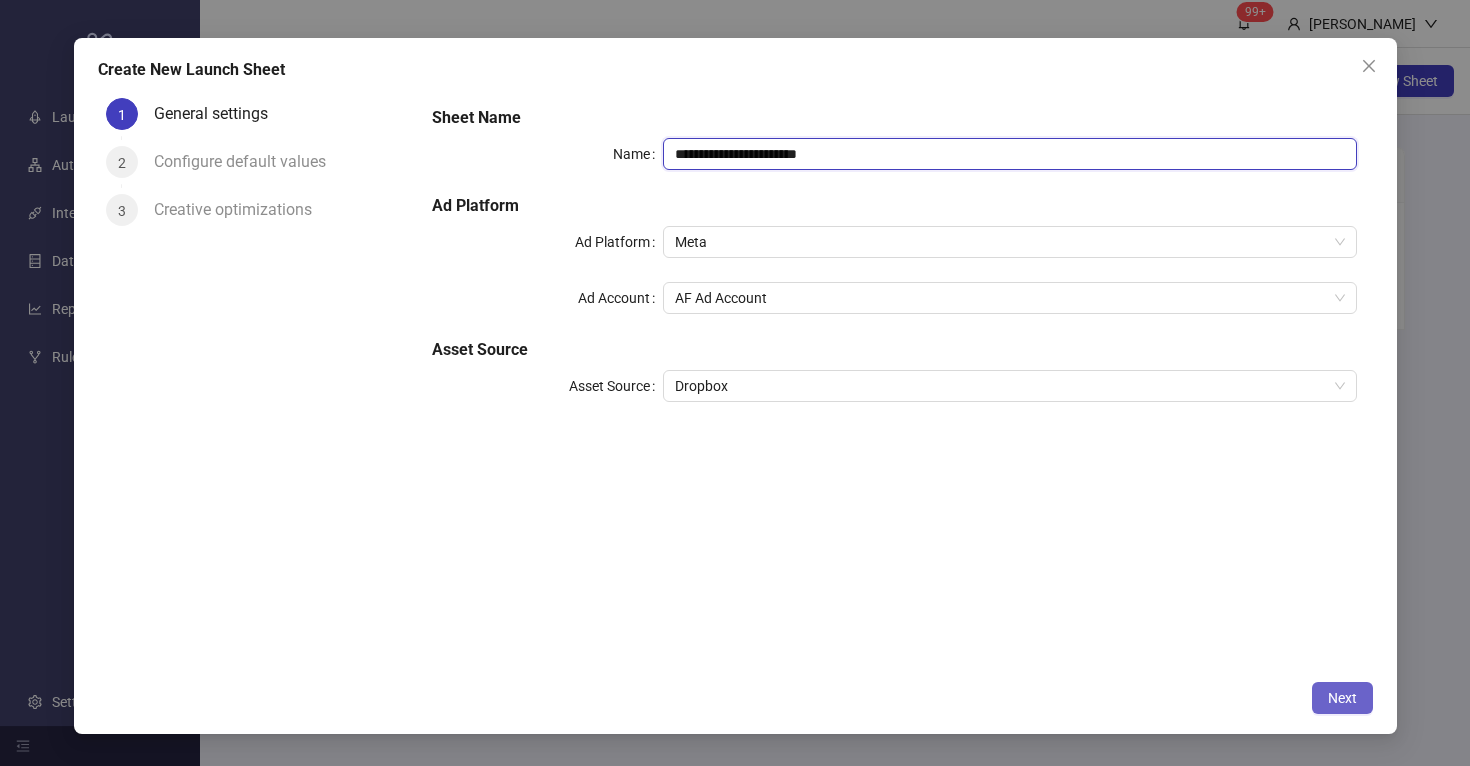 type on "**********" 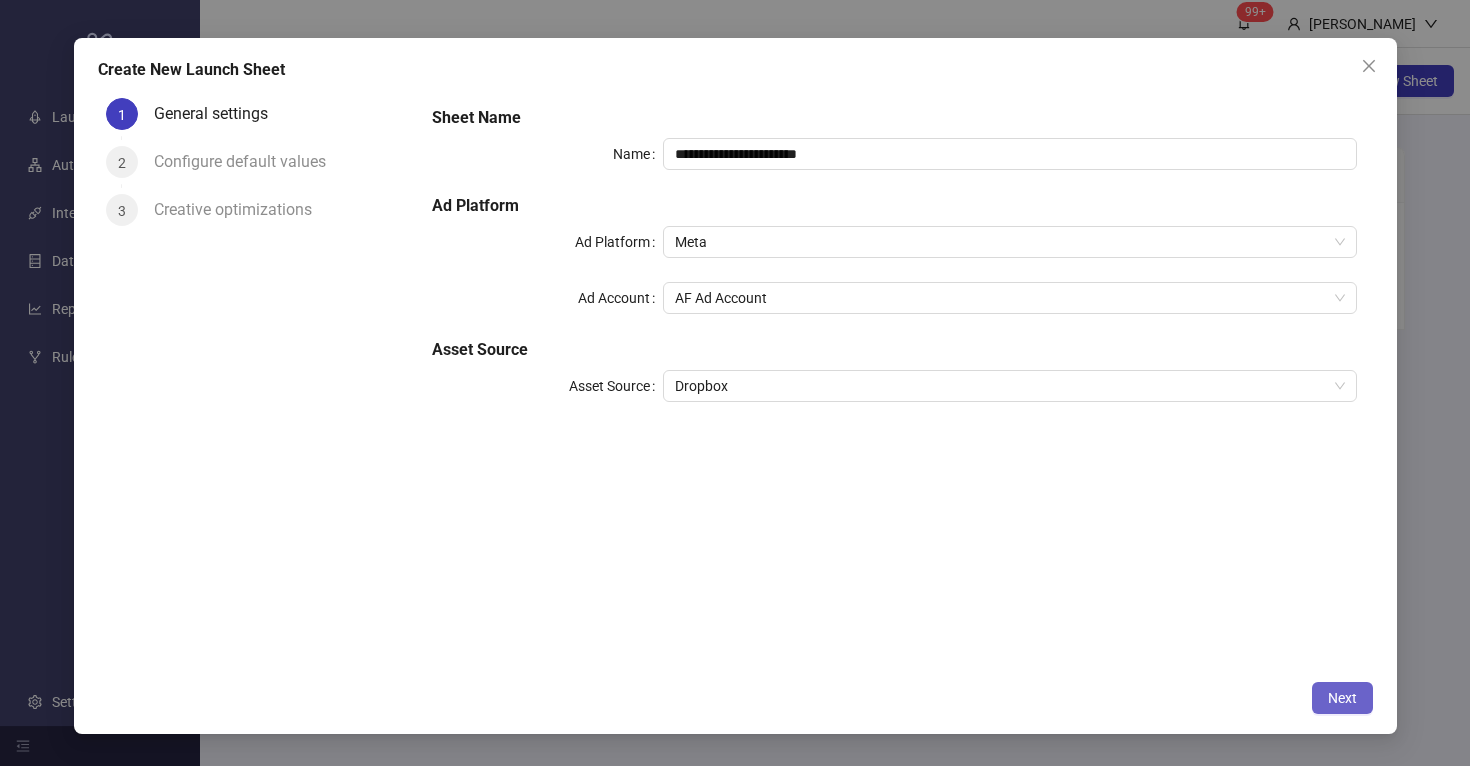 click on "Next" at bounding box center [1342, 698] 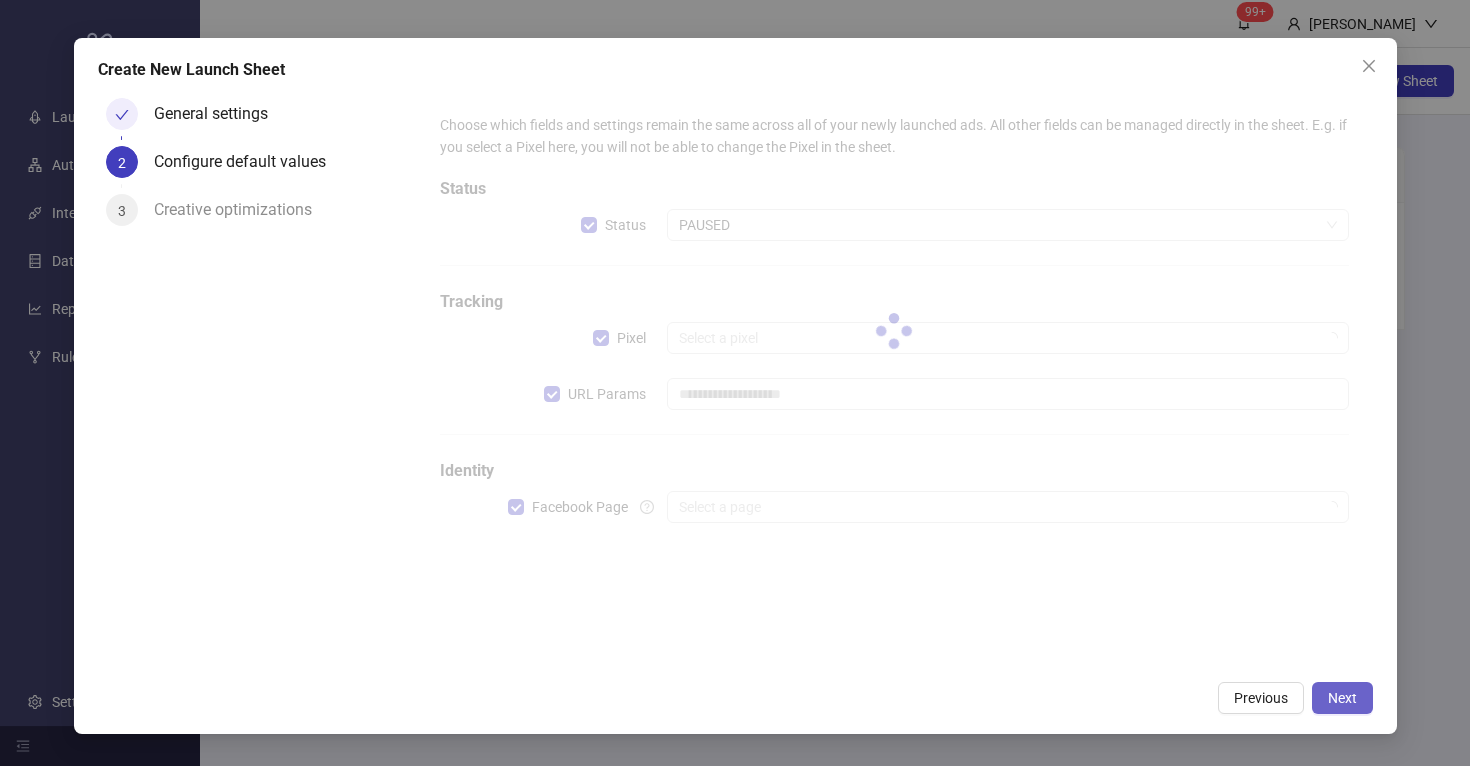 type on "**********" 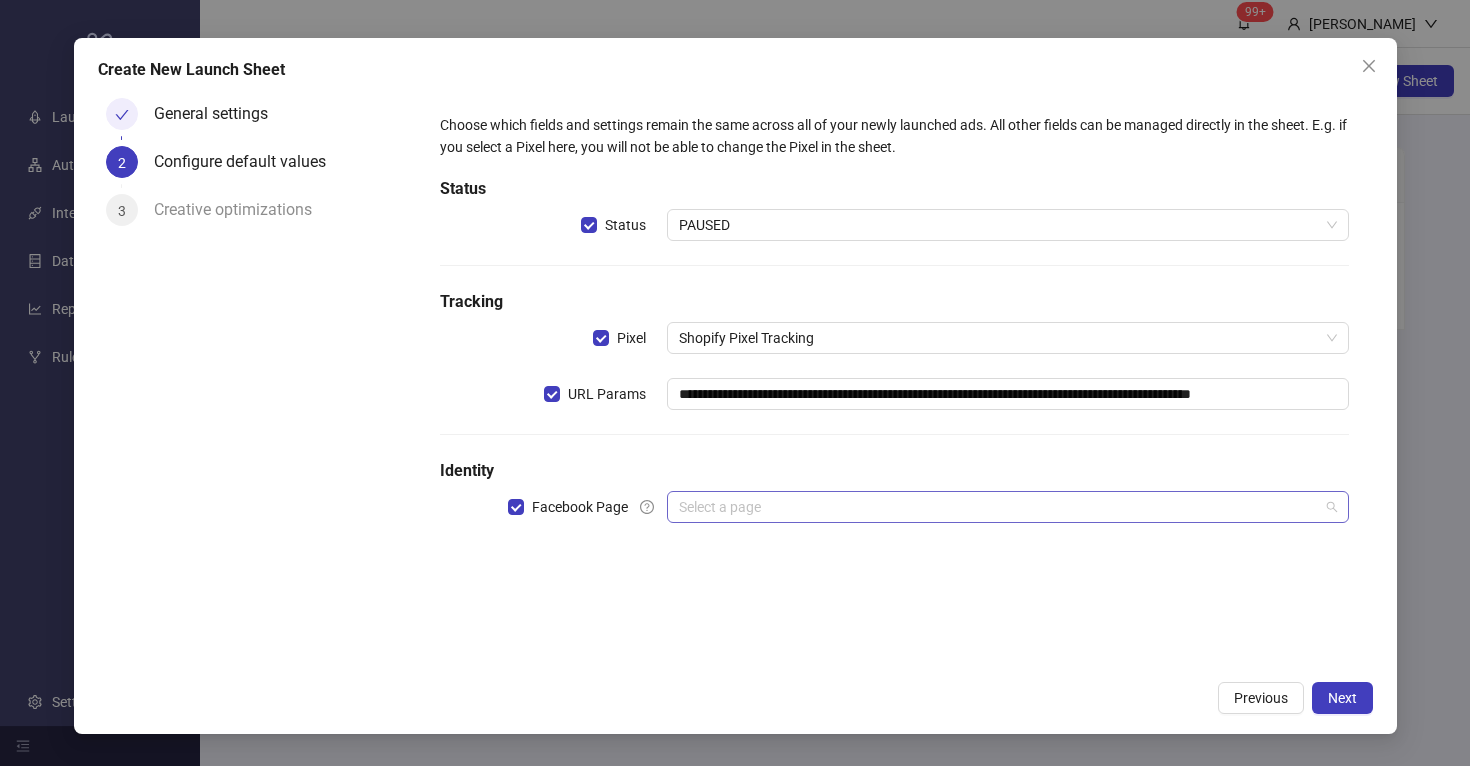 click at bounding box center (998, 507) 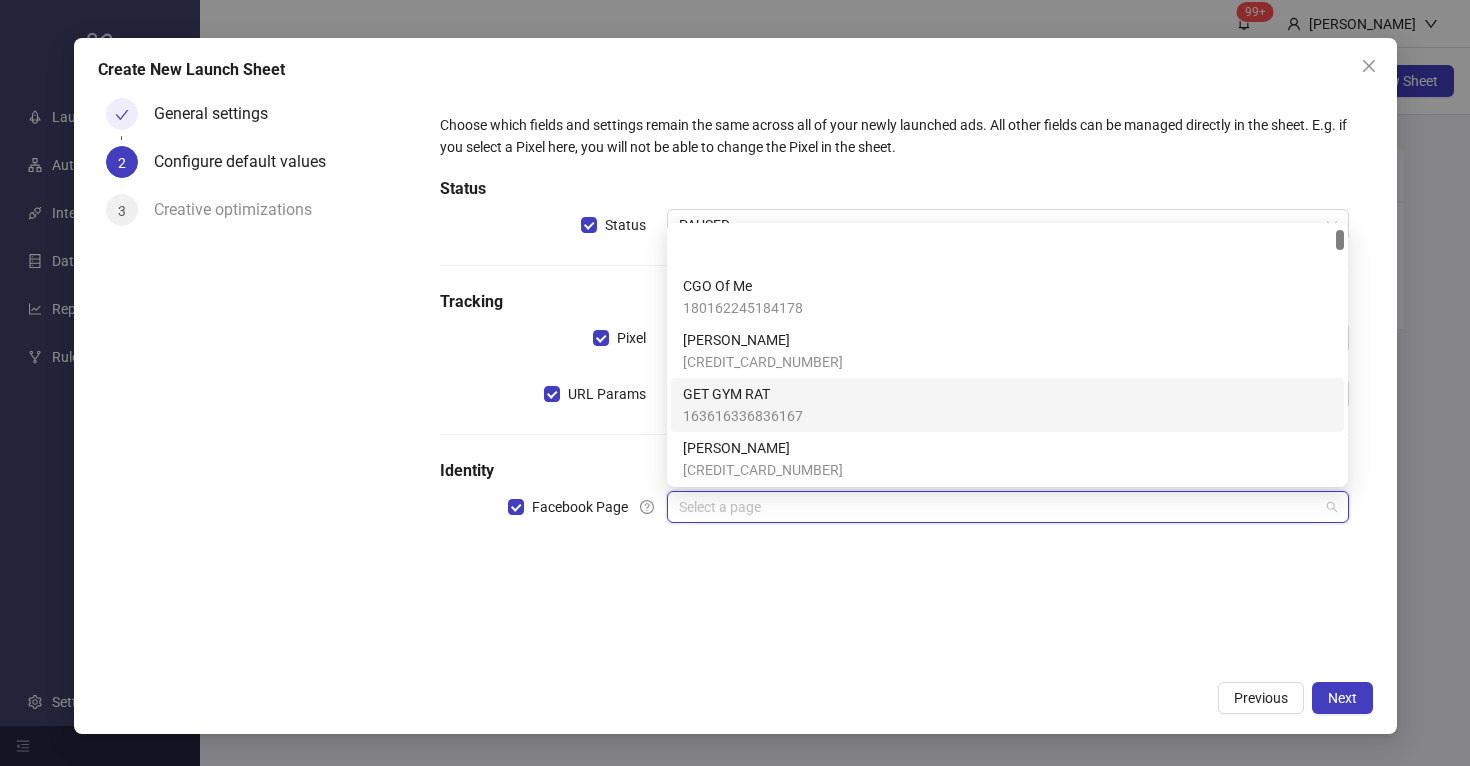 scroll, scrollTop: 0, scrollLeft: 0, axis: both 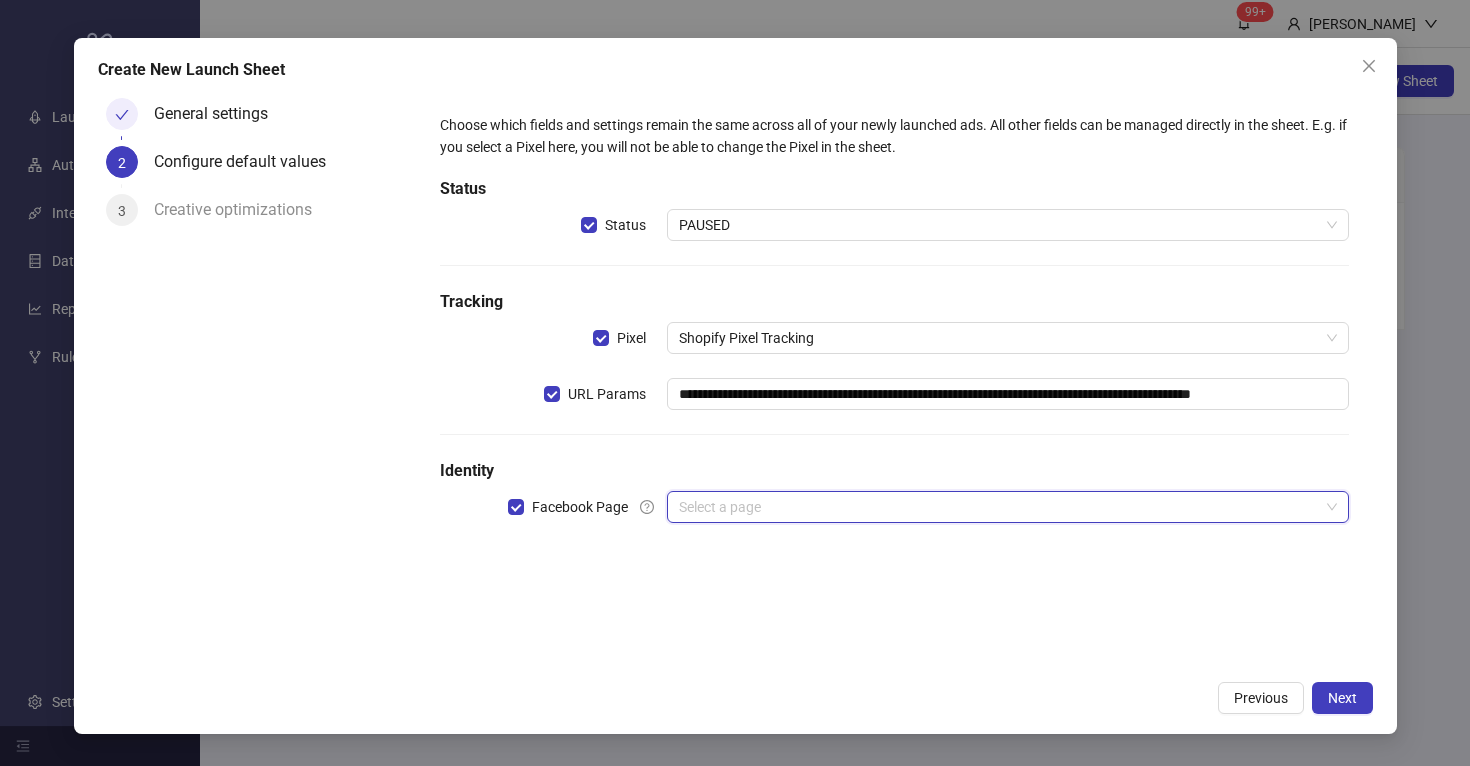 click at bounding box center [998, 507] 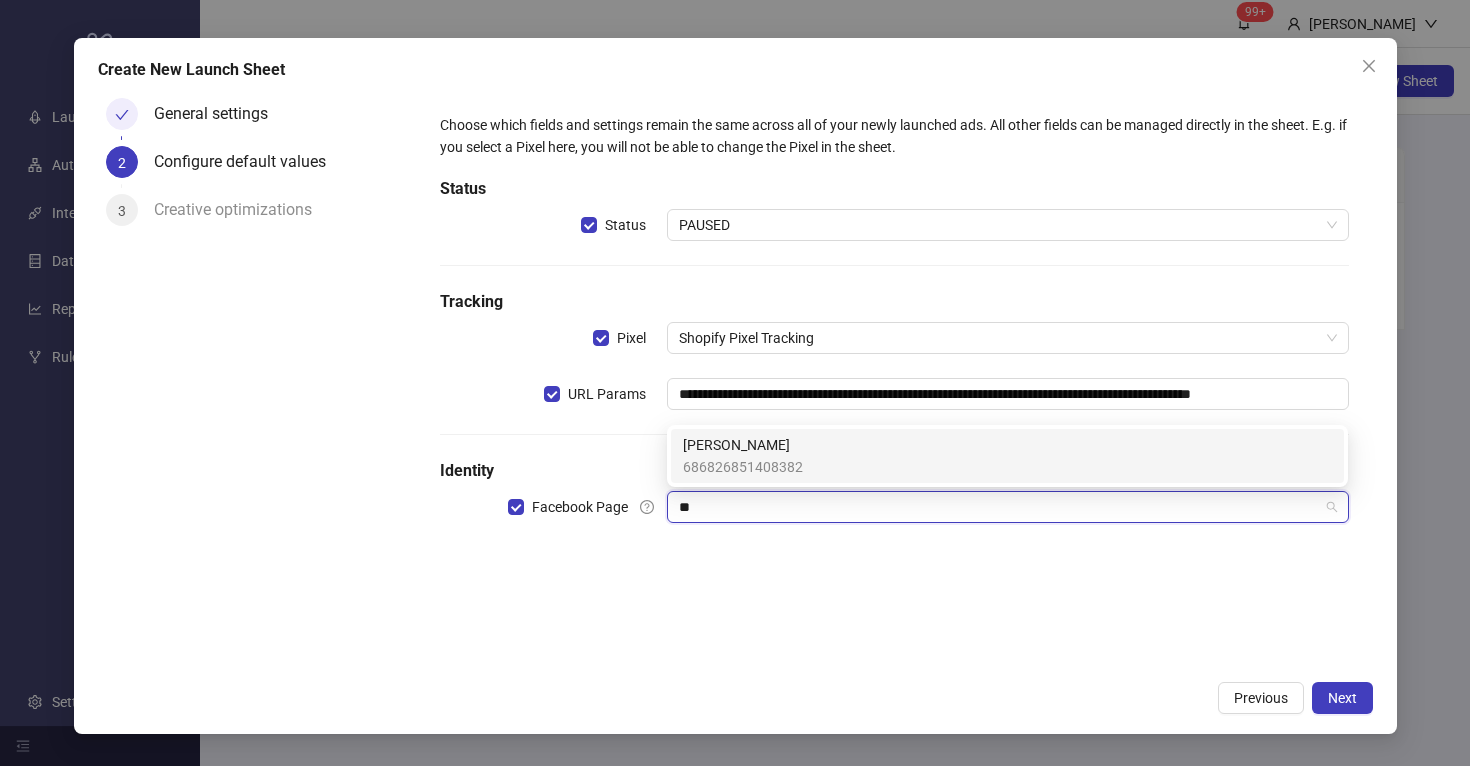 scroll, scrollTop: 0, scrollLeft: 0, axis: both 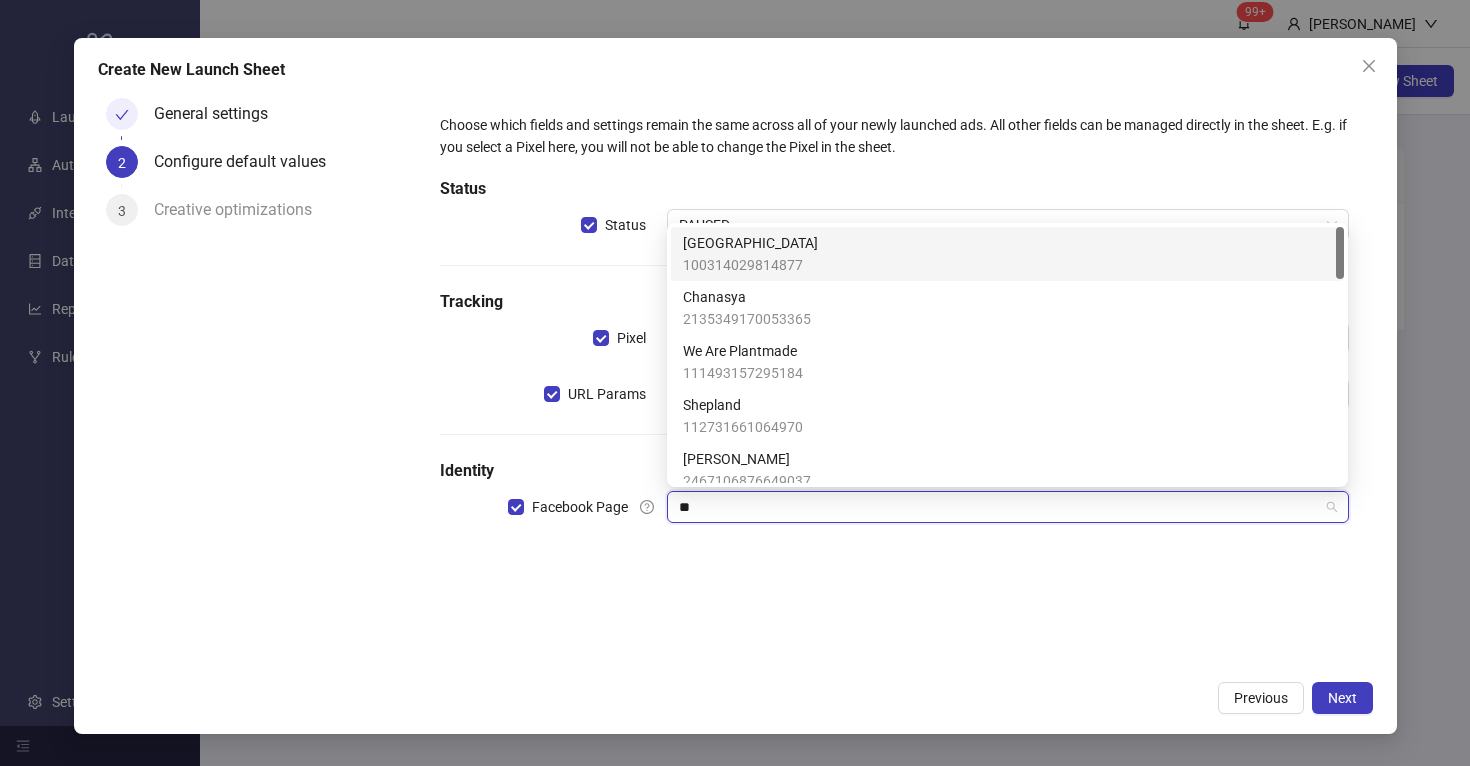 type on "***" 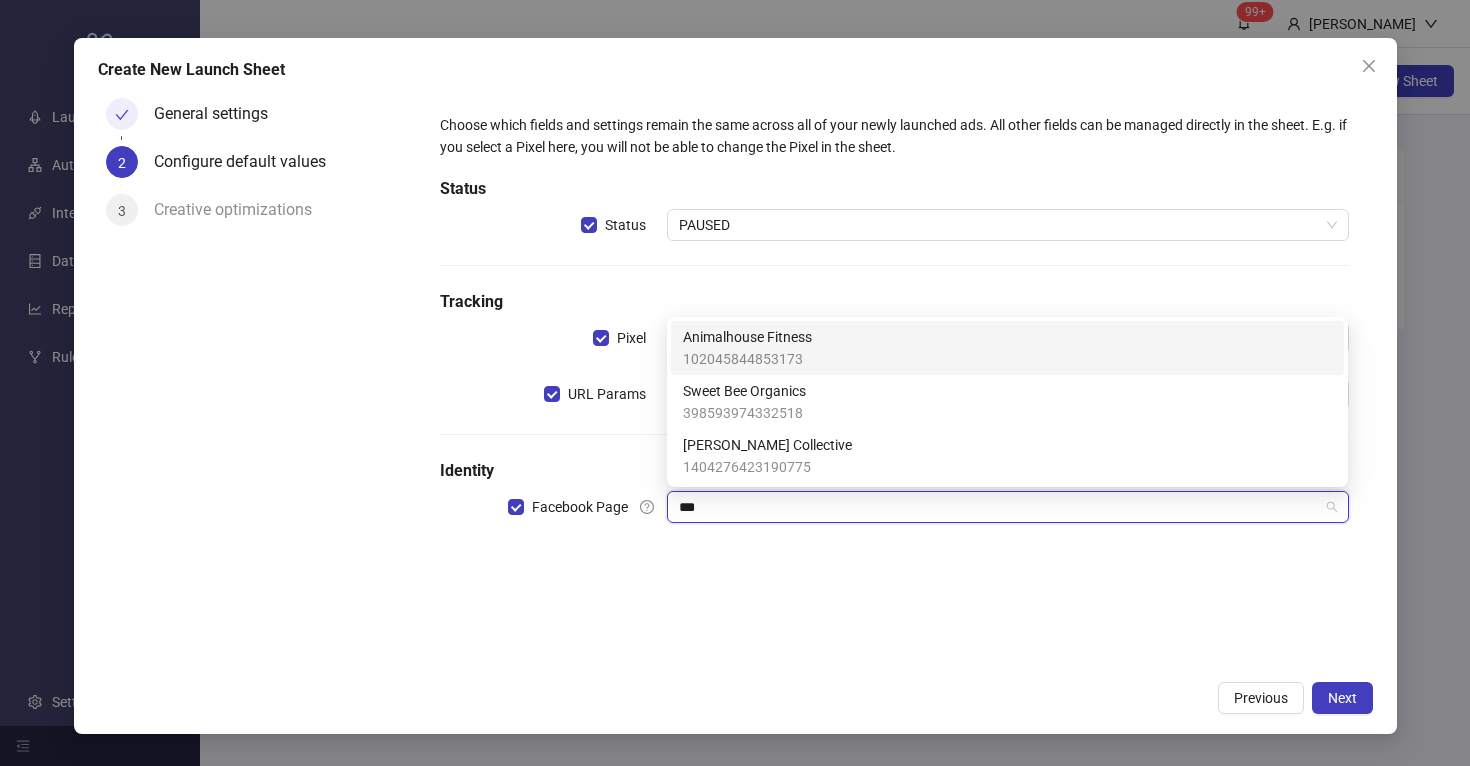 click on "Animalhouse Fitness 102045844853173" at bounding box center [1007, 348] 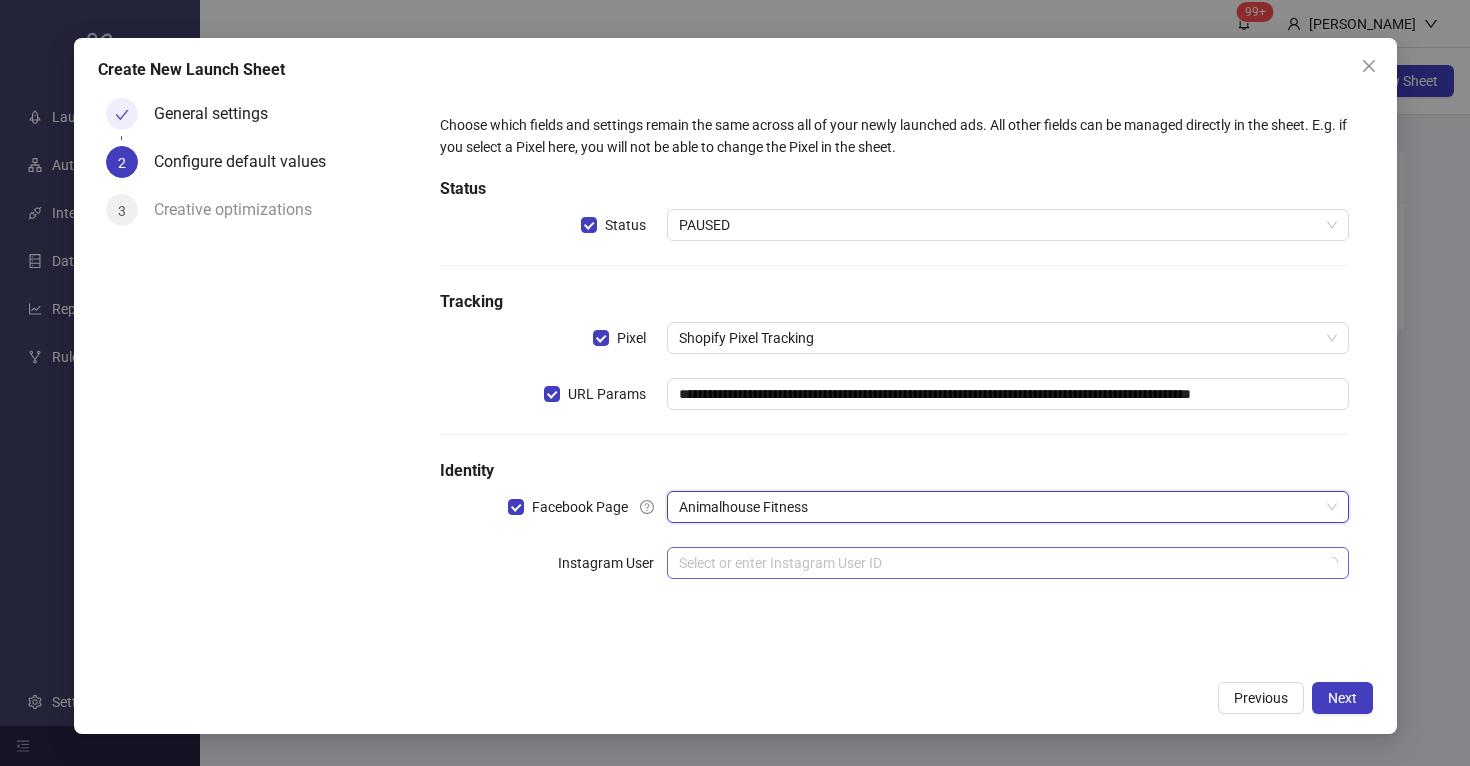 click at bounding box center (998, 563) 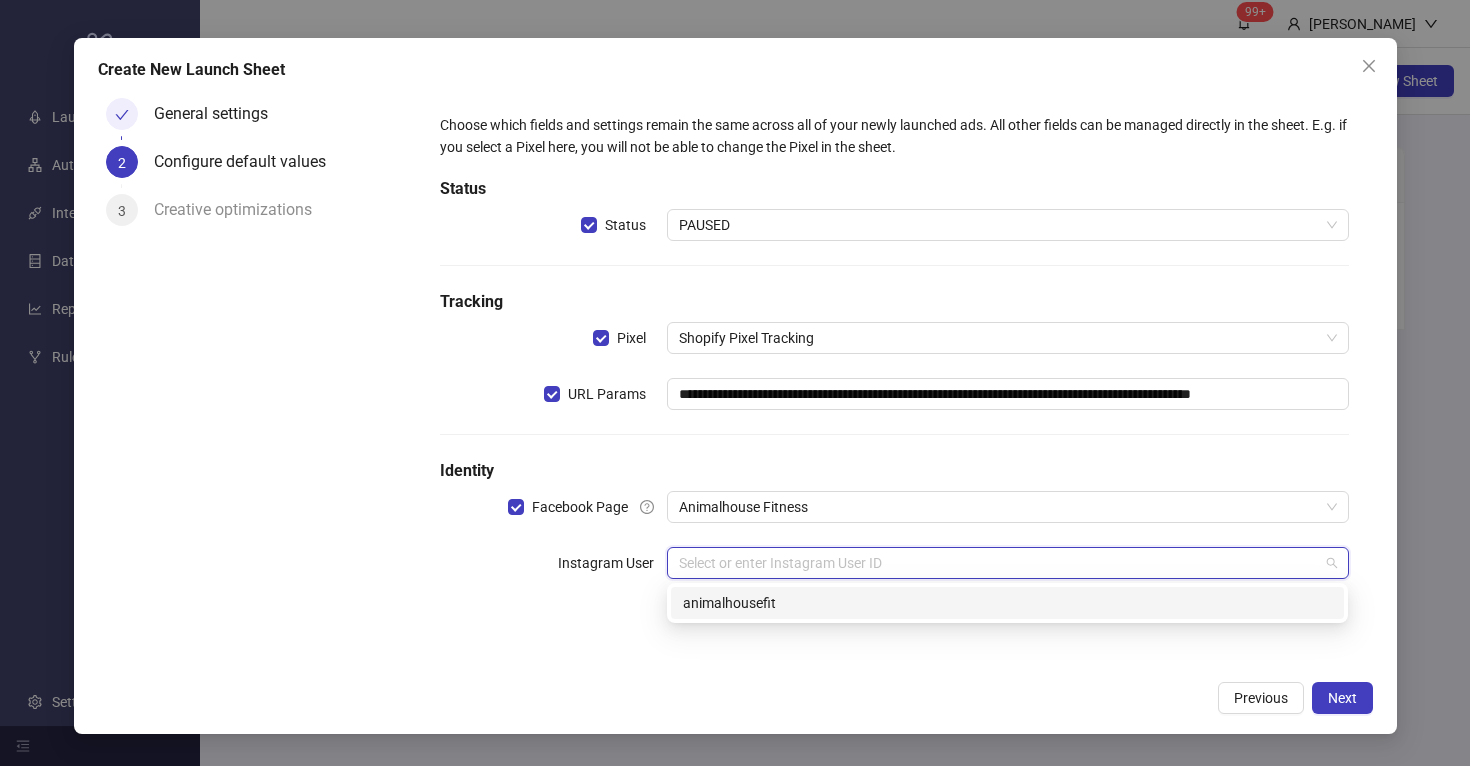 click on "animalhousefit" at bounding box center (1007, 603) 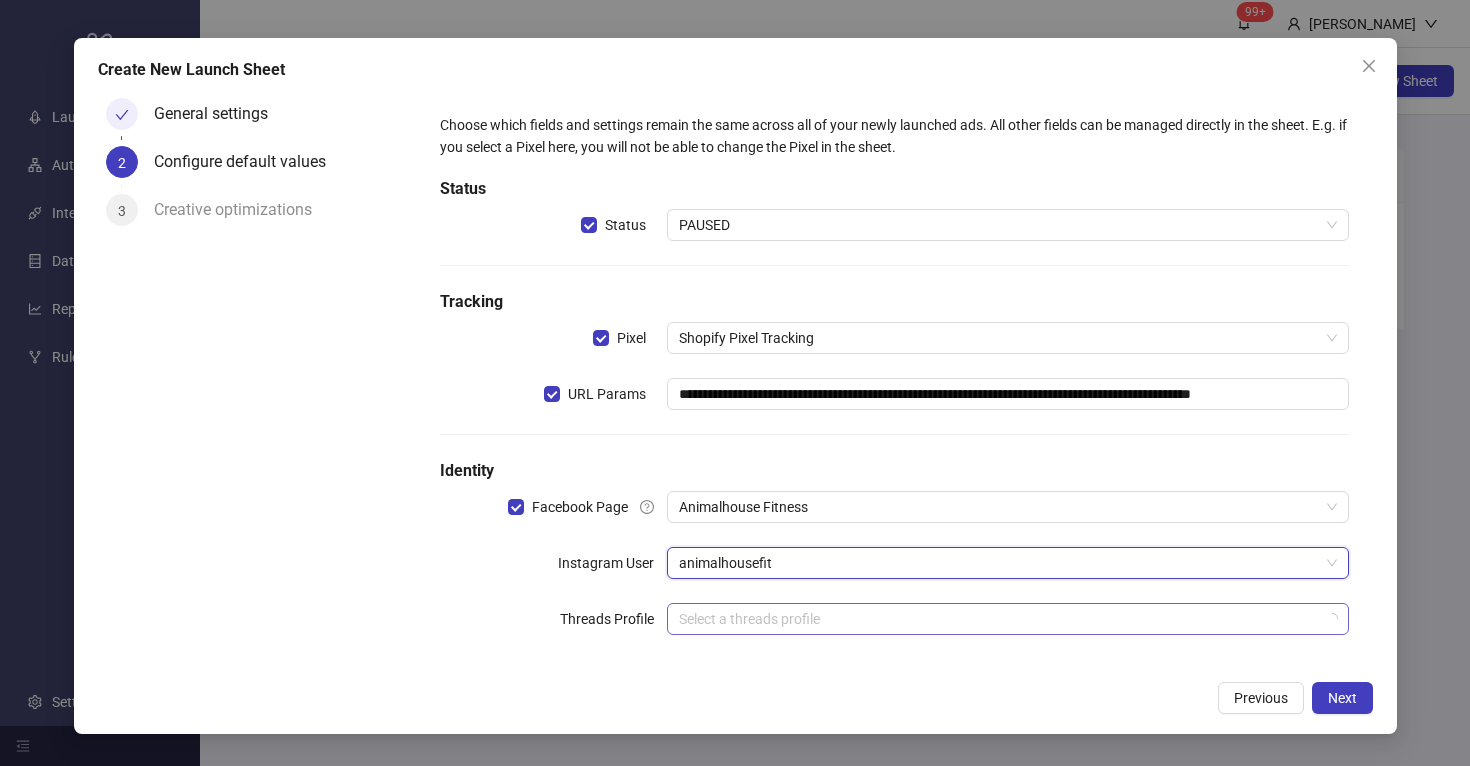click at bounding box center (998, 619) 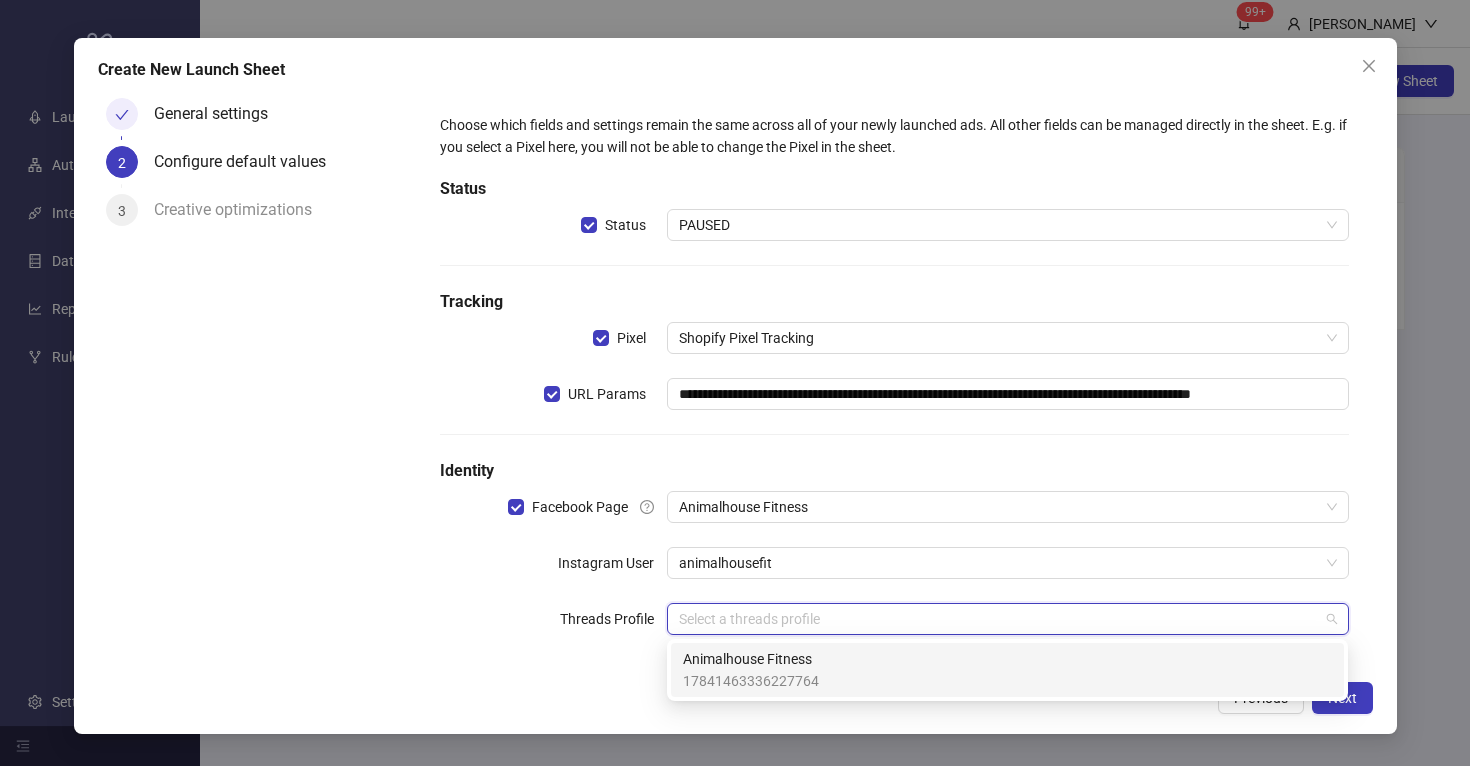 click on "**********" at bounding box center (894, 386) 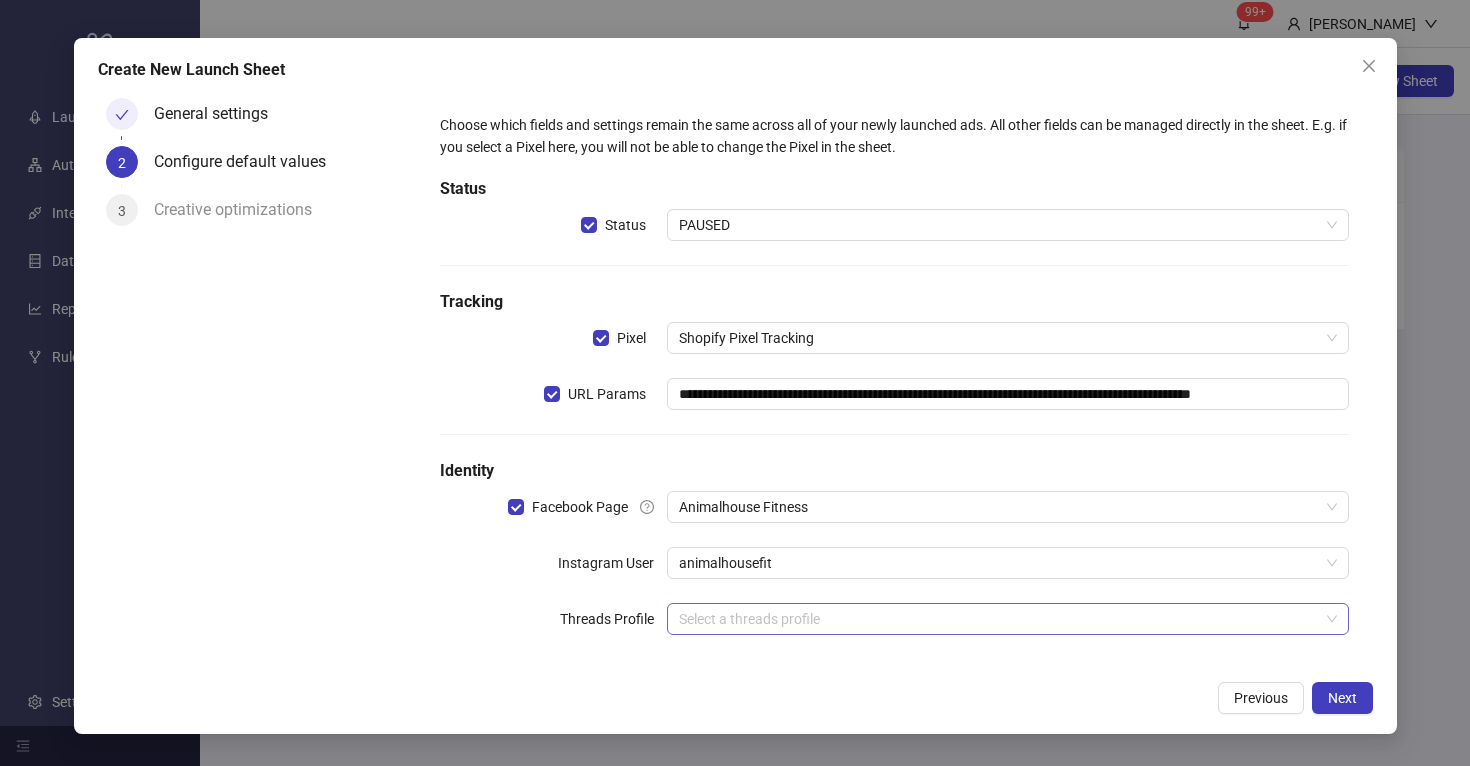 click at bounding box center [998, 619] 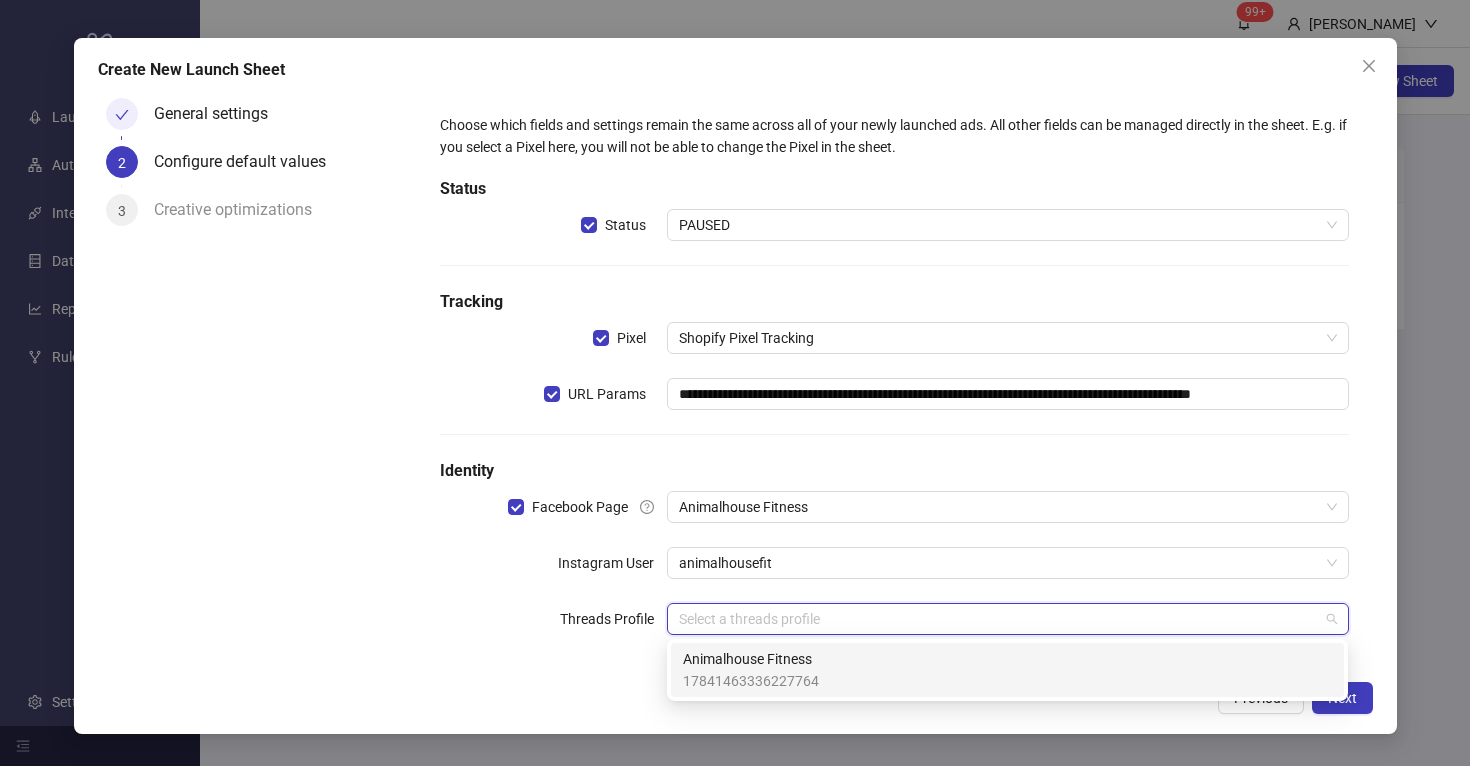 click on "Animalhouse Fitness" at bounding box center (751, 659) 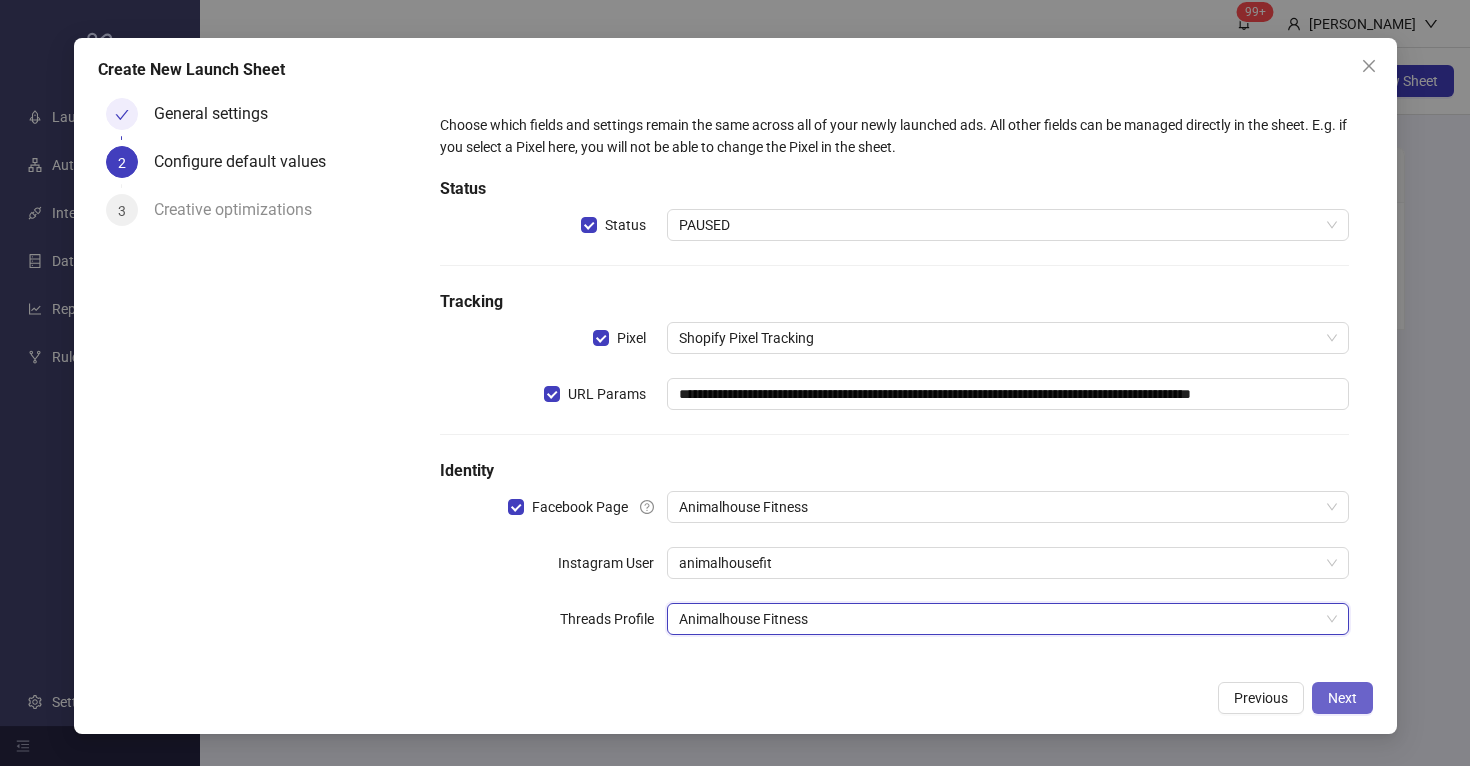 click on "Next" at bounding box center [1342, 698] 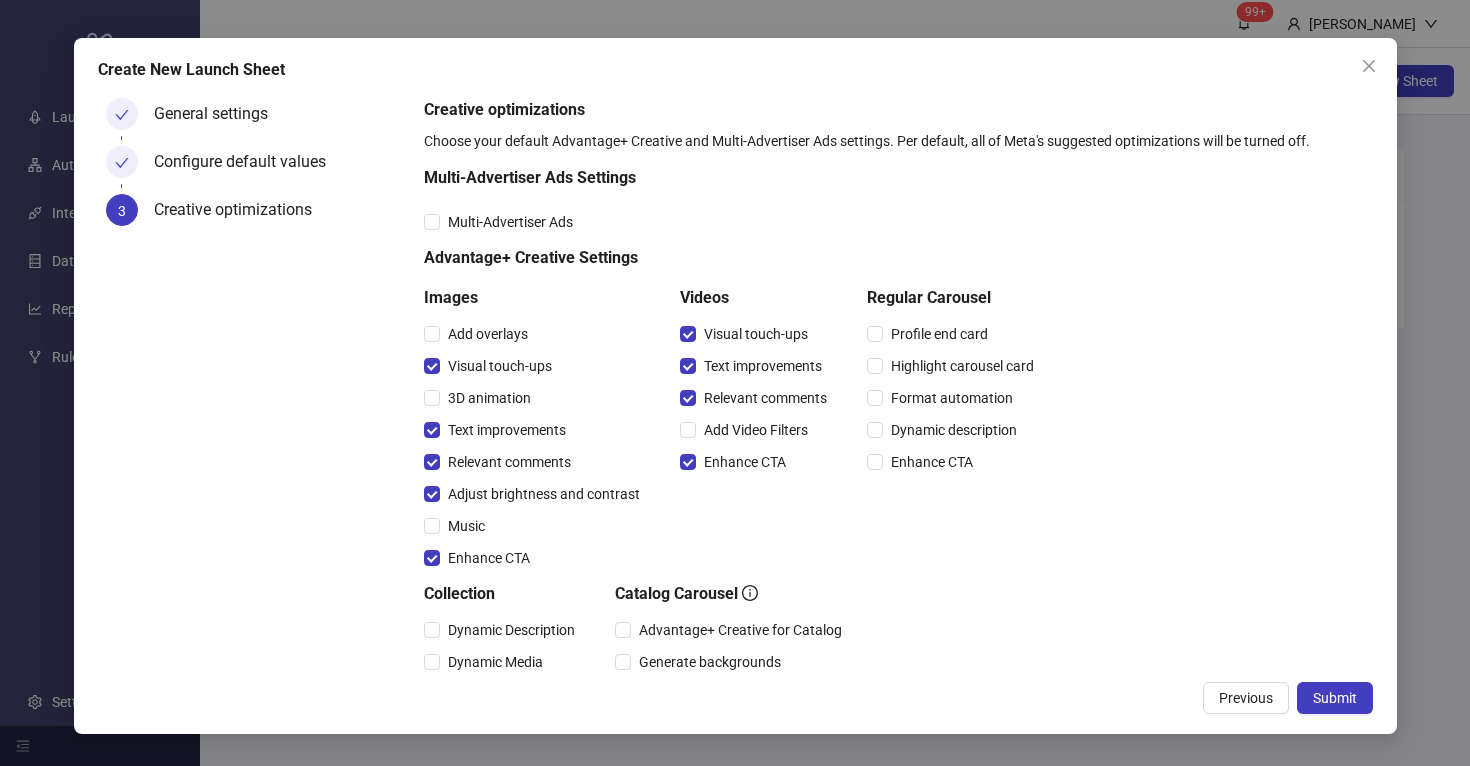 scroll, scrollTop: 248, scrollLeft: 0, axis: vertical 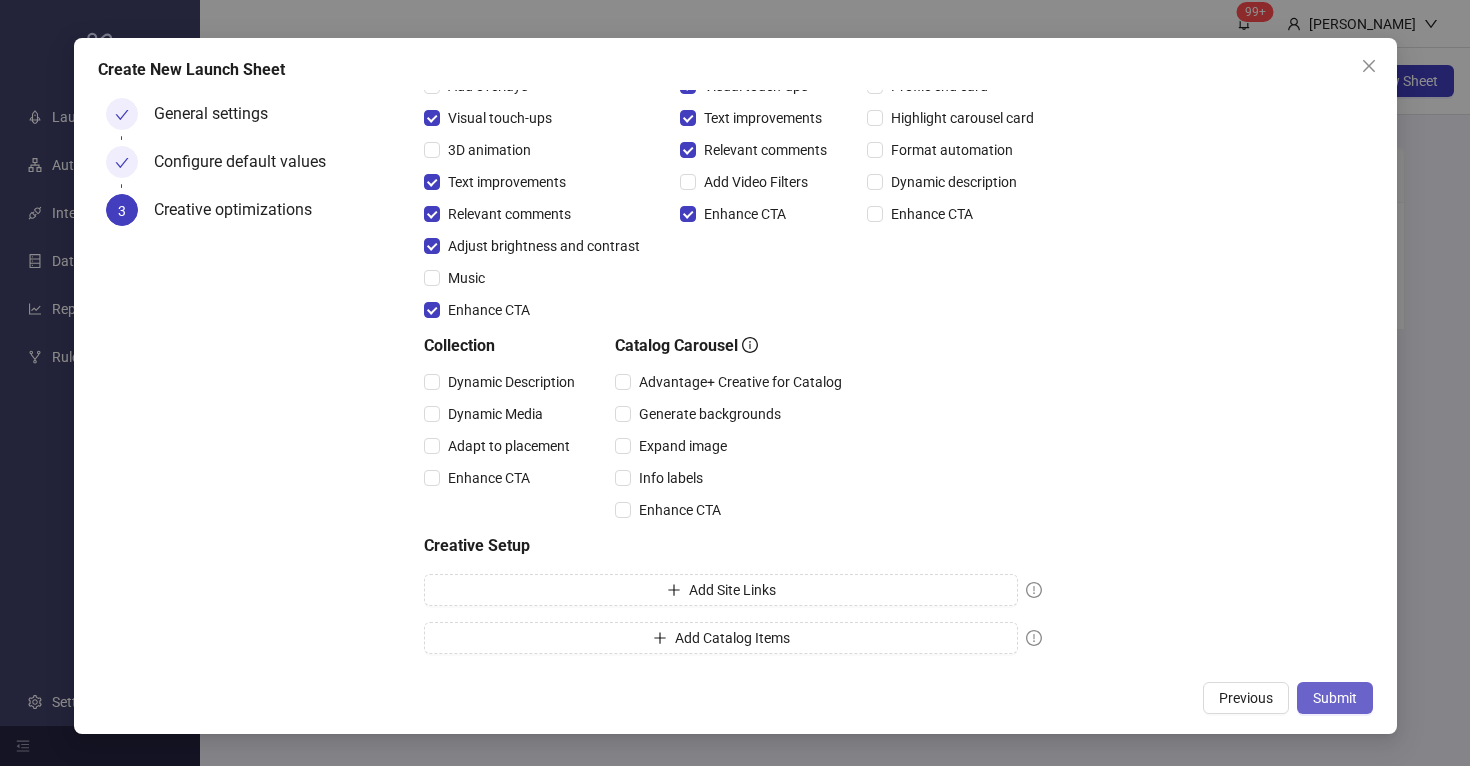 click on "Submit" at bounding box center (1335, 698) 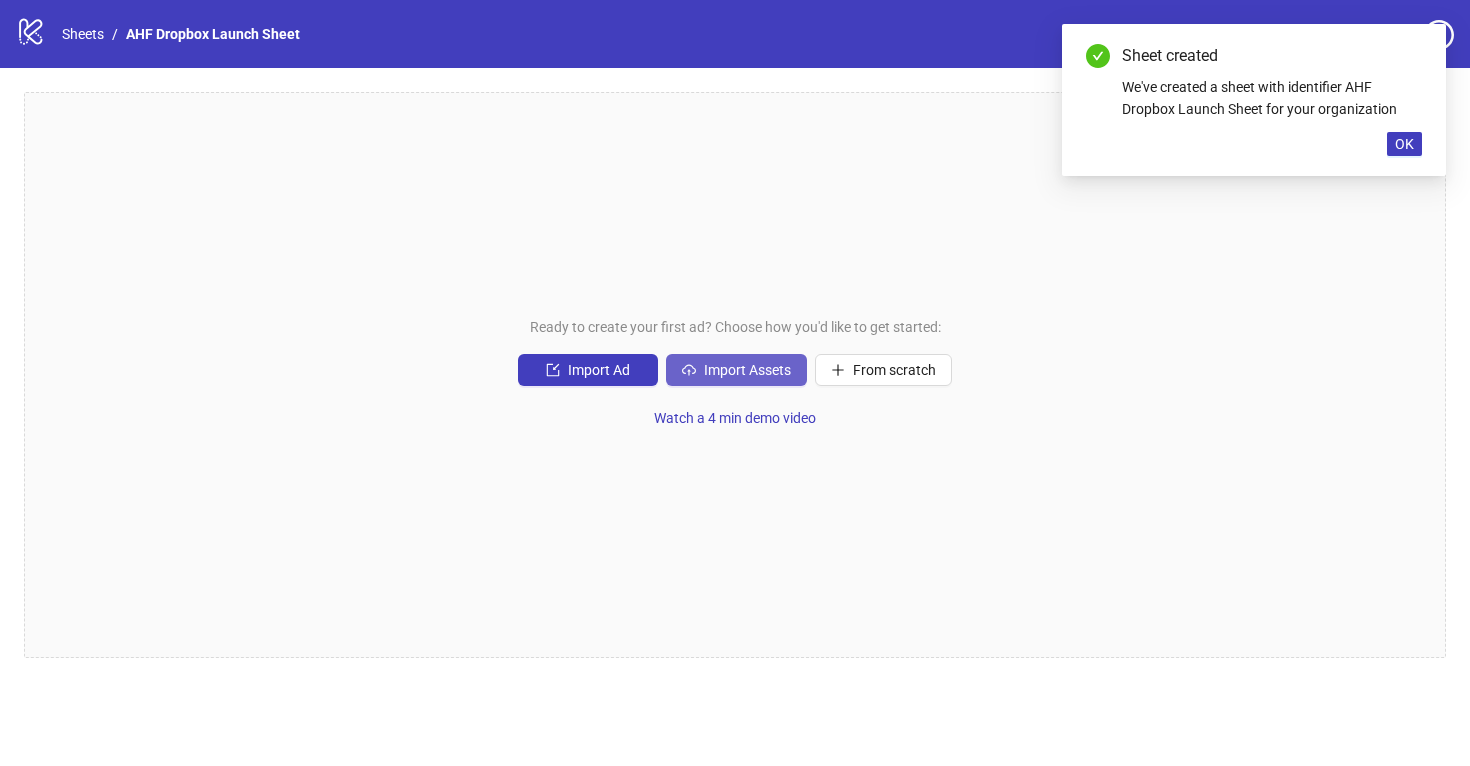 click on "Import Assets" at bounding box center (747, 370) 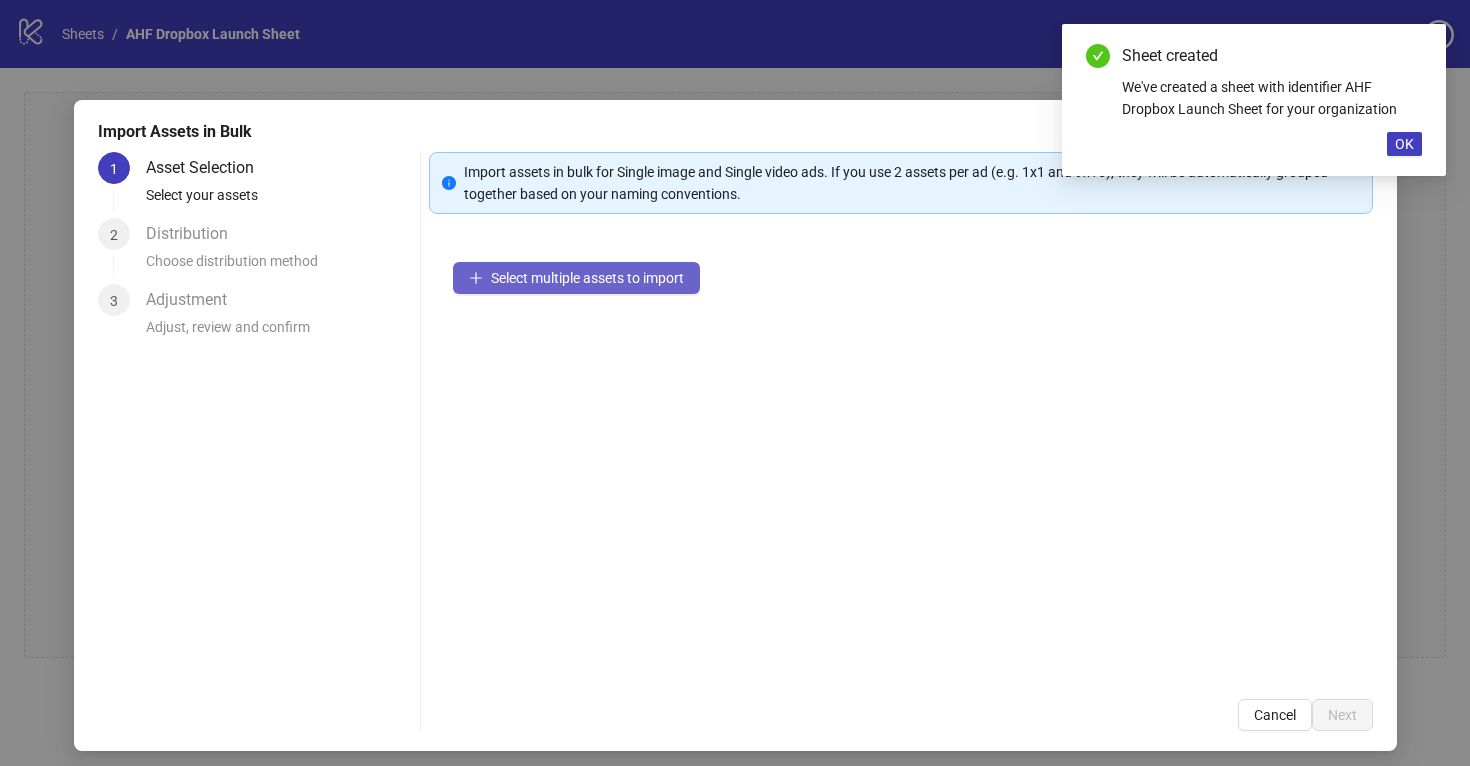 click on "Select multiple assets to import" at bounding box center [587, 278] 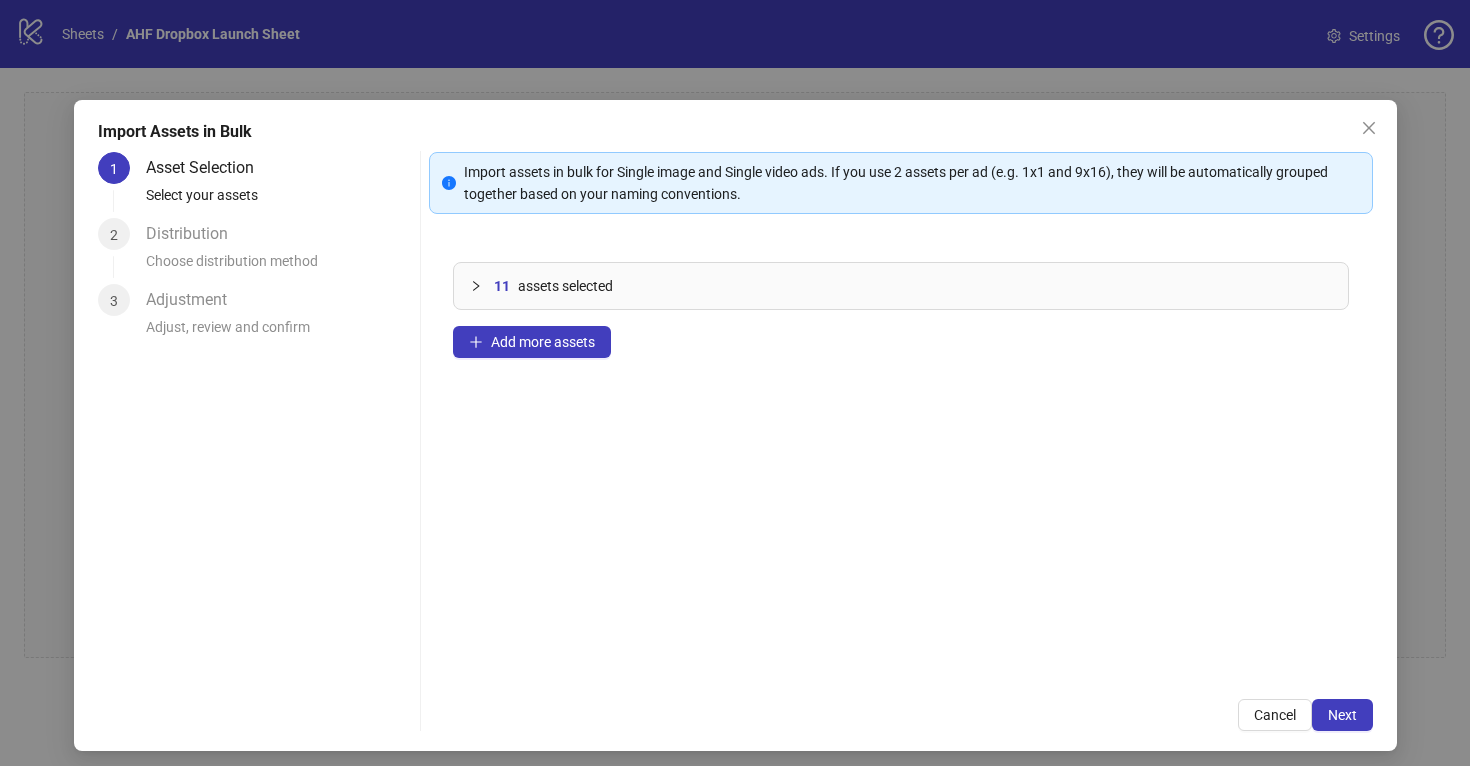 click at bounding box center (482, 286) 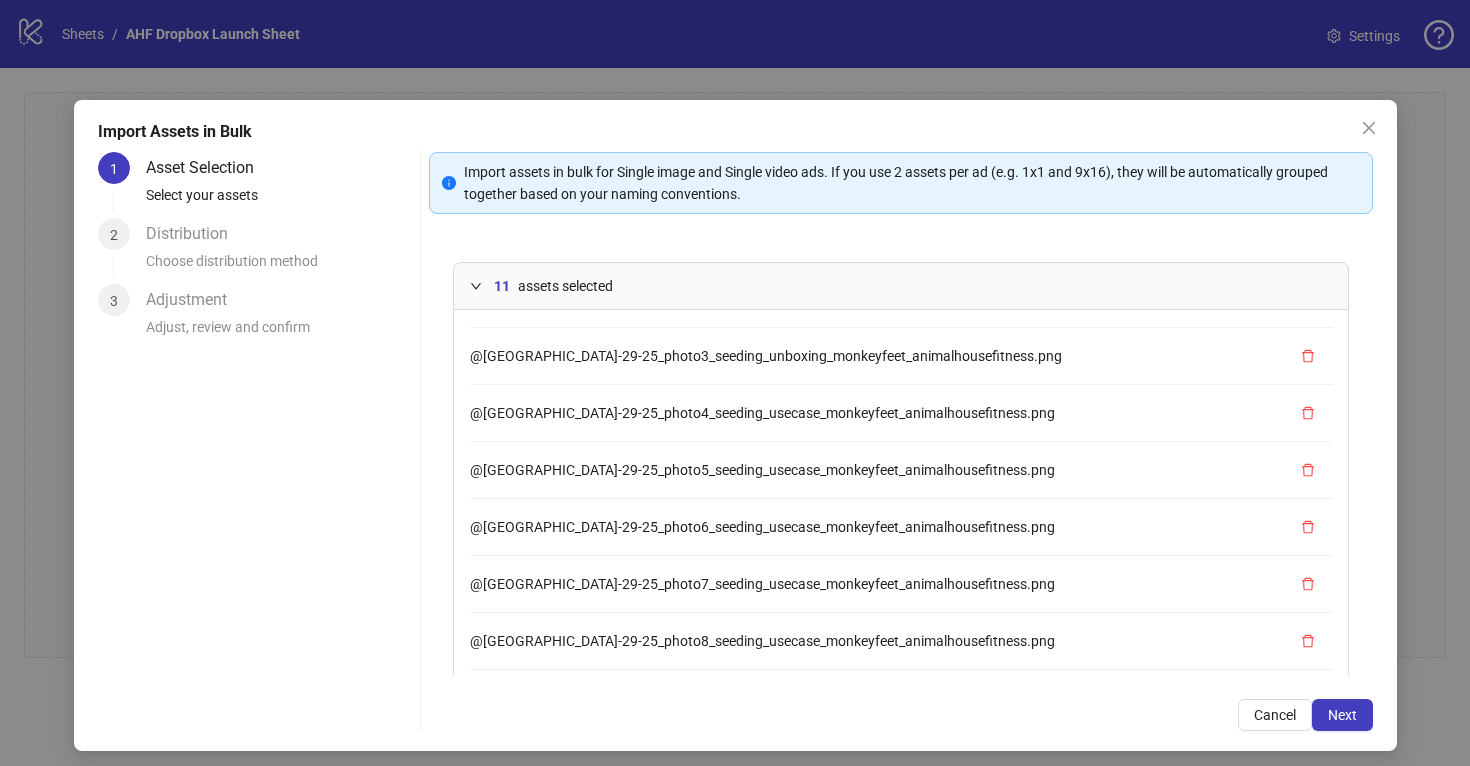 scroll, scrollTop: 0, scrollLeft: 0, axis: both 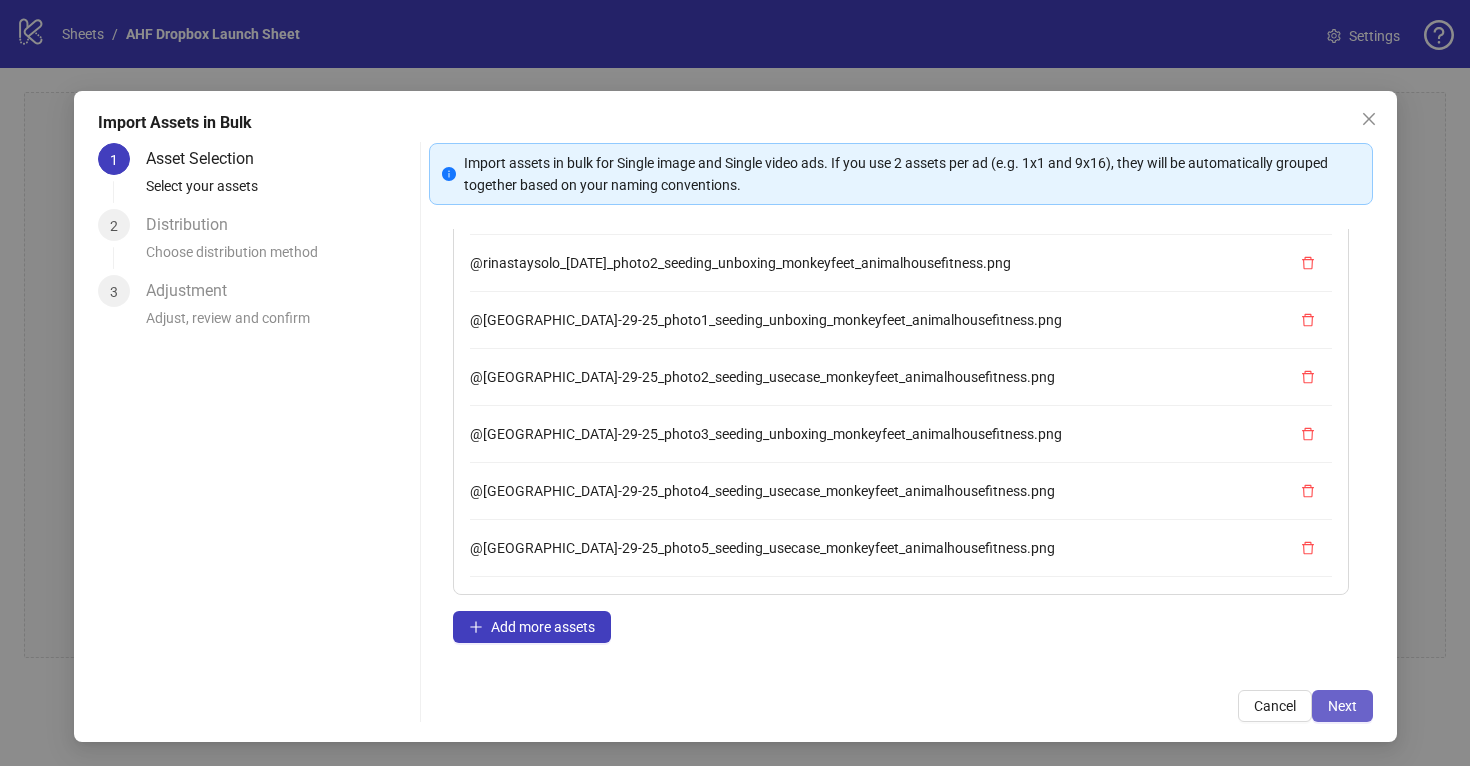 click on "Next" at bounding box center [1342, 706] 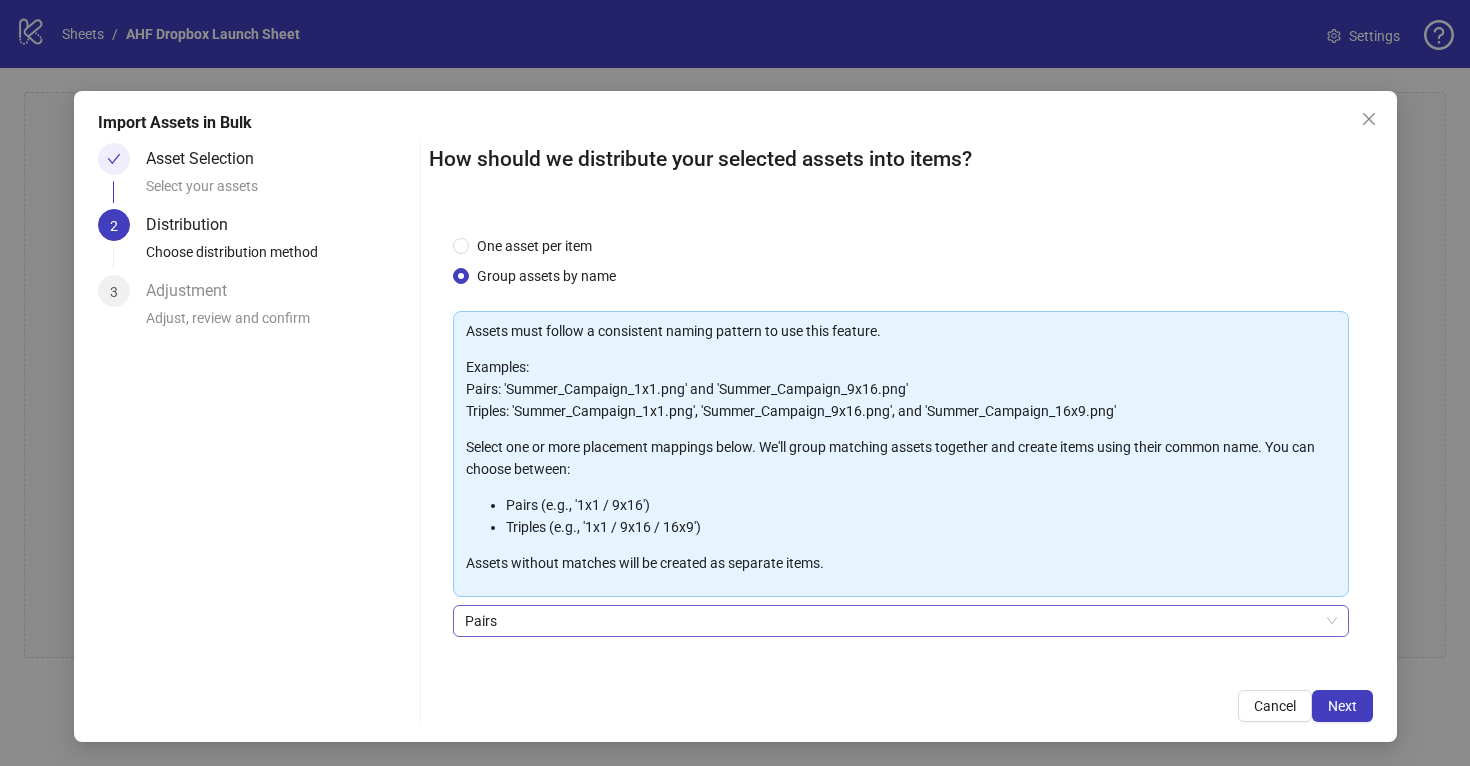 click on "Pairs" at bounding box center [901, 621] 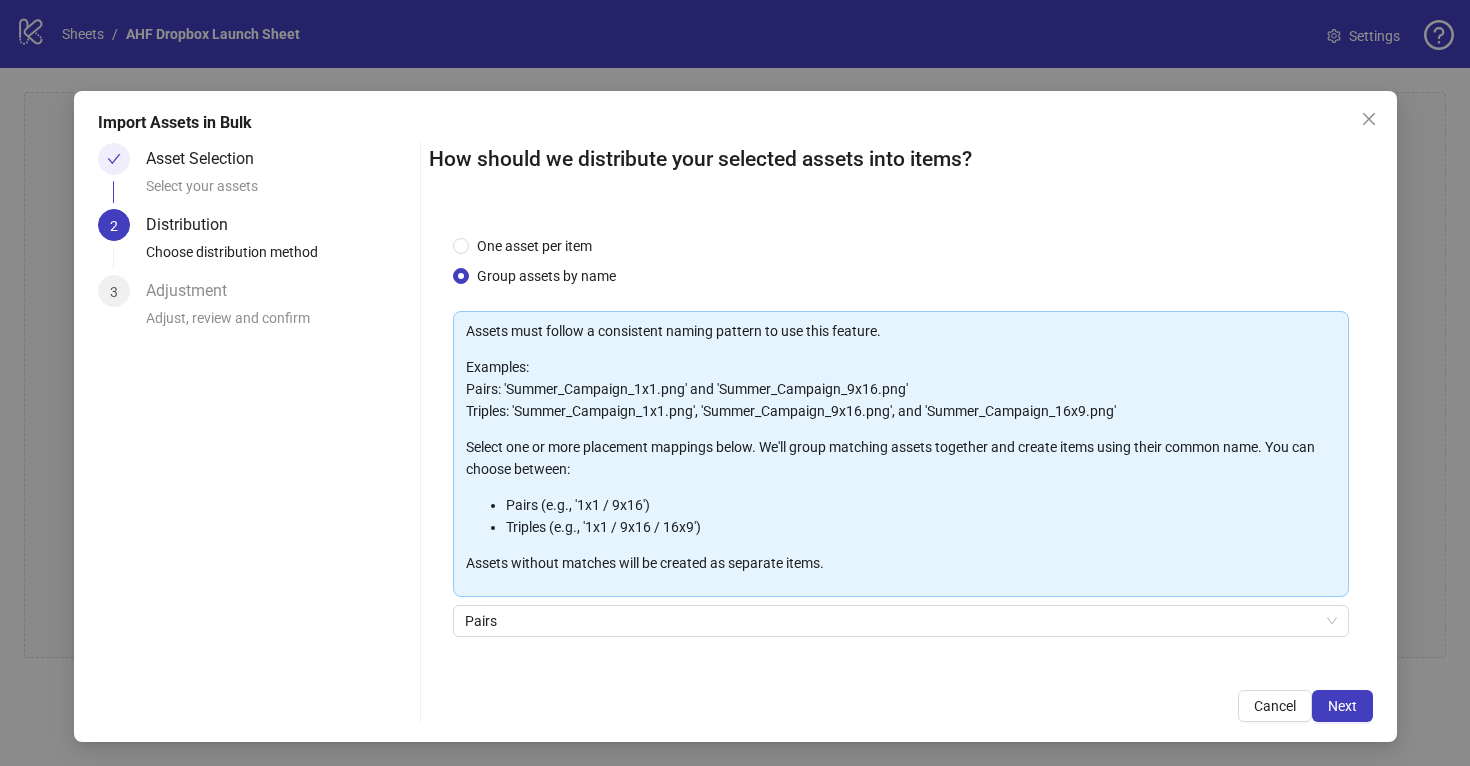 click on "Cancel Next" at bounding box center (901, 706) 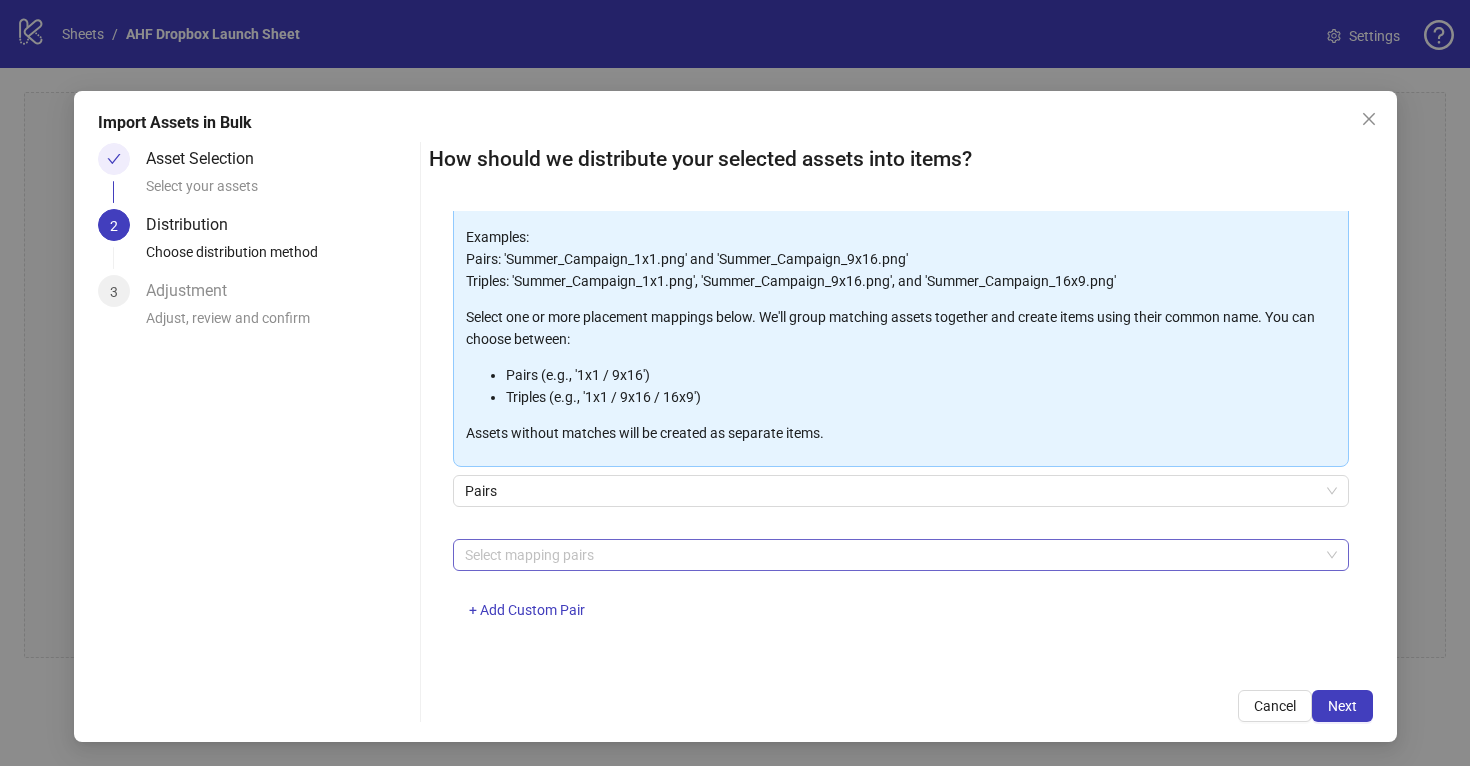 click at bounding box center [890, 555] 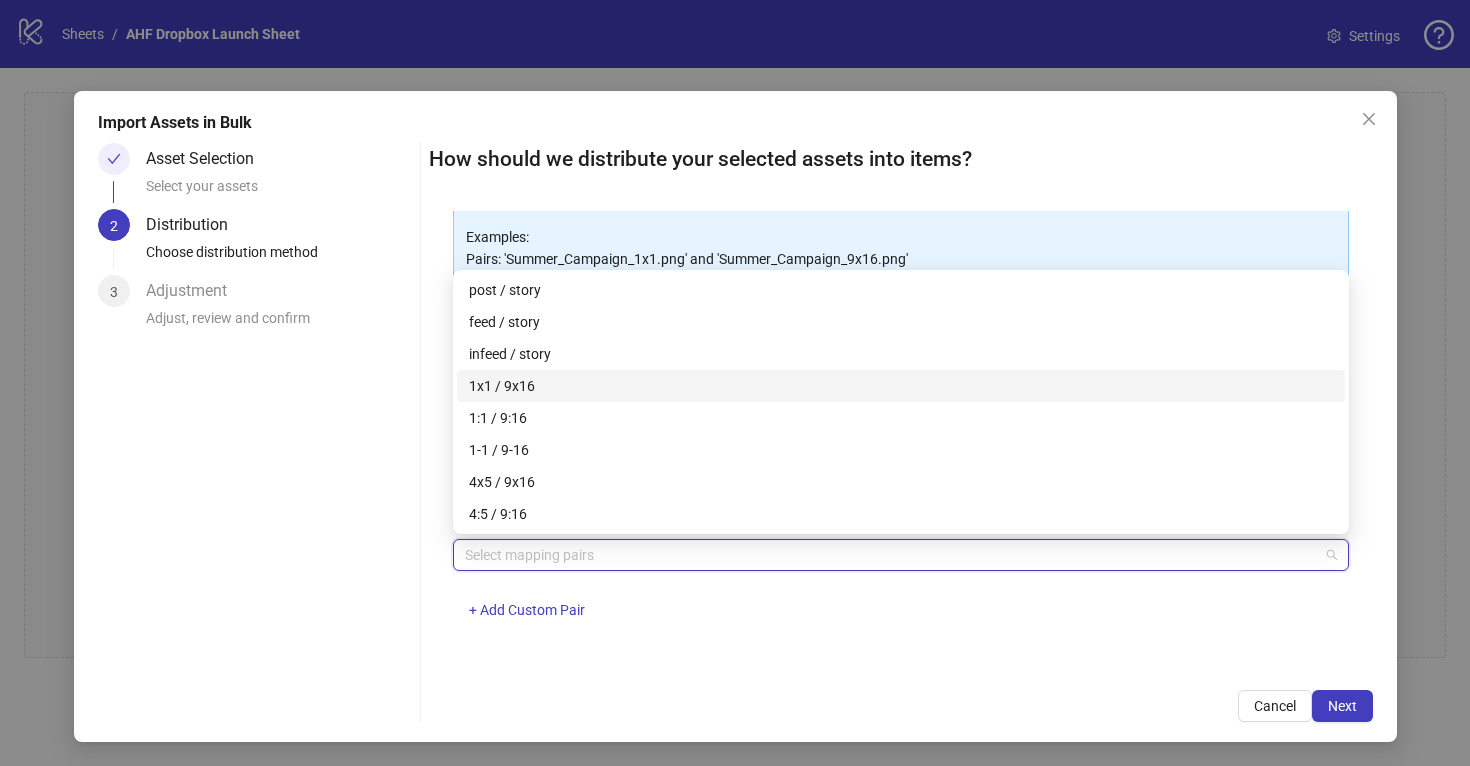 click on "1x1 / 9x16" at bounding box center [901, 386] 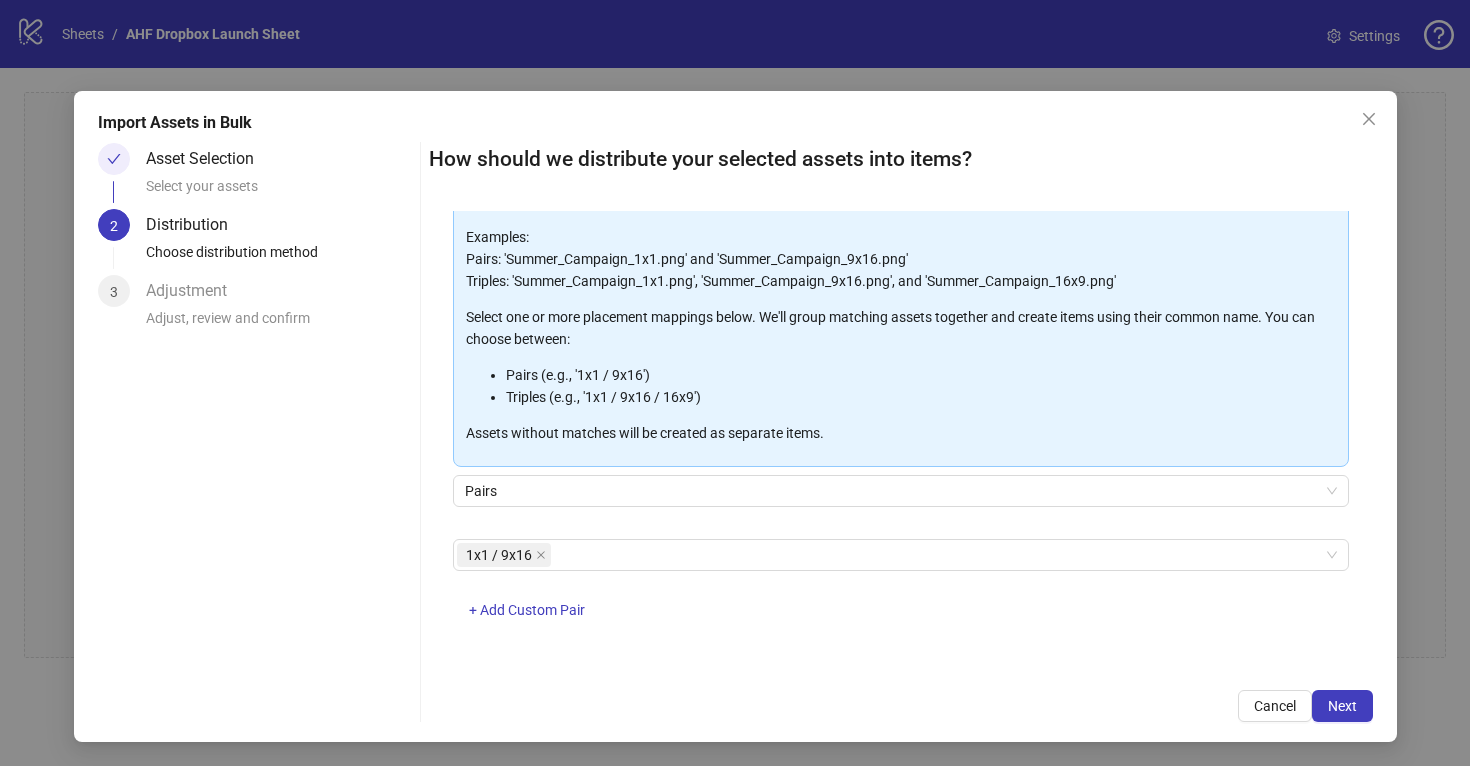 click on "How should we distribute your selected assets into items? One asset per item Group assets by name Assets must follow a consistent naming pattern to use this feature. Examples: Pairs: 'Summer_Campaign_1x1.png' and 'Summer_Campaign_9x16.png' Triples: 'Summer_Campaign_1x1.png', 'Summer_Campaign_9x16.png', and 'Summer_Campaign_16x9.png' Select one or more placement mappings below. We'll group matching assets together and create items using their common name. You can choose between: Pairs (e.g., '1x1 / 9x16') Triples (e.g., '1x1 / 9x16 / 16x9') Assets without matches will be created as separate items. Pairs 1x1 / 9x16   + Add Custom Pair Cancel Next" at bounding box center (901, 432) 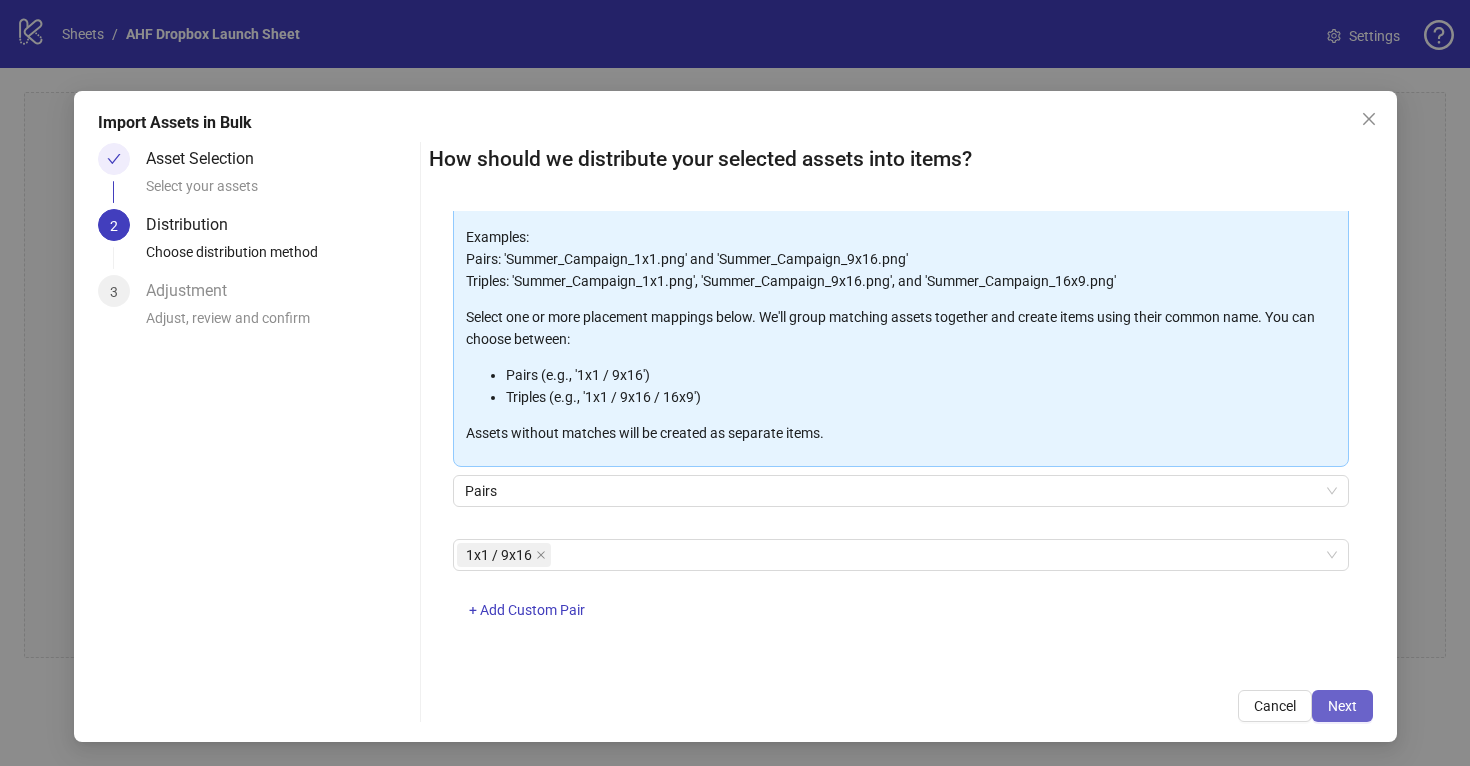 click on "Next" at bounding box center (1342, 706) 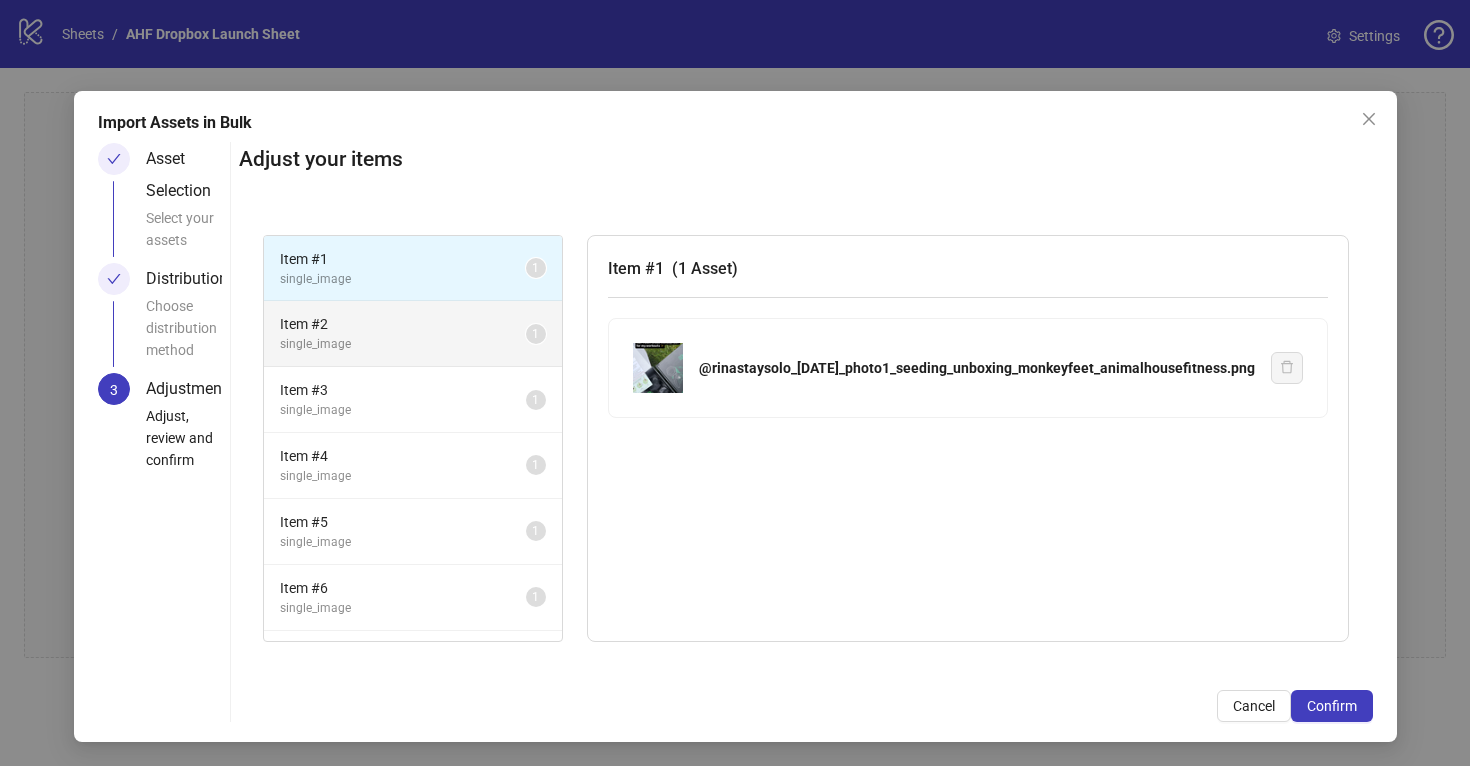 click on "single_image" at bounding box center [403, 344] 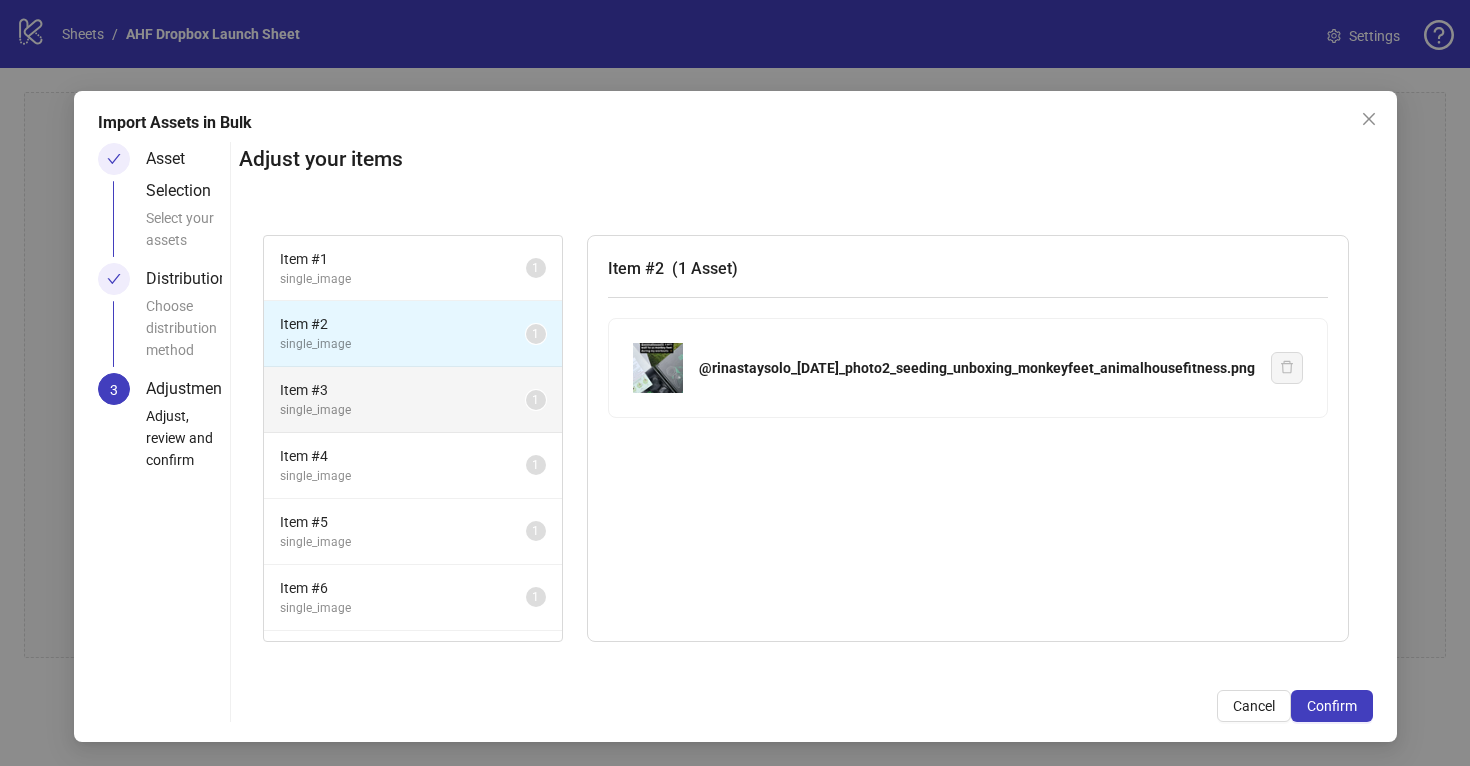 click on "Item # 3" at bounding box center [403, 390] 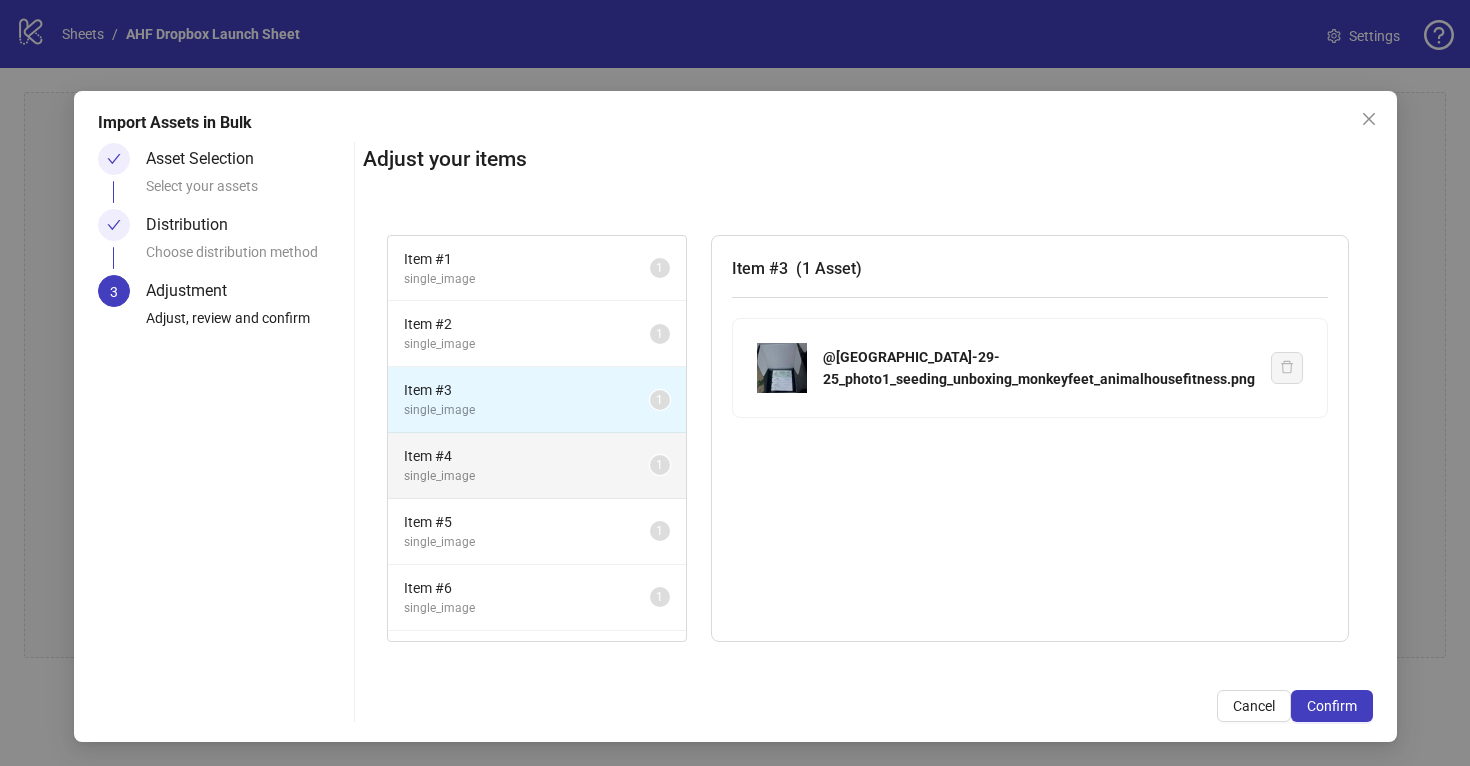 click on "Item # 4" at bounding box center [527, 456] 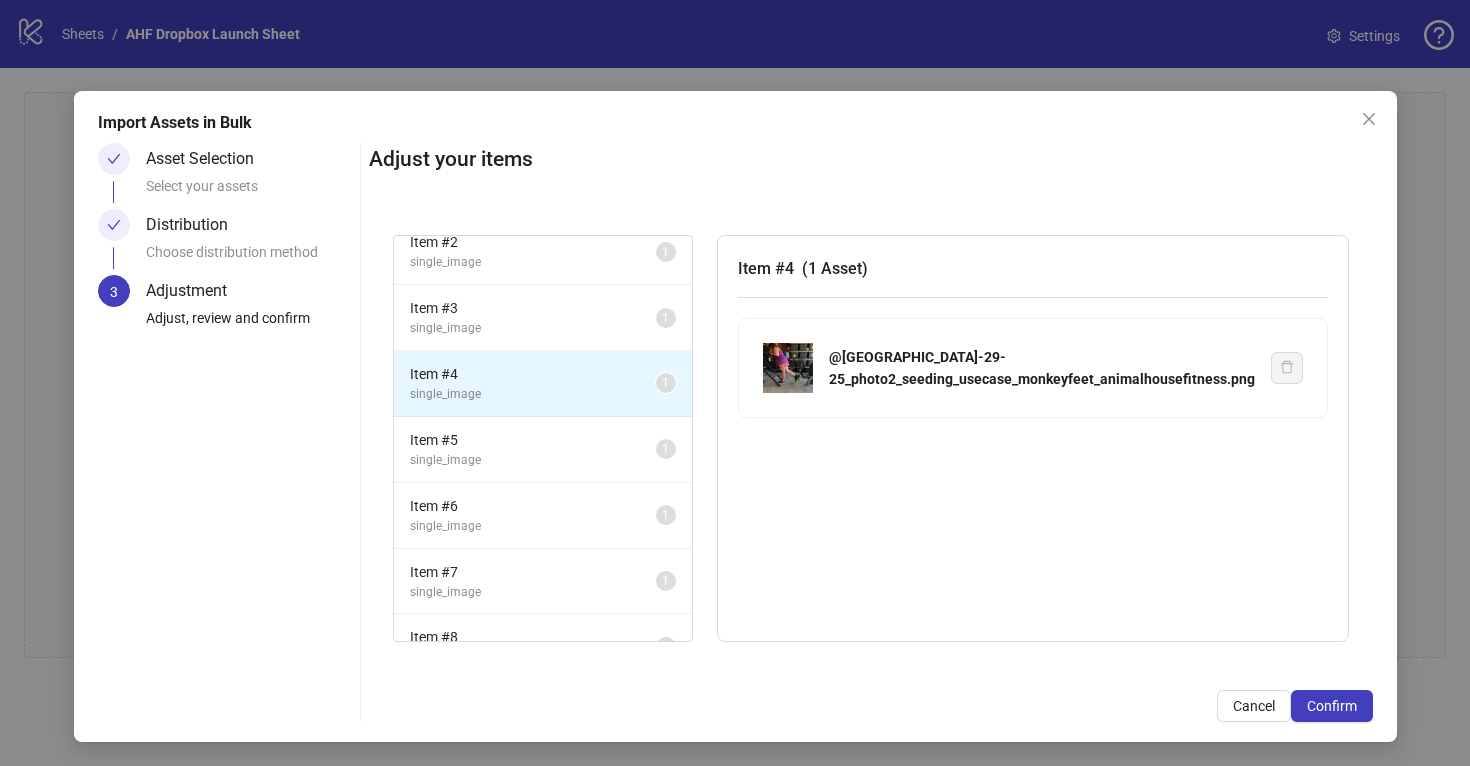 scroll, scrollTop: 102, scrollLeft: 0, axis: vertical 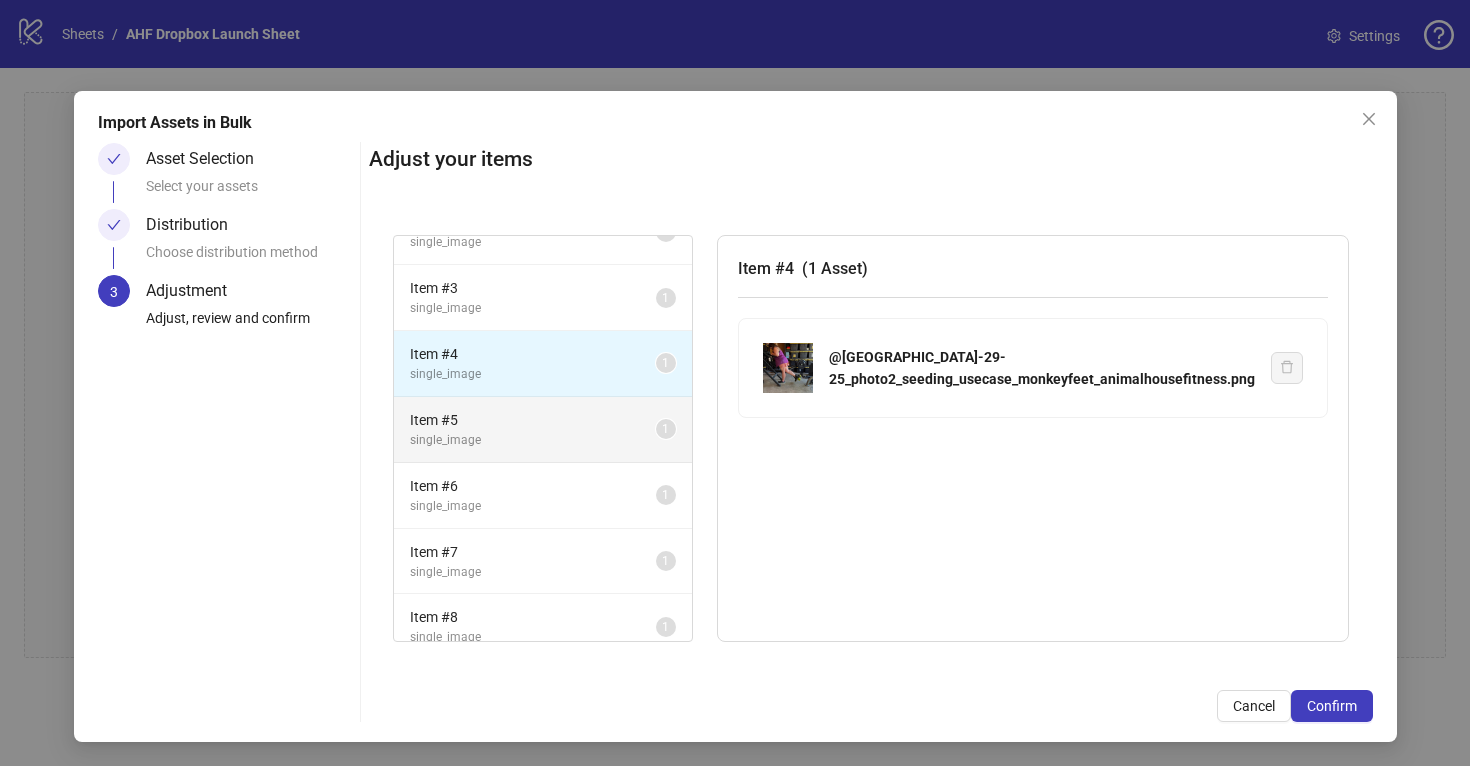 click on "Item # 5" at bounding box center [533, 420] 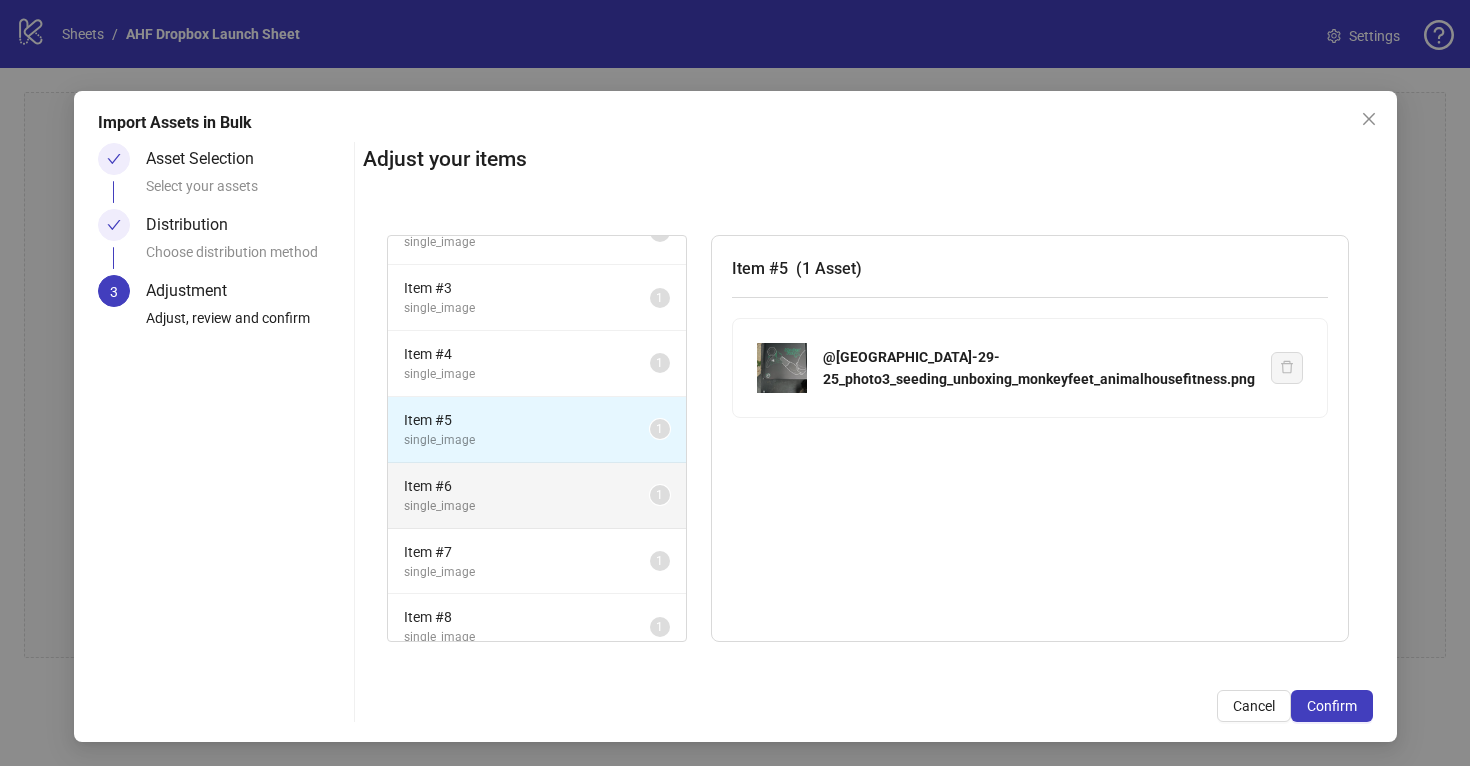 click on "single_image" at bounding box center (527, 506) 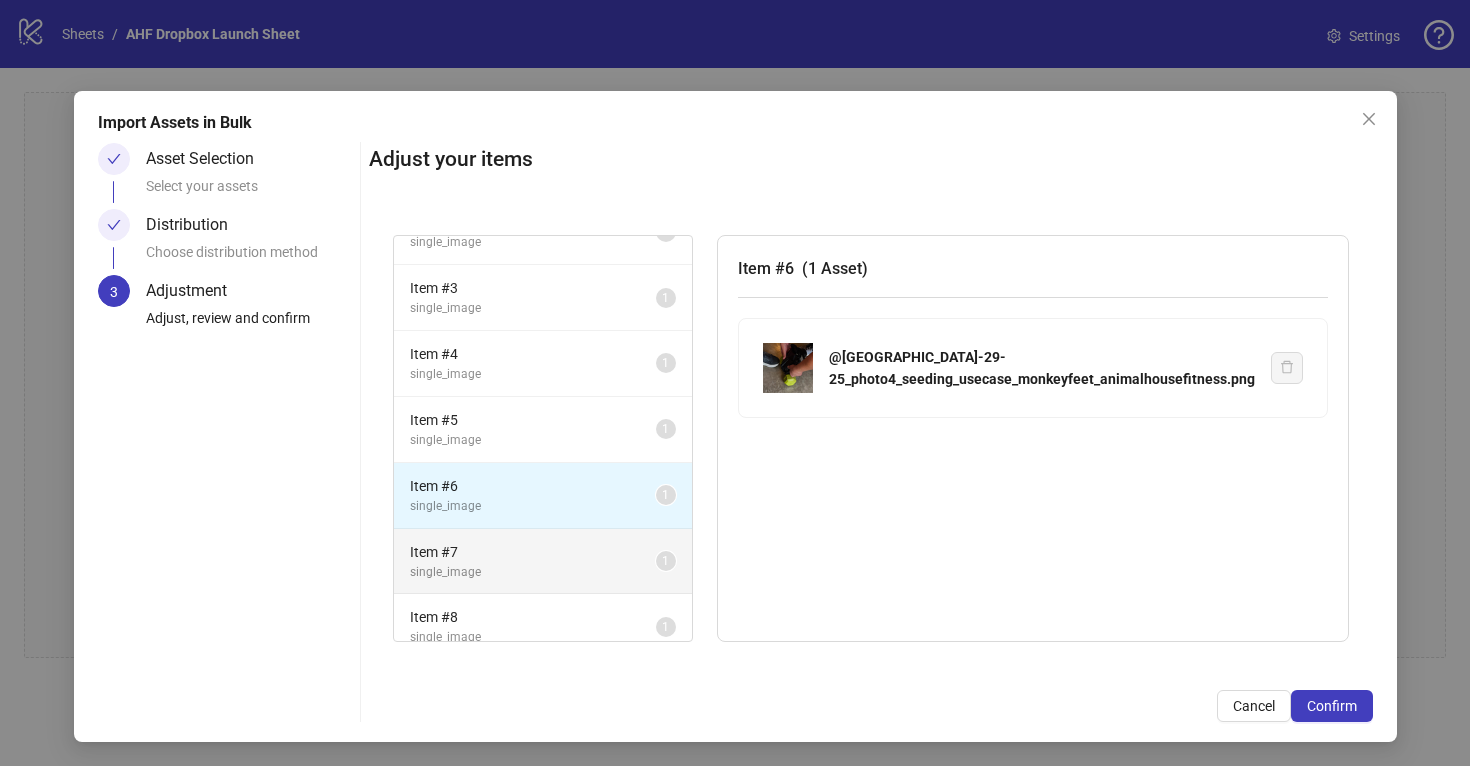 click on "Item # 7" at bounding box center [533, 552] 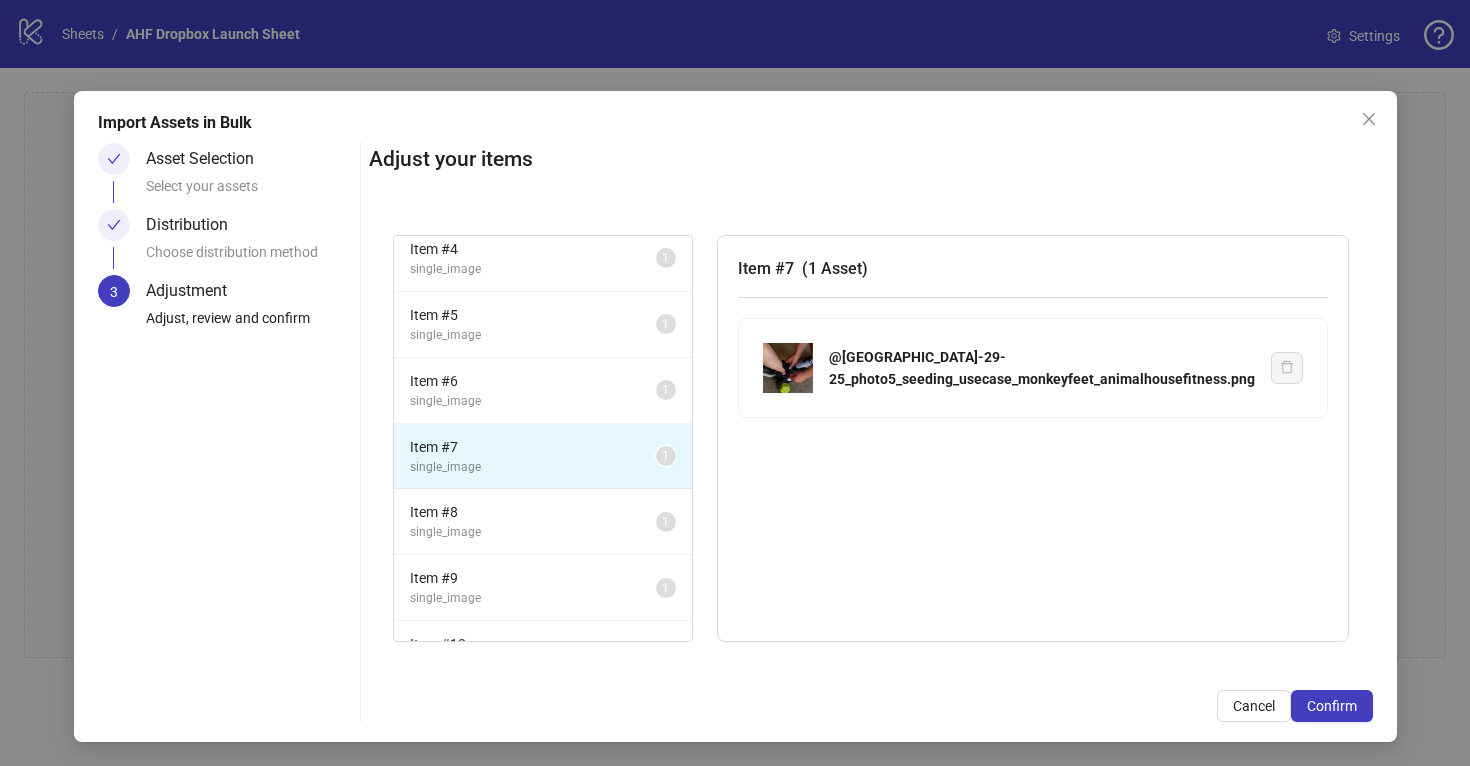 scroll, scrollTop: 317, scrollLeft: 0, axis: vertical 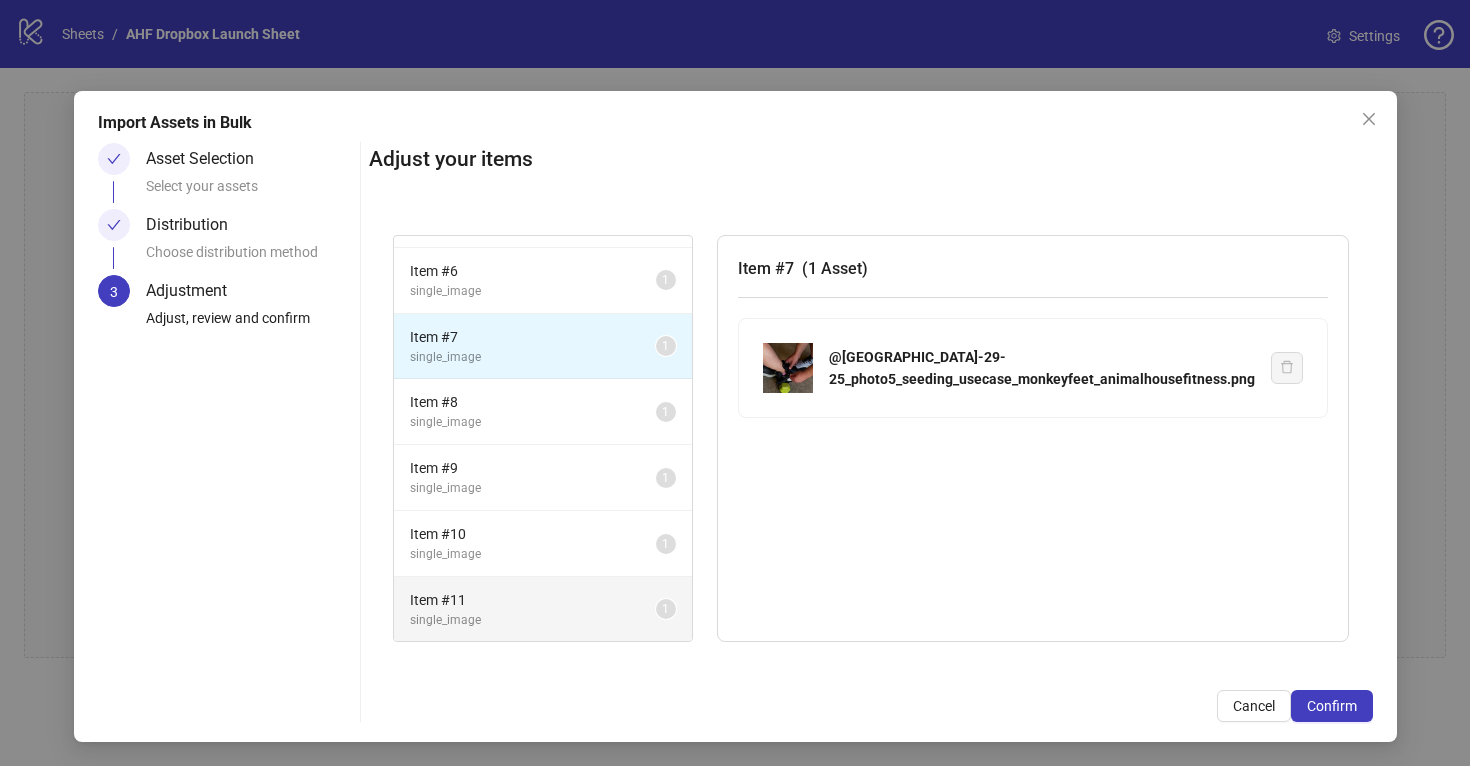 click on "single_image" at bounding box center (533, 620) 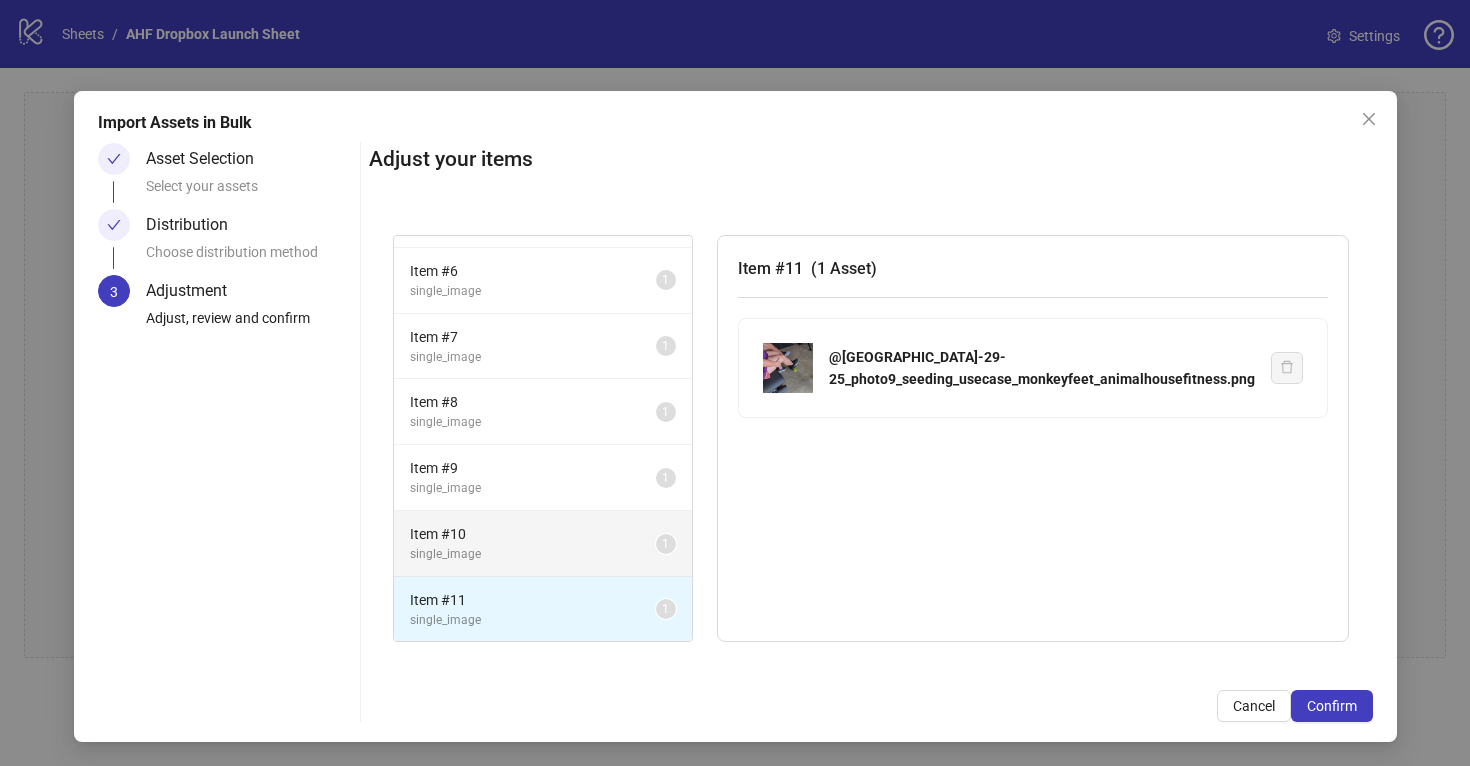 click on "Item # 10" at bounding box center [533, 534] 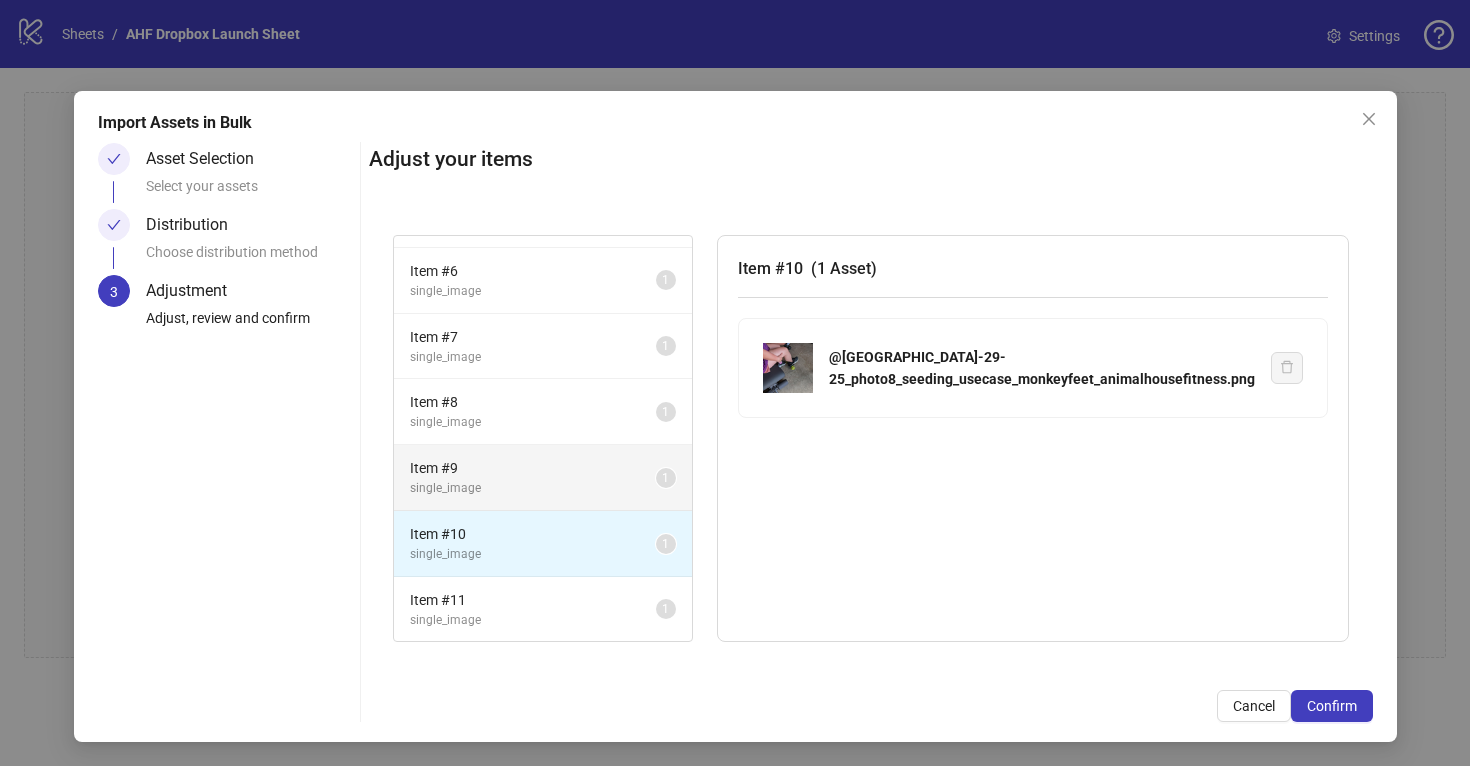 click on "Item # 9" at bounding box center [533, 468] 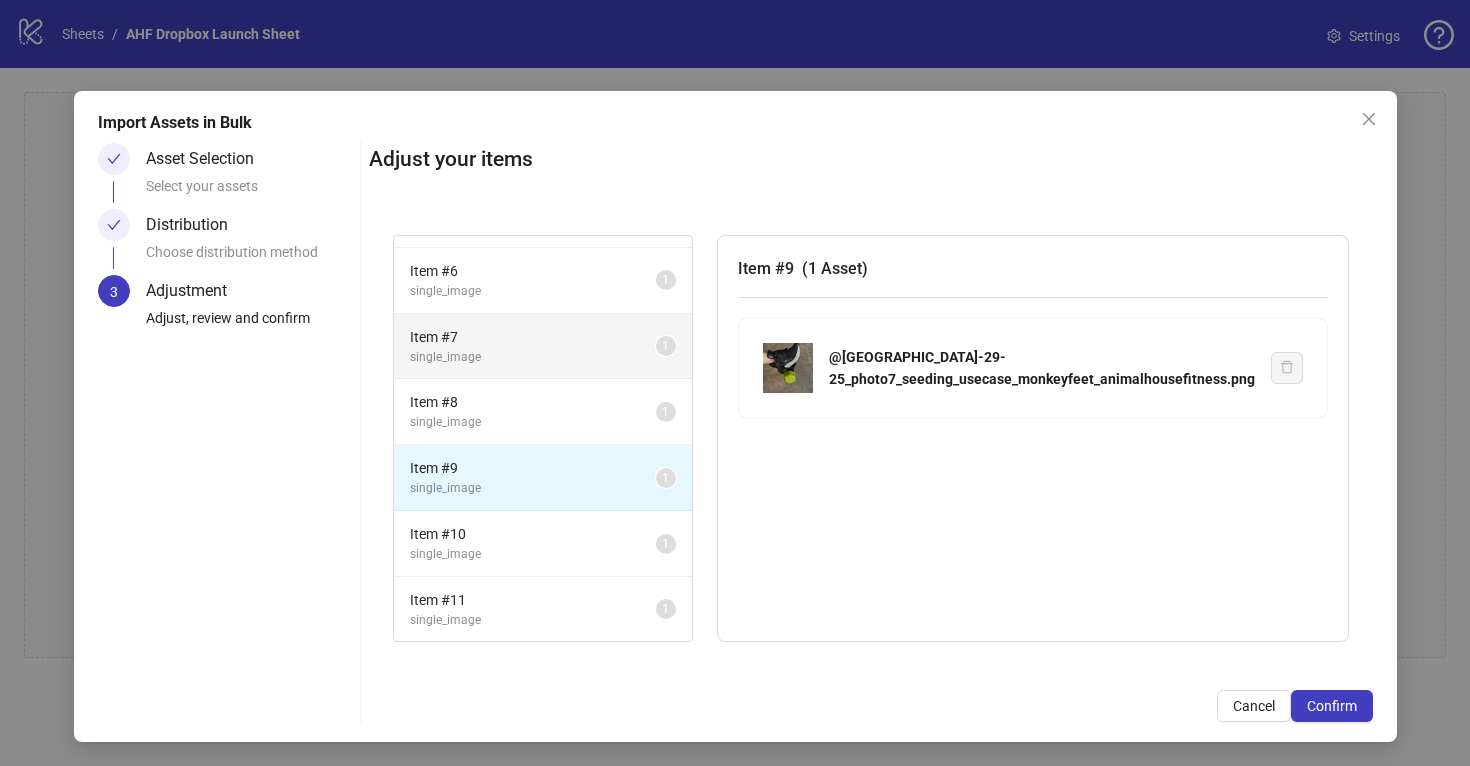 click on "Item # 7 single_image 1" at bounding box center [543, 347] 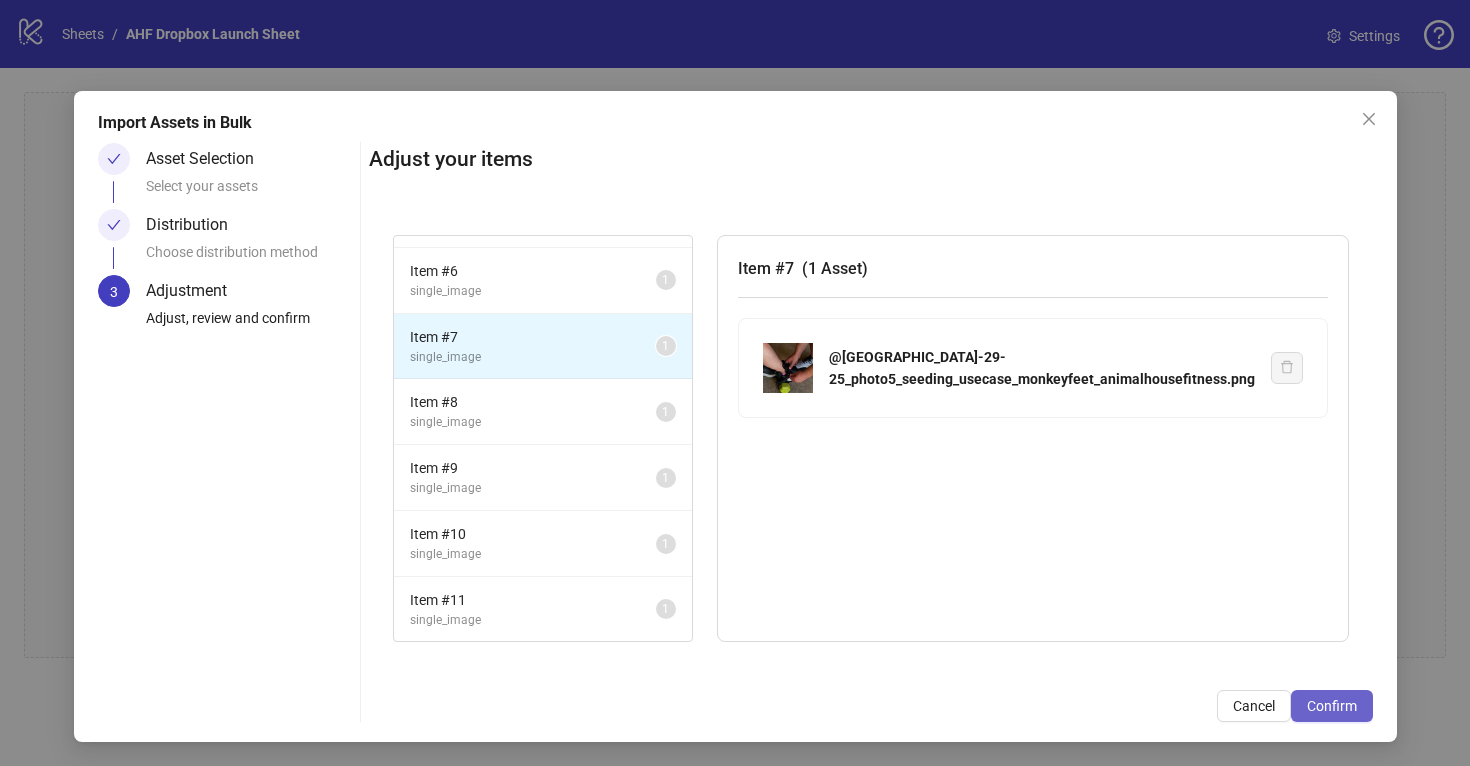 click on "Confirm" at bounding box center [1332, 706] 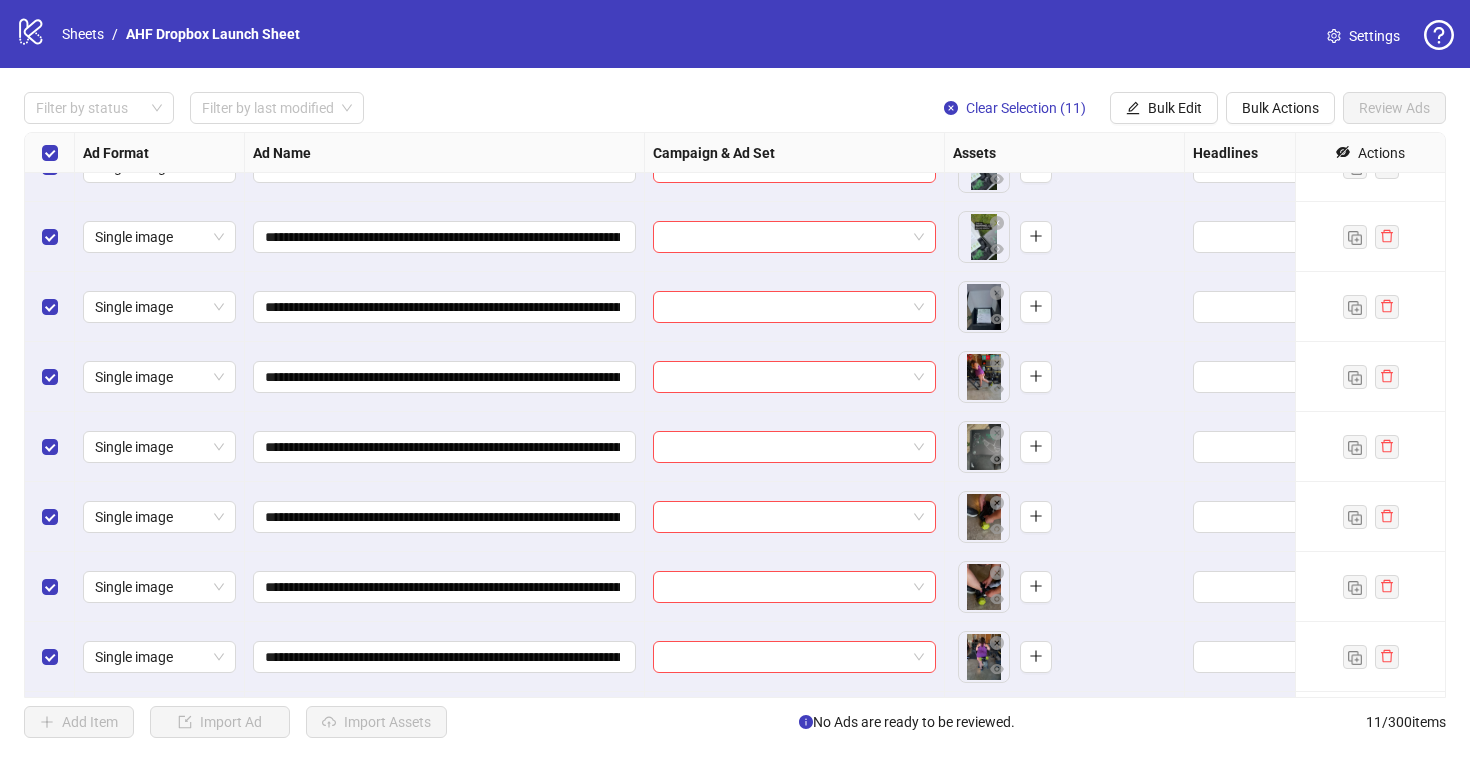 scroll, scrollTop: 0, scrollLeft: 0, axis: both 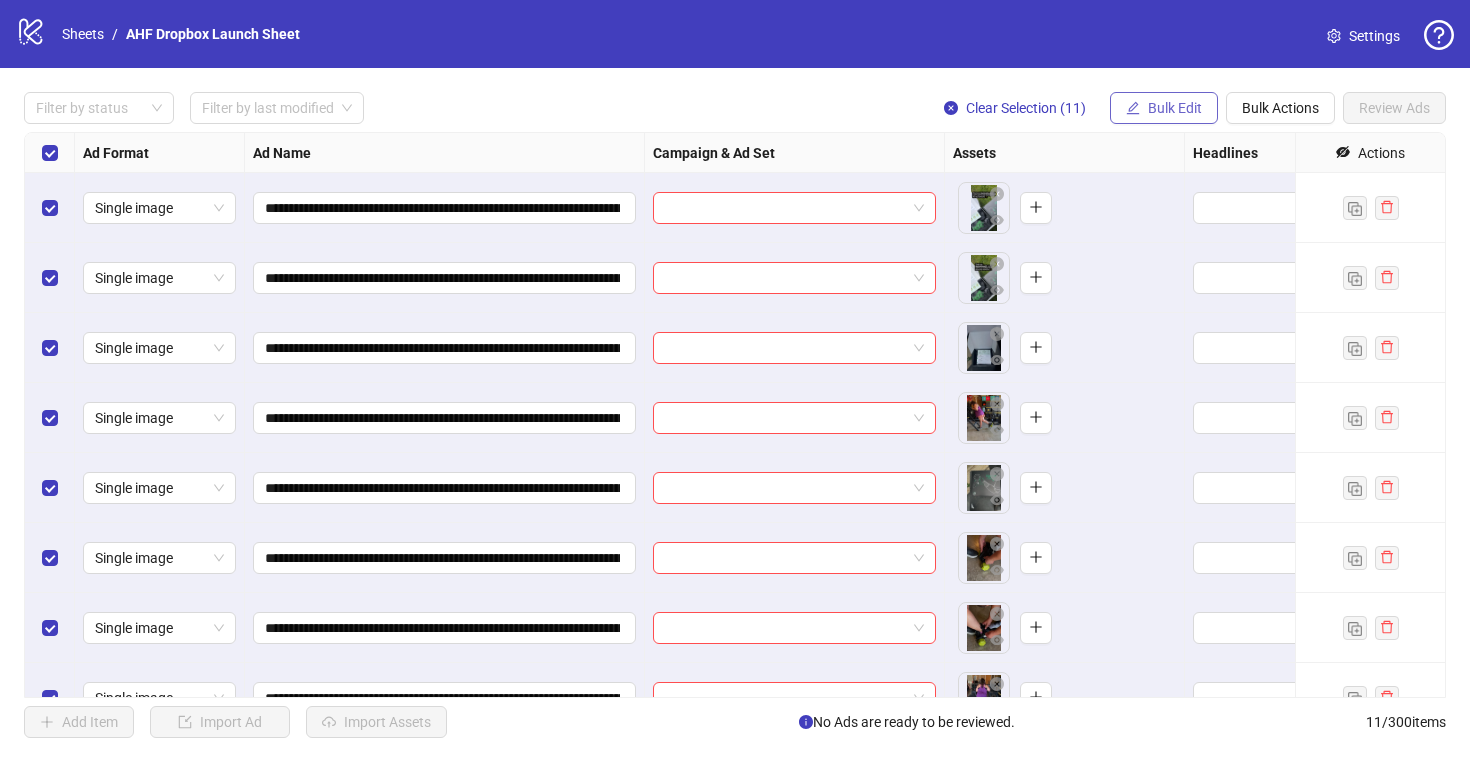 click on "Bulk Edit" at bounding box center [1175, 108] 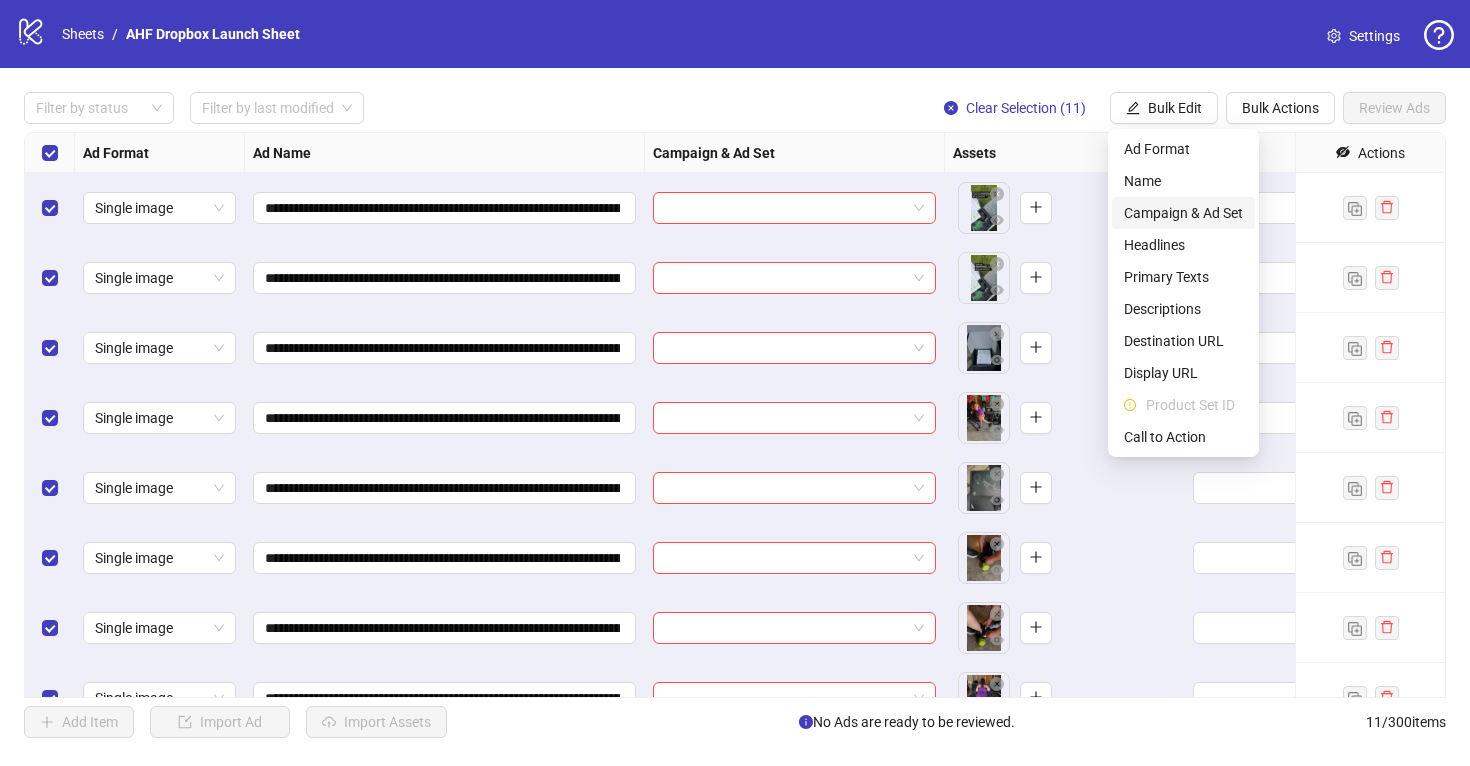 click on "Campaign & Ad Set" at bounding box center [1183, 213] 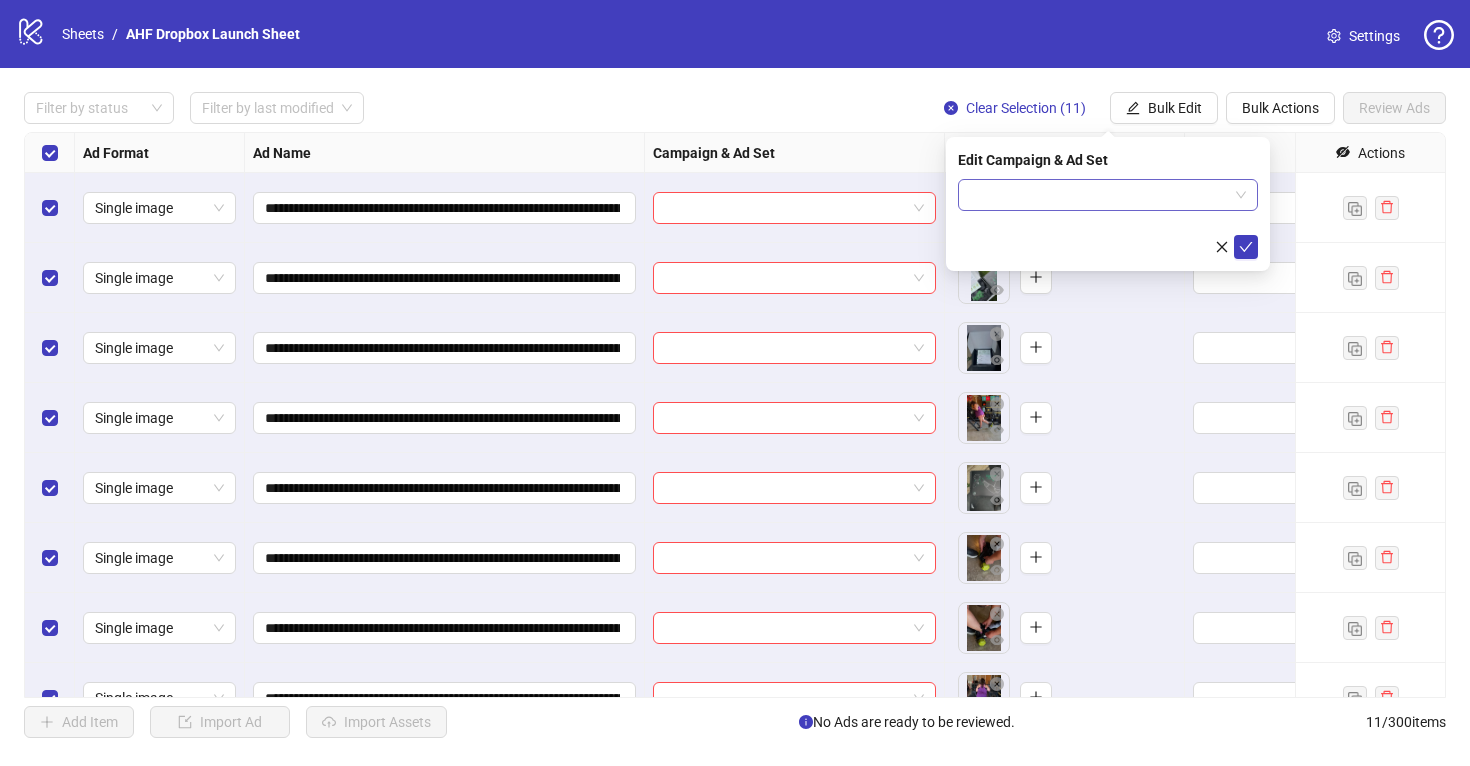 click at bounding box center (1108, 195) 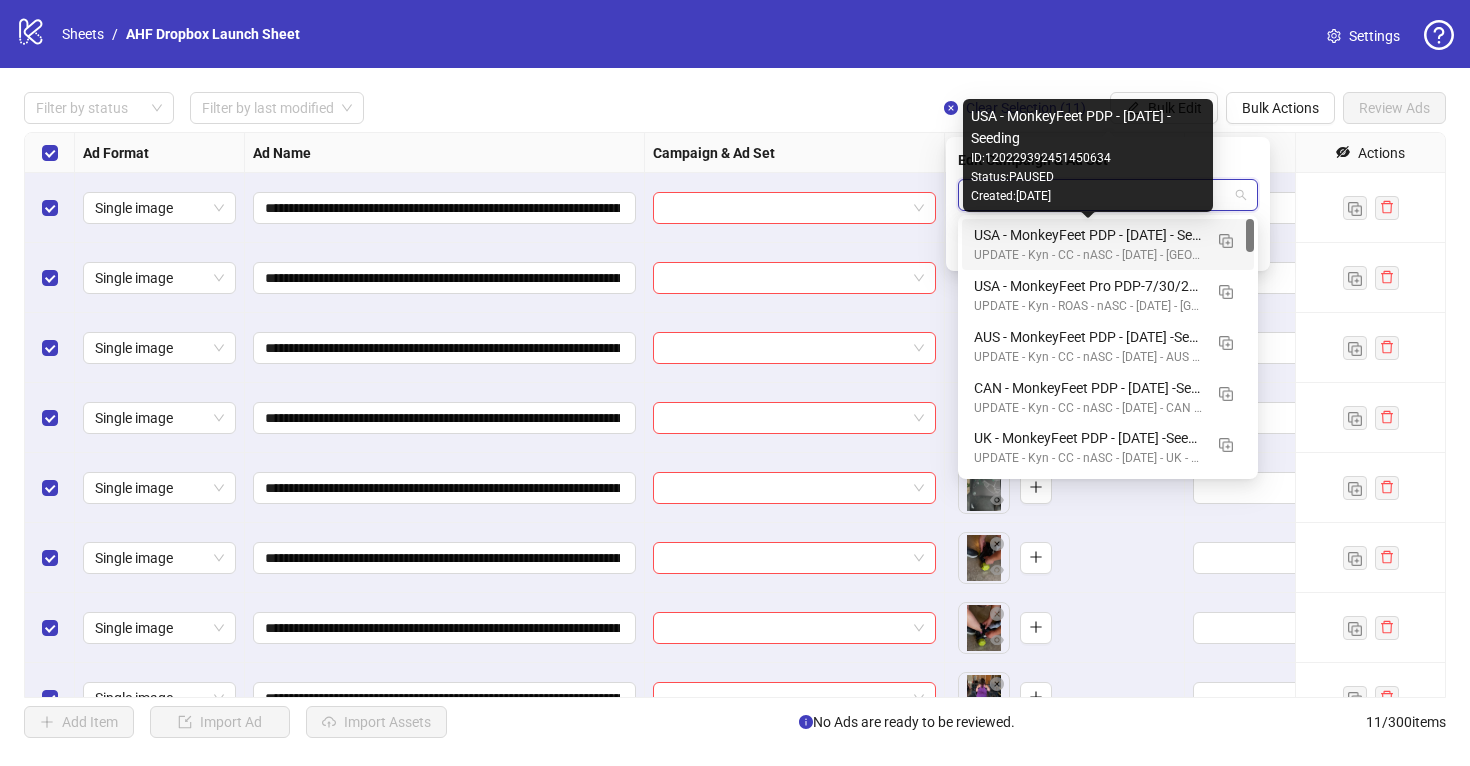 click on "USA - MonkeyFeet PDP - 7/30/25 - Seeding" at bounding box center (1088, 235) 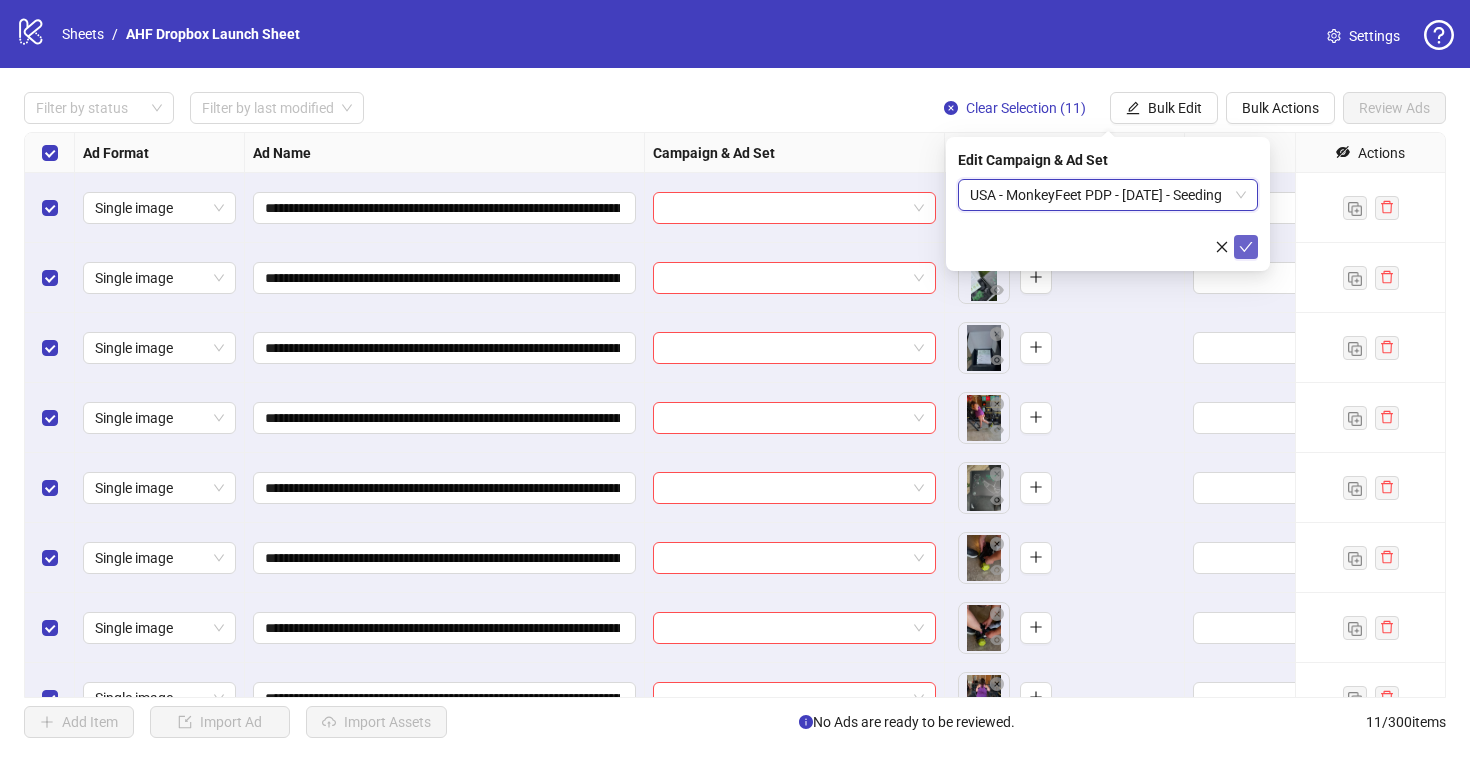 click 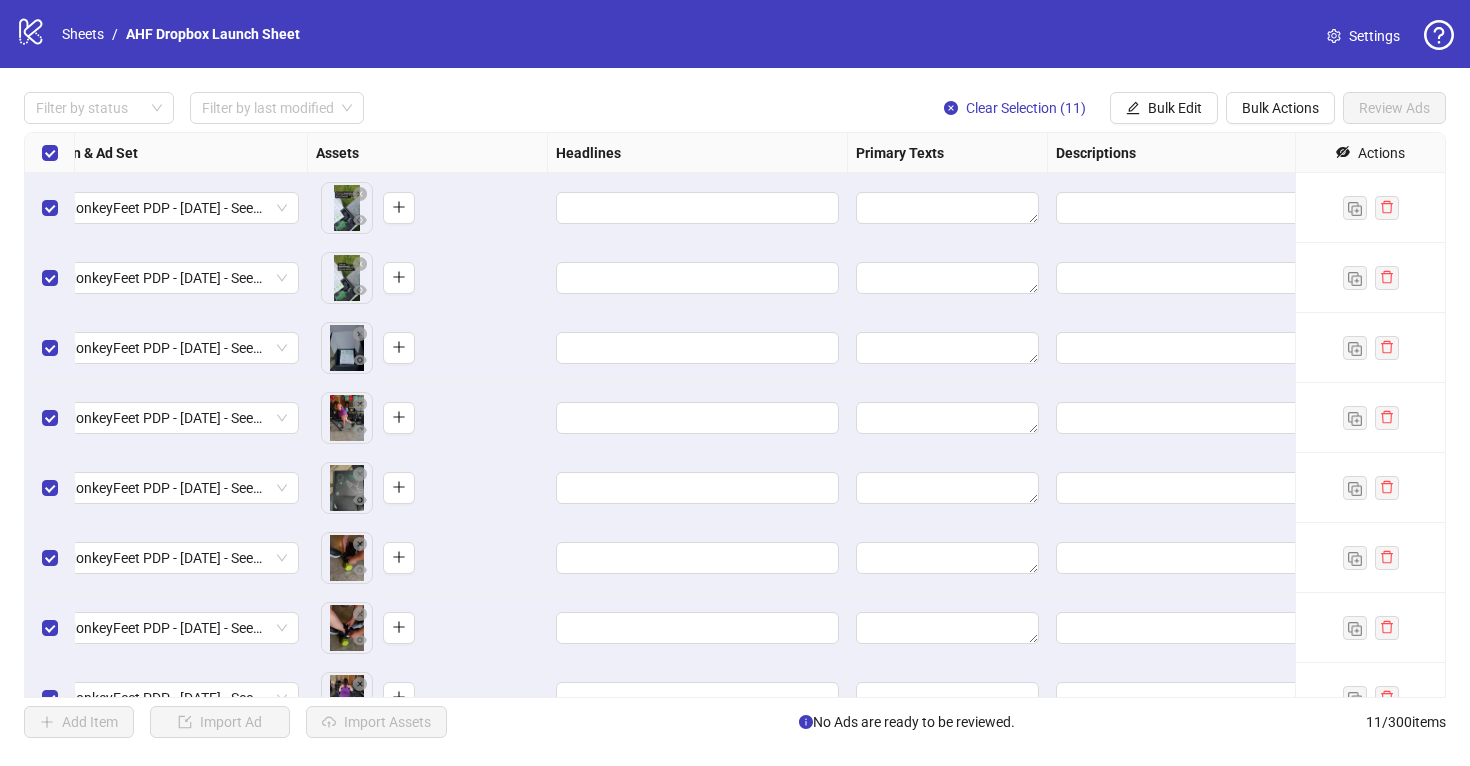 scroll, scrollTop: 0, scrollLeft: 715, axis: horizontal 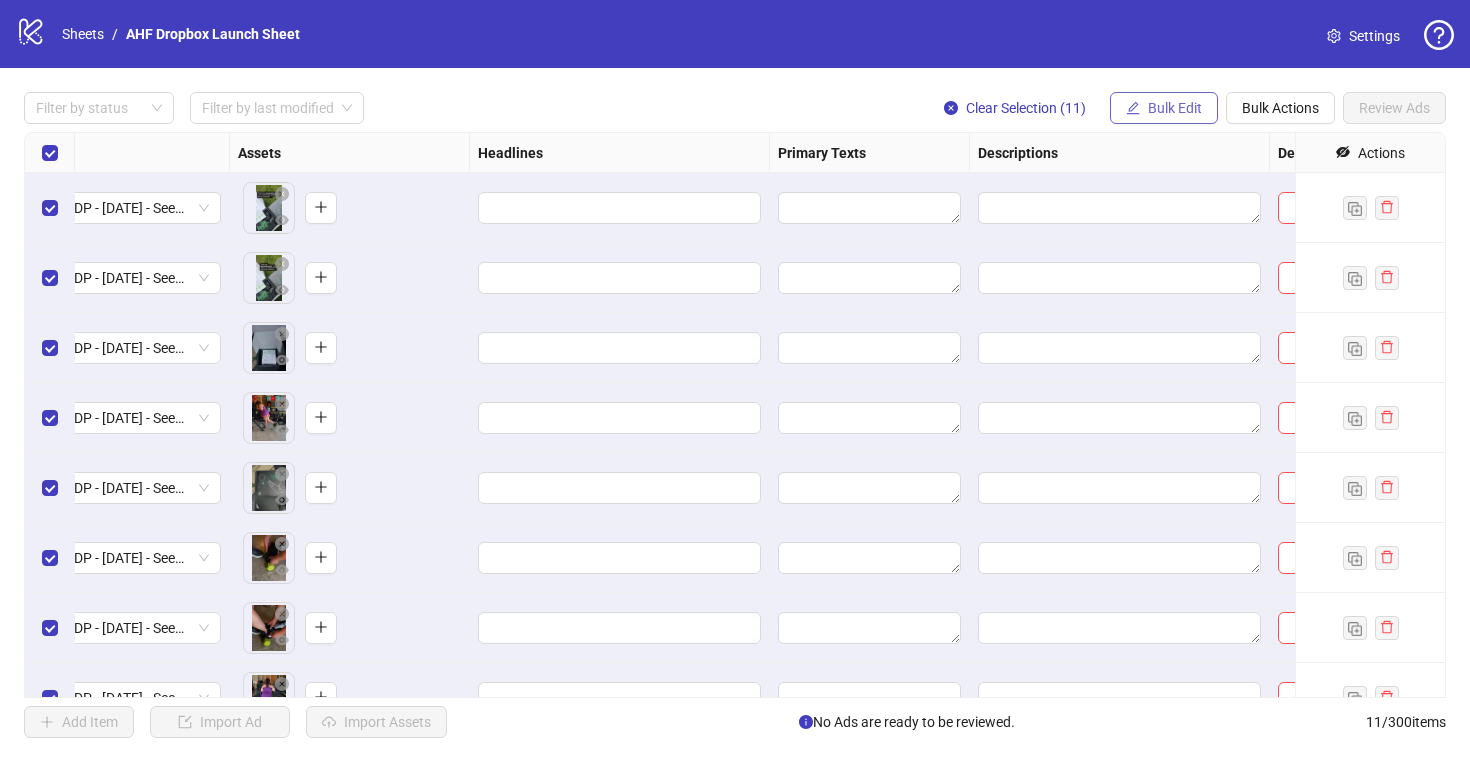click on "Bulk Edit" at bounding box center [1175, 108] 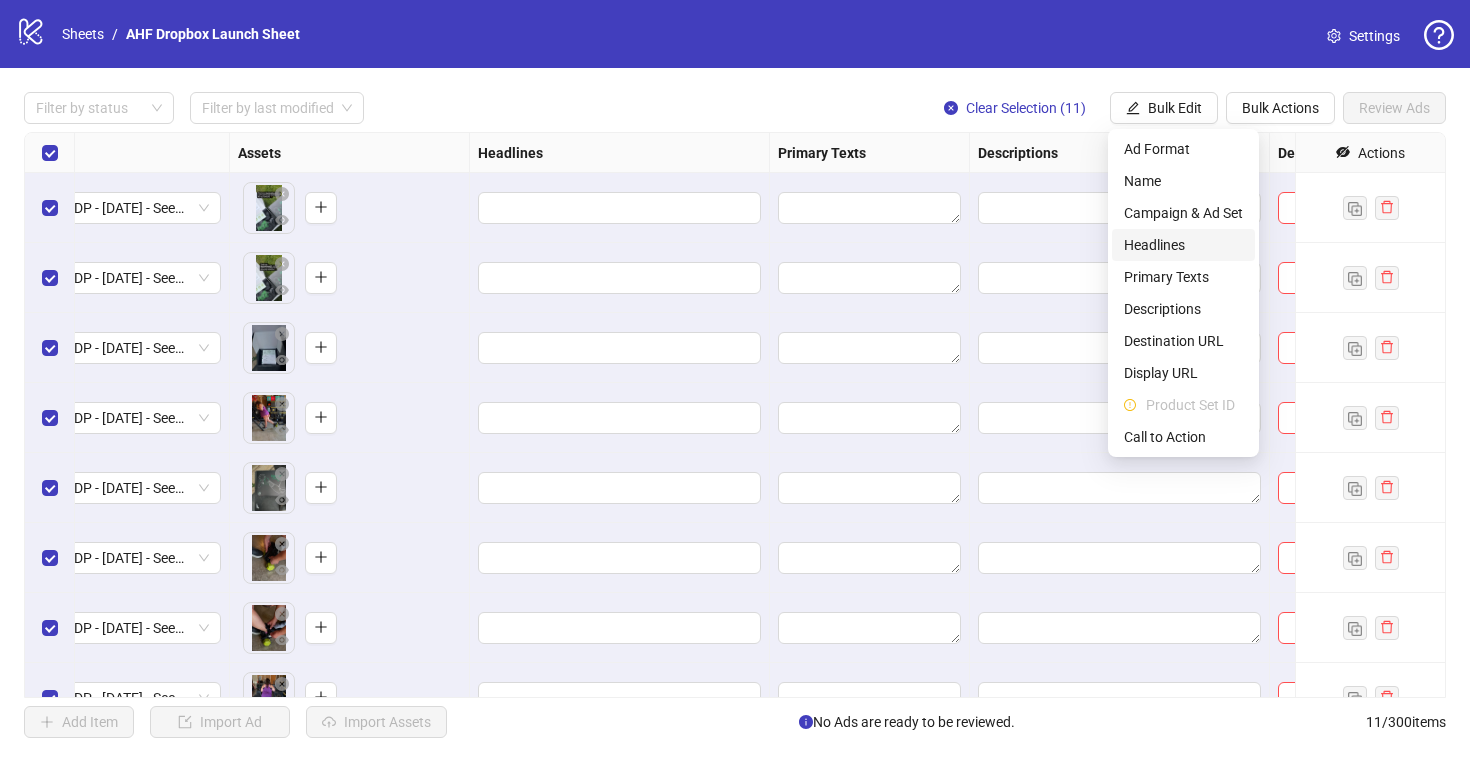 click on "Headlines" at bounding box center [1183, 245] 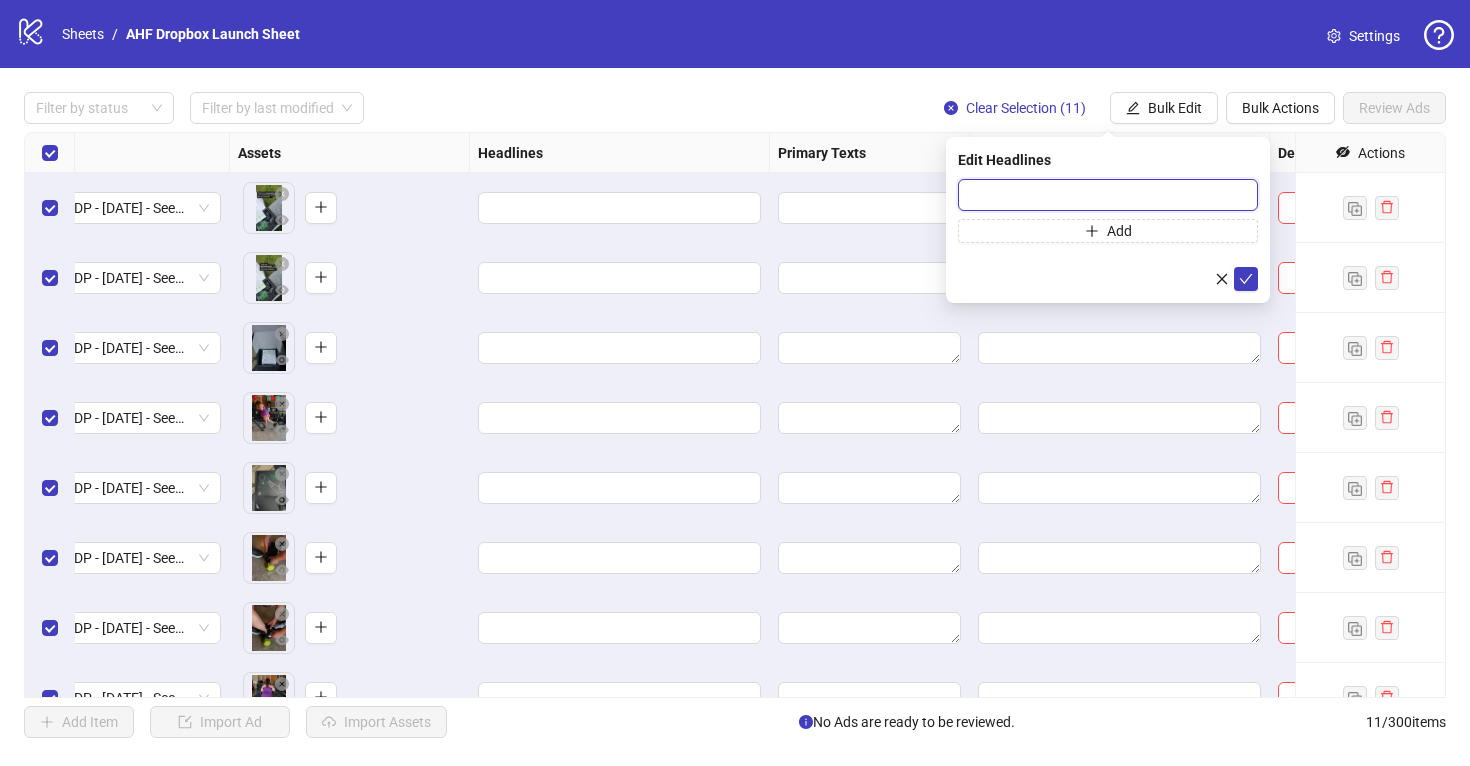 click at bounding box center [1108, 195] 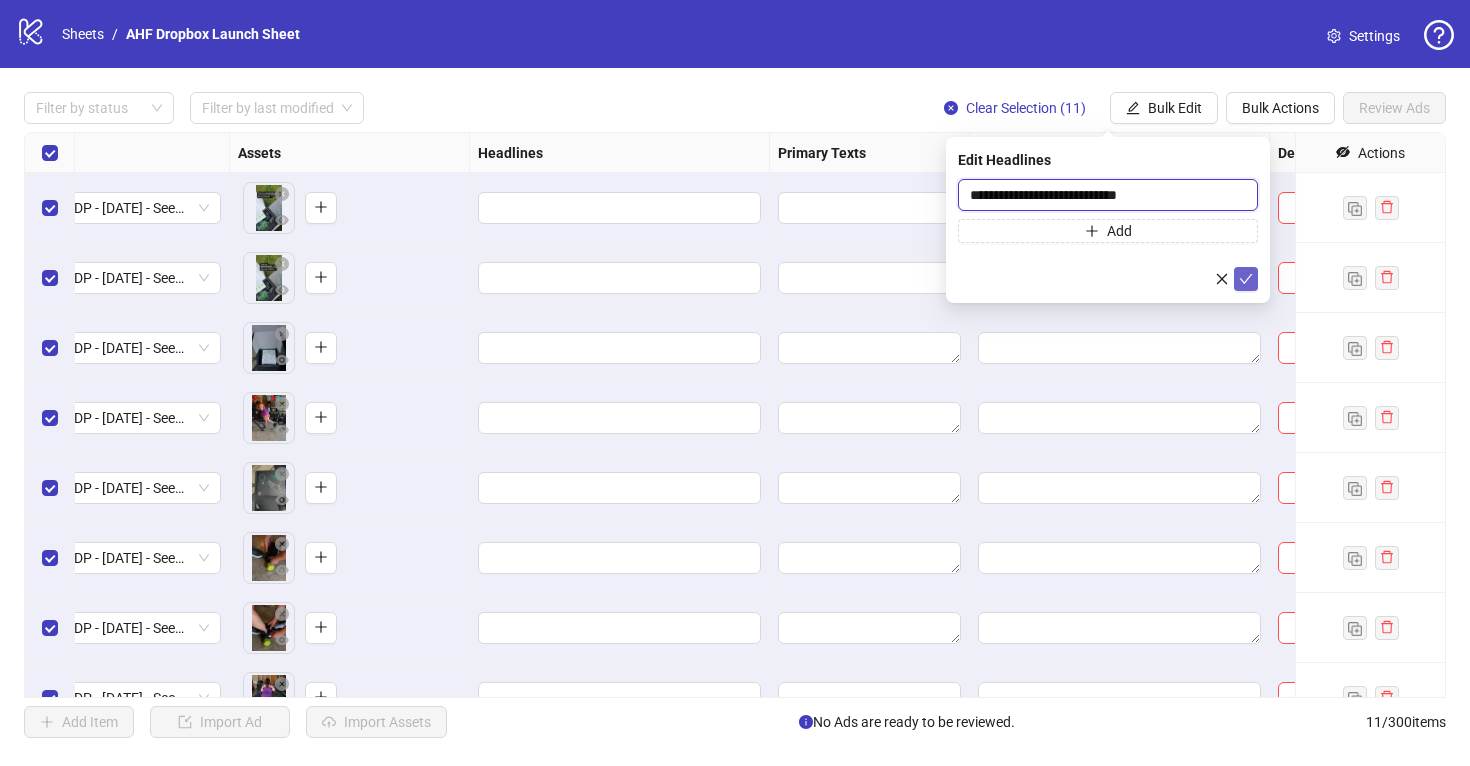 type on "**********" 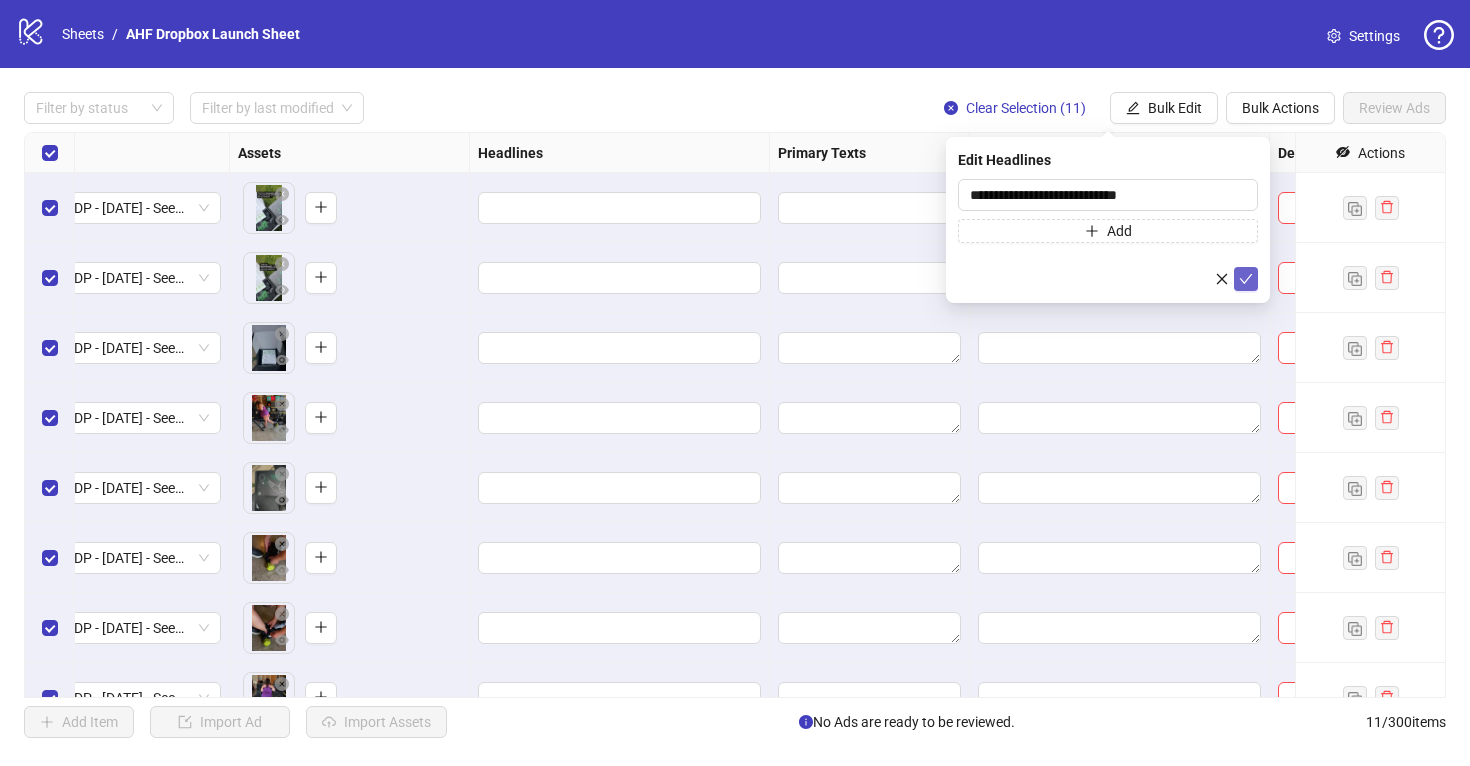 click 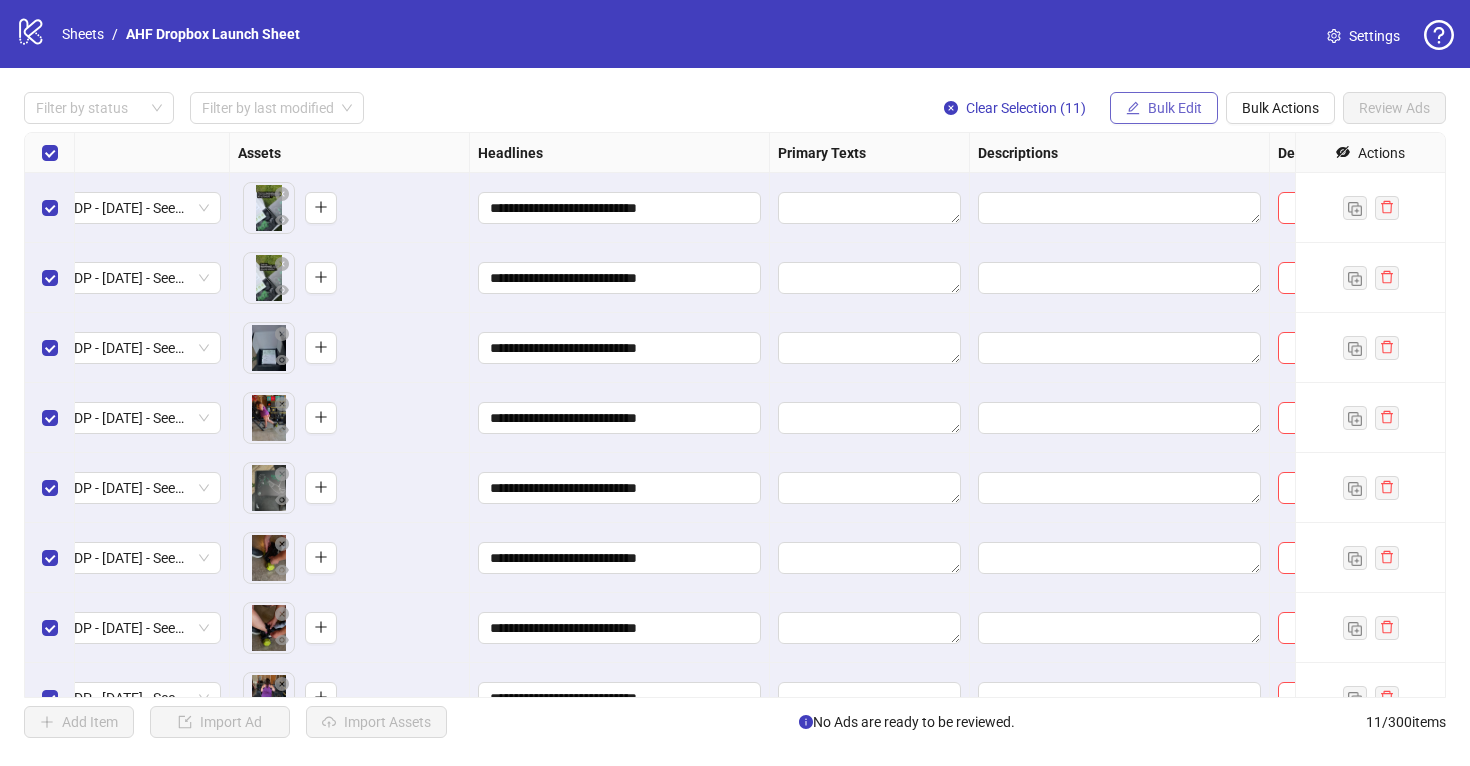 click on "Bulk Edit" at bounding box center (1175, 108) 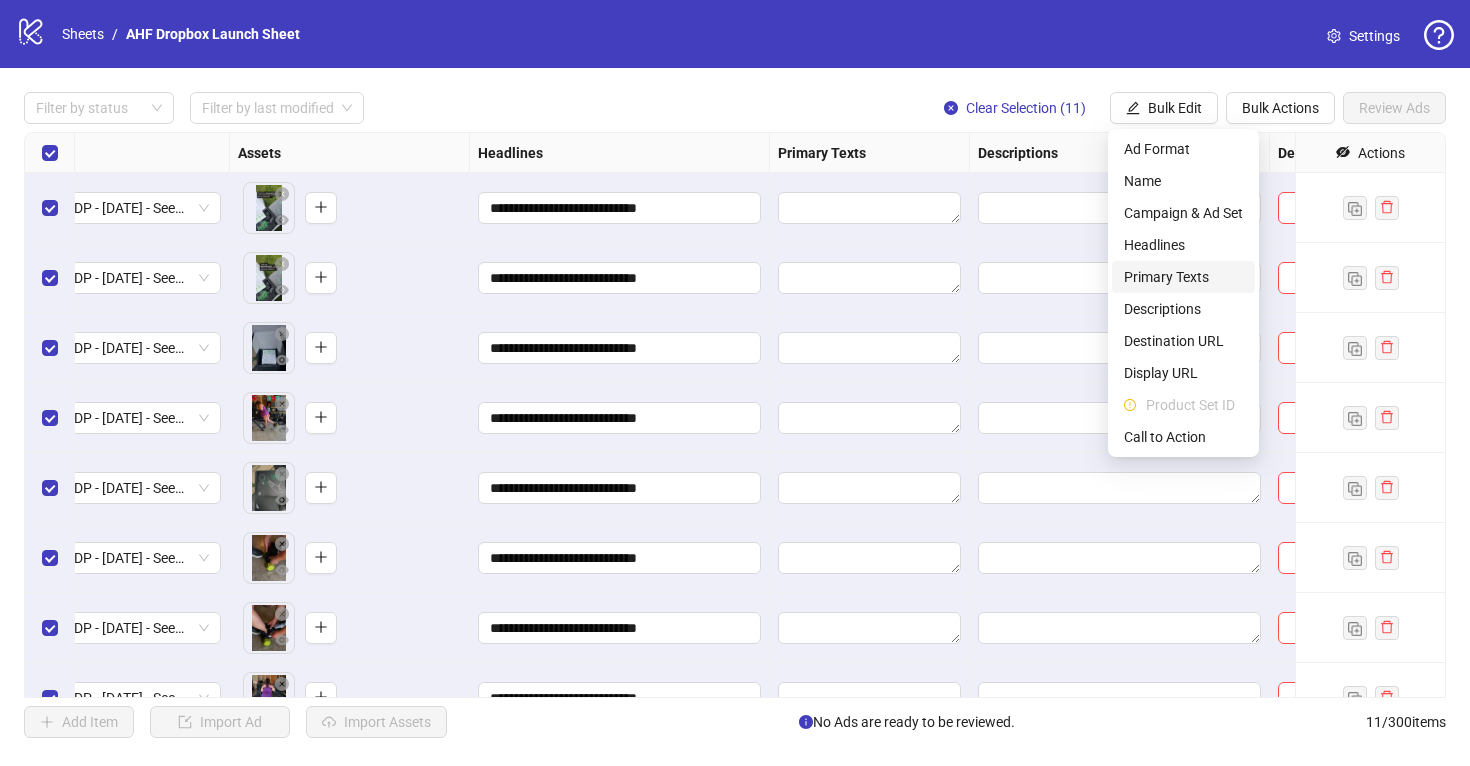 click on "Primary Texts" at bounding box center (1183, 277) 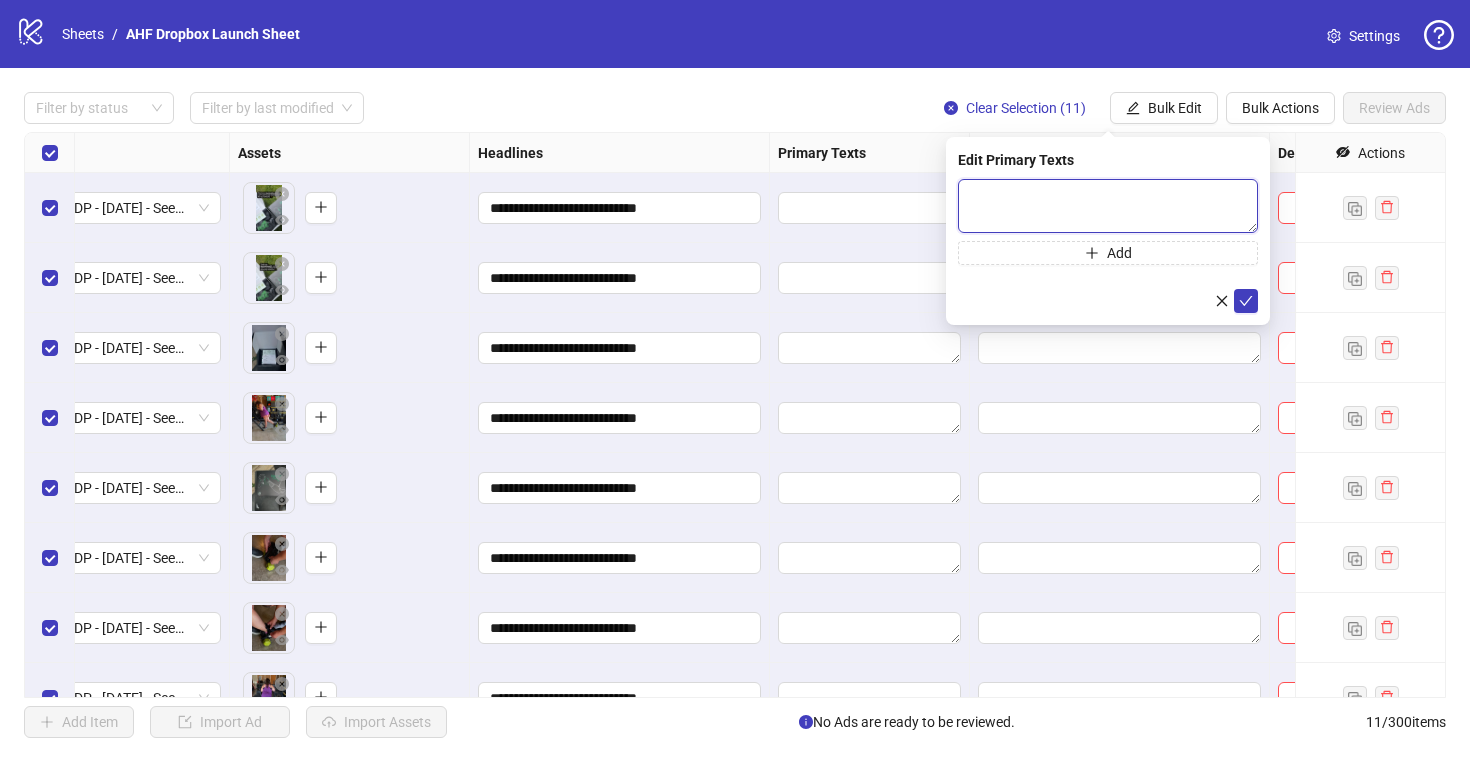 click at bounding box center (1108, 206) 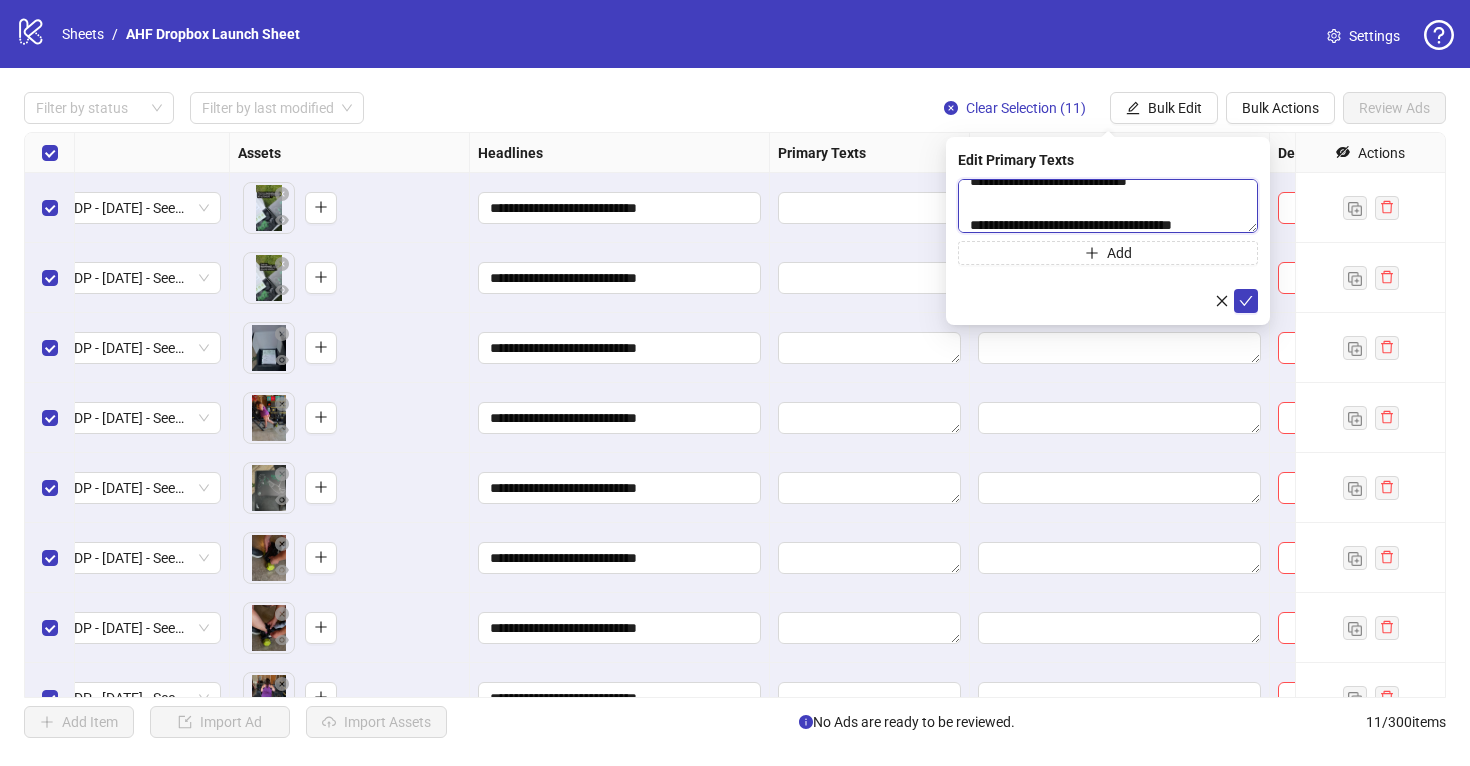scroll, scrollTop: 0, scrollLeft: 0, axis: both 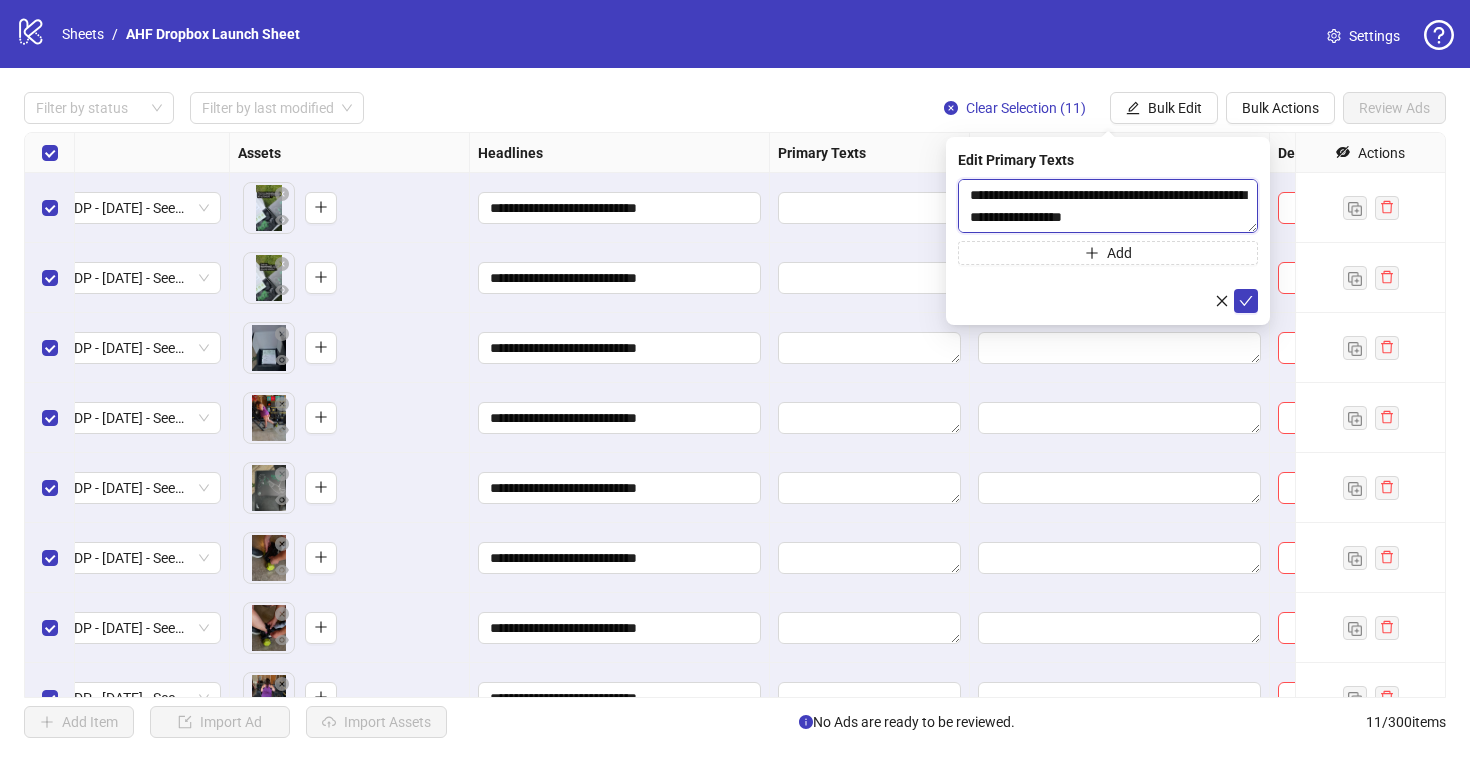click on "**********" at bounding box center [1108, 206] 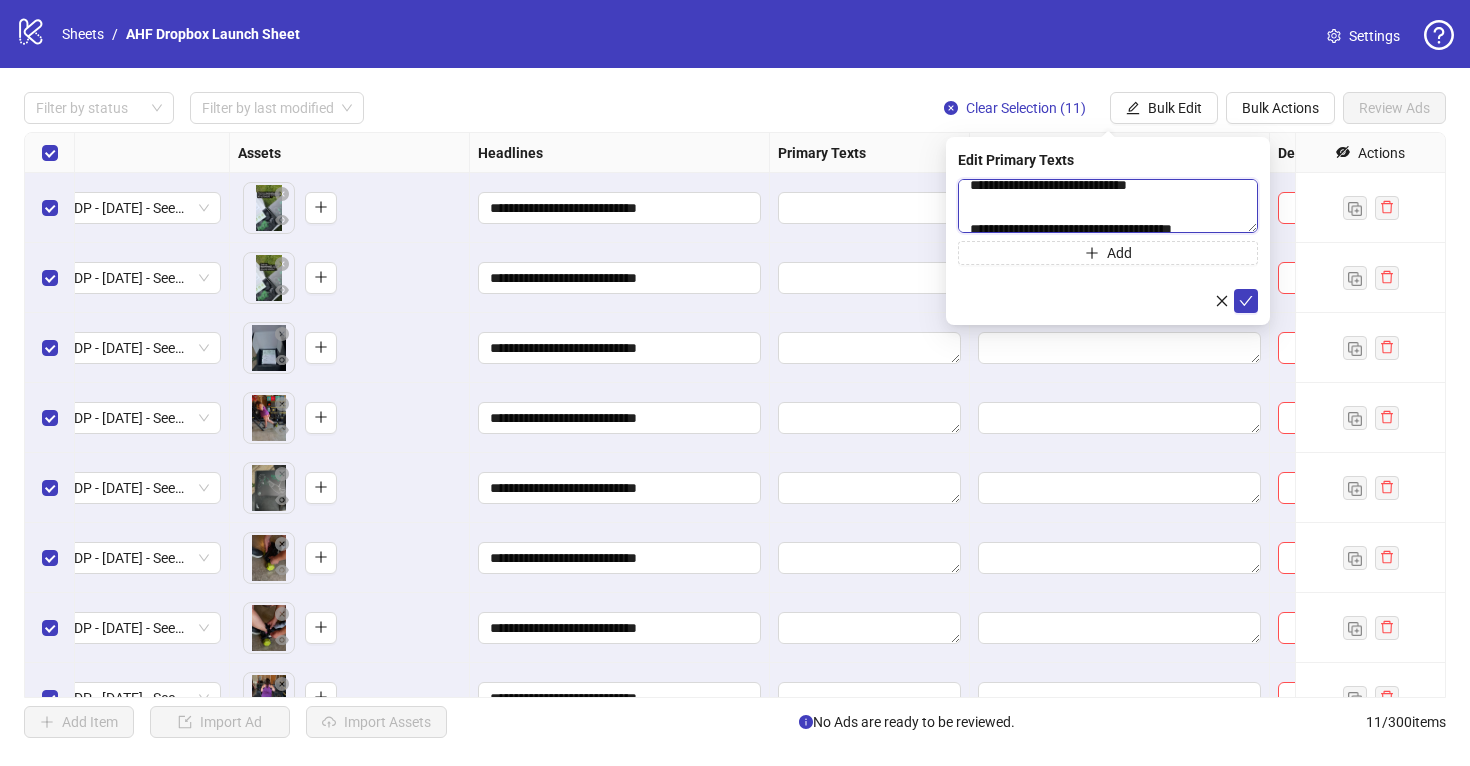 scroll, scrollTop: 132, scrollLeft: 0, axis: vertical 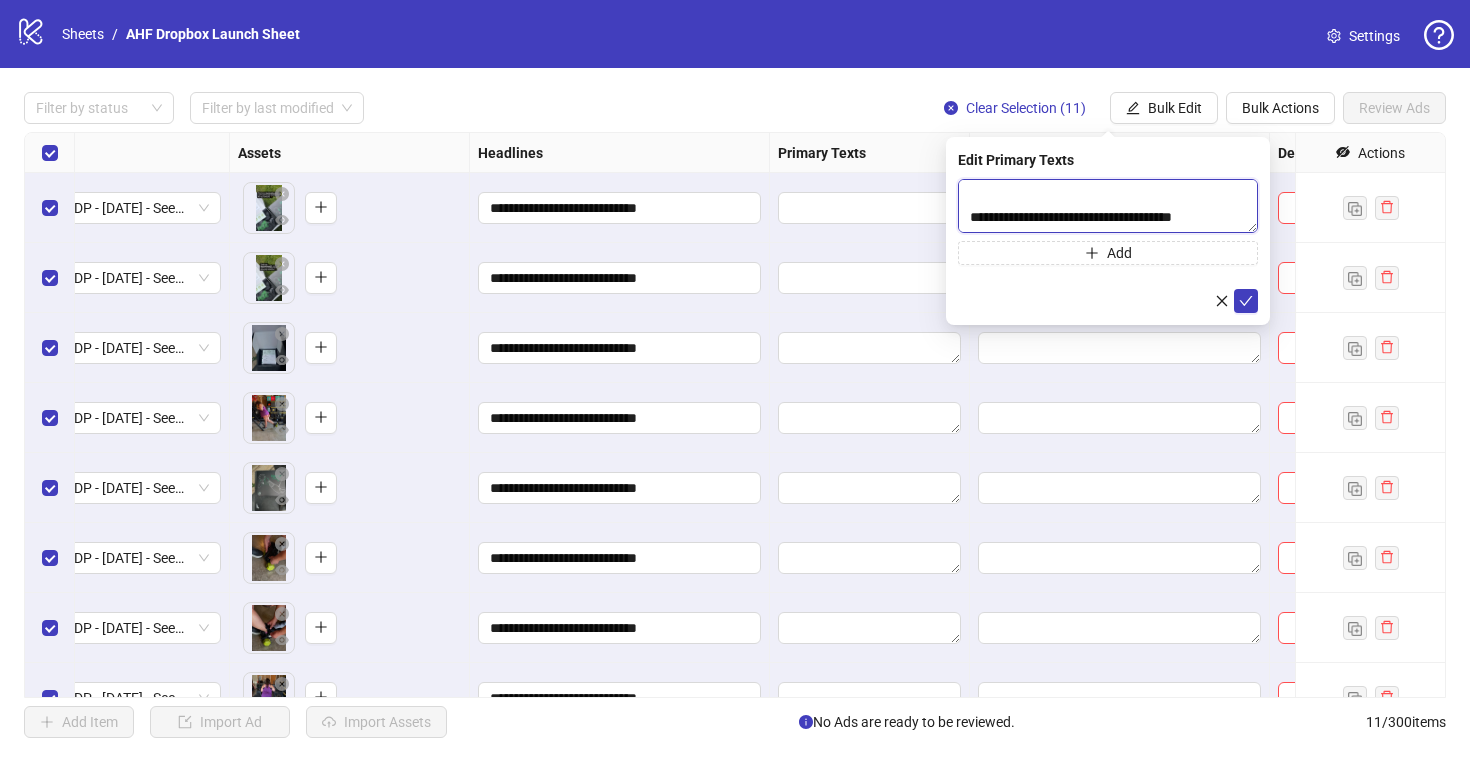 click on "**********" at bounding box center [1108, 206] 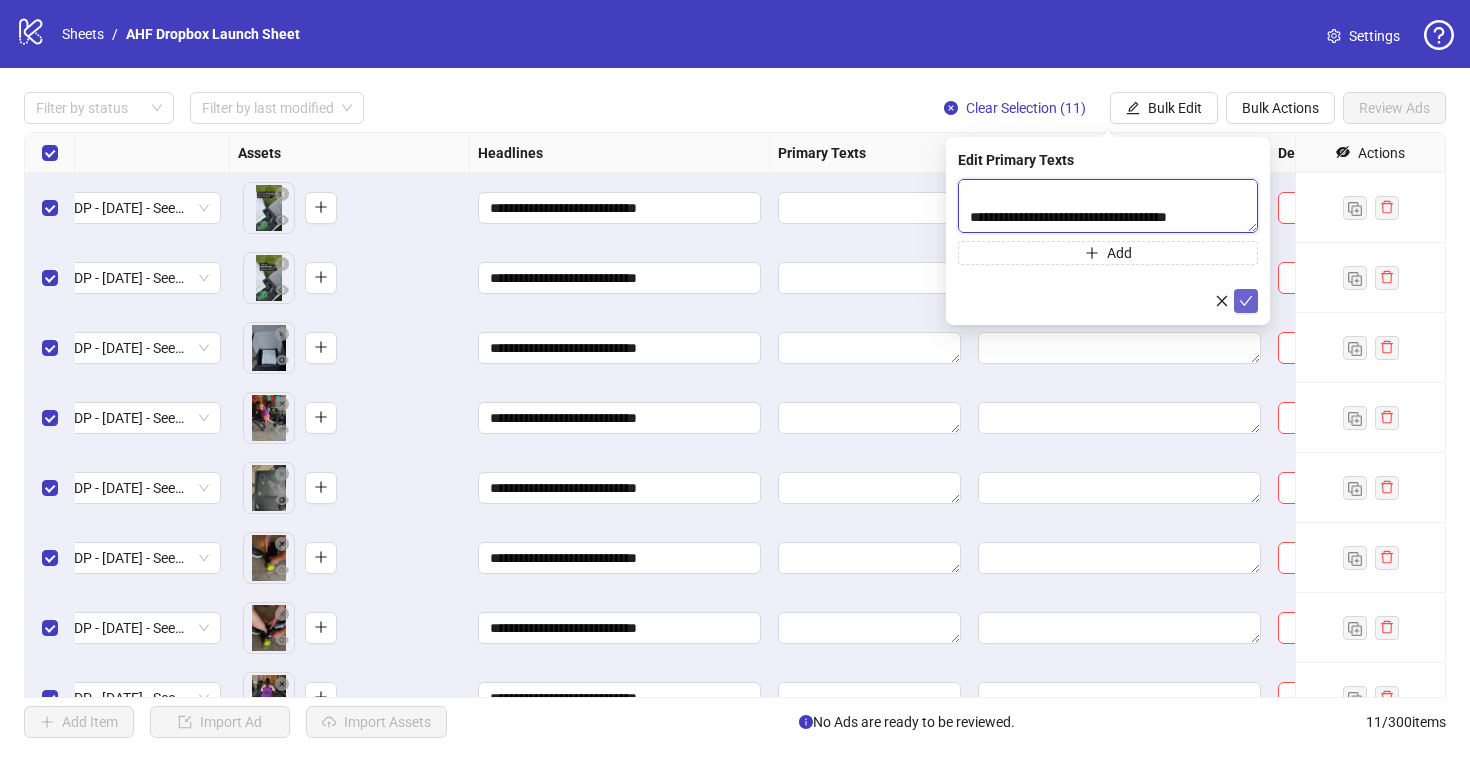 type on "**********" 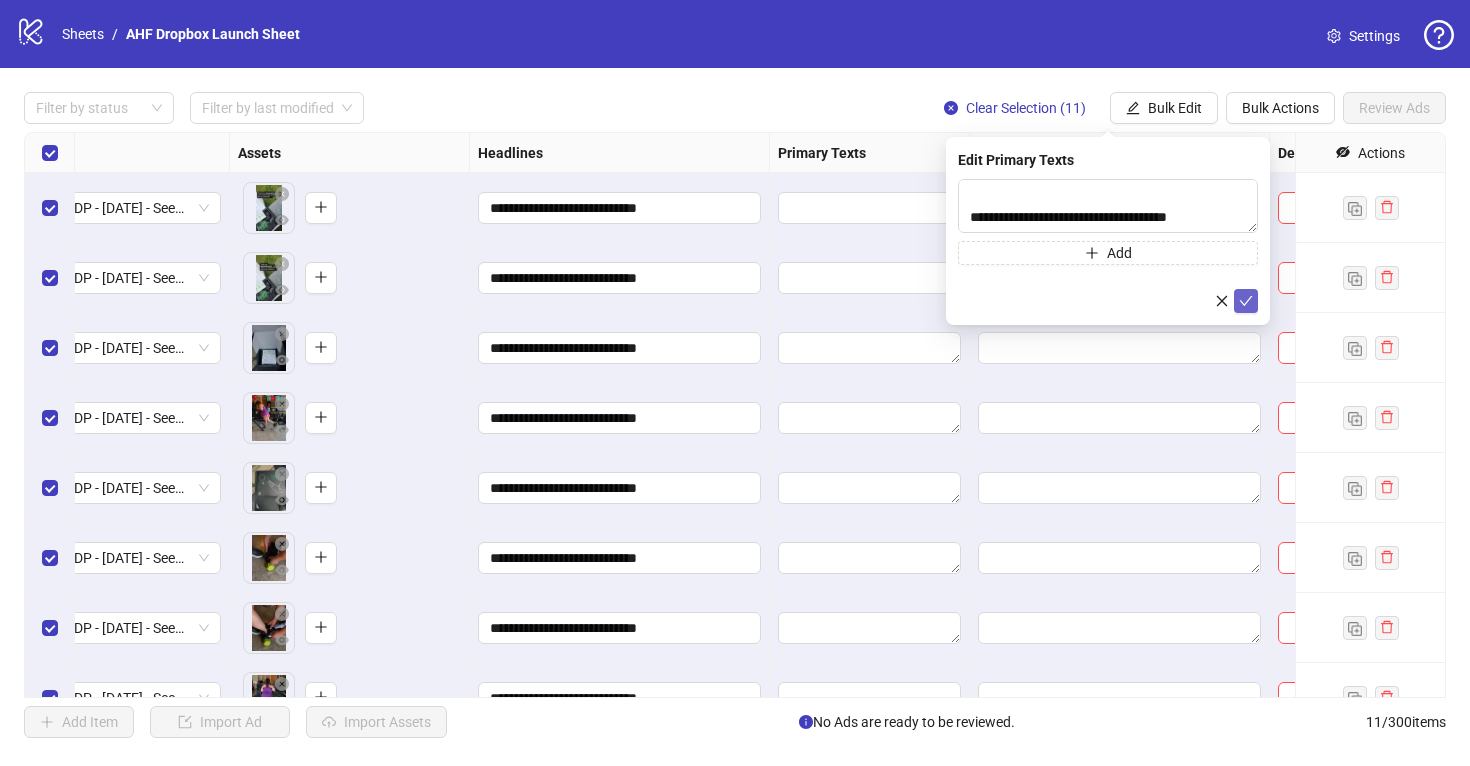 click 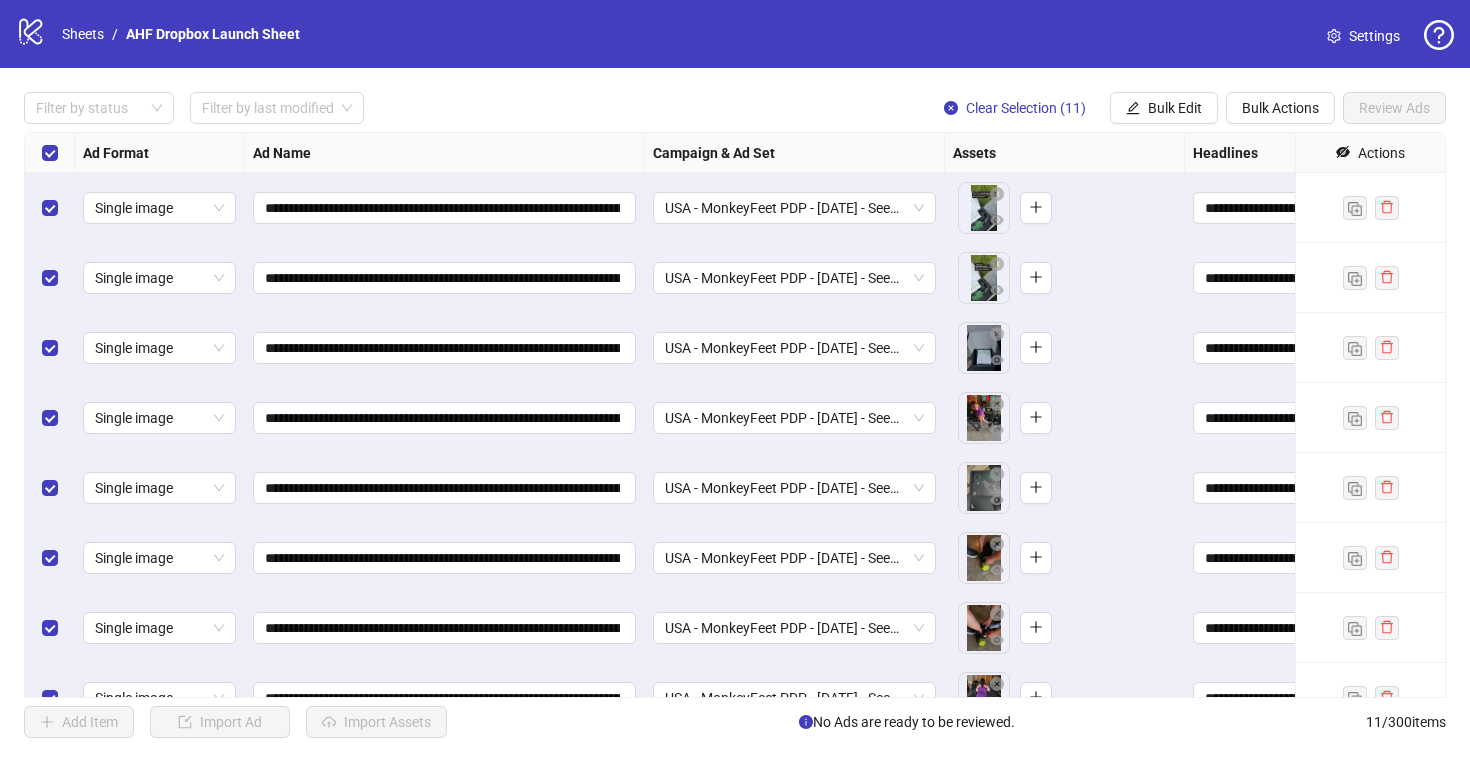 scroll, scrollTop: 246, scrollLeft: 0, axis: vertical 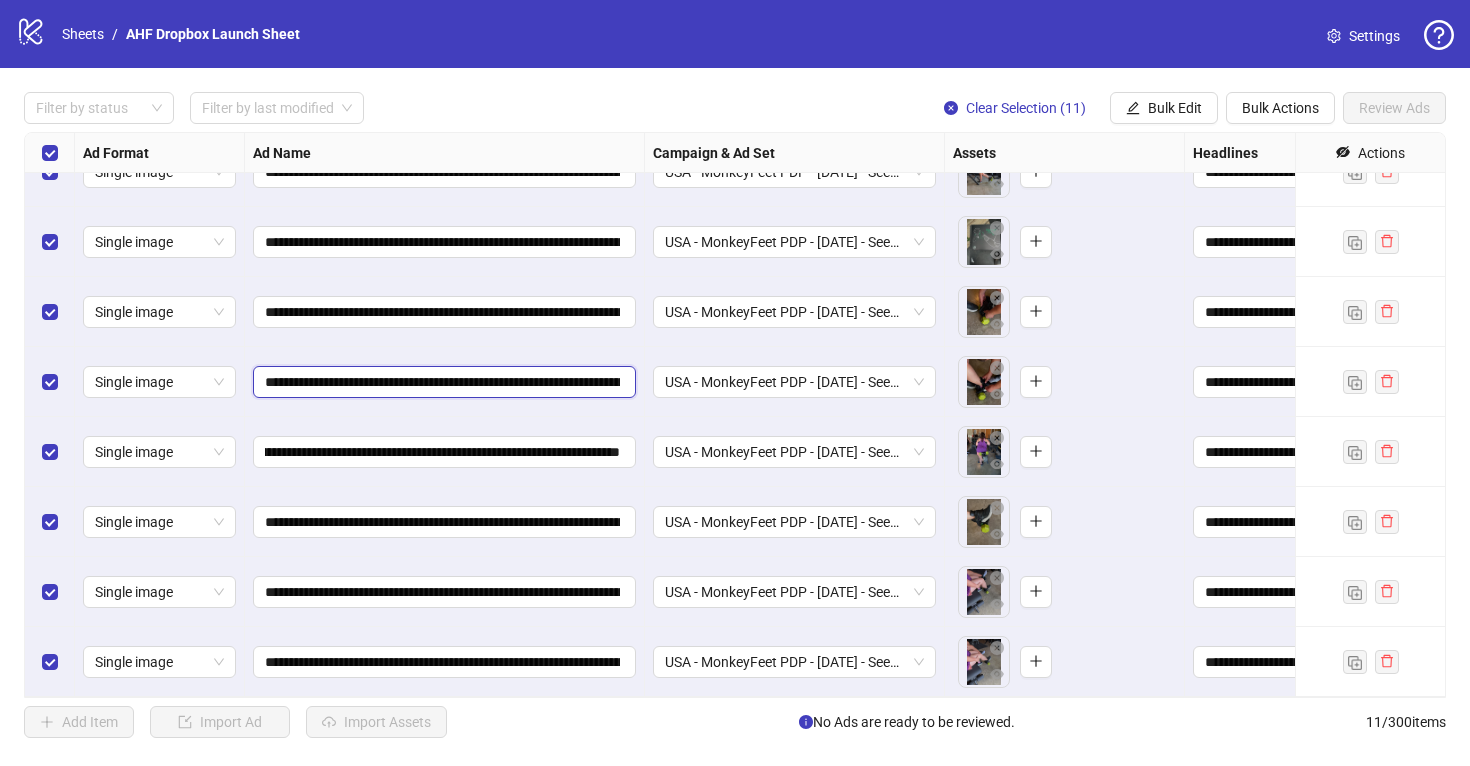 click on "**********" at bounding box center (442, 382) 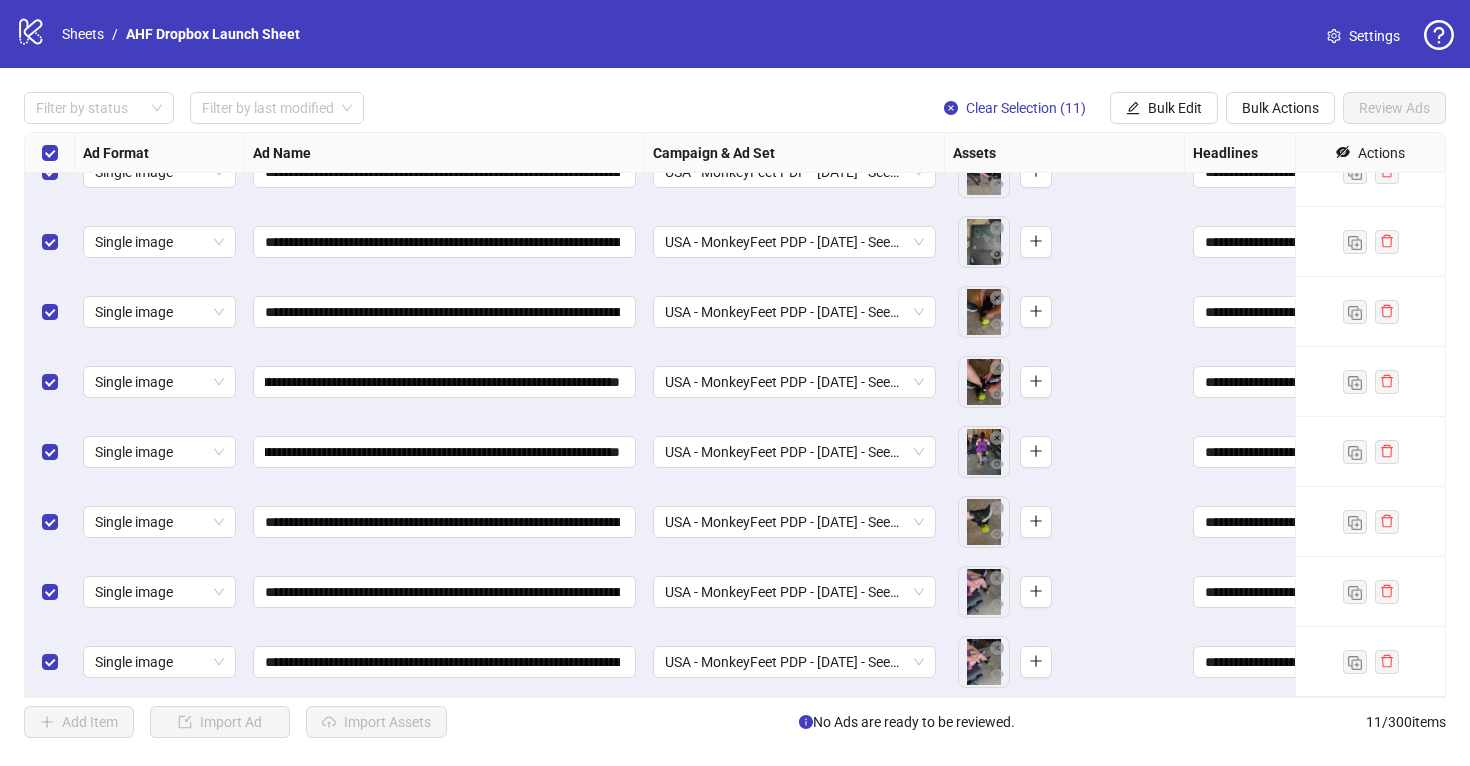 click on "To pick up a draggable item, press the space bar.
While dragging, use the arrow keys to move the item.
Press space again to drop the item in its new position, or press escape to cancel." at bounding box center [1064, 382] 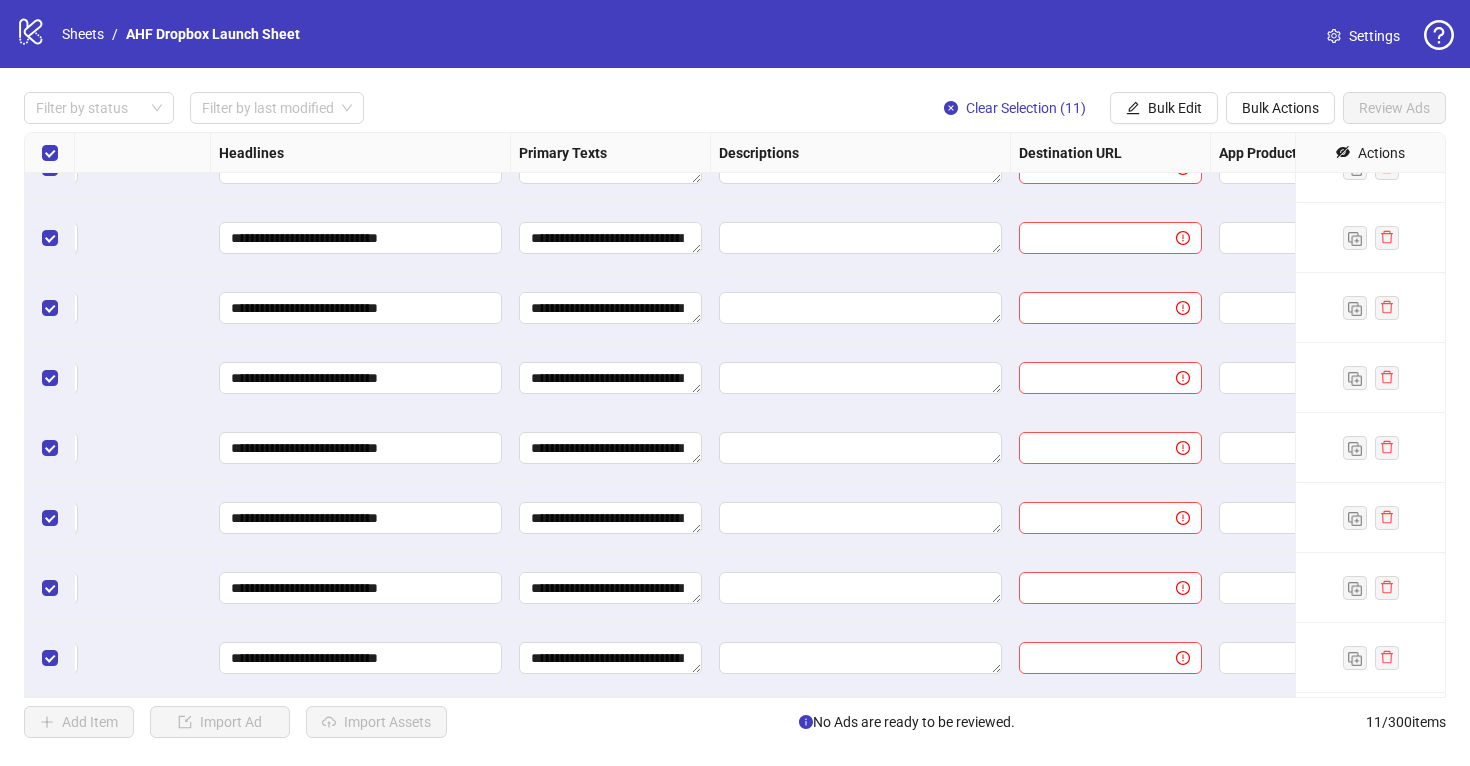 scroll, scrollTop: 40, scrollLeft: 1339, axis: both 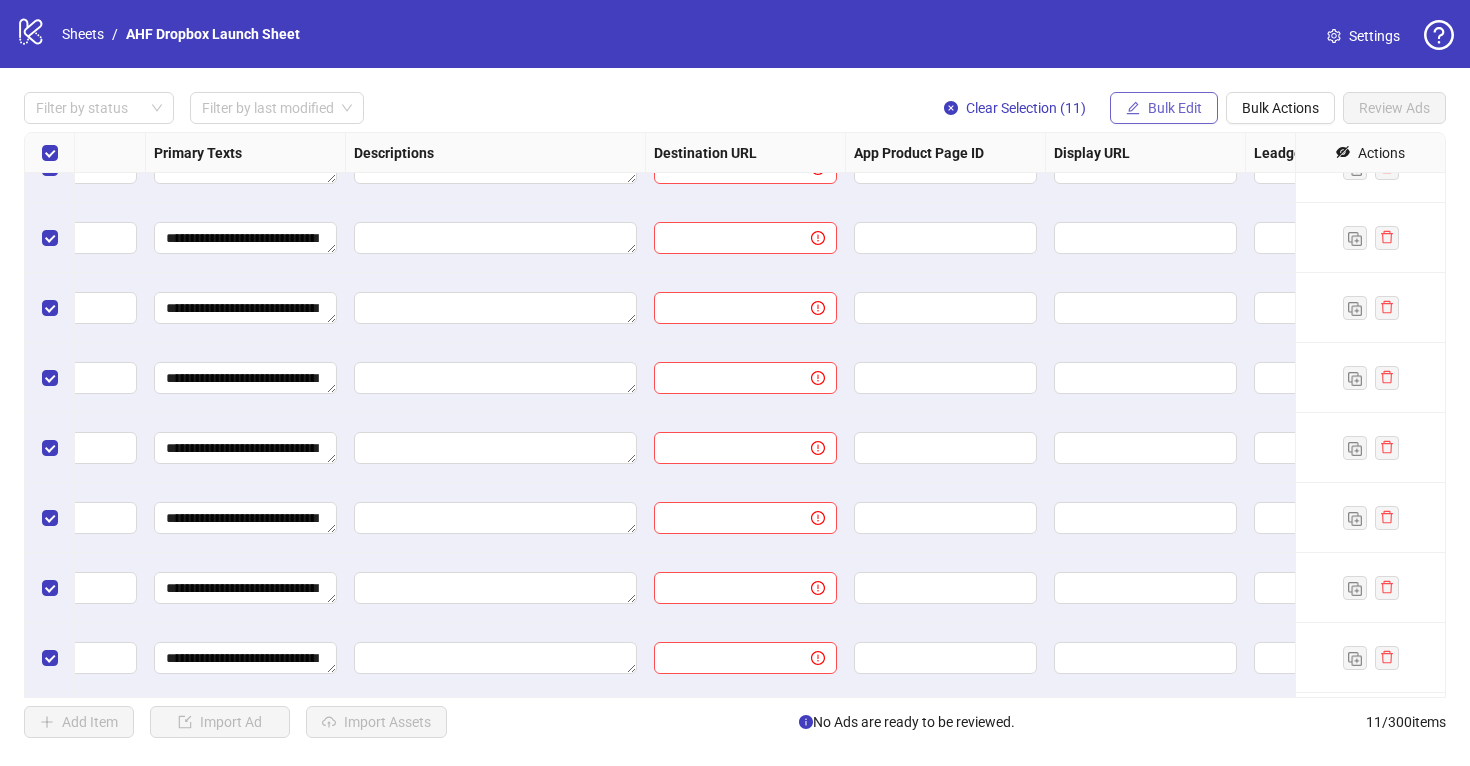 click on "Bulk Edit" at bounding box center (1175, 108) 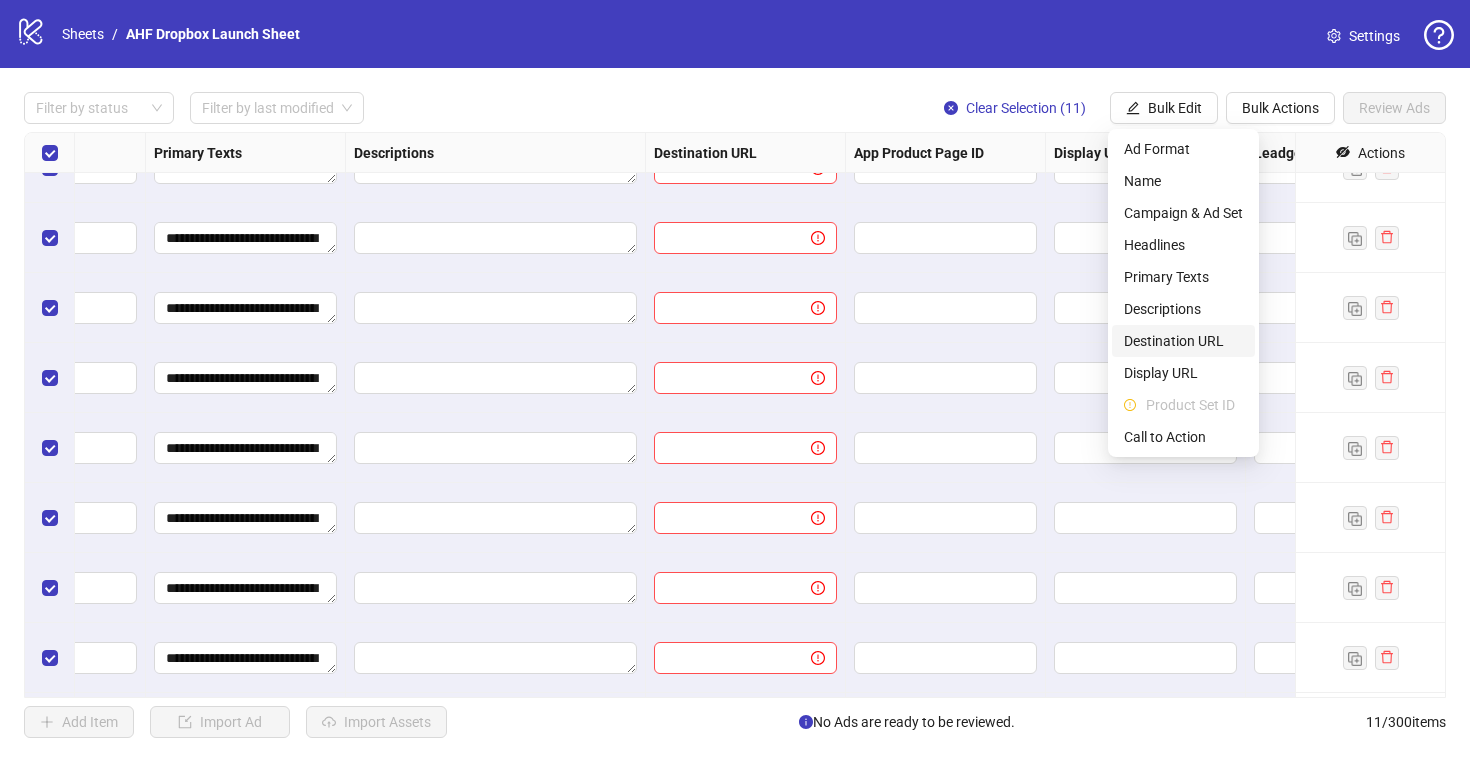 click on "Destination URL" at bounding box center [1183, 341] 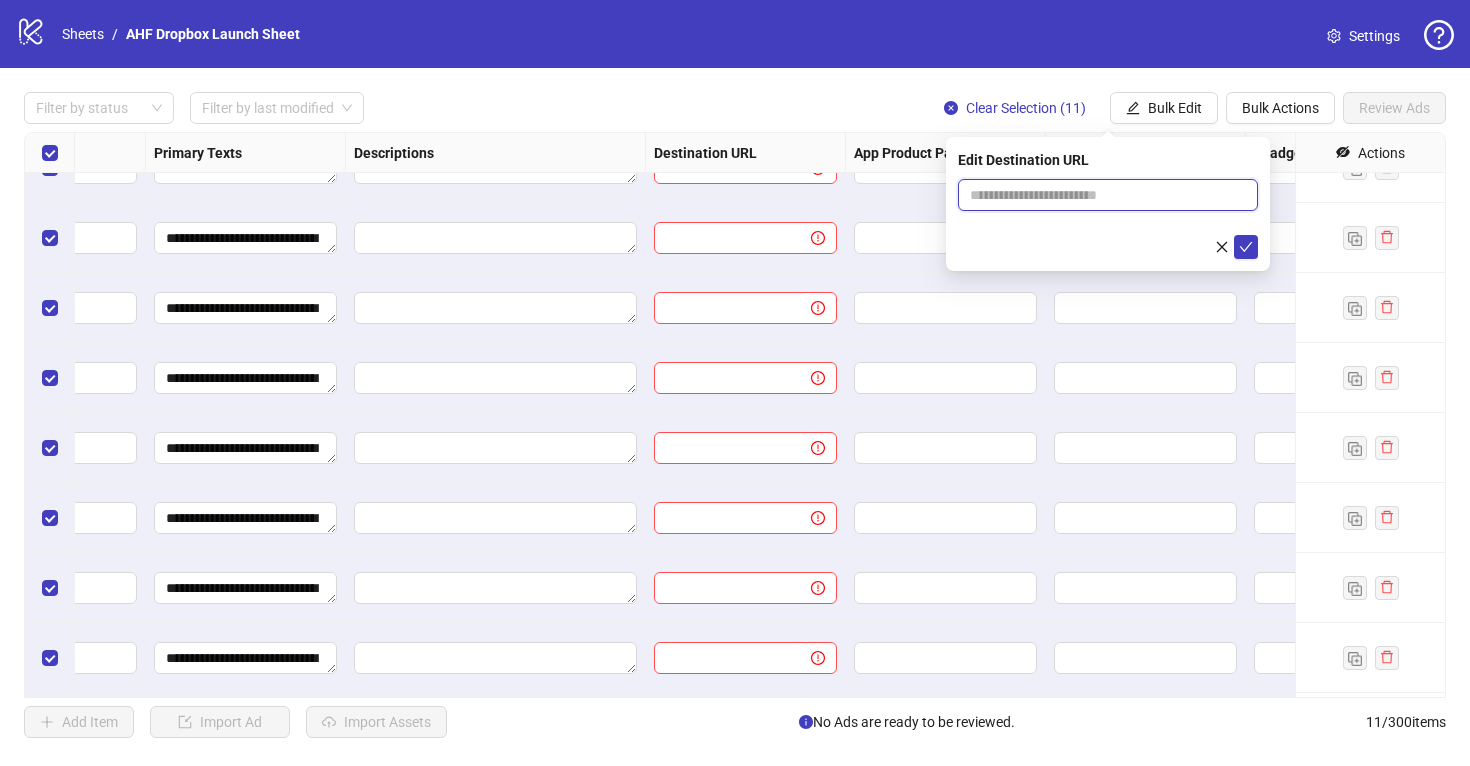 click at bounding box center [1100, 195] 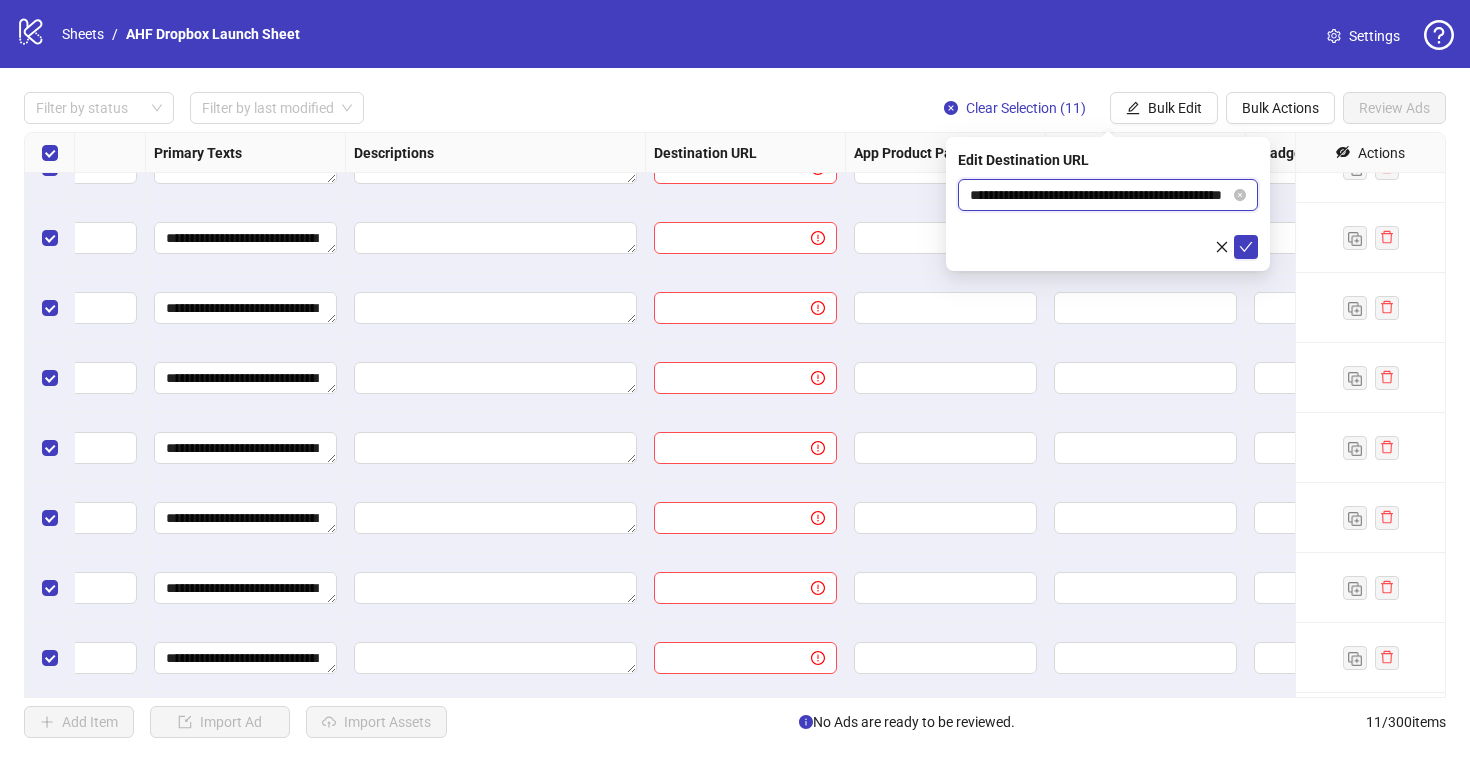 scroll, scrollTop: 0, scrollLeft: 78, axis: horizontal 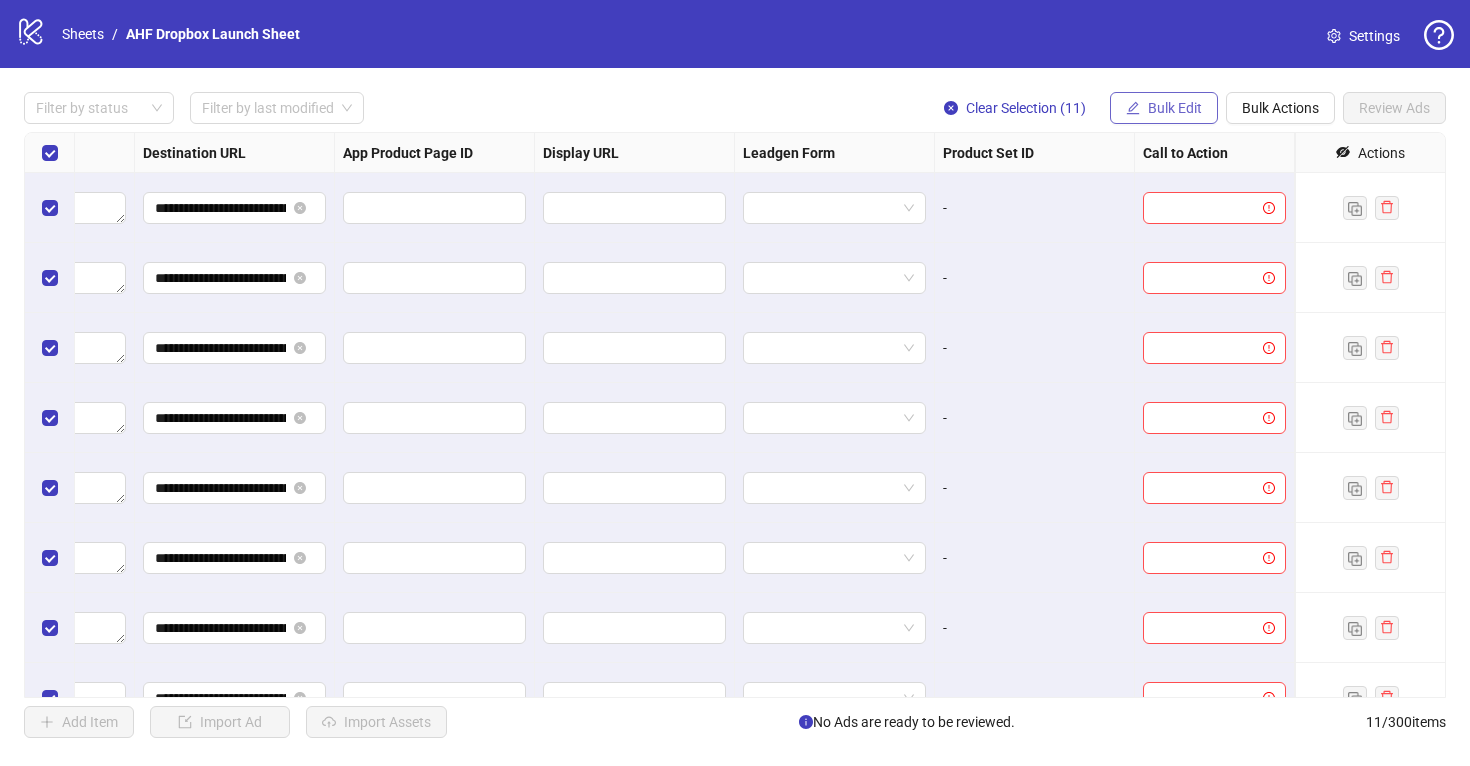click on "Bulk Edit" at bounding box center (1175, 108) 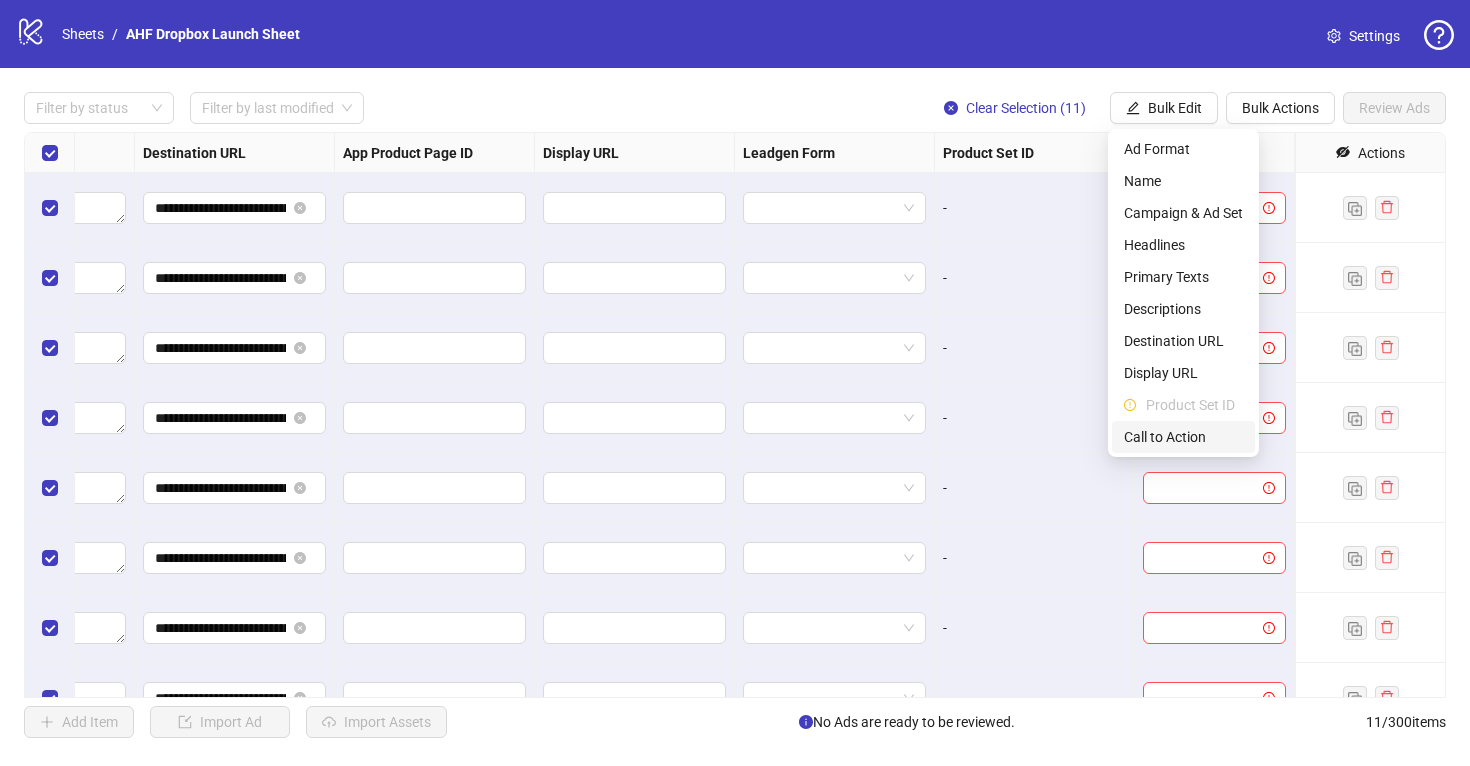 click on "Call to Action" at bounding box center [1183, 437] 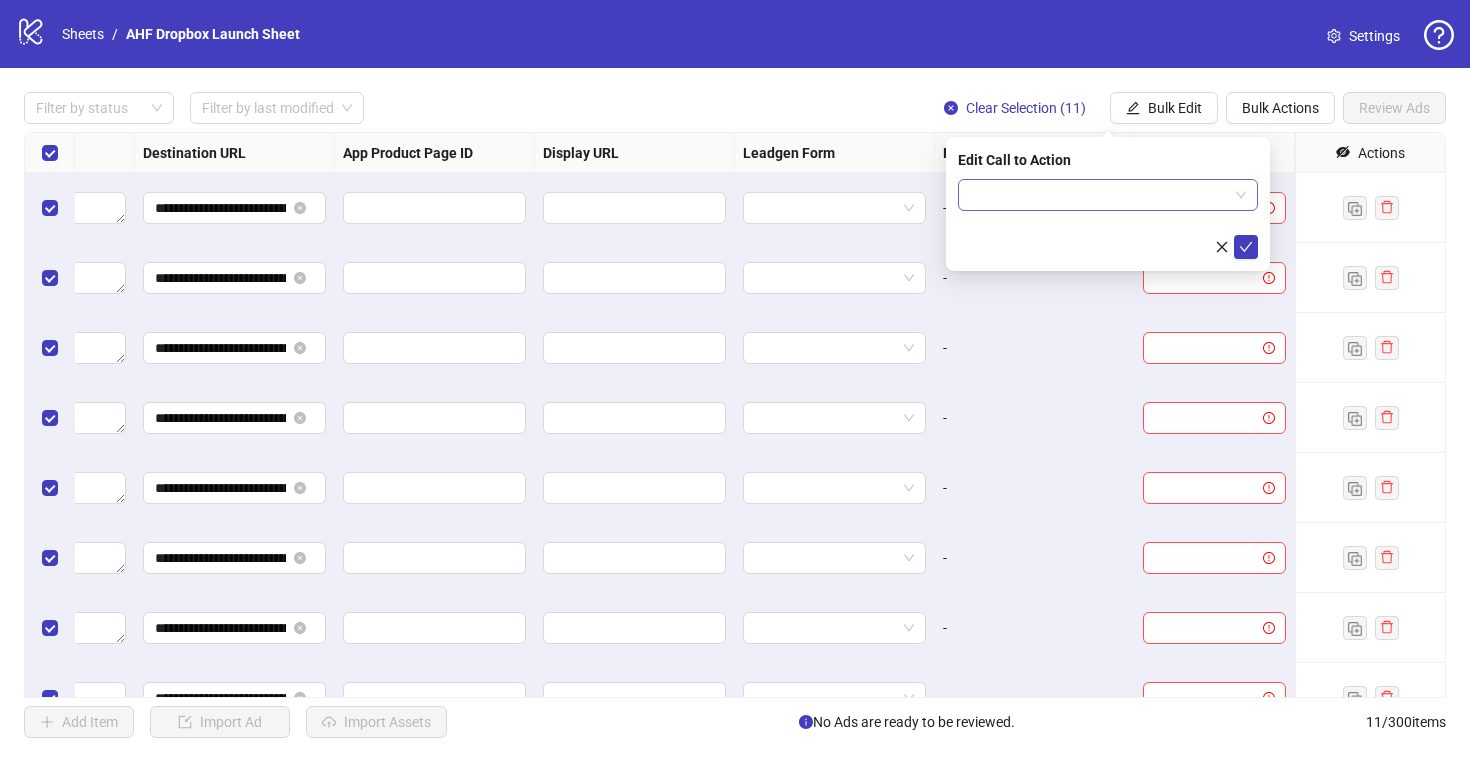 click at bounding box center (1099, 195) 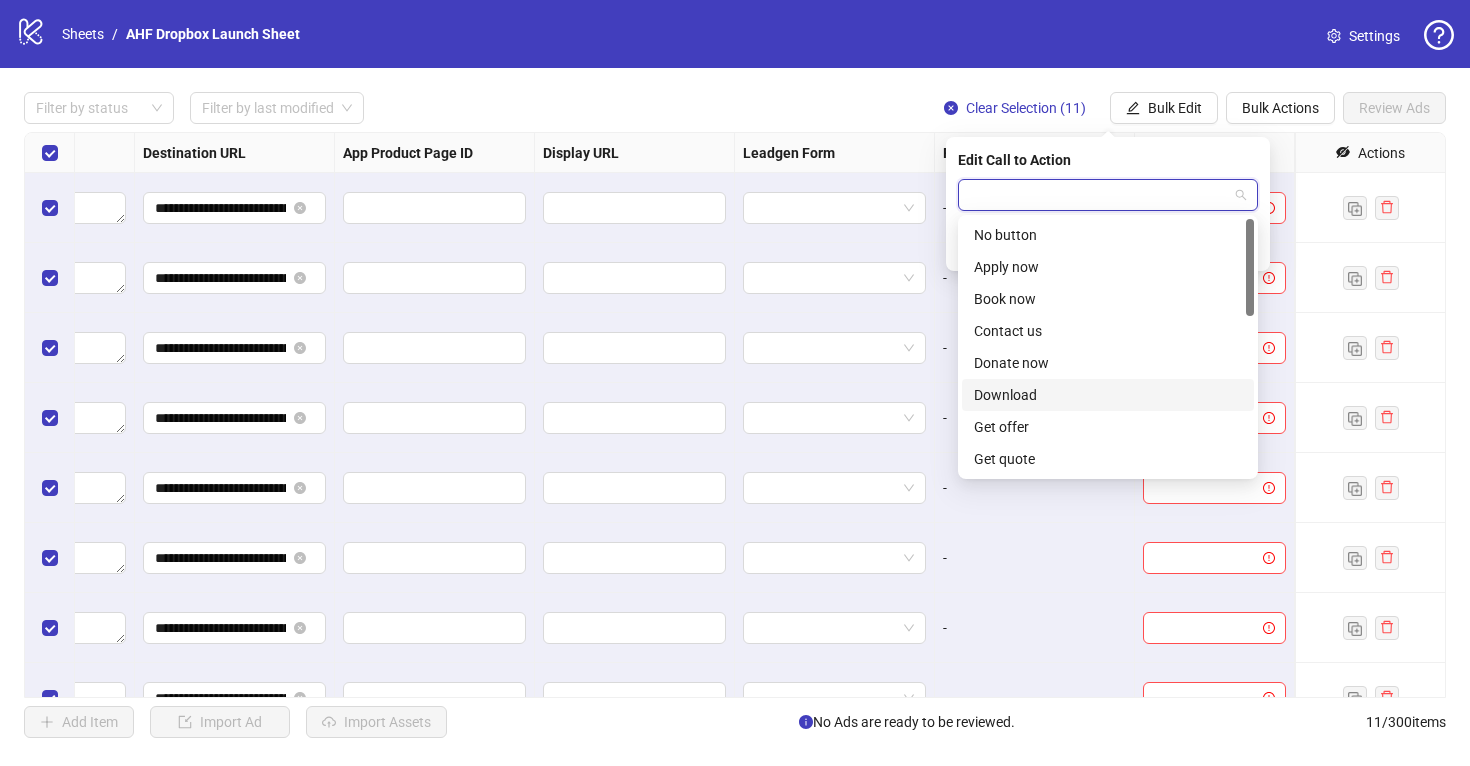scroll, scrollTop: 416, scrollLeft: 0, axis: vertical 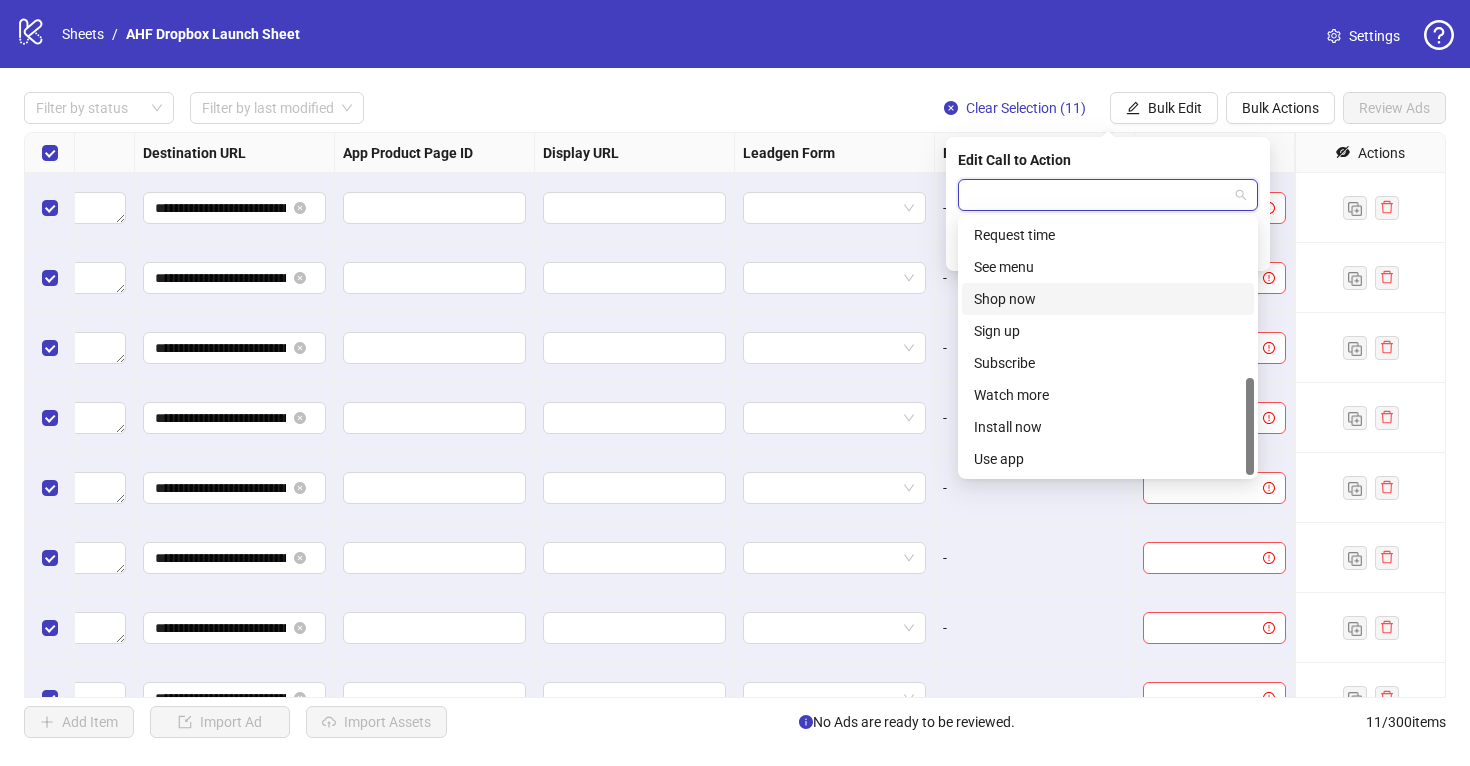 click on "Shop now" at bounding box center [1108, 299] 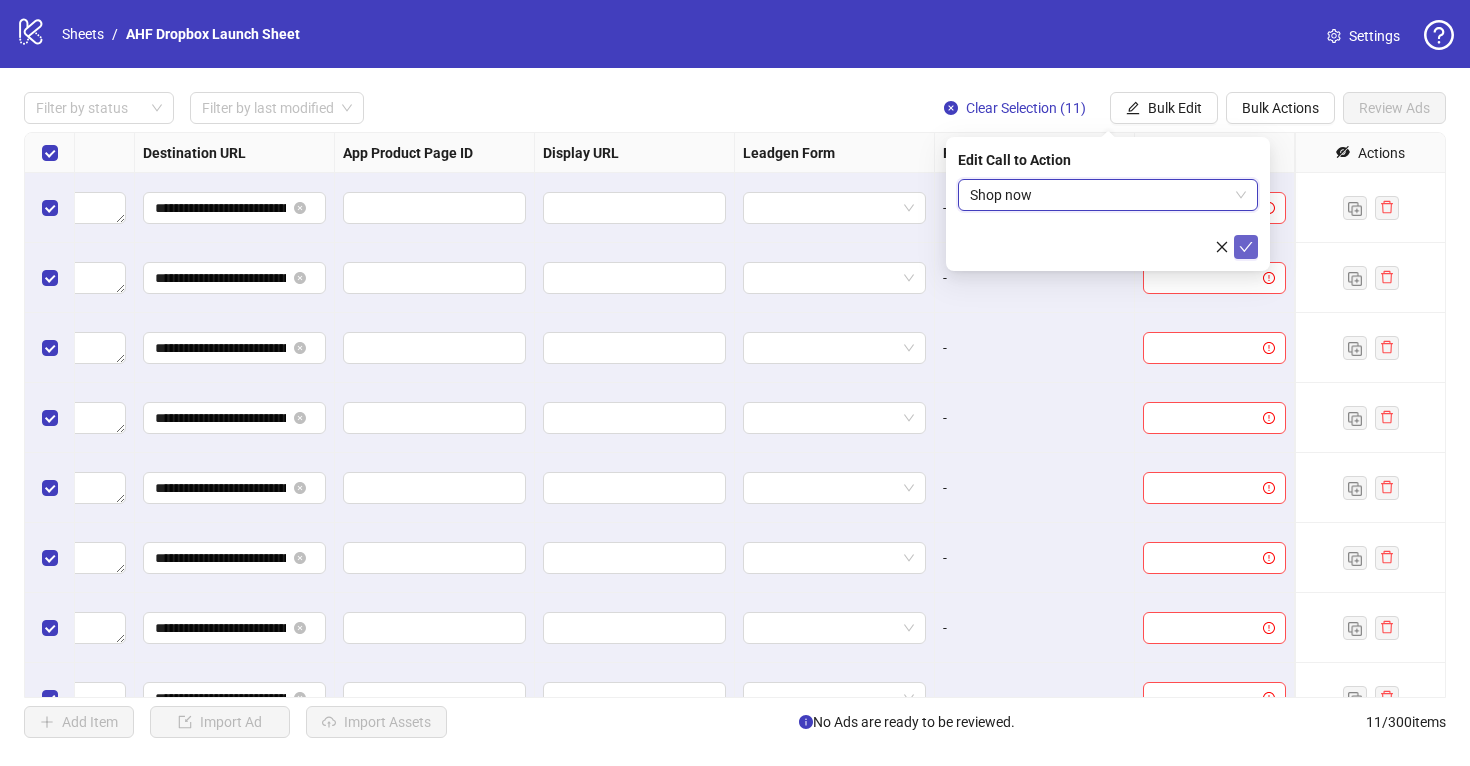 click 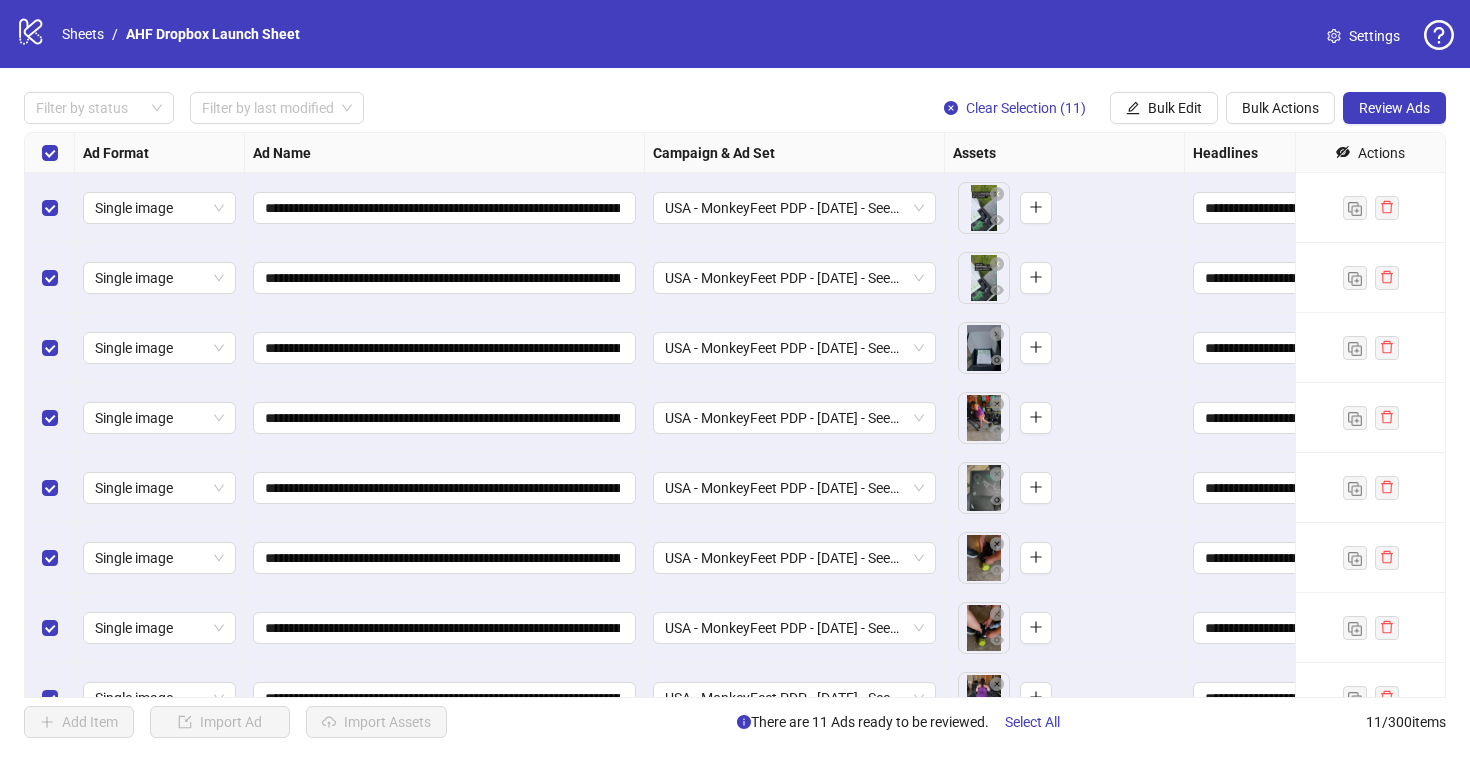 scroll, scrollTop: 246, scrollLeft: 0, axis: vertical 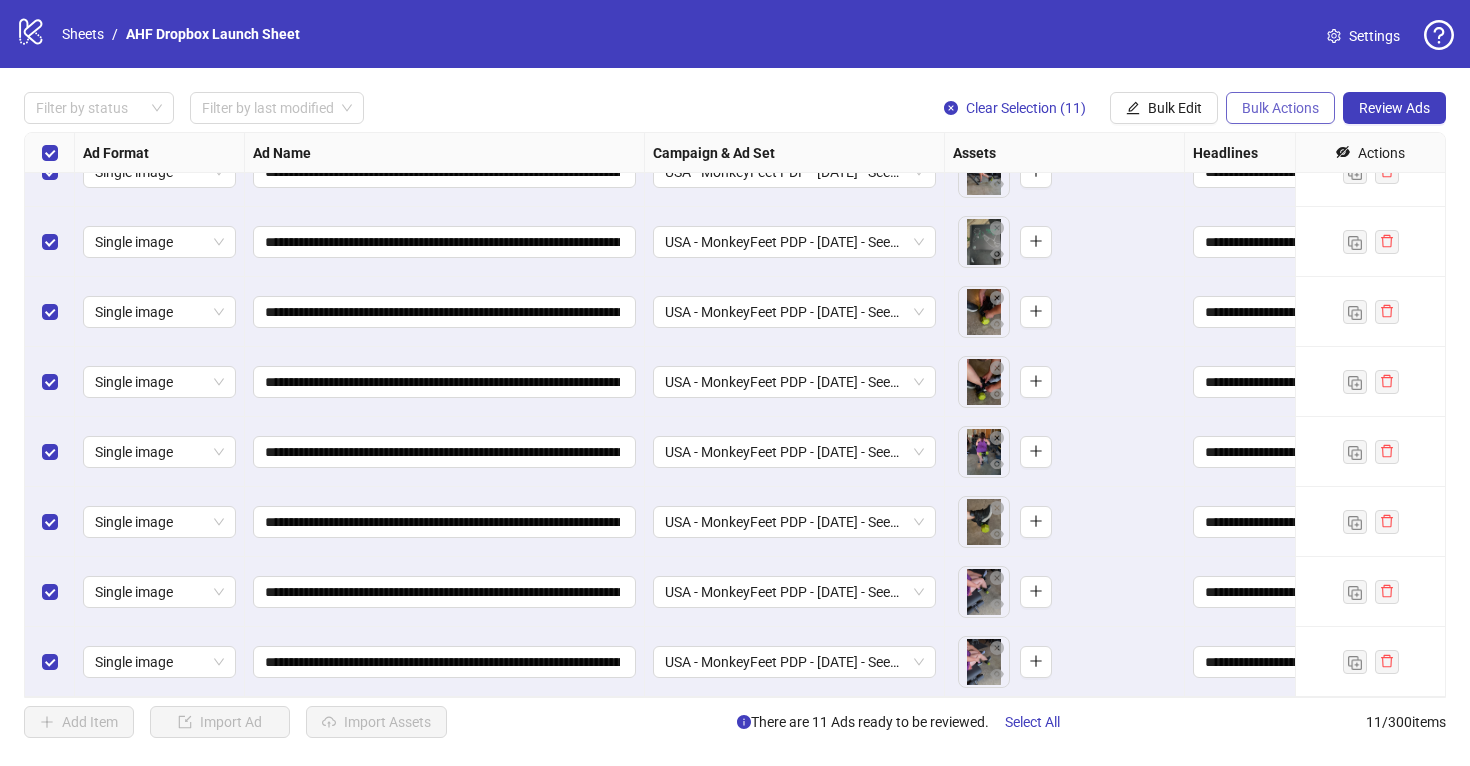 click on "Bulk Actions" at bounding box center (1280, 108) 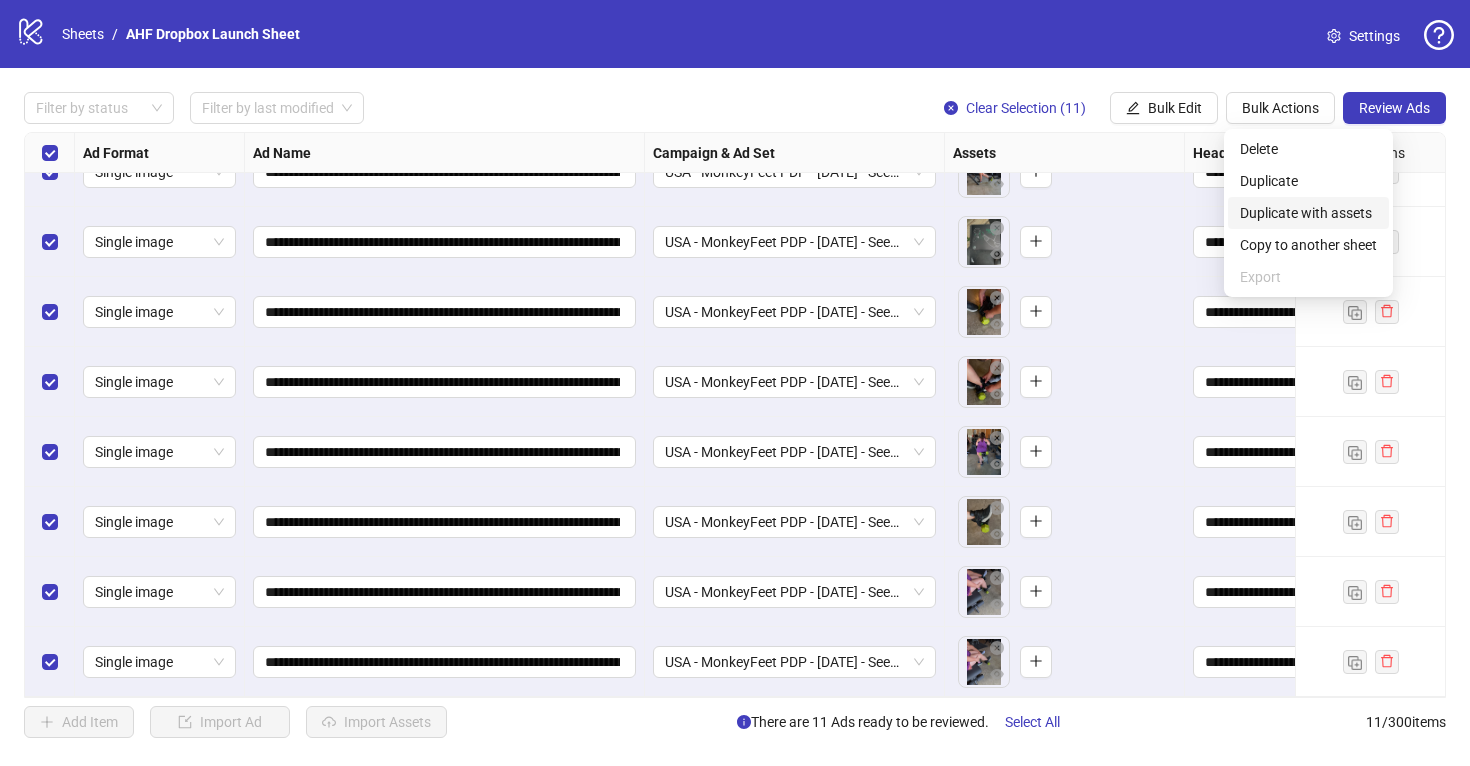 click on "Duplicate with assets" at bounding box center [1308, 213] 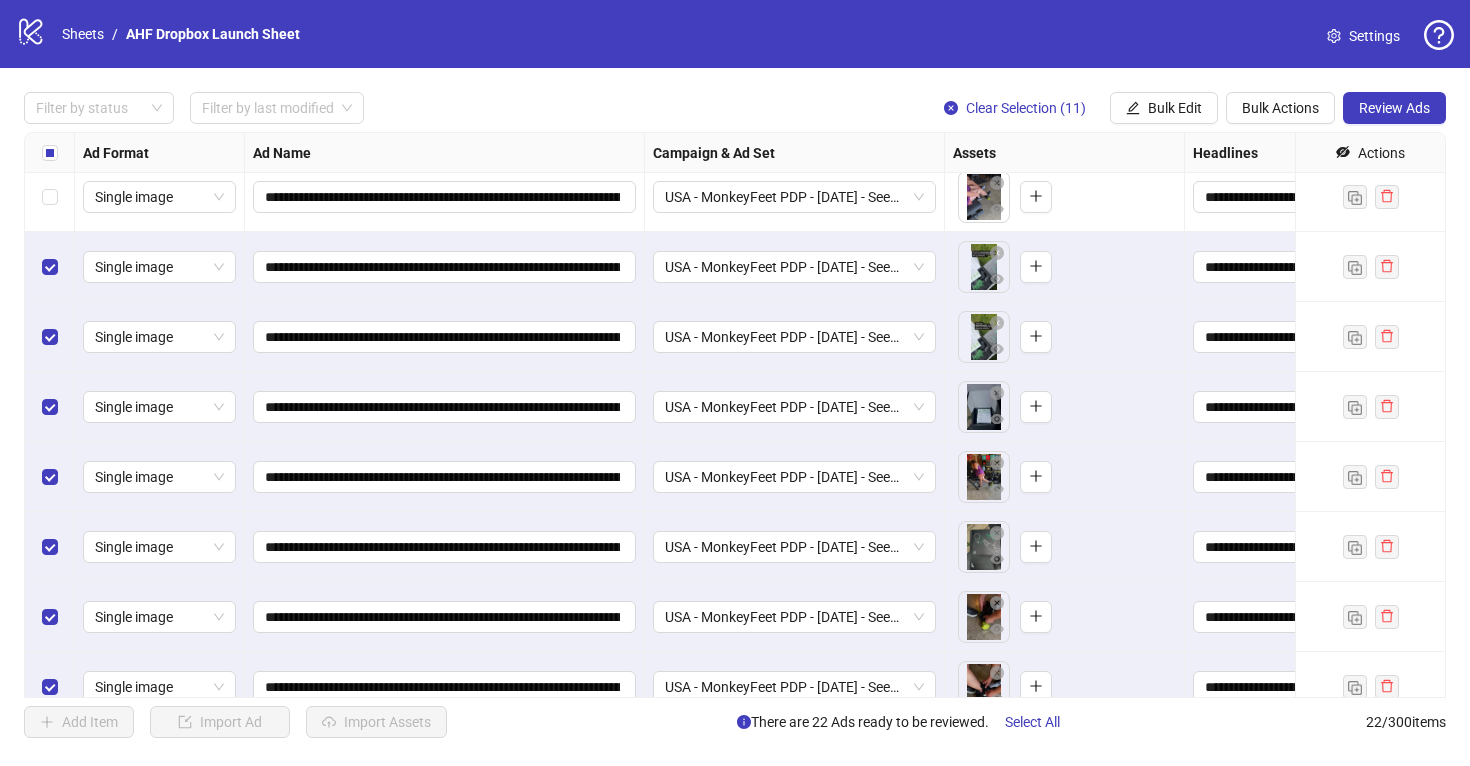 scroll, scrollTop: 716, scrollLeft: 0, axis: vertical 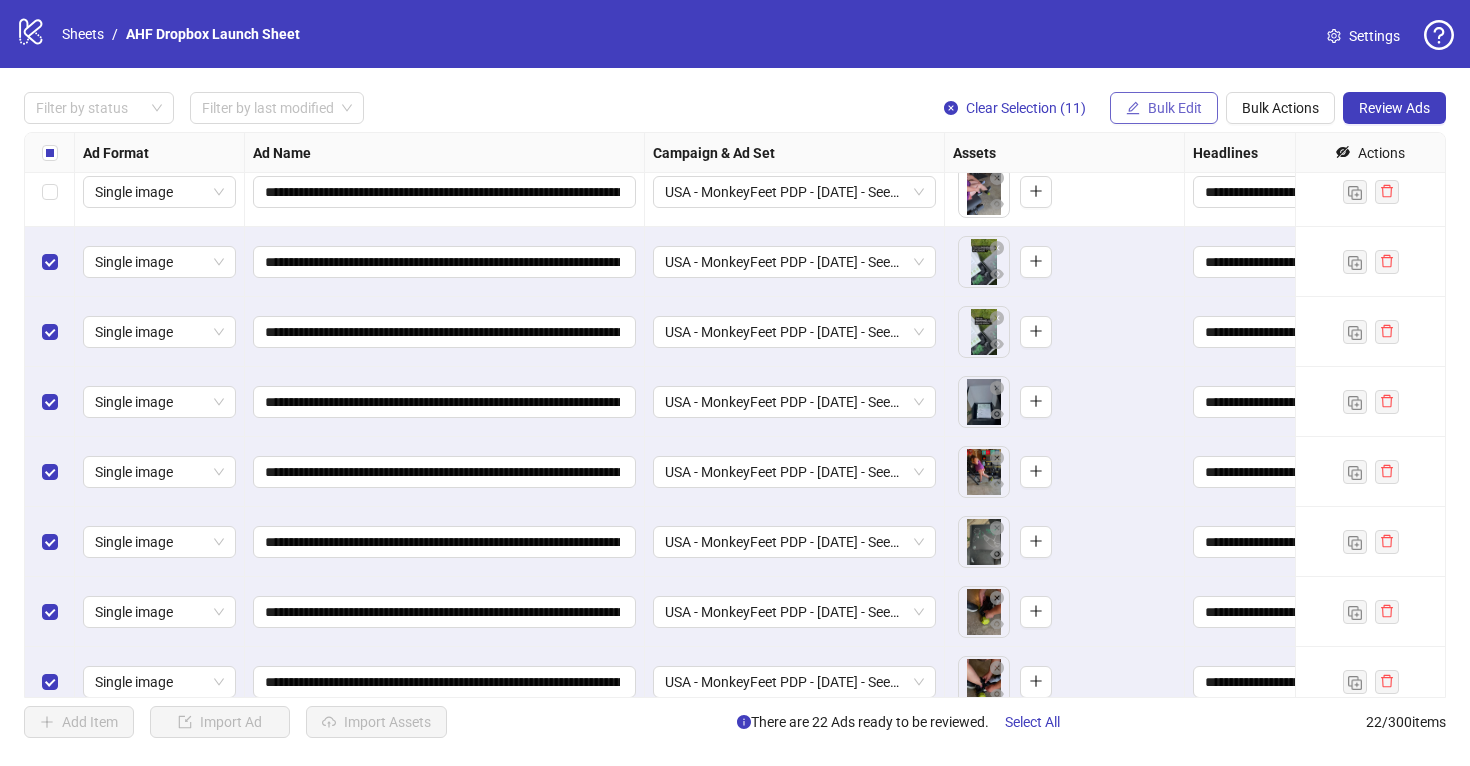 click on "Bulk Edit" at bounding box center (1175, 108) 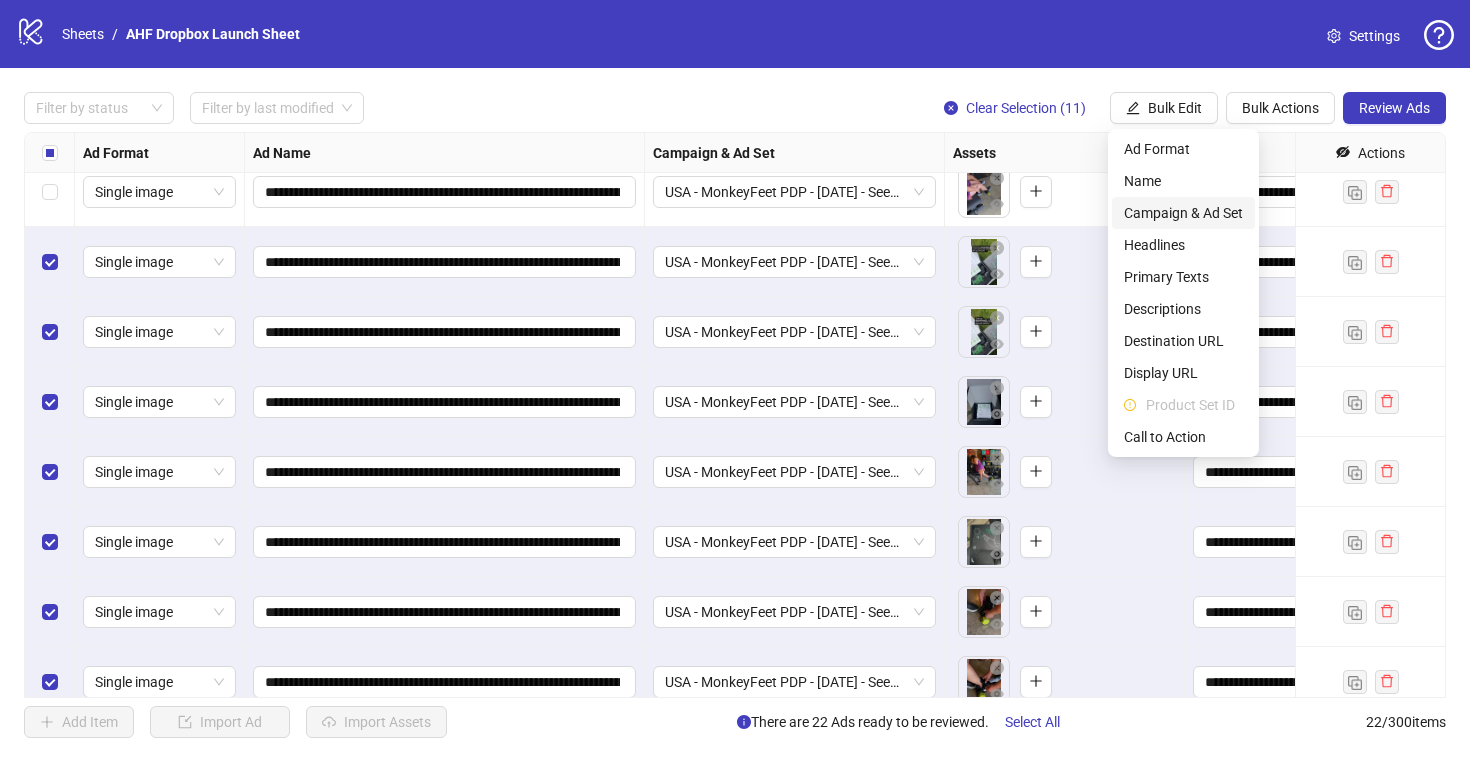 click on "Campaign & Ad Set" at bounding box center [1183, 213] 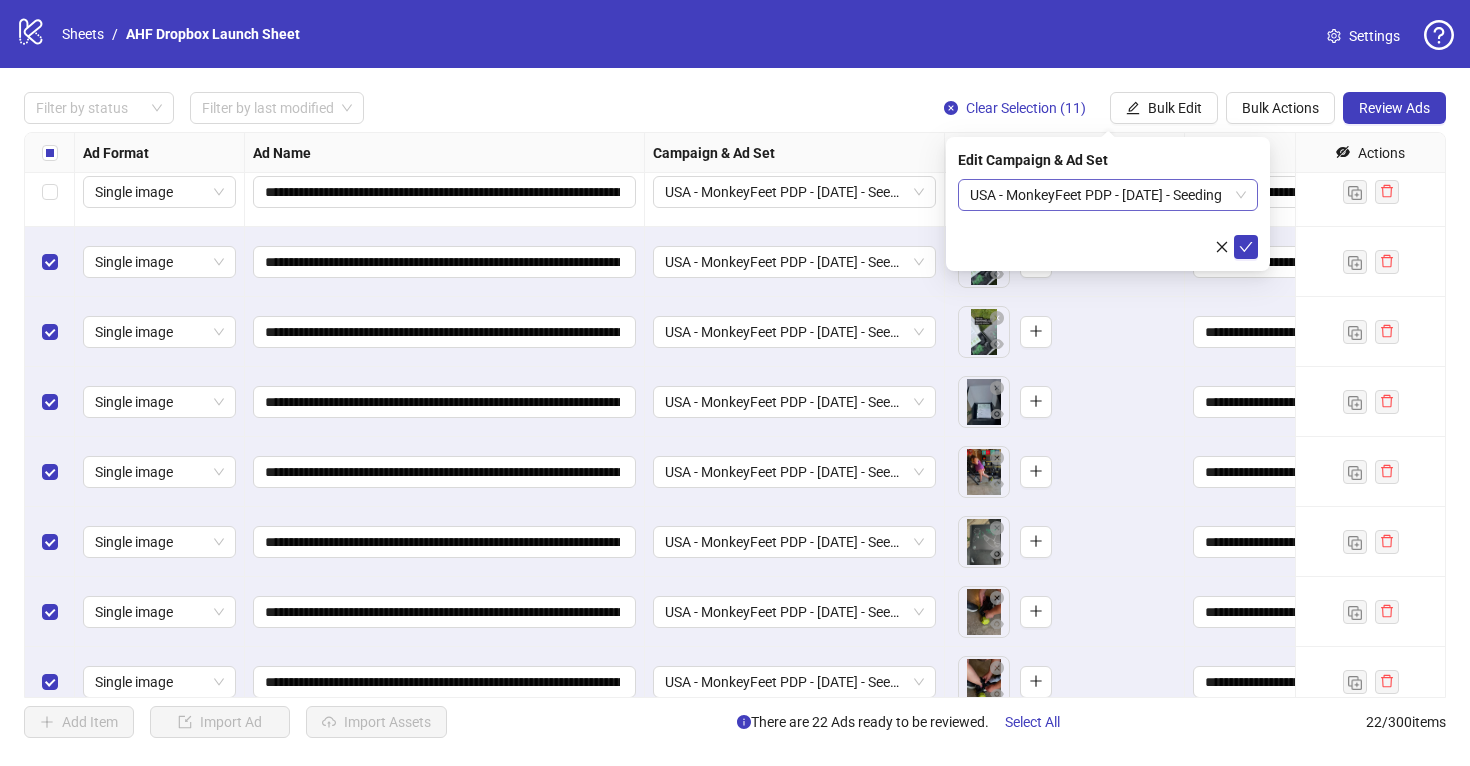 click on "USA - MonkeyFeet PDP - 7/30/25 - Seeding" at bounding box center [1108, 195] 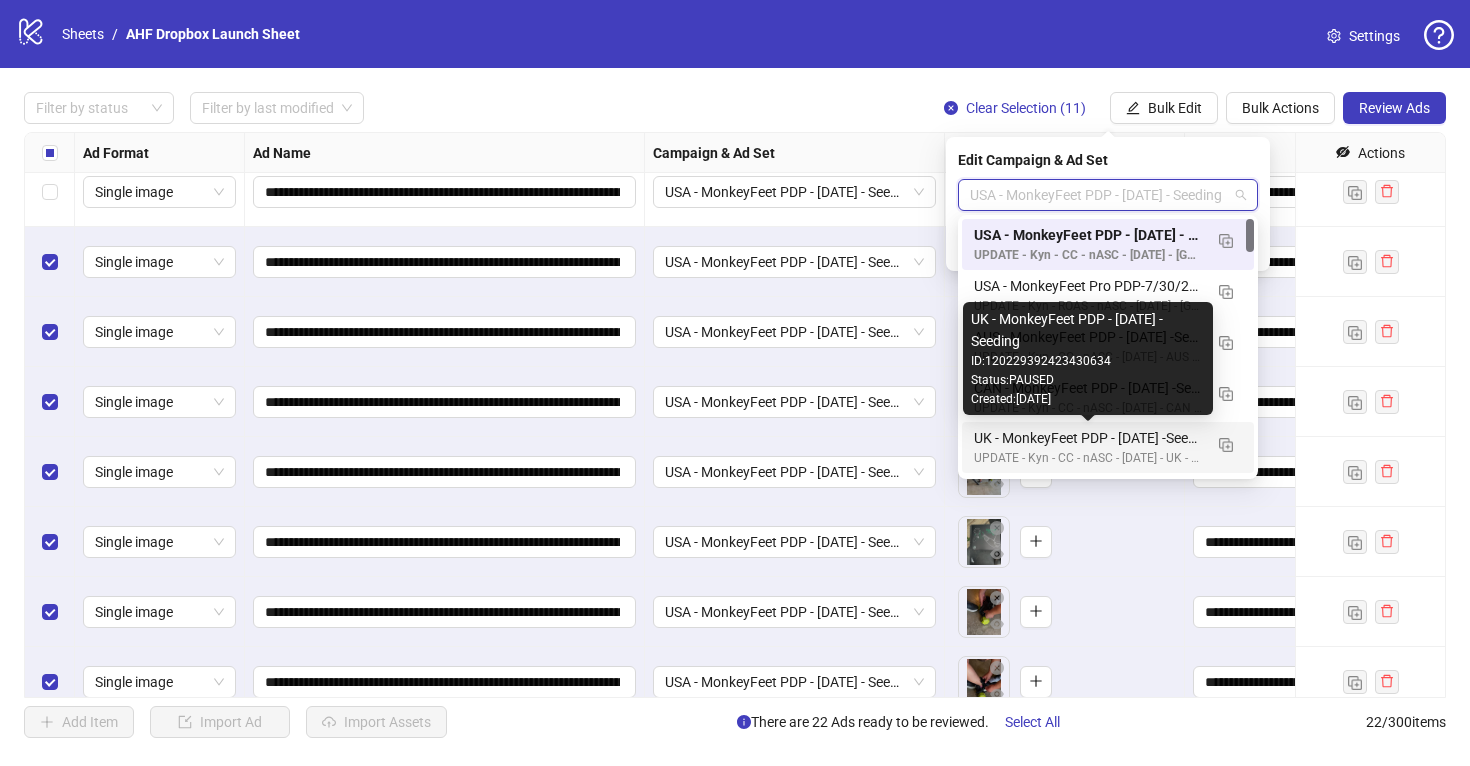 click on "UK - MonkeyFeet PDP - 7/30/25 -Seeding" at bounding box center (1088, 438) 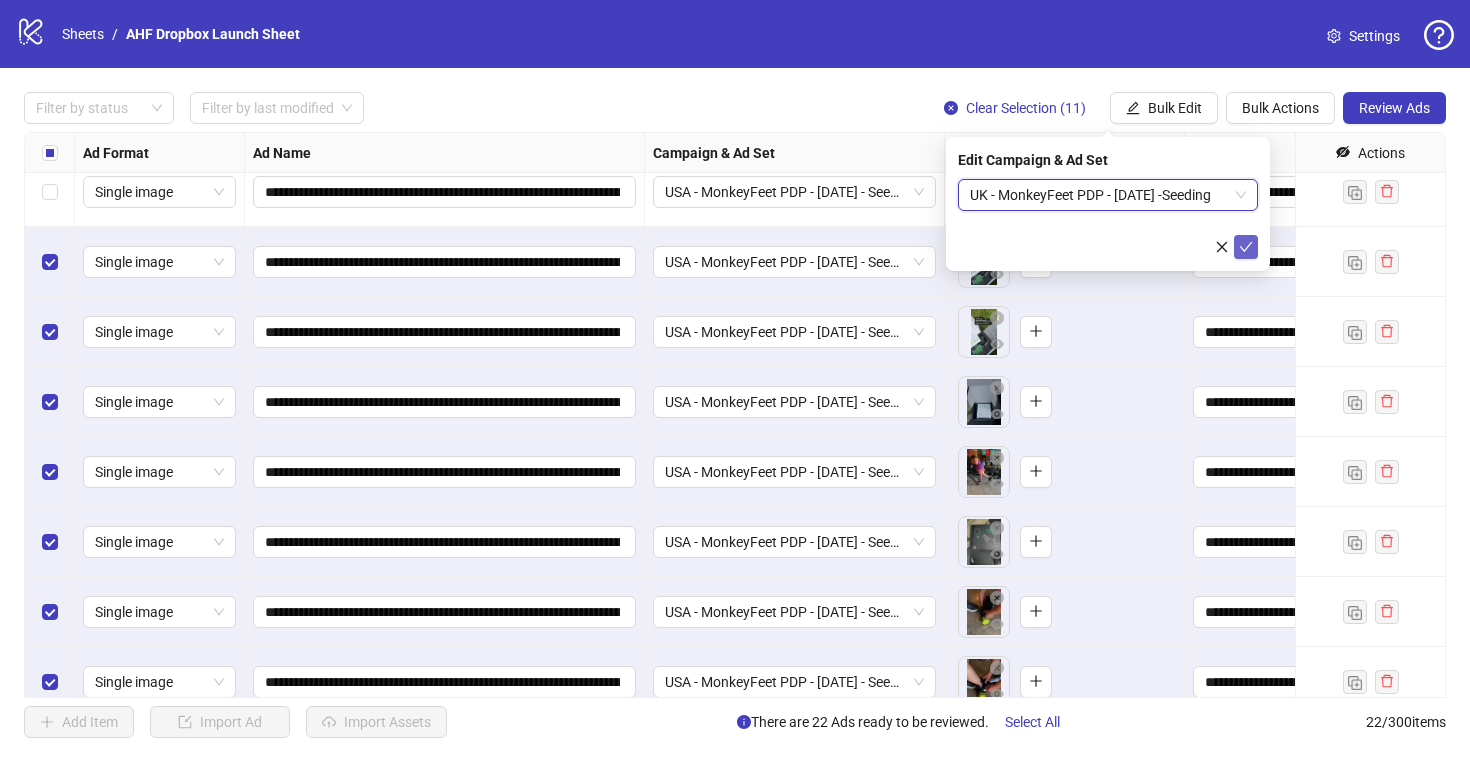 click 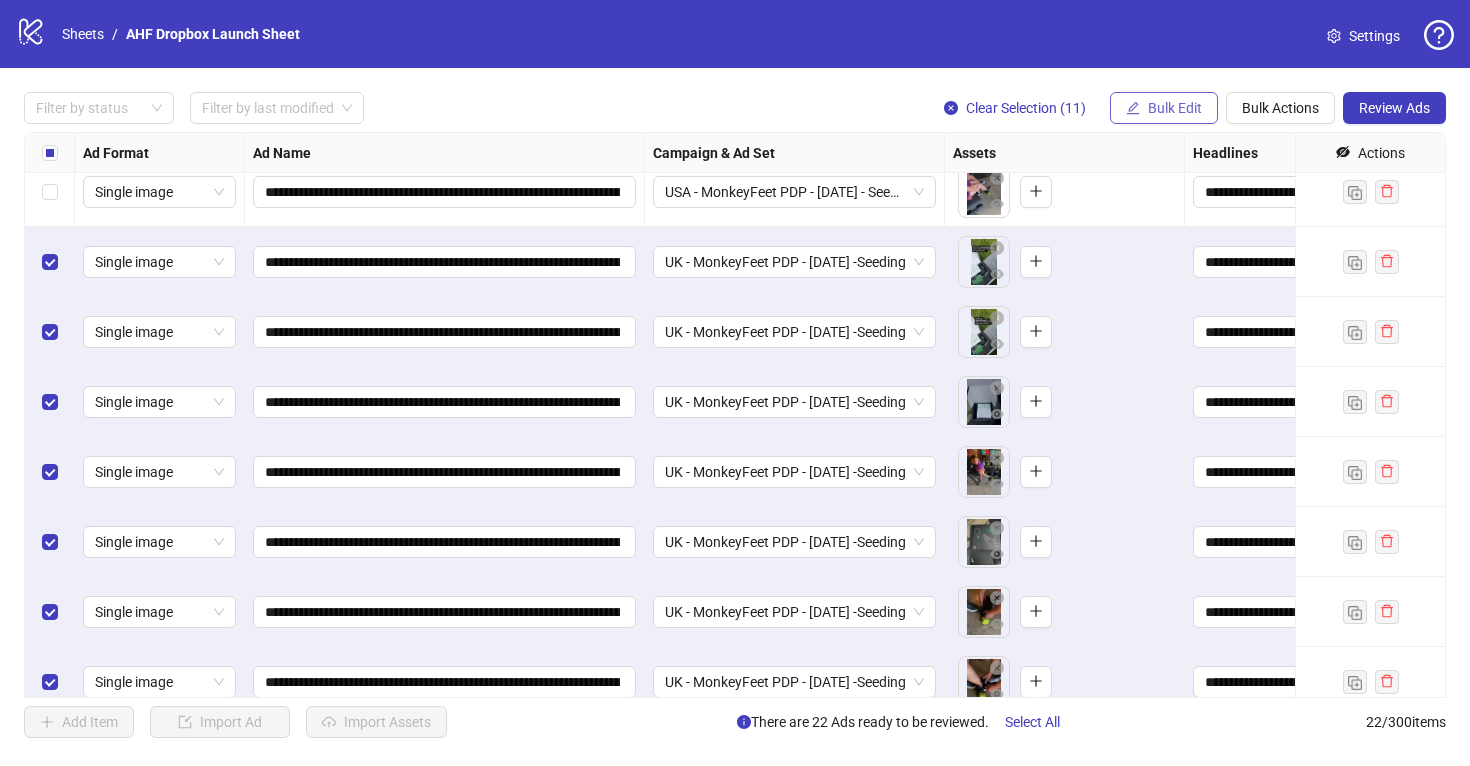 click on "Bulk Edit" at bounding box center (1175, 108) 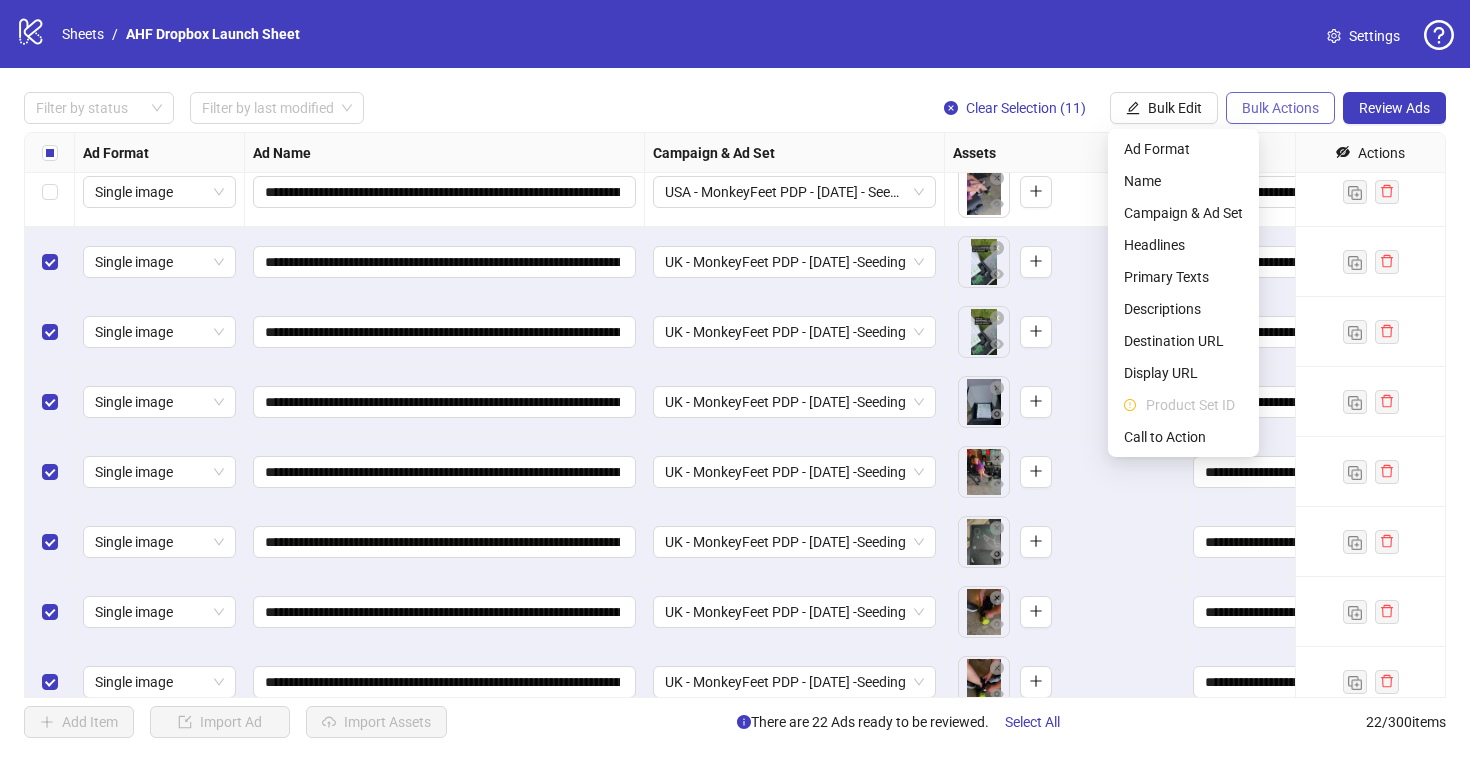 click on "Bulk Actions" at bounding box center [1280, 108] 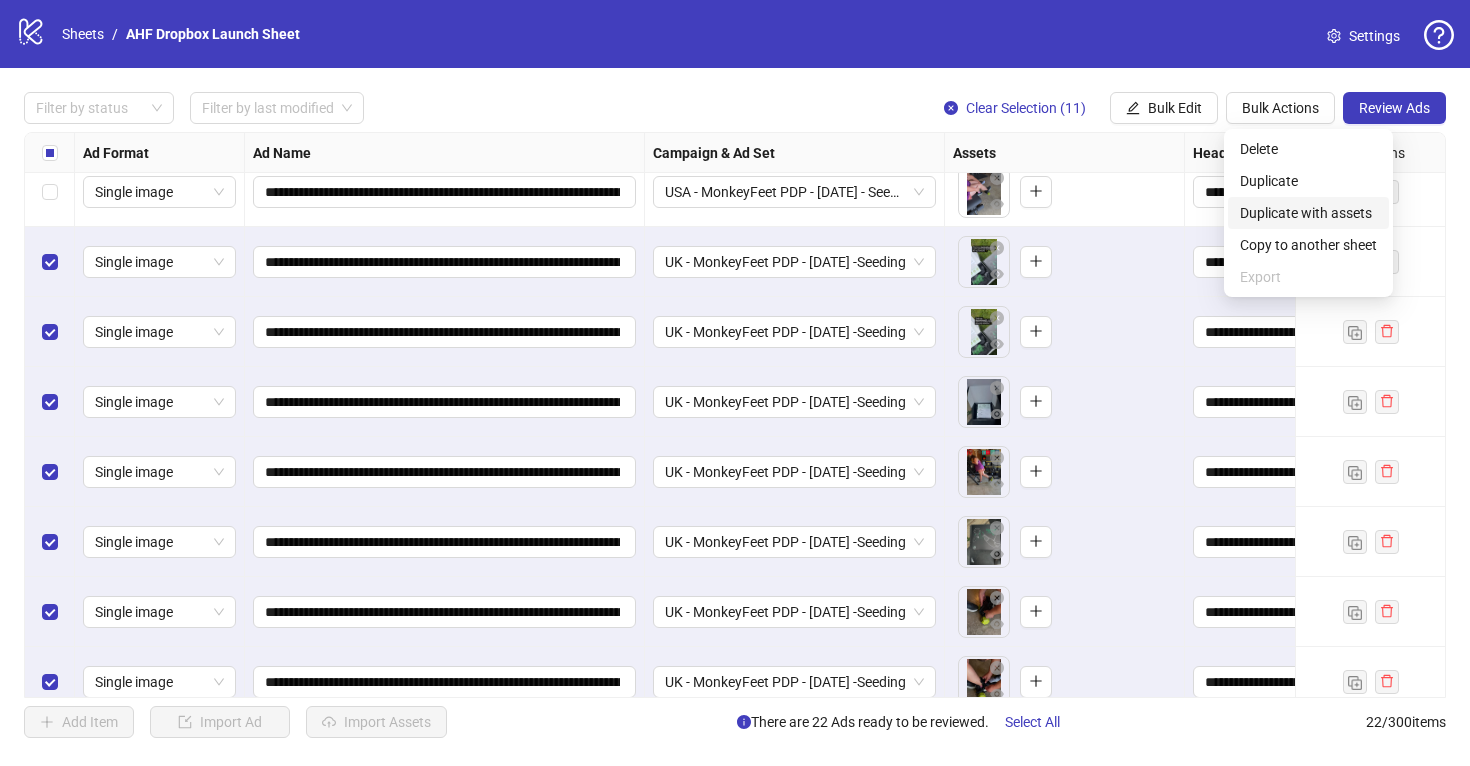click on "Duplicate with assets" at bounding box center (1308, 213) 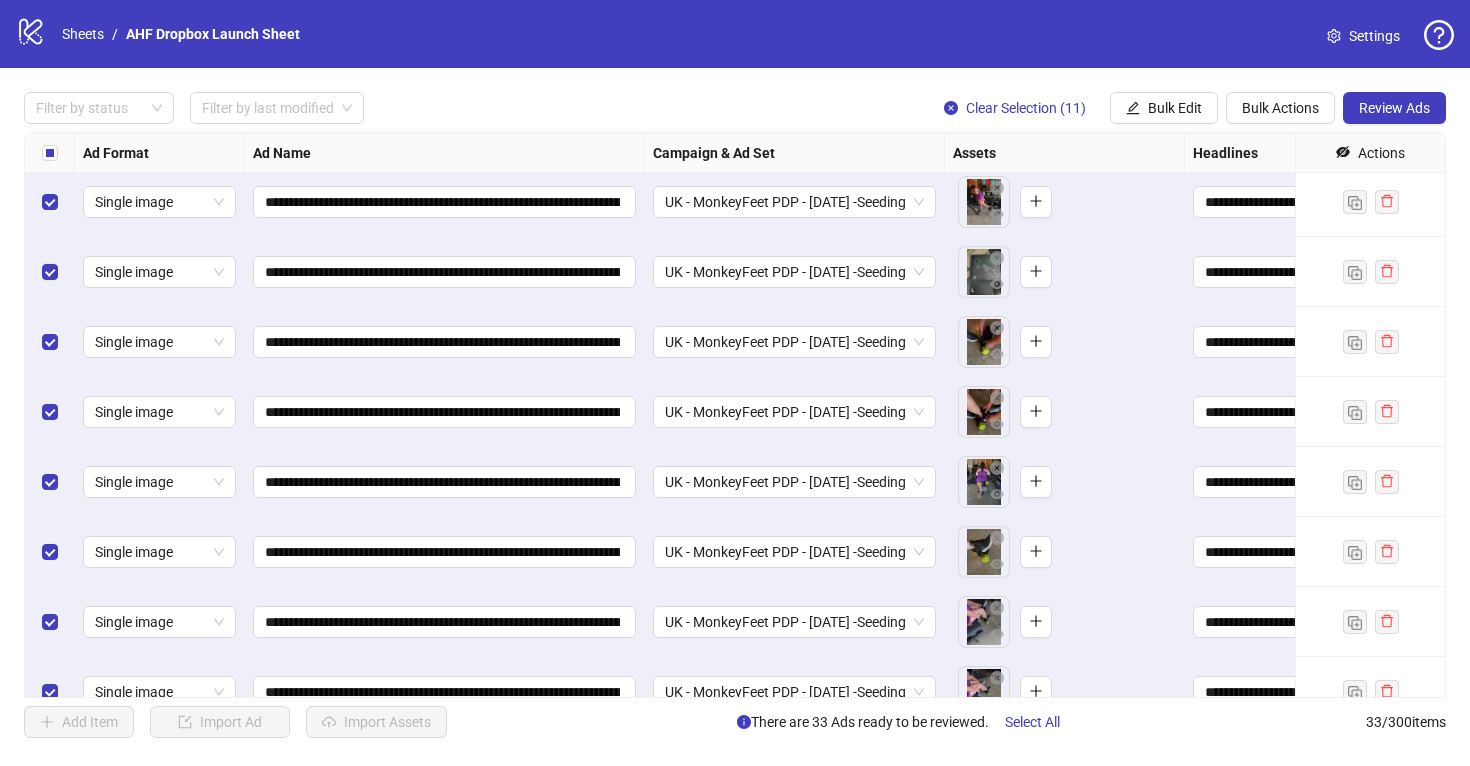 scroll, scrollTop: 1786, scrollLeft: 0, axis: vertical 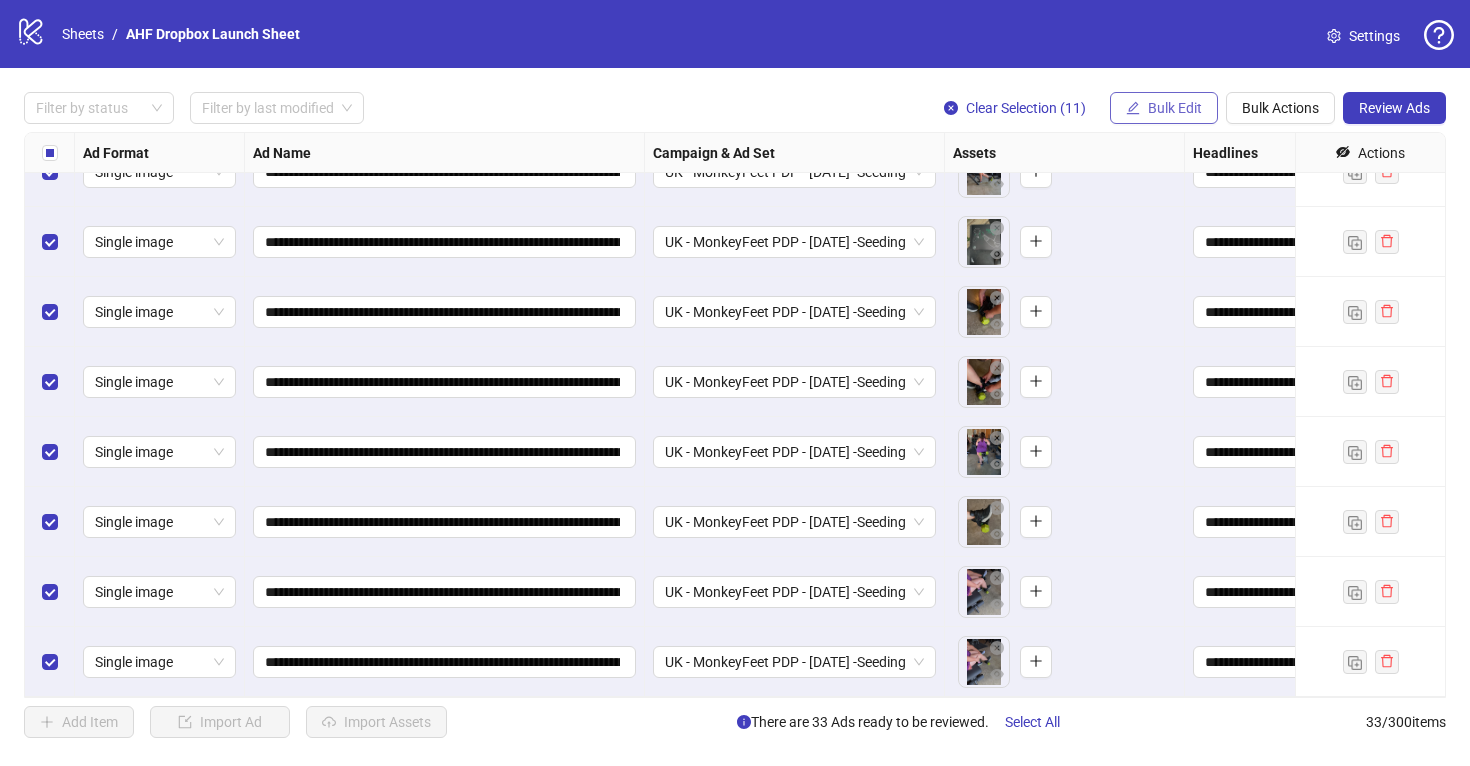 click on "Bulk Edit" at bounding box center (1175, 108) 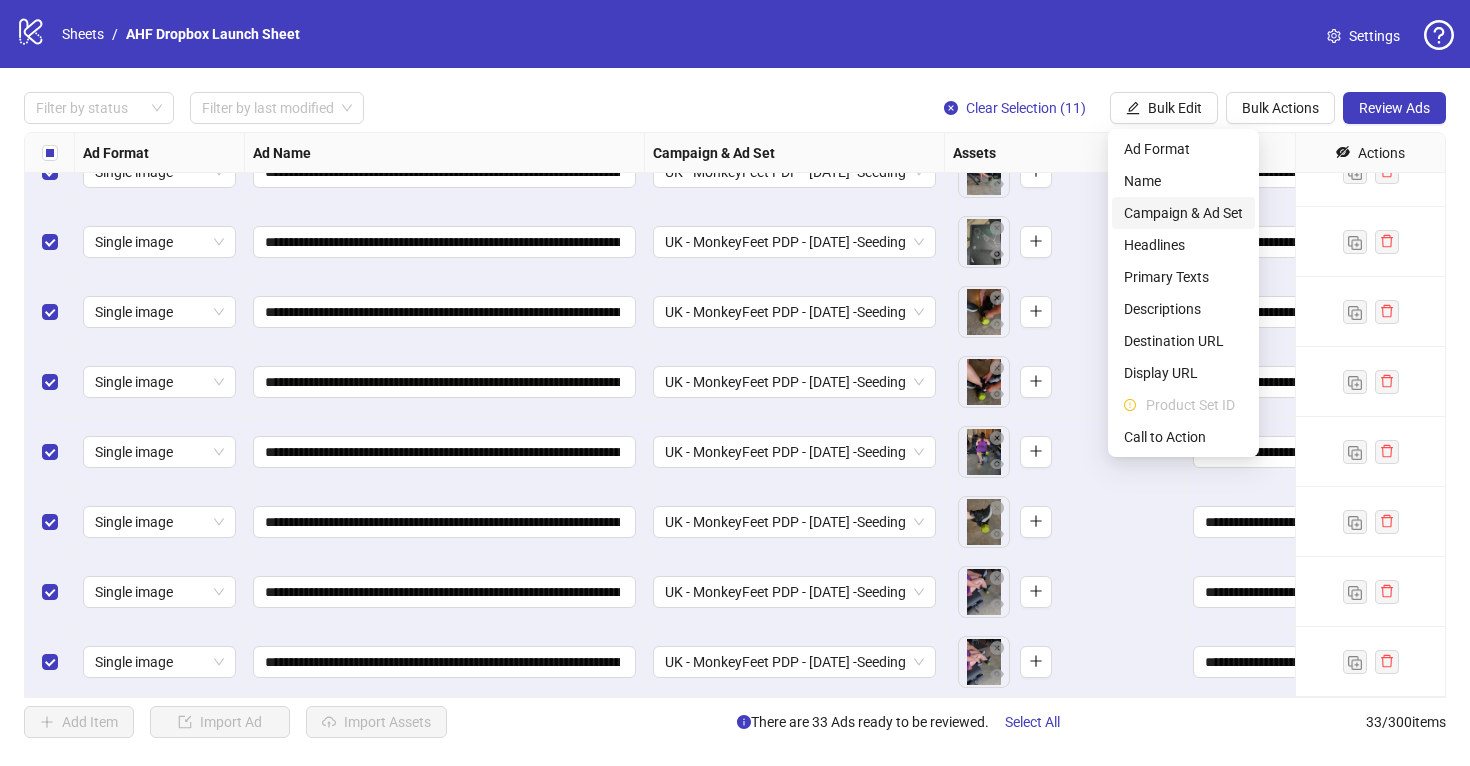 click on "Campaign & Ad Set" at bounding box center [1183, 213] 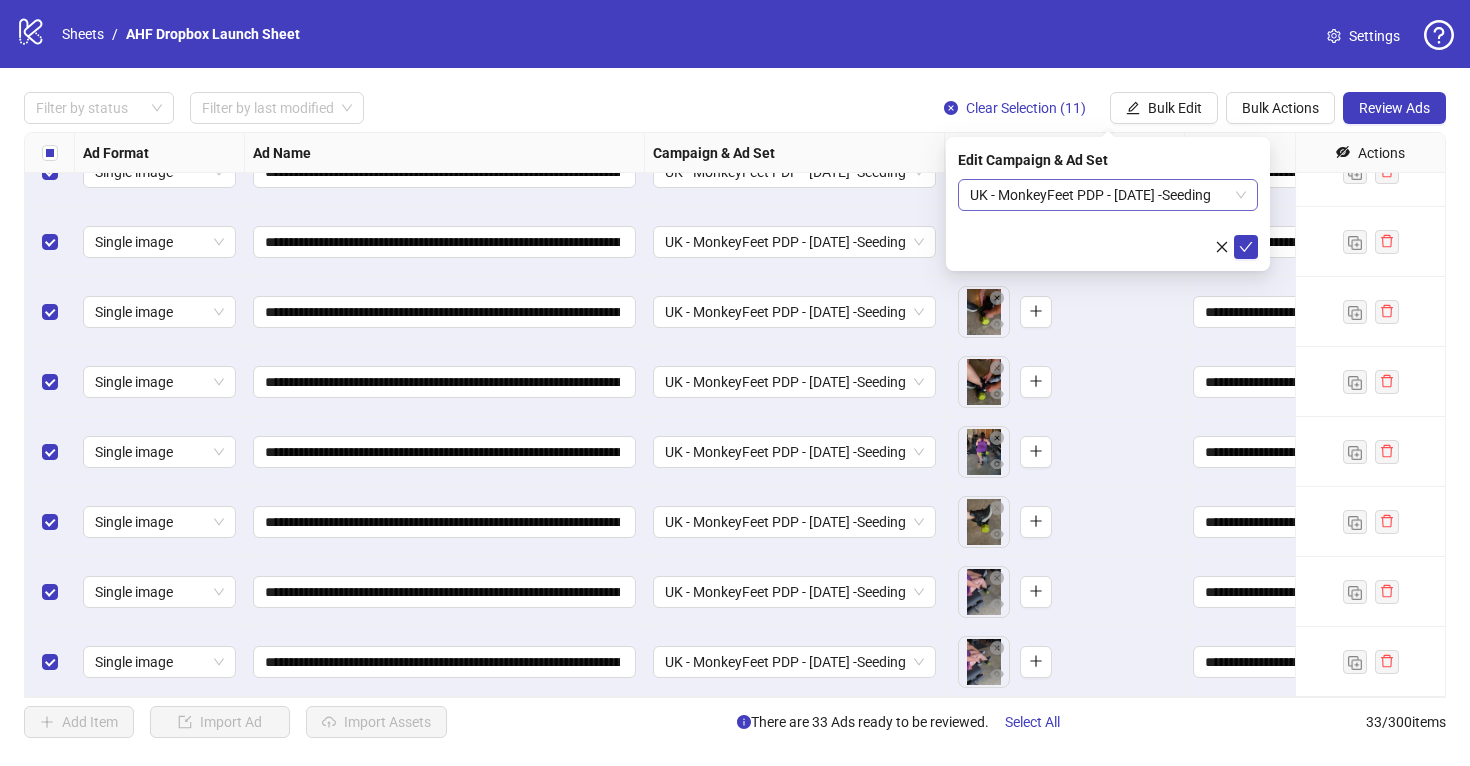 click on "UK - MonkeyFeet PDP - 7/30/25 -Seeding" at bounding box center [1108, 195] 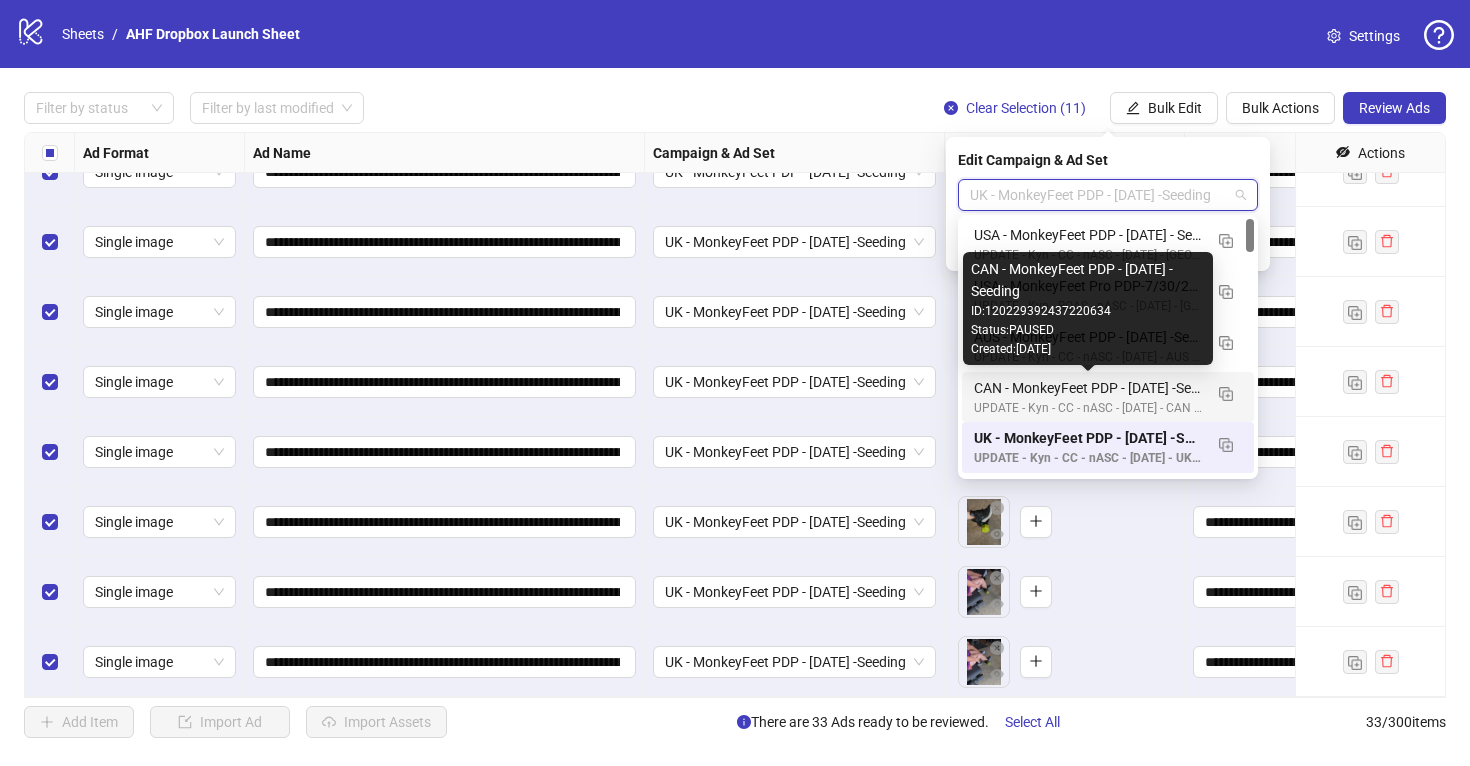 click on "CAN - MonkeyFeet PDP - 7/30/25 -Seeding" at bounding box center [1088, 388] 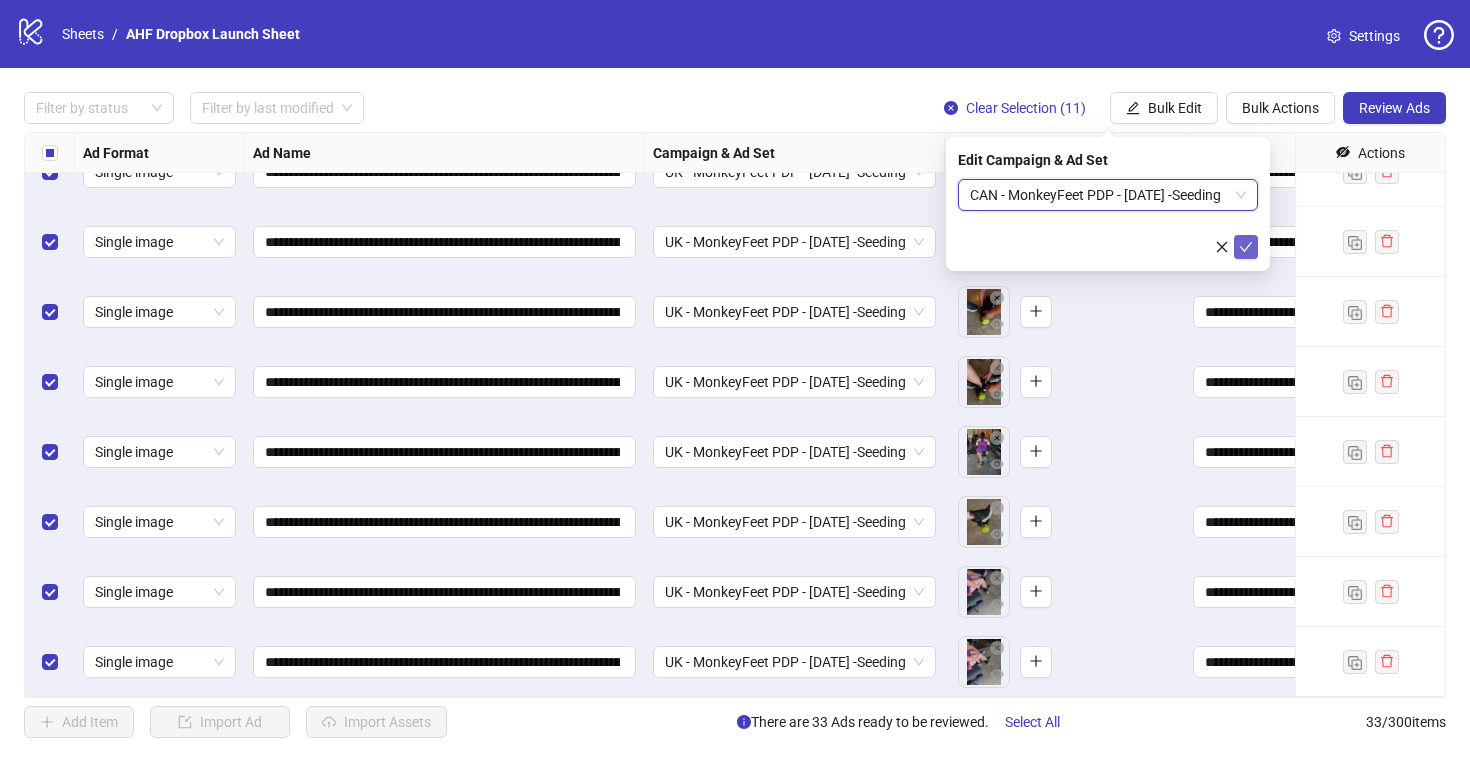click 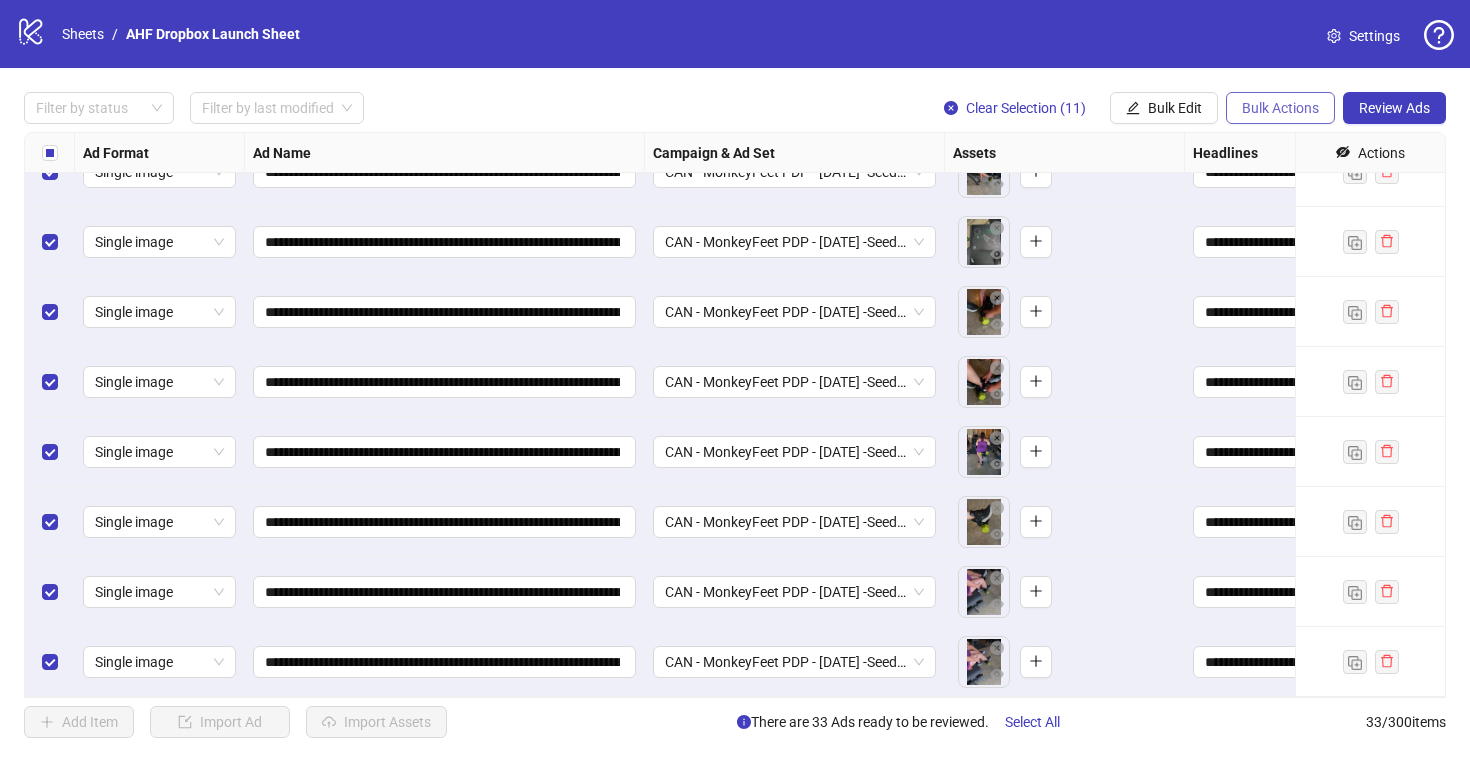 click on "Bulk Actions" at bounding box center (1280, 108) 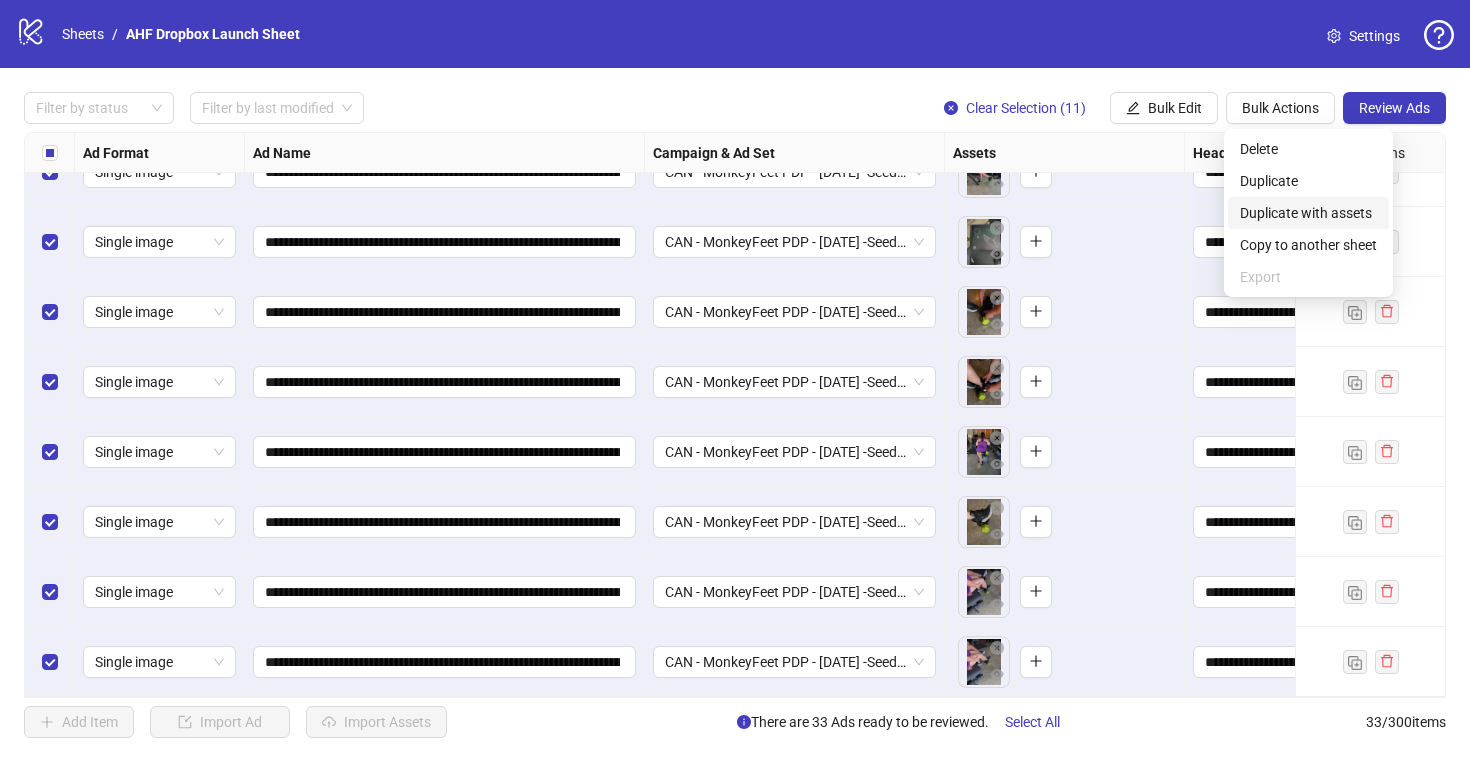 click on "Duplicate with assets" at bounding box center [1308, 213] 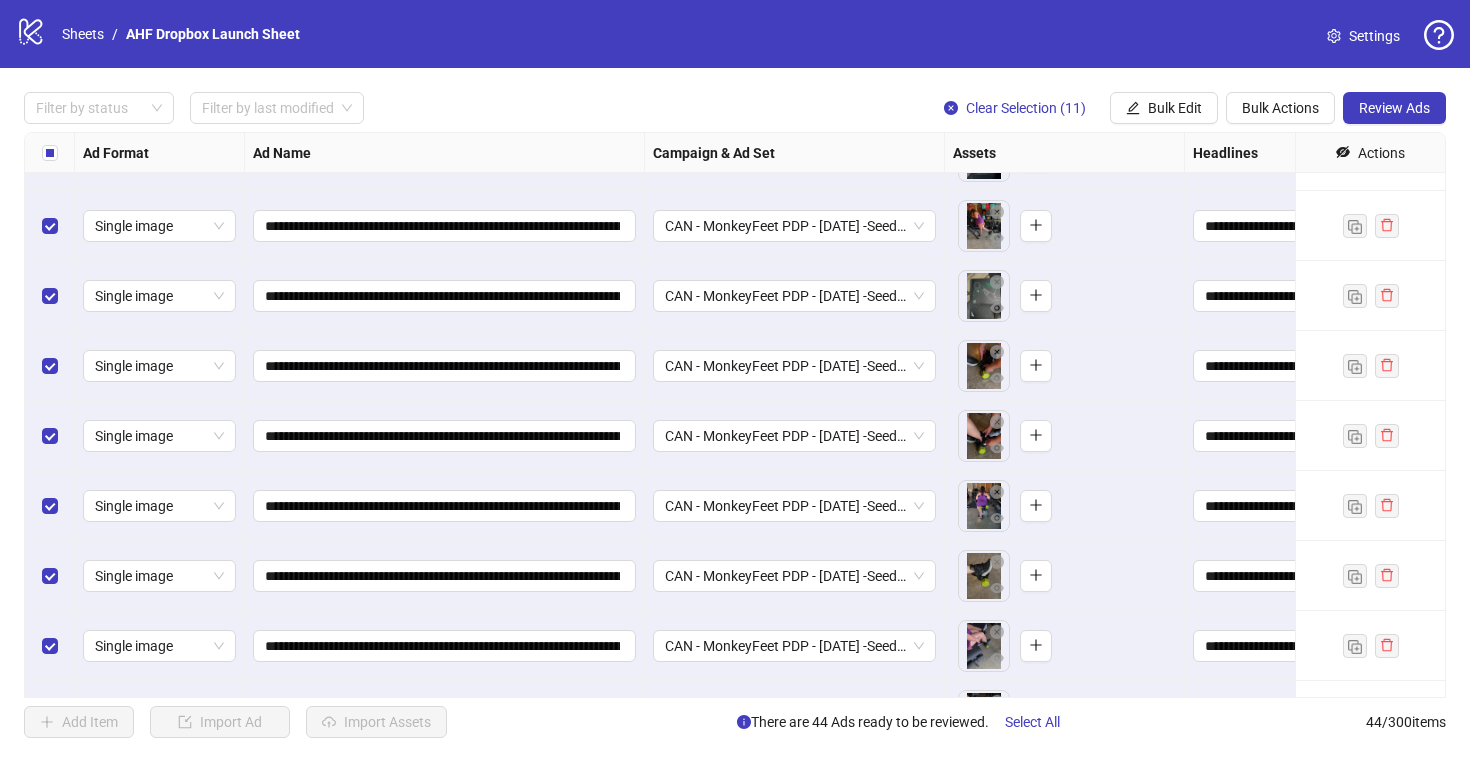 scroll, scrollTop: 2556, scrollLeft: 0, axis: vertical 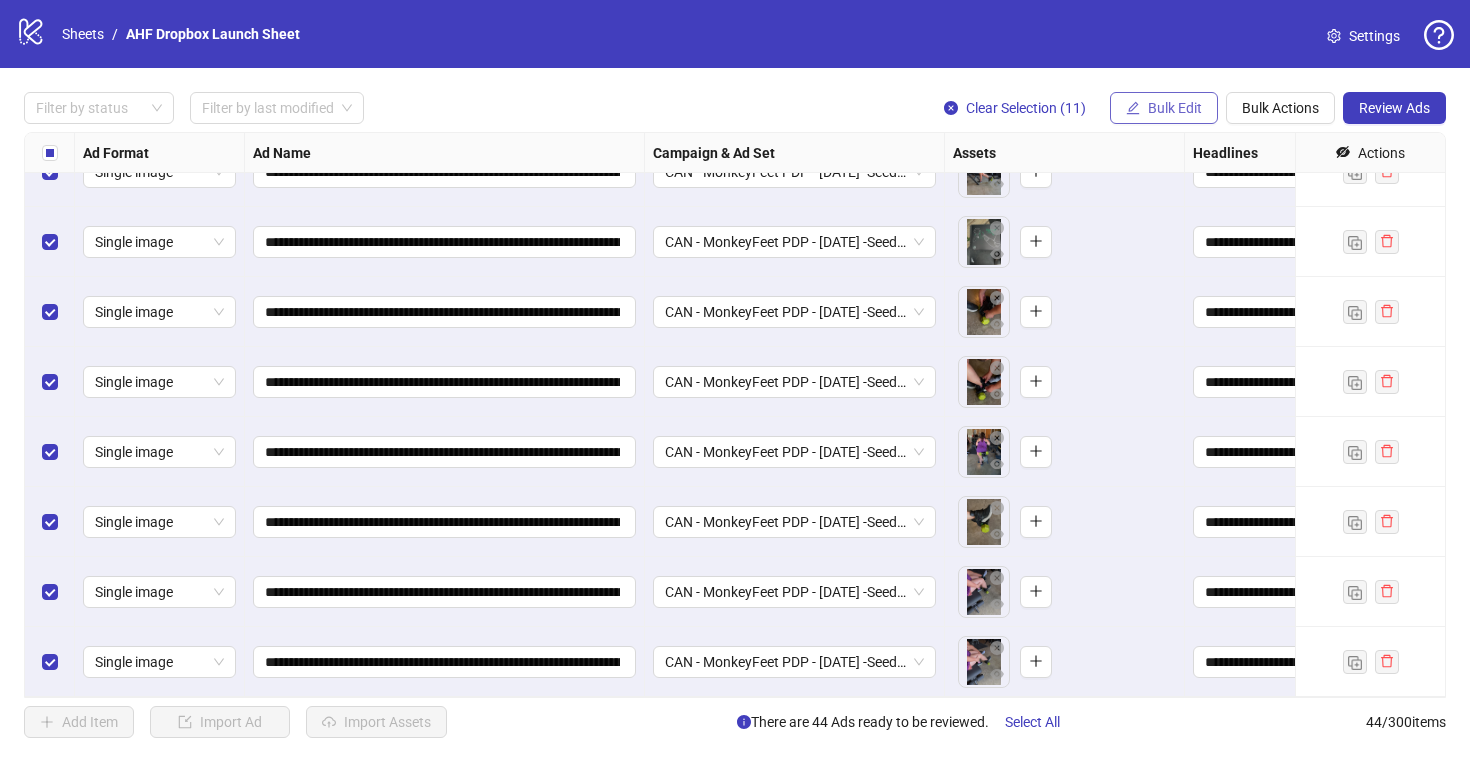 click on "Bulk Edit" at bounding box center (1175, 108) 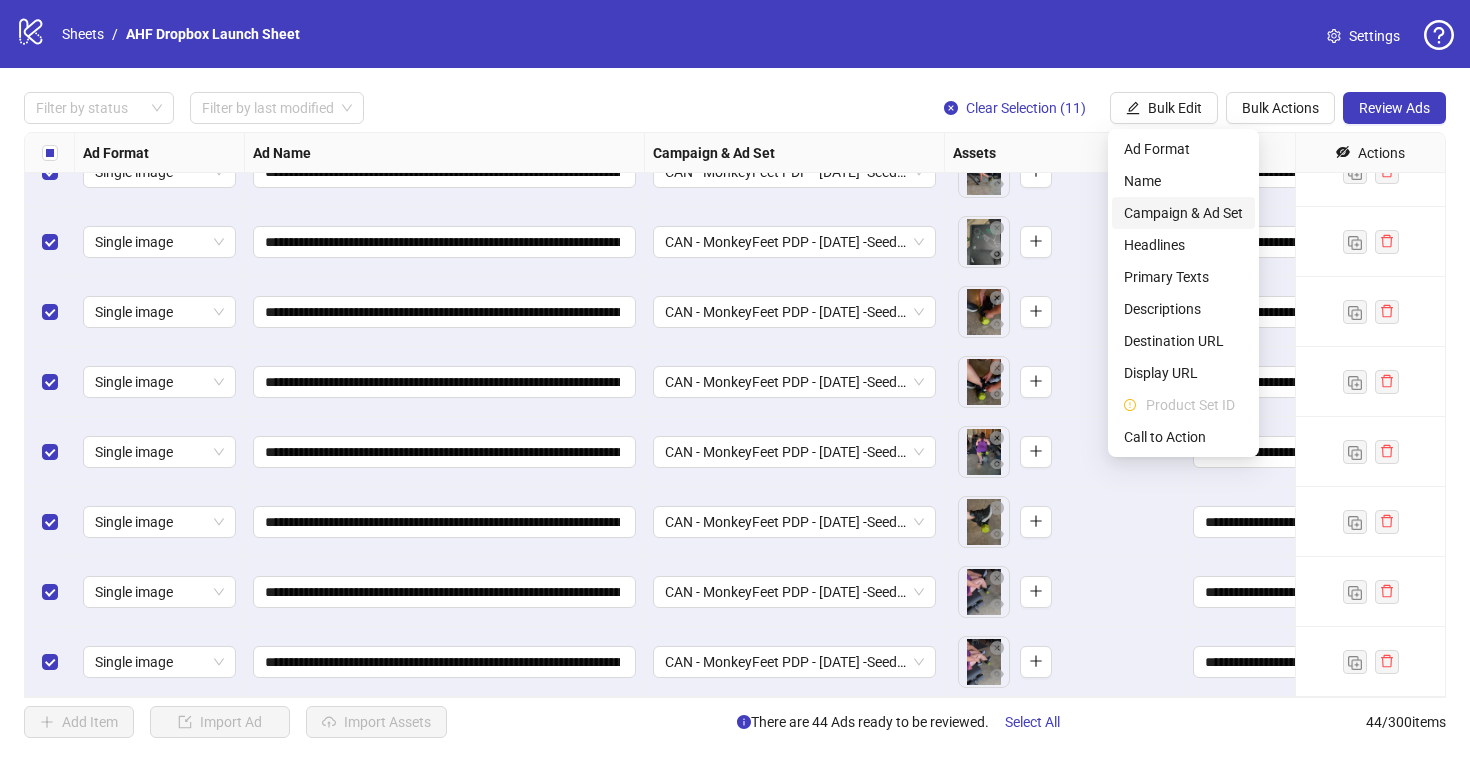 click on "Campaign & Ad Set" at bounding box center (1183, 213) 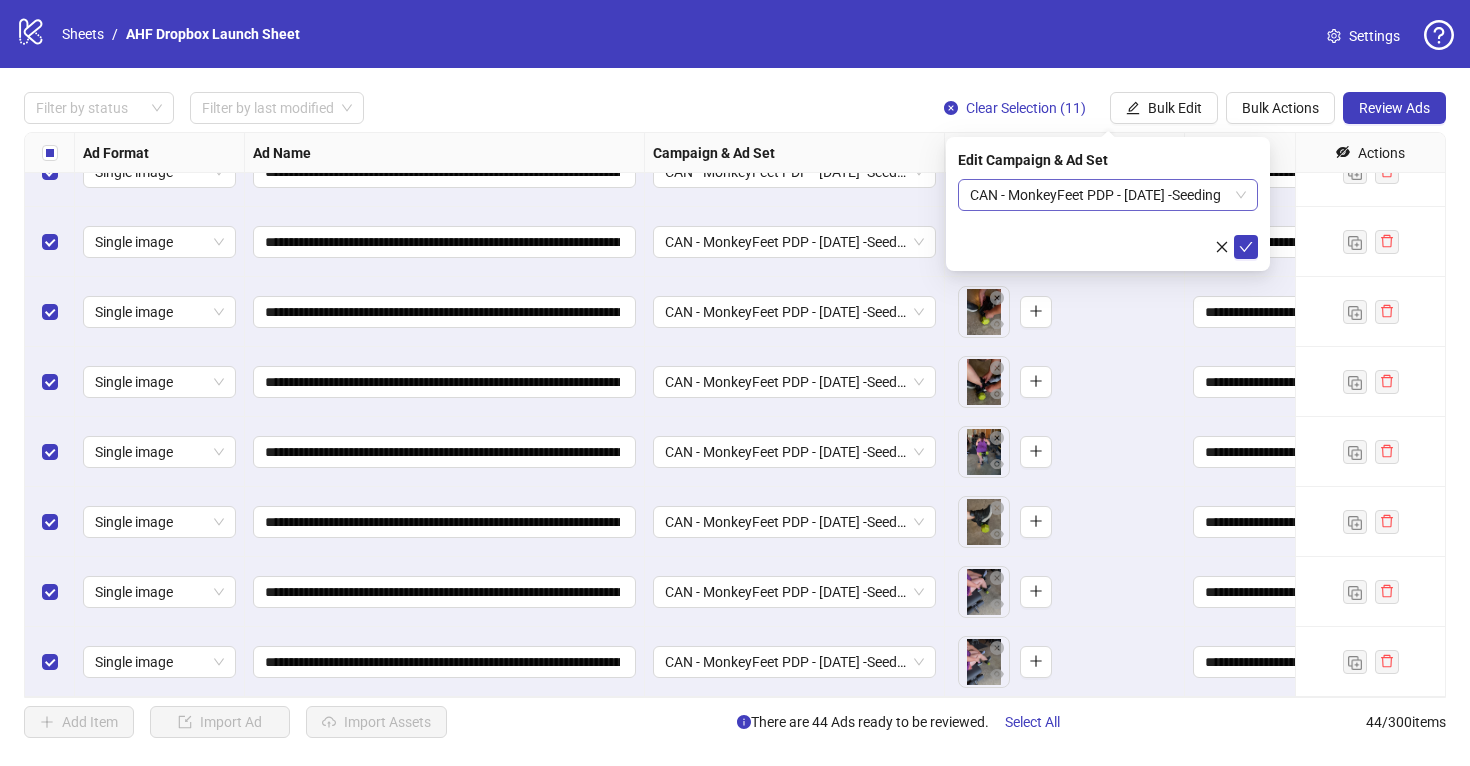 click on "CAN - MonkeyFeet PDP - 7/30/25 -Seeding" at bounding box center [1108, 195] 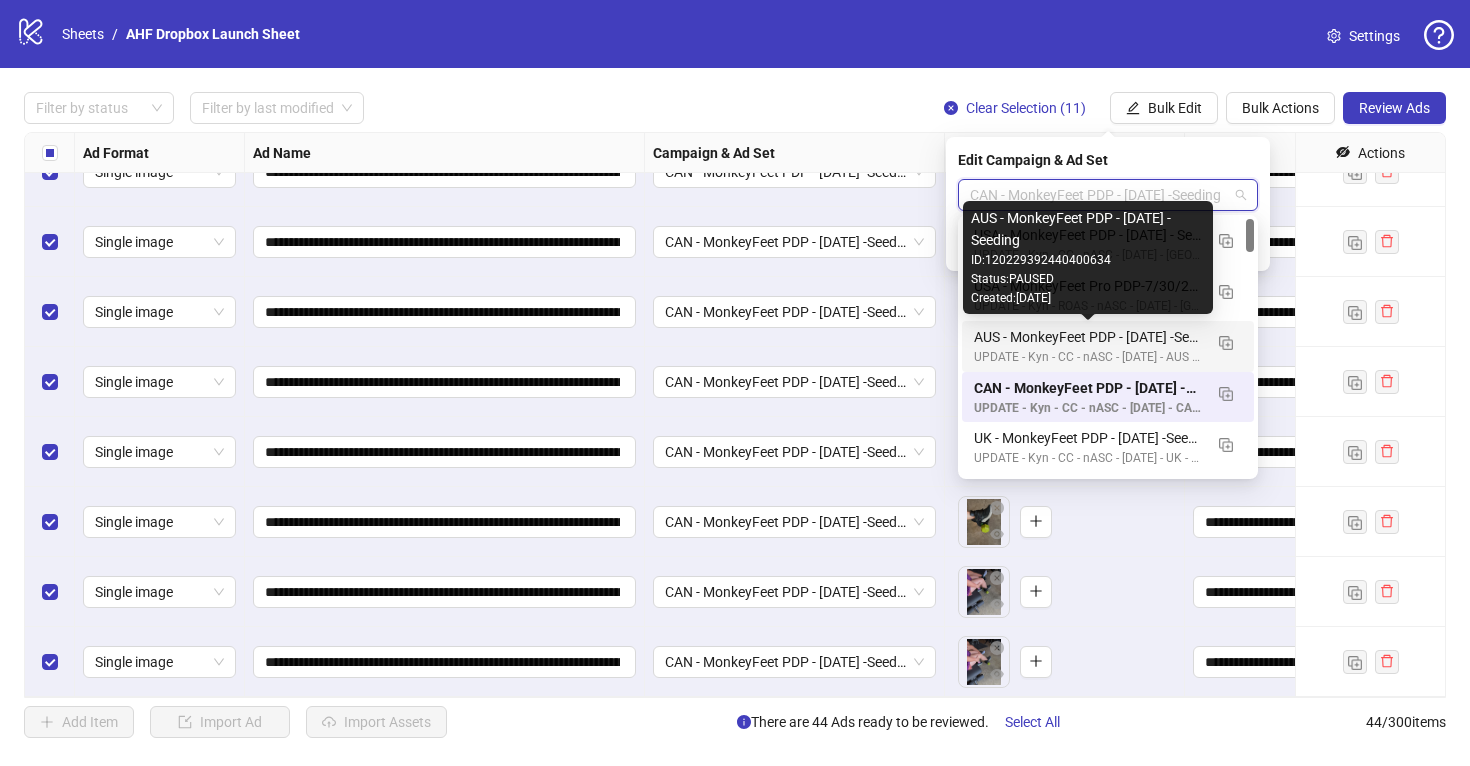 click on "AUS - MonkeyFeet PDP - 7/30/25 -Seeding" at bounding box center [1088, 337] 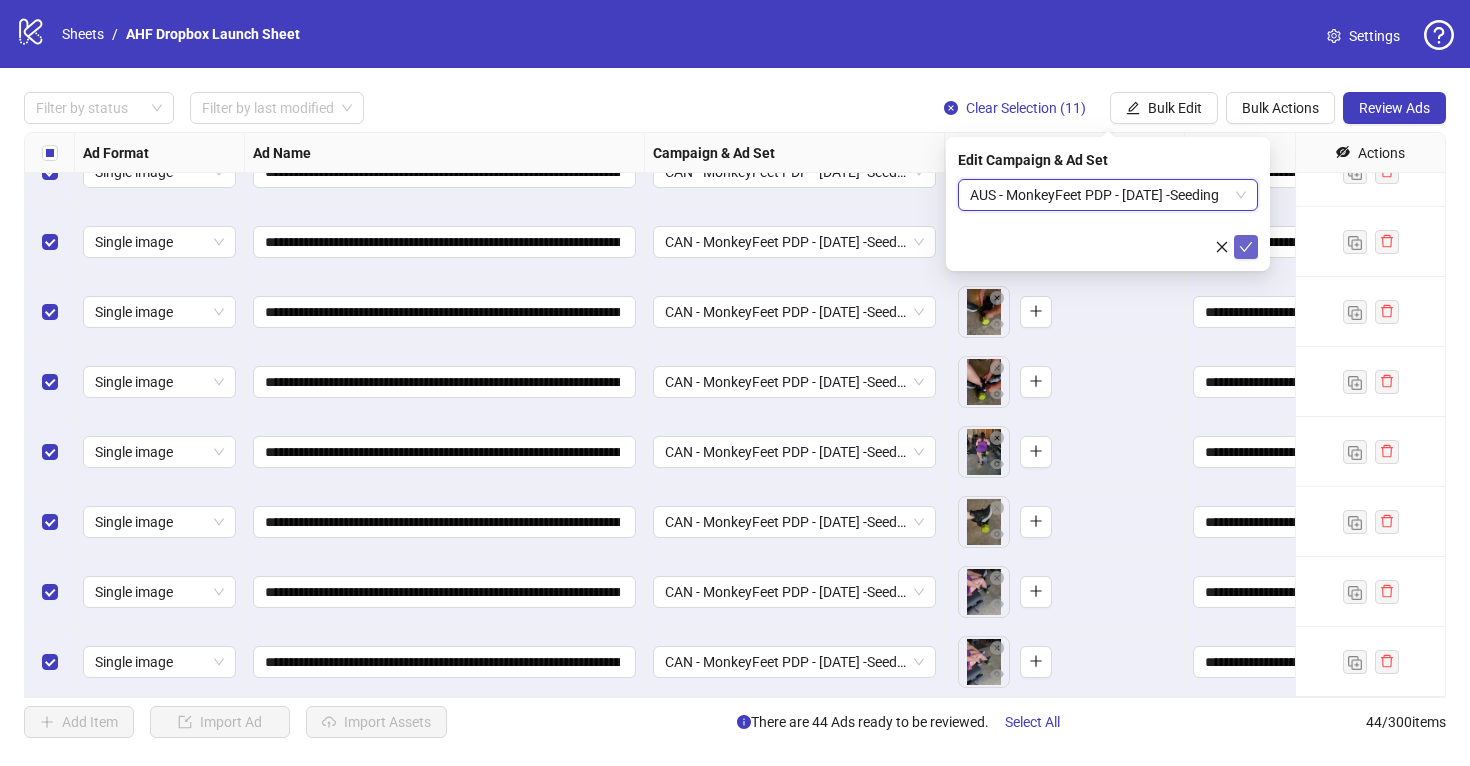 click at bounding box center (1246, 247) 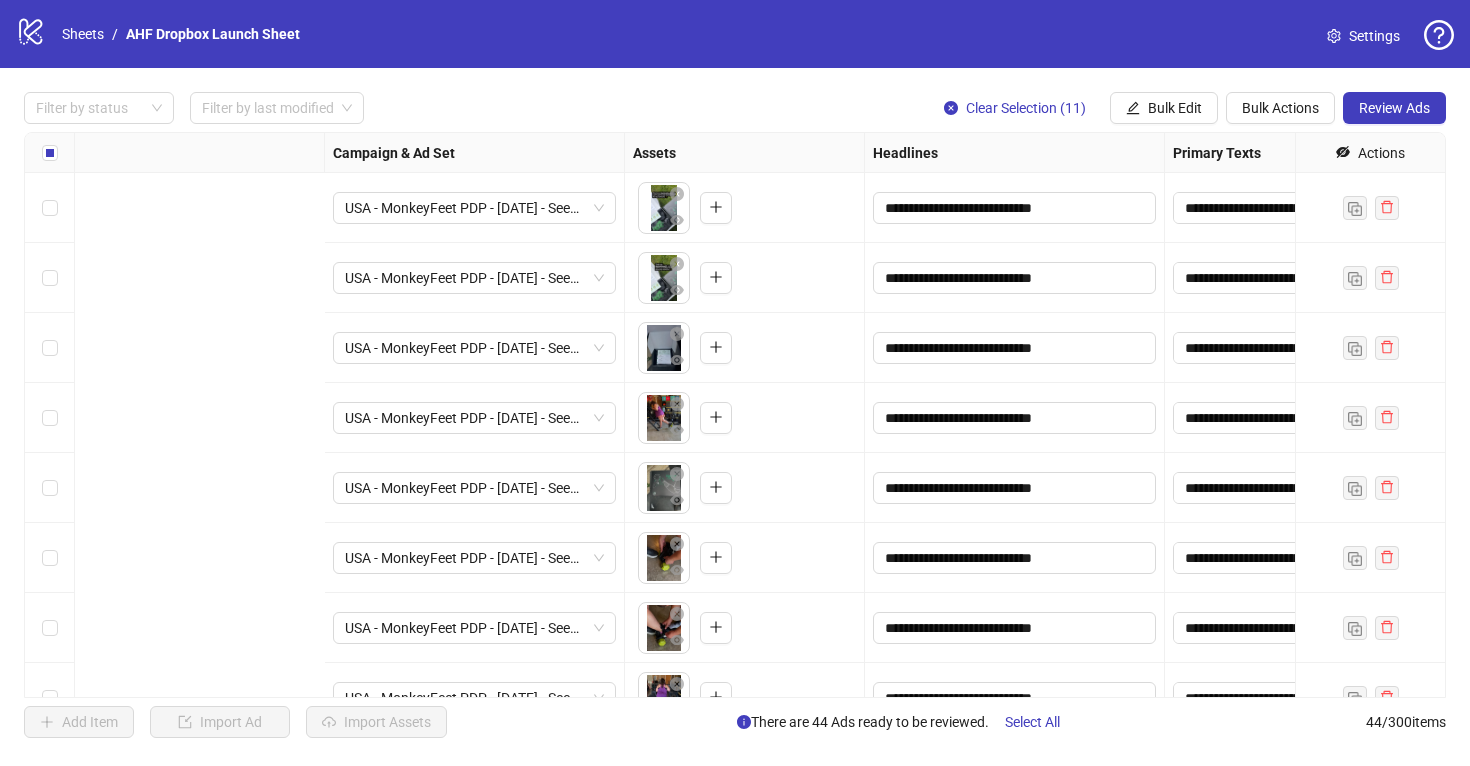 scroll, scrollTop: 0, scrollLeft: 0, axis: both 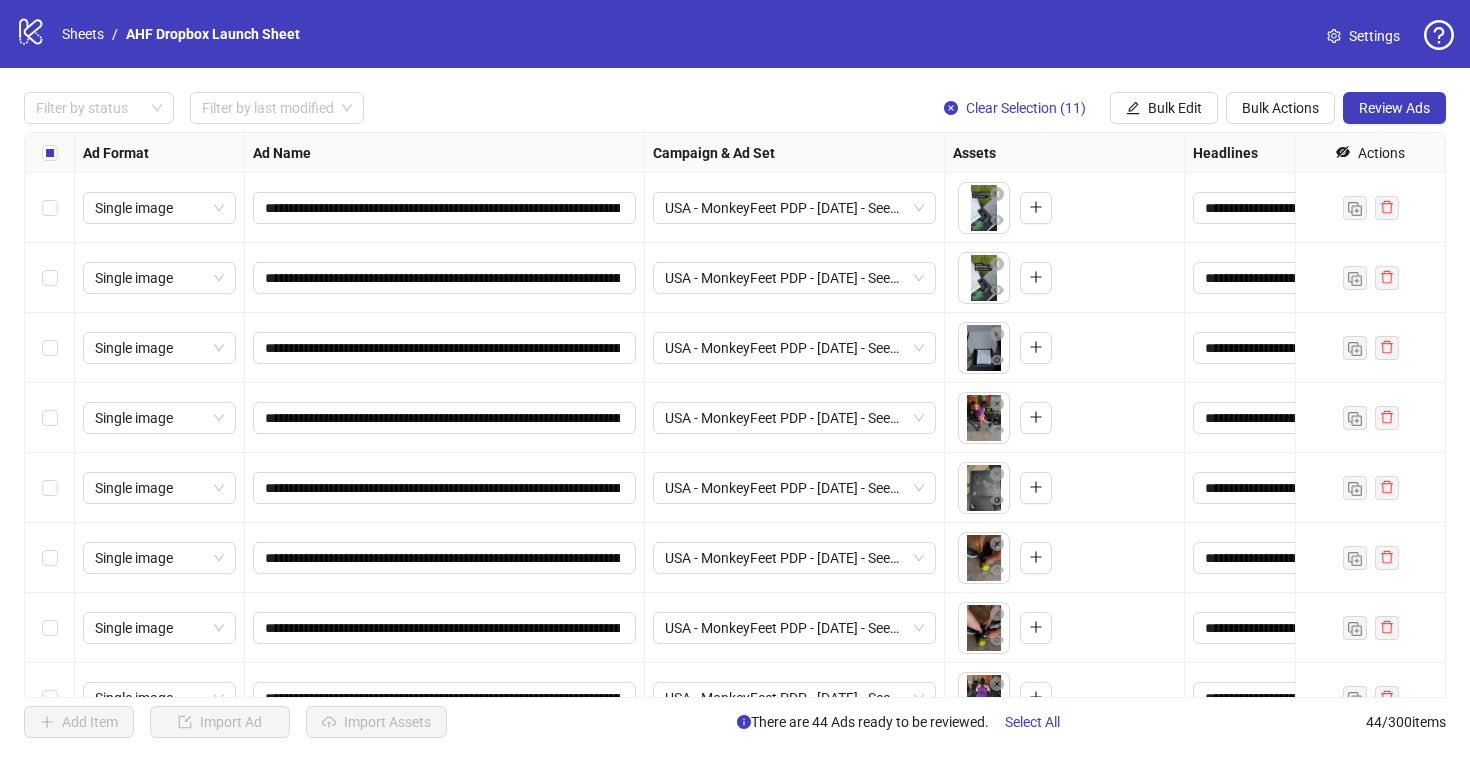click on "Filter by status Filter by last modified Clear Selection (11) Bulk Edit Bulk Actions Review Ads" at bounding box center (735, 108) 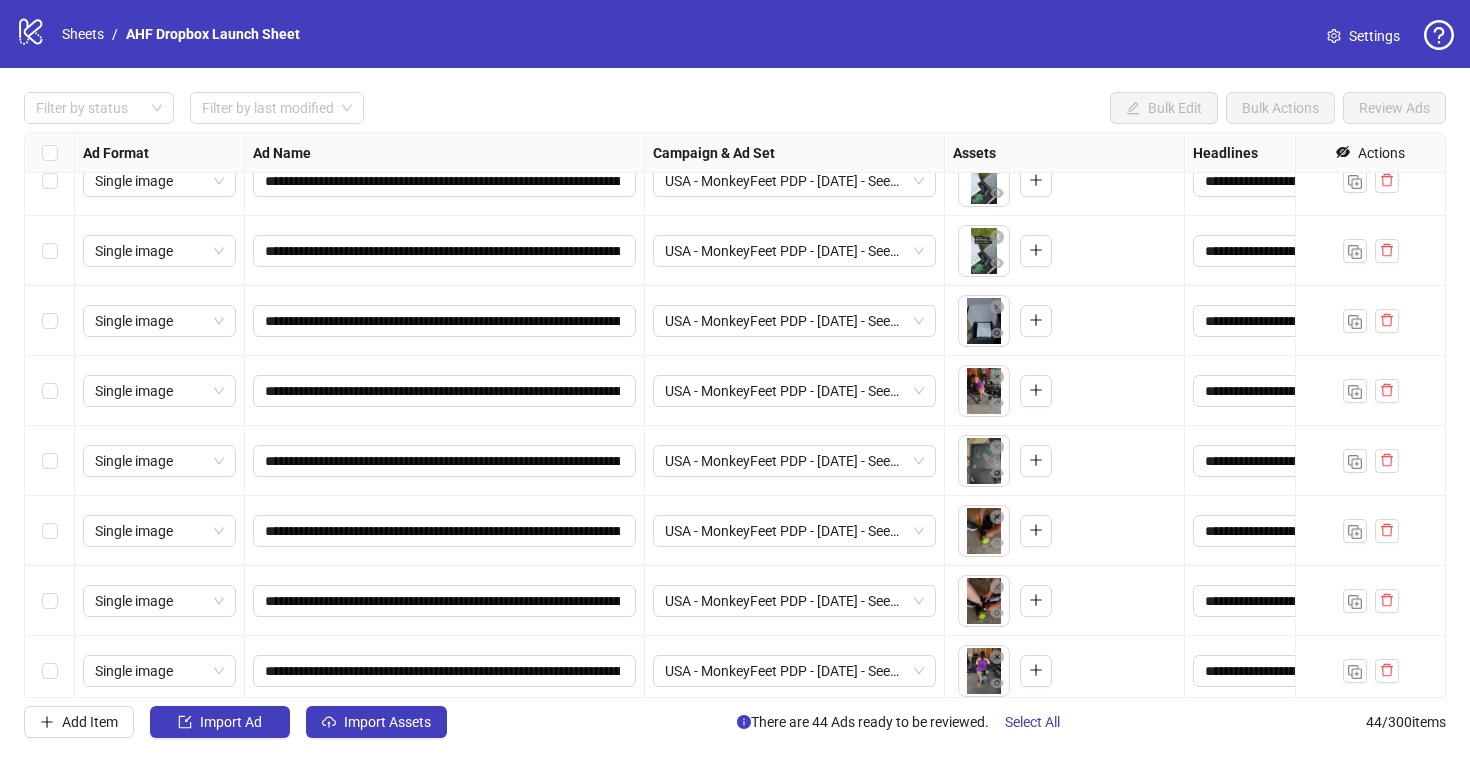 scroll, scrollTop: 0, scrollLeft: 0, axis: both 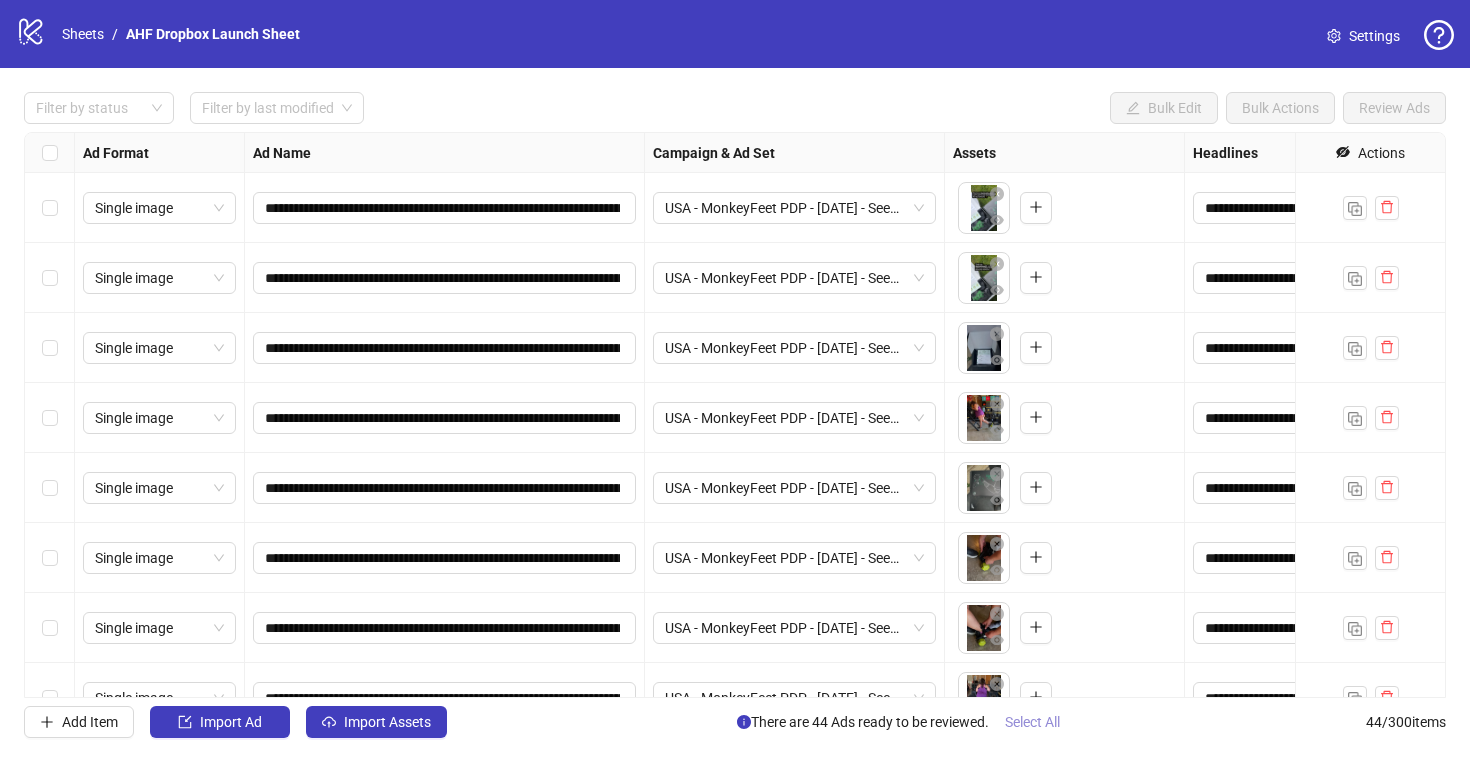 click on "Select All" at bounding box center [1032, 722] 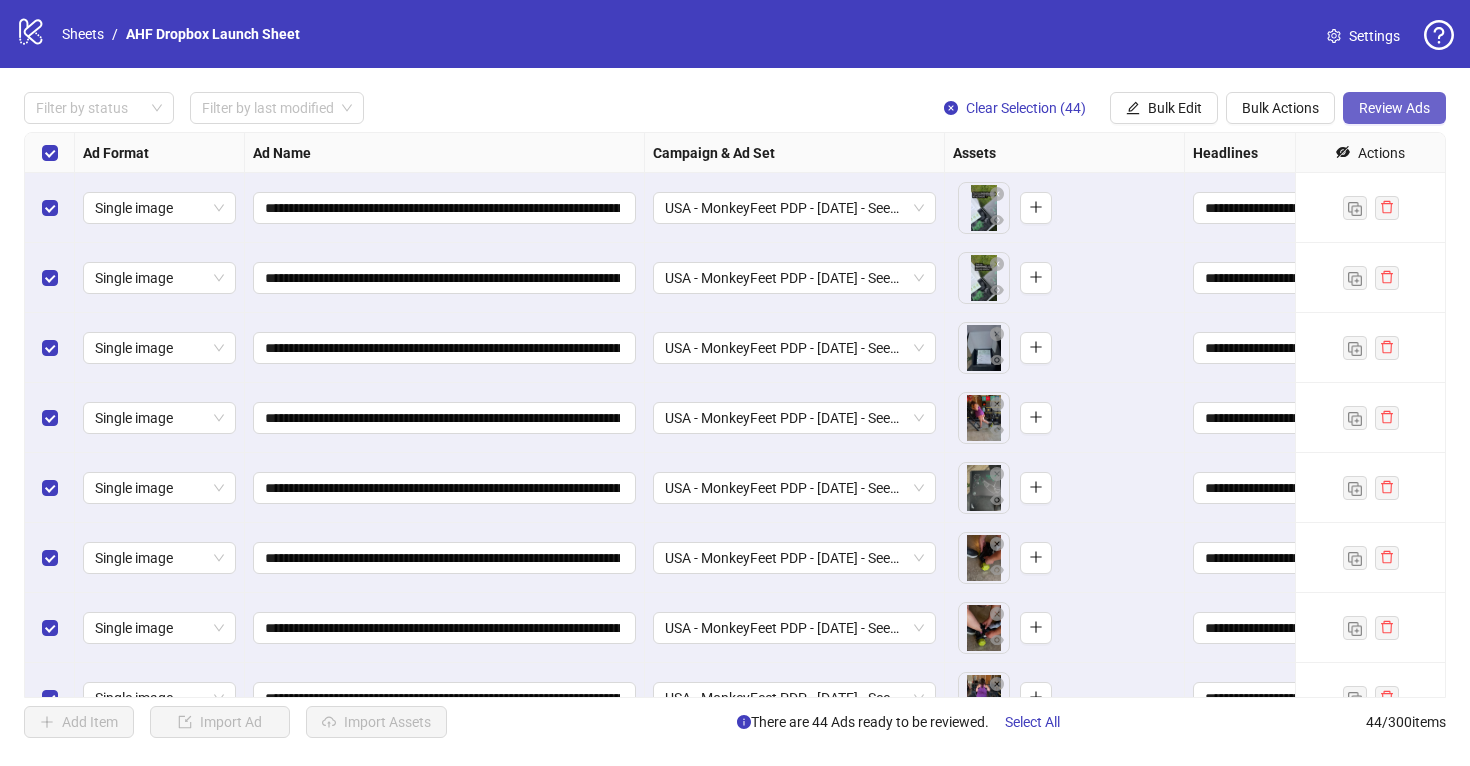 click on "Review Ads" at bounding box center [1394, 108] 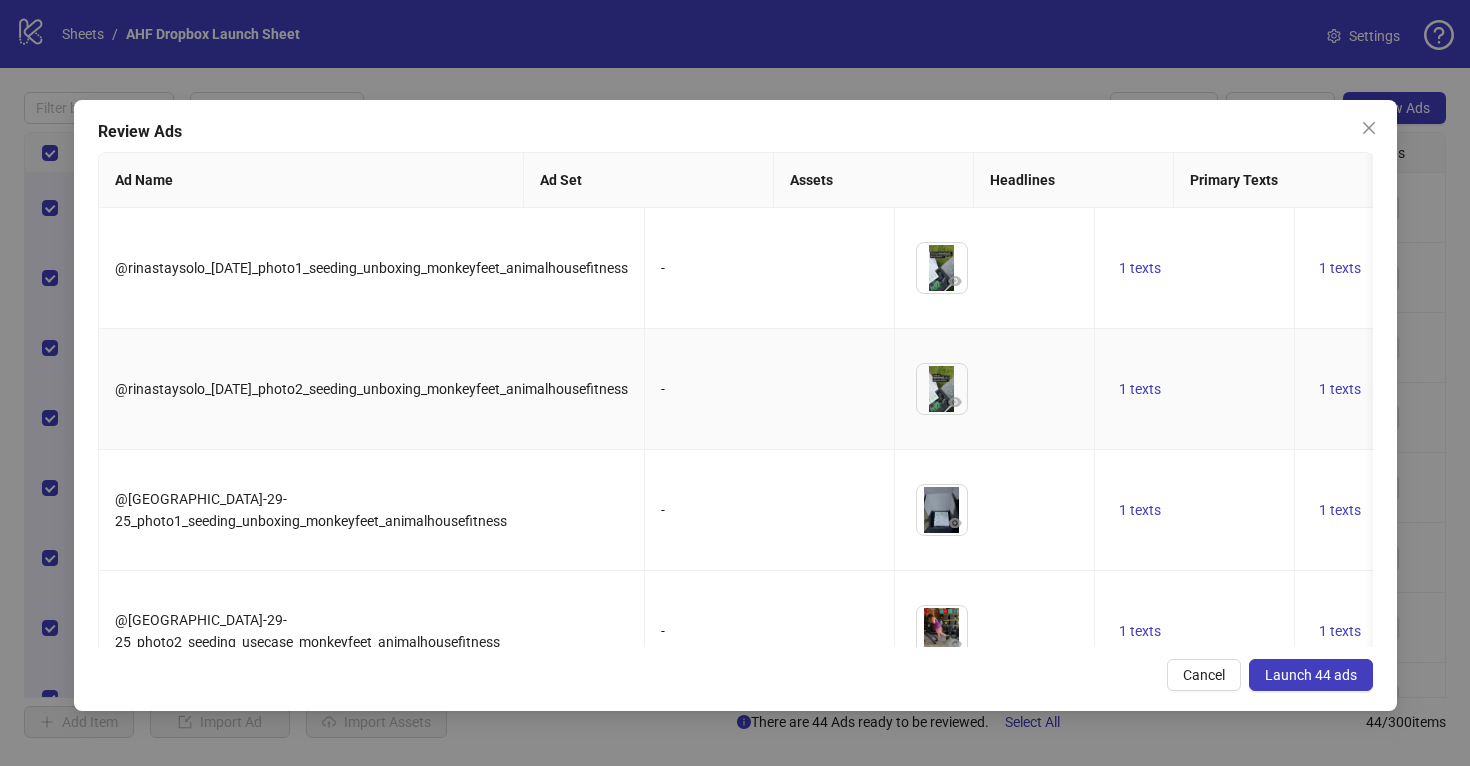 scroll, scrollTop: 0, scrollLeft: 59, axis: horizontal 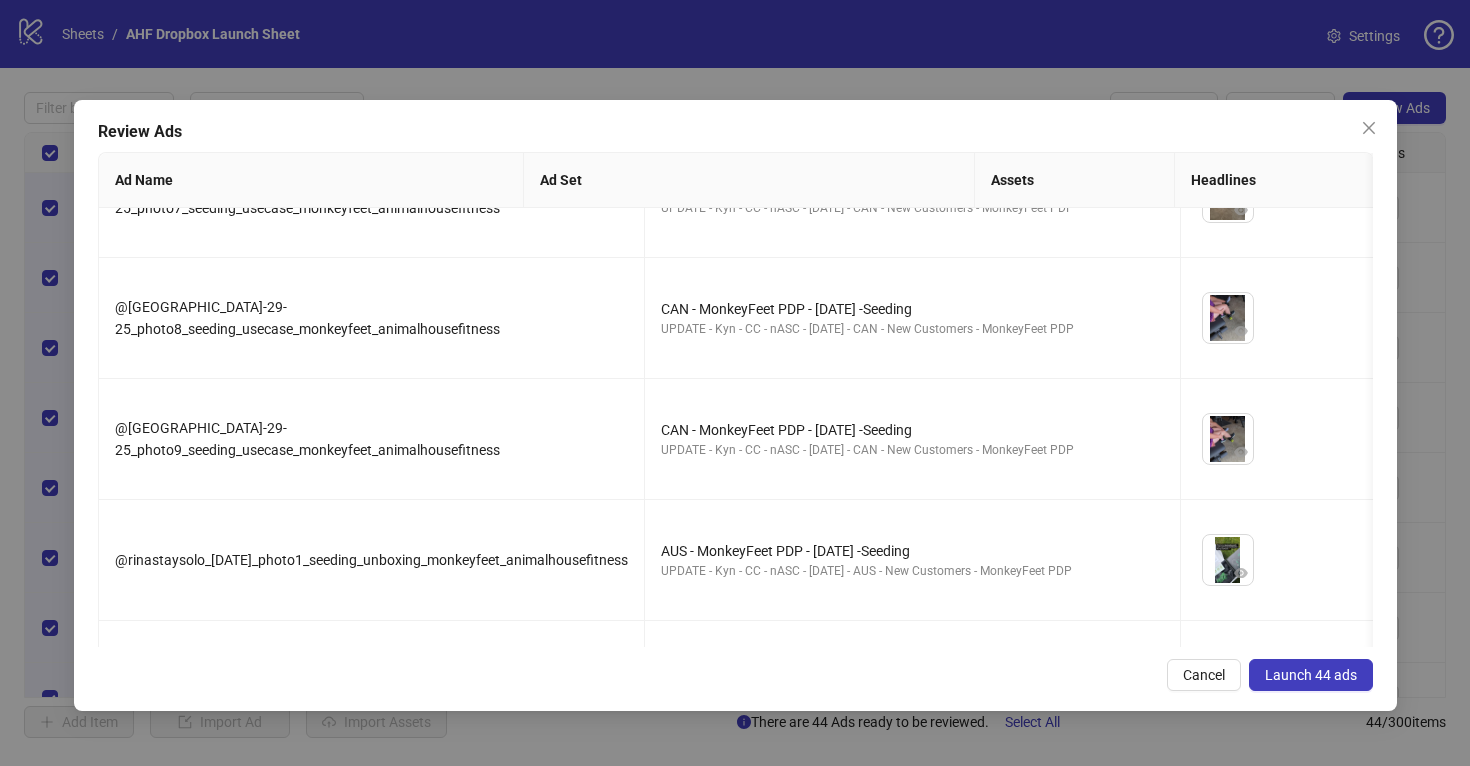 click on "Launch 44 ads" at bounding box center (1311, 675) 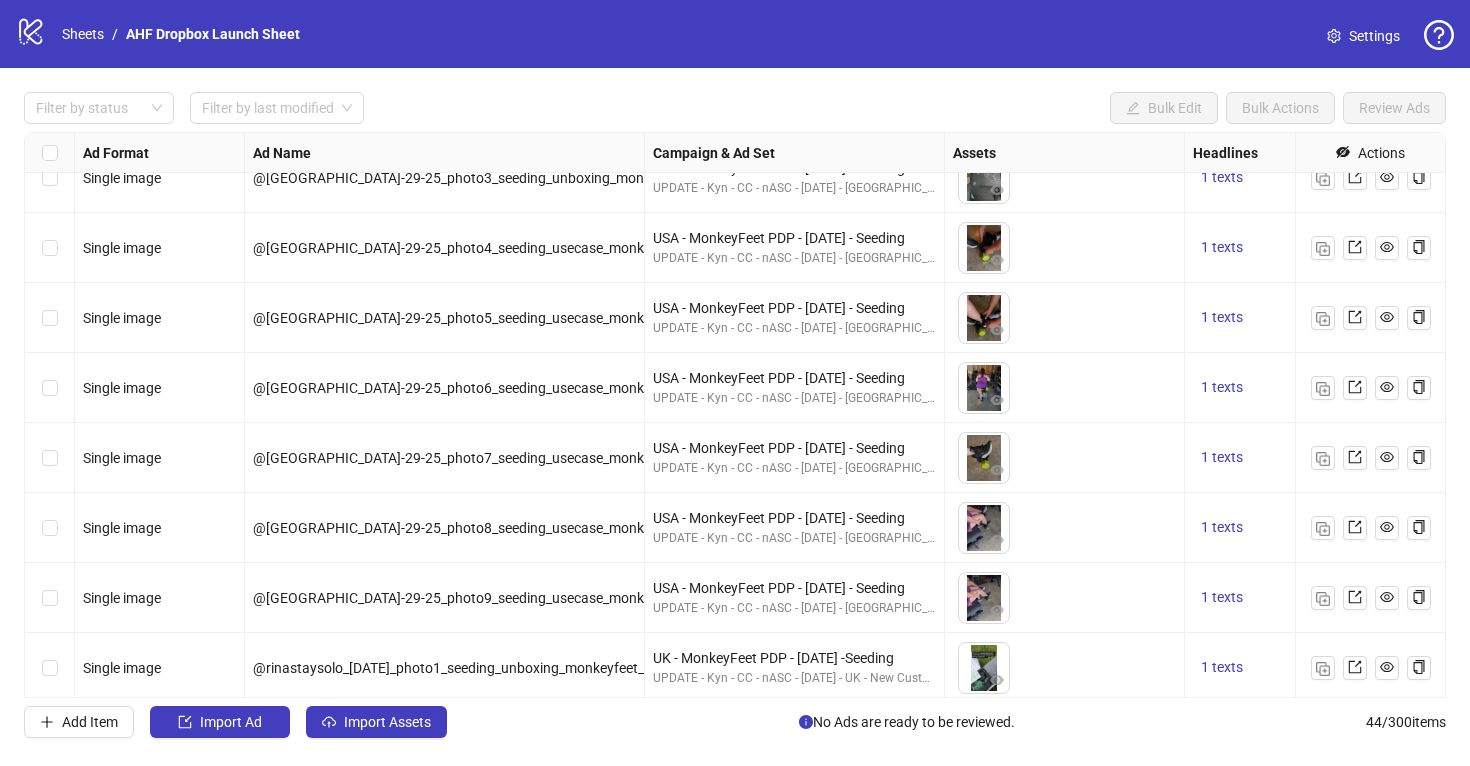 scroll, scrollTop: 0, scrollLeft: 0, axis: both 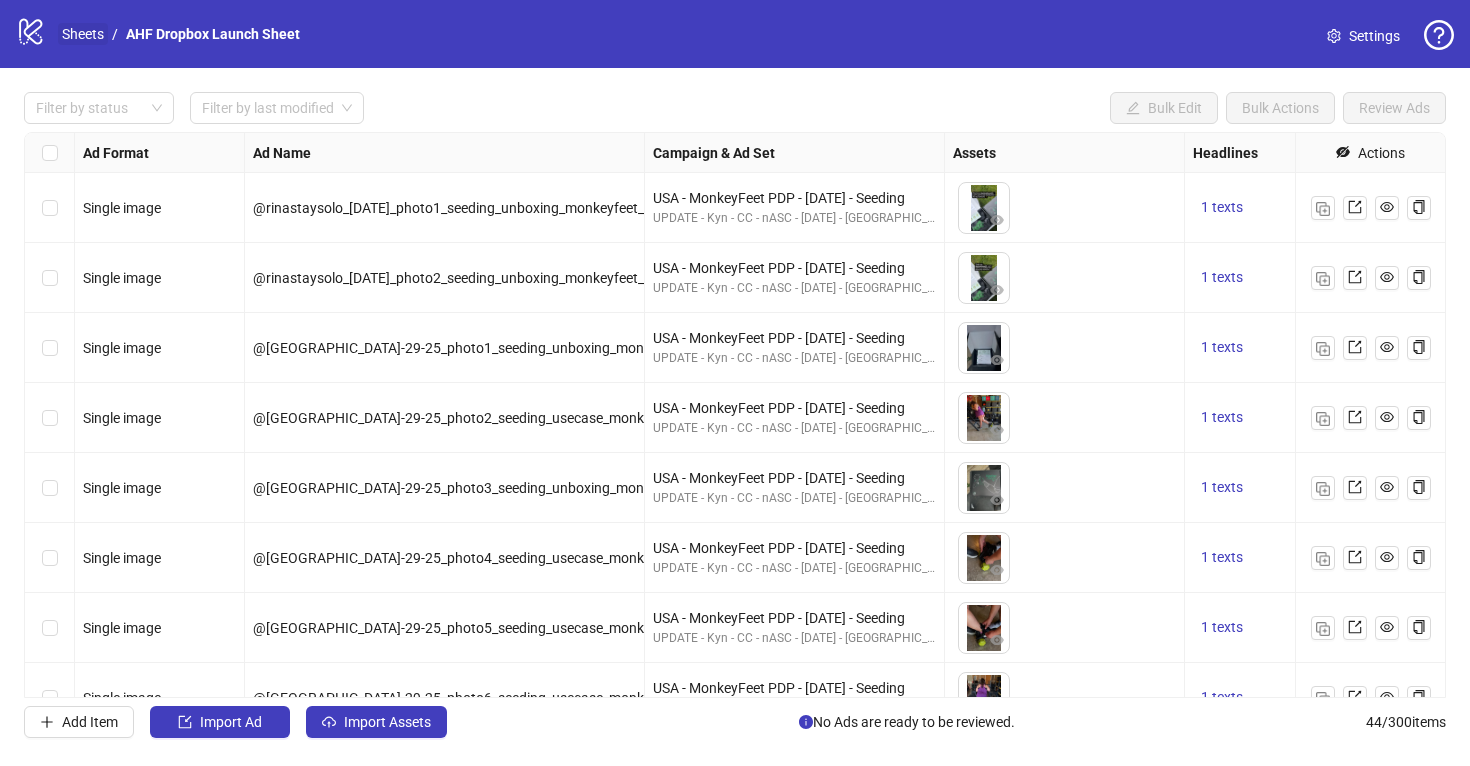 click on "Sheets" at bounding box center [83, 34] 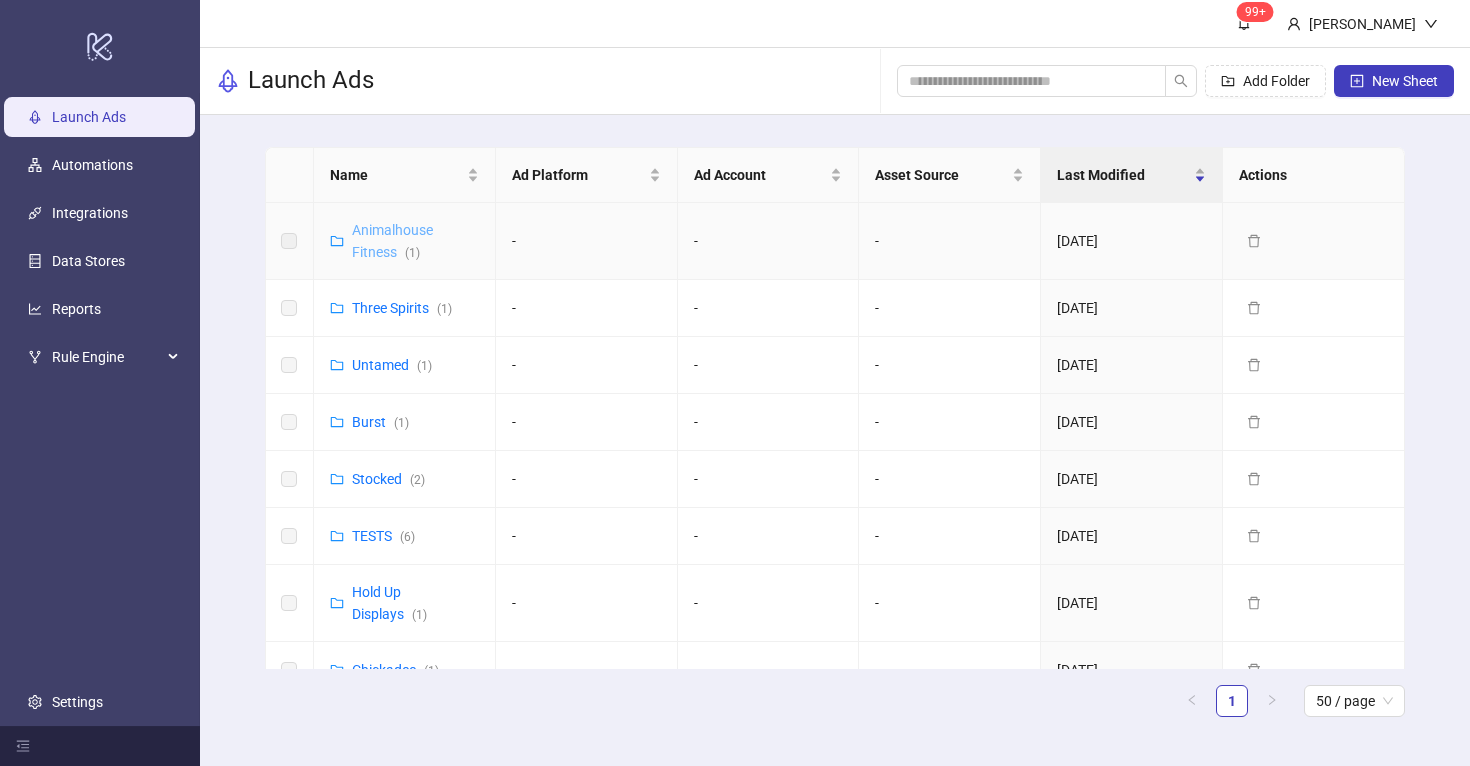 click on "Animalhouse Fitness ( 1 )" at bounding box center (392, 241) 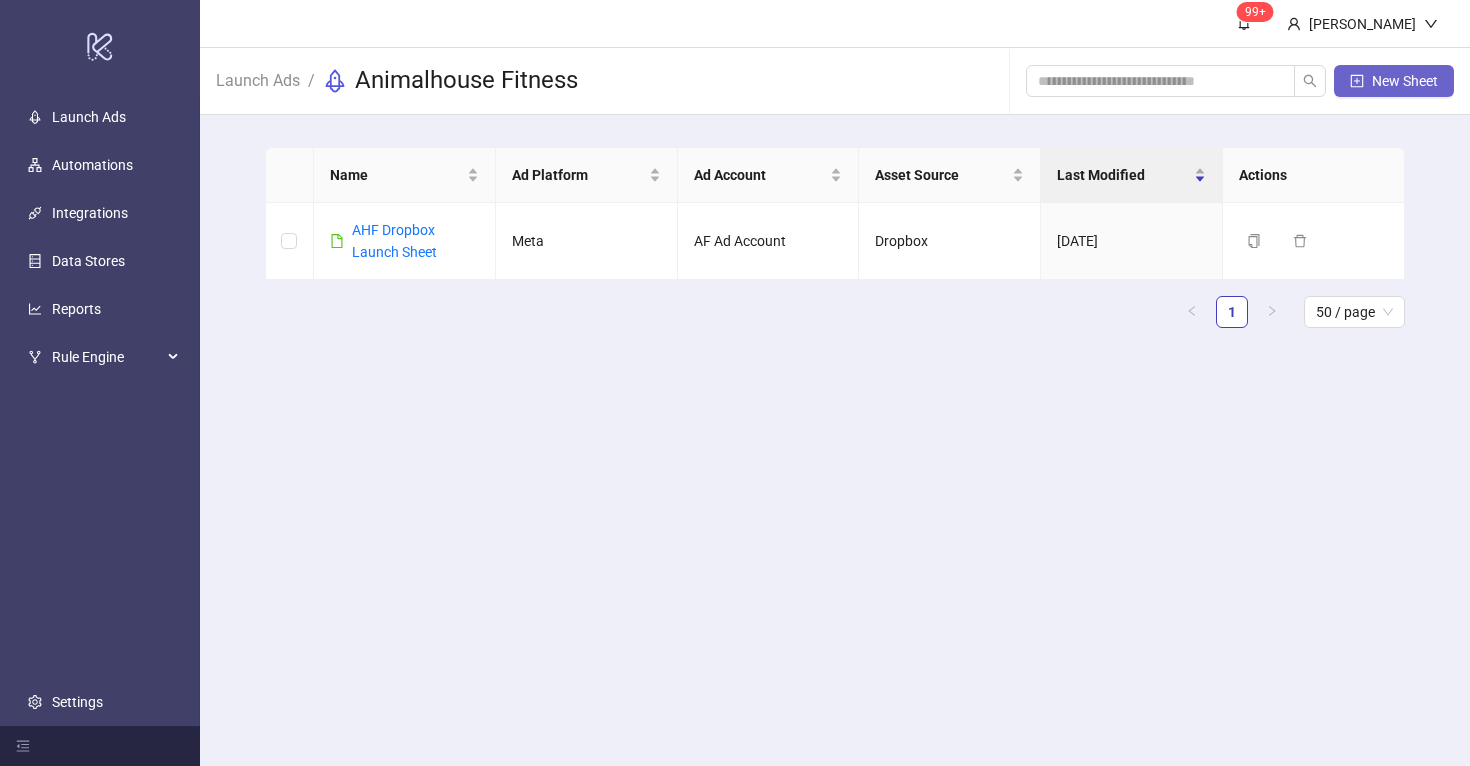 click on "New Sheet" at bounding box center [1405, 81] 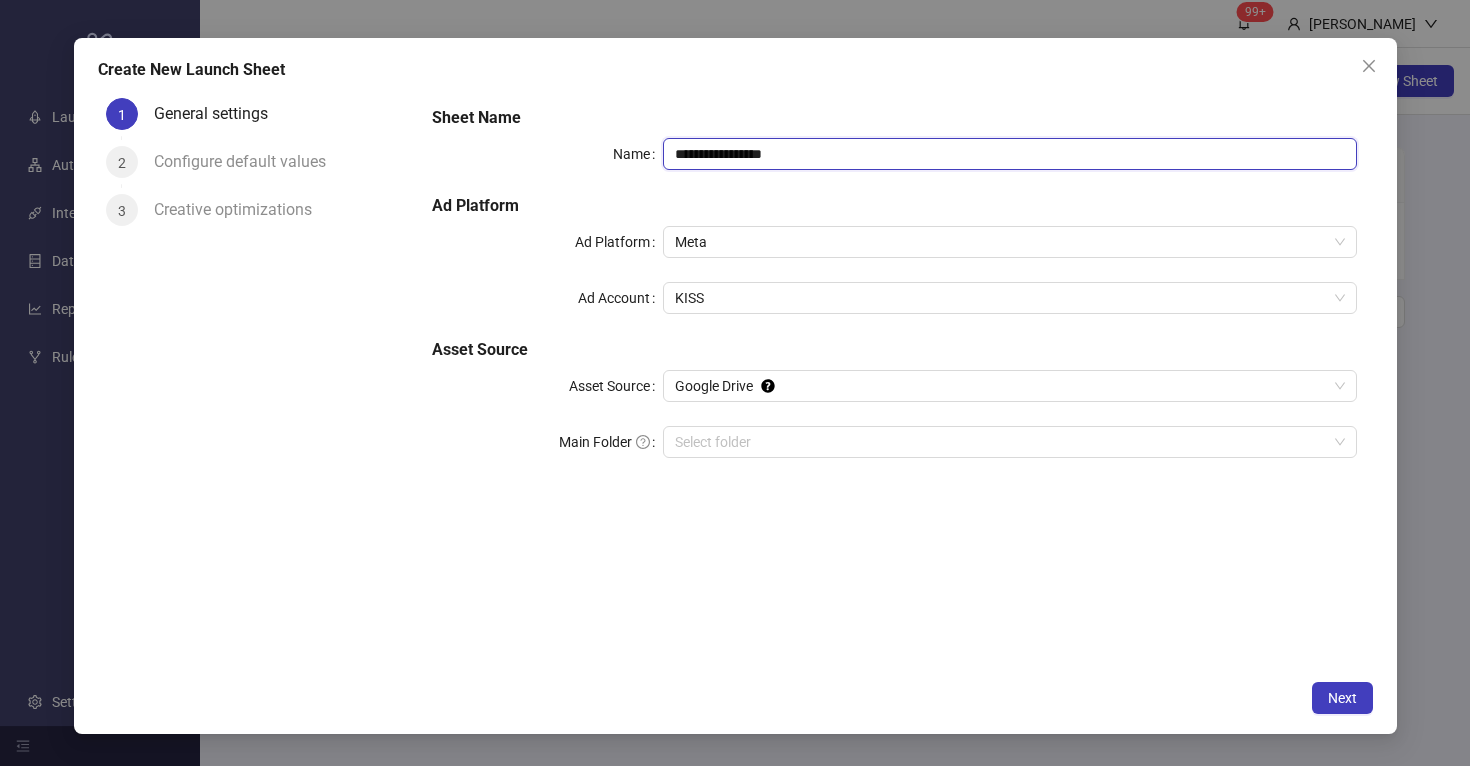 drag, startPoint x: 704, startPoint y: 158, endPoint x: 647, endPoint y: 153, distance: 57.21888 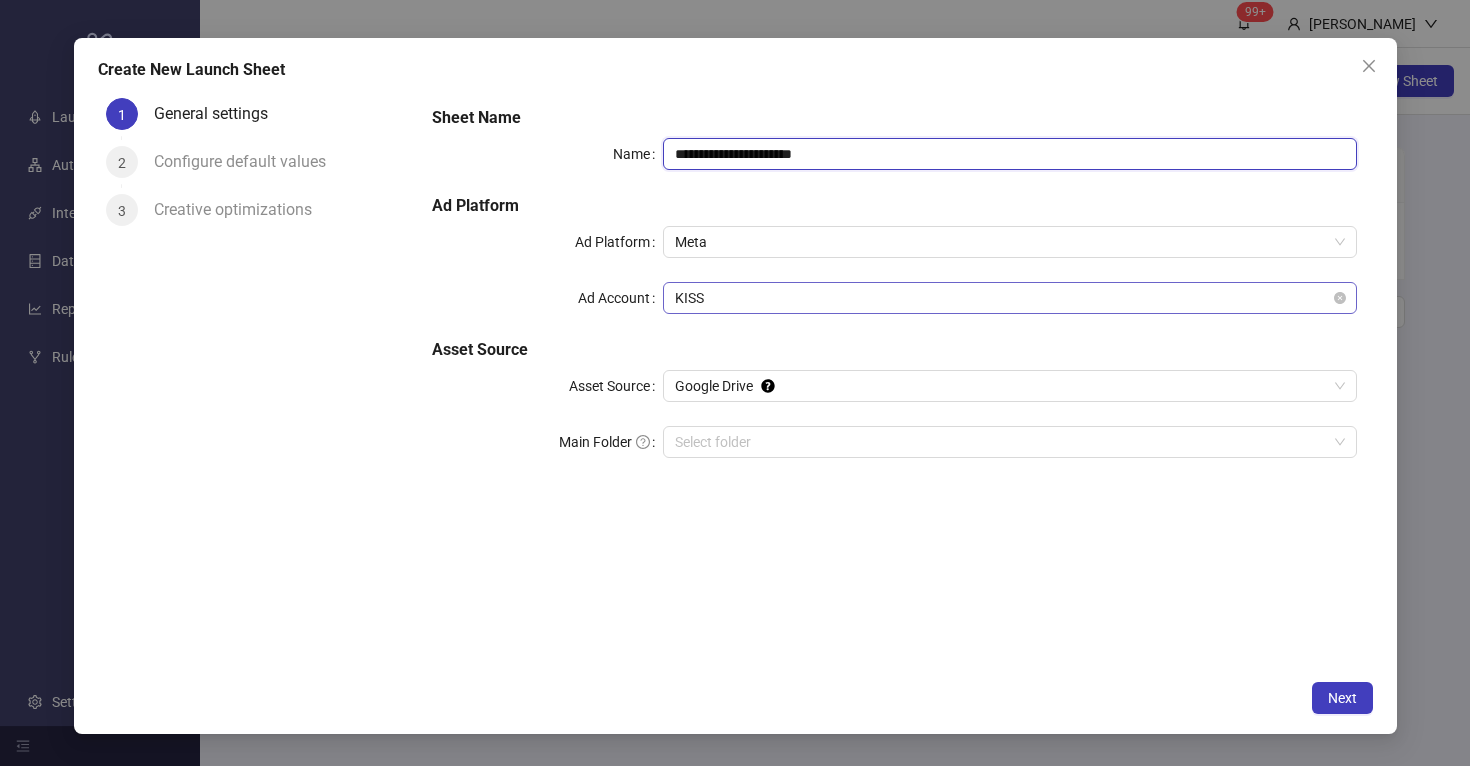 click on "KISS" at bounding box center (1009, 298) 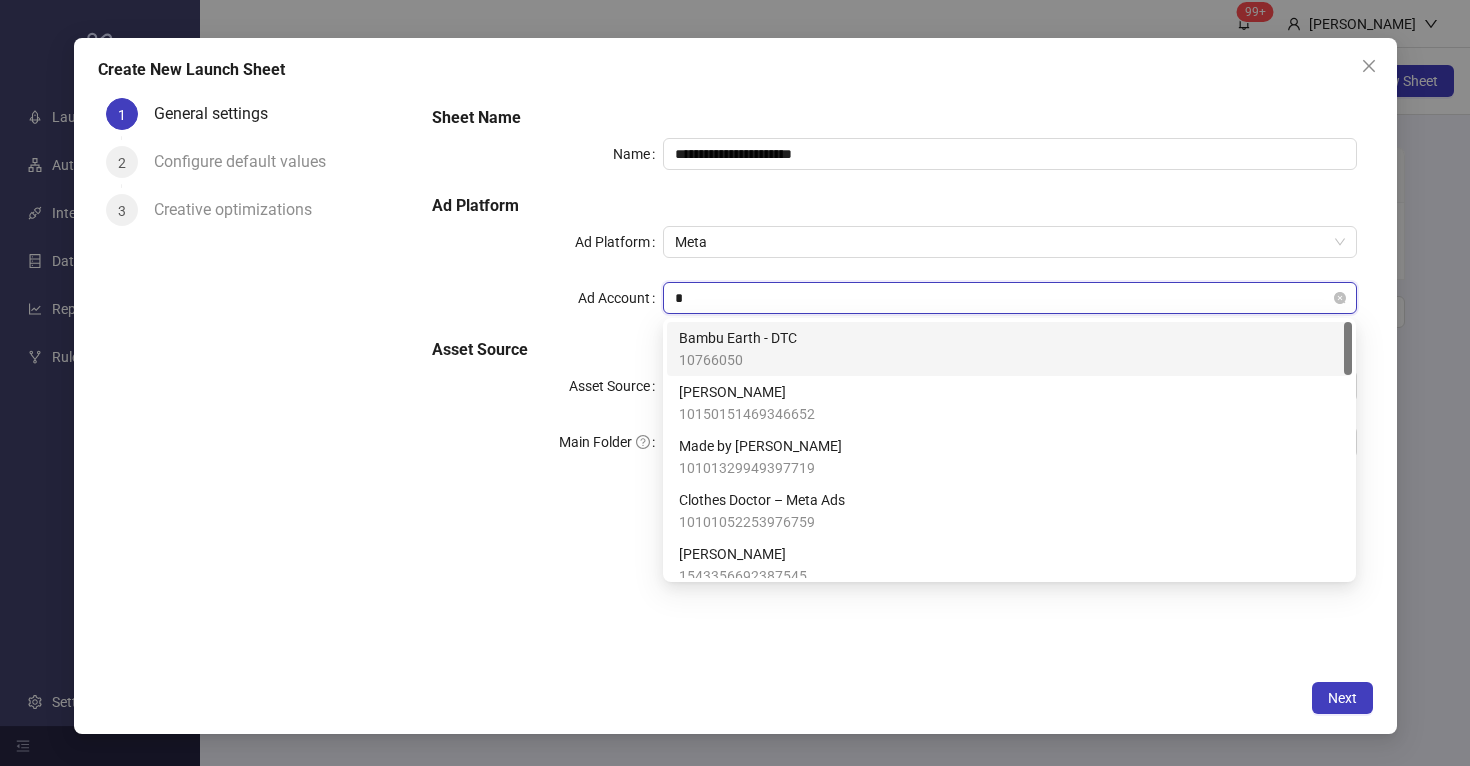 type on "**" 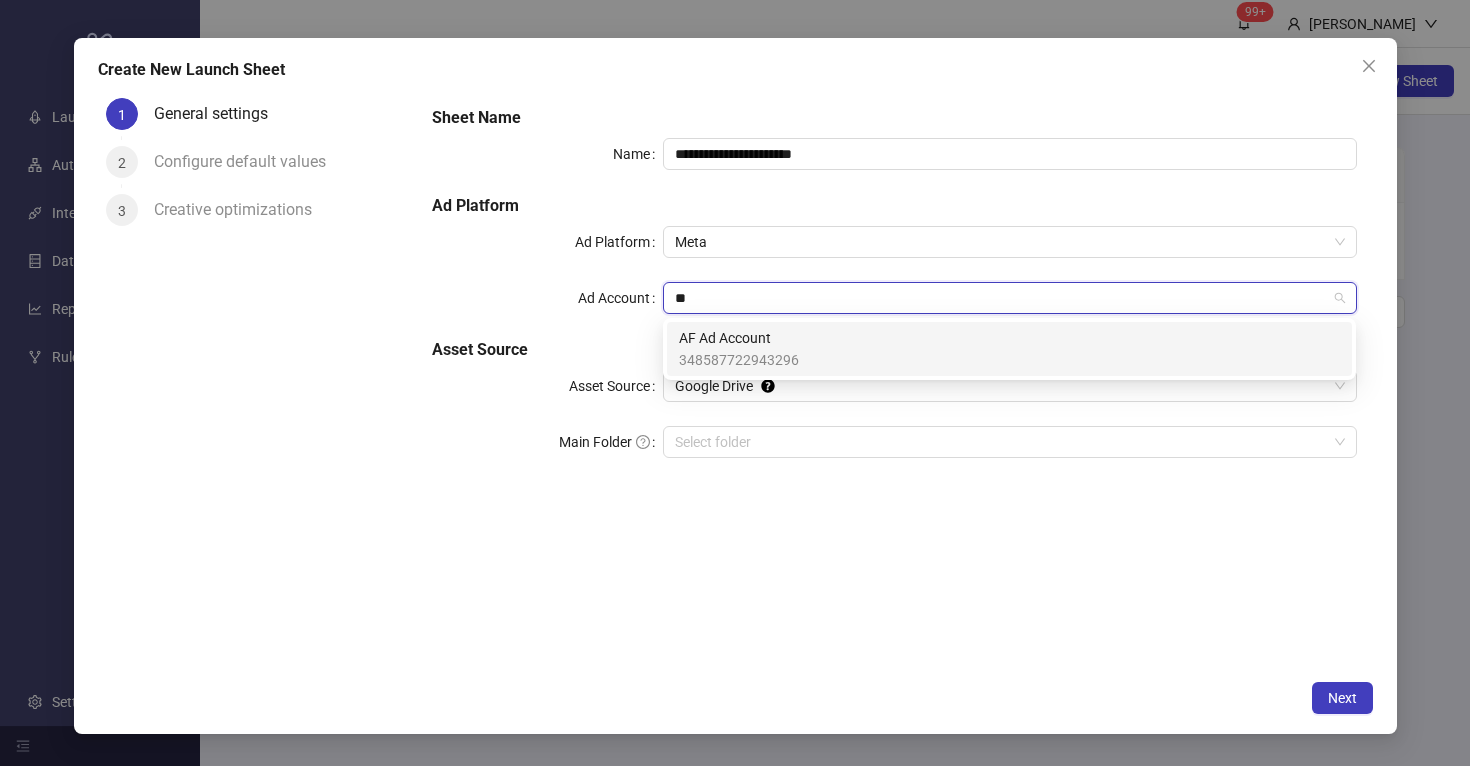click on "348587722943296" at bounding box center [739, 360] 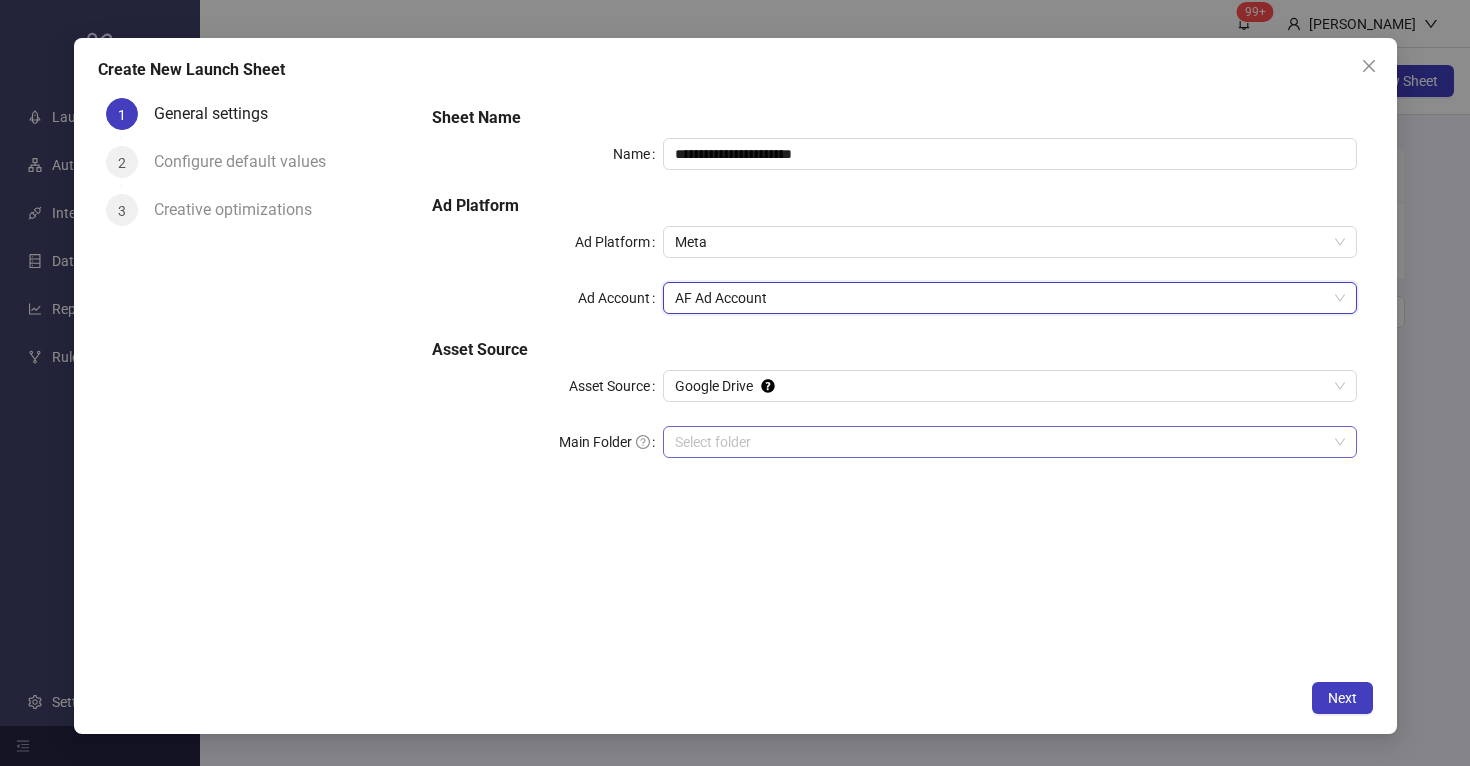 click on "Main Folder" at bounding box center [1000, 442] 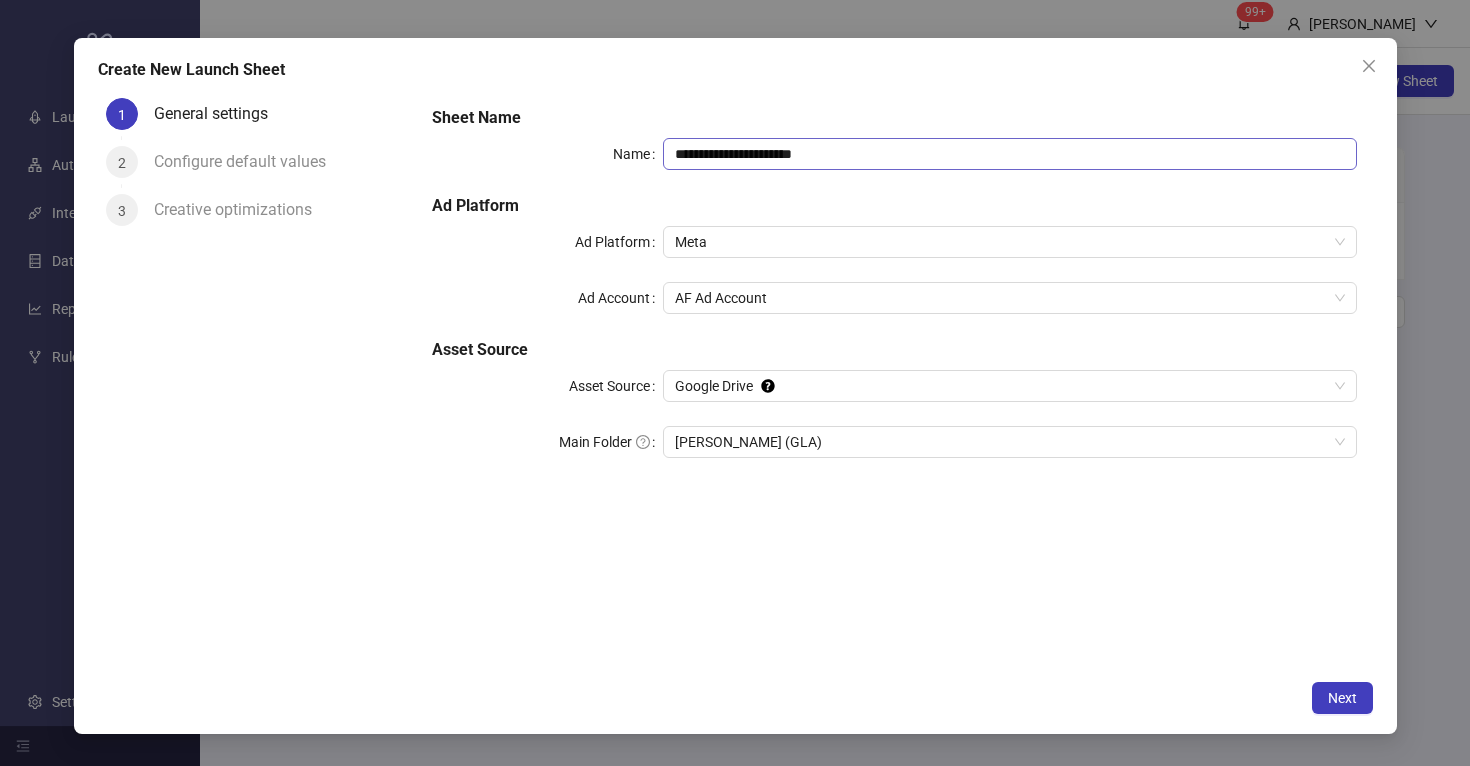 click on "**********" at bounding box center (1009, 154) 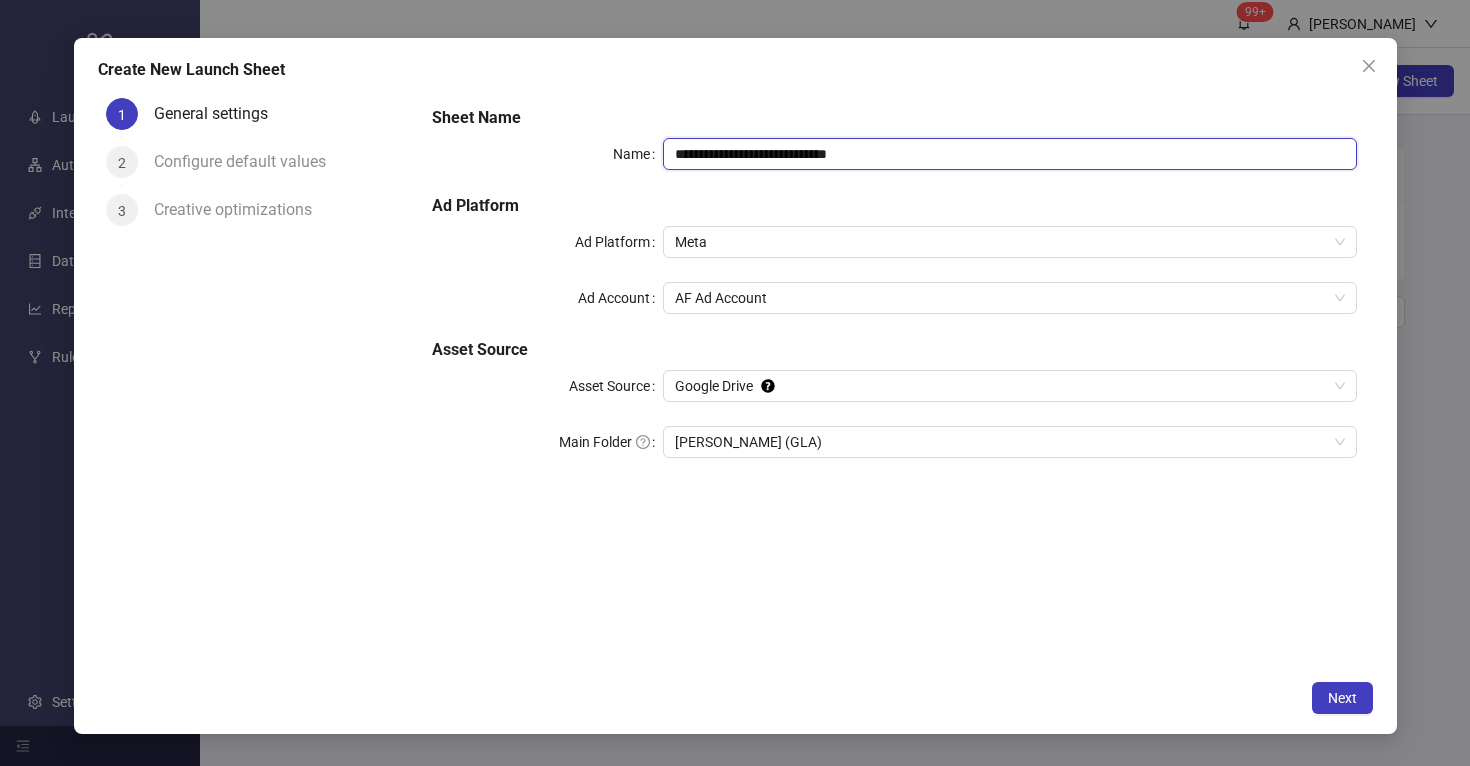 type on "**********" 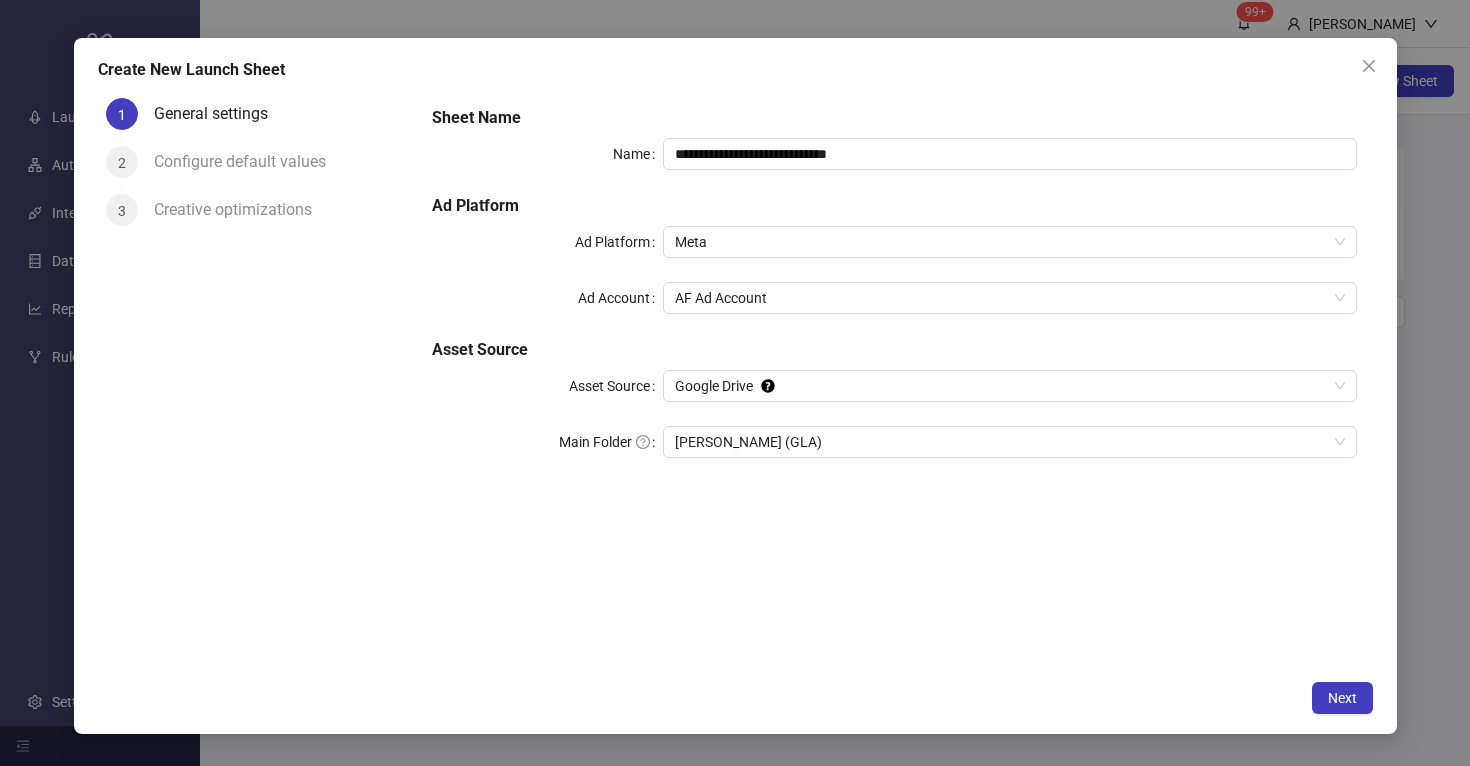 click on "**********" at bounding box center (894, 379) 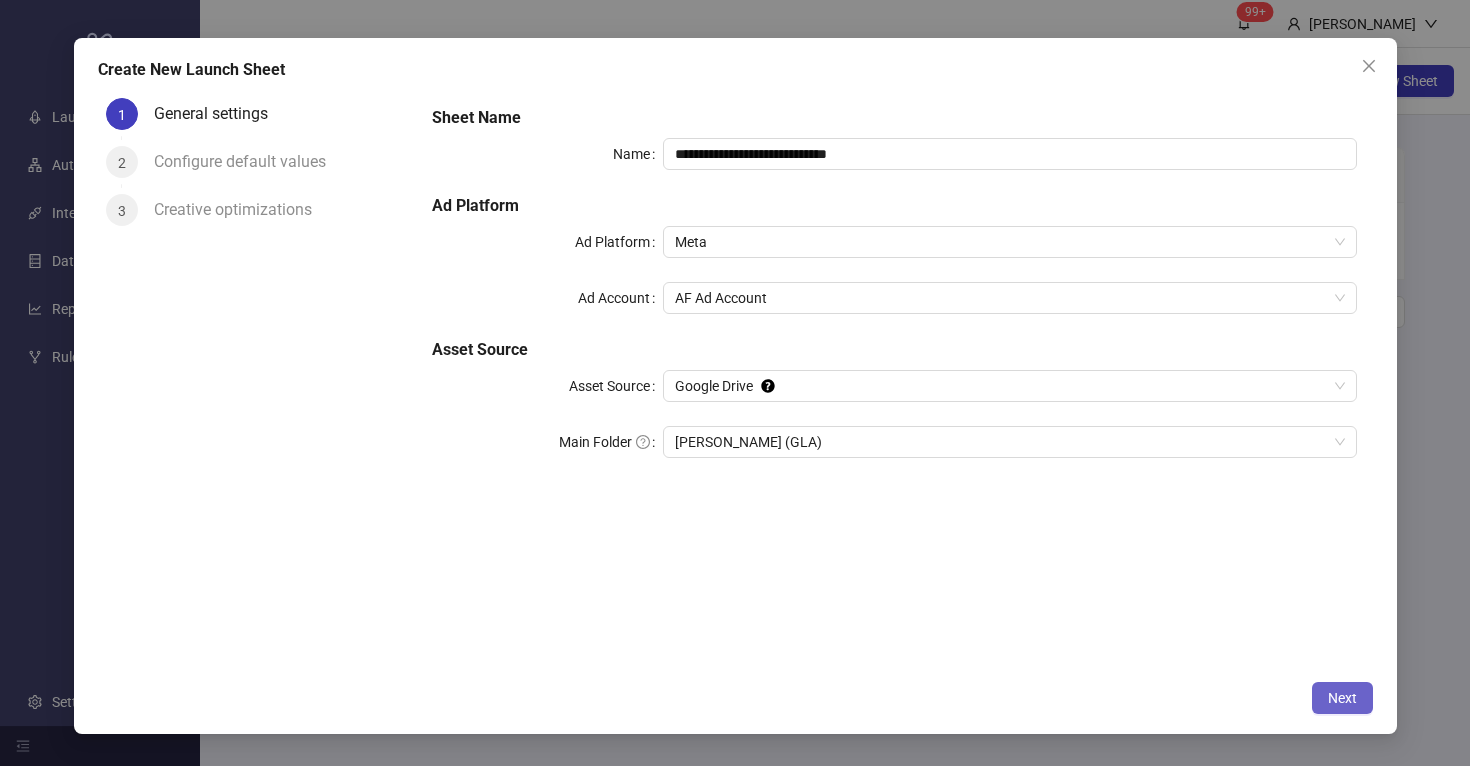 click on "Next" at bounding box center [1342, 698] 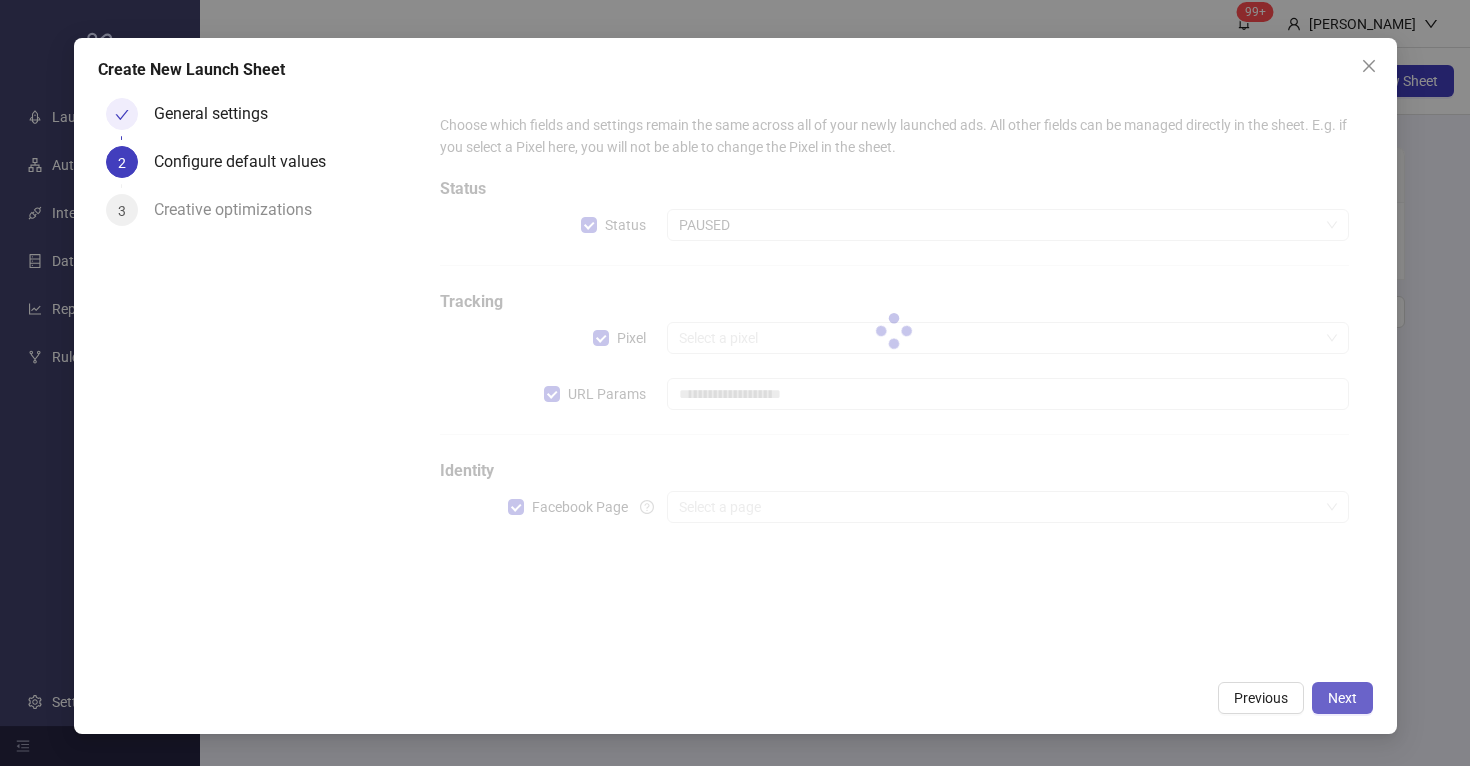 type on "**********" 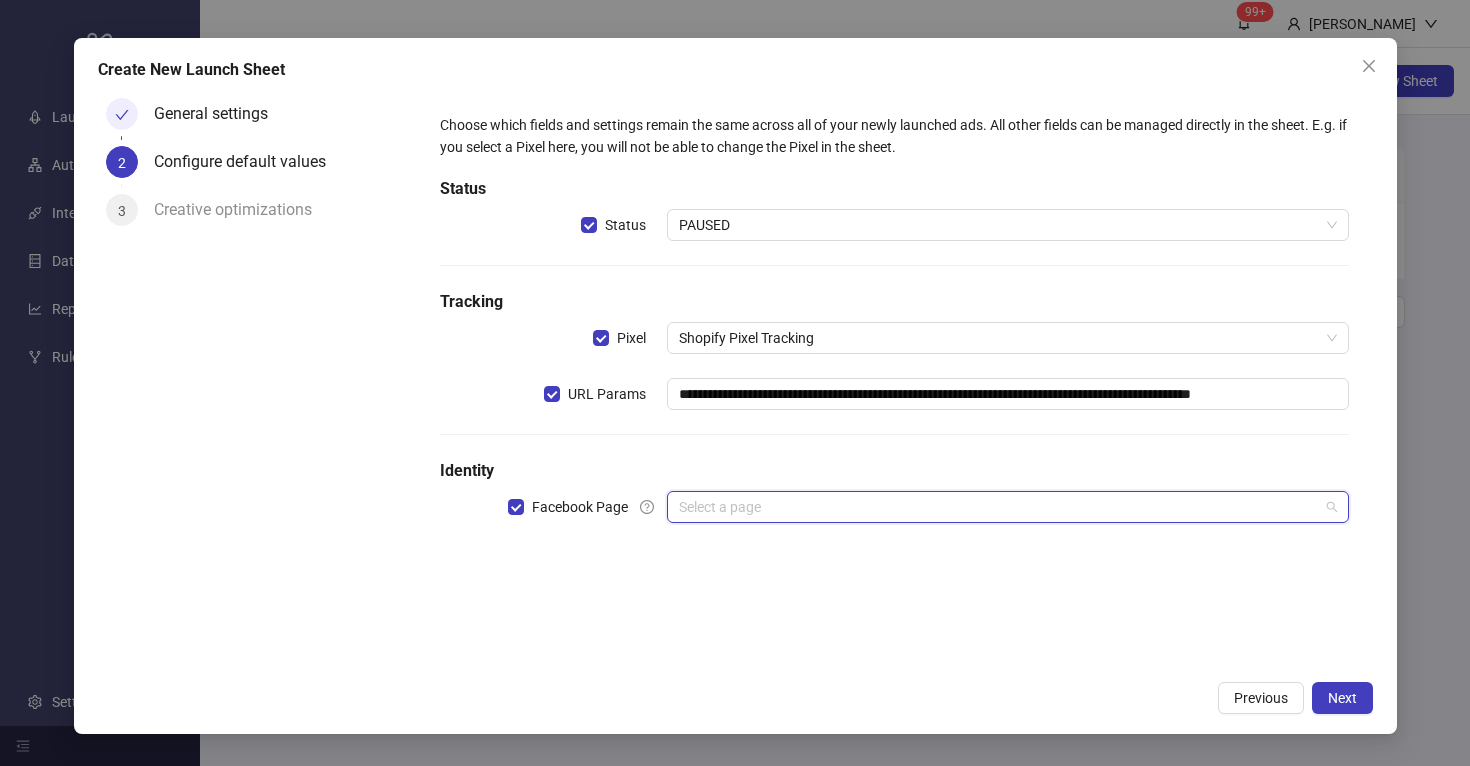 click at bounding box center (998, 507) 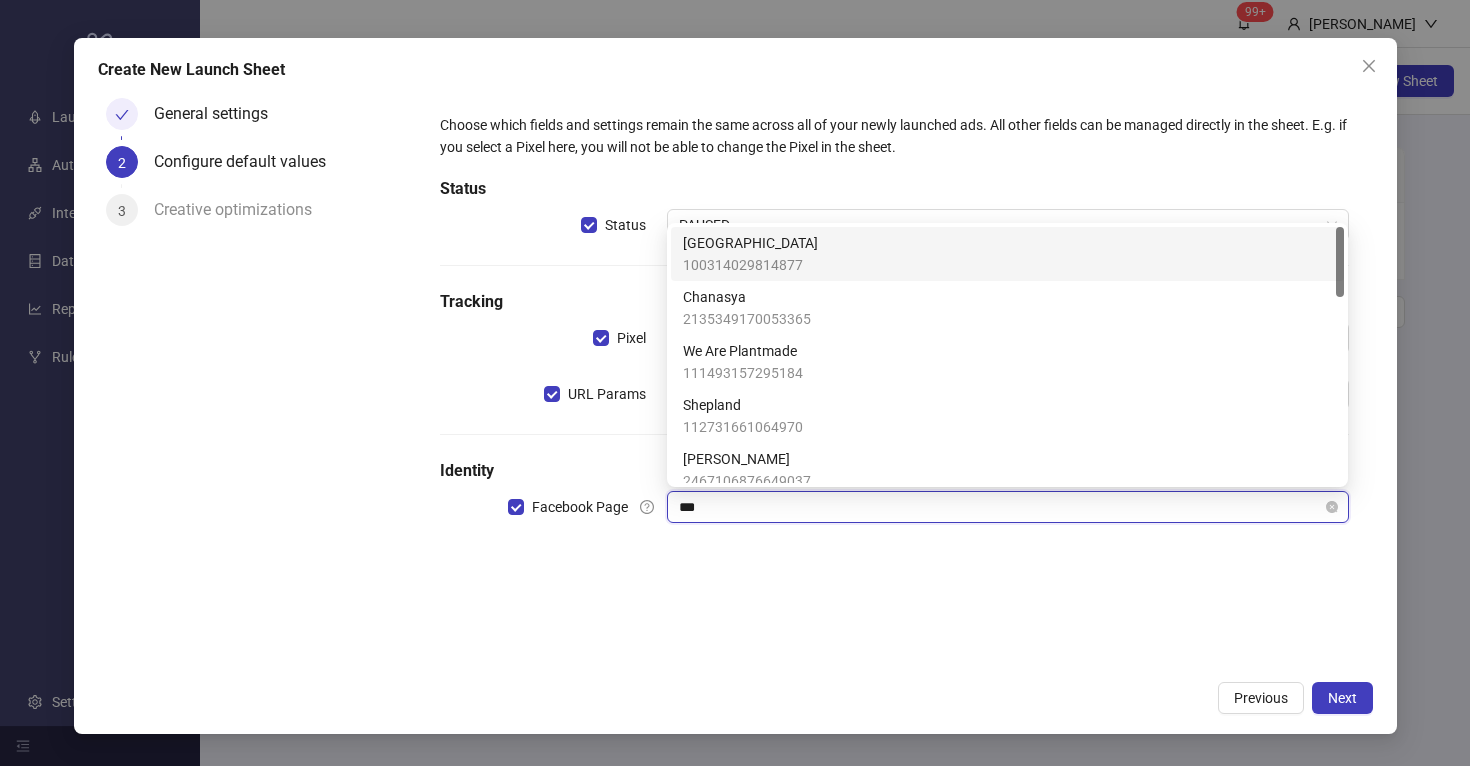 type on "****" 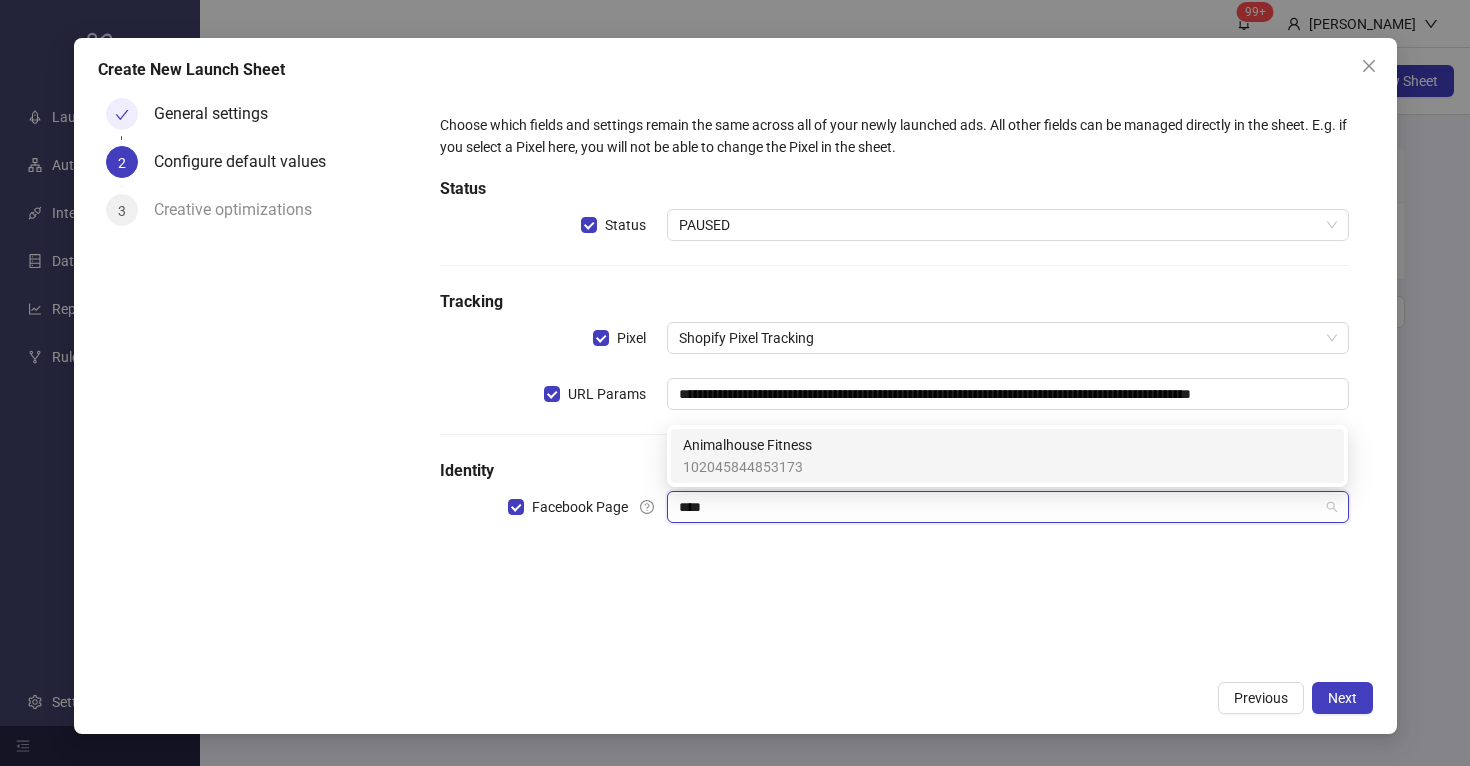 click on "Animalhouse Fitness" at bounding box center (747, 445) 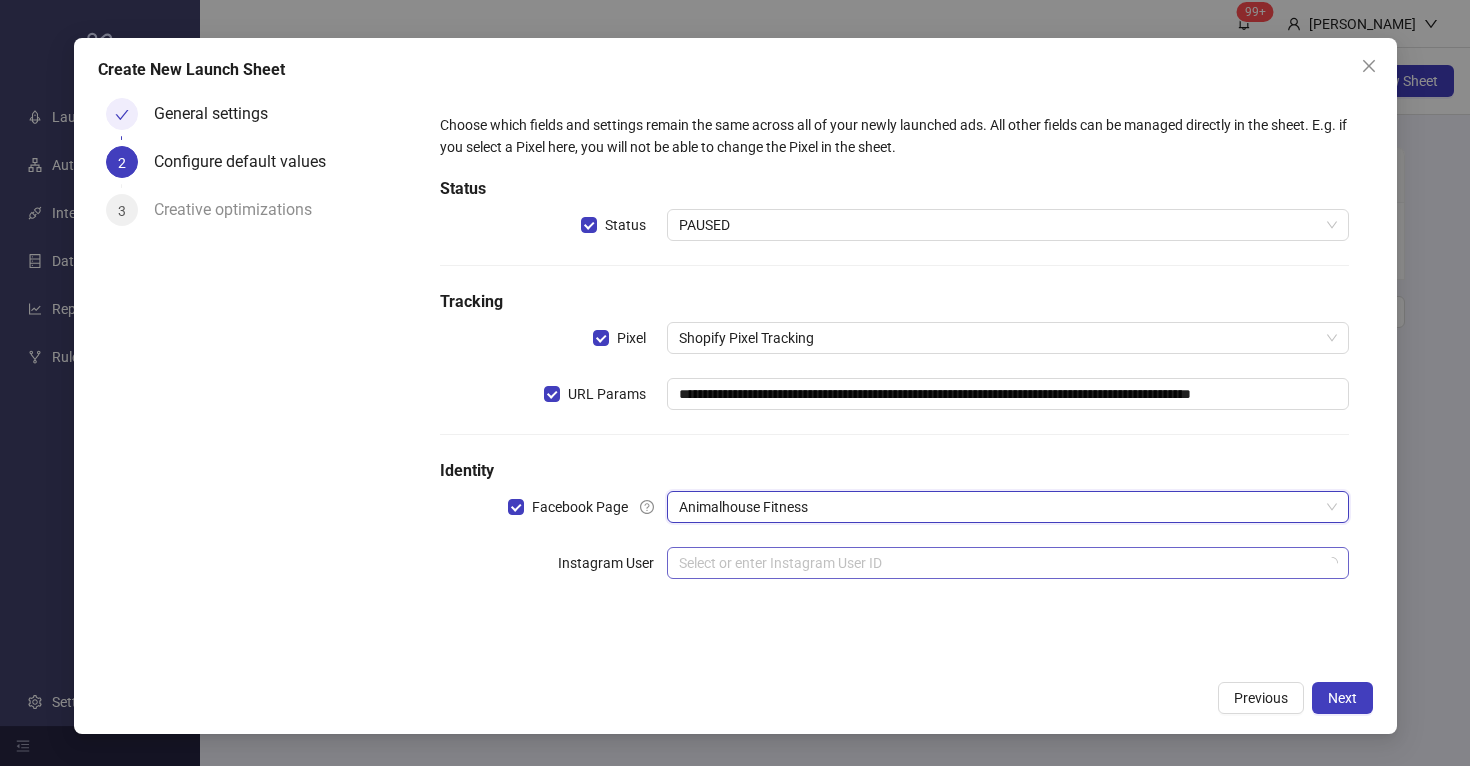 click at bounding box center [998, 563] 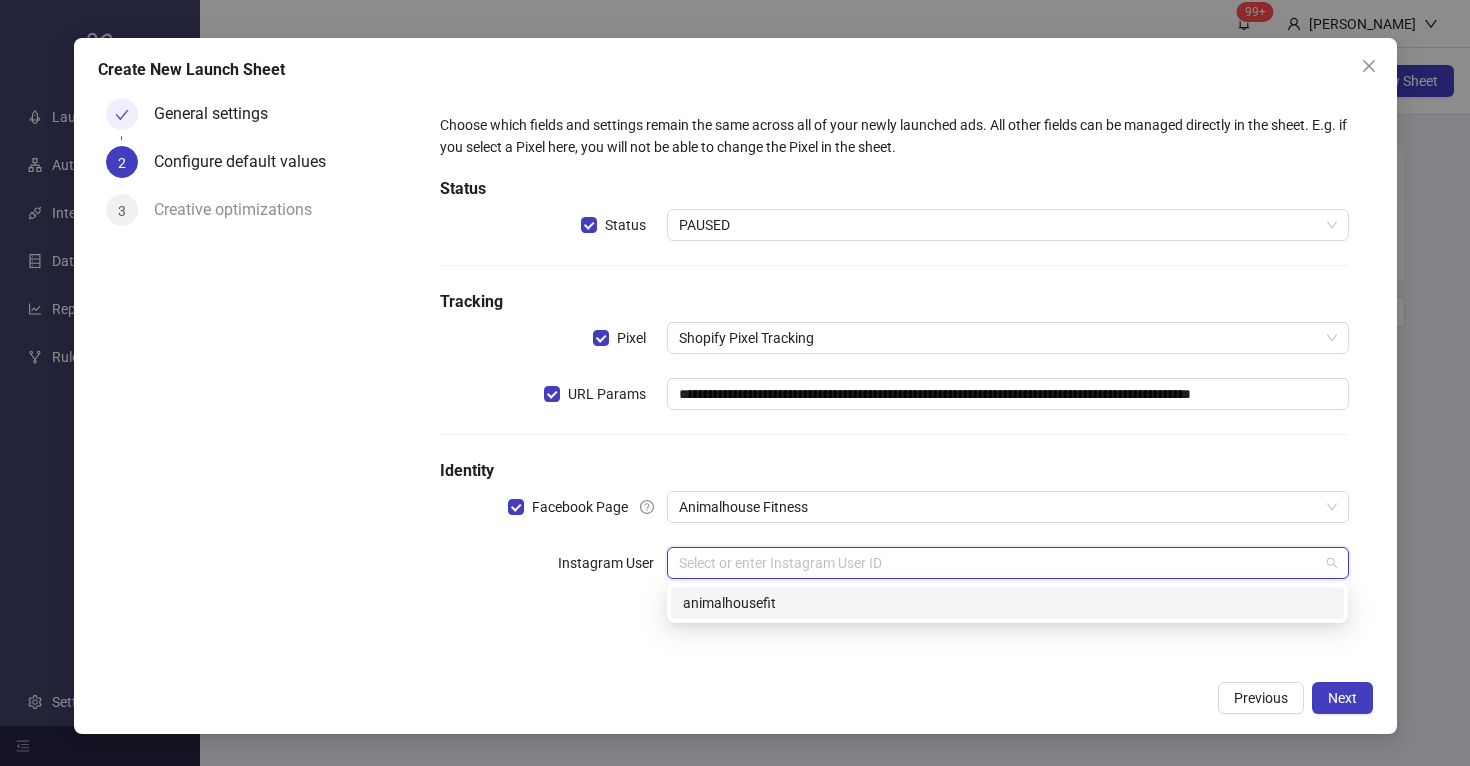 click on "animalhousefit" at bounding box center (1007, 603) 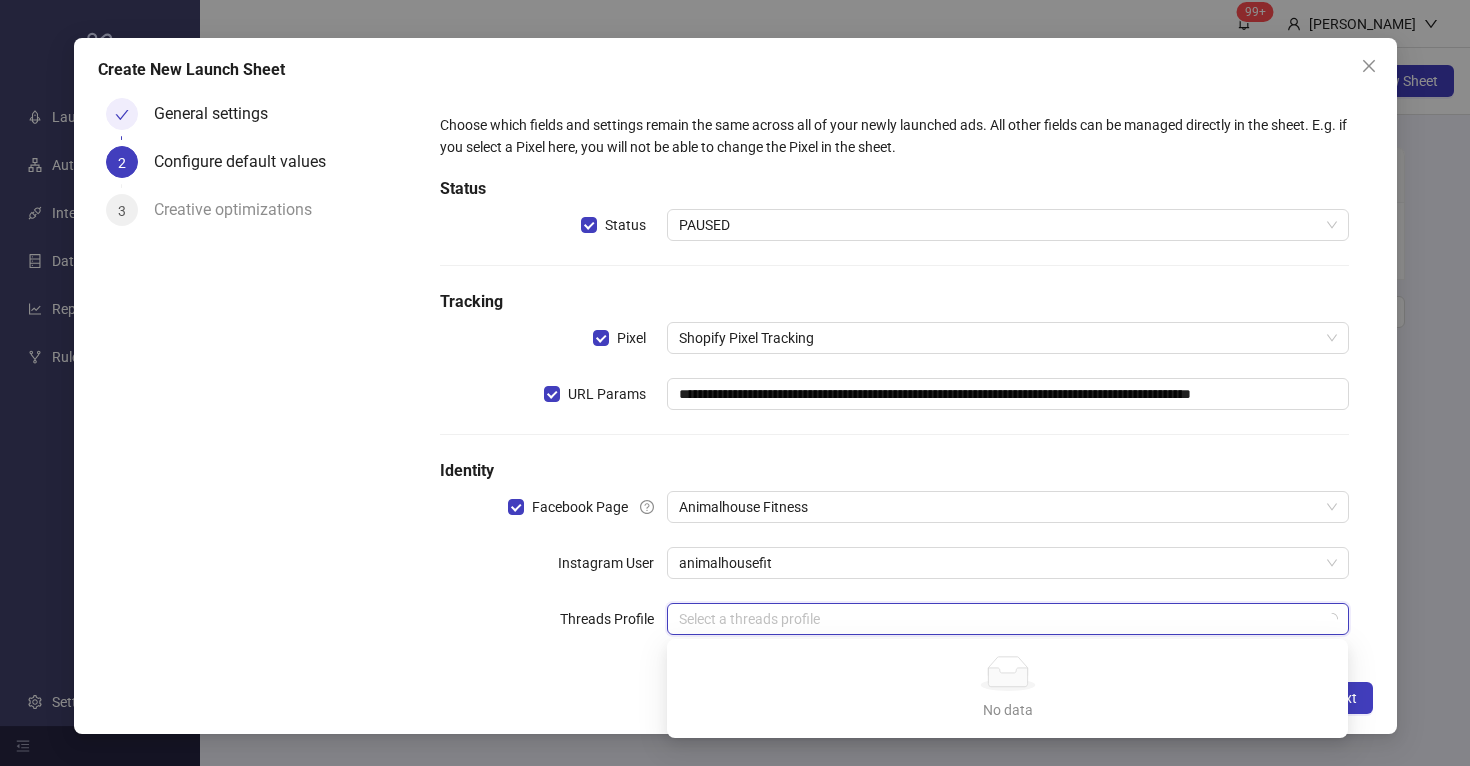click at bounding box center [998, 619] 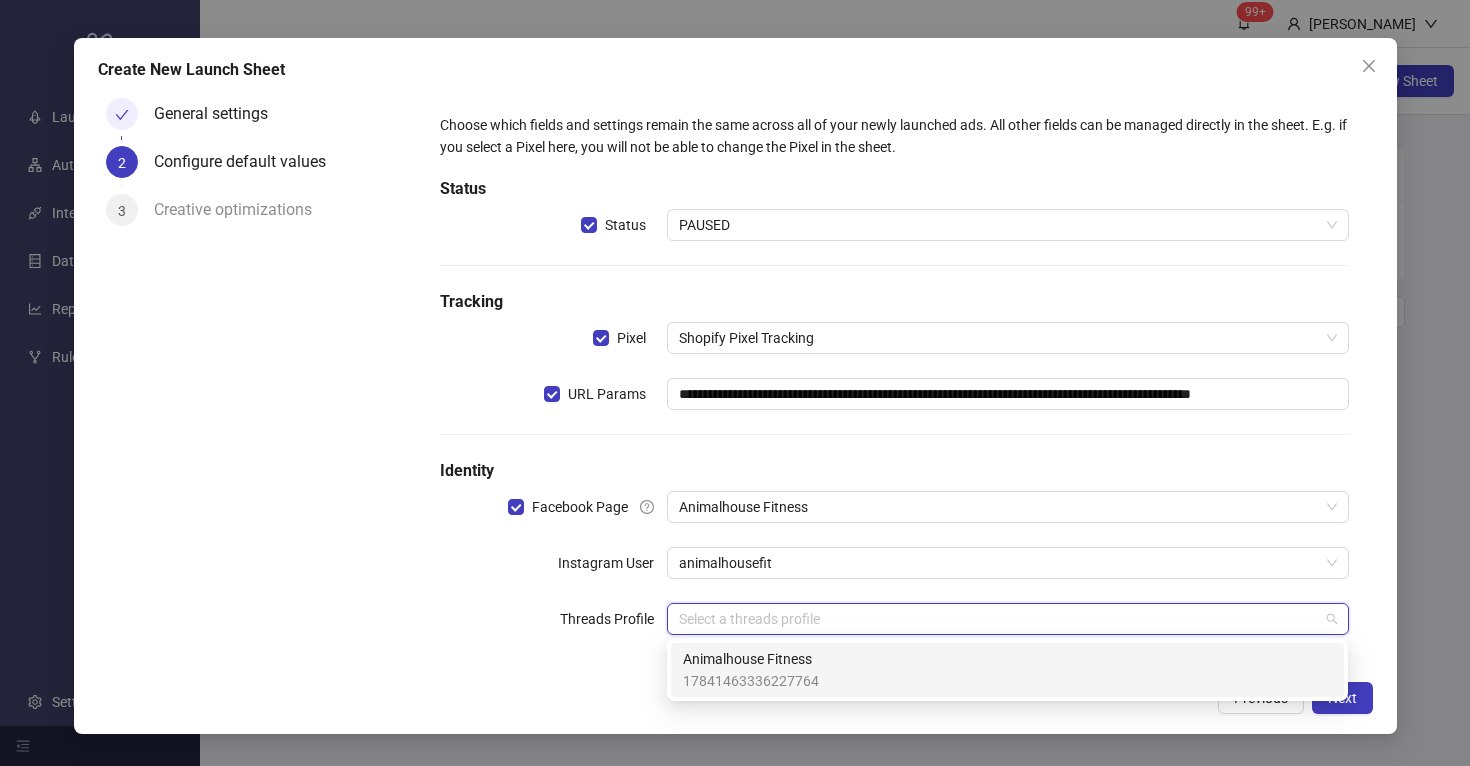click on "Animalhouse Fitness" at bounding box center [751, 659] 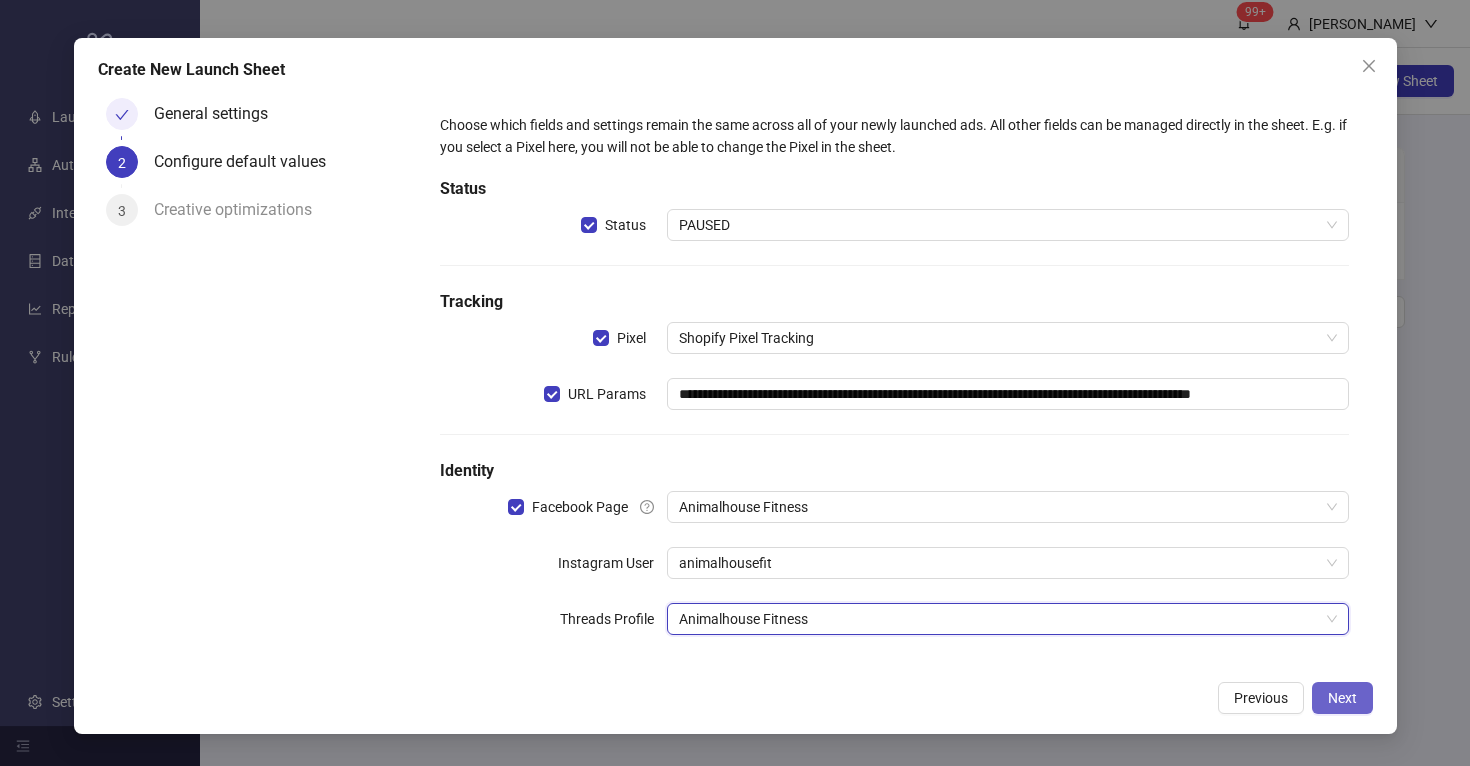 click on "Next" at bounding box center [1342, 698] 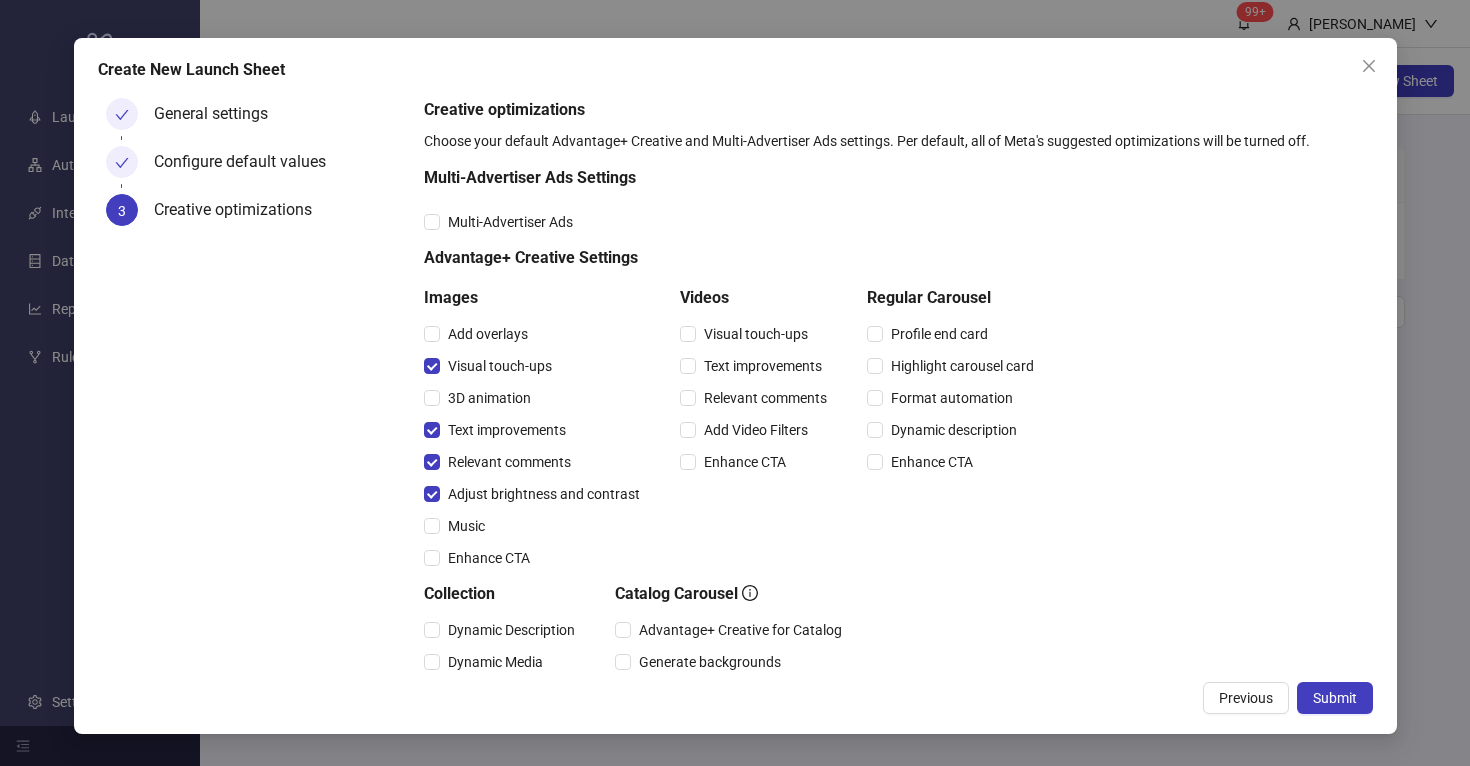 click on "Enhance CTA" at bounding box center (536, 558) 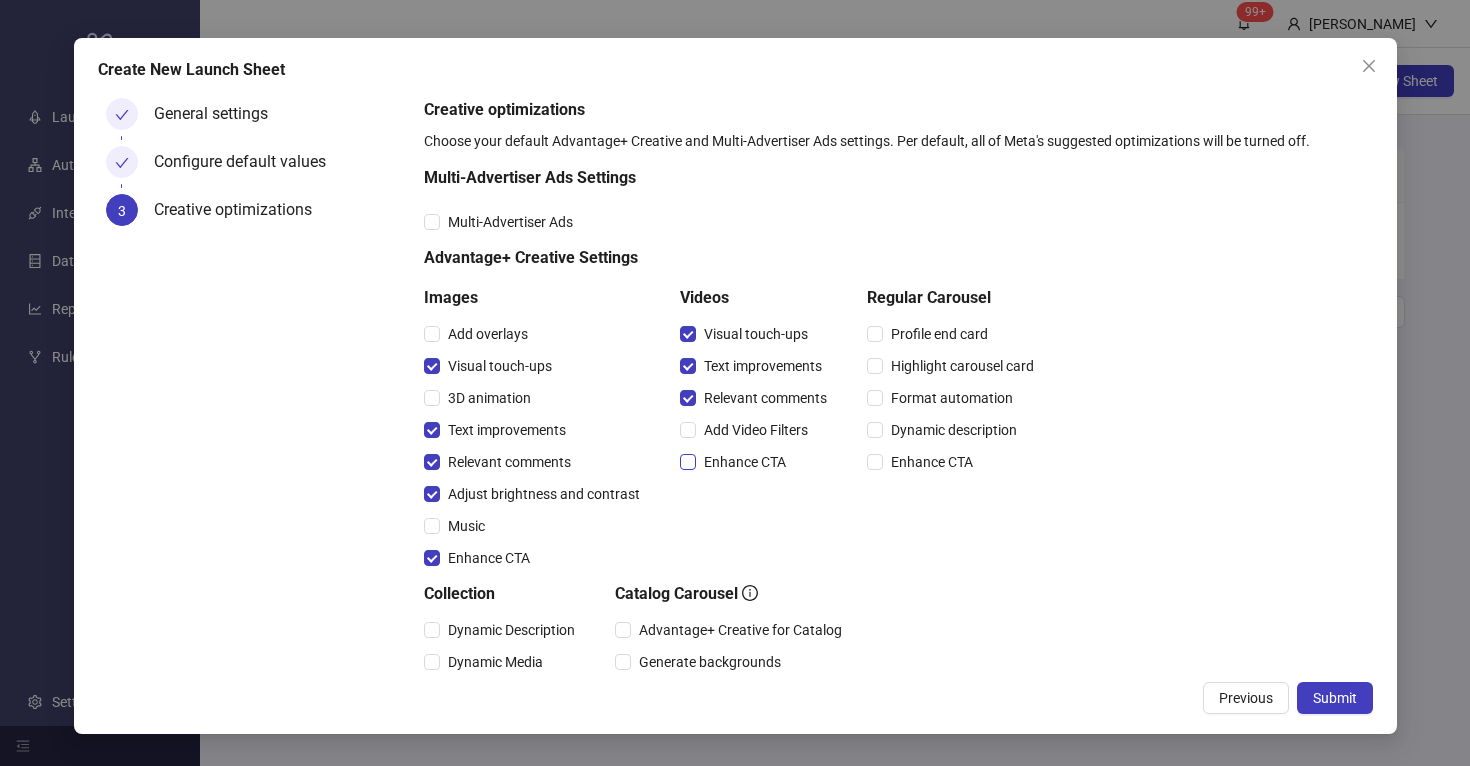 click on "Enhance CTA" at bounding box center [737, 462] 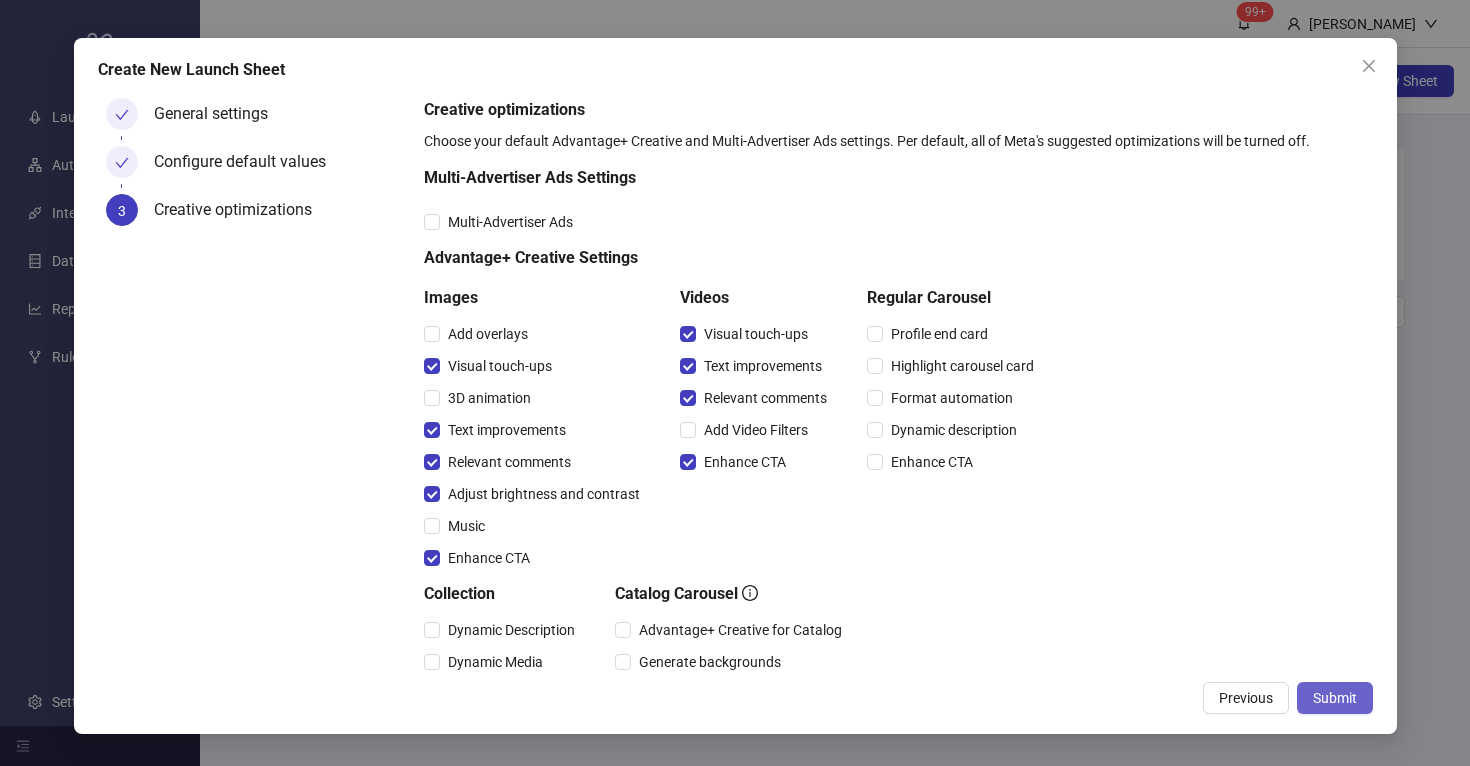 click on "Submit" at bounding box center [1335, 698] 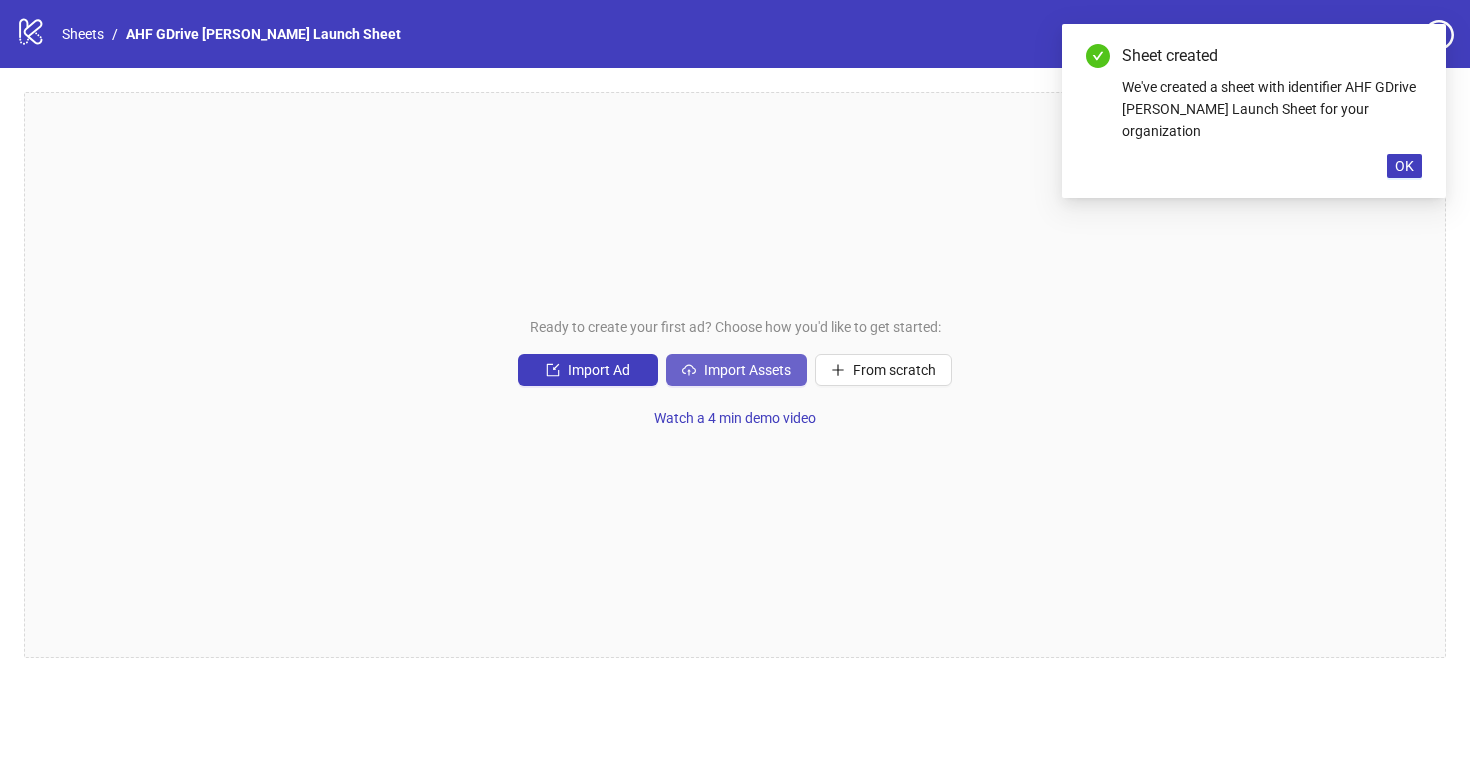 click on "Import Assets" at bounding box center (747, 370) 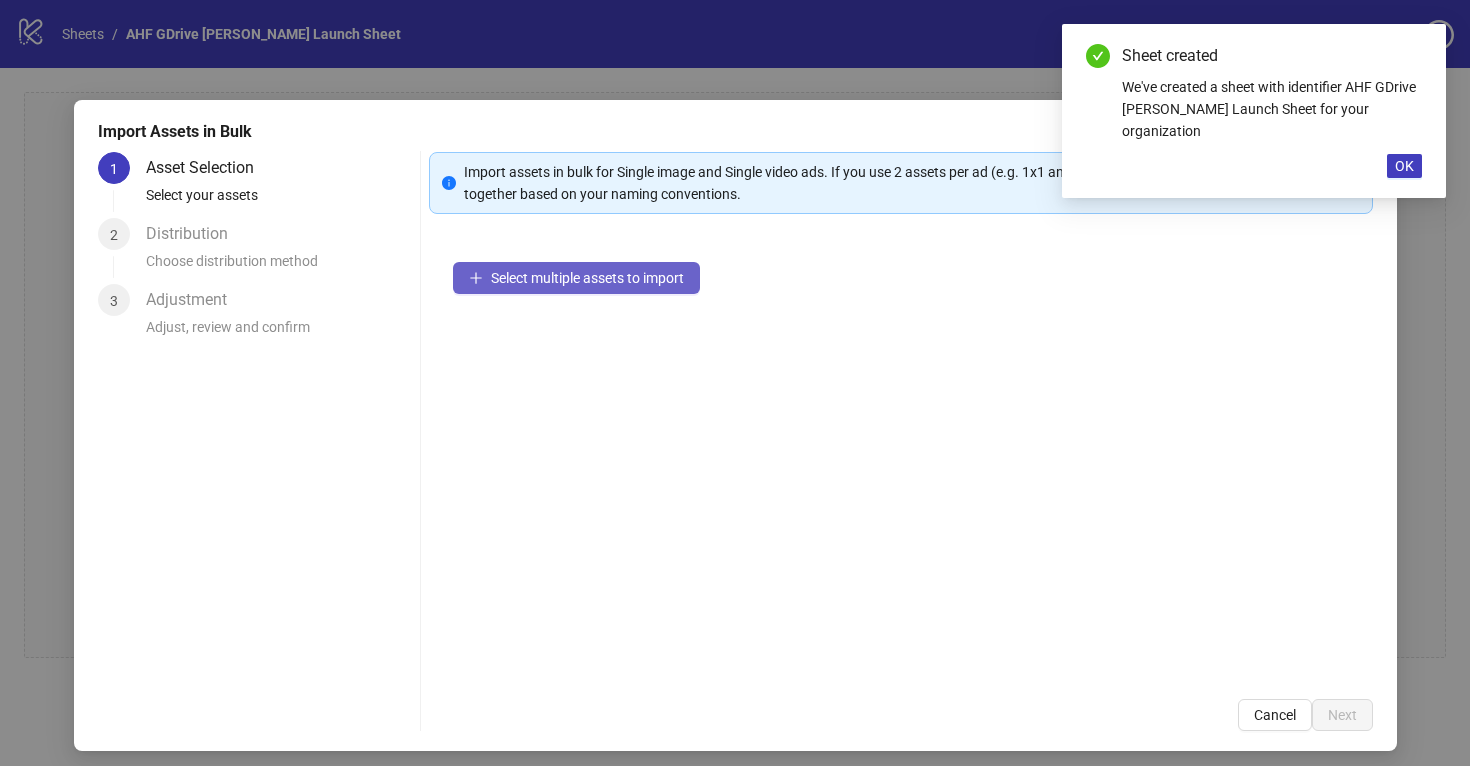 click on "Select multiple assets to import" at bounding box center [576, 278] 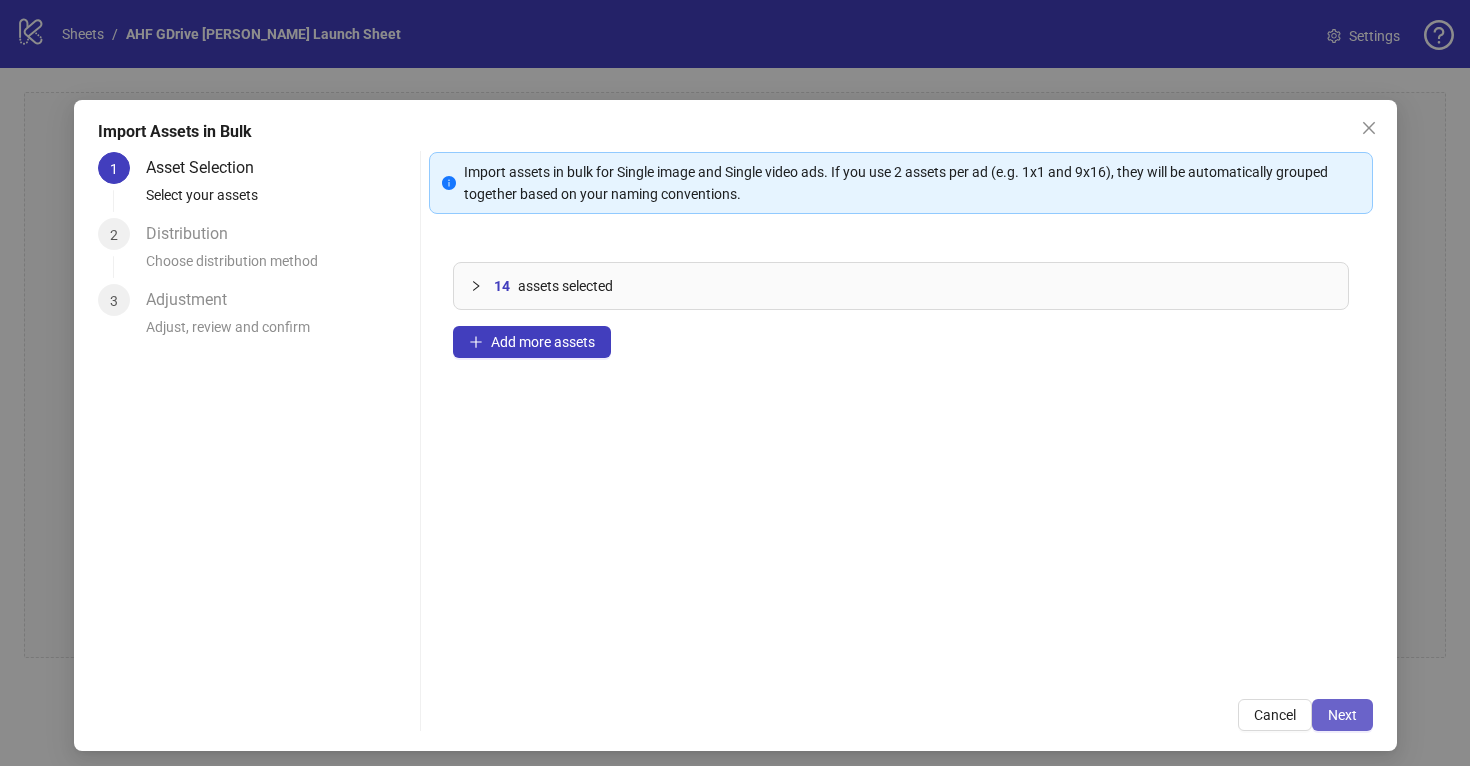 click on "Next" at bounding box center [1342, 715] 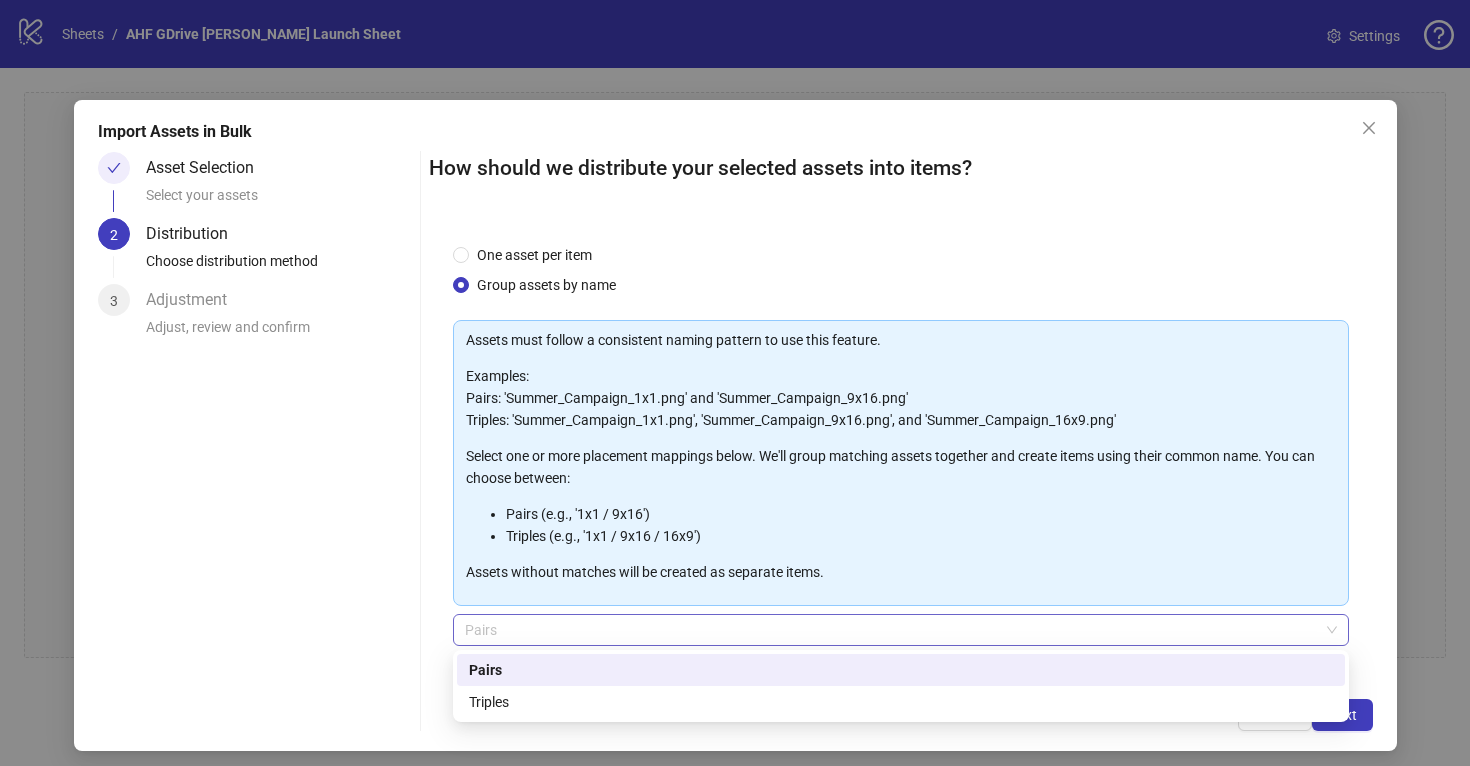 click on "Pairs" at bounding box center (901, 630) 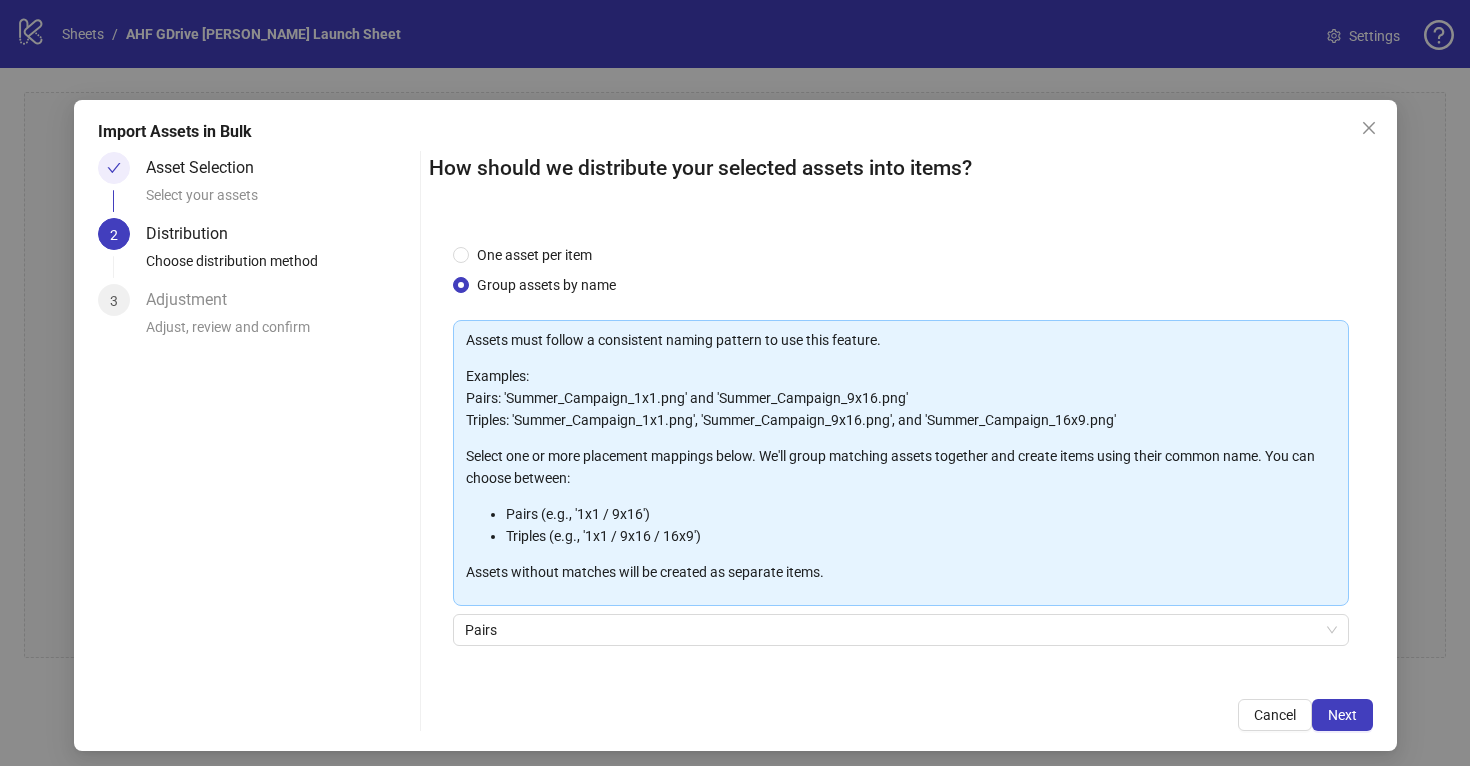 click on "One asset per item Group assets by name Assets must follow a consistent naming pattern to use this feature. Examples: Pairs: 'Summer_Campaign_1x1.png' and 'Summer_Campaign_9x16.png' Triples: 'Summer_Campaign_1x1.png', 'Summer_Campaign_9x16.png', and 'Summer_Campaign_16x9.png' Select one or more placement mappings below. We'll group matching assets together and create items using their common name. You can choose between: Pairs (e.g., '1x1 / 9x16') Triples (e.g., '1x1 / 9x16 / 16x9') Assets without matches will be created as separate items. Pairs   Select mapping pairs + Add Custom Pair" at bounding box center [901, 448] 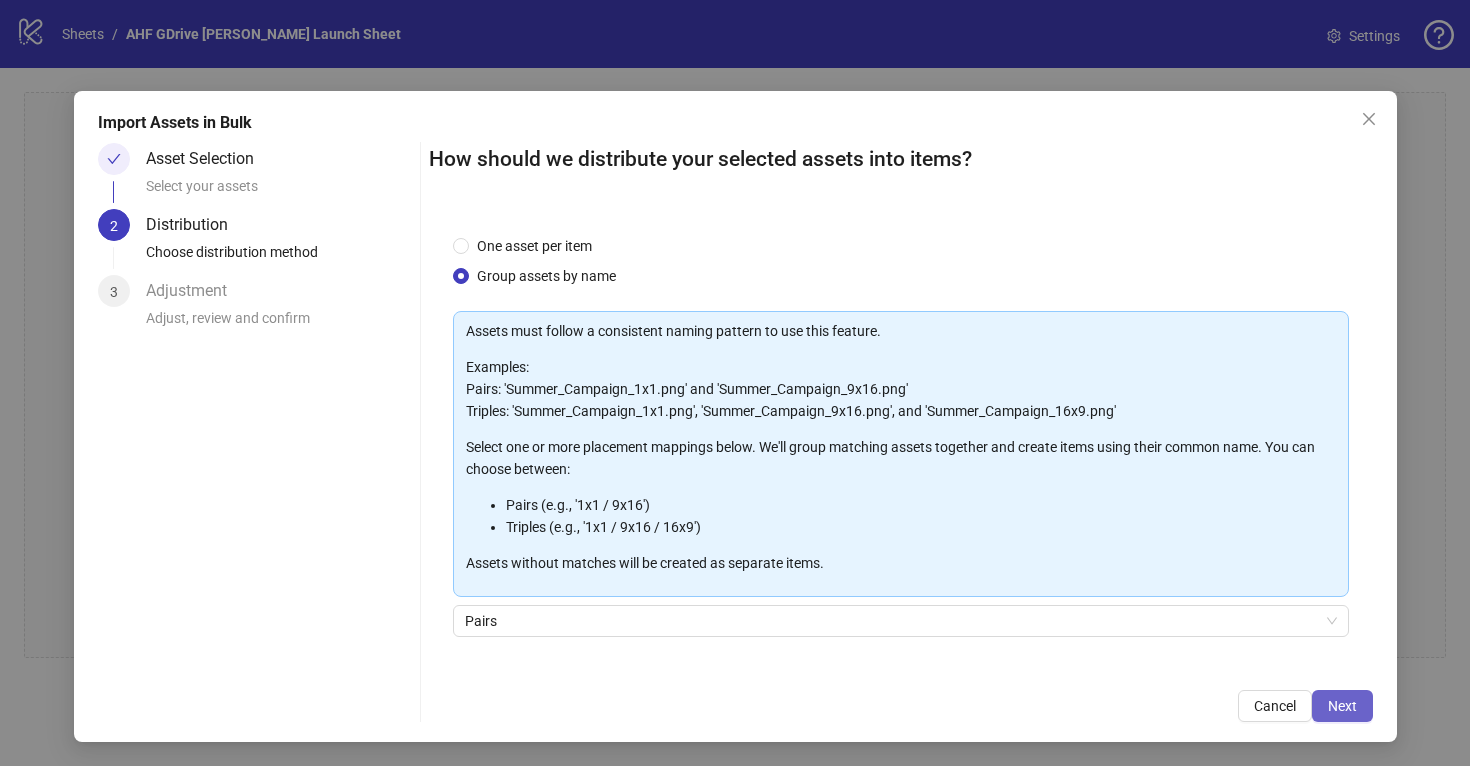 click on "Next" at bounding box center (1342, 706) 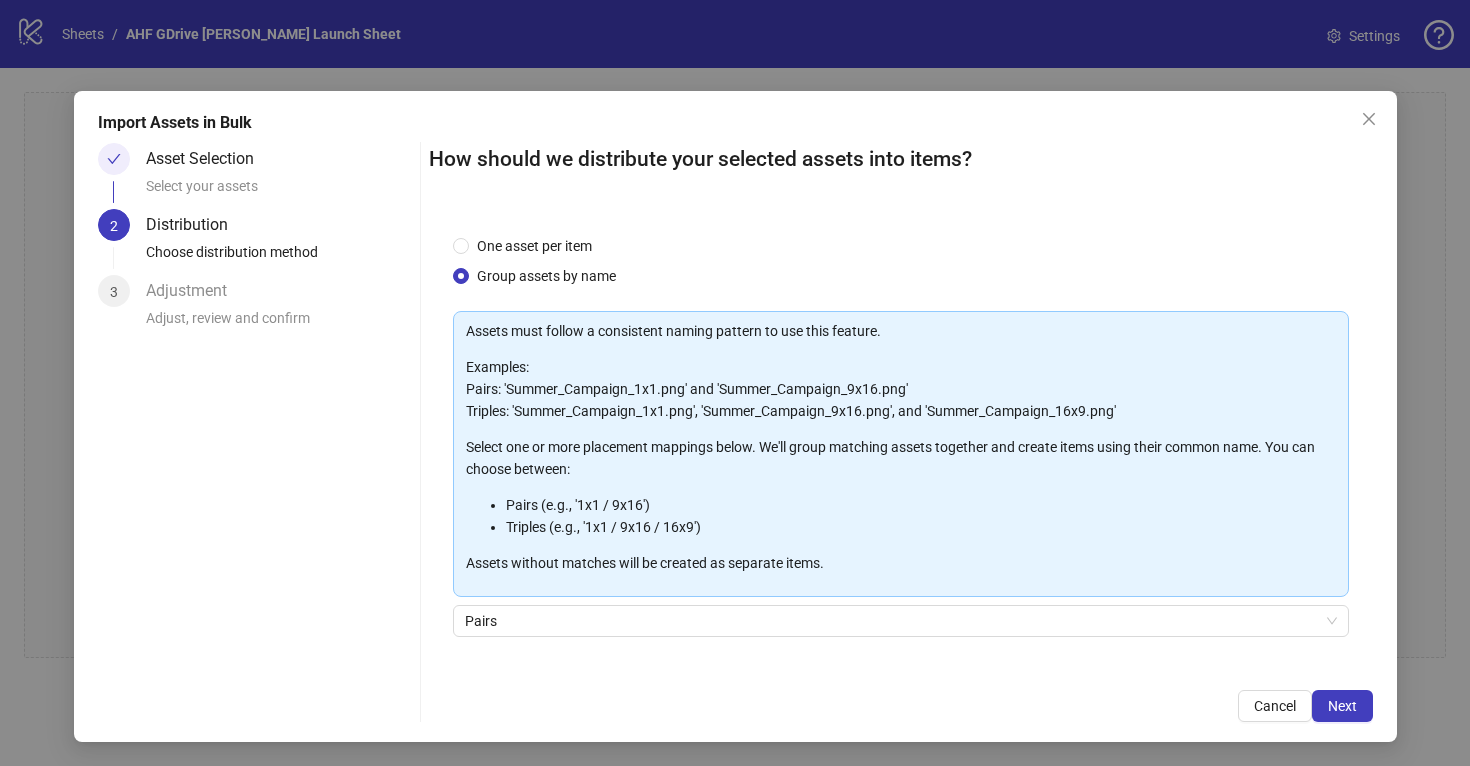 click on "Cancel Next" at bounding box center (901, 706) 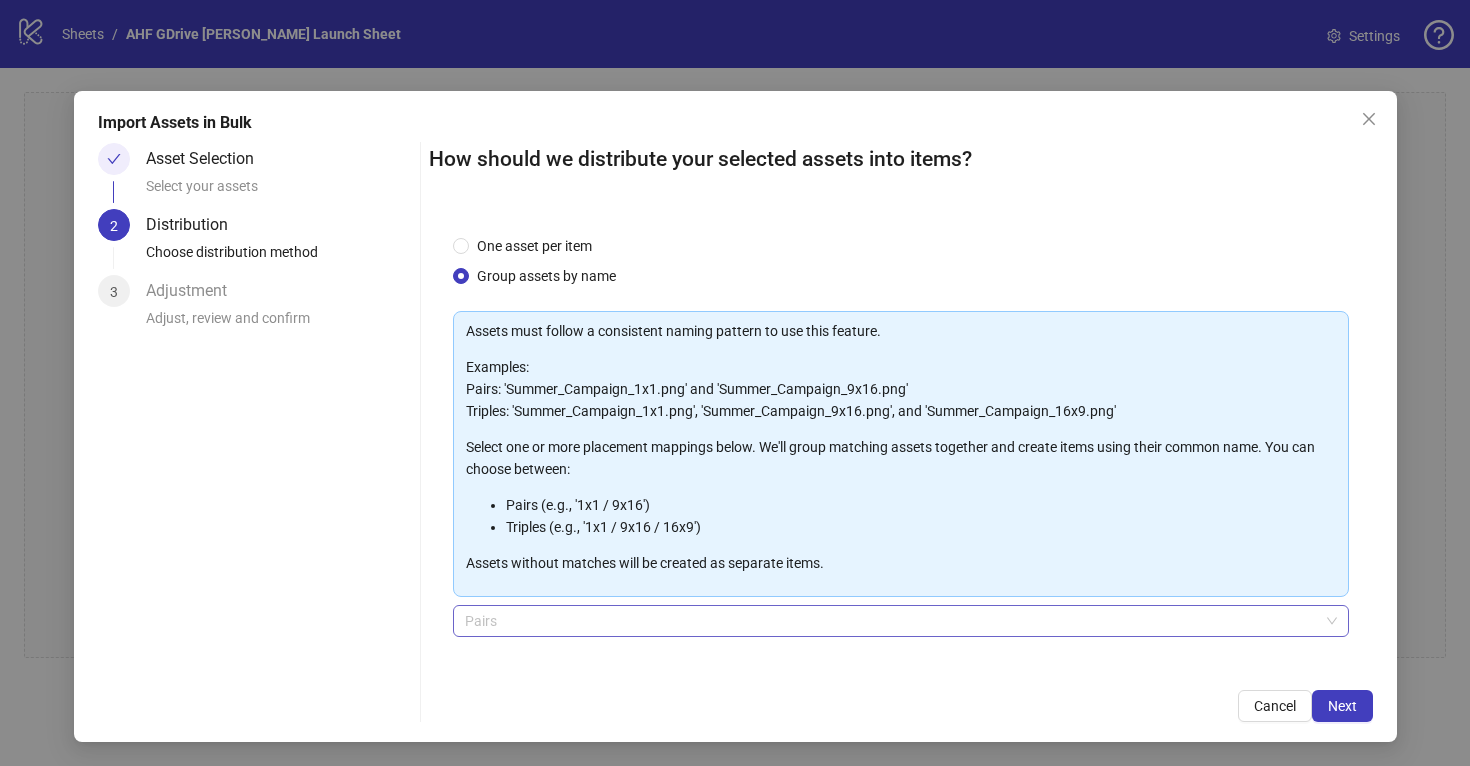 click on "Pairs" at bounding box center [901, 621] 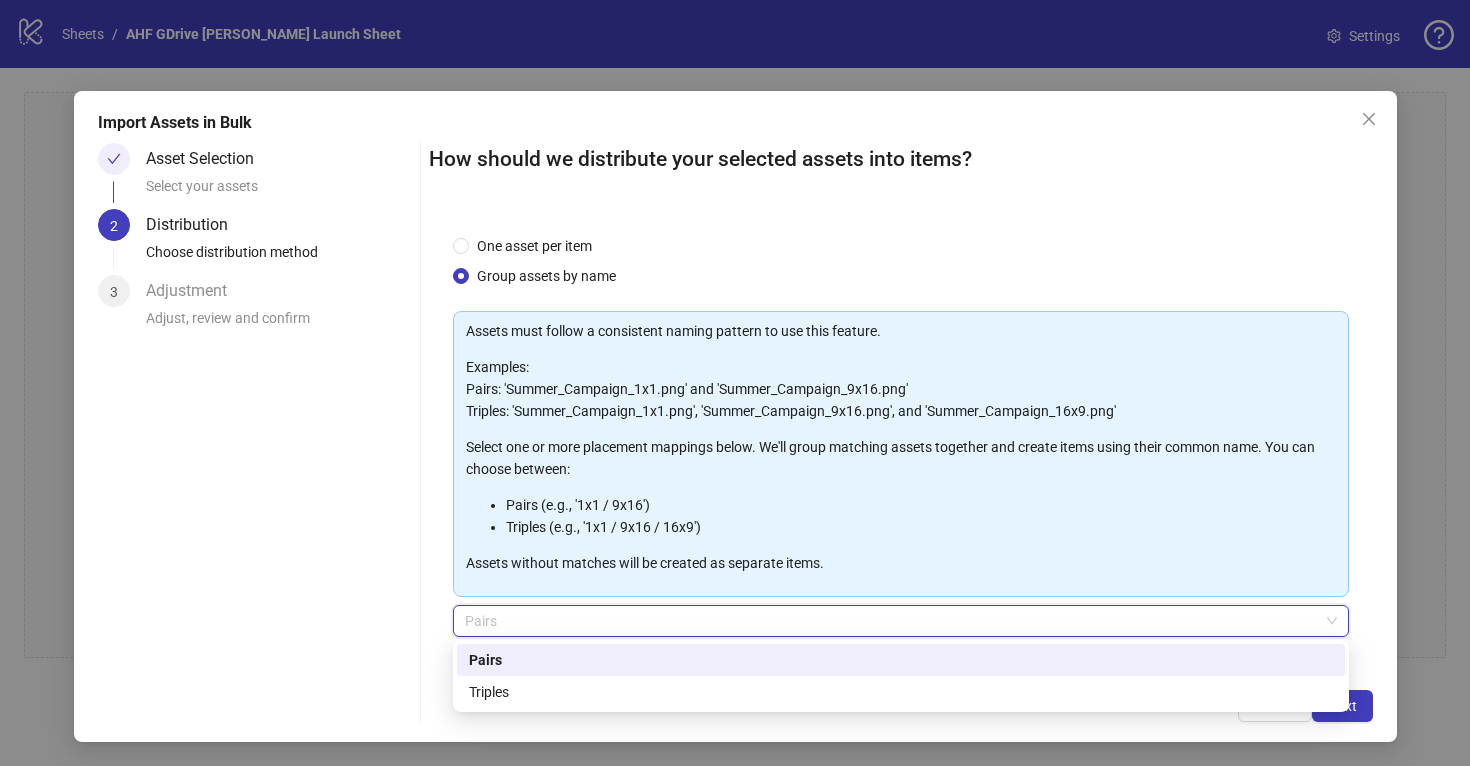 click on "Pairs" at bounding box center [901, 660] 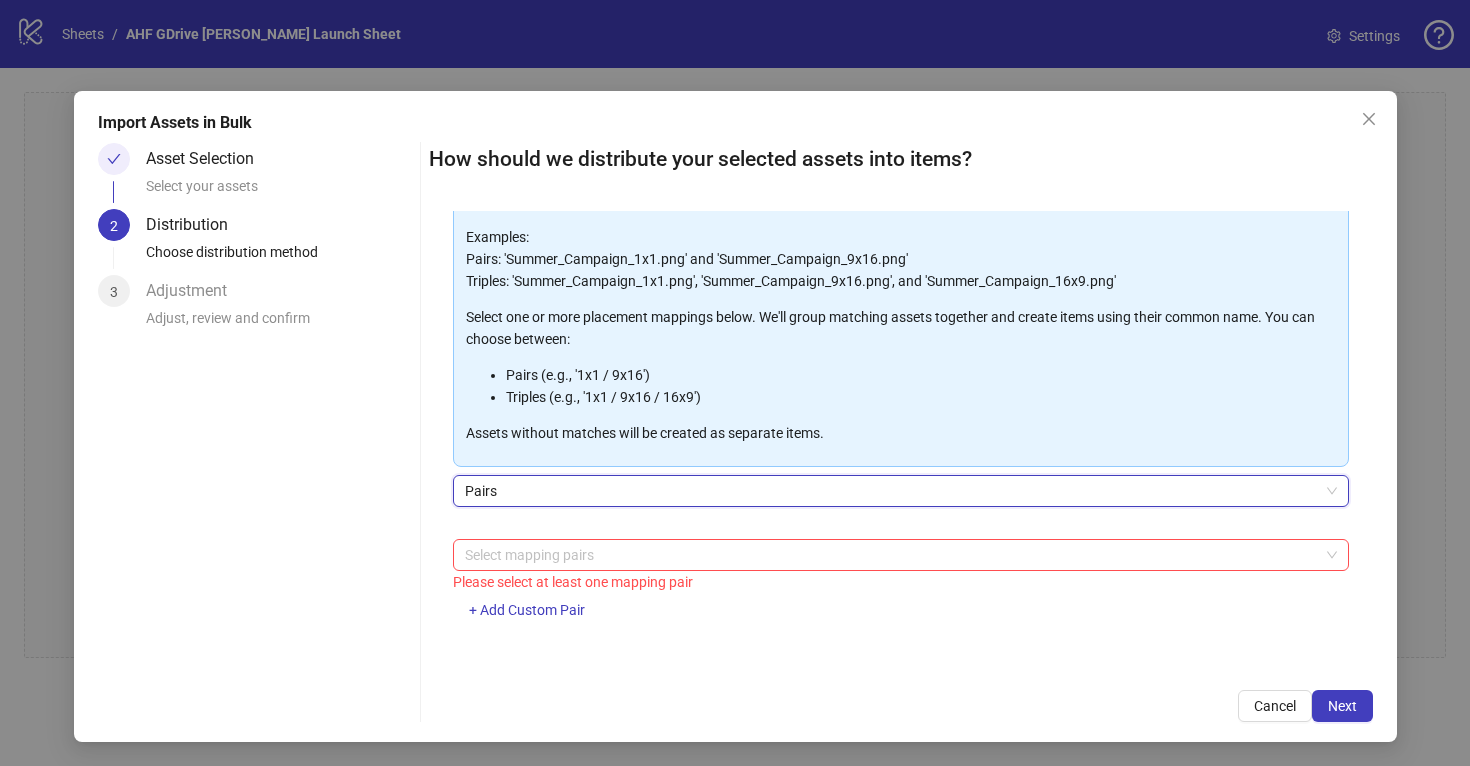 scroll, scrollTop: 0, scrollLeft: 0, axis: both 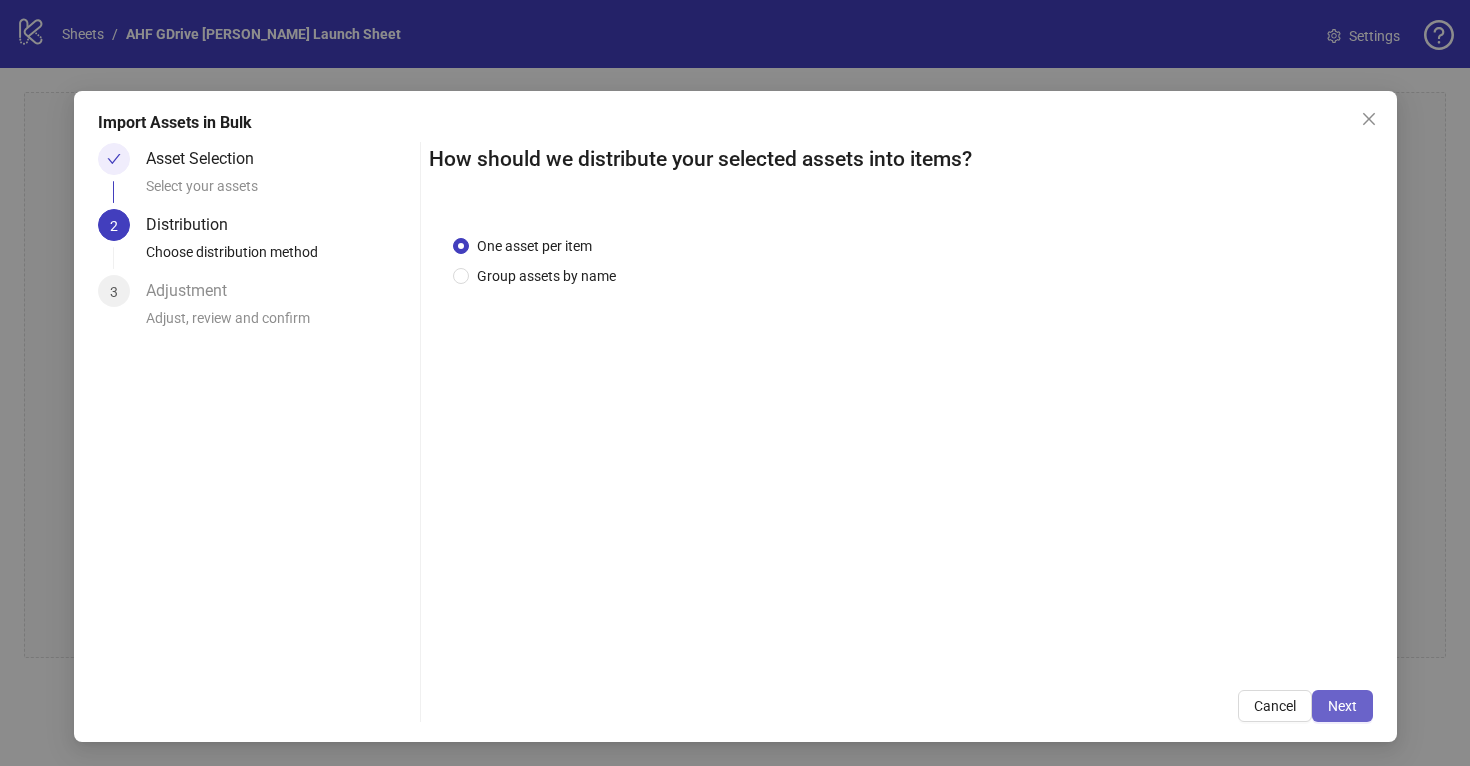 click on "Next" at bounding box center [1342, 706] 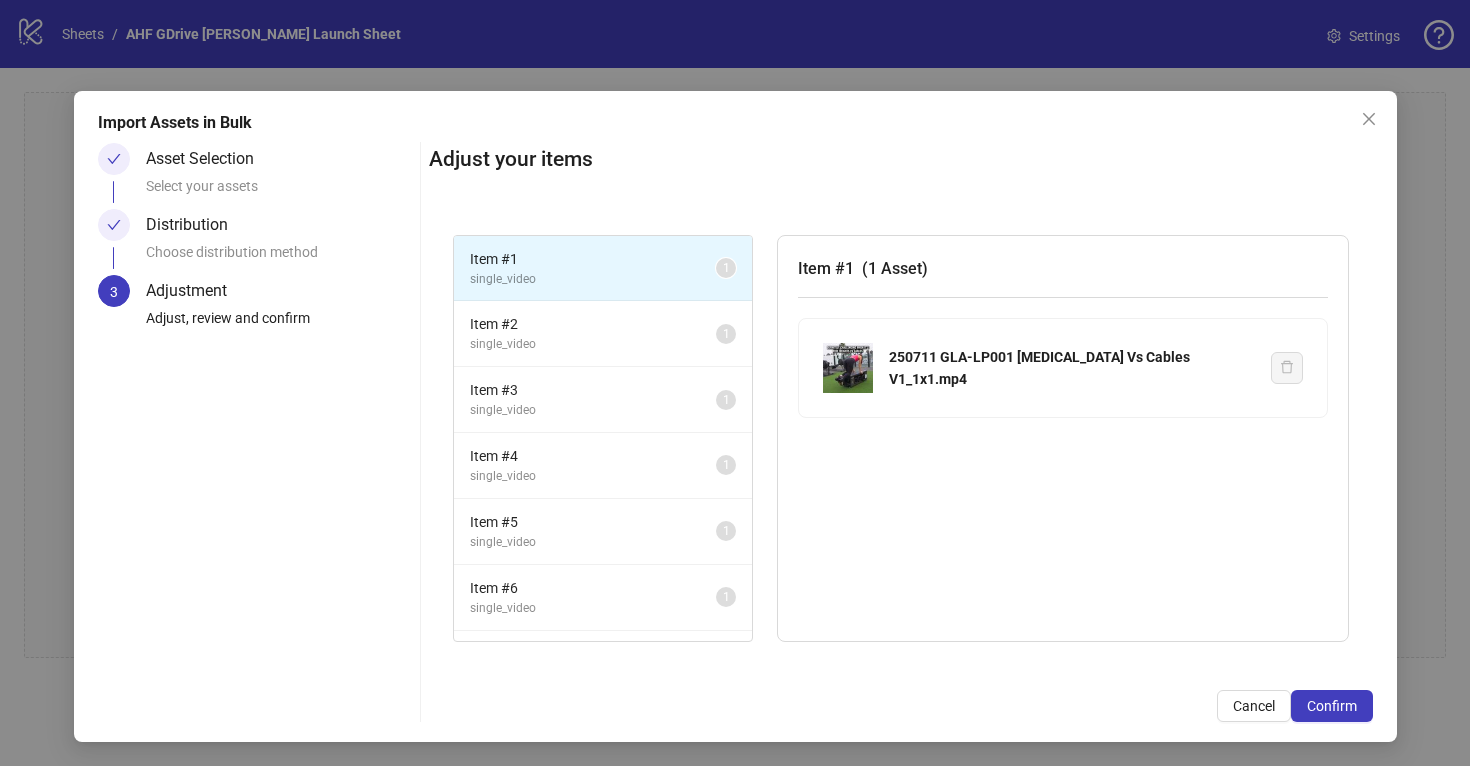 click on "Confirm" at bounding box center [1332, 706] 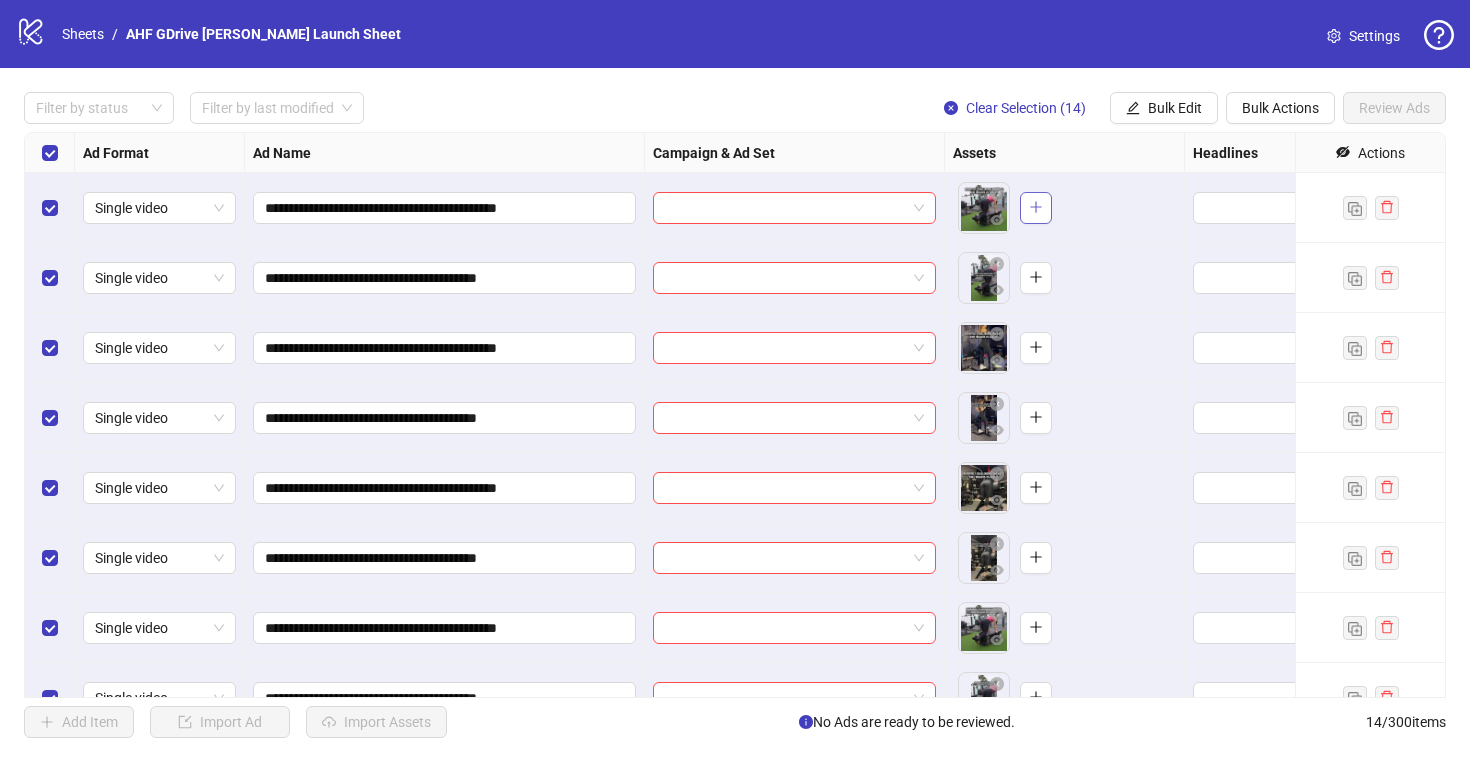 click 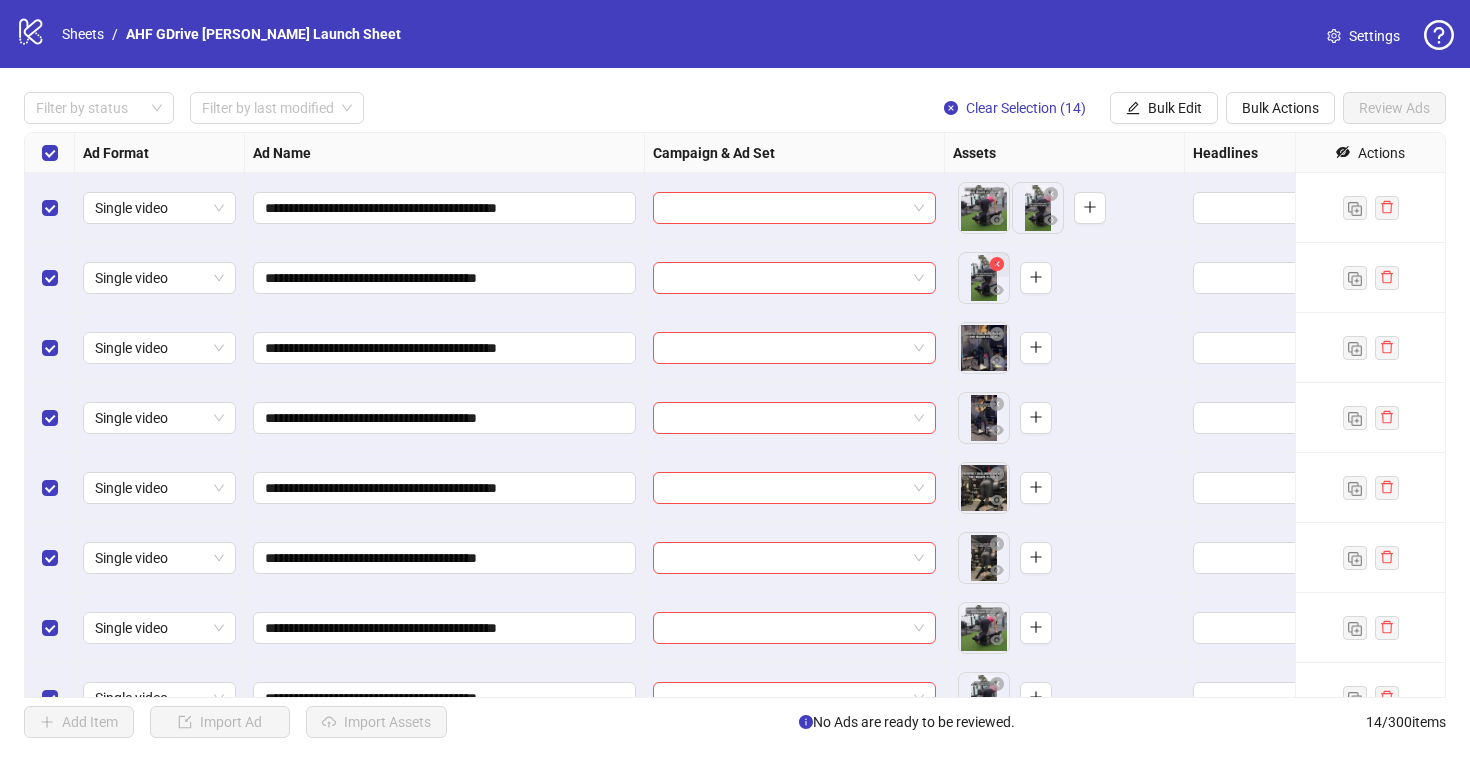 click 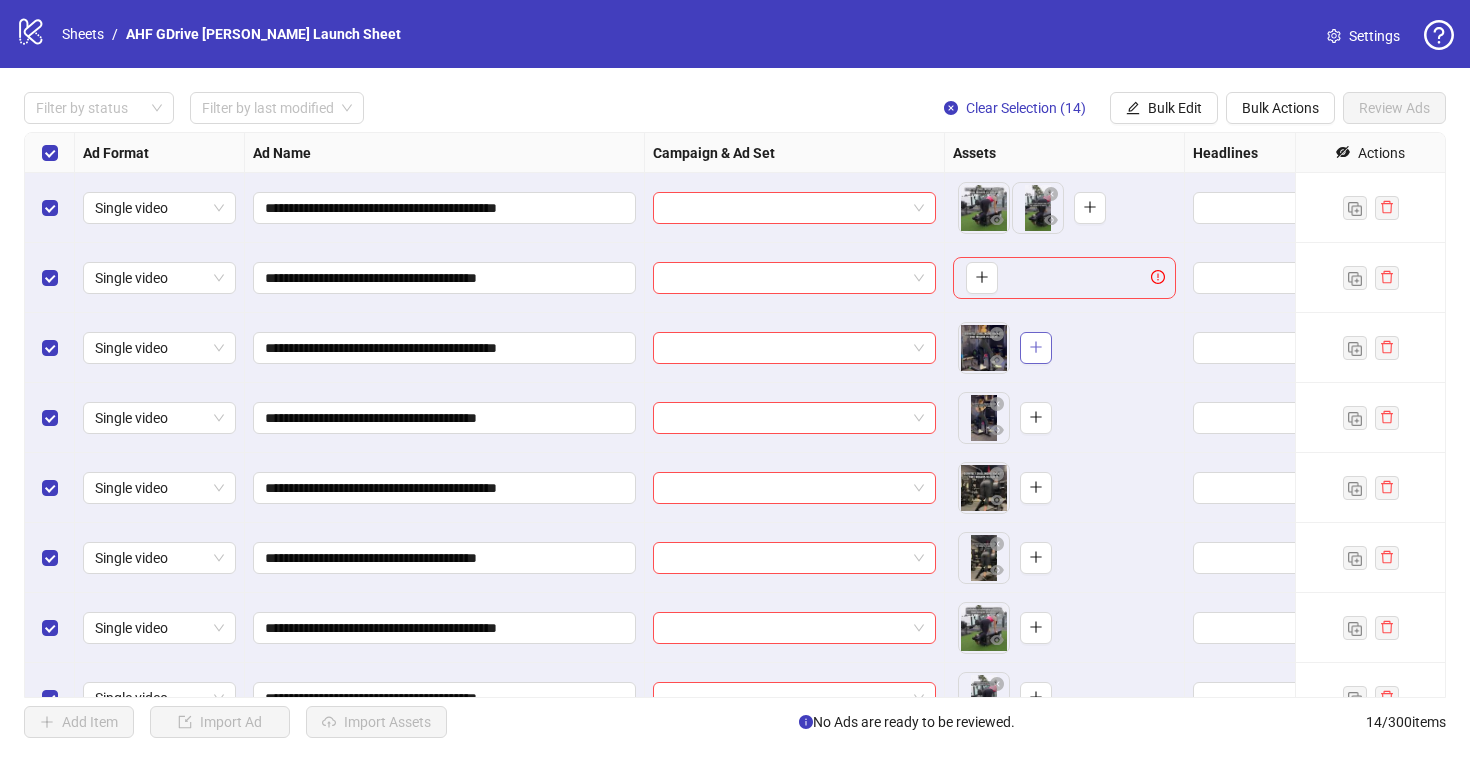 click 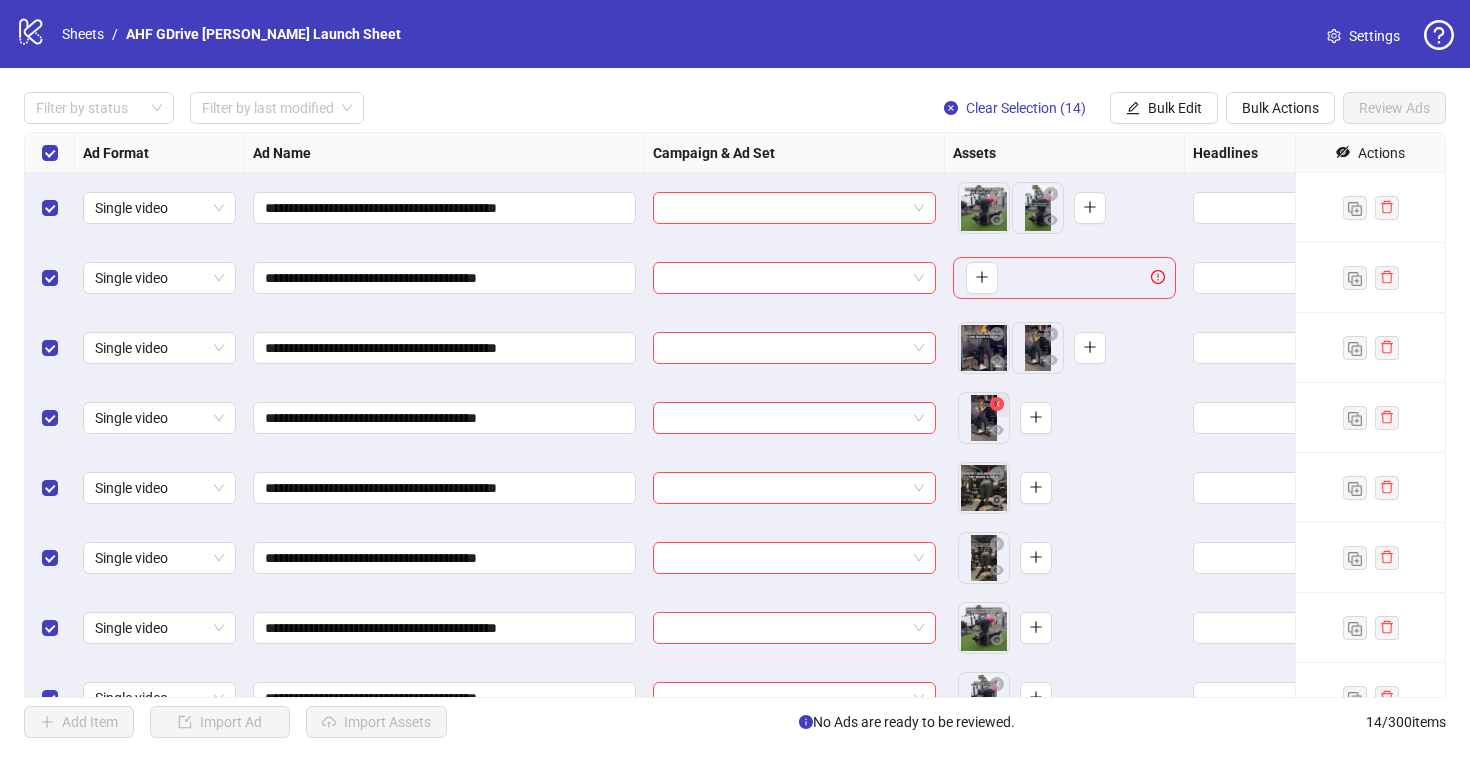 click 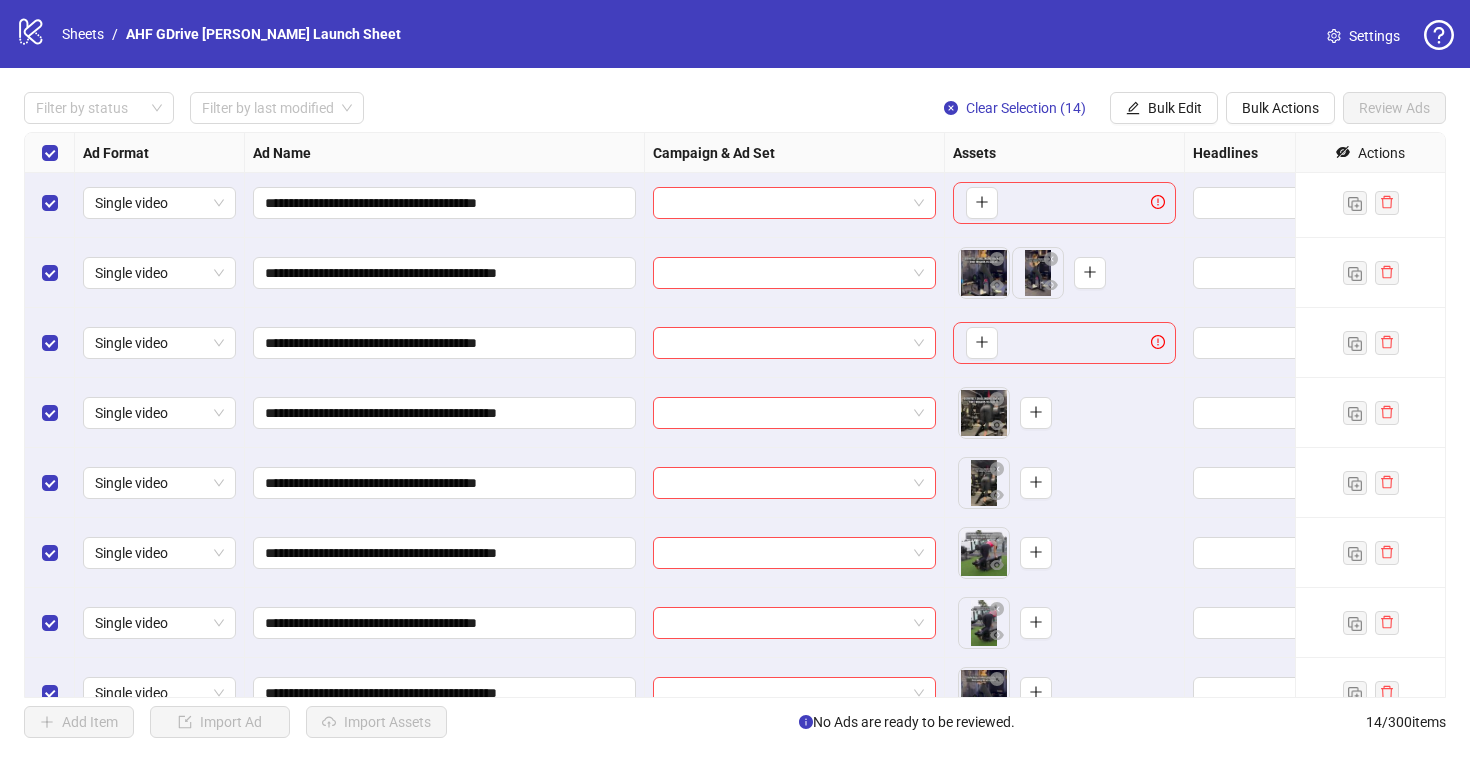 scroll, scrollTop: 94, scrollLeft: 0, axis: vertical 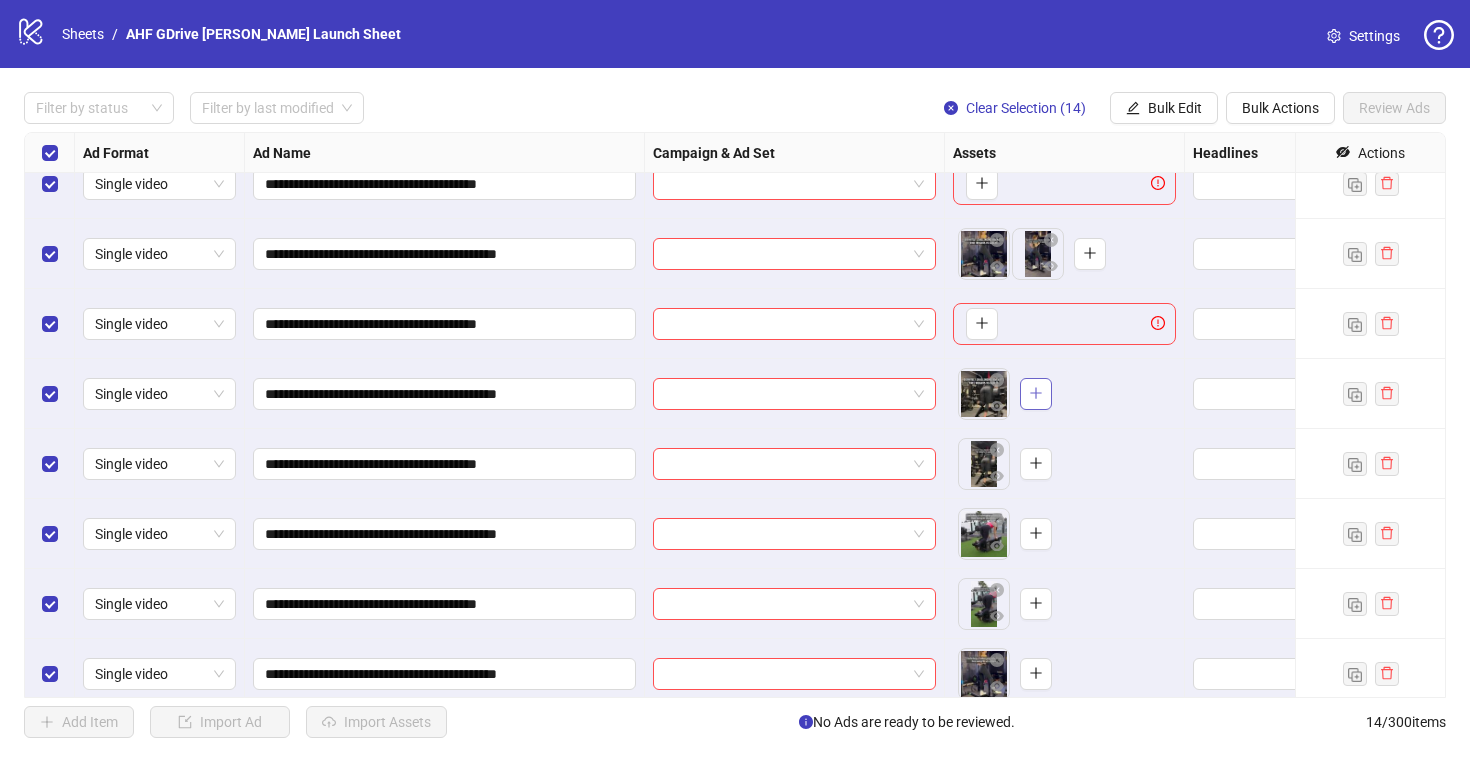 click 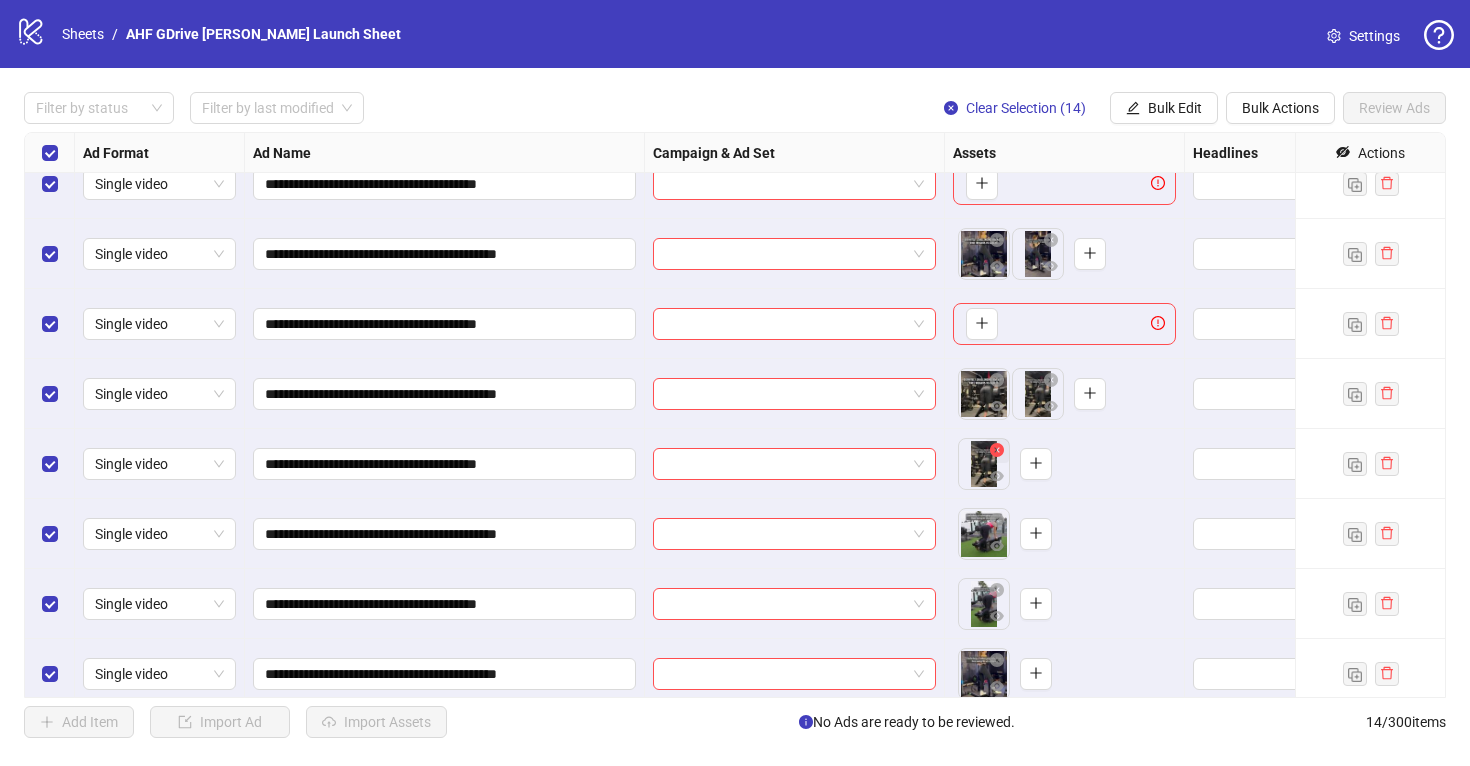 click 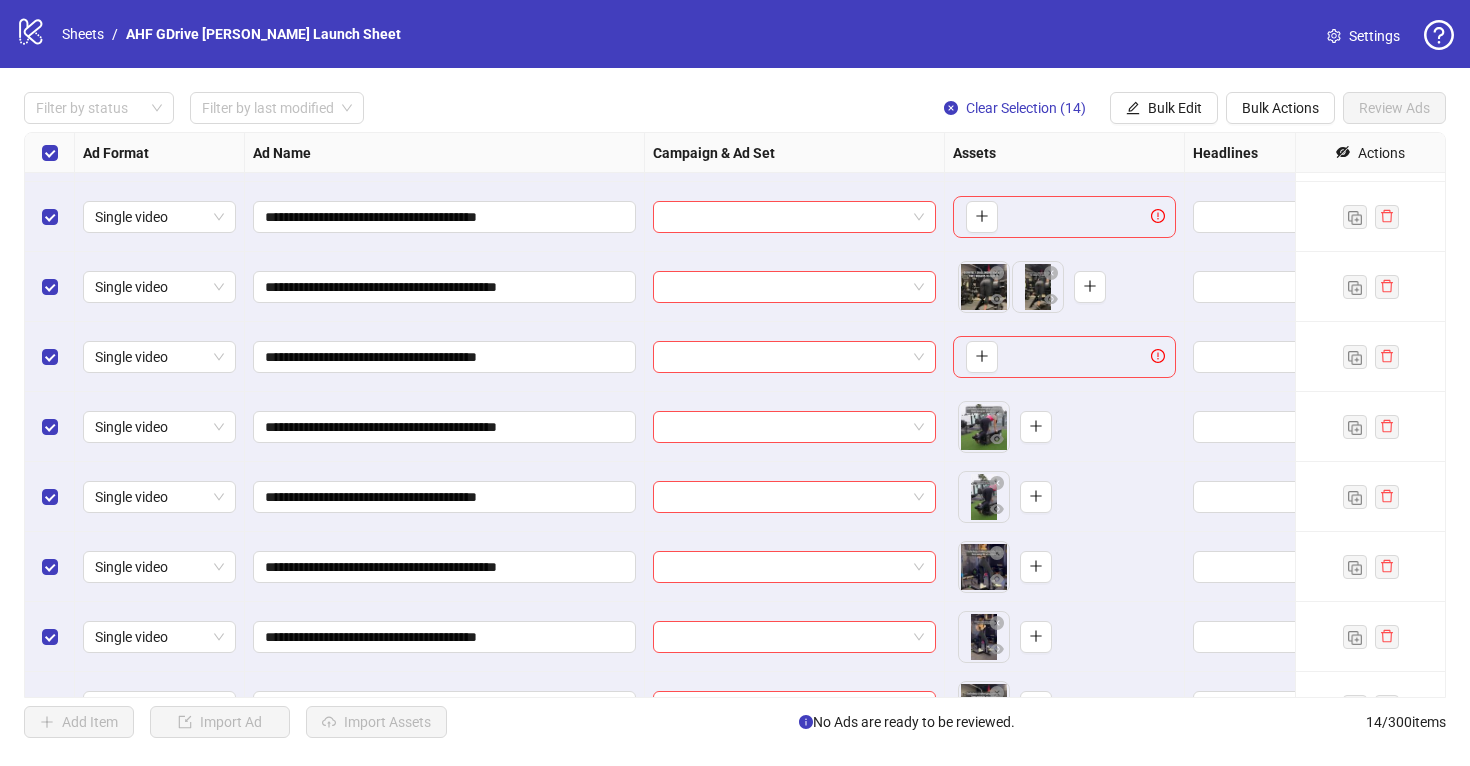 scroll, scrollTop: 254, scrollLeft: 0, axis: vertical 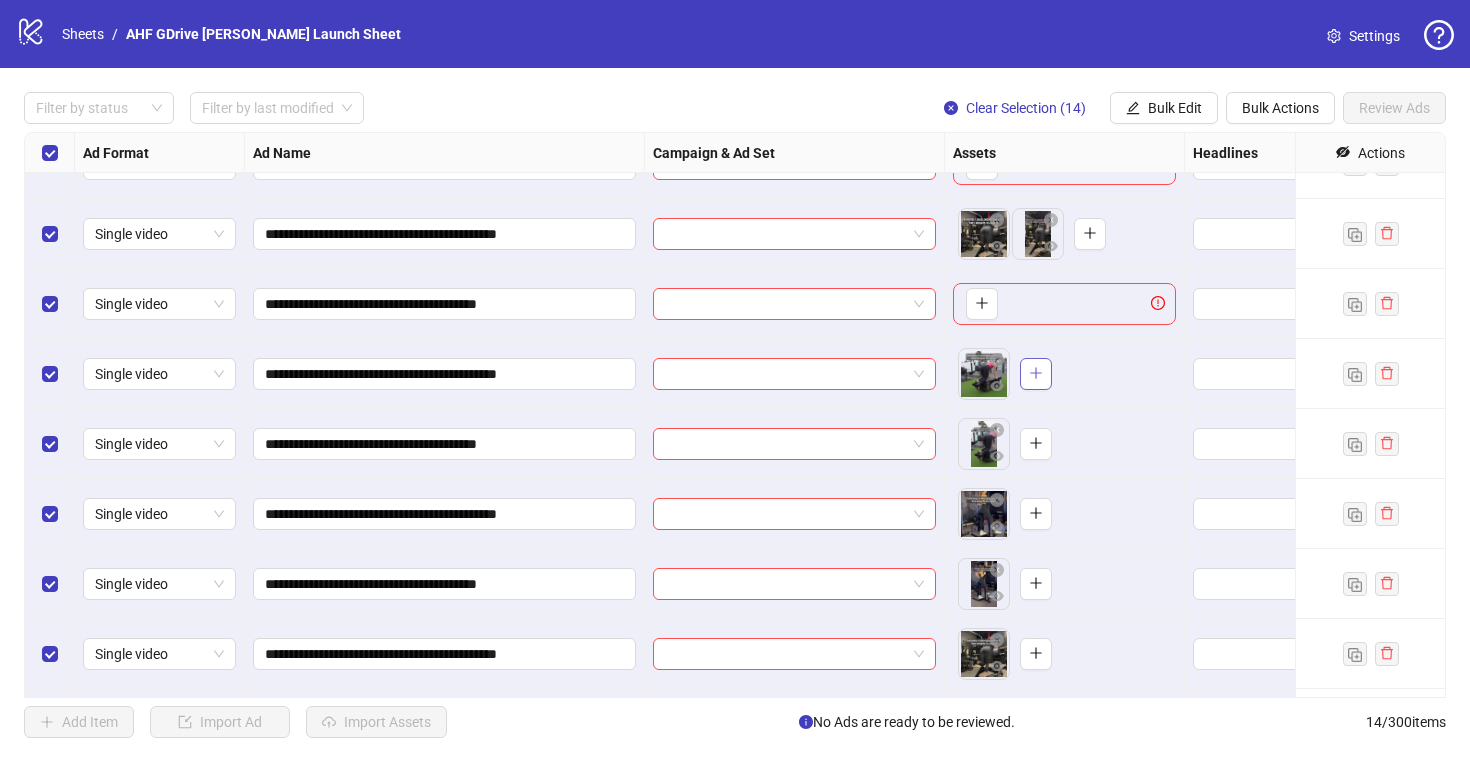 click 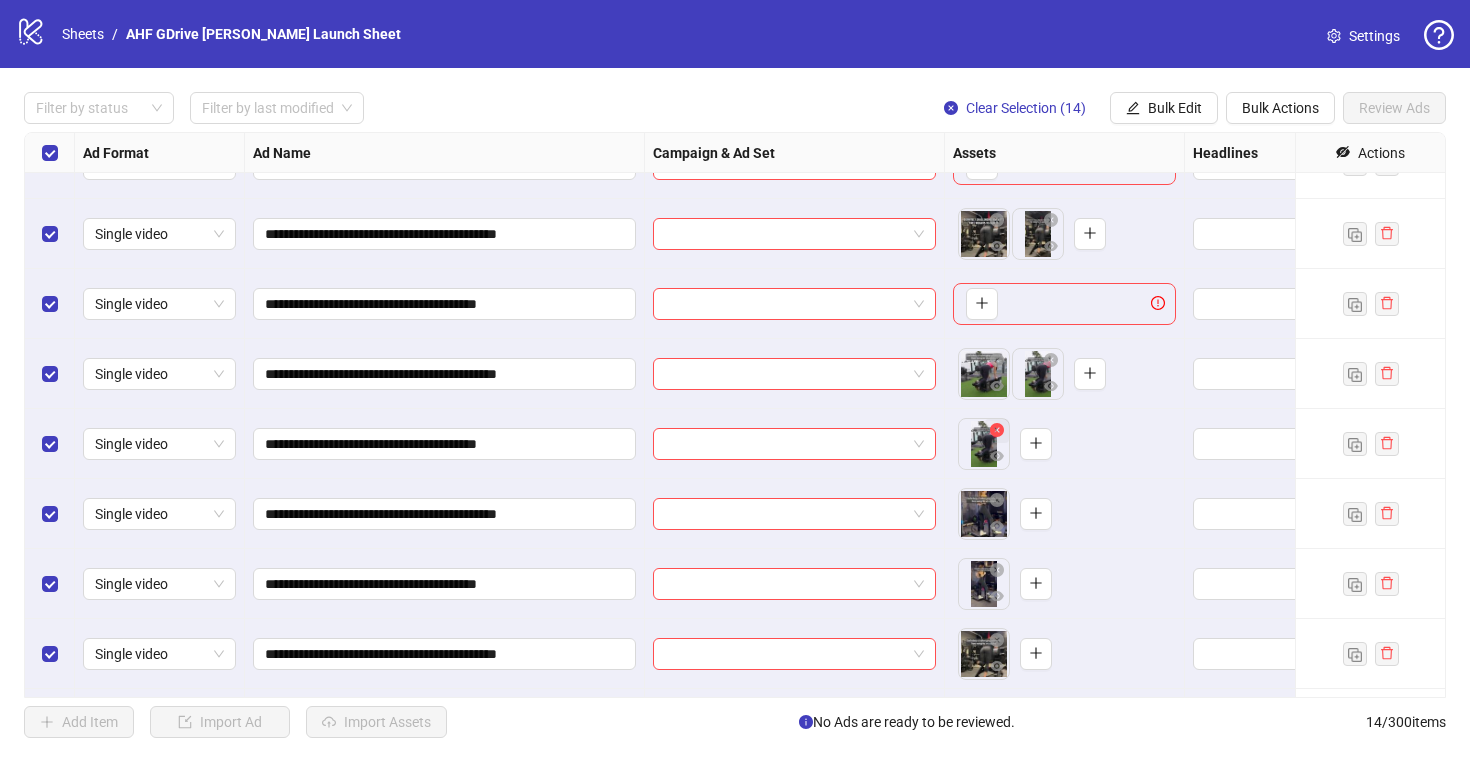 click 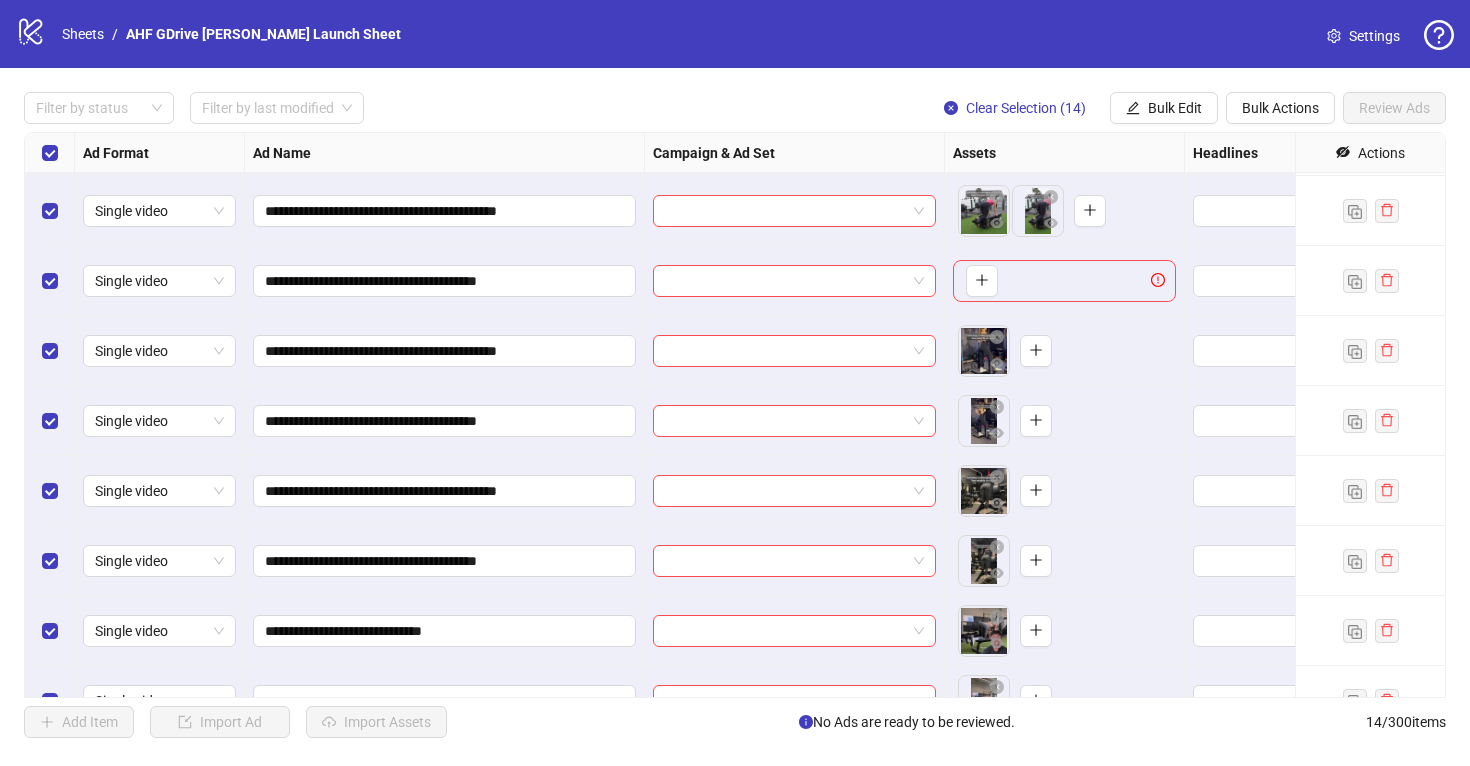 scroll, scrollTop: 426, scrollLeft: 0, axis: vertical 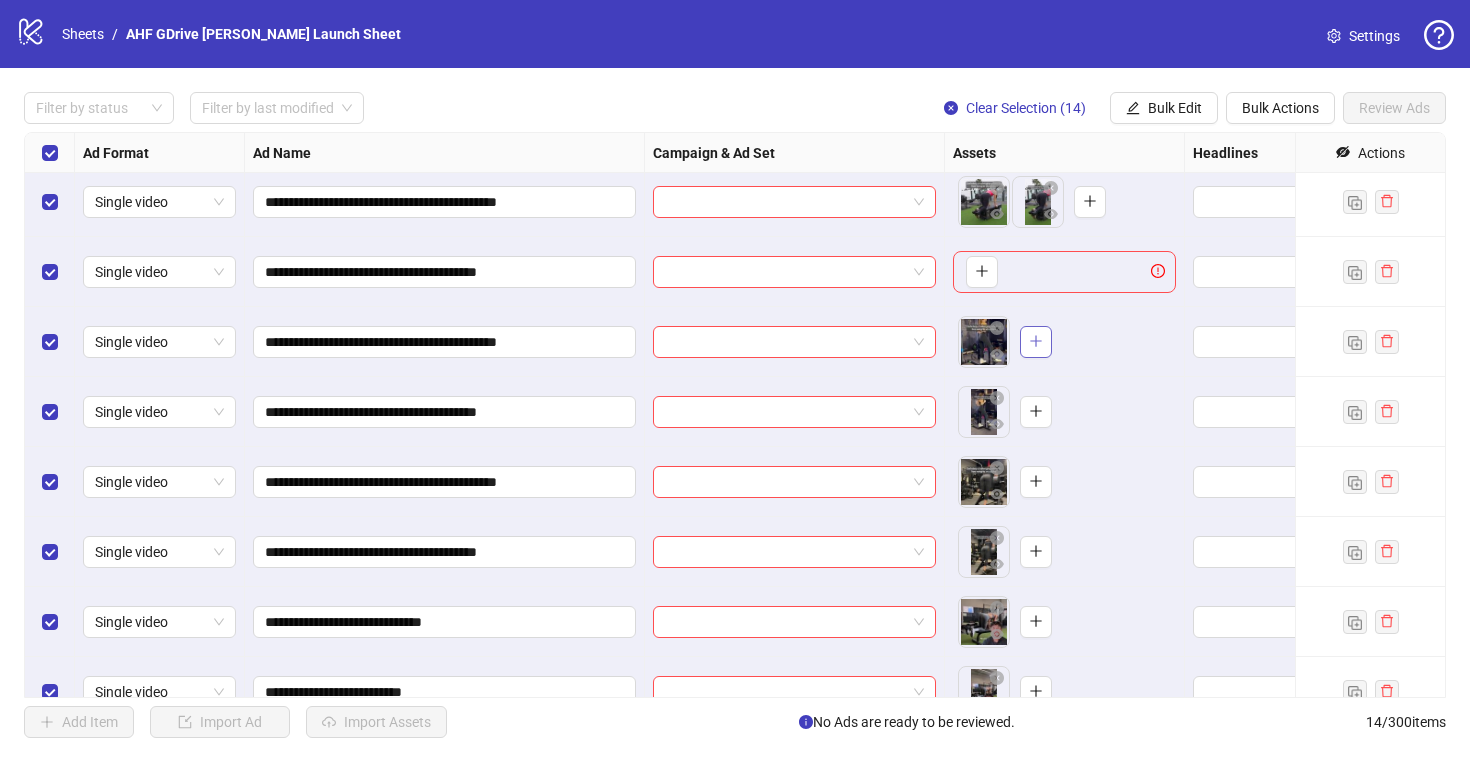 click 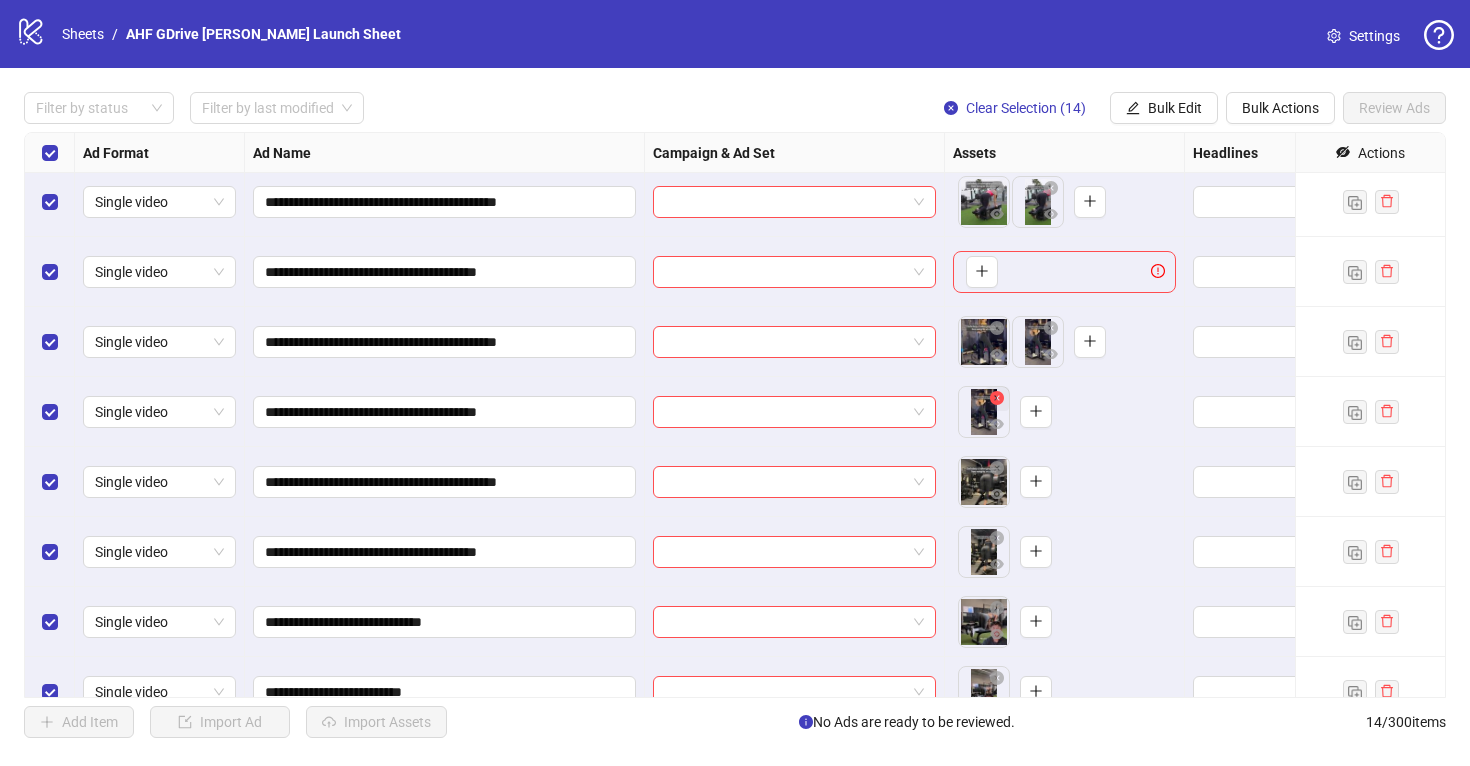 click 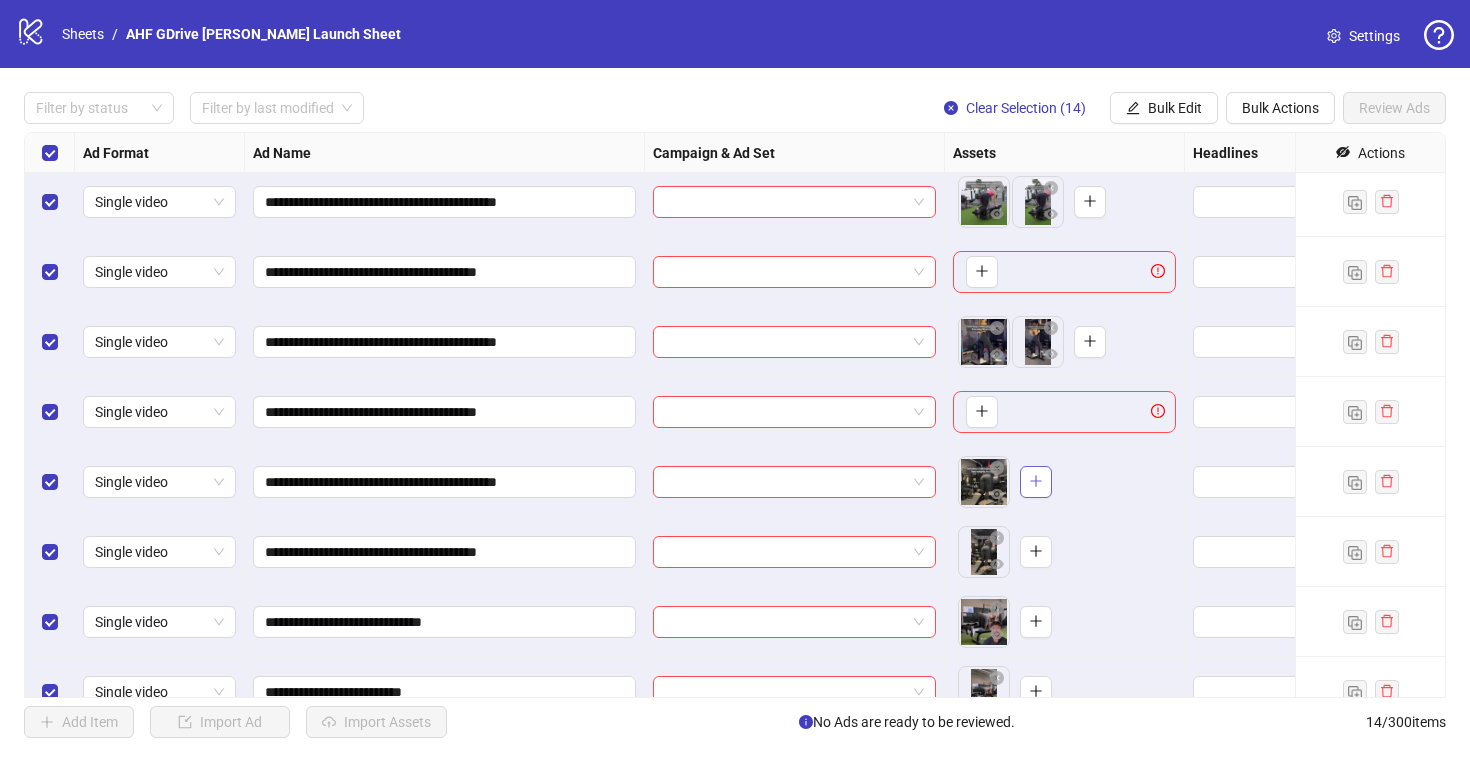 click 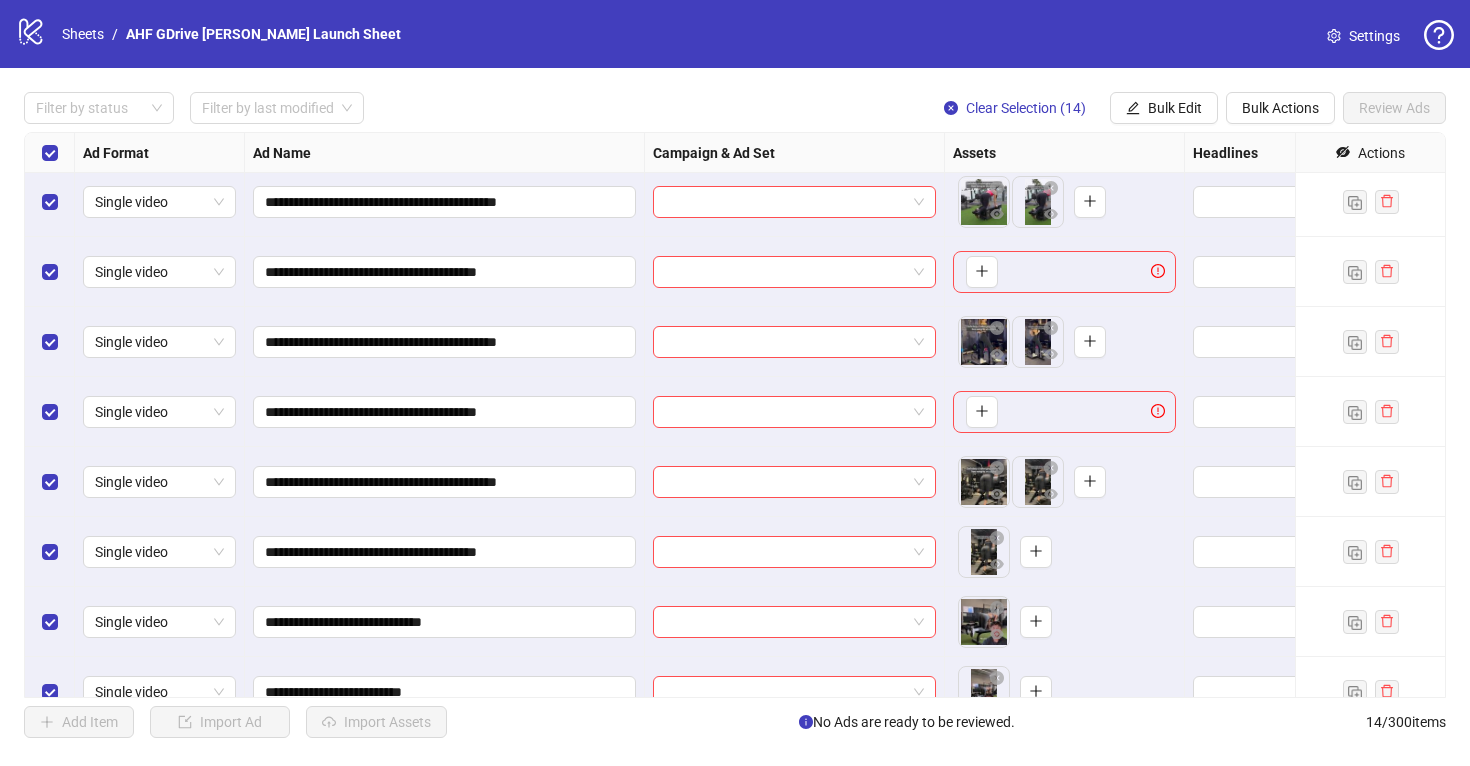 scroll, scrollTop: 456, scrollLeft: 0, axis: vertical 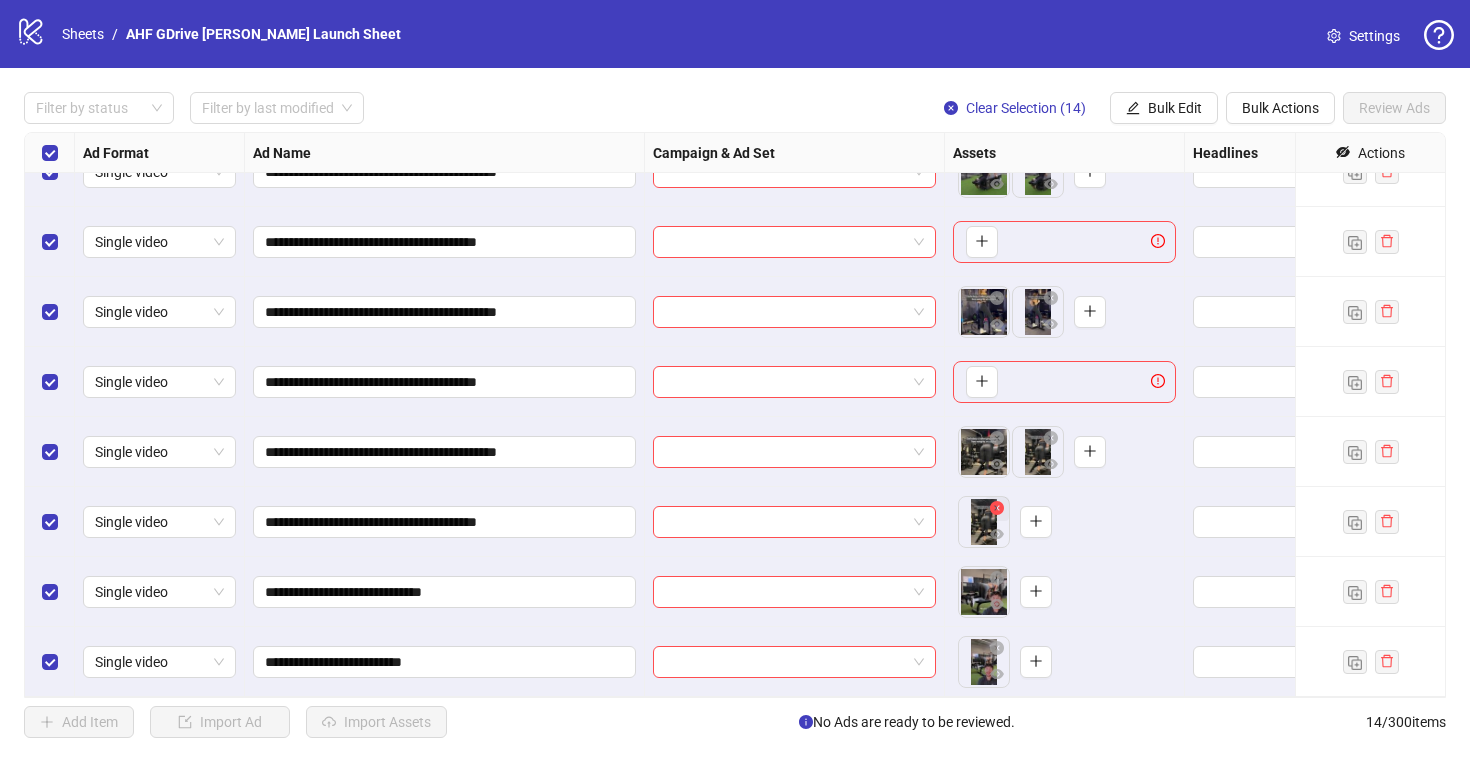 click 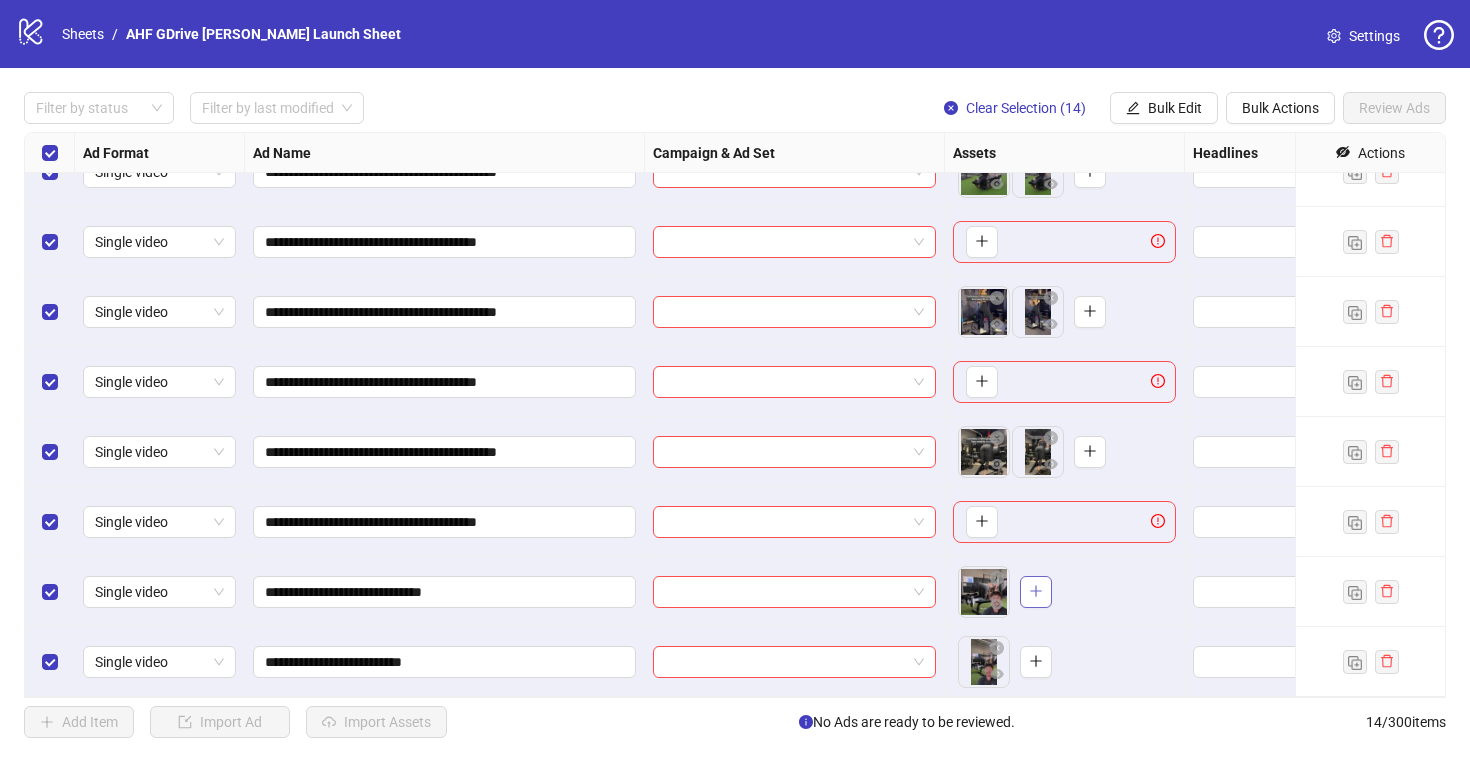 click 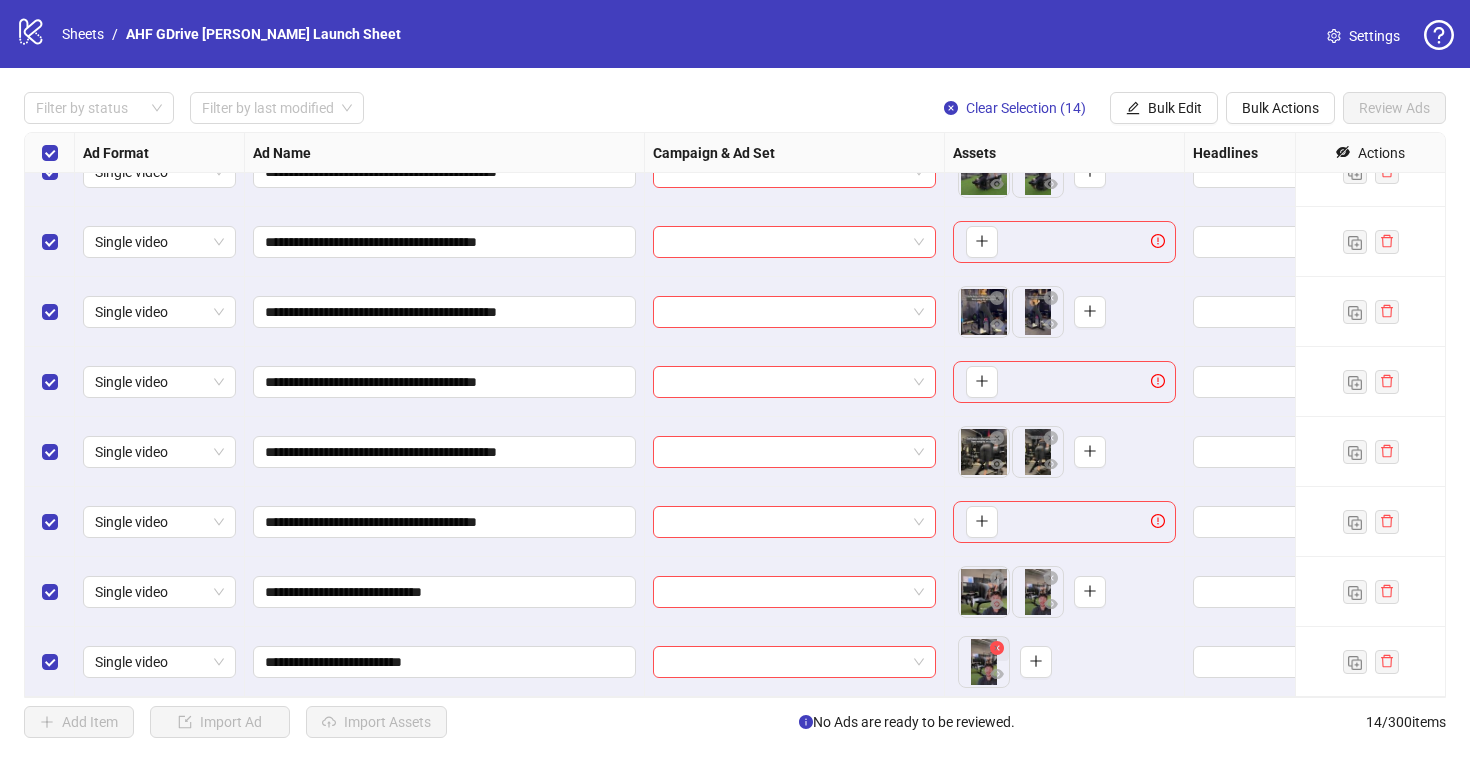 click 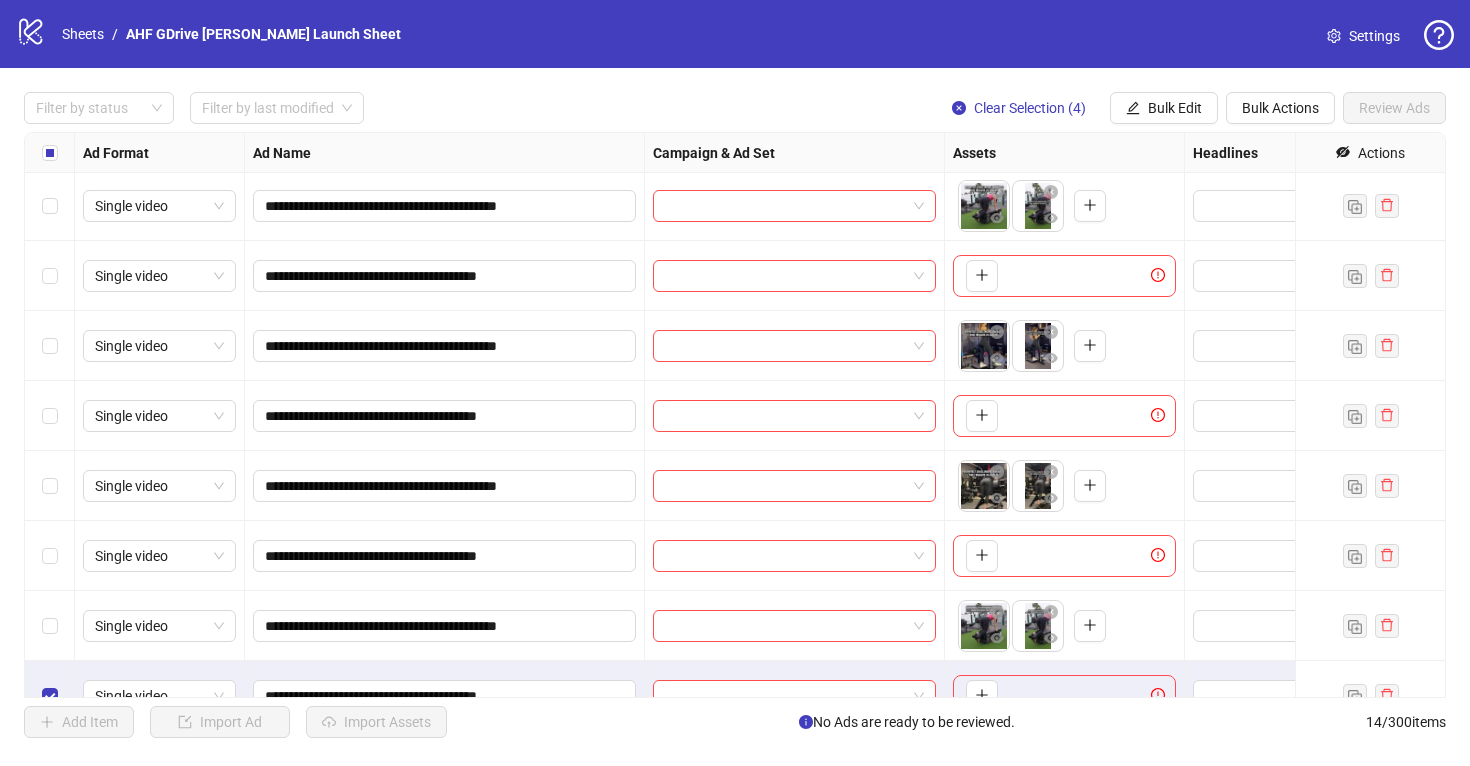 scroll, scrollTop: 0, scrollLeft: 0, axis: both 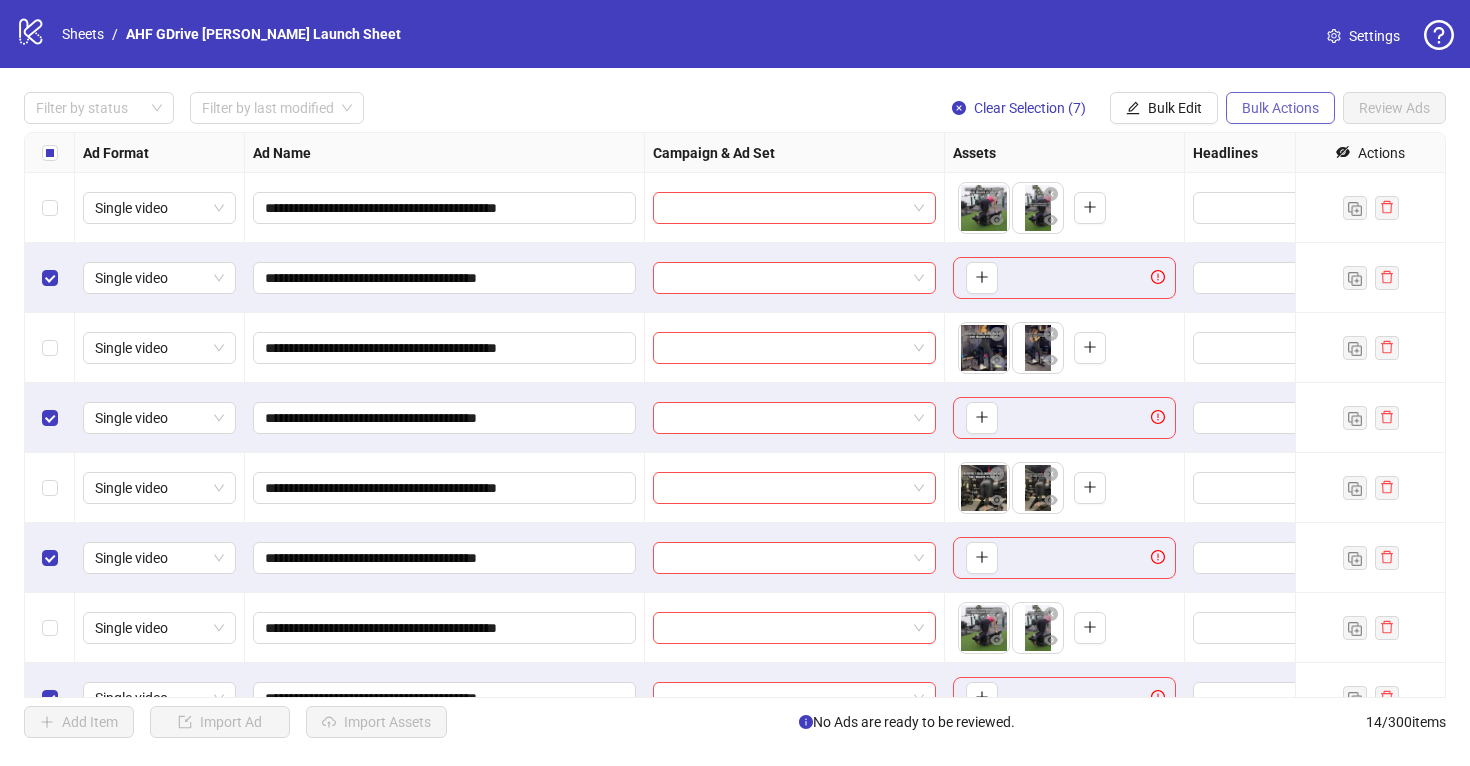 click on "Bulk Actions" at bounding box center [1280, 108] 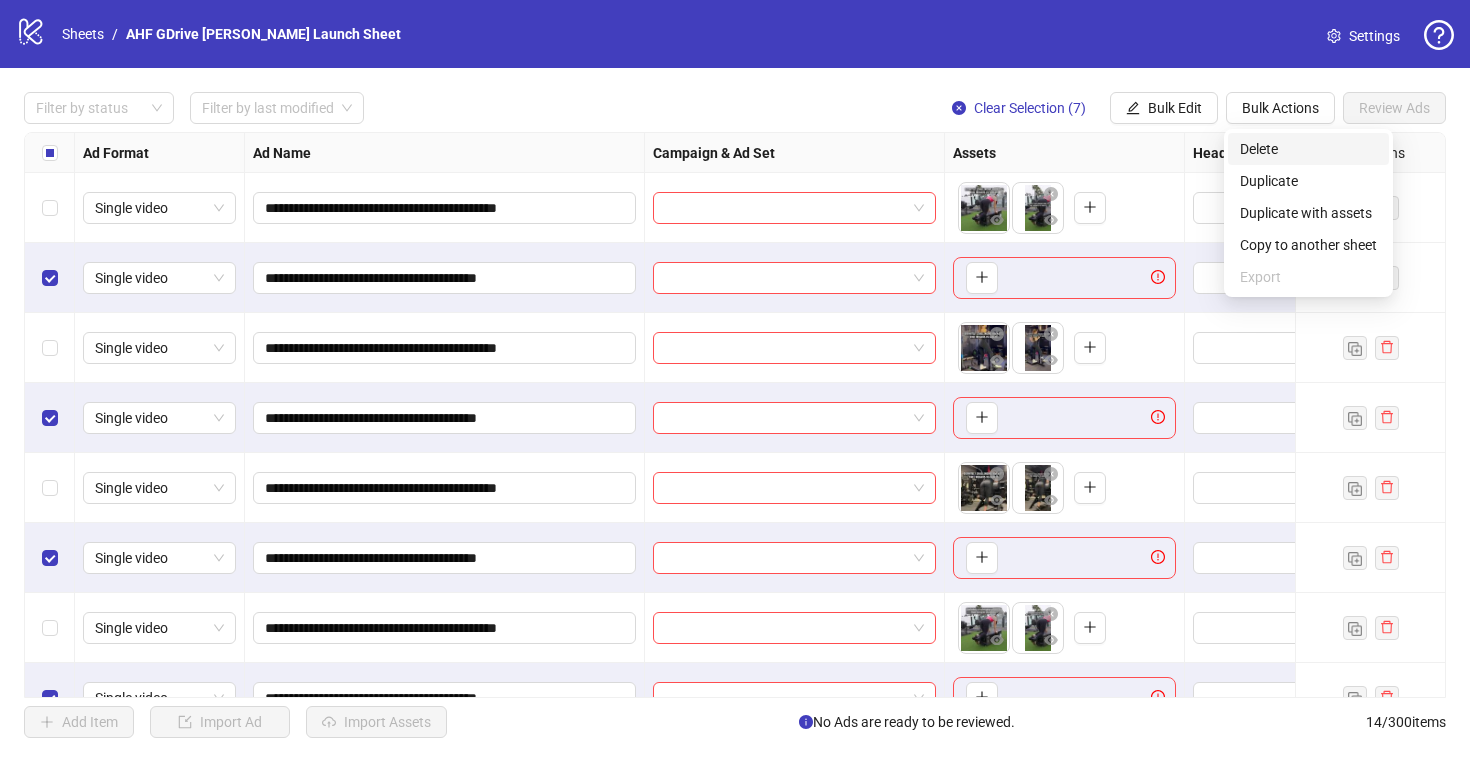 click on "Delete" at bounding box center [1308, 149] 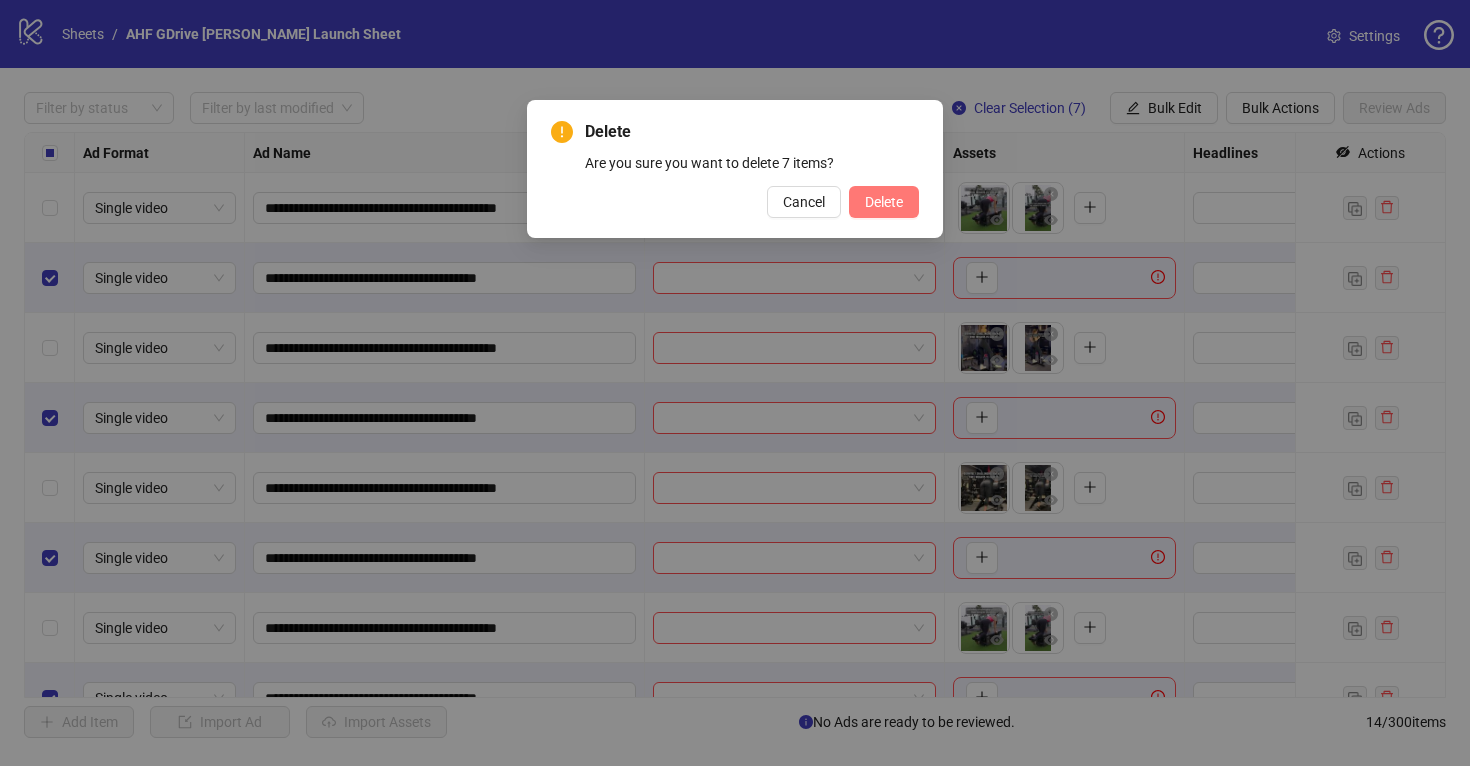 click on "Delete" at bounding box center [884, 202] 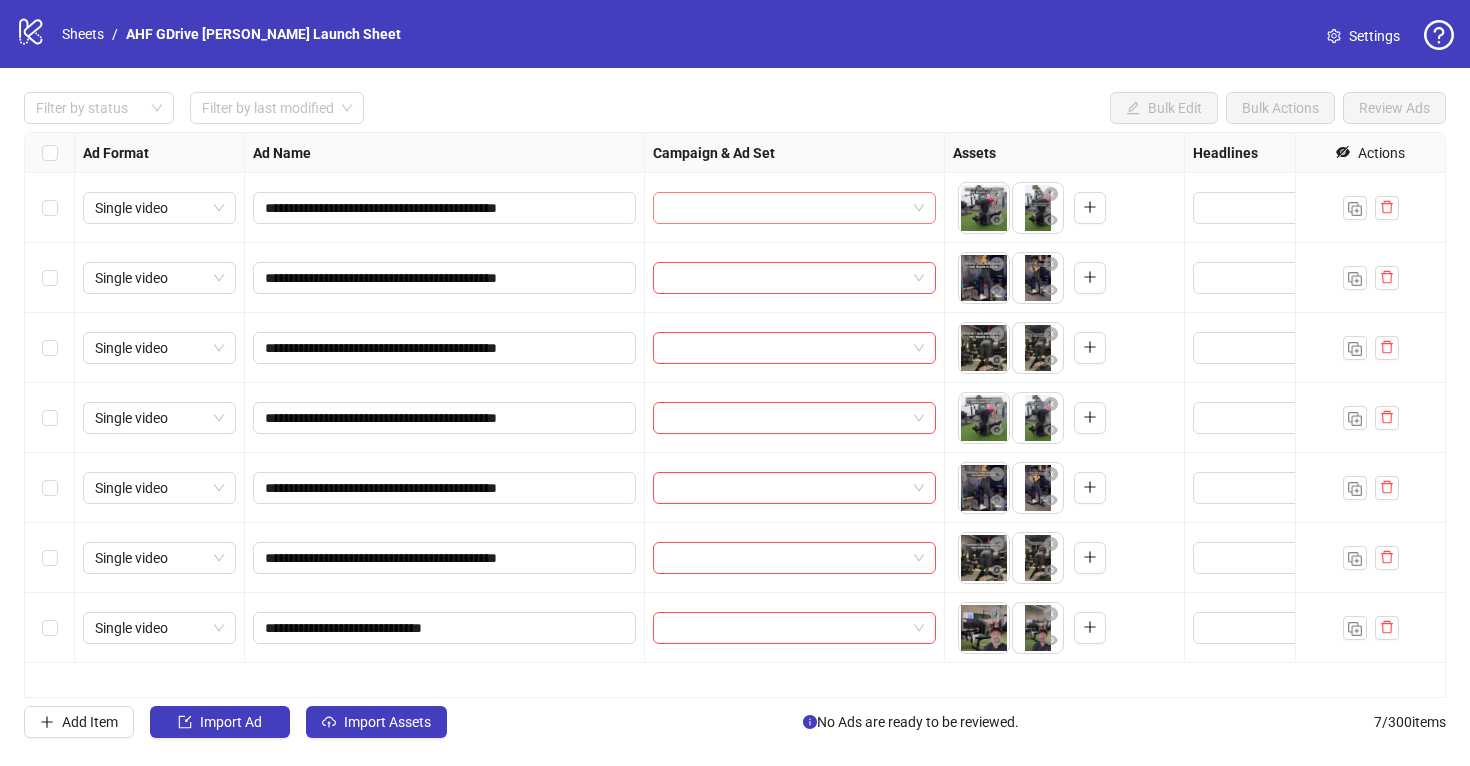 click at bounding box center (785, 208) 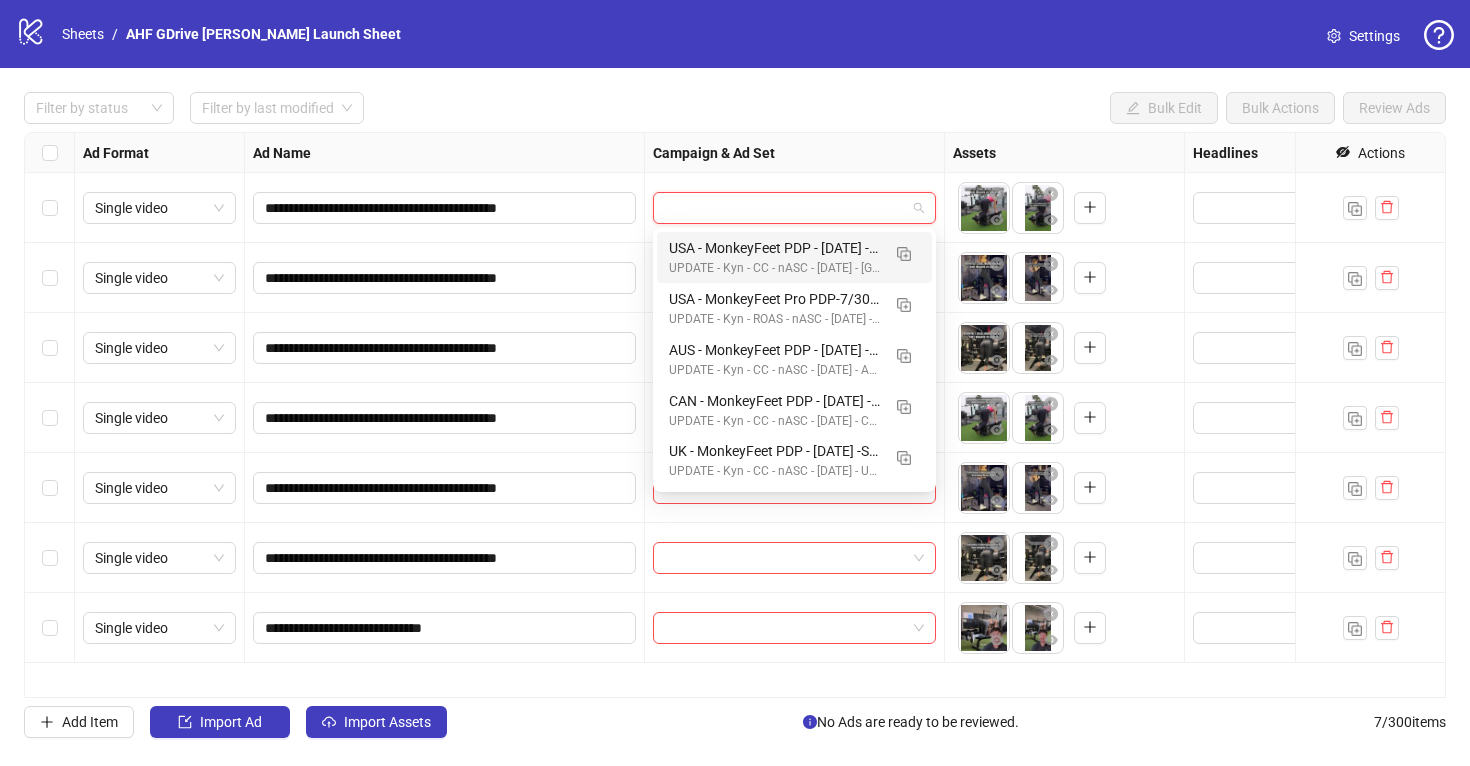click on "Campaign & Ad Set" at bounding box center [795, 153] 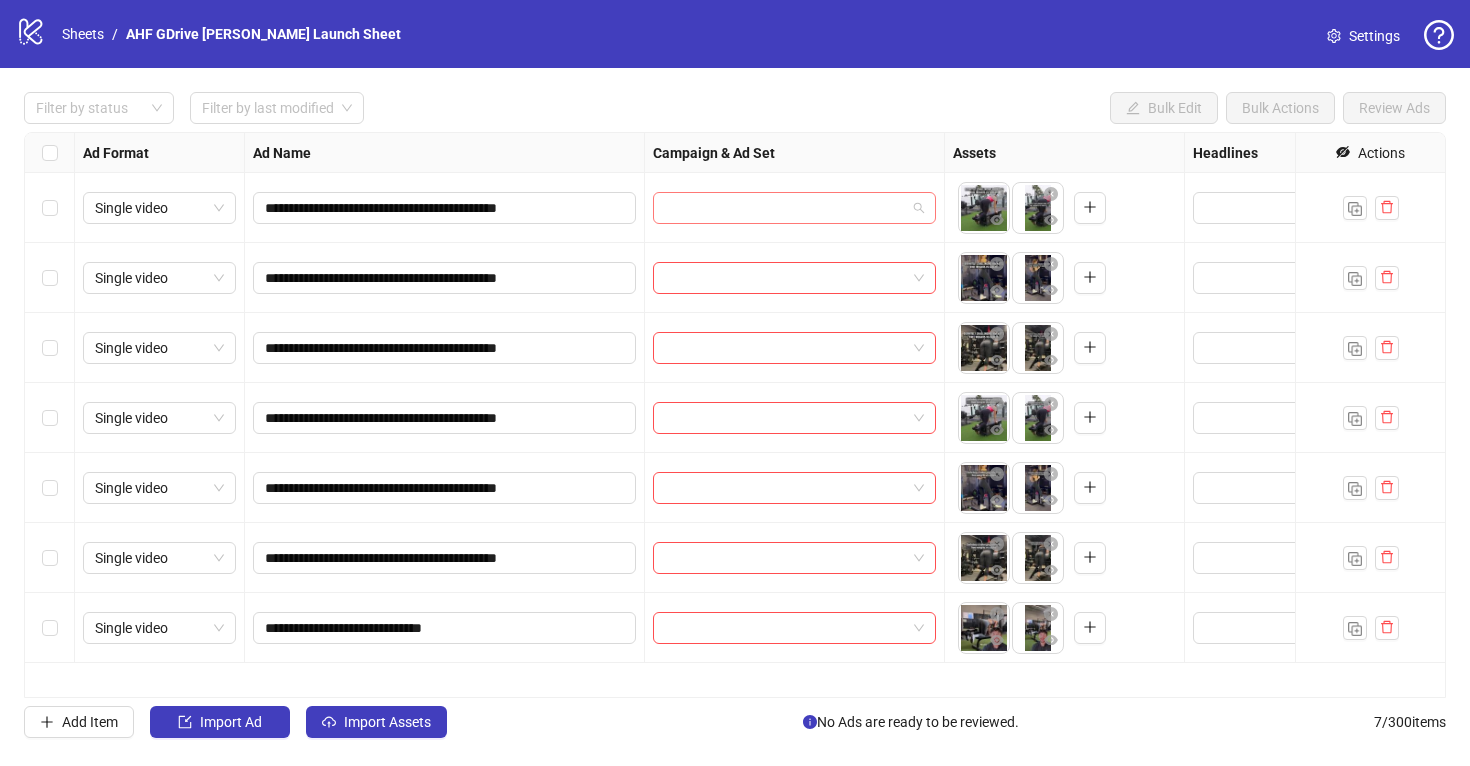 click at bounding box center (794, 208) 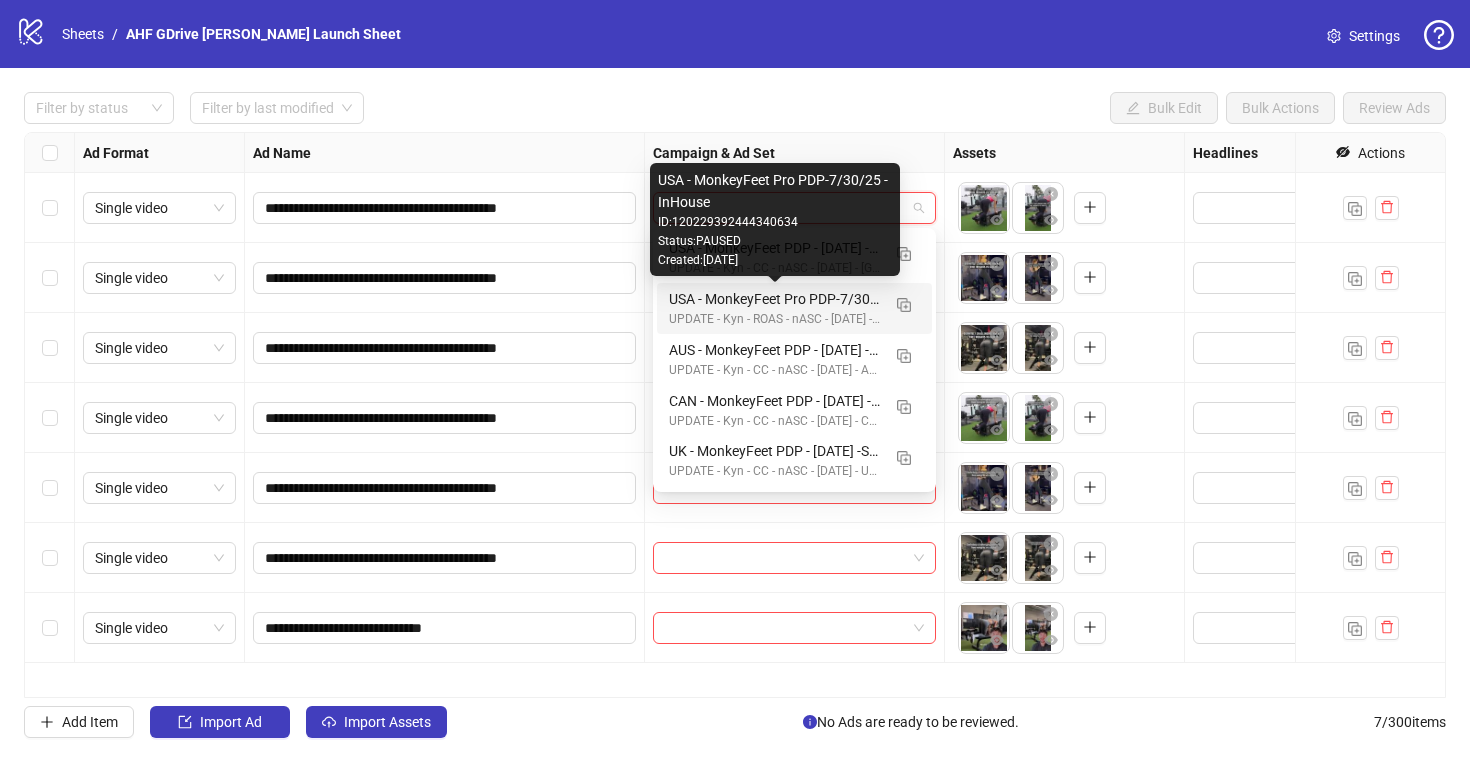 click on "USA - MonkeyFeet Pro PDP-7/30/25 -InHouse" at bounding box center [774, 299] 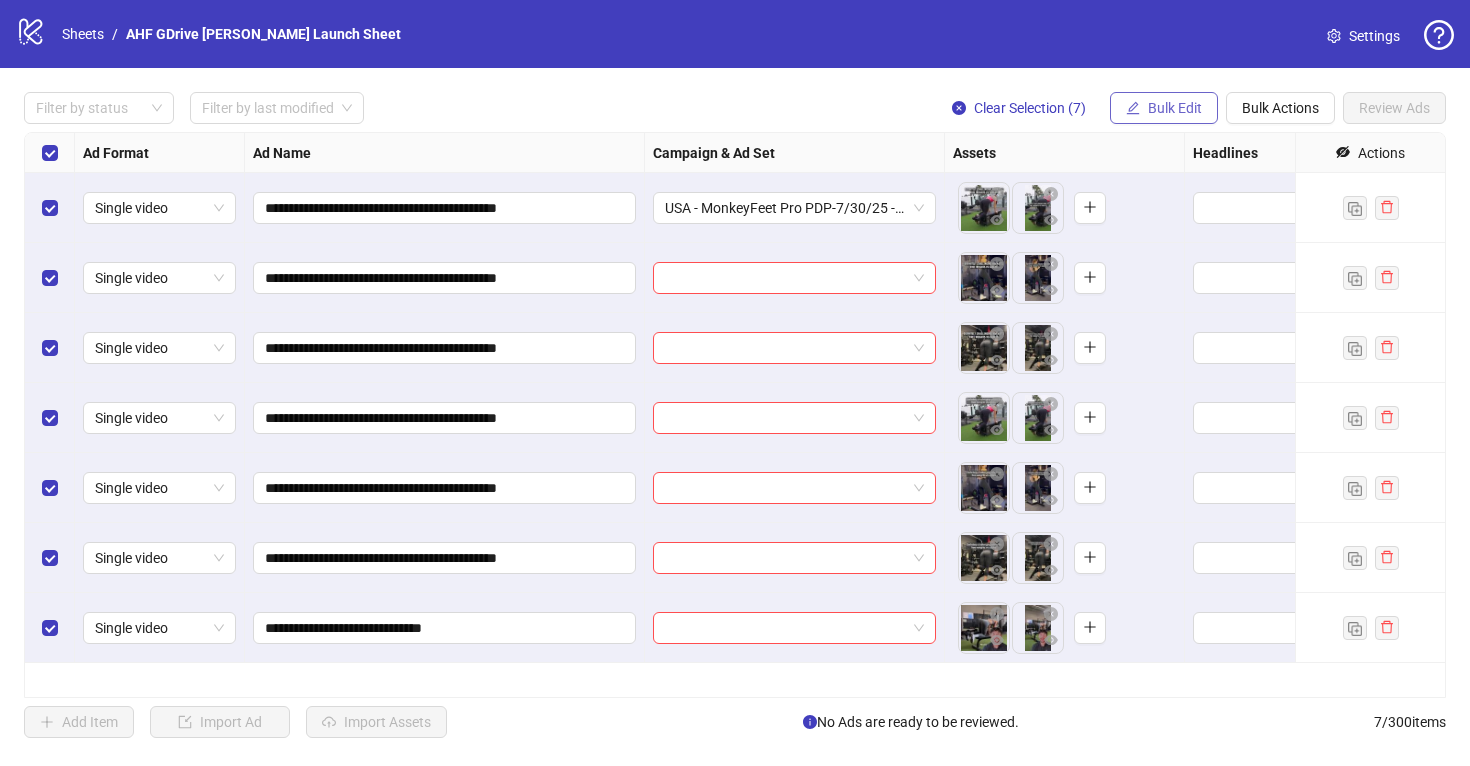 click on "Bulk Edit" at bounding box center [1175, 108] 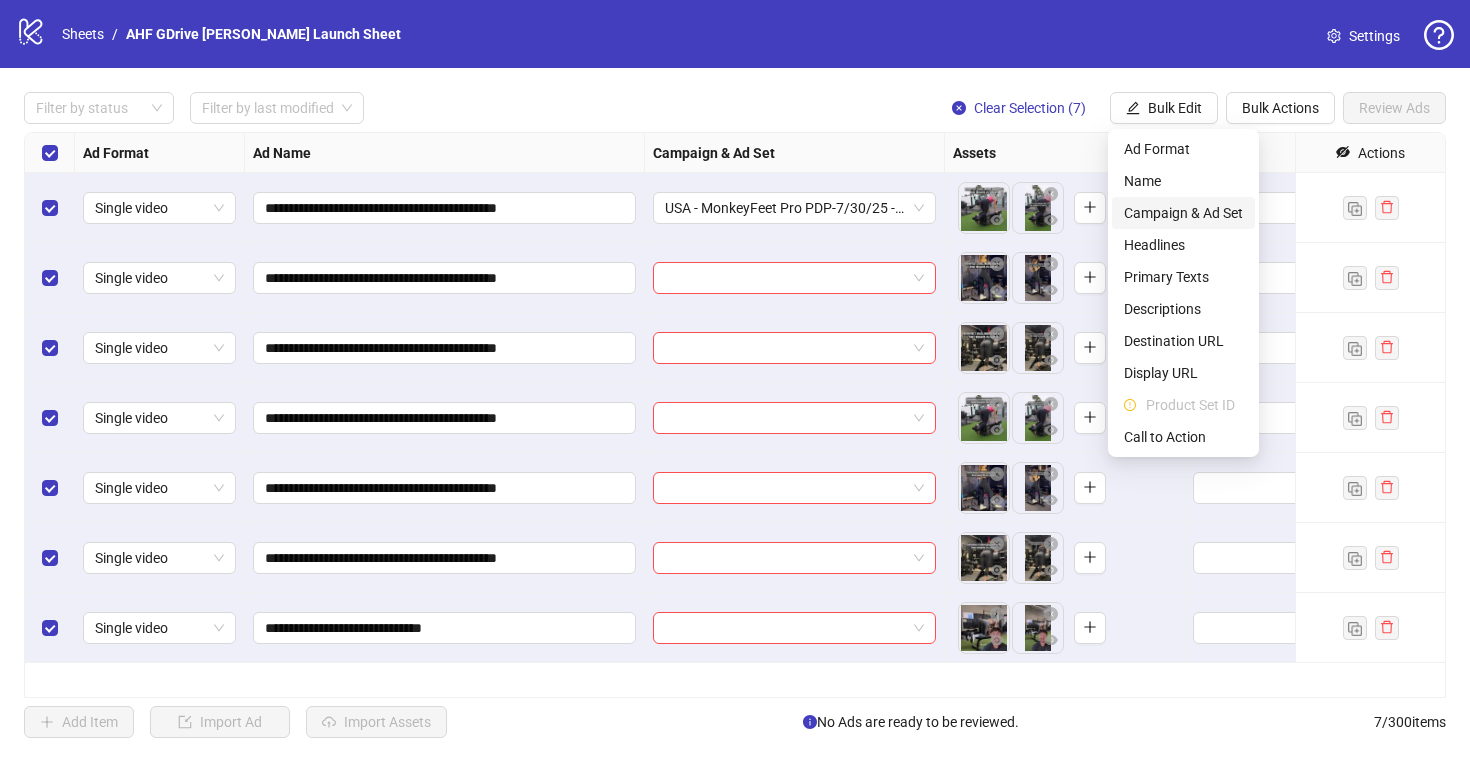 click on "Campaign & Ad Set" at bounding box center [1183, 213] 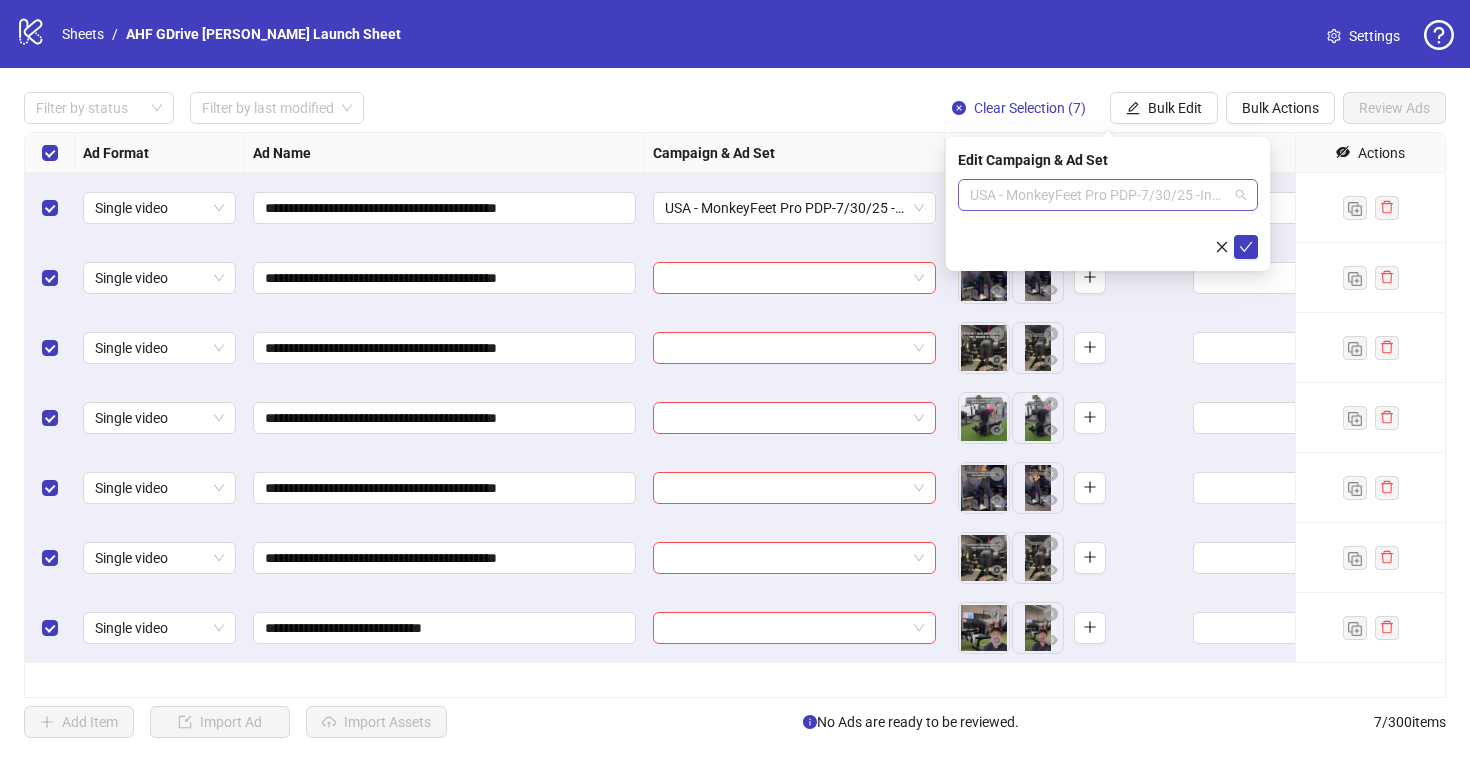 click on "USA - MonkeyFeet Pro PDP-7/30/25 -InHouse" at bounding box center (1108, 195) 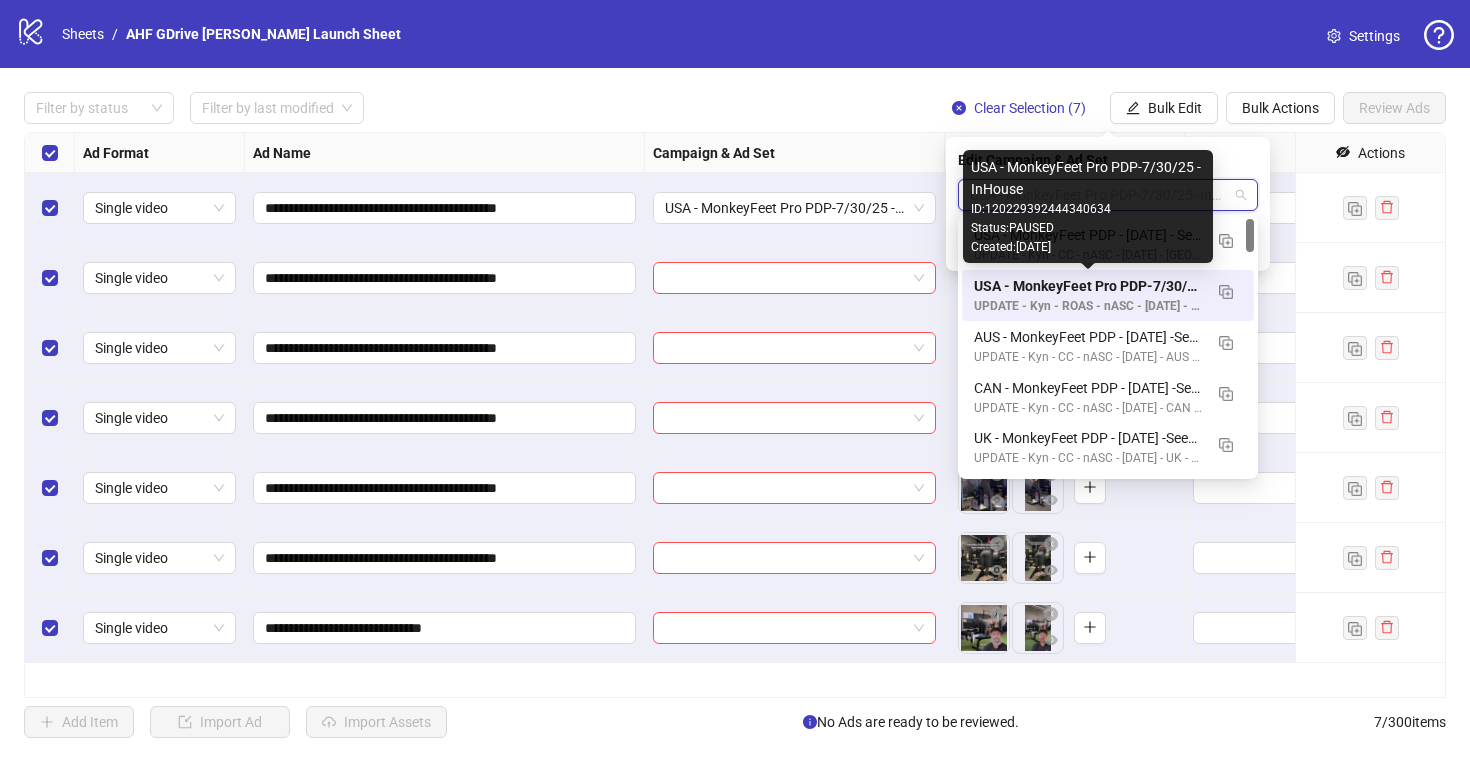 click on "USA - MonkeyFeet Pro PDP-7/30/25 -InHouse" at bounding box center (1088, 286) 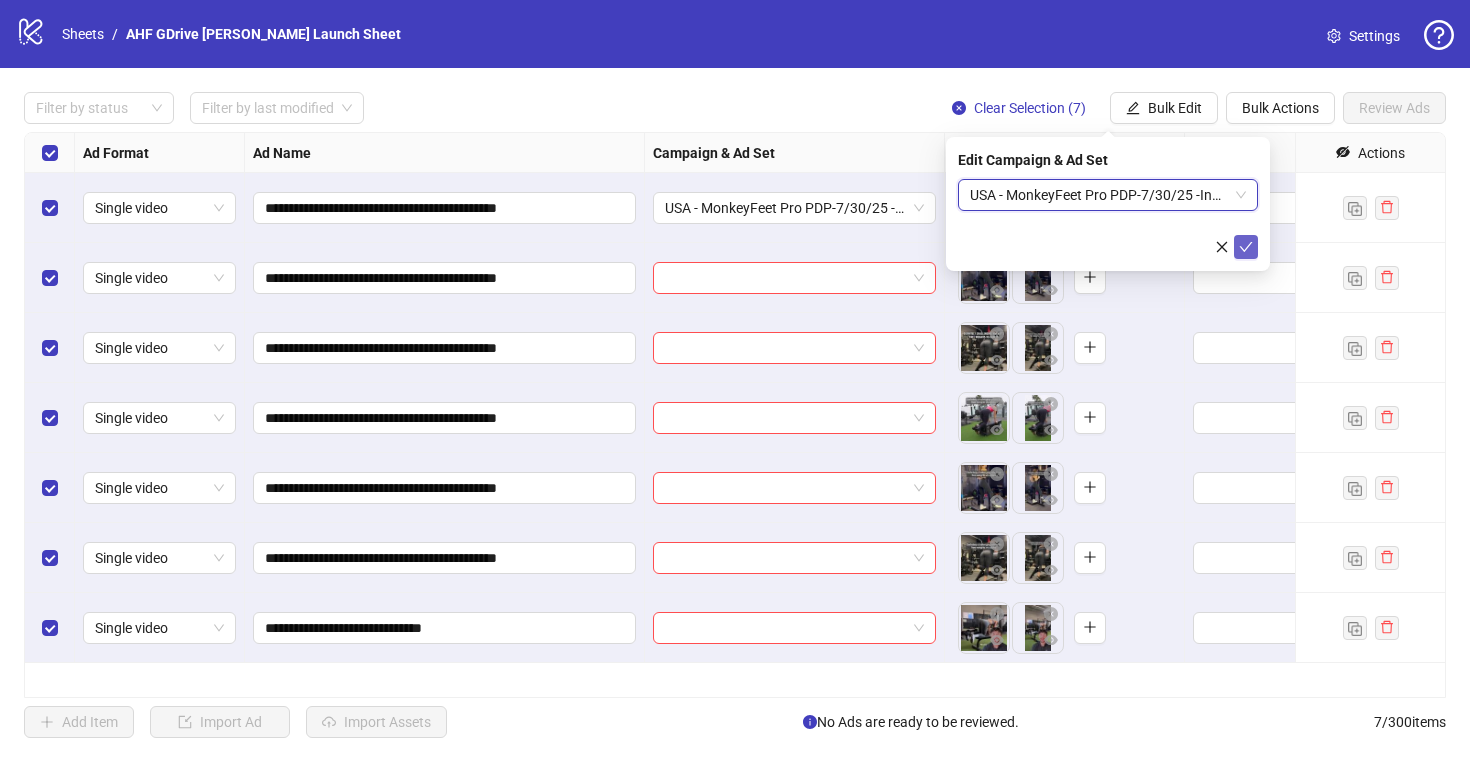 click 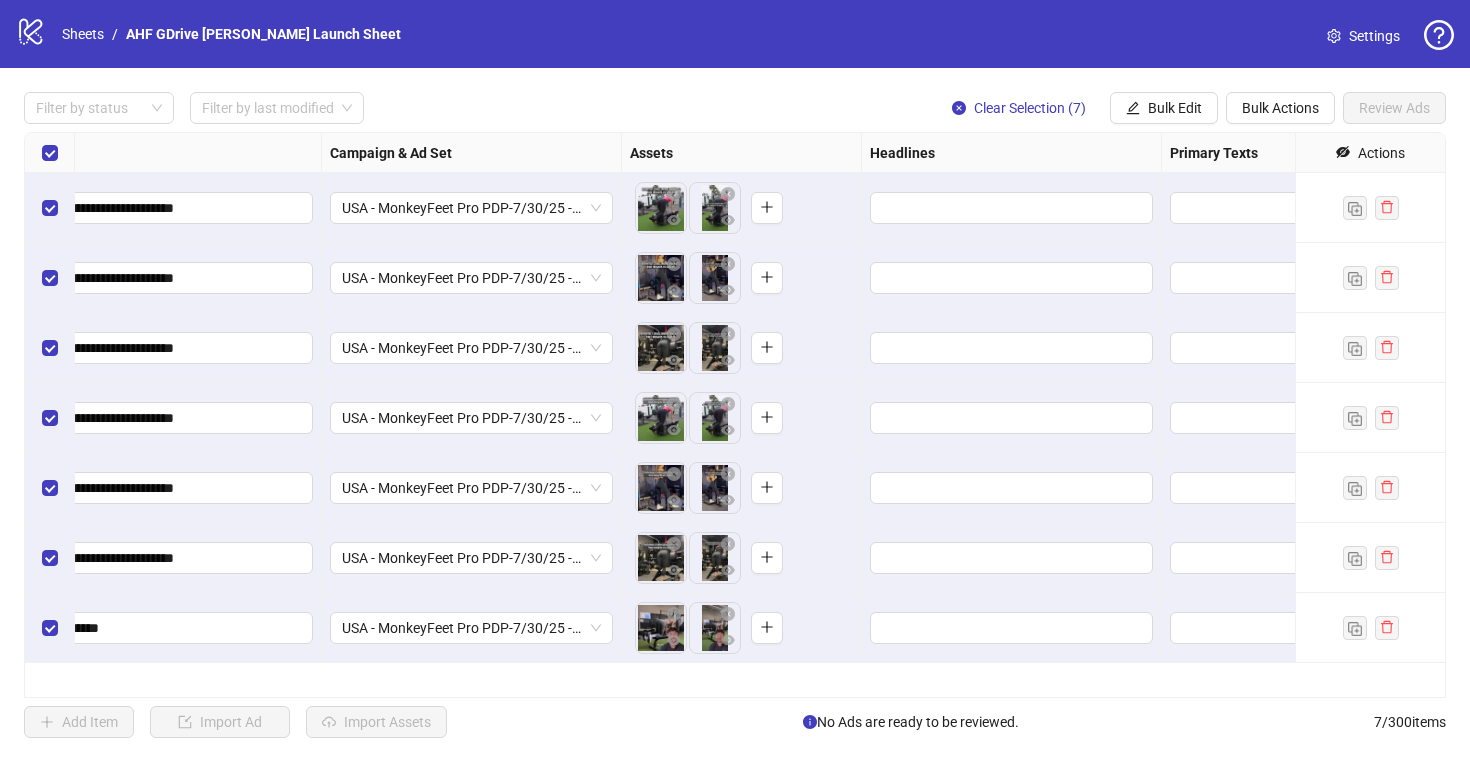 scroll, scrollTop: 0, scrollLeft: 445, axis: horizontal 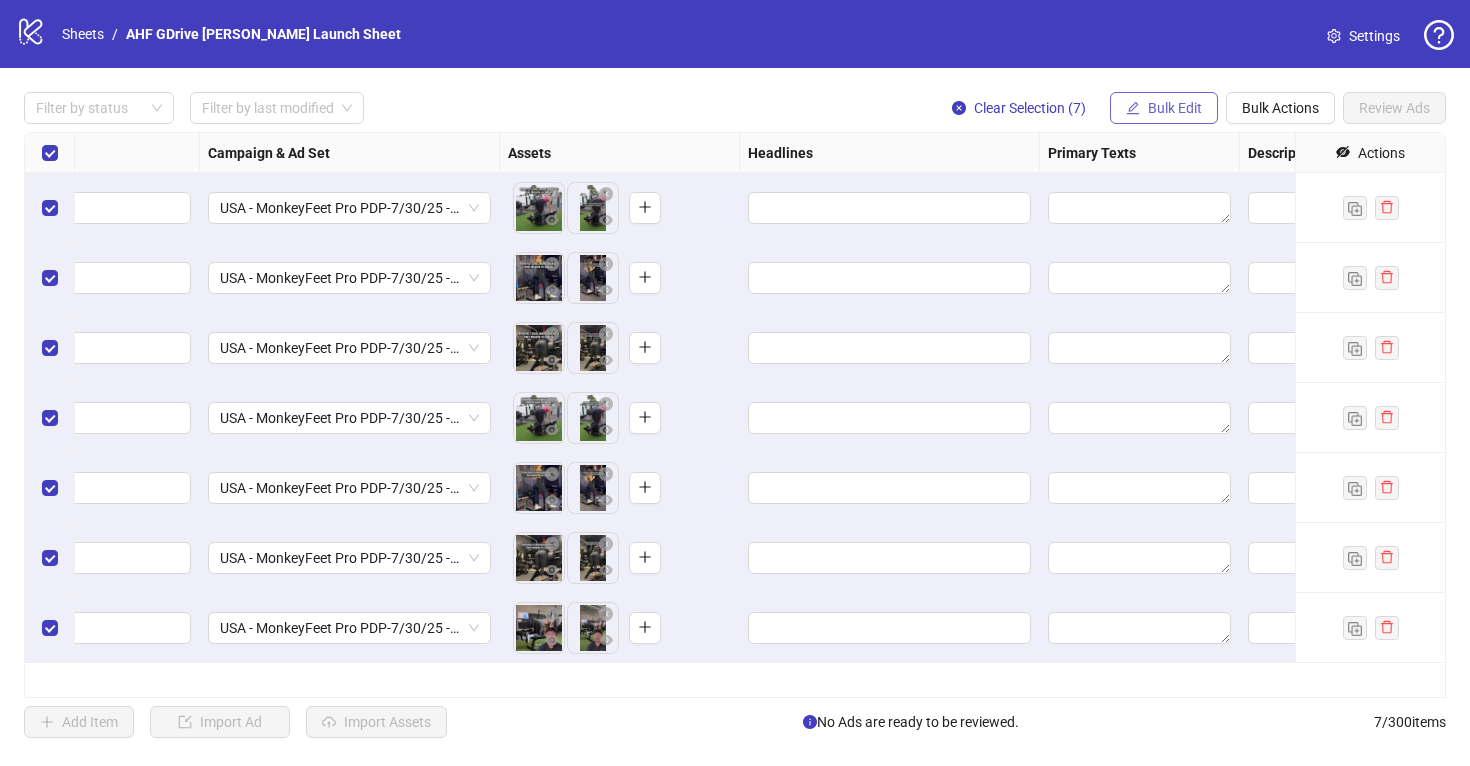 click on "Bulk Edit" at bounding box center [1175, 108] 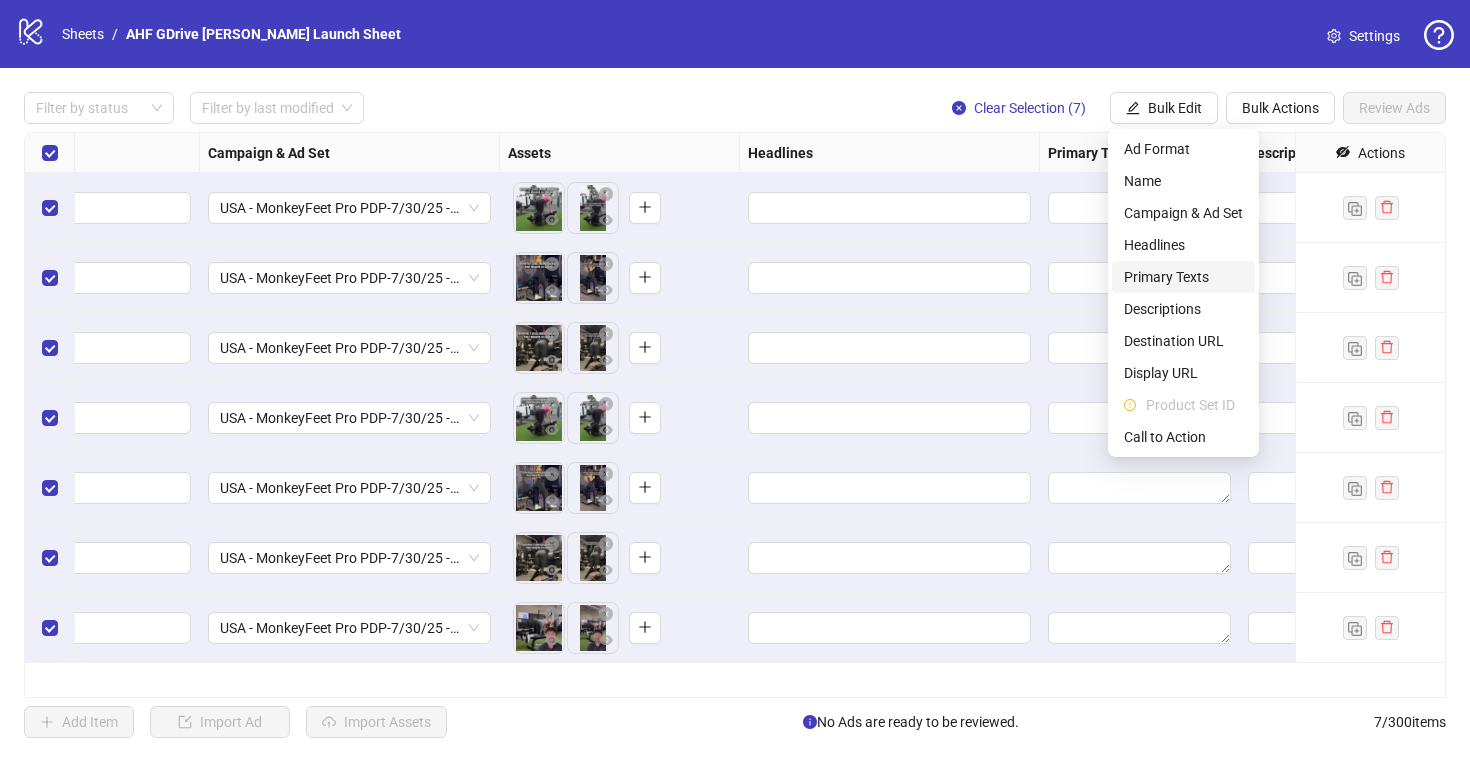 click on "Primary Texts" at bounding box center [1183, 277] 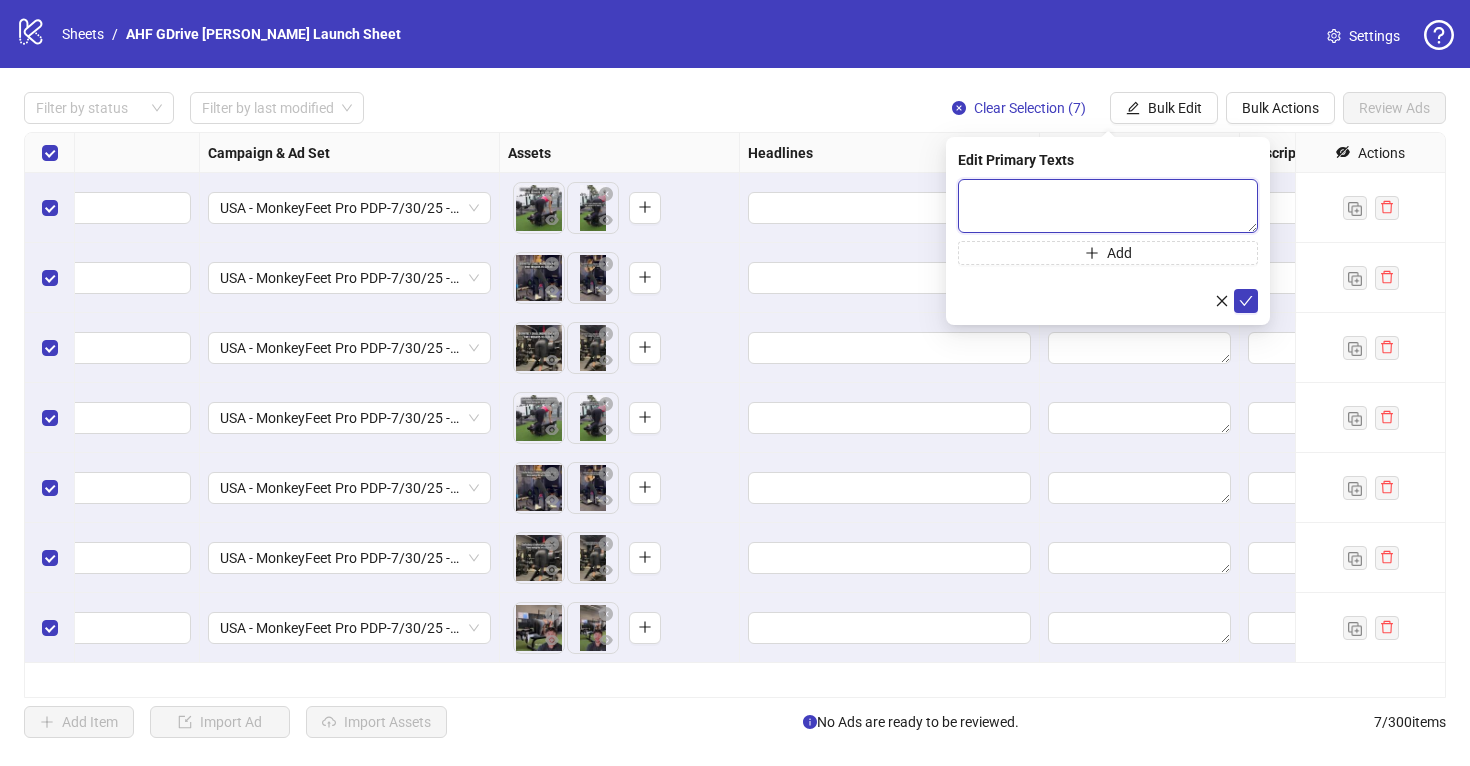 click at bounding box center [1108, 206] 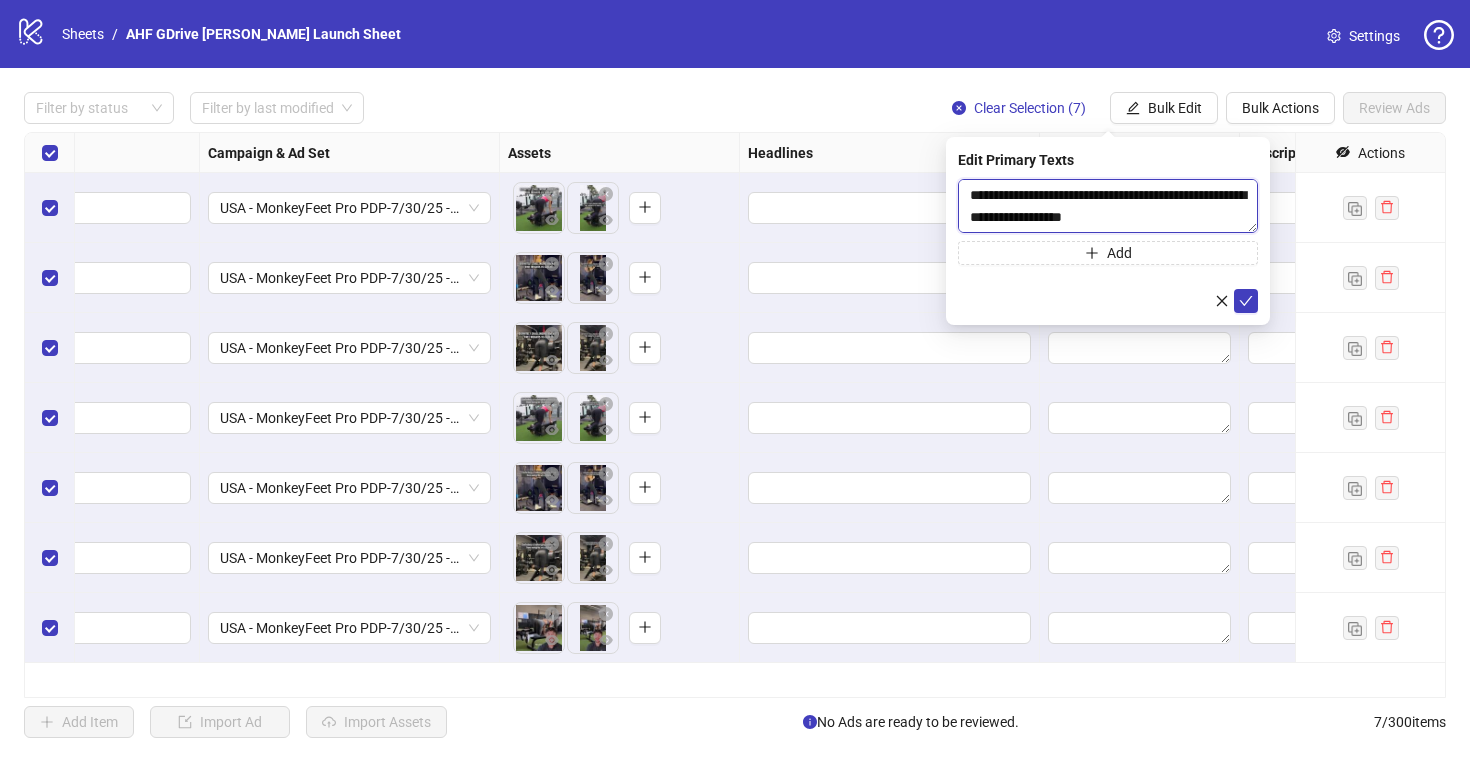 scroll, scrollTop: 125, scrollLeft: 0, axis: vertical 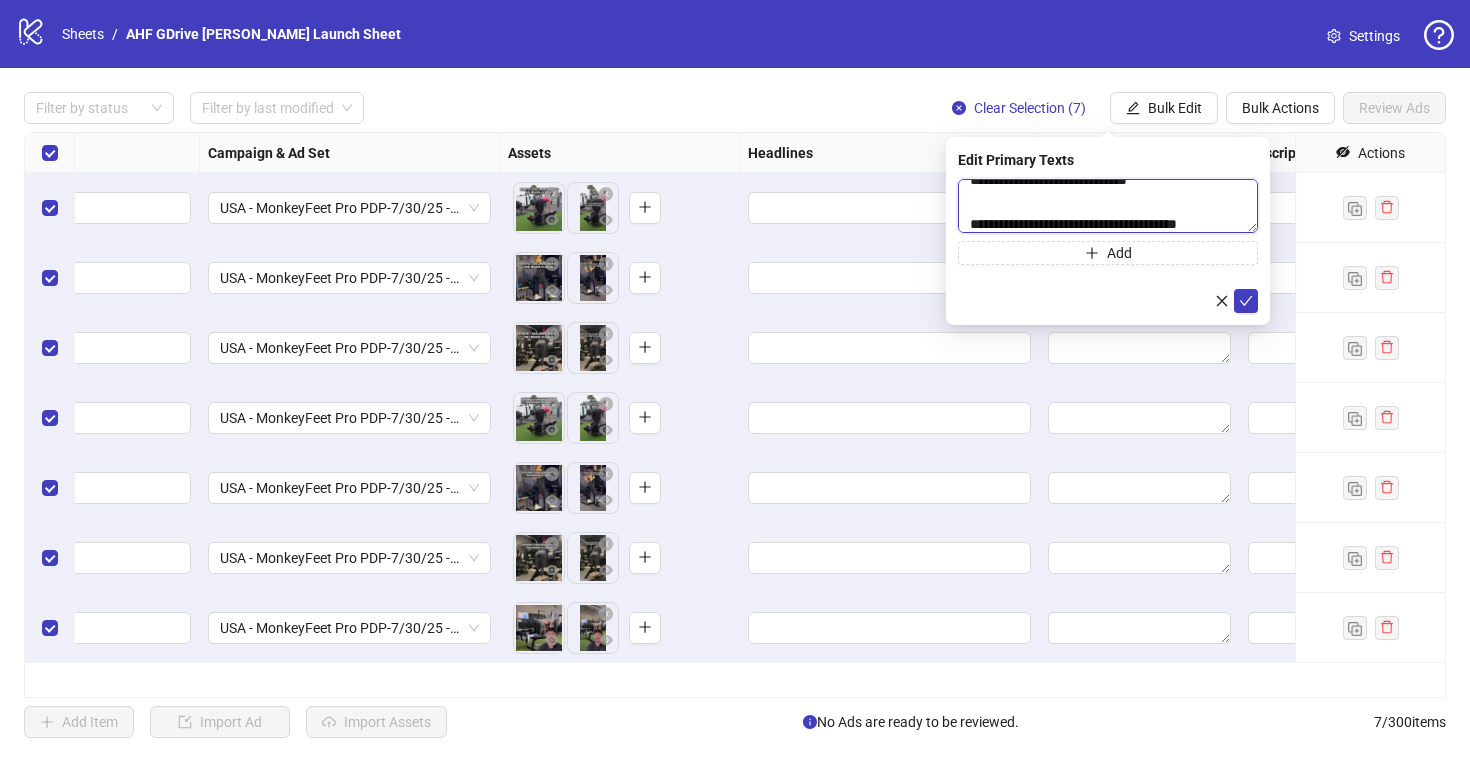 click on "**********" at bounding box center (1108, 206) 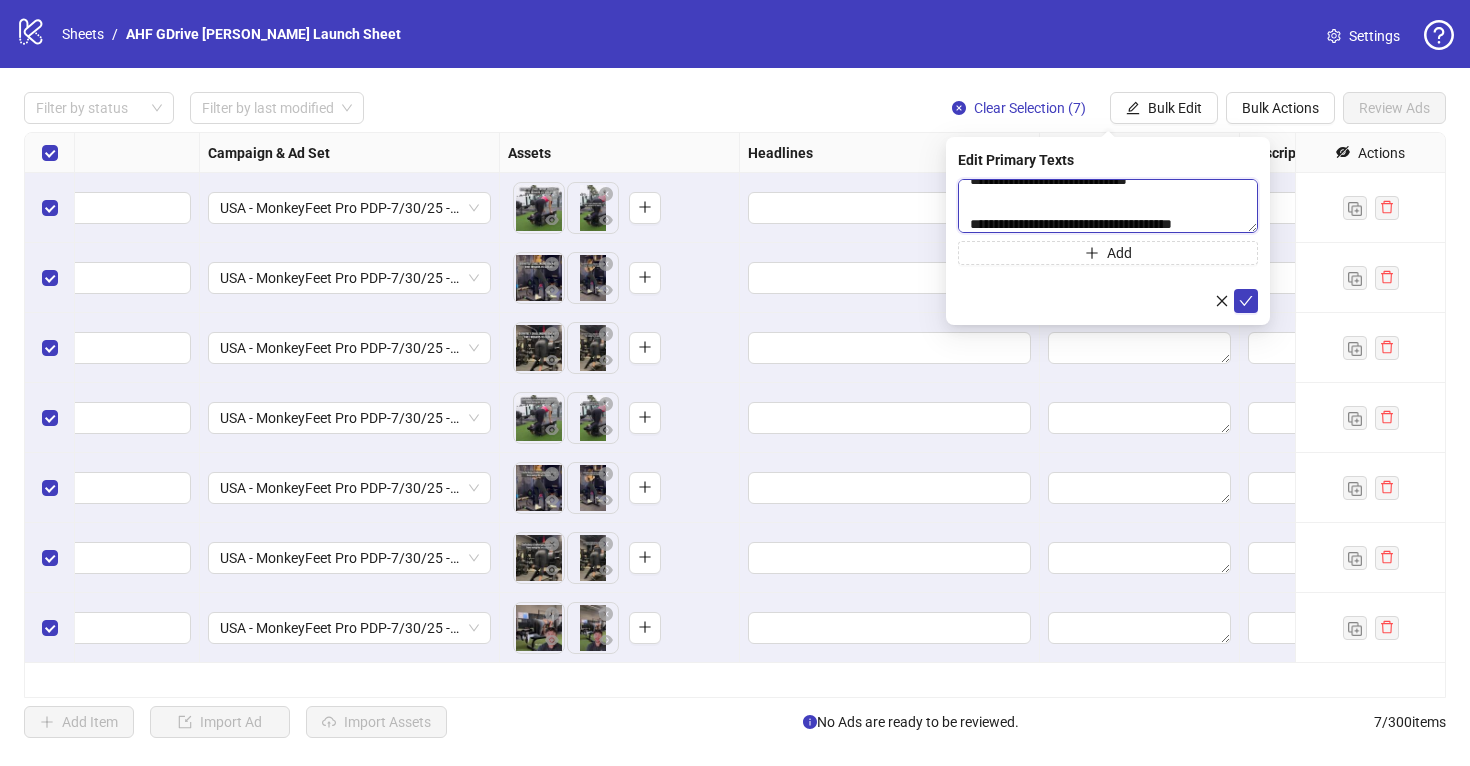 click on "**********" at bounding box center (1108, 206) 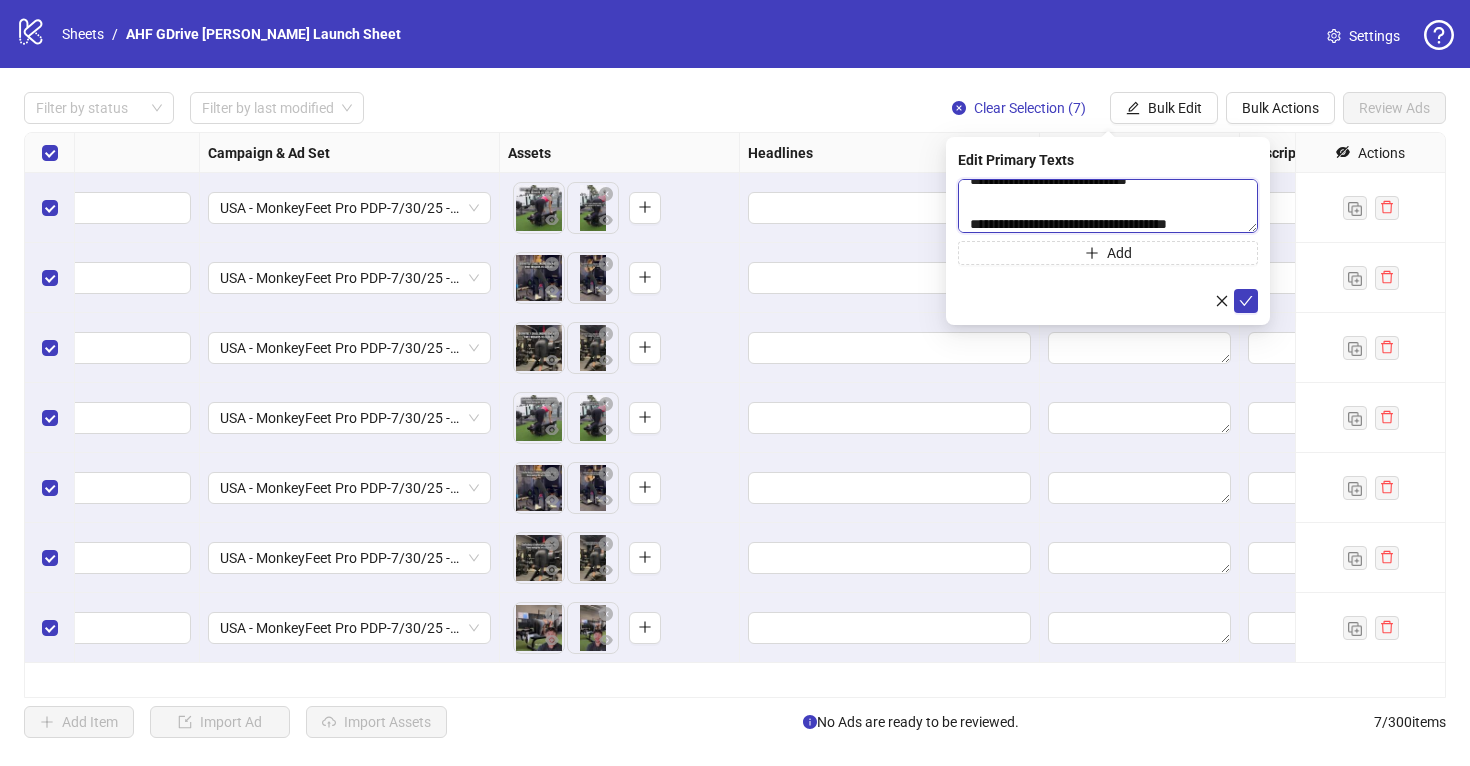 scroll, scrollTop: 0, scrollLeft: 0, axis: both 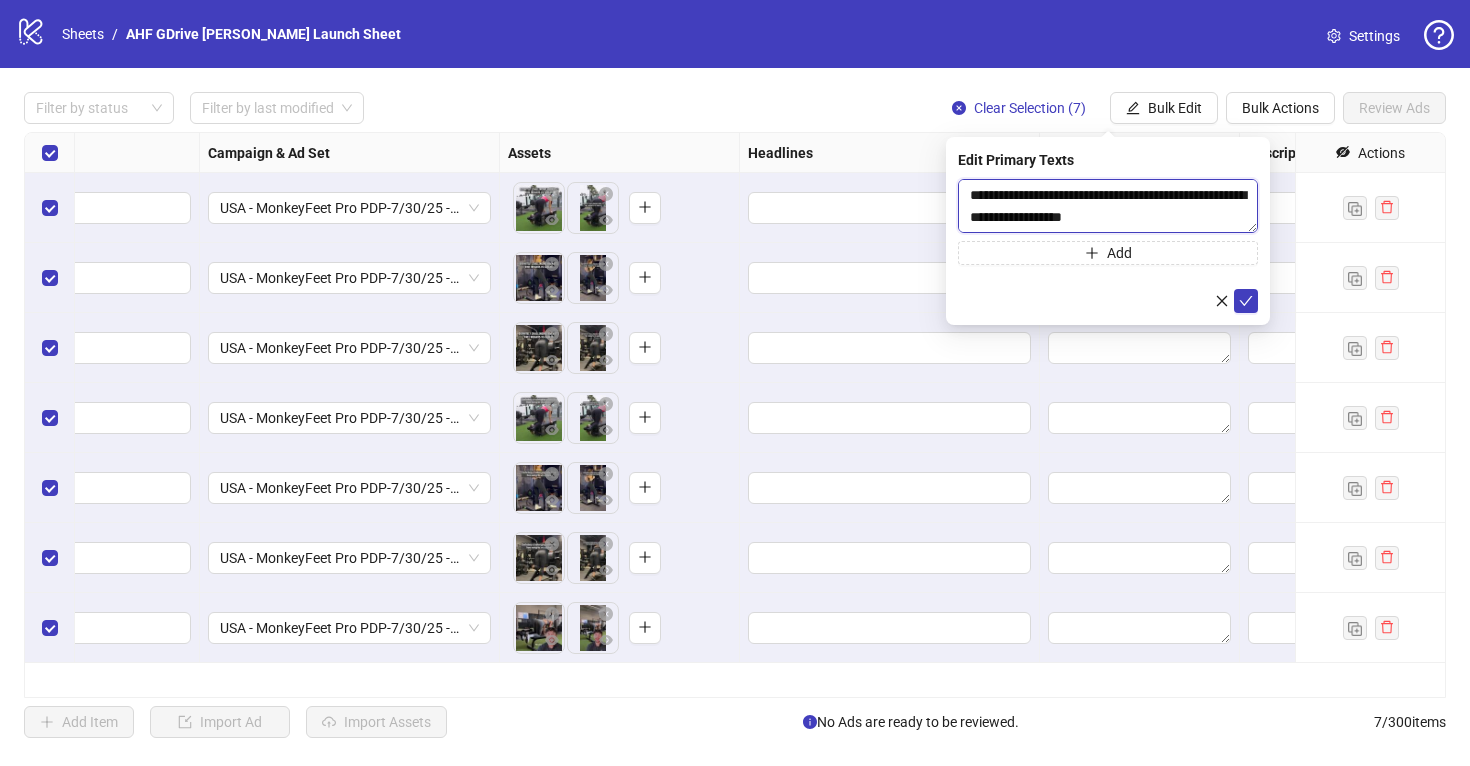 click on "**********" at bounding box center [1108, 206] 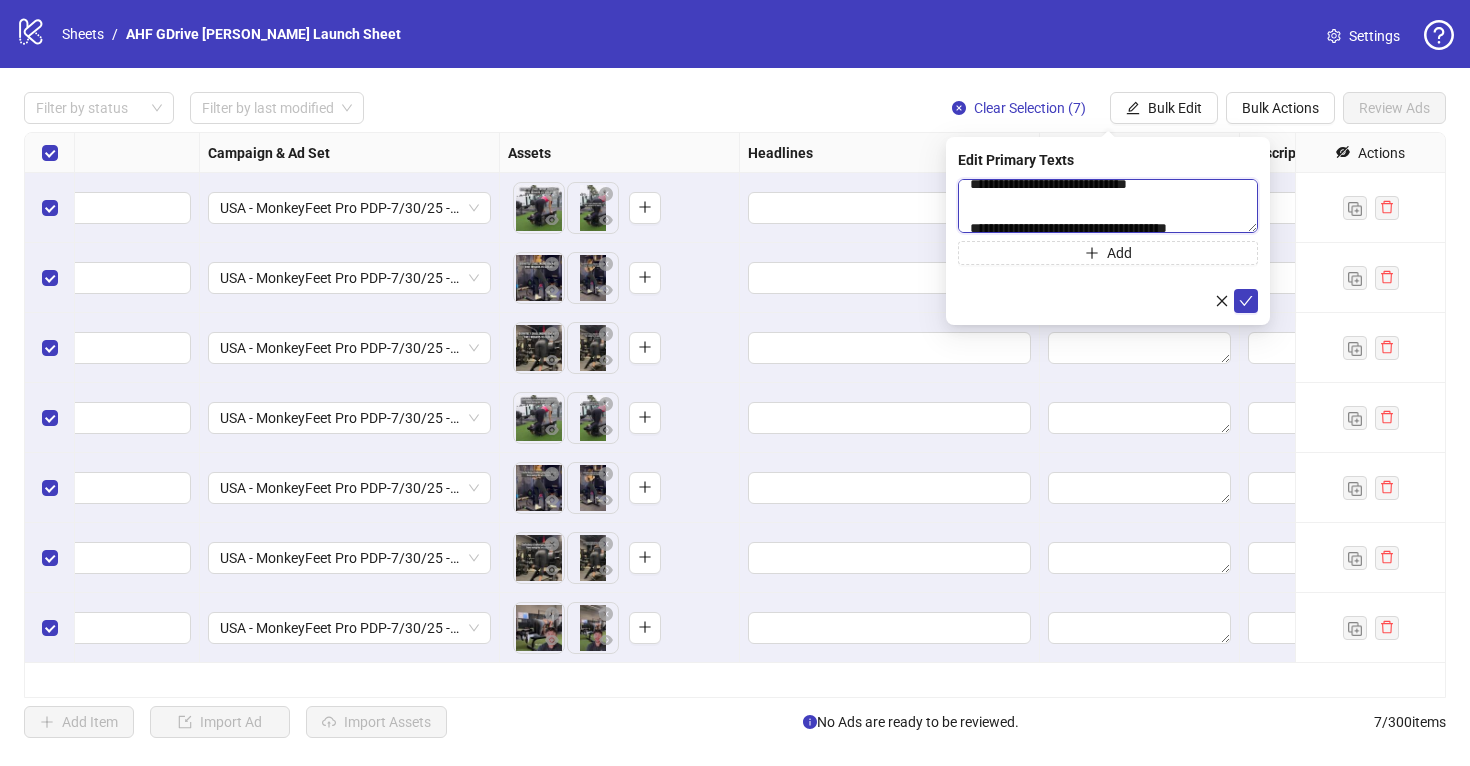 scroll, scrollTop: 132, scrollLeft: 0, axis: vertical 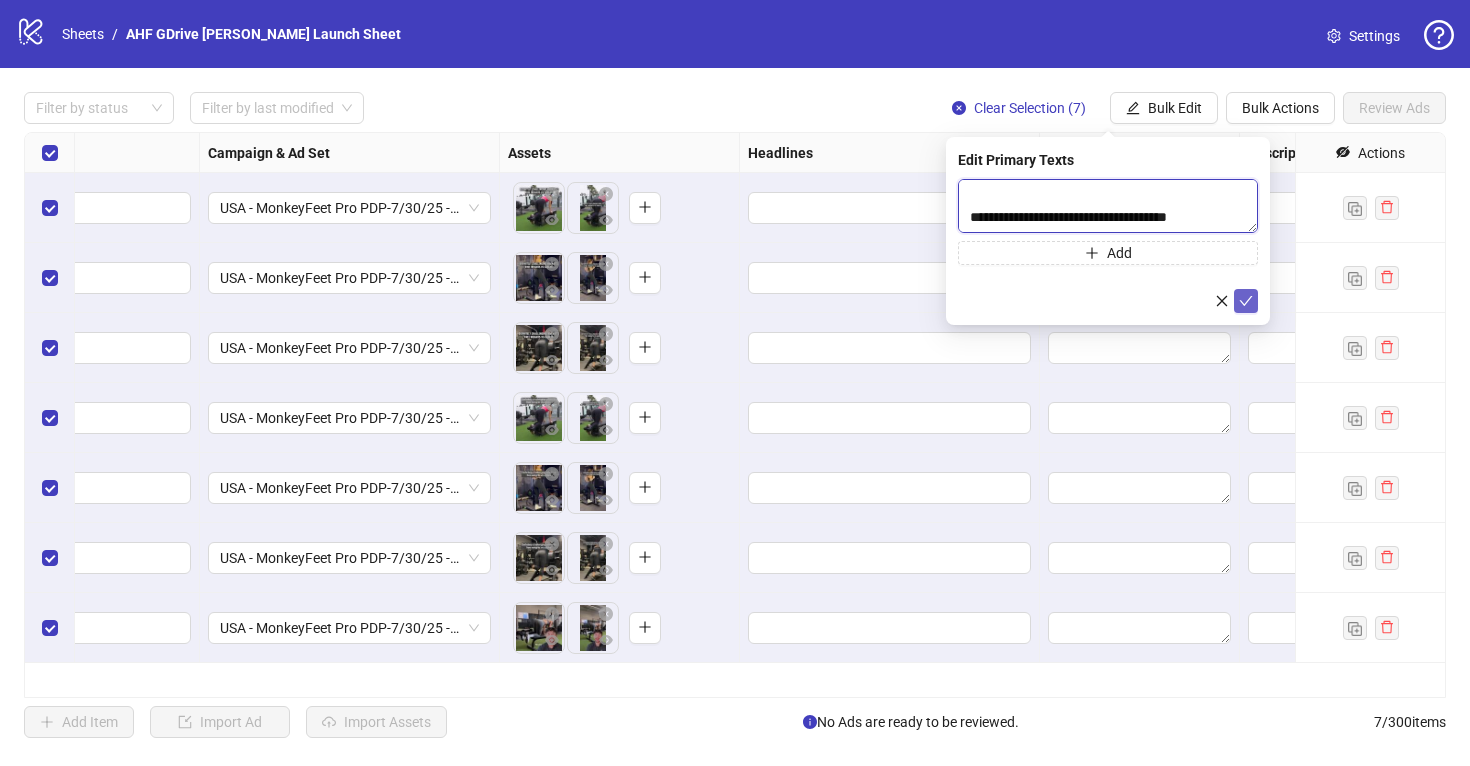 type on "**********" 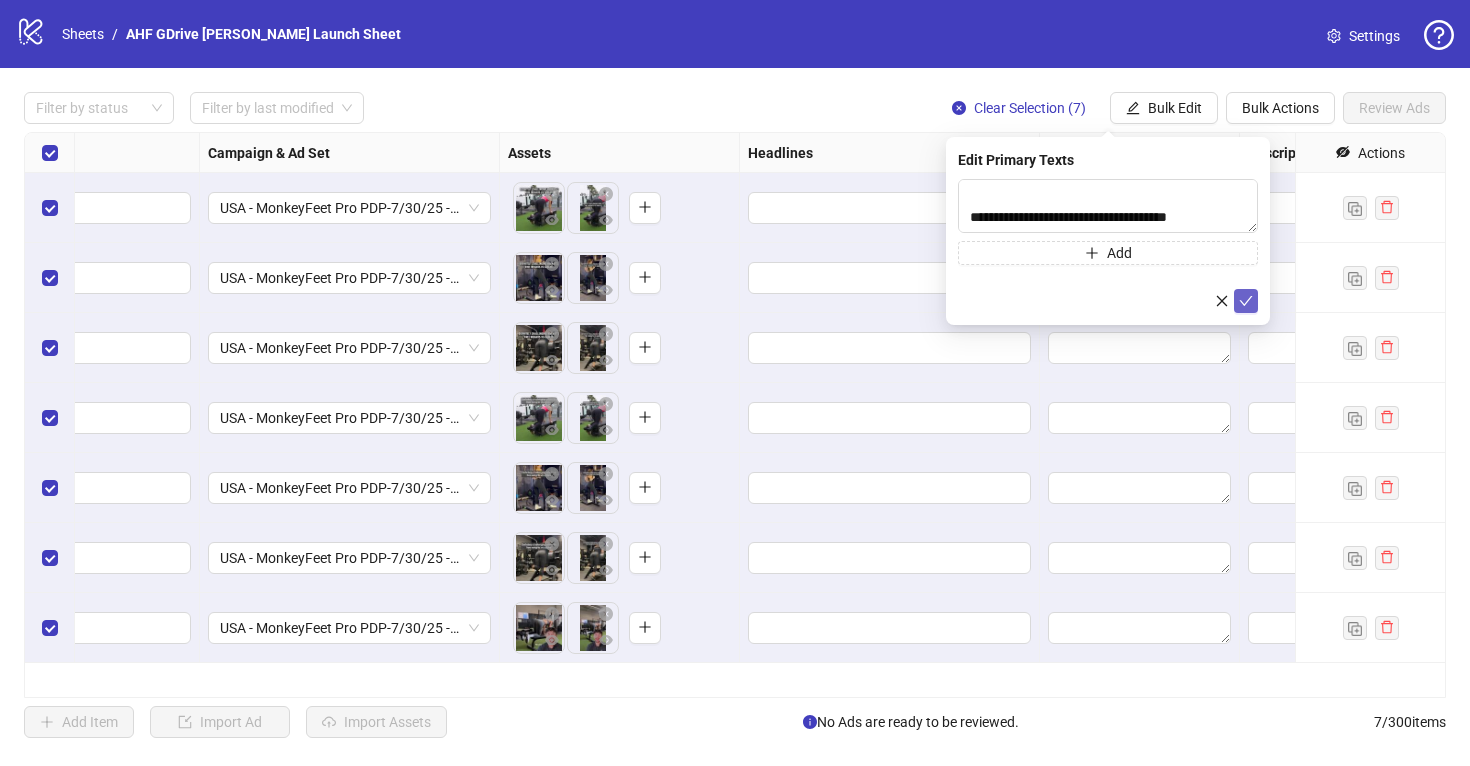 click 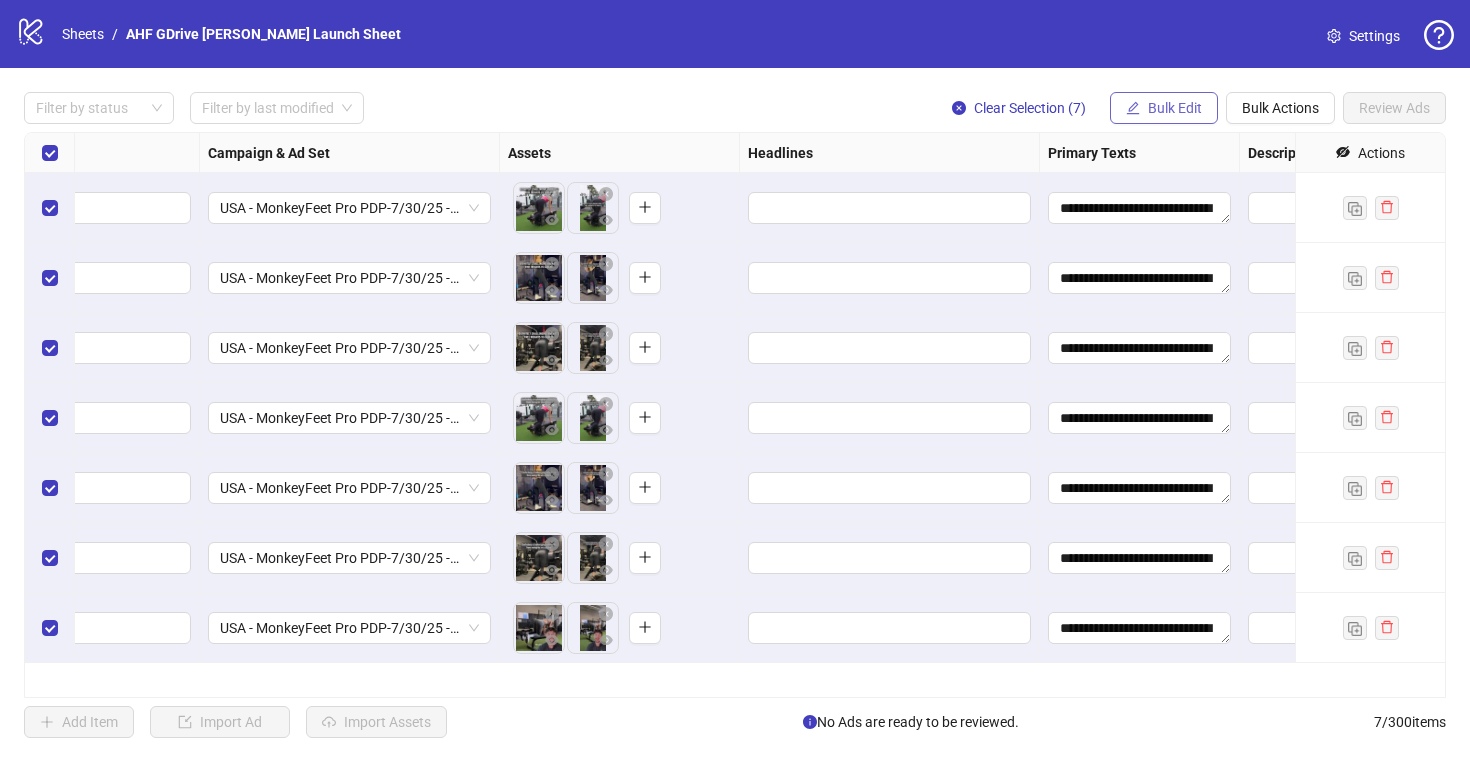 click on "Bulk Edit" at bounding box center [1175, 108] 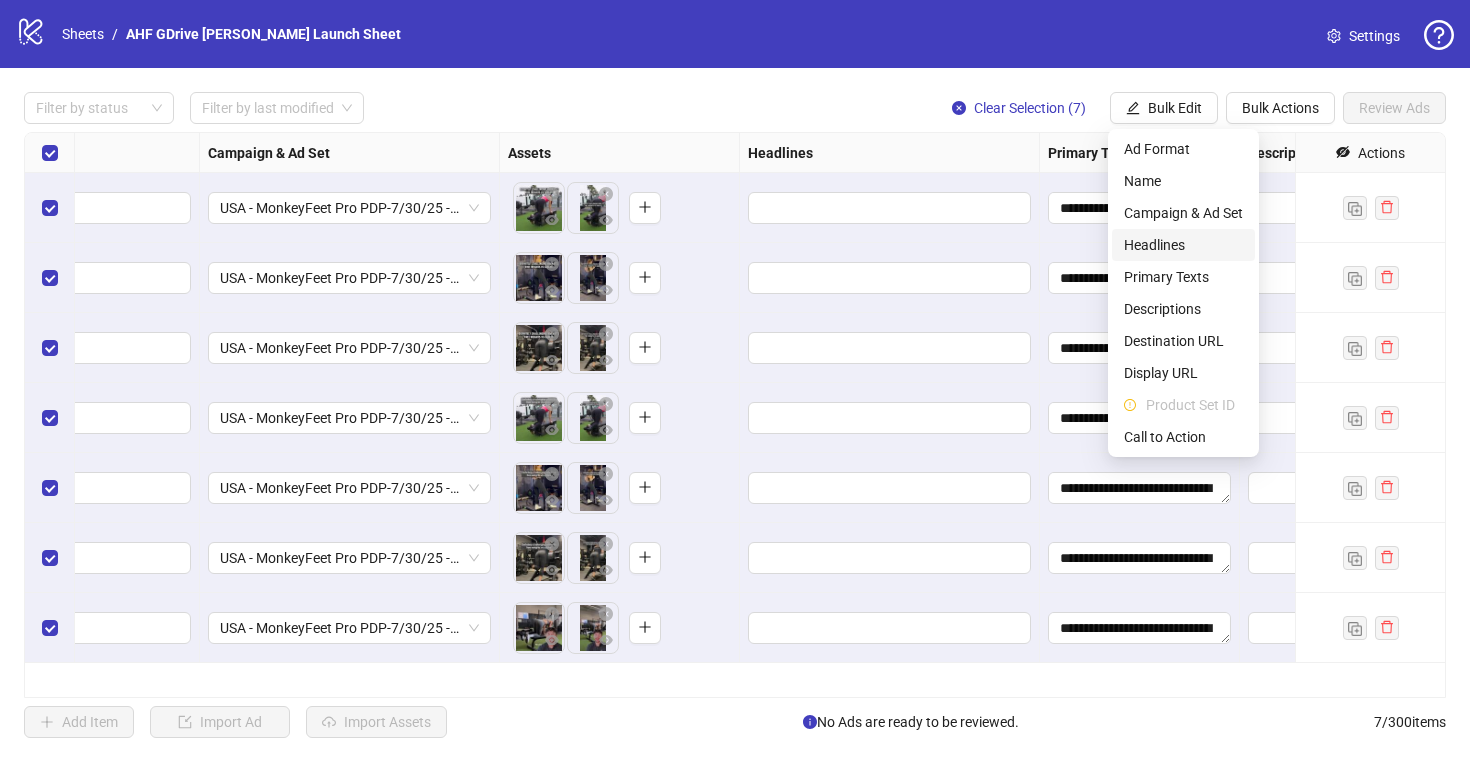click on "Headlines" at bounding box center [1183, 245] 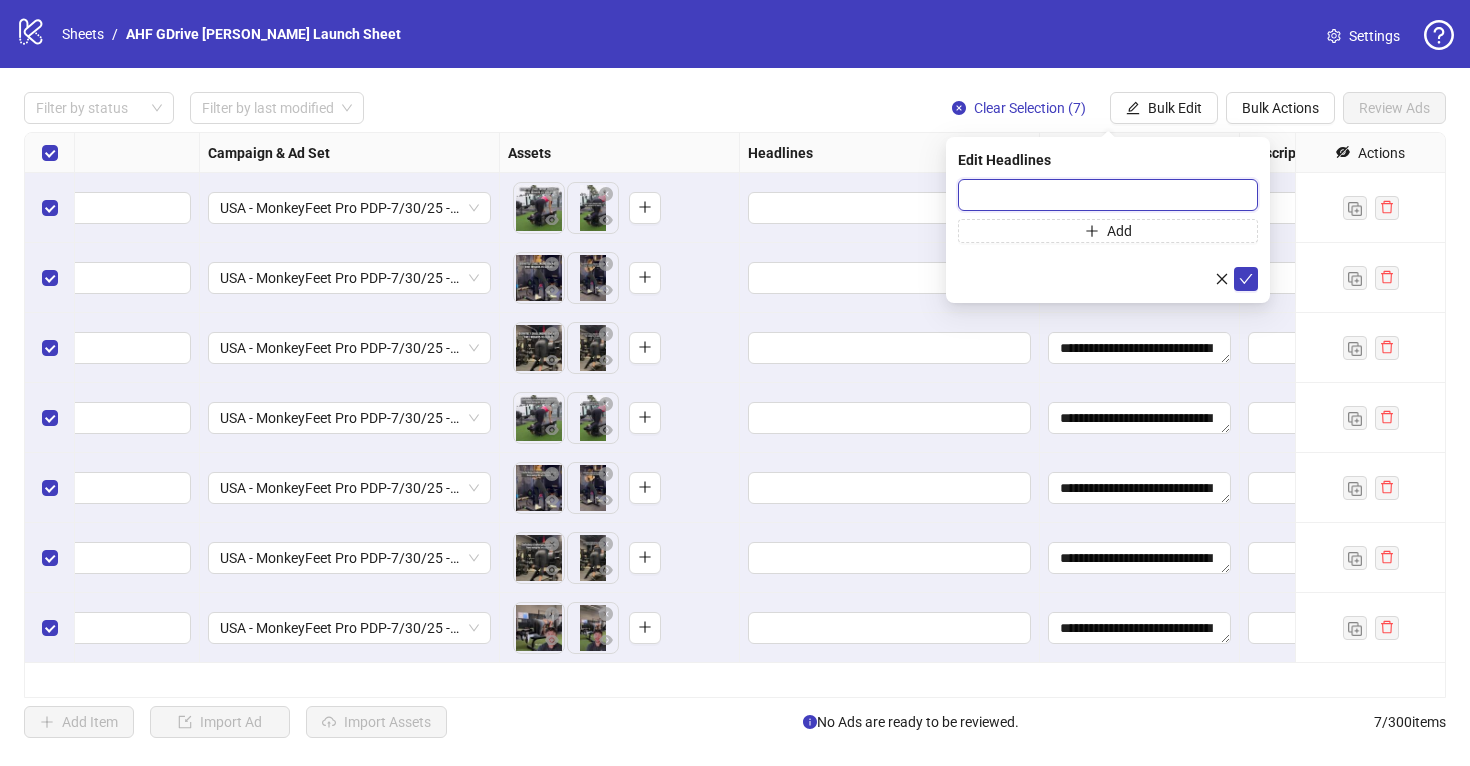 click at bounding box center [1108, 195] 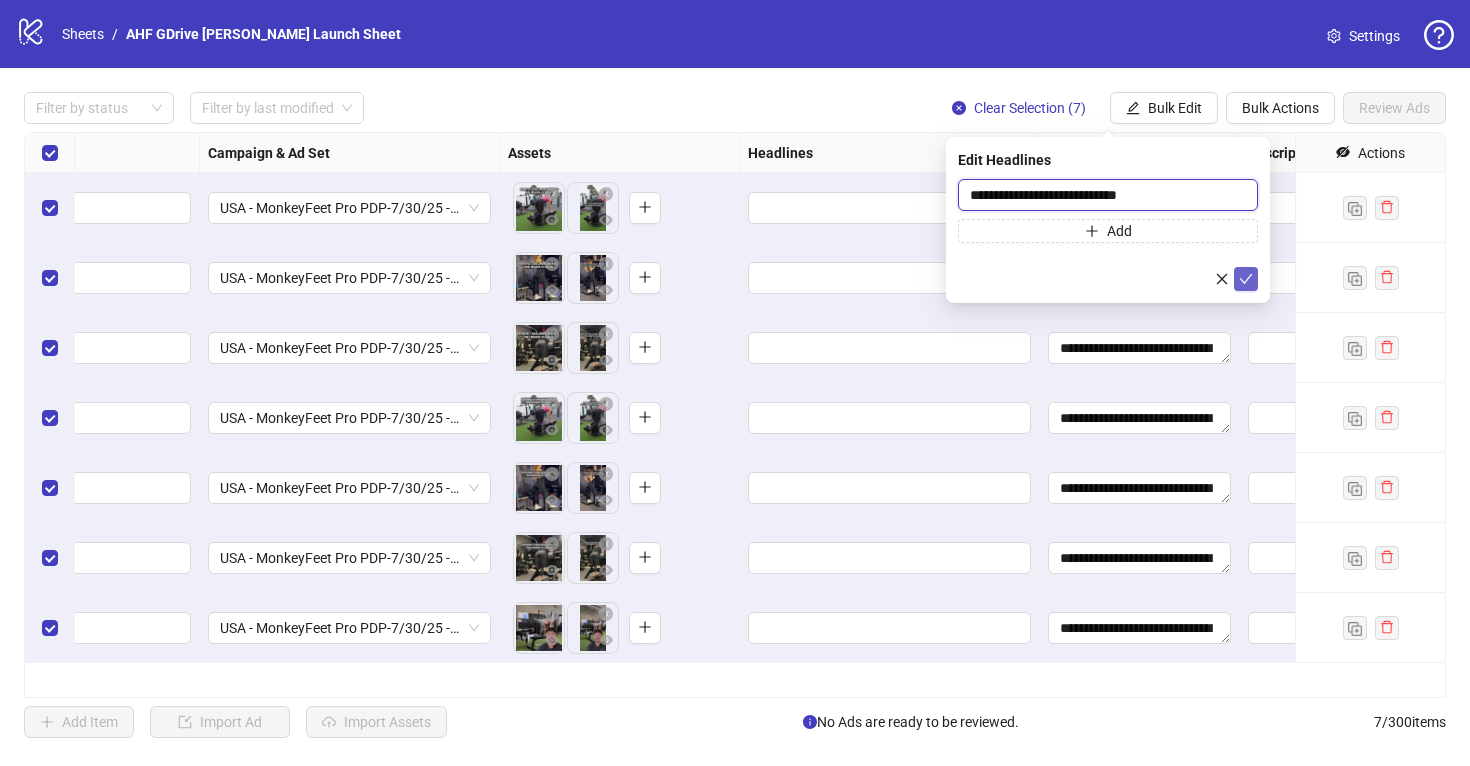 type on "**********" 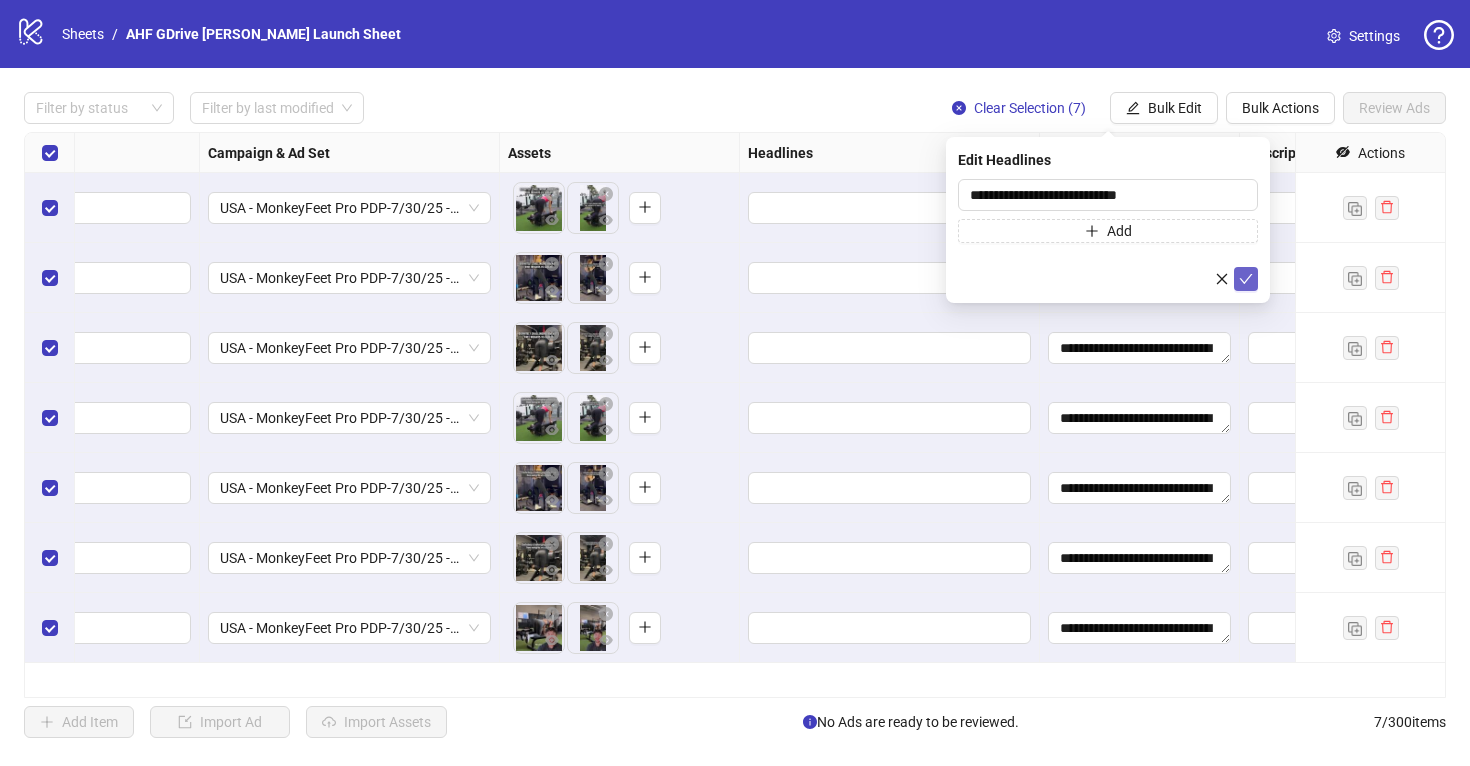 click 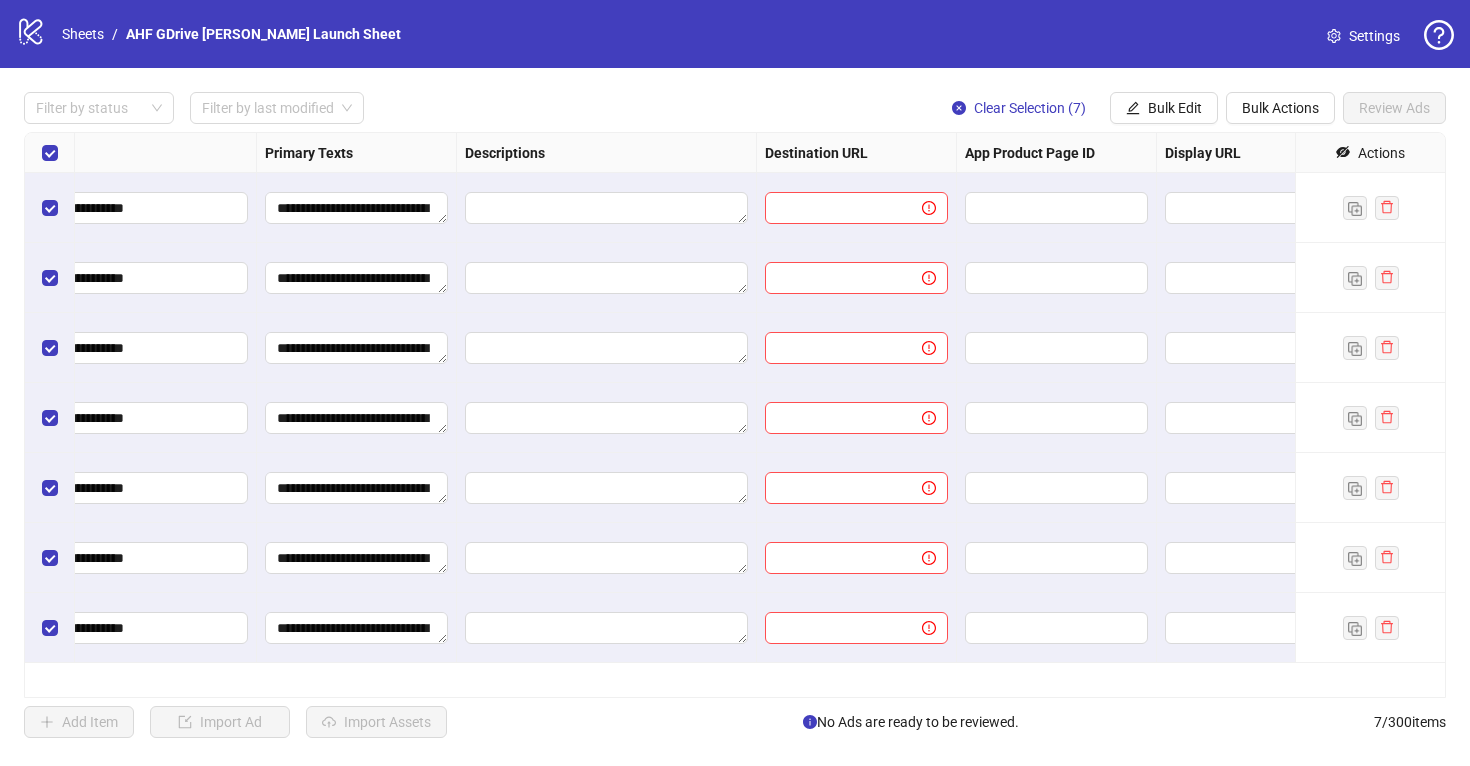 scroll, scrollTop: 0, scrollLeft: 1236, axis: horizontal 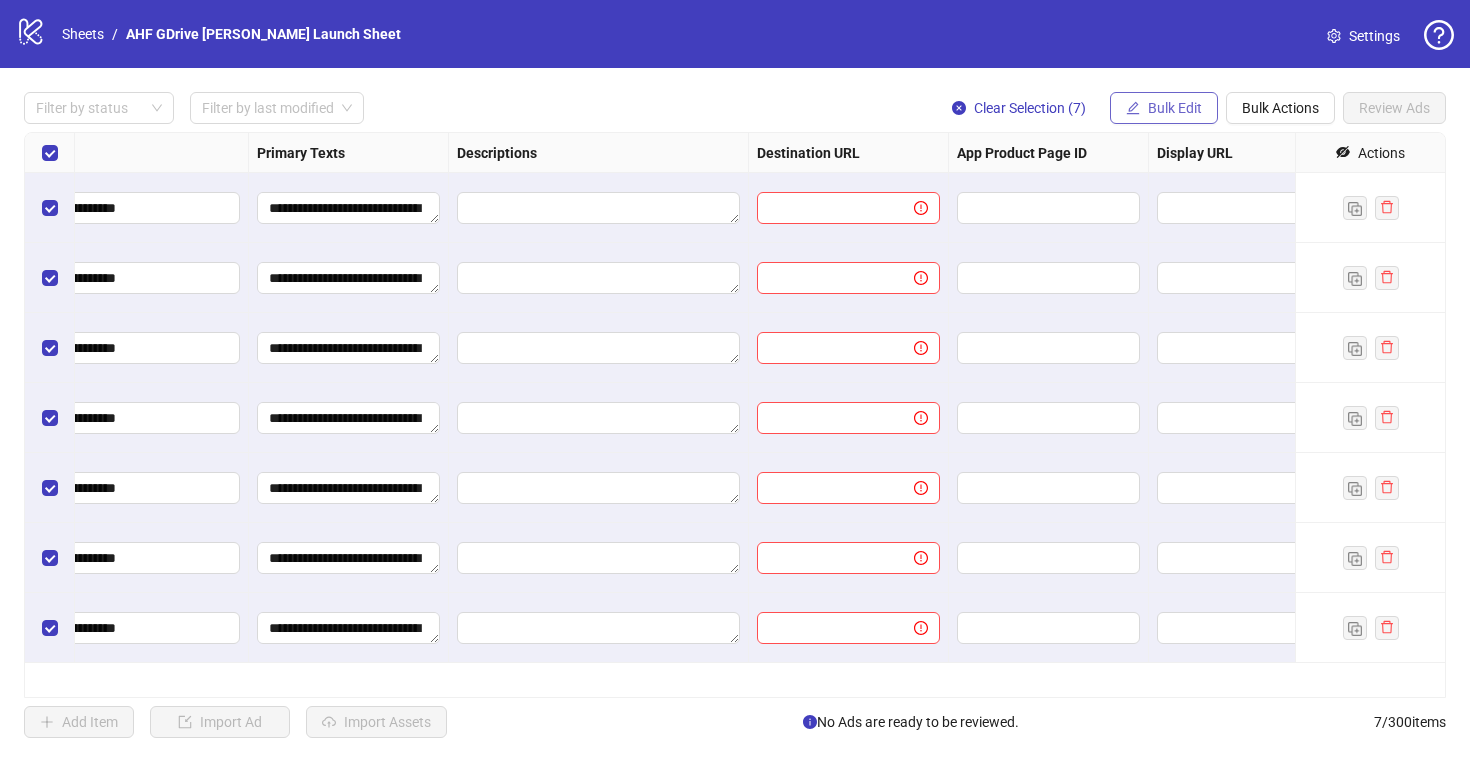 click on "Bulk Edit" at bounding box center (1175, 108) 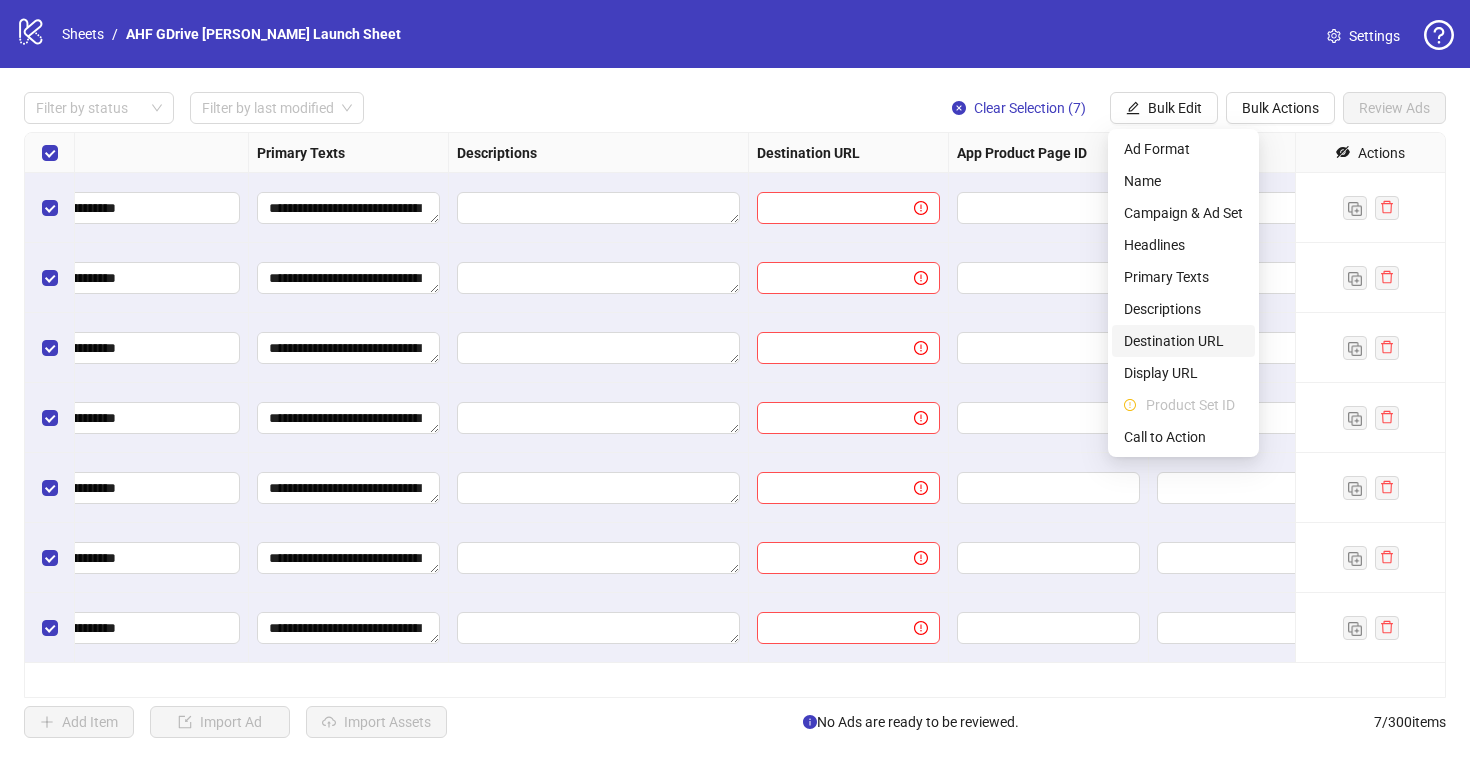 click on "Destination URL" at bounding box center (1183, 341) 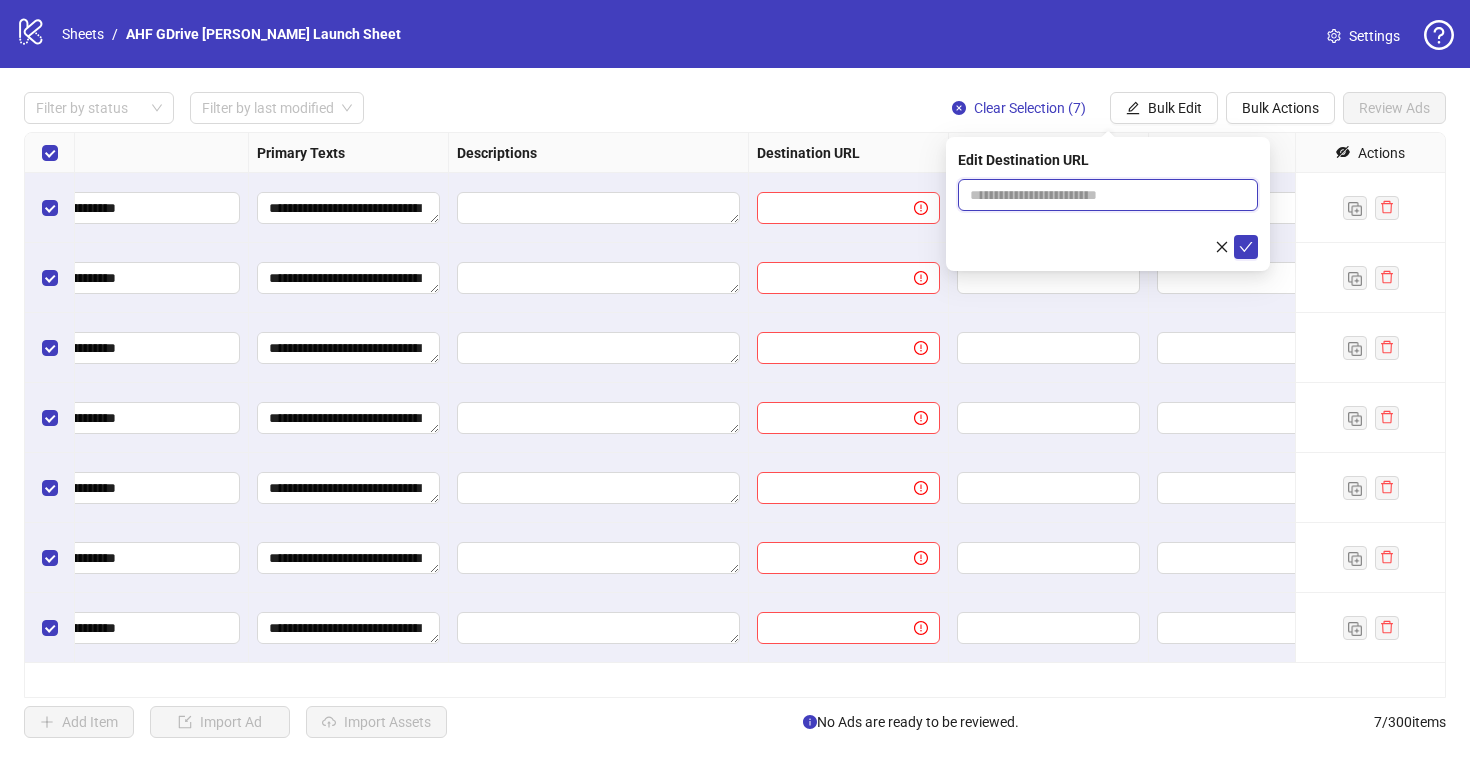 click at bounding box center [1100, 195] 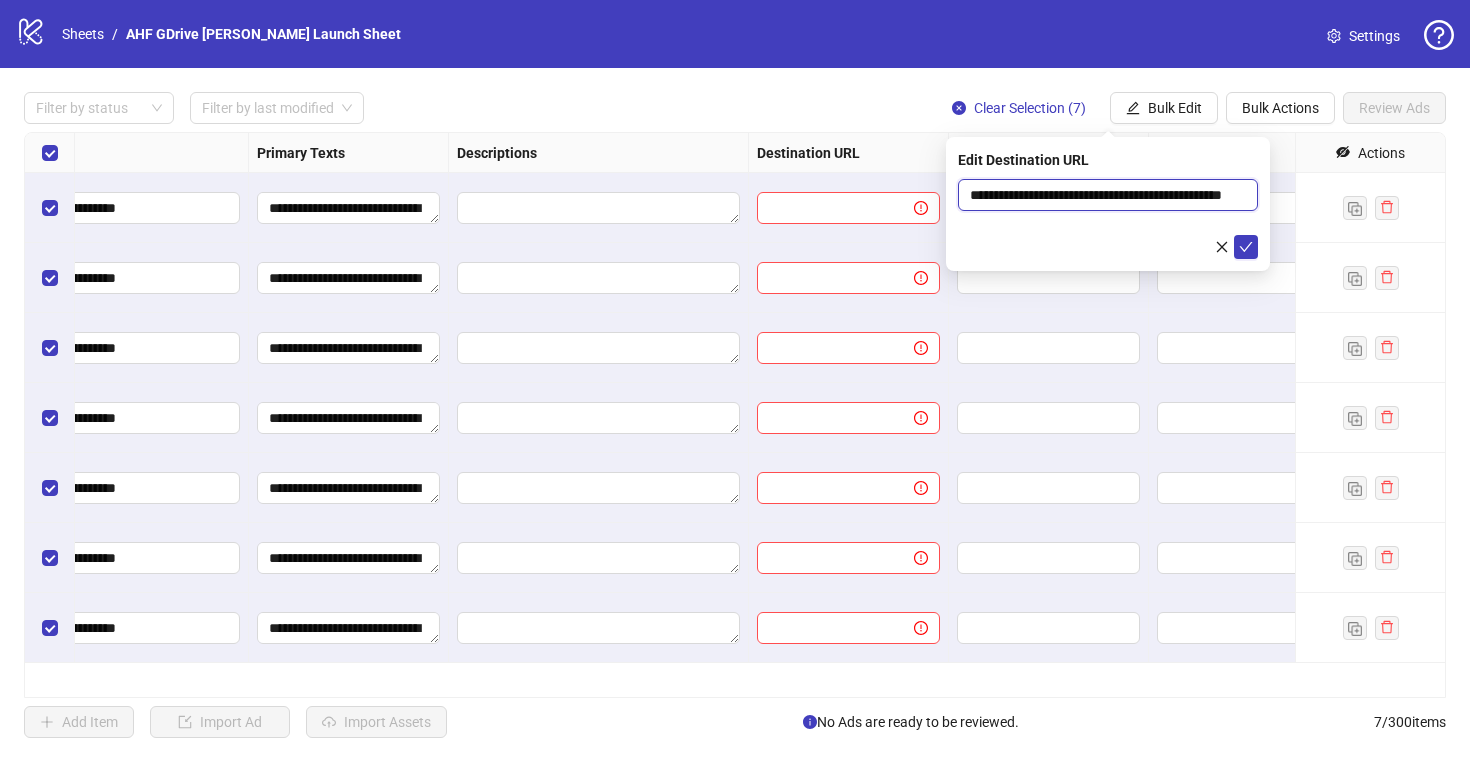 scroll, scrollTop: 0, scrollLeft: 78, axis: horizontal 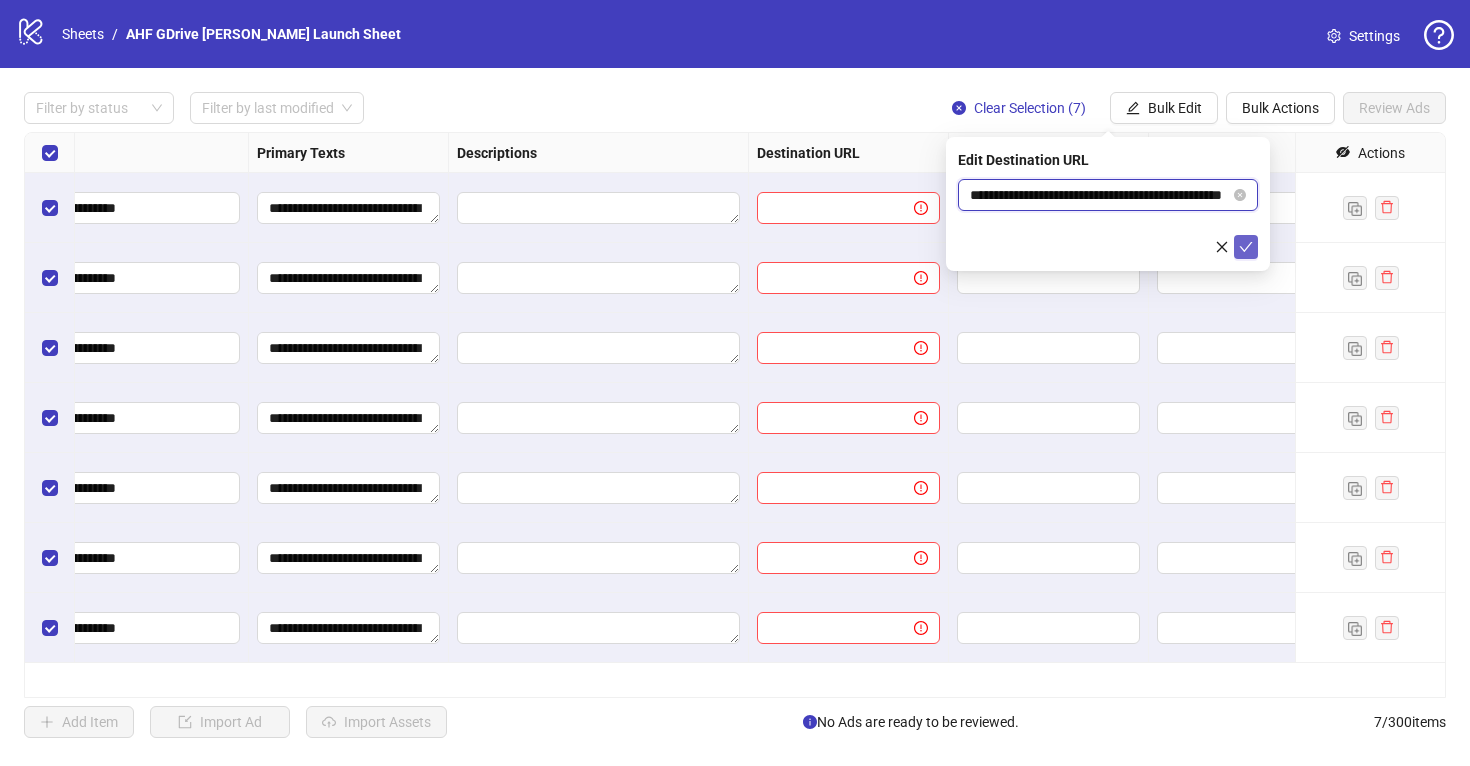 type on "**********" 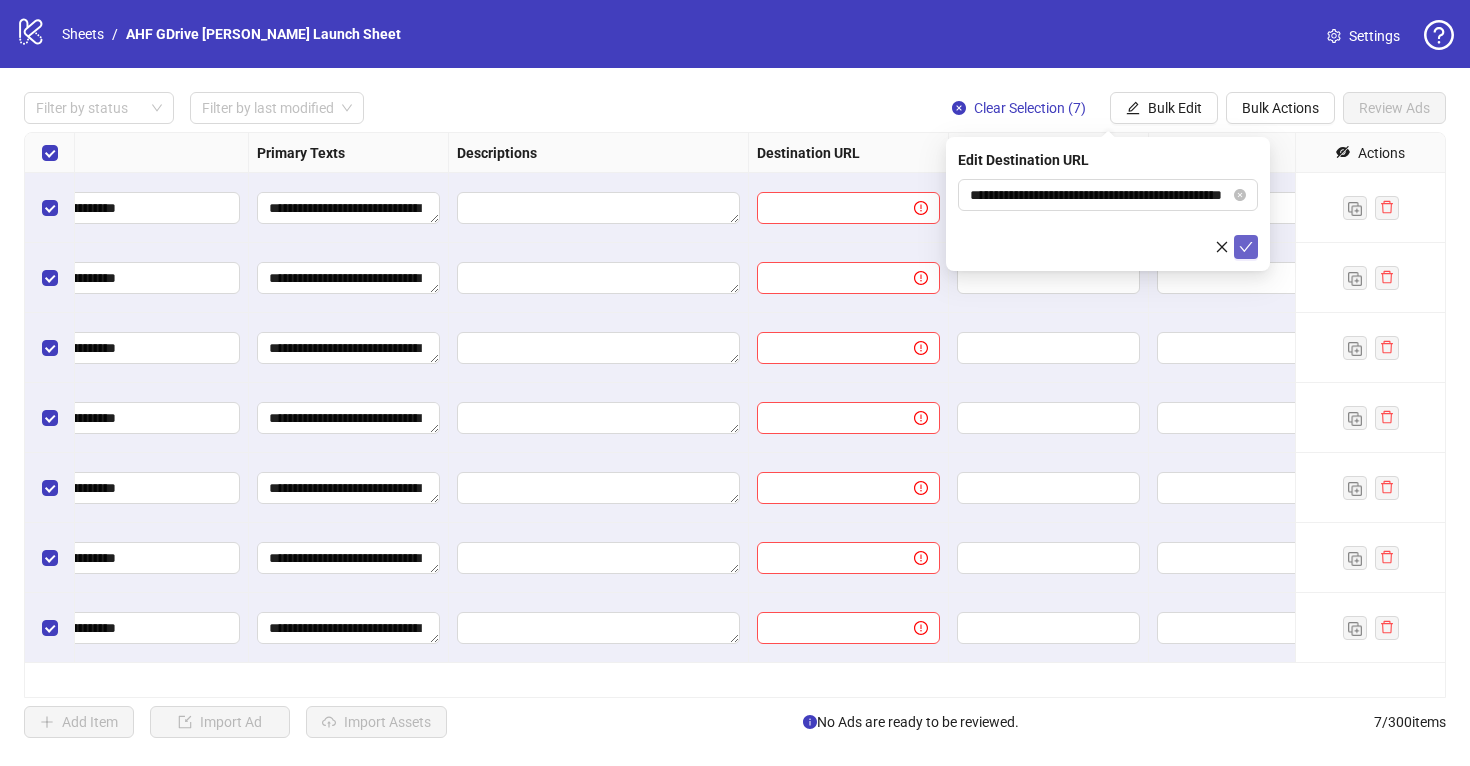 click 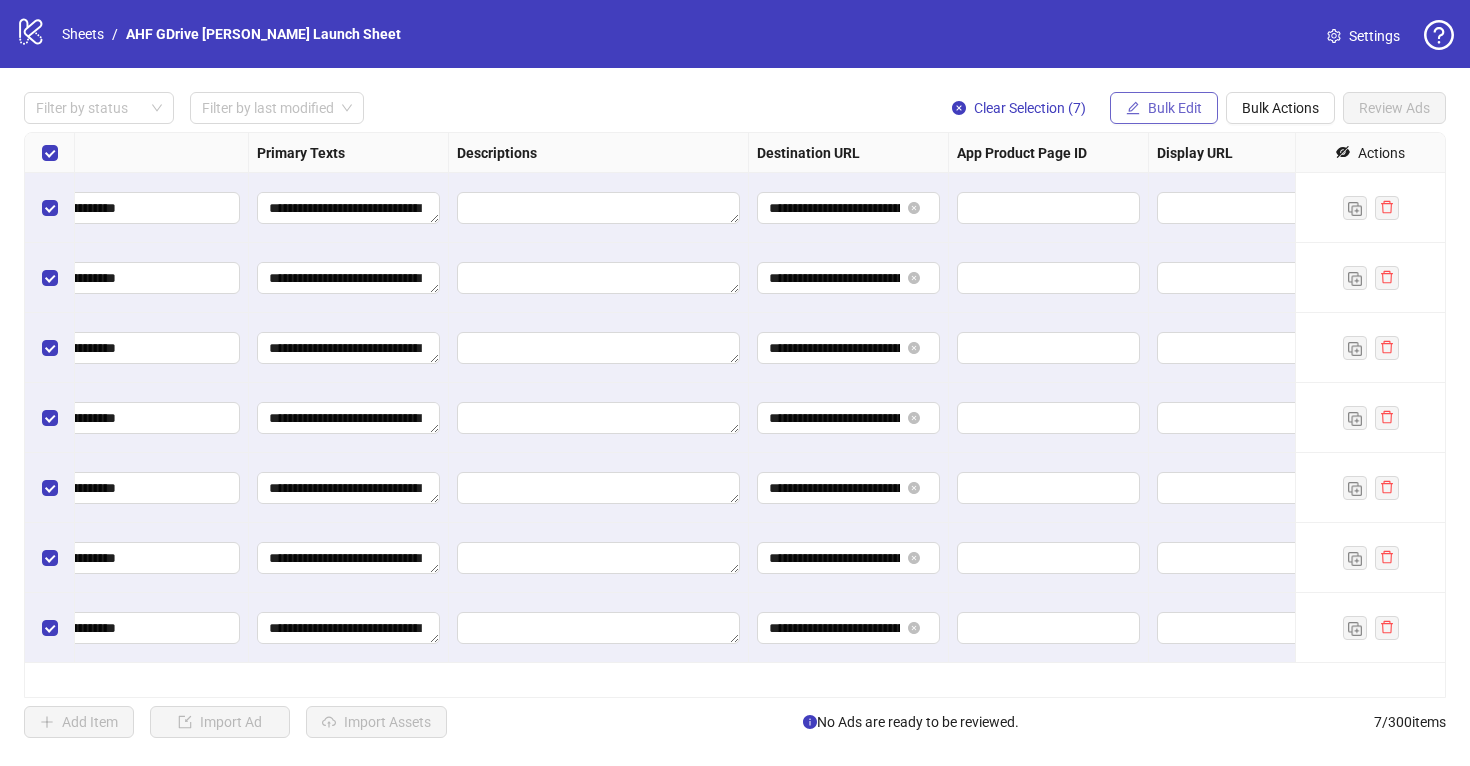 click on "Bulk Edit" at bounding box center [1175, 108] 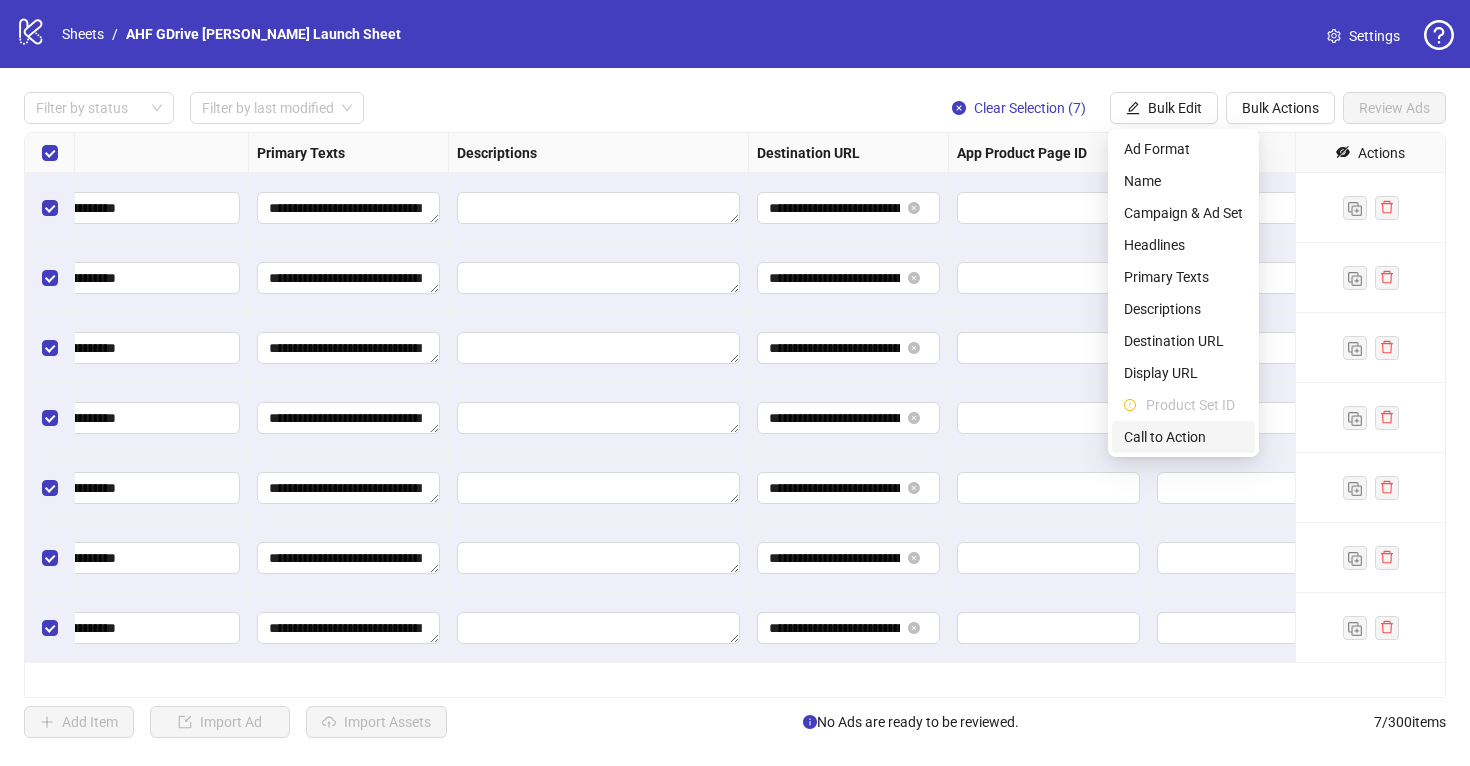click on "Call to Action" at bounding box center [1183, 437] 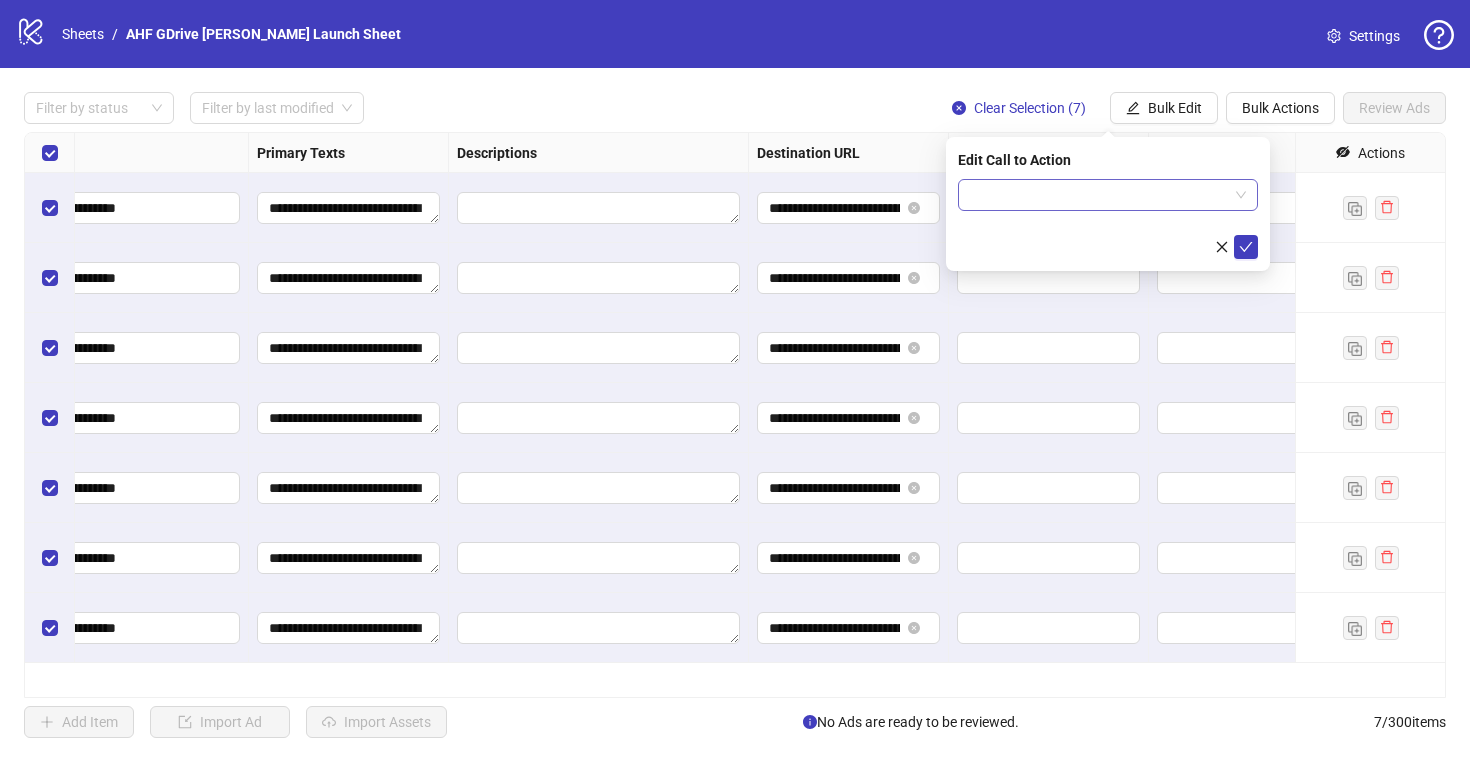 click at bounding box center [1099, 195] 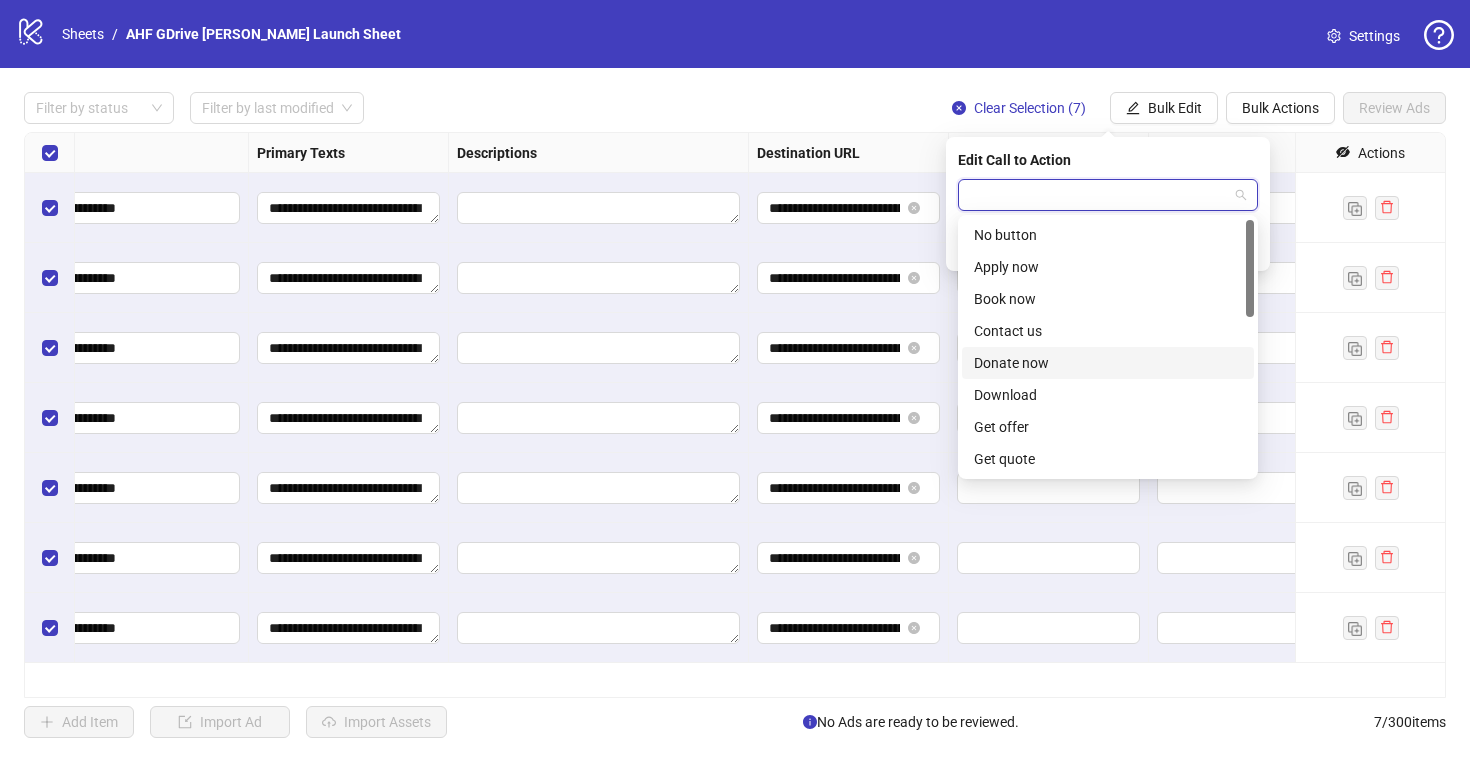 scroll, scrollTop: 416, scrollLeft: 0, axis: vertical 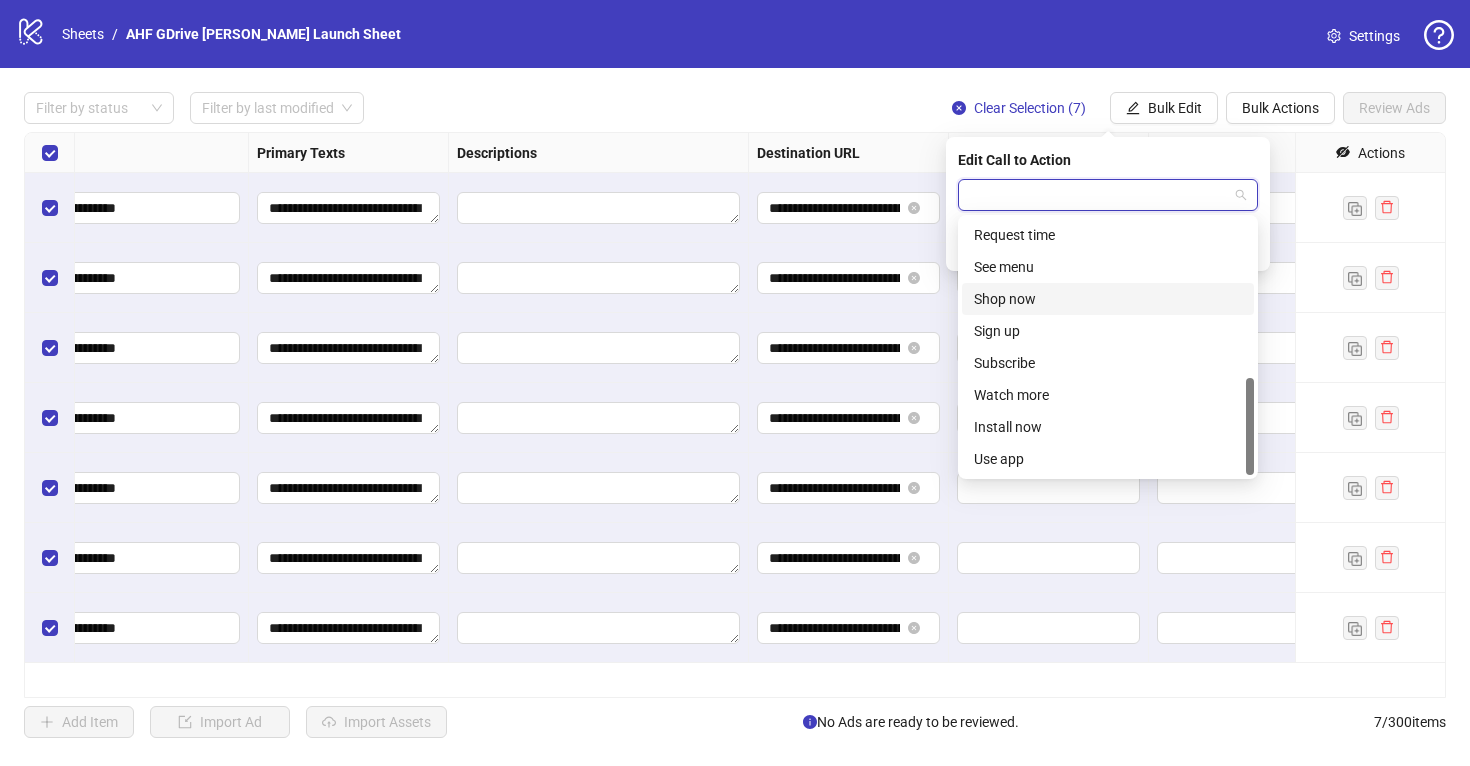 click on "Shop now" at bounding box center (1108, 299) 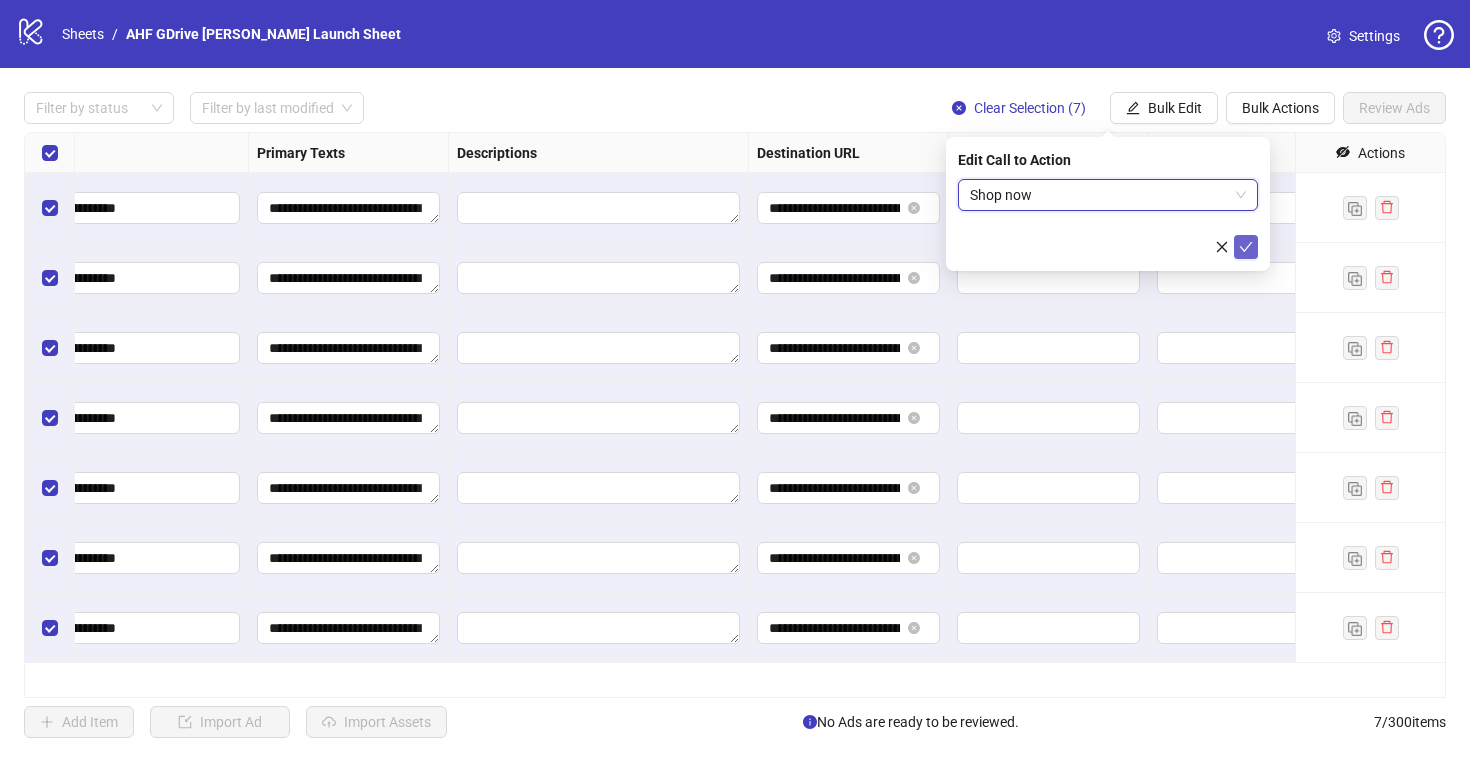 click 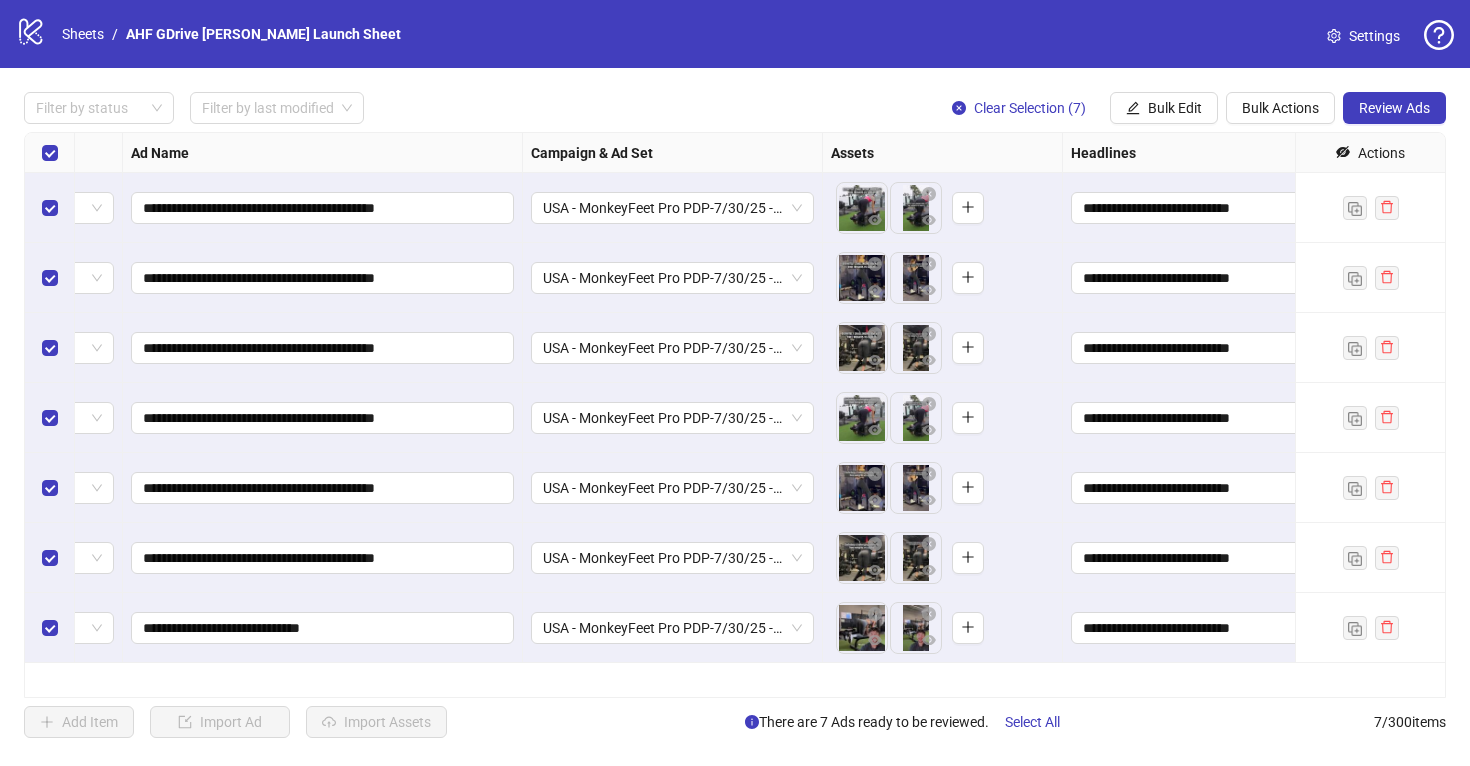scroll, scrollTop: 0, scrollLeft: 0, axis: both 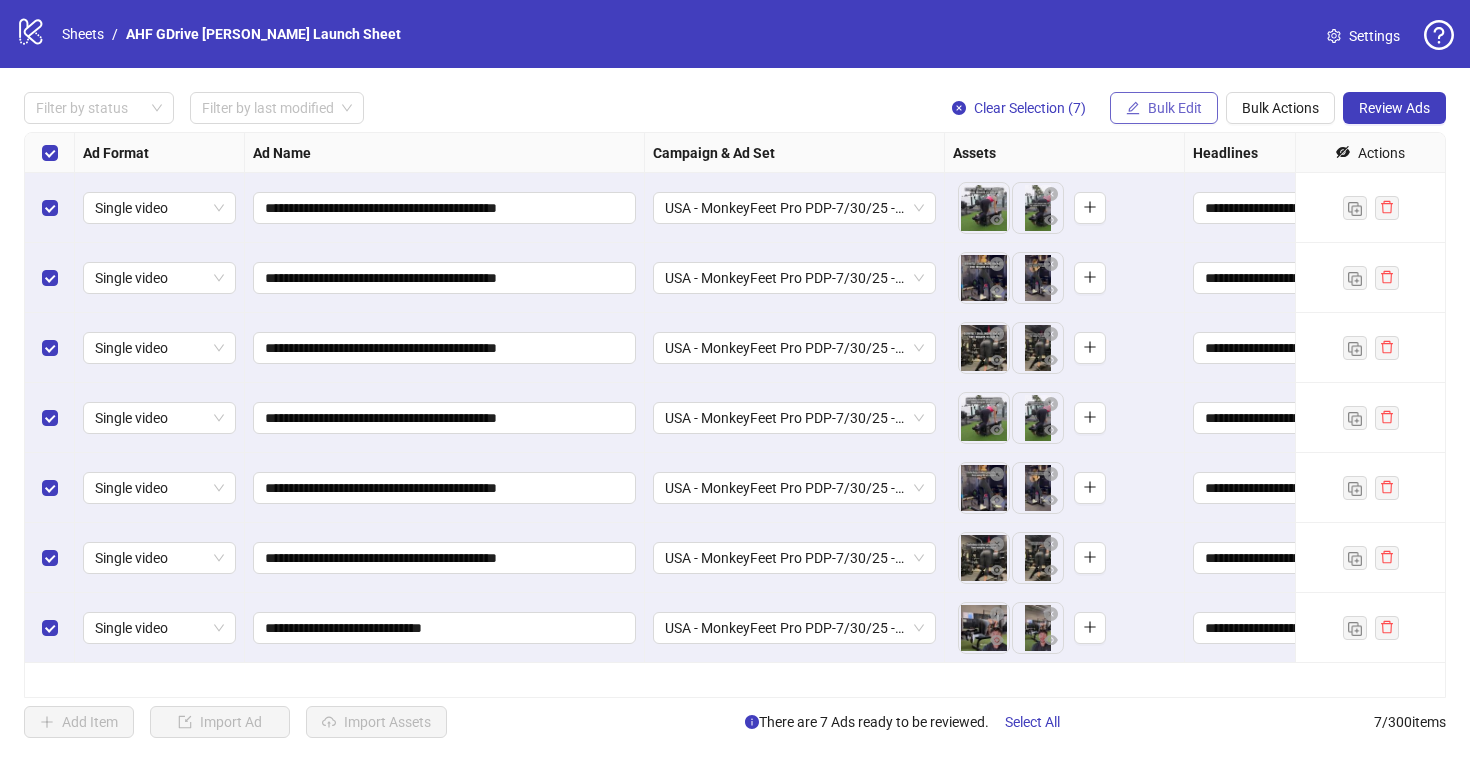 click on "Bulk Edit" at bounding box center (1175, 108) 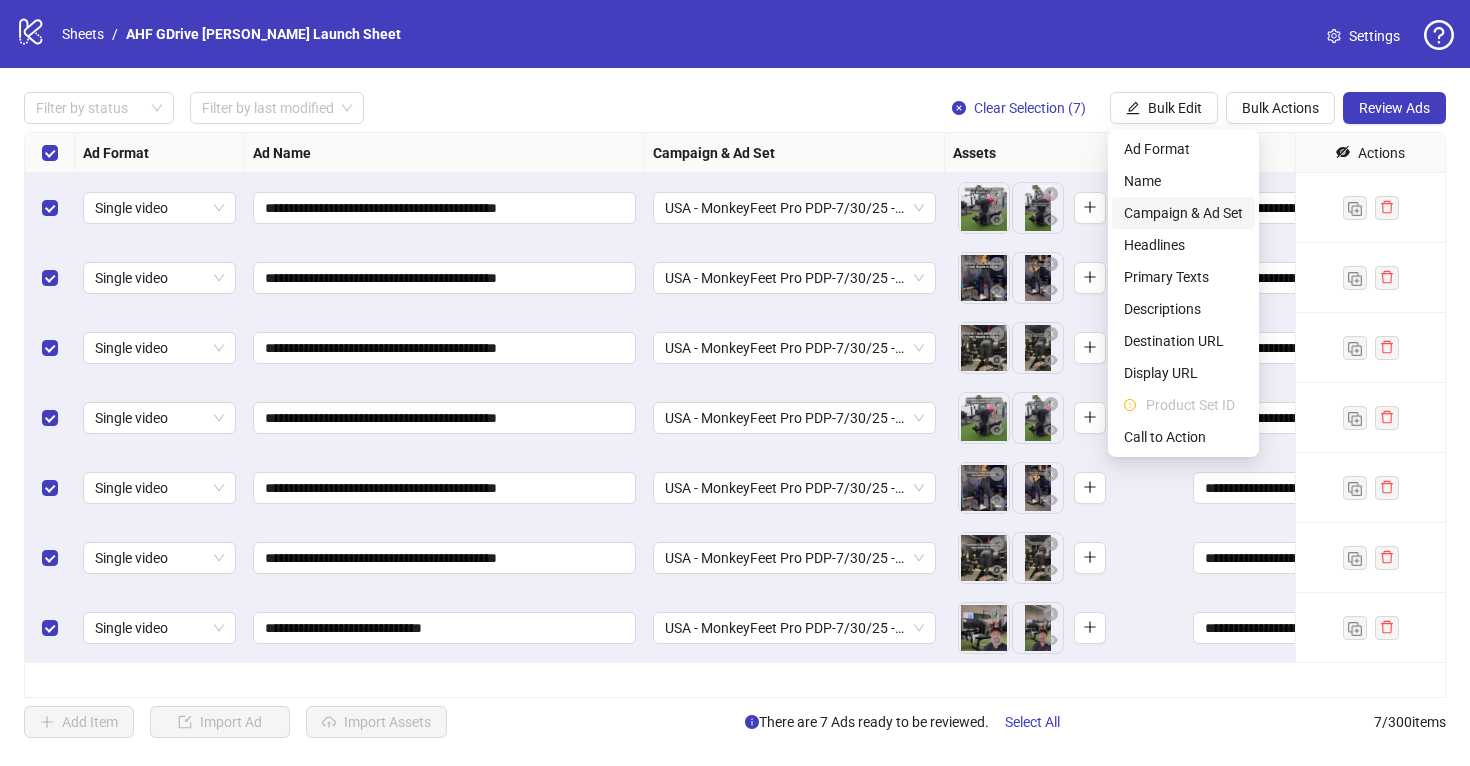 click on "Campaign & Ad Set" at bounding box center [1183, 213] 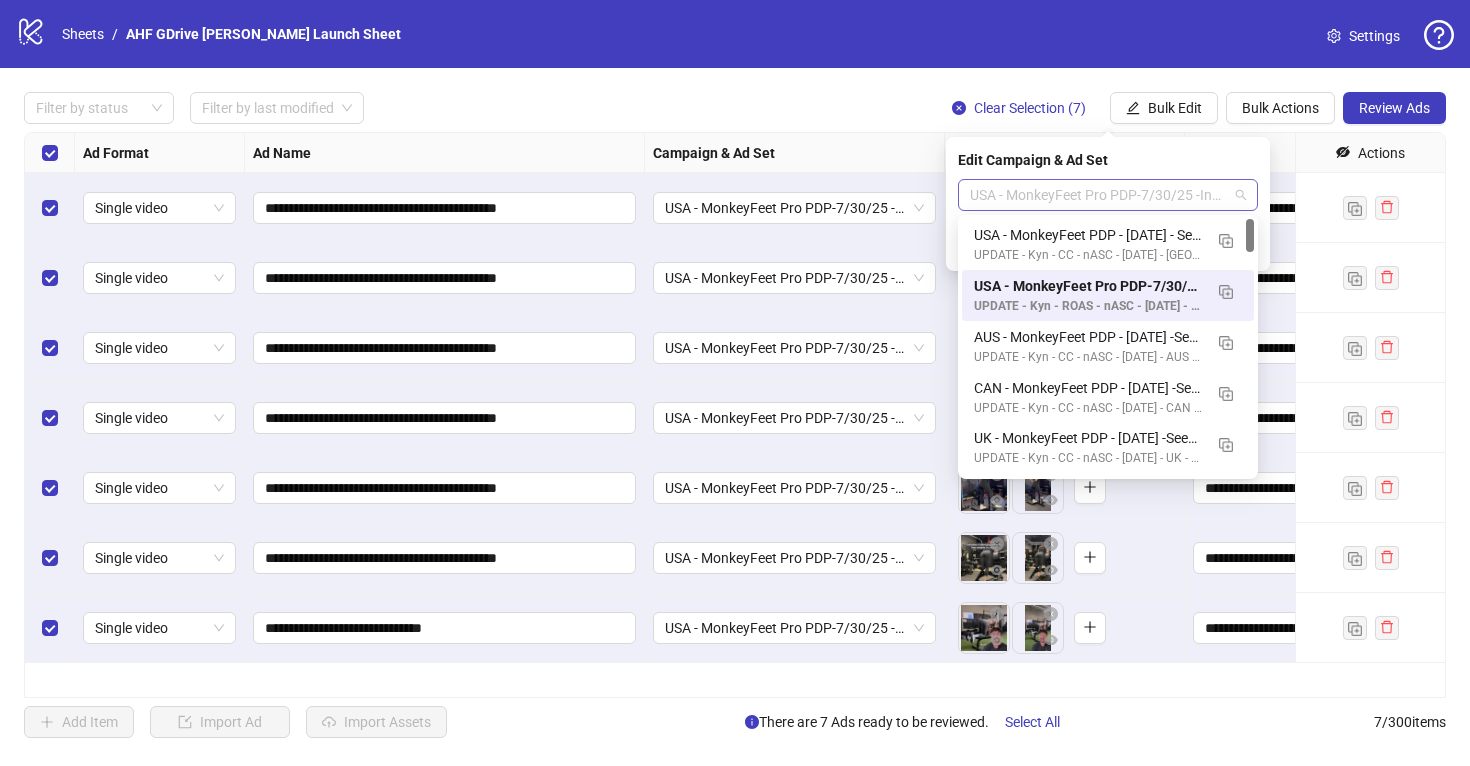 click on "USA - MonkeyFeet Pro PDP-7/30/25 -InHouse" at bounding box center [1108, 195] 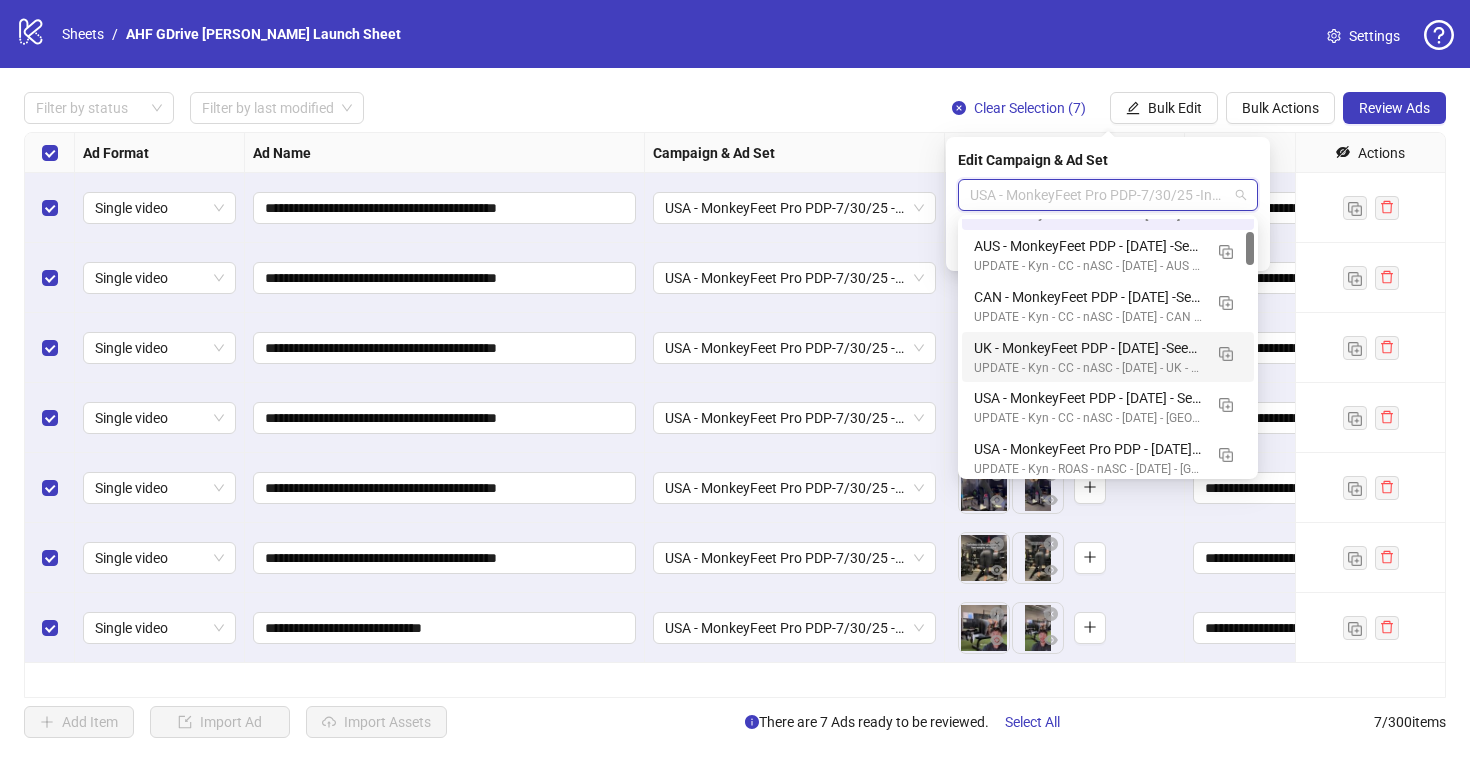 scroll, scrollTop: 99, scrollLeft: 0, axis: vertical 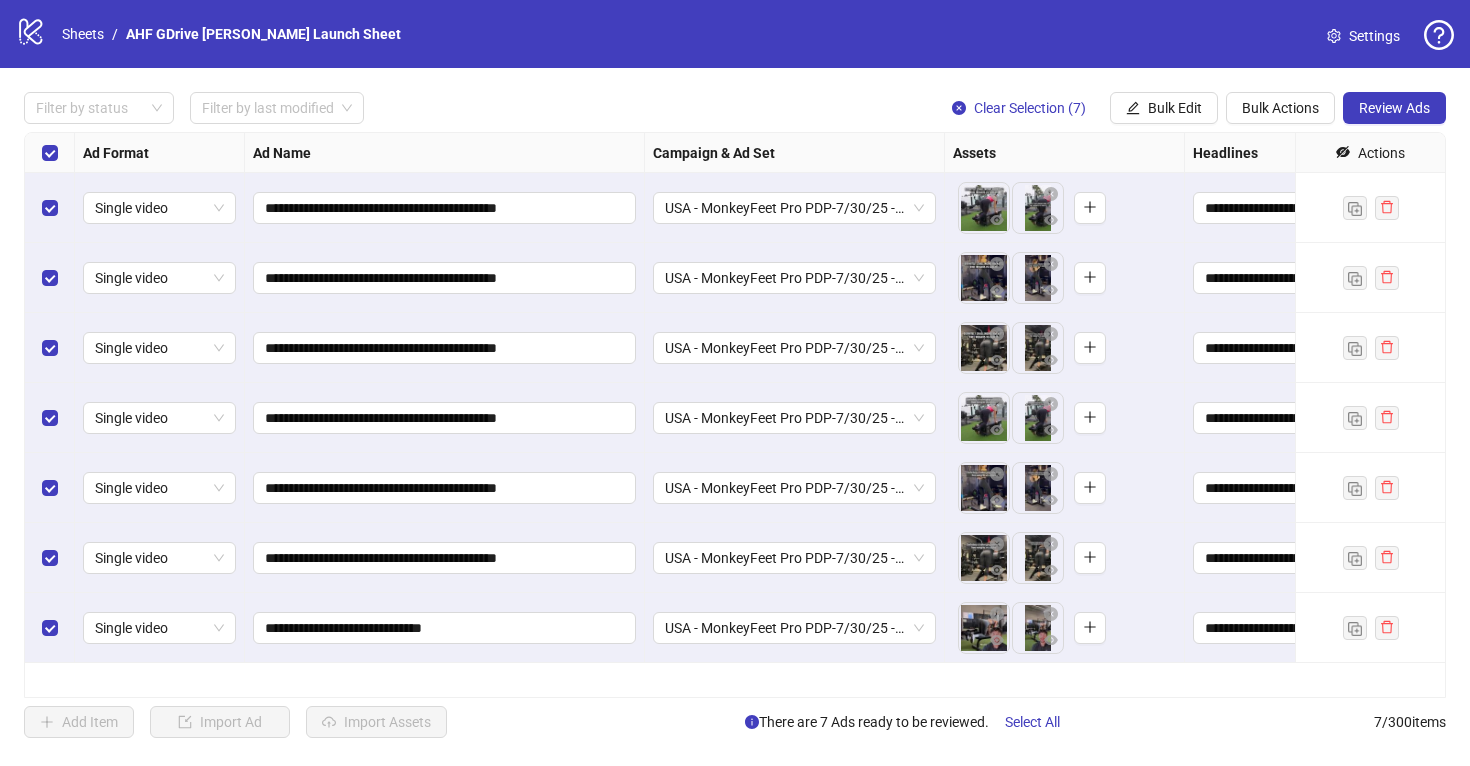 click on "logo/logo-mobile Sheets / AHF GDrive Gloria Launch Sheet Settings" at bounding box center [735, 34] 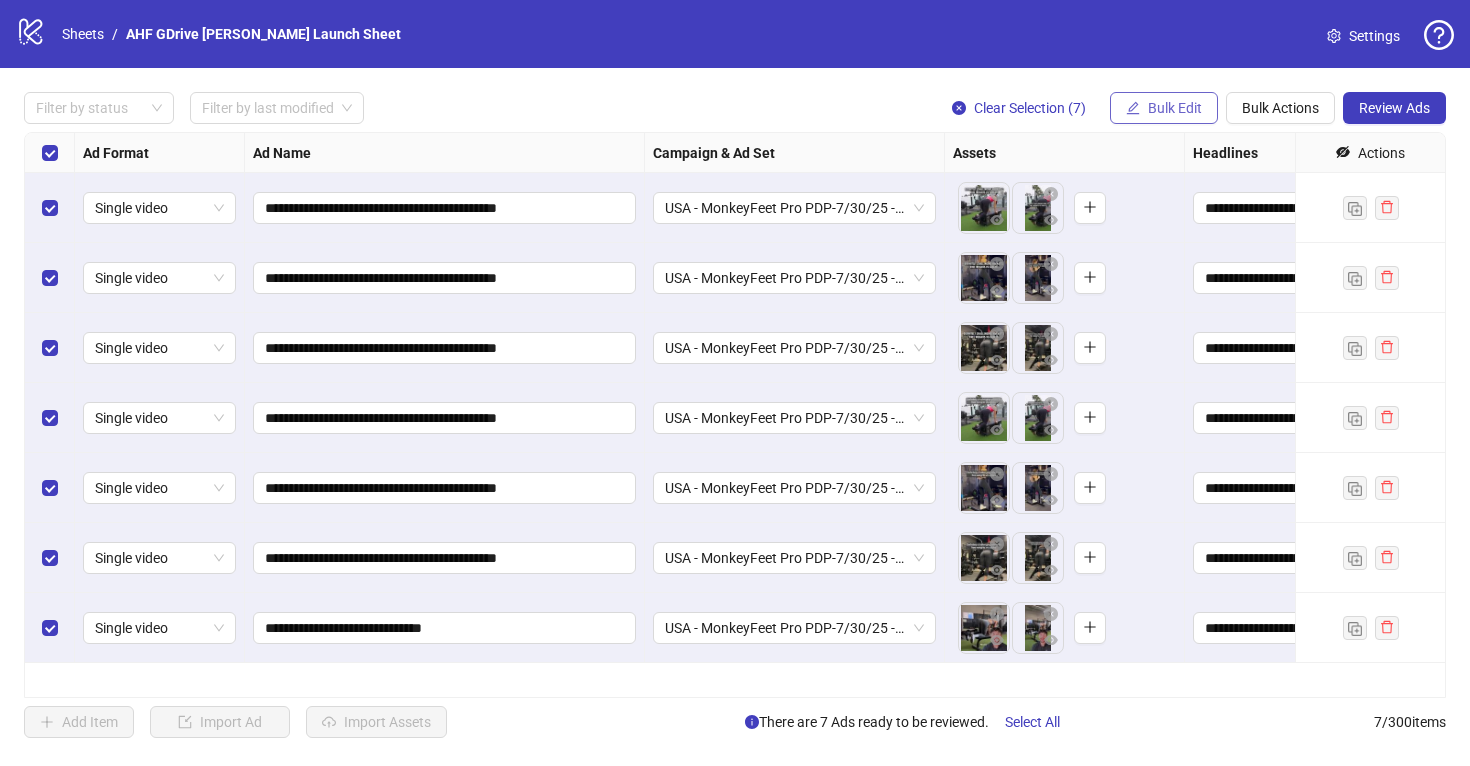 click on "Bulk Edit" at bounding box center (1175, 108) 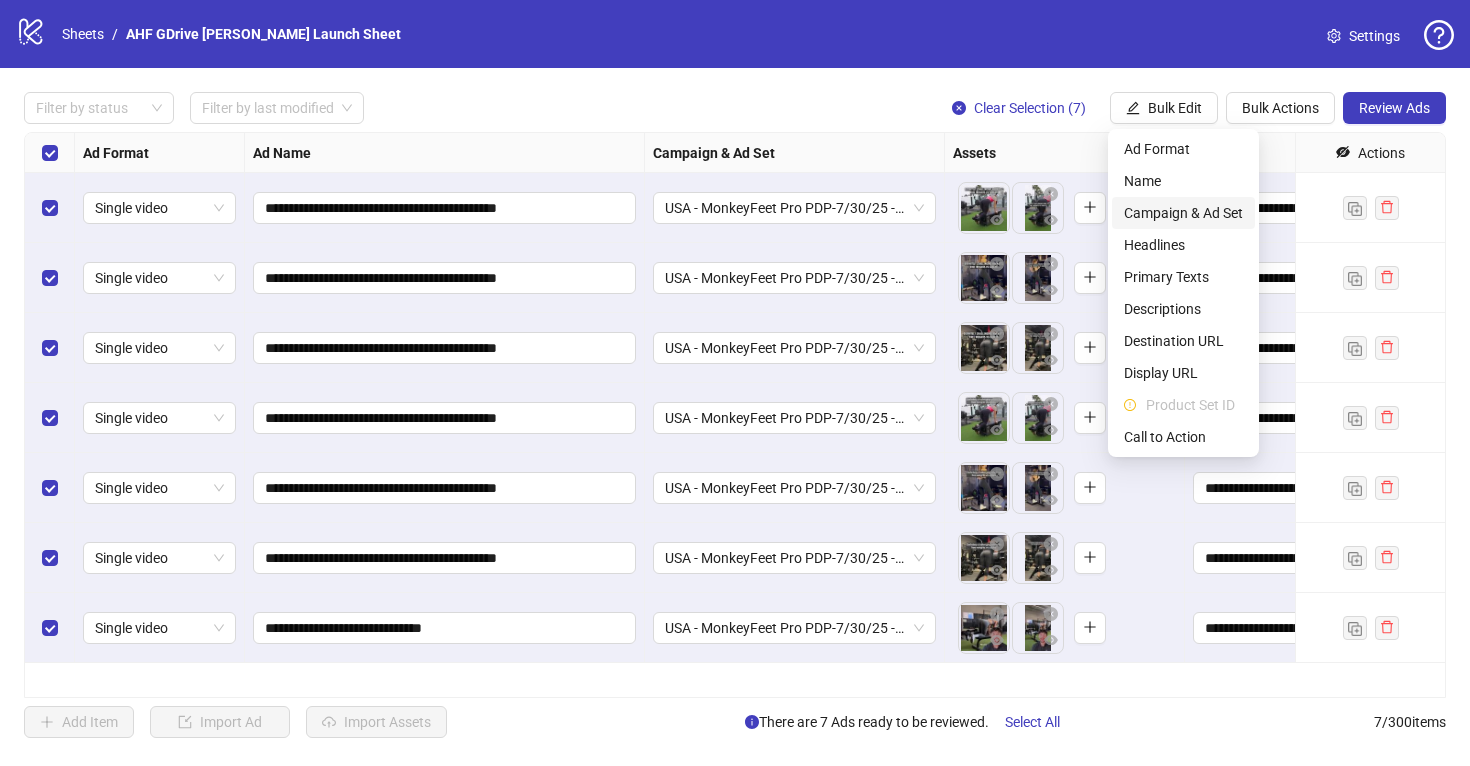 click on "Campaign & Ad Set" at bounding box center [1183, 213] 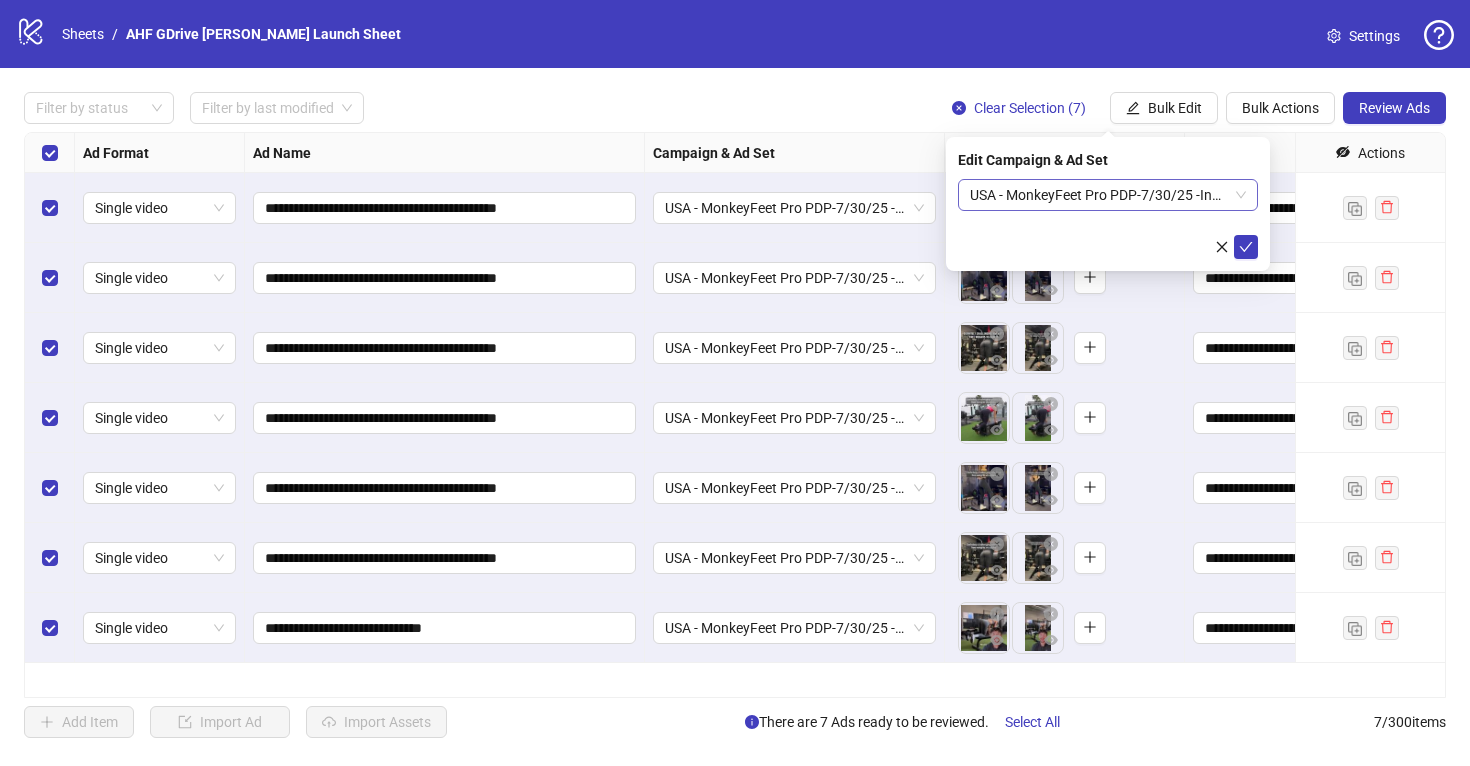 click on "USA - MonkeyFeet Pro PDP-7/30/25 -InHouse" at bounding box center [1108, 195] 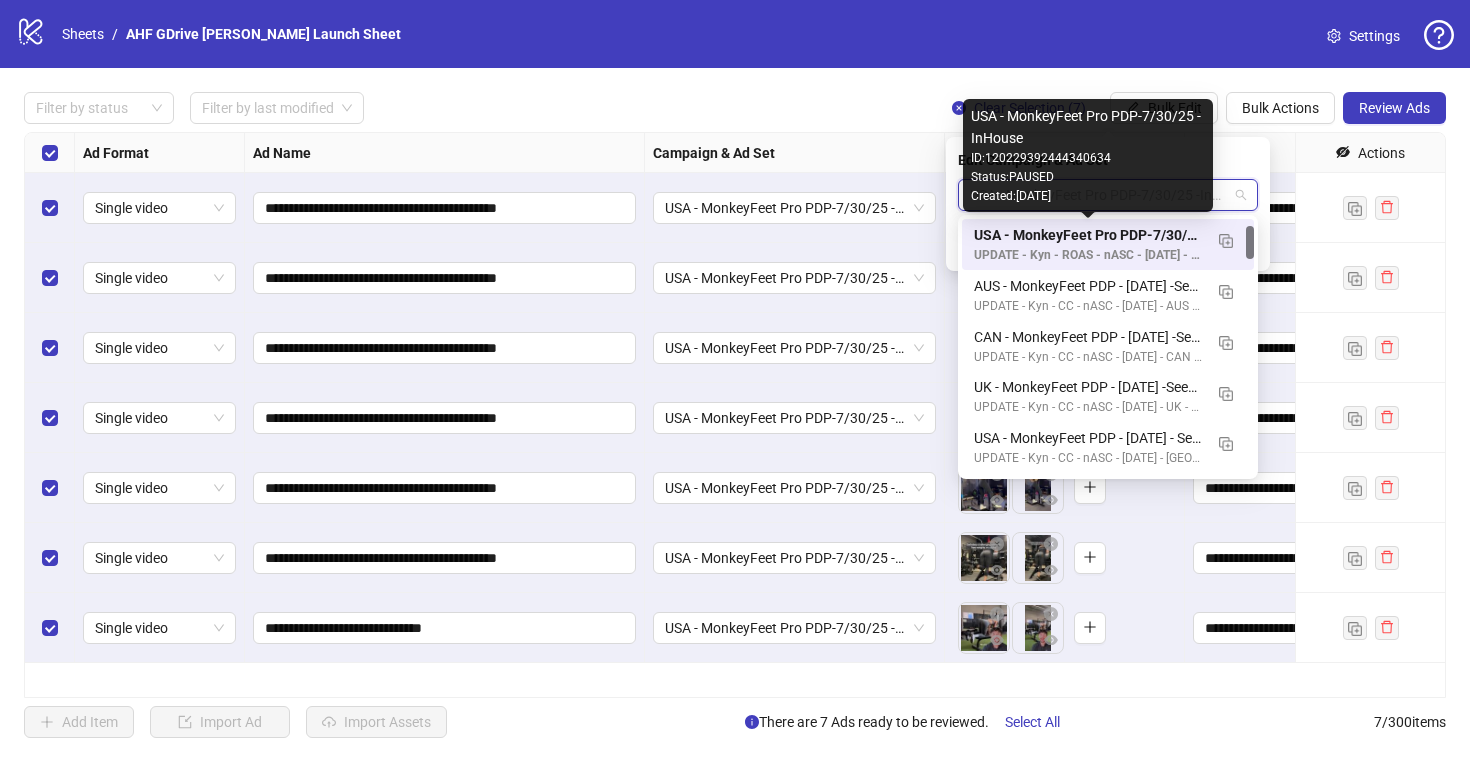 click on "Filter by status Filter by last modified Clear Selection (7) Bulk Edit Bulk Actions Review Ads" at bounding box center [735, 108] 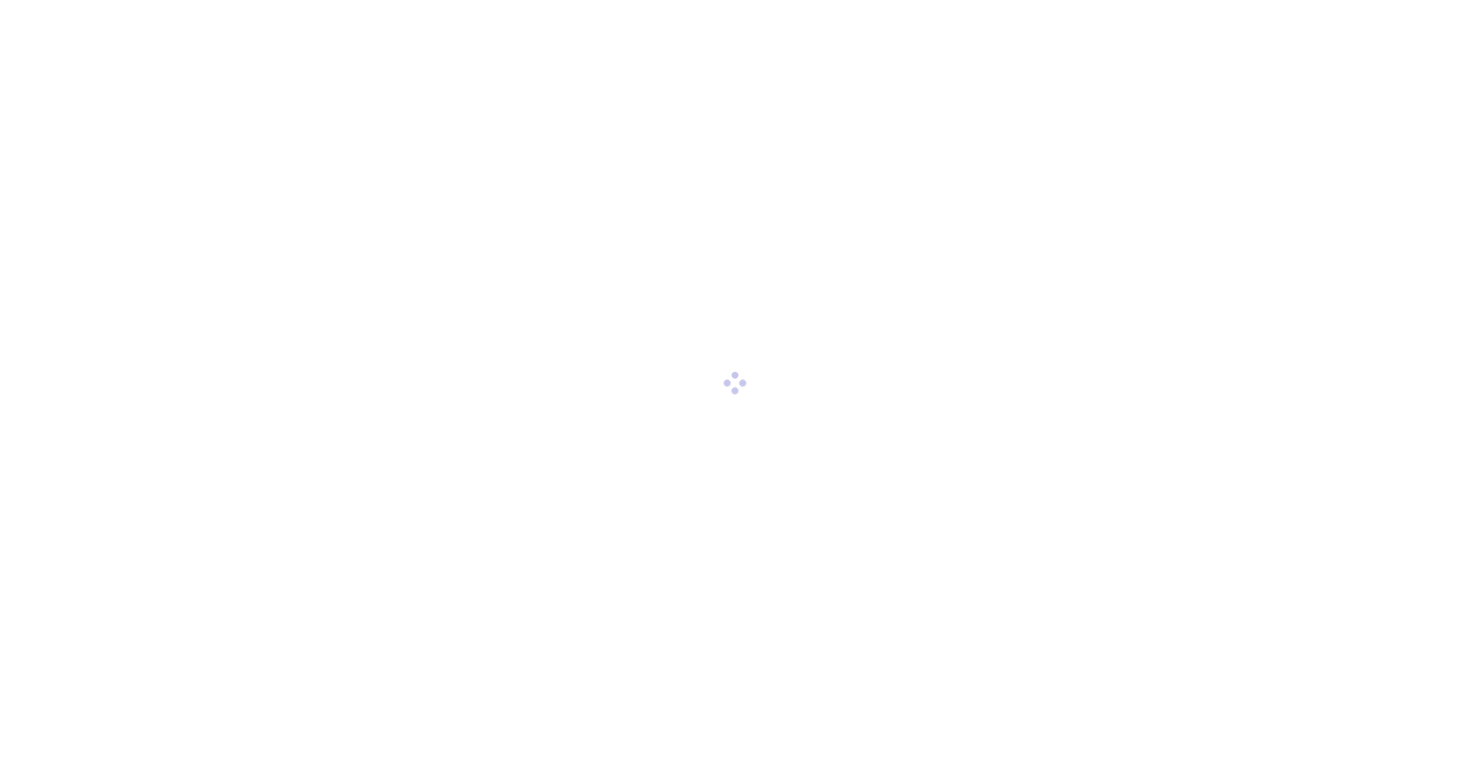 scroll, scrollTop: 0, scrollLeft: 0, axis: both 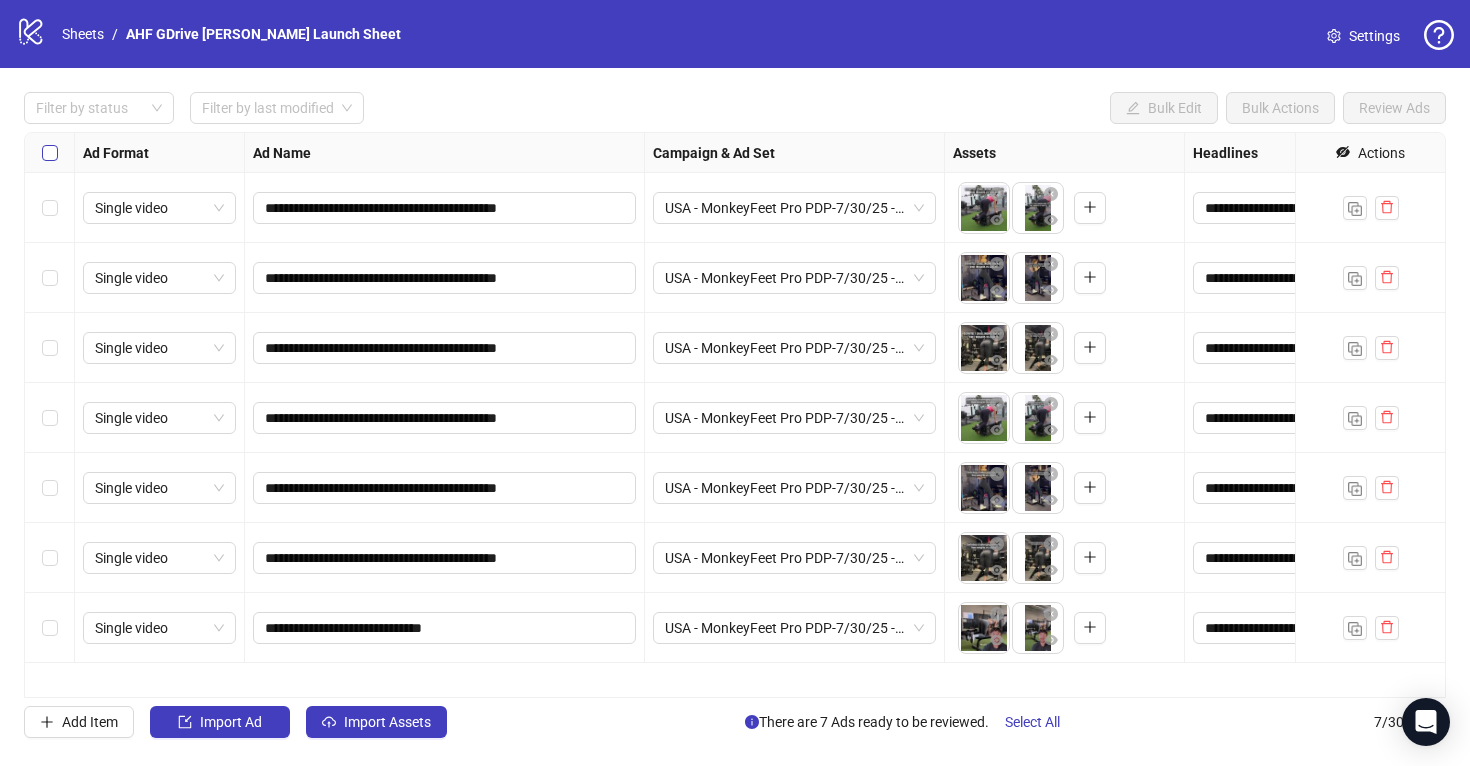 click at bounding box center [50, 153] 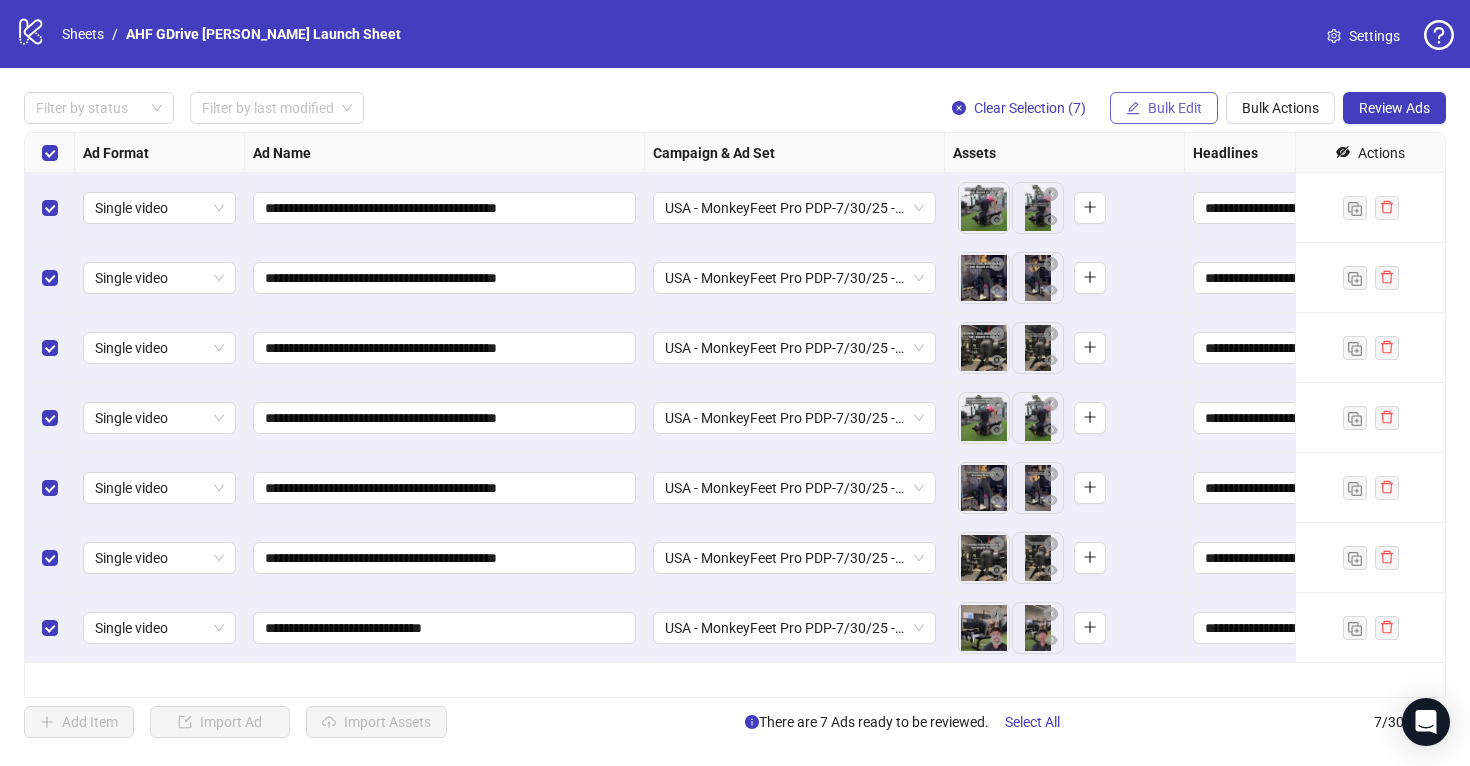 click on "Bulk Edit" at bounding box center (1175, 108) 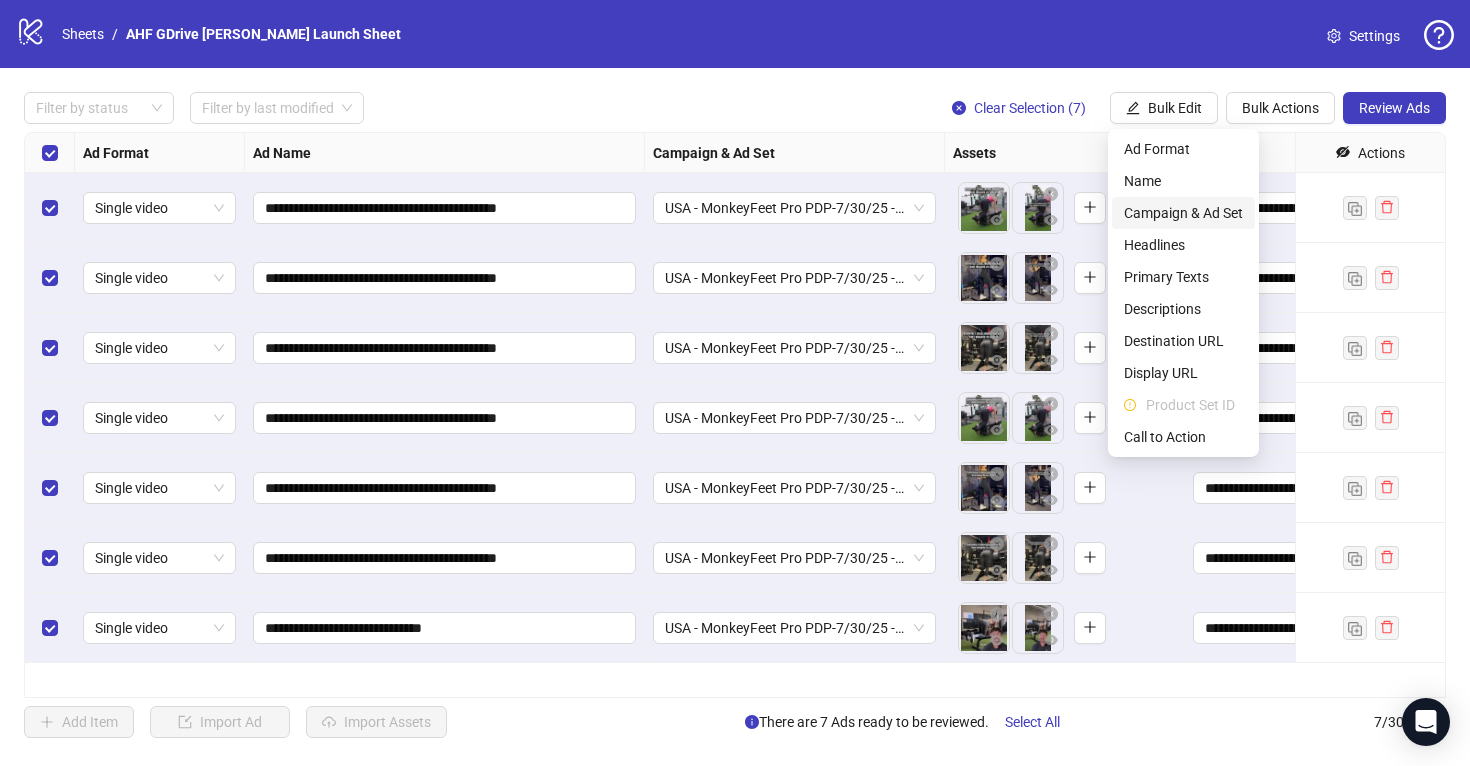 click on "Campaign & Ad Set" at bounding box center (1183, 213) 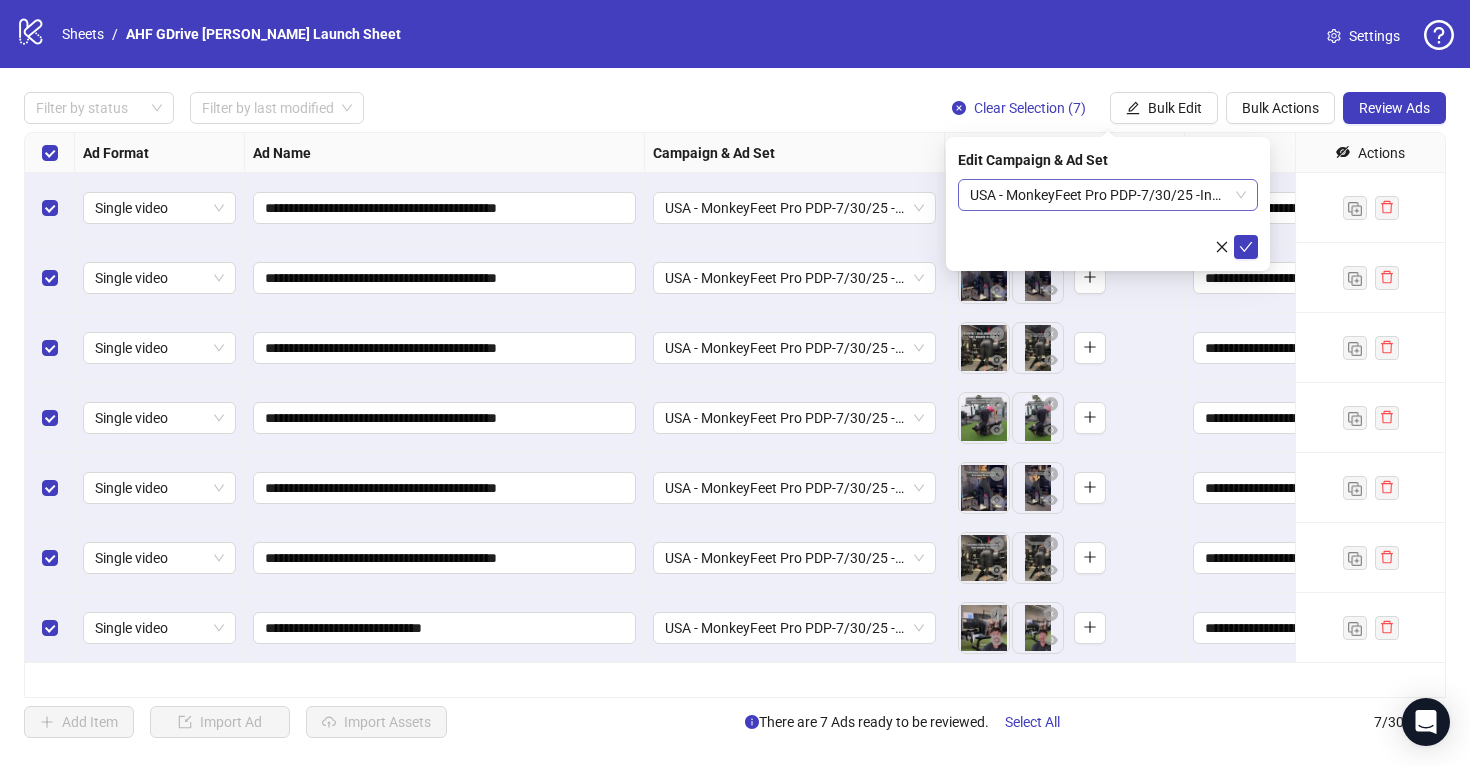 click on "USA - MonkeyFeet Pro PDP-7/30/25 -InHouse" at bounding box center (1108, 195) 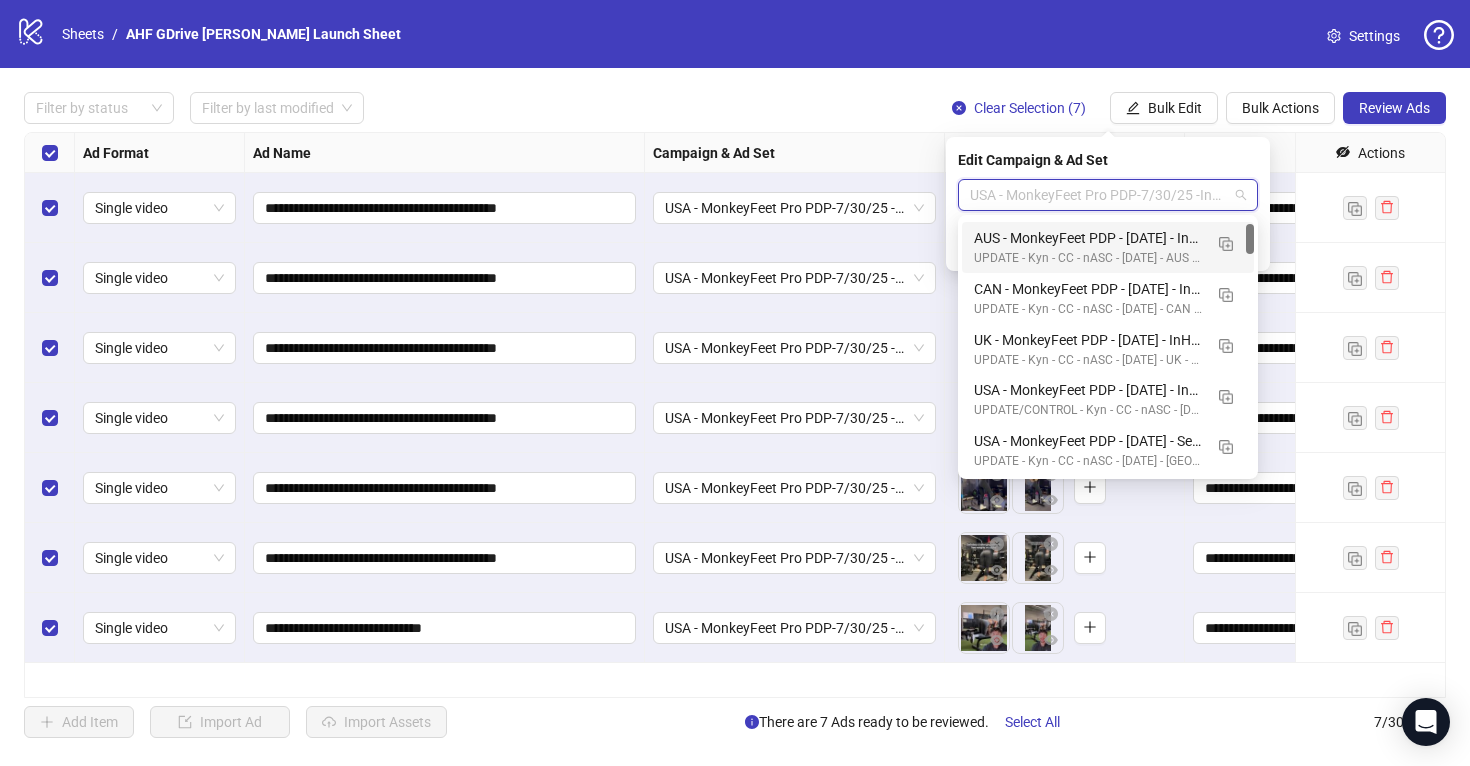 scroll, scrollTop: 0, scrollLeft: 0, axis: both 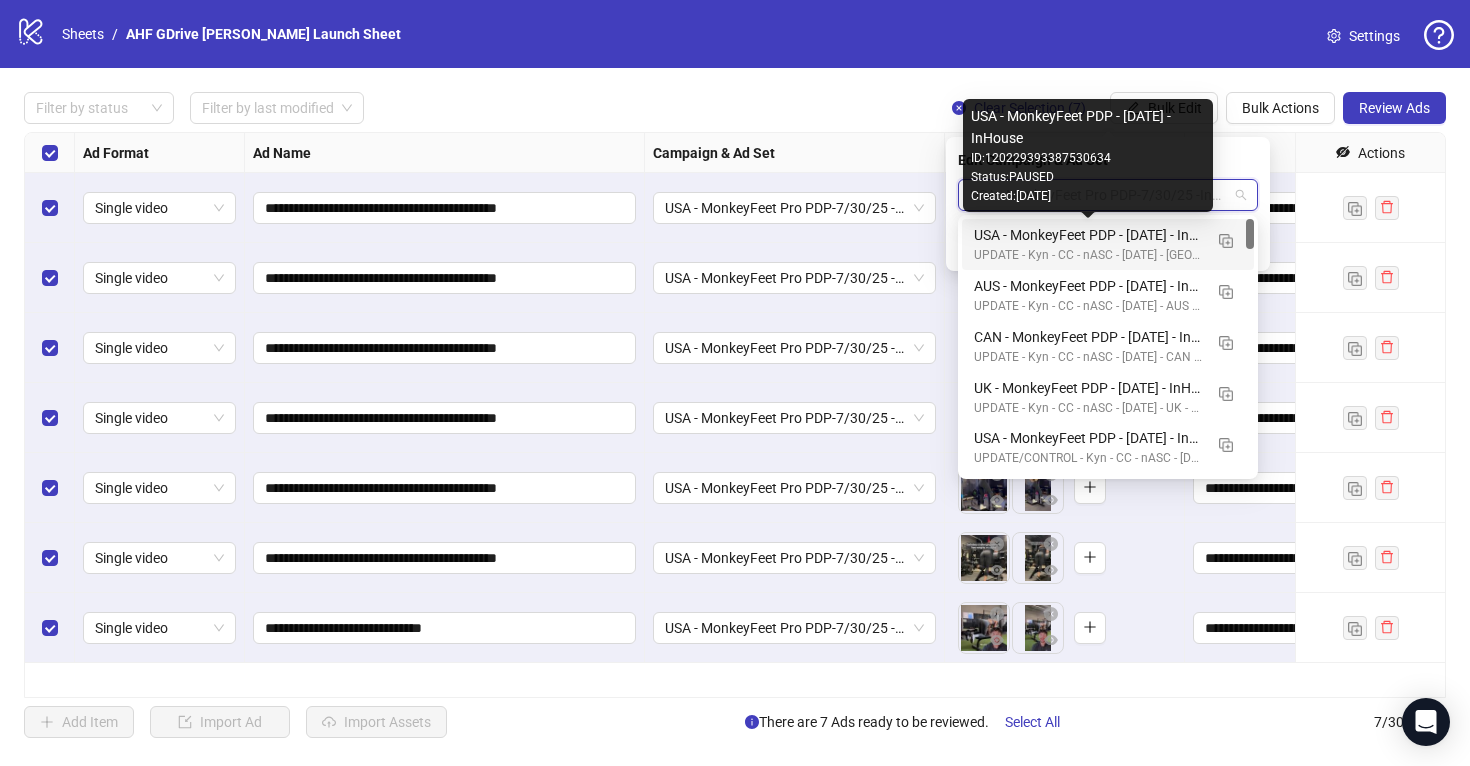 click on "USA - MonkeyFeet PDP - 7/30/25 - InHouse" at bounding box center [1088, 235] 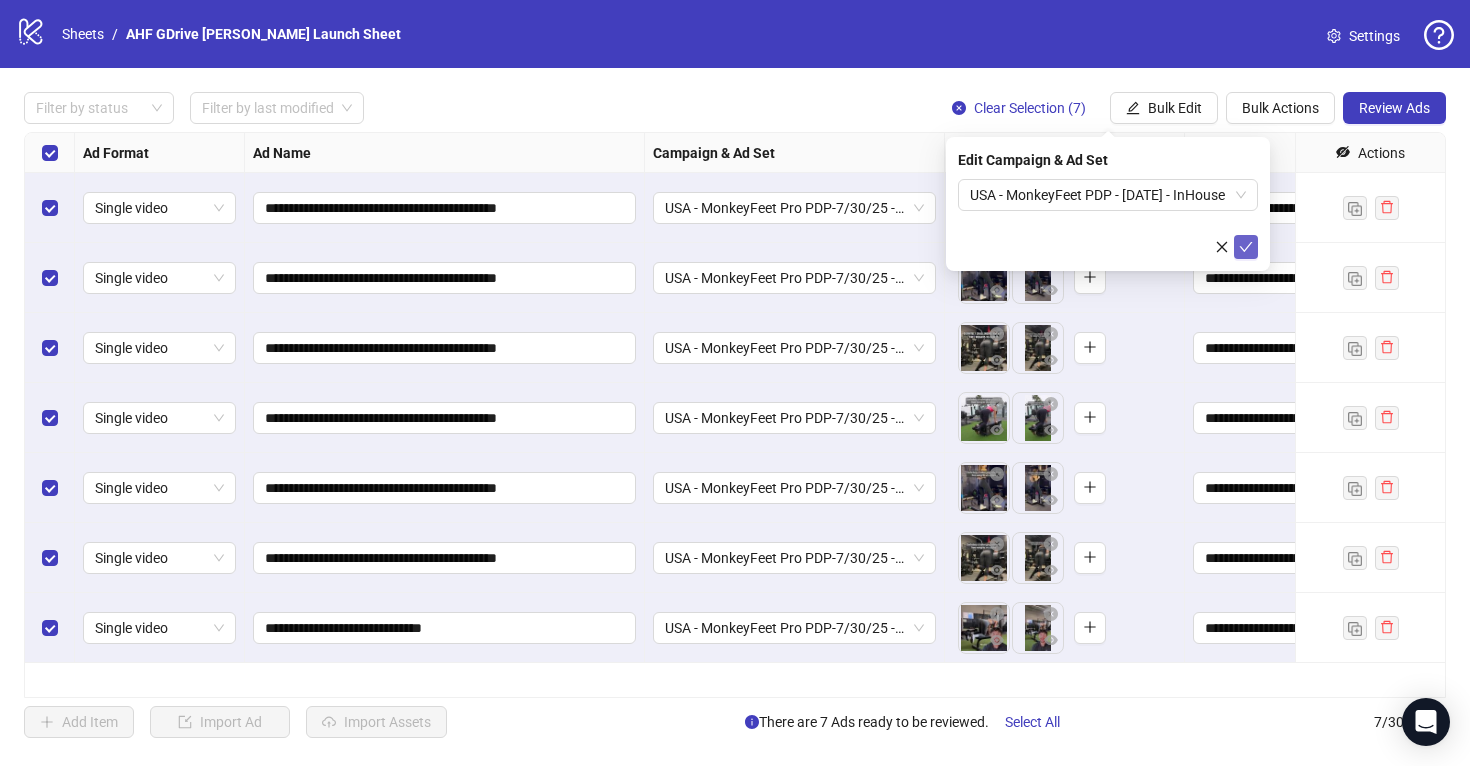 click 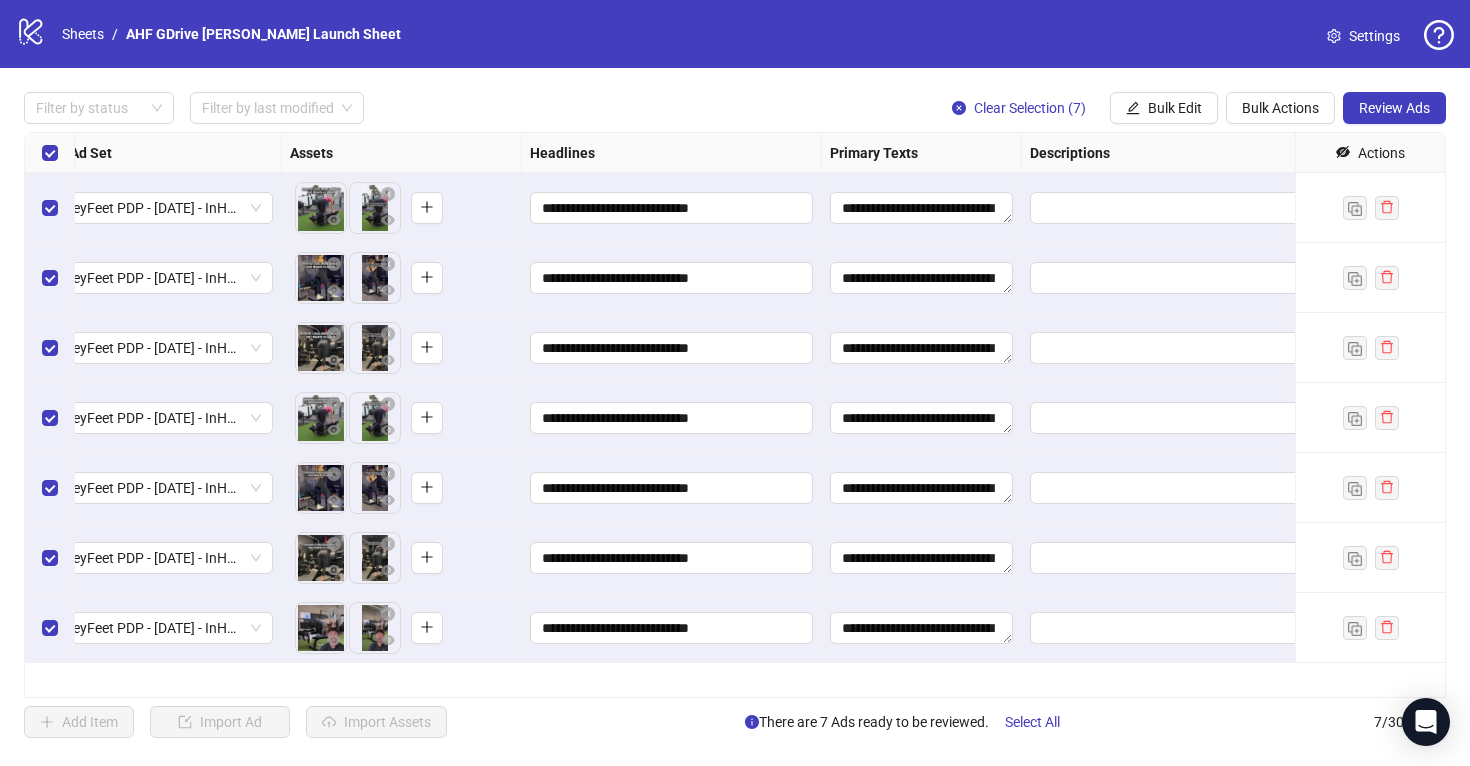scroll, scrollTop: 0, scrollLeft: 0, axis: both 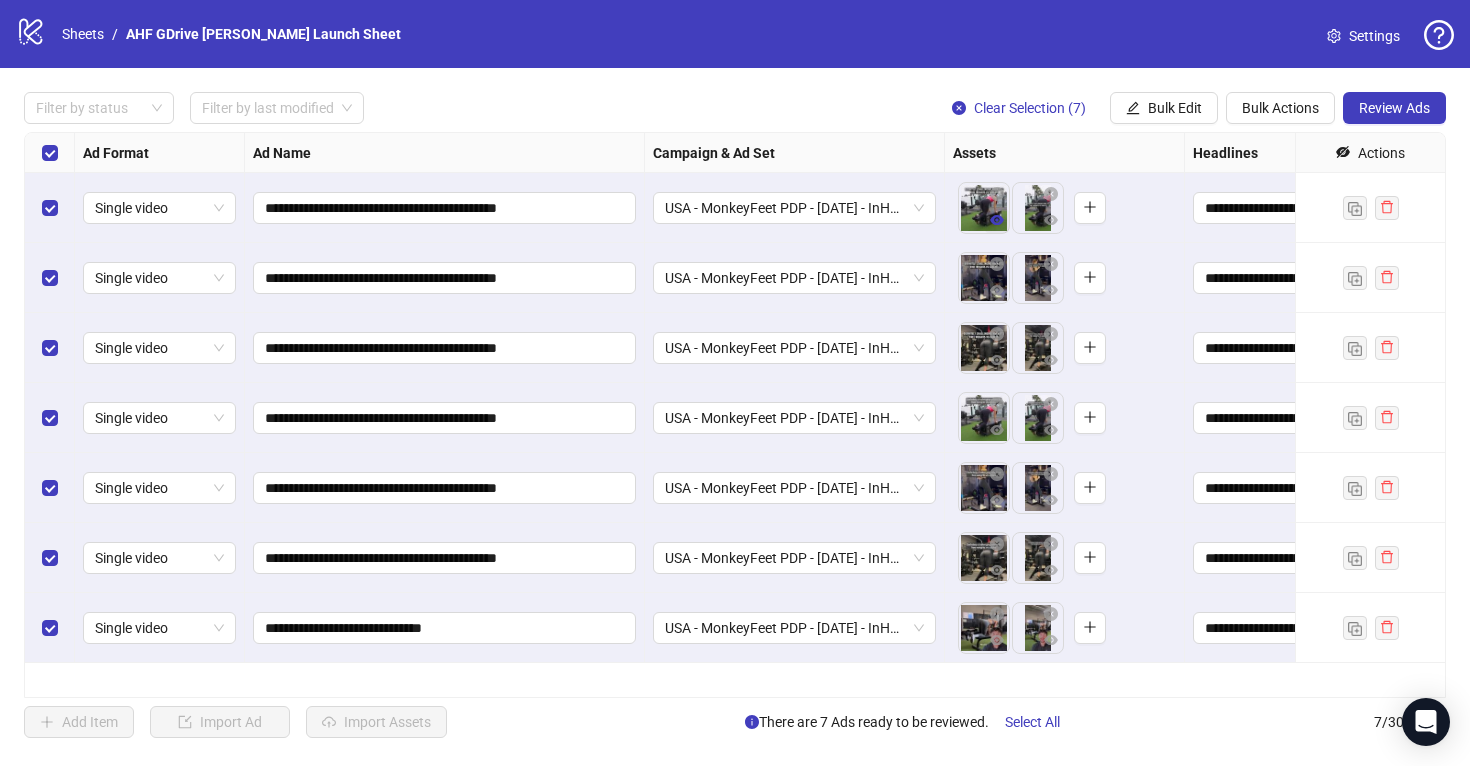 click 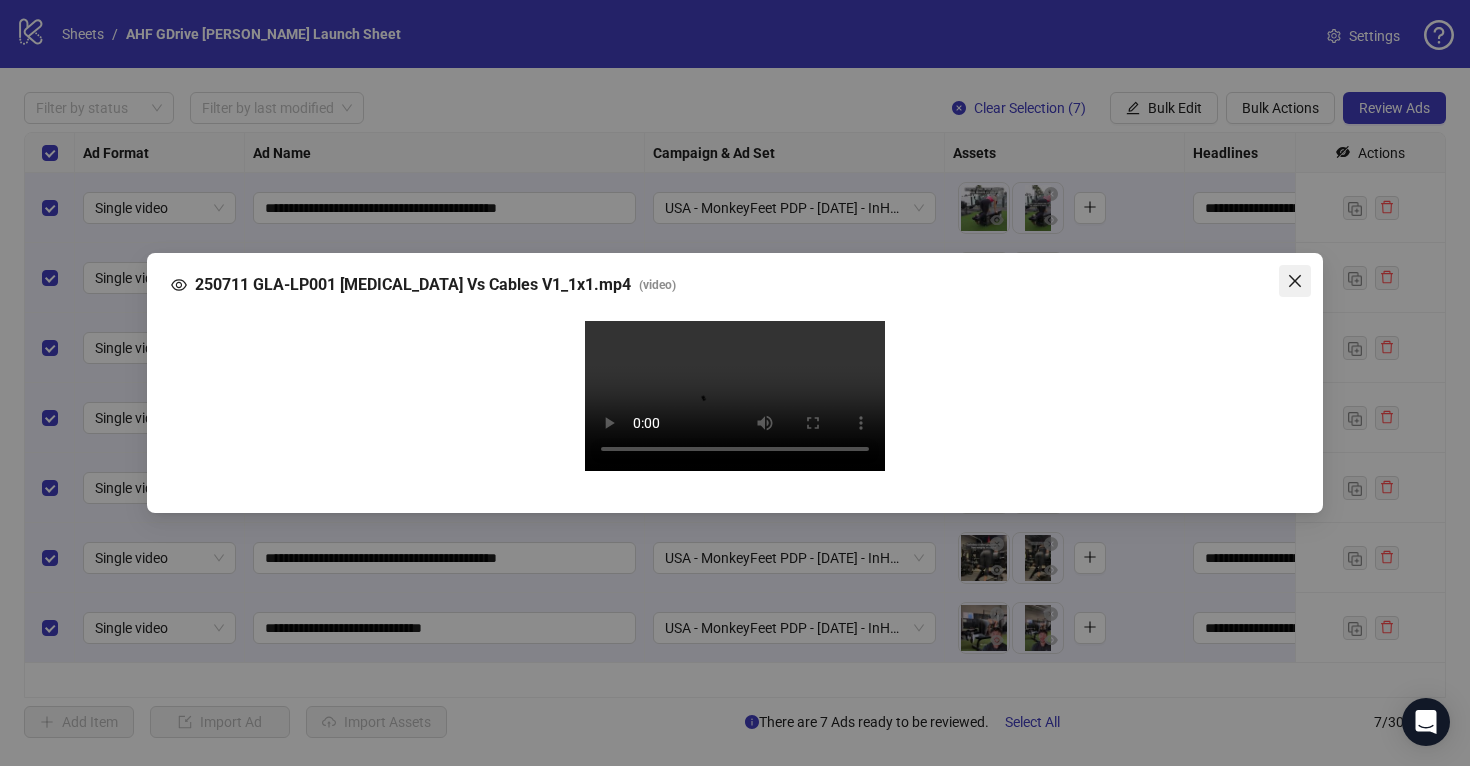 click 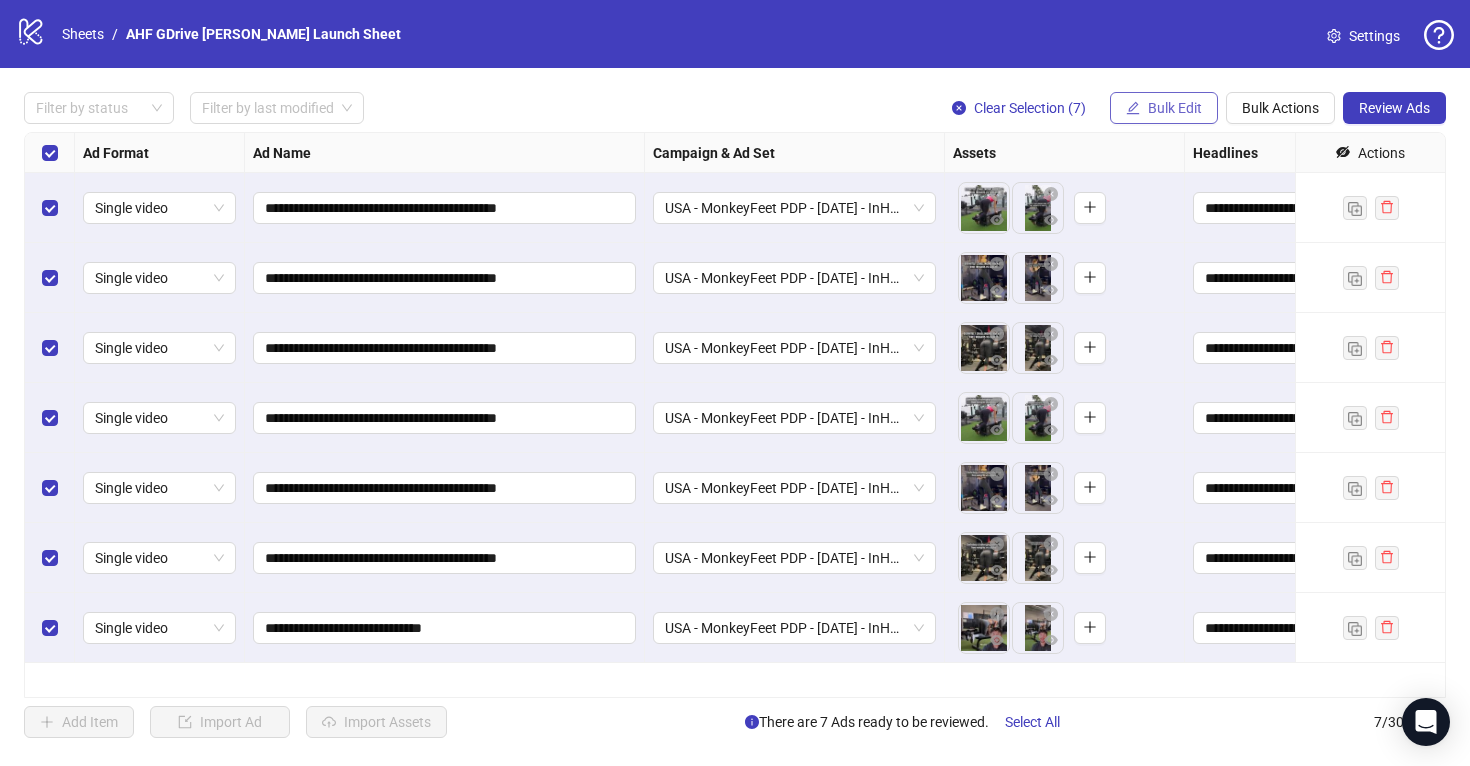 click on "Bulk Edit" at bounding box center (1175, 108) 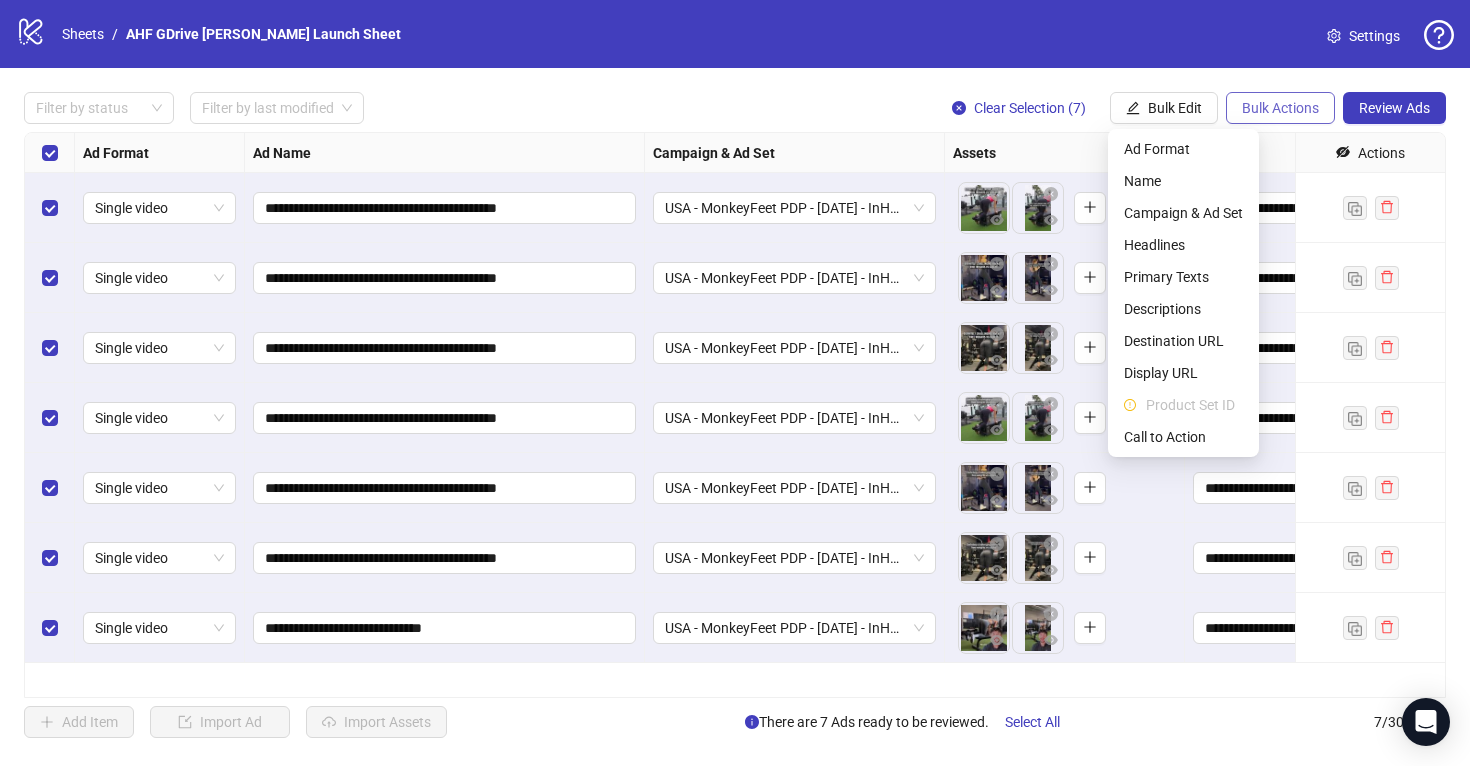 click on "Bulk Actions" at bounding box center [1280, 108] 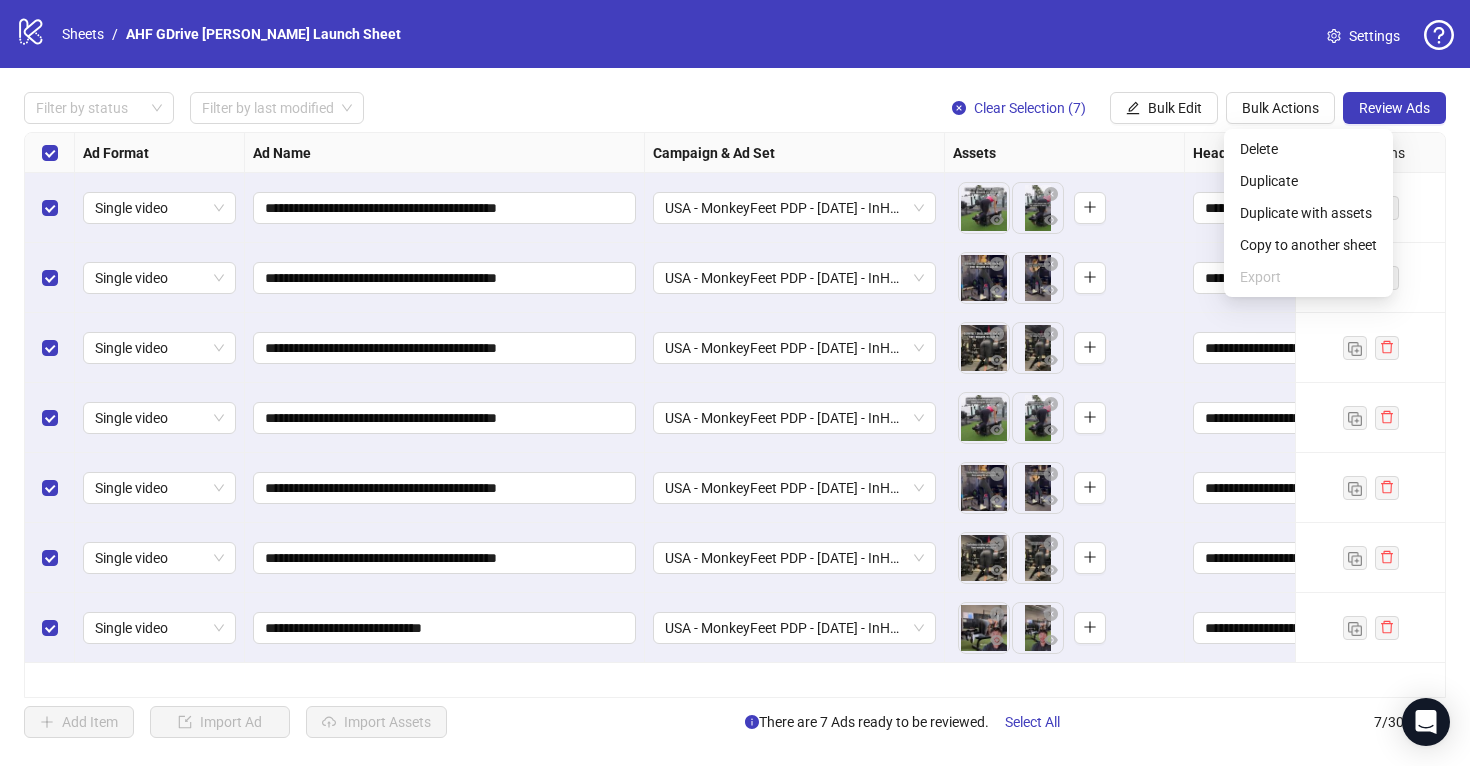 click on "Assets" at bounding box center (1065, 153) 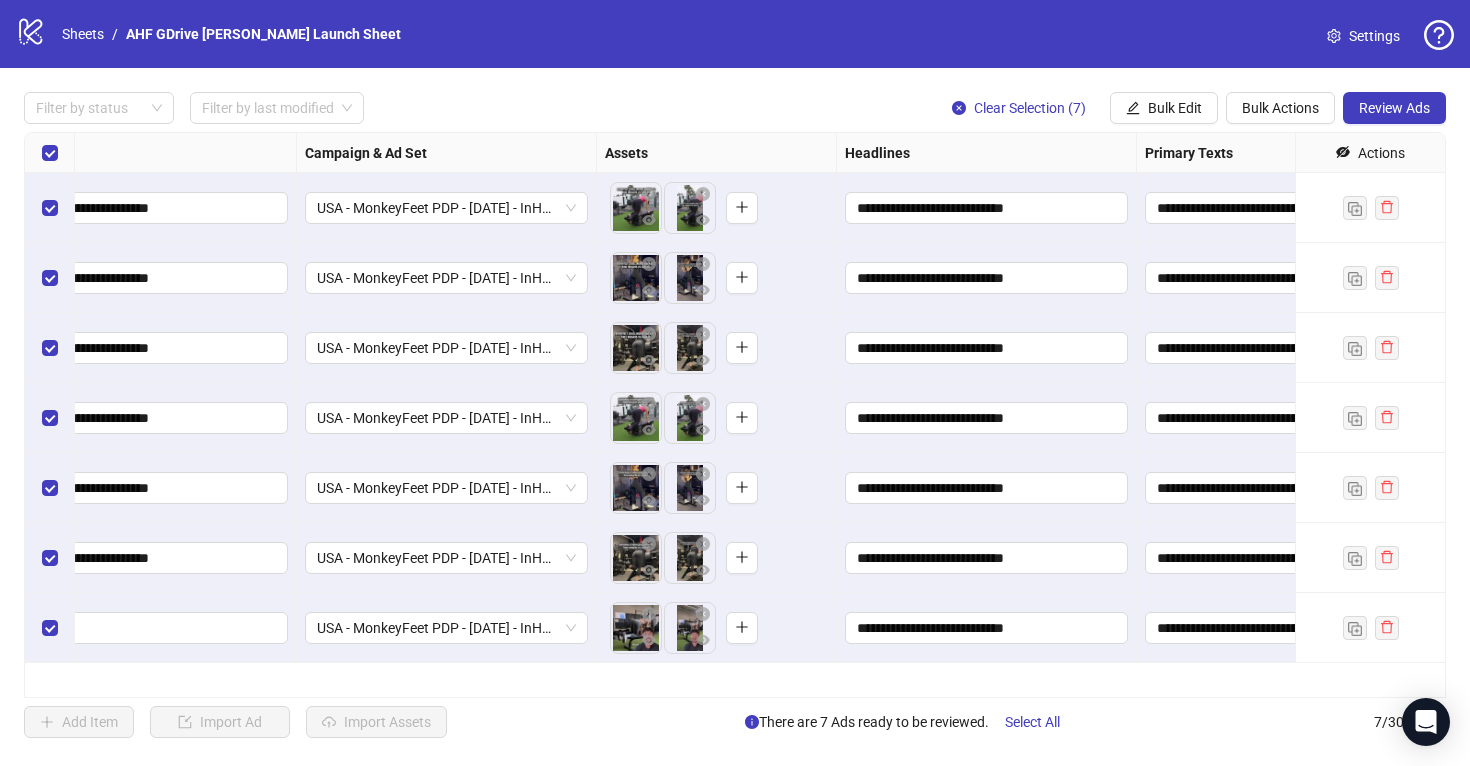 scroll, scrollTop: 0, scrollLeft: 0, axis: both 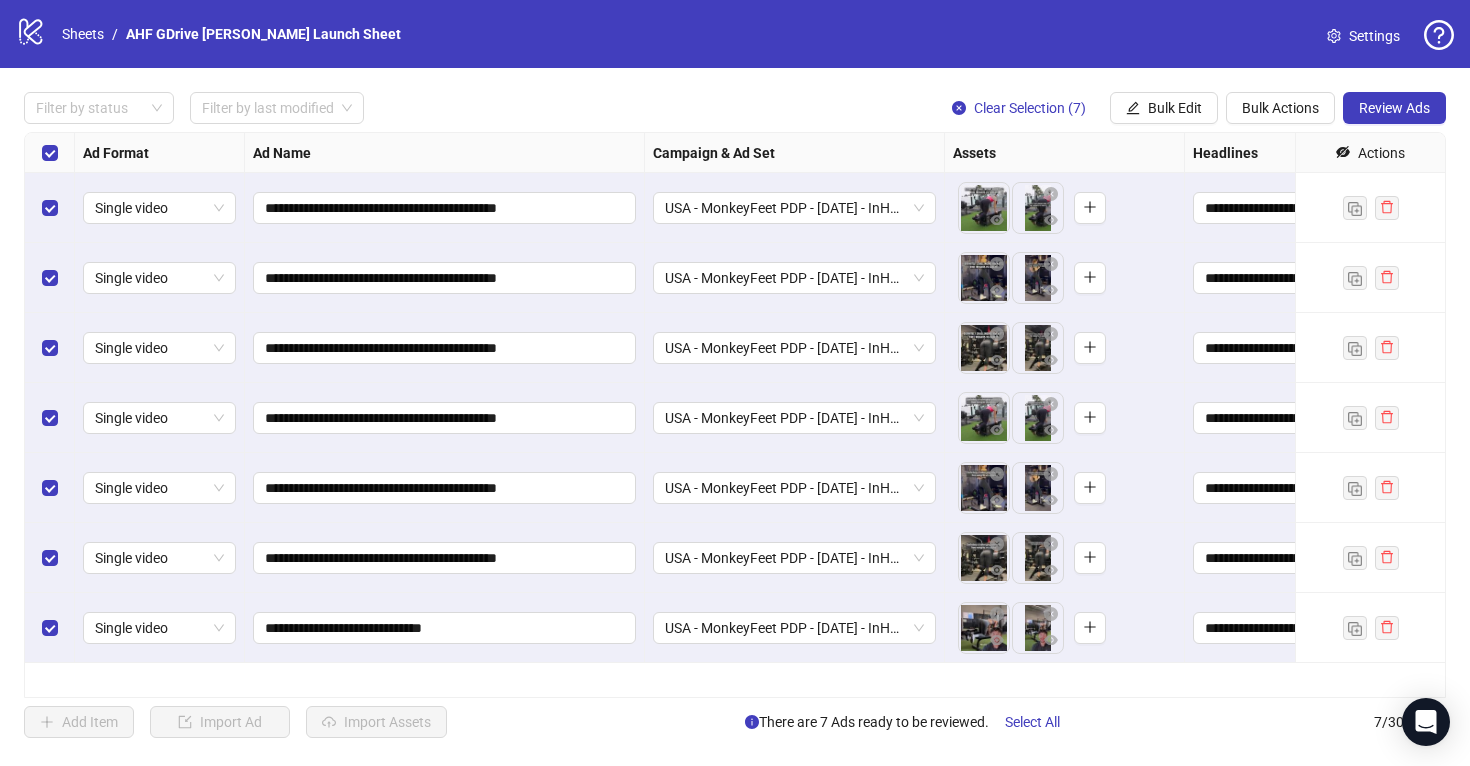 click on "**********" at bounding box center (735, 415) 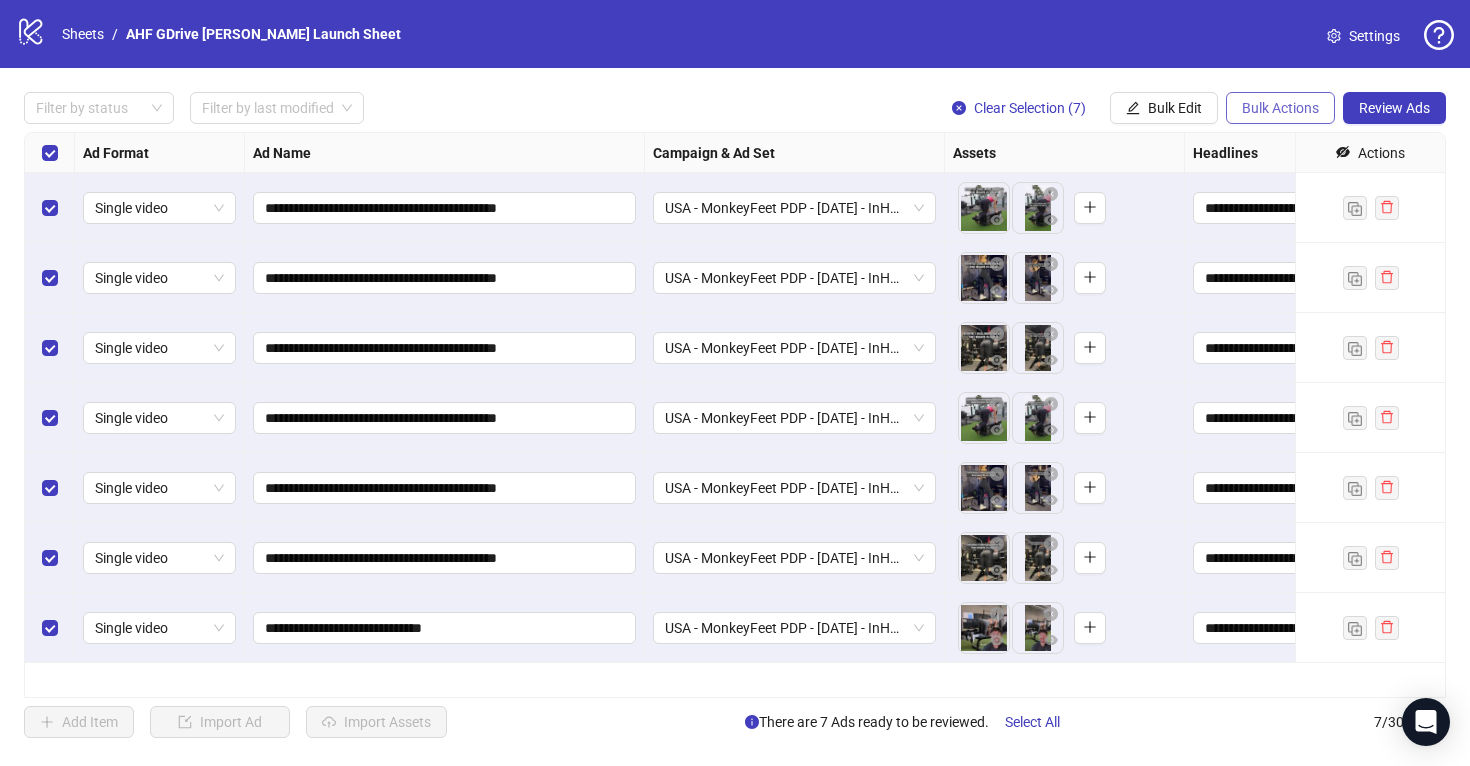 click on "Bulk Actions" at bounding box center [1280, 108] 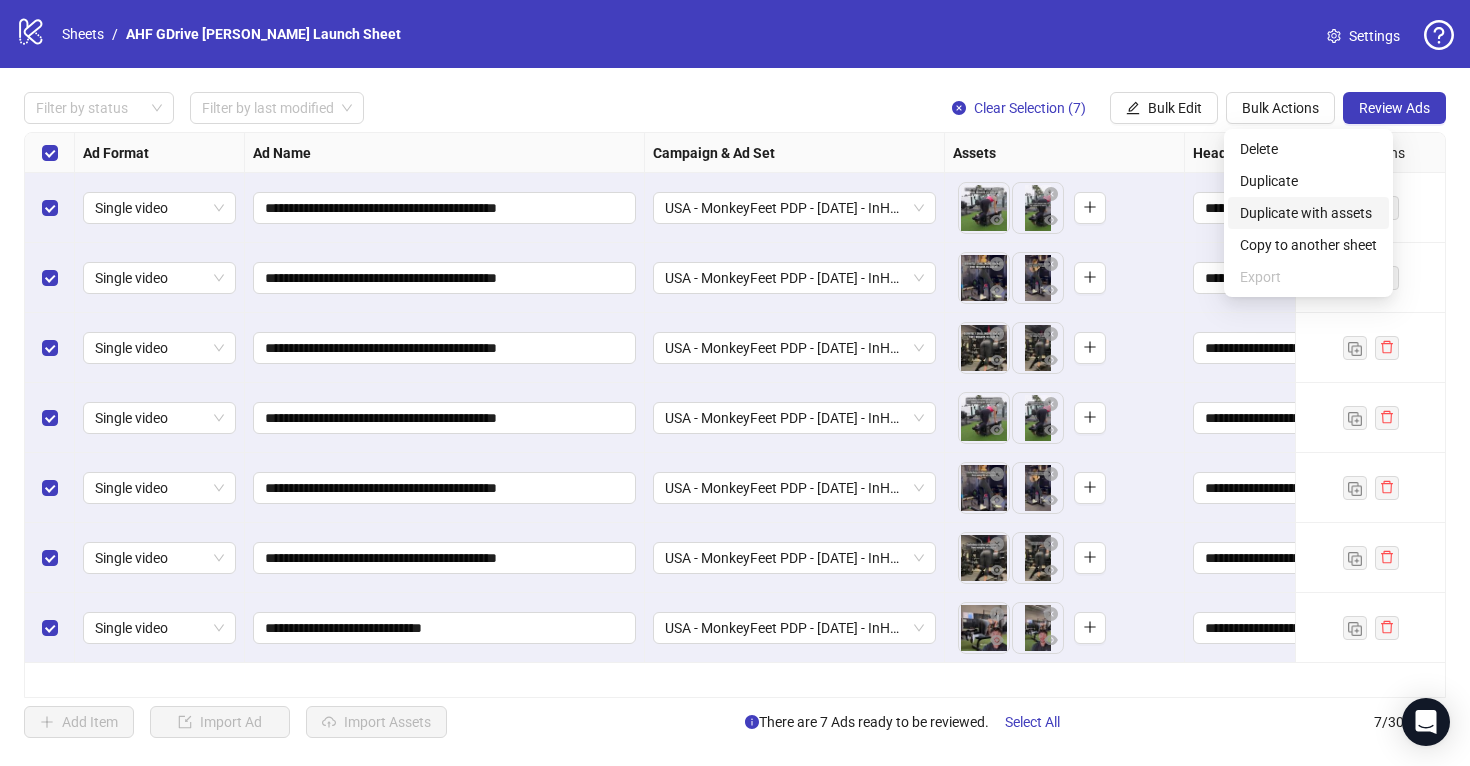 click on "Duplicate with assets" at bounding box center [1308, 213] 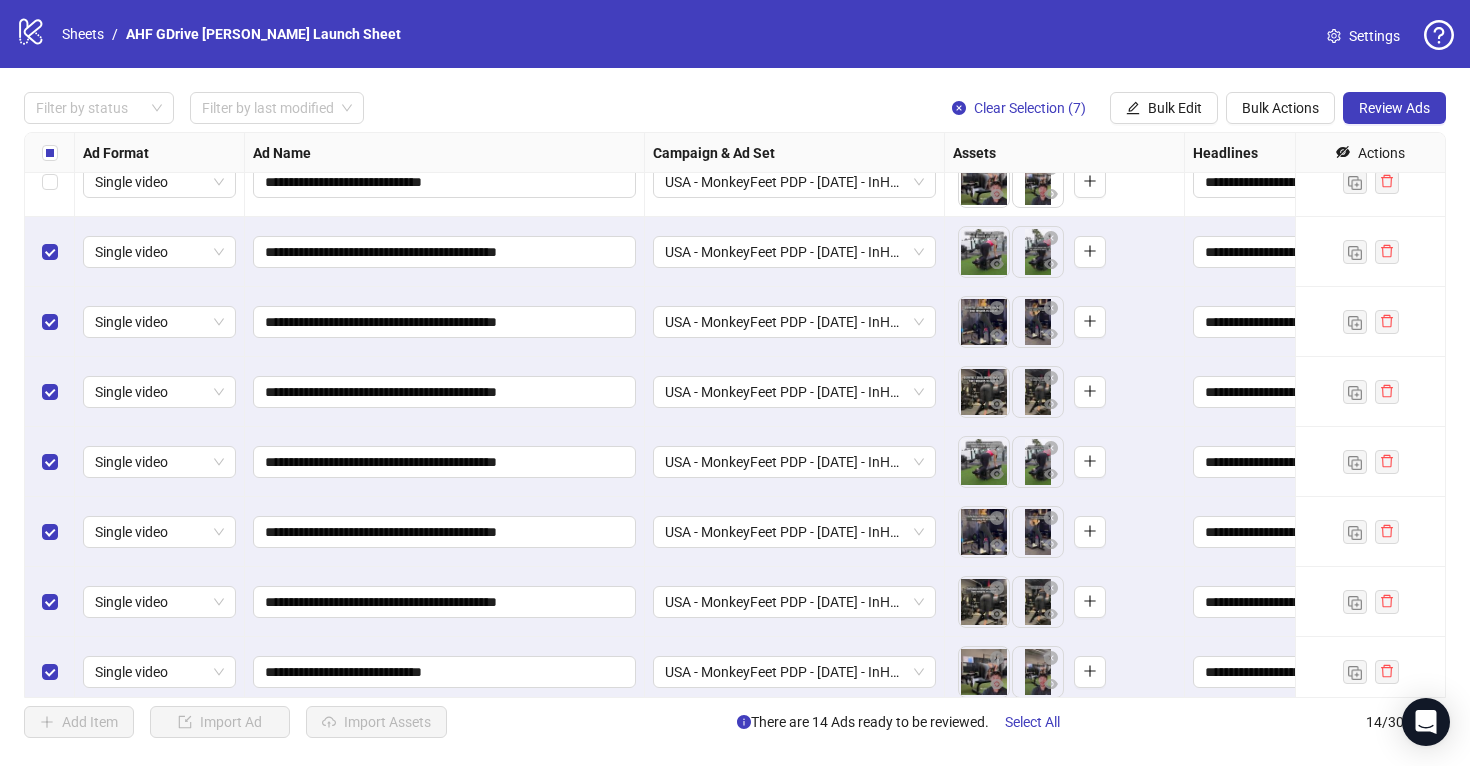 scroll, scrollTop: 456, scrollLeft: 0, axis: vertical 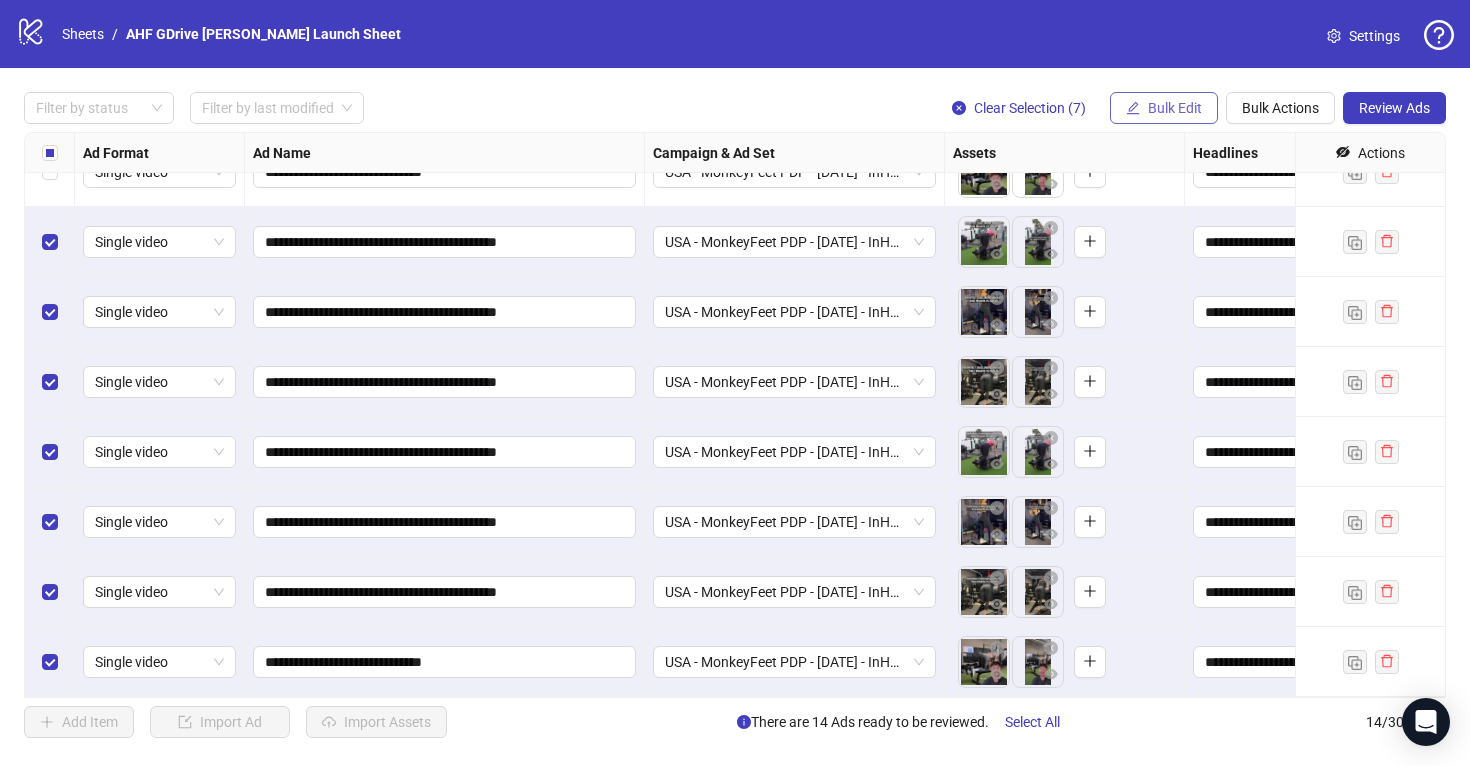 click on "Bulk Edit" at bounding box center [1175, 108] 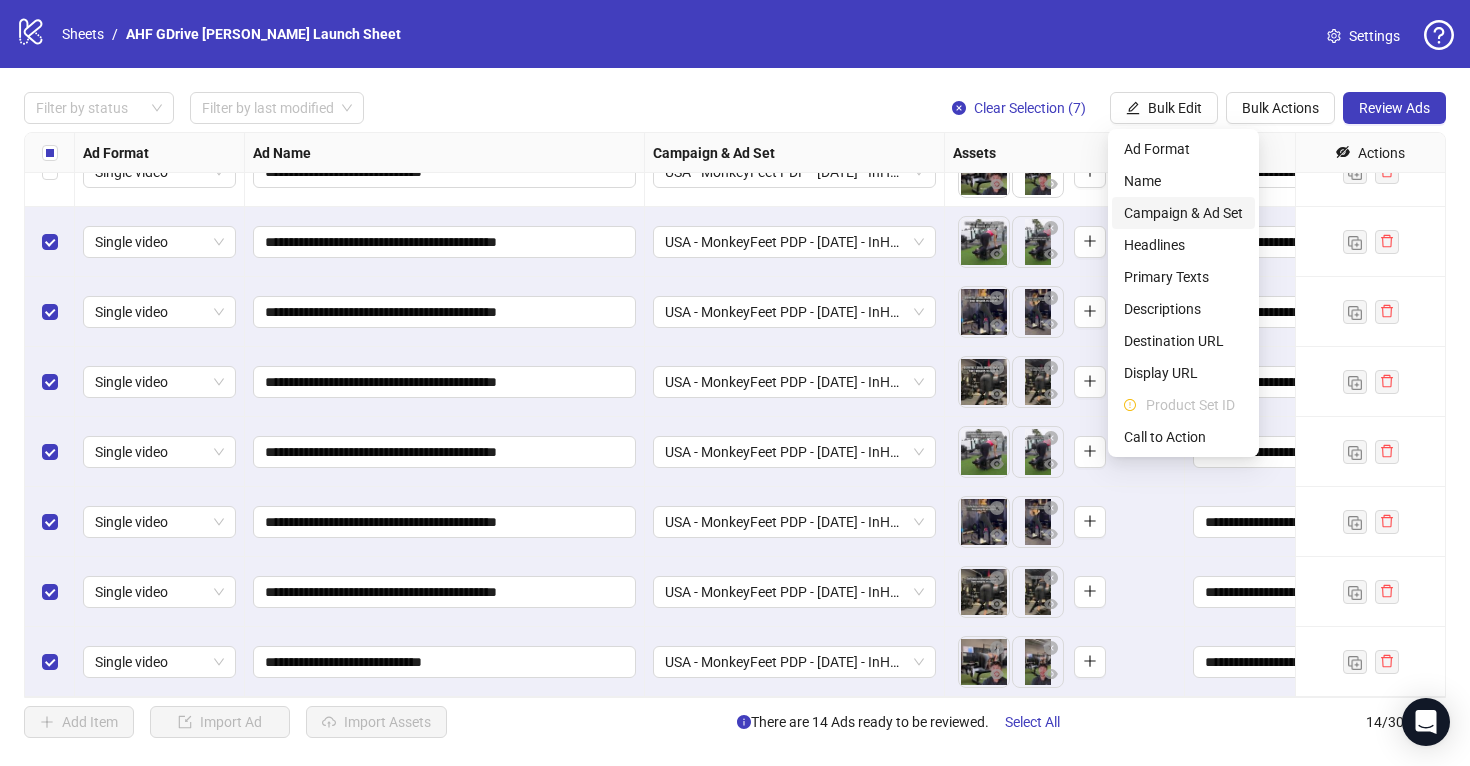 click on "Campaign & Ad Set" at bounding box center (1183, 213) 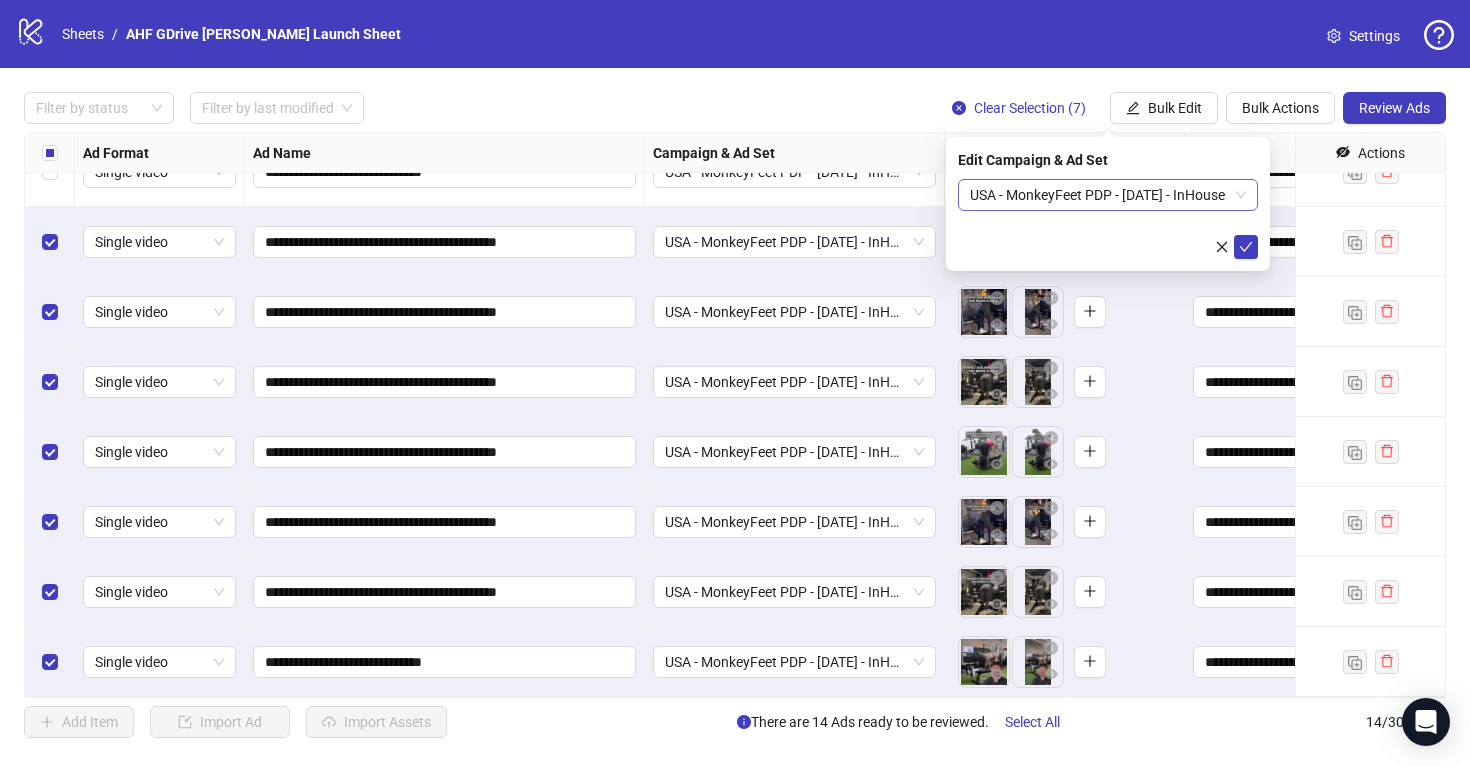 click on "USA - MonkeyFeet PDP - 7/30/25 - InHouse" at bounding box center [1108, 195] 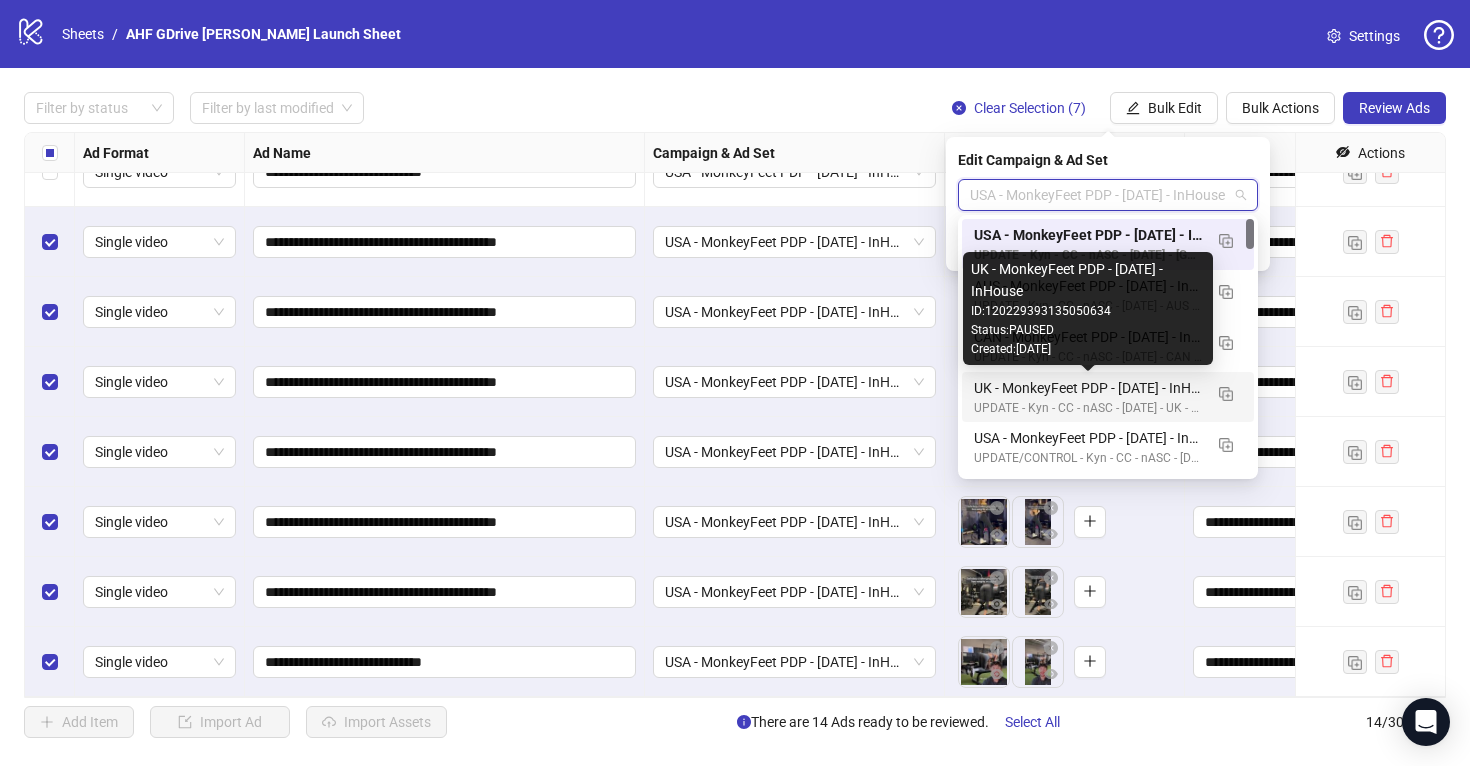 click on "UK - MonkeyFeet PDP - 7/30/25 - InHouse" at bounding box center (1088, 388) 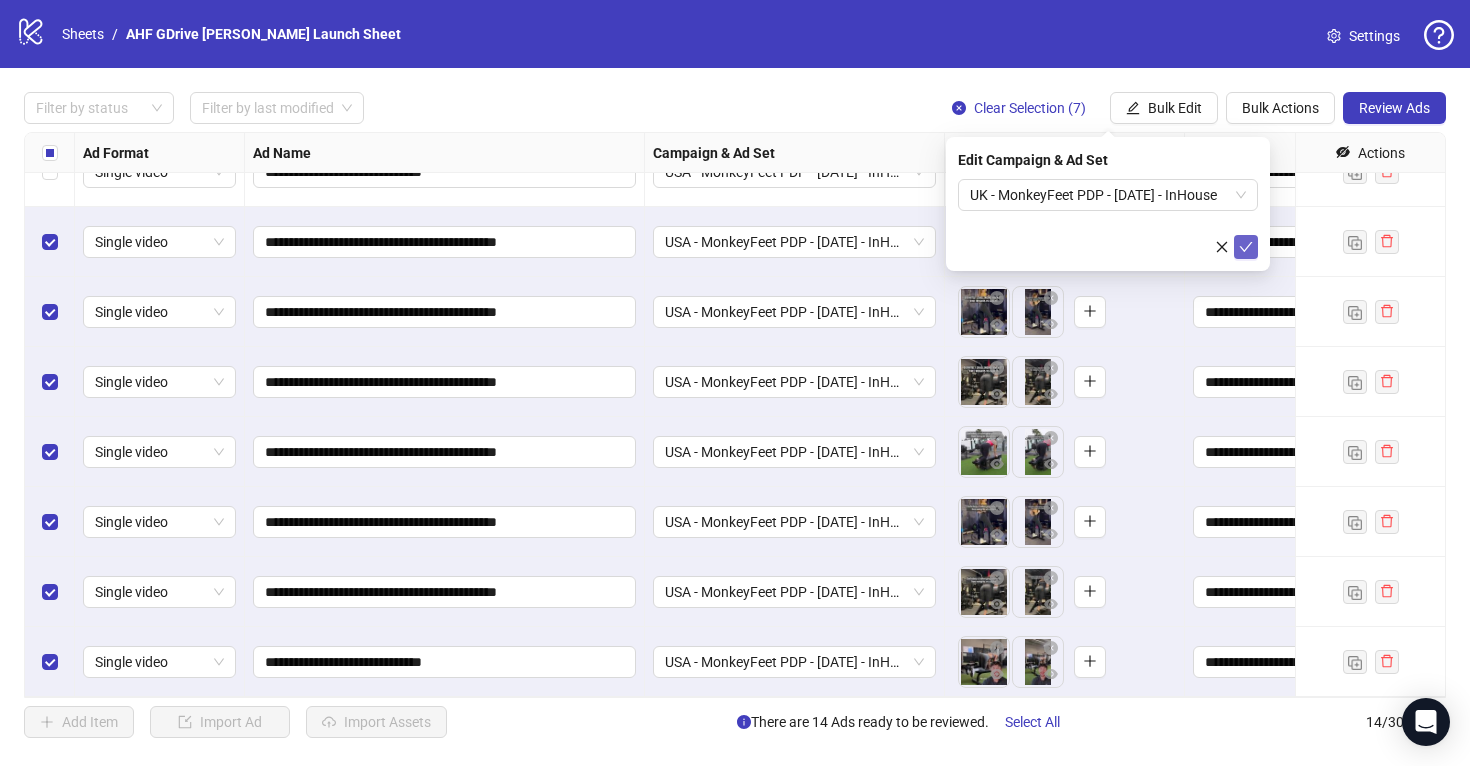 click 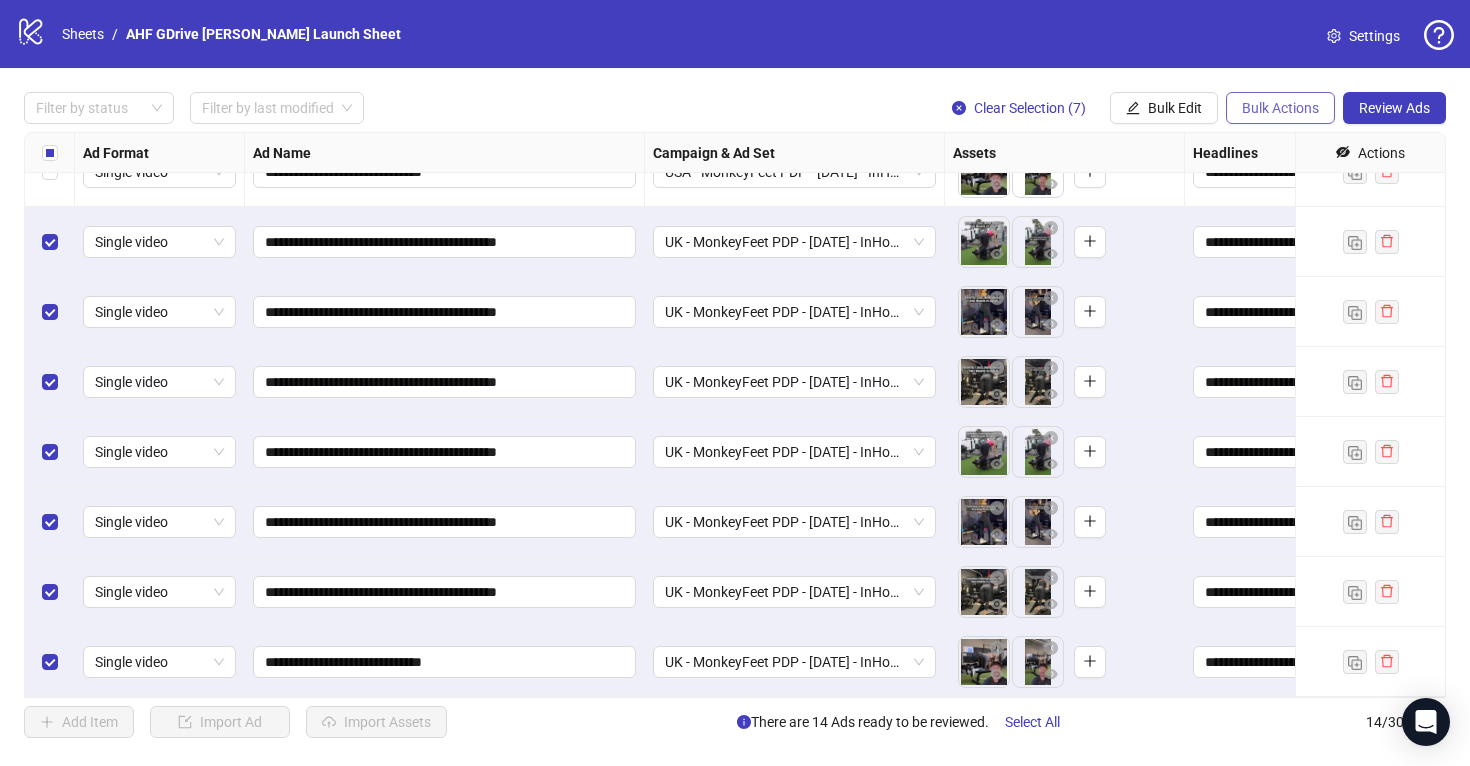 click on "Bulk Actions" at bounding box center (1280, 108) 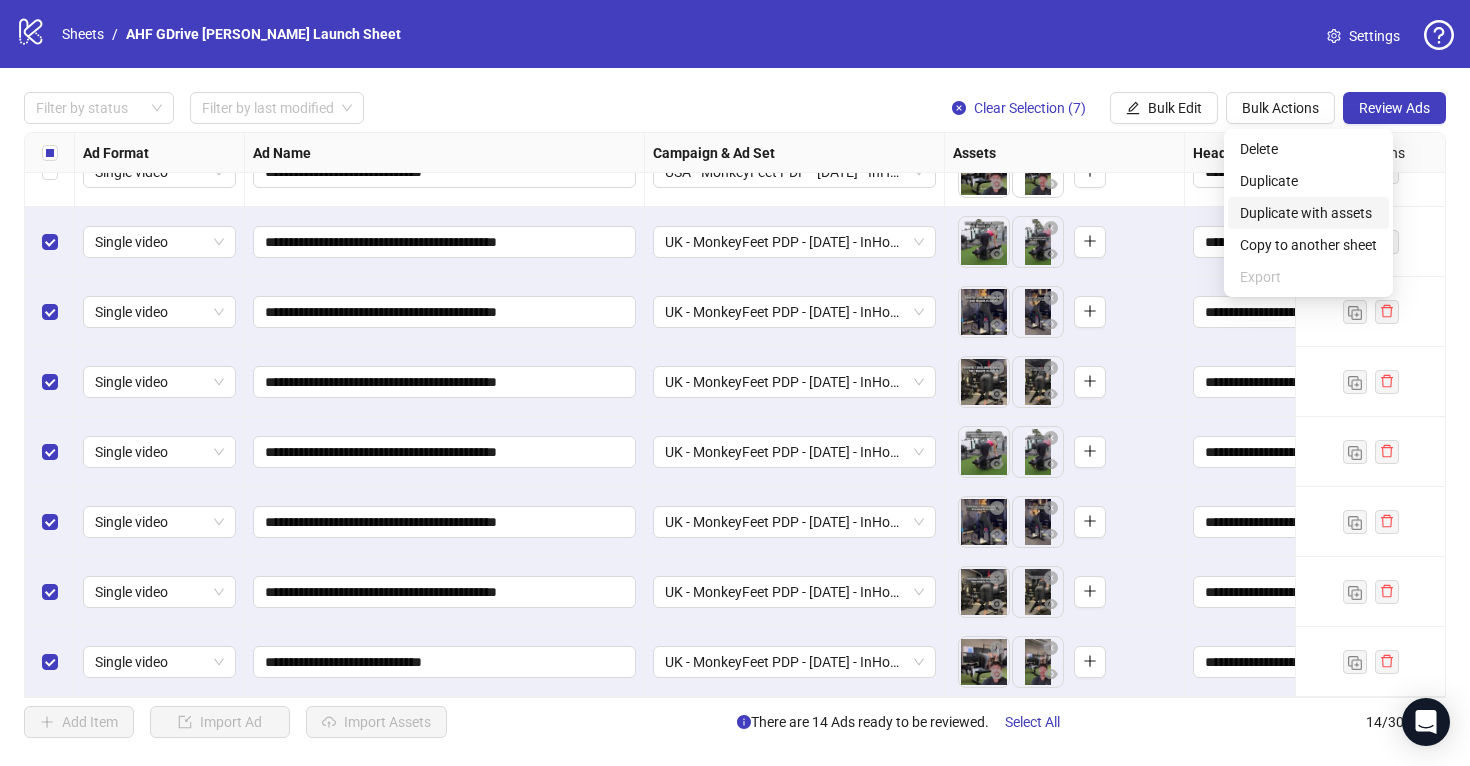 click on "Duplicate with assets" at bounding box center (1308, 213) 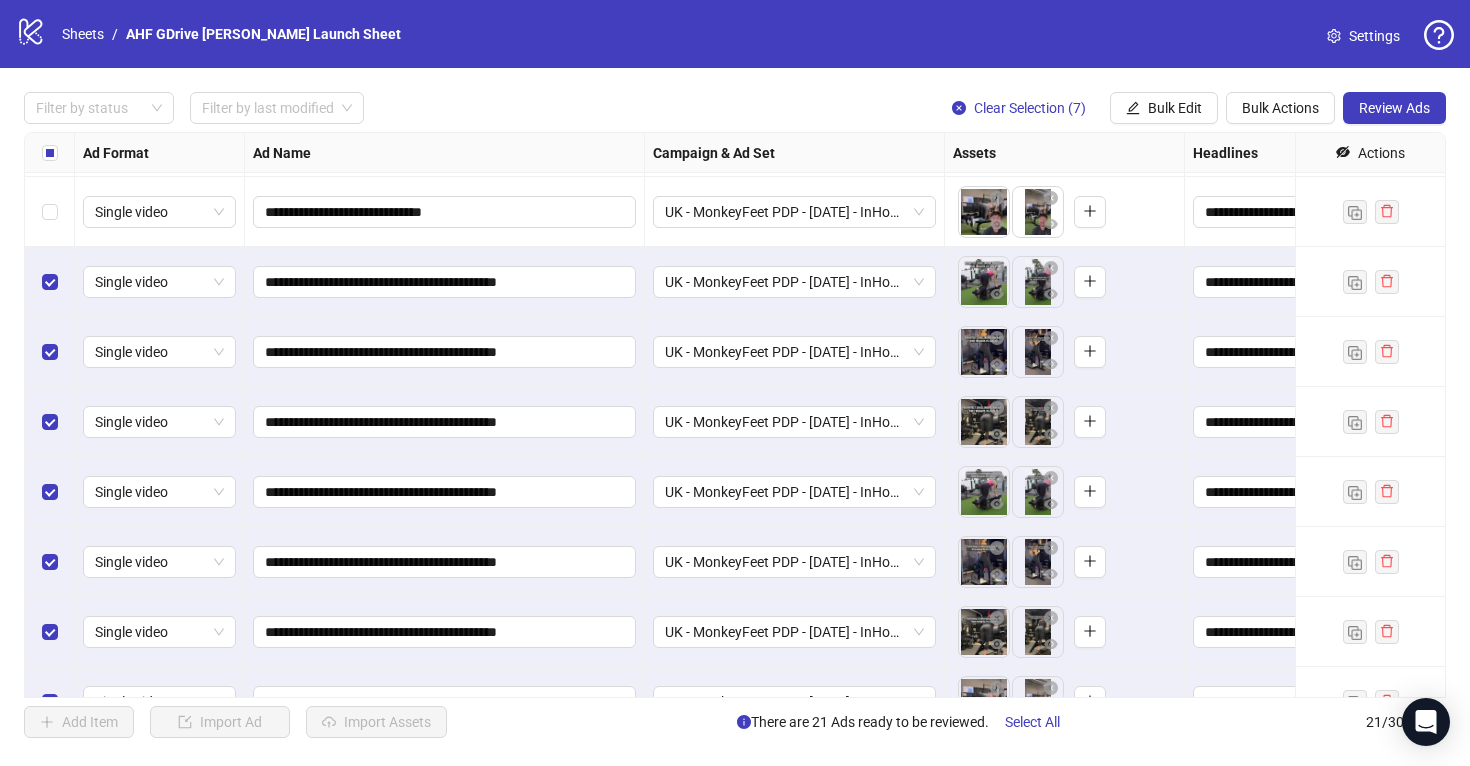 scroll, scrollTop: 946, scrollLeft: 0, axis: vertical 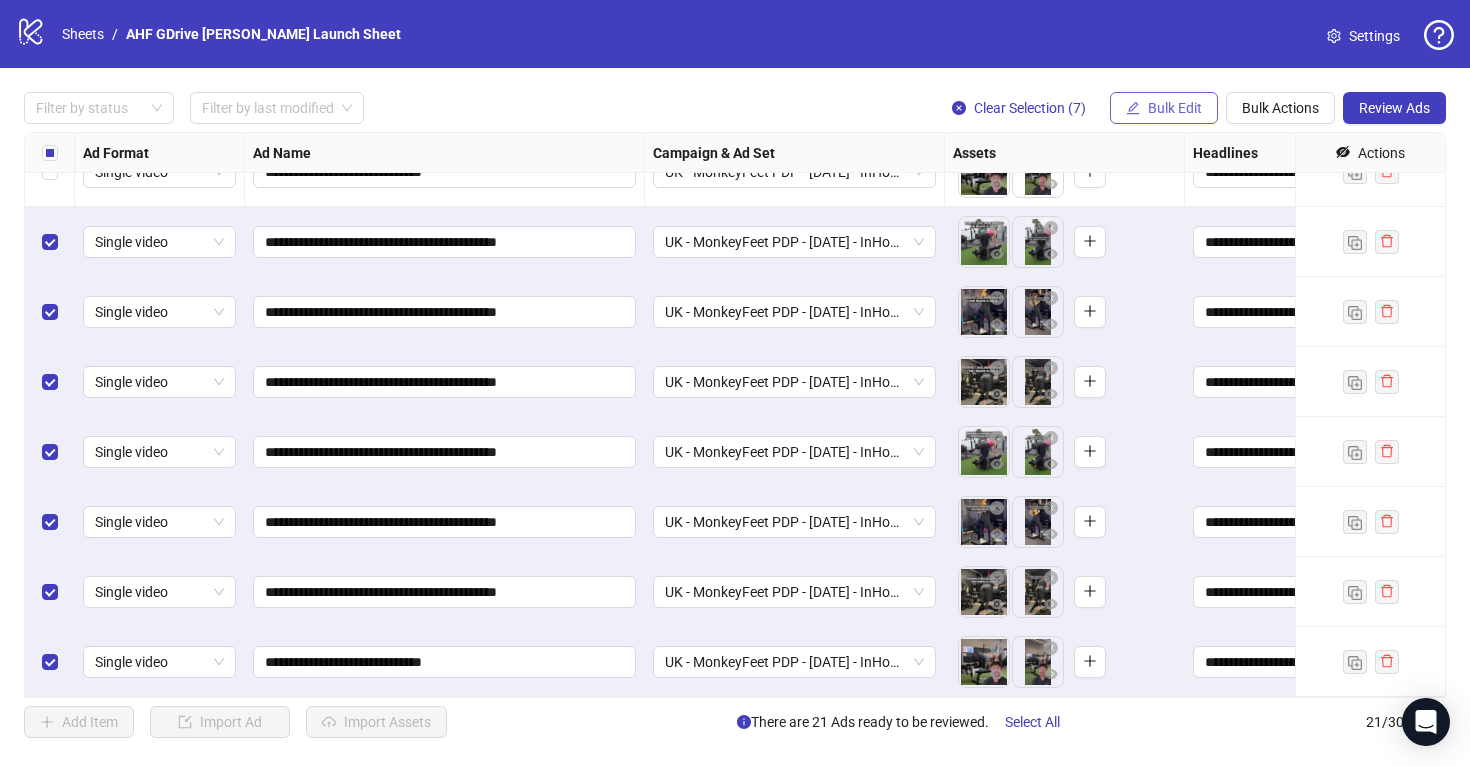 click on "Bulk Edit" at bounding box center [1175, 108] 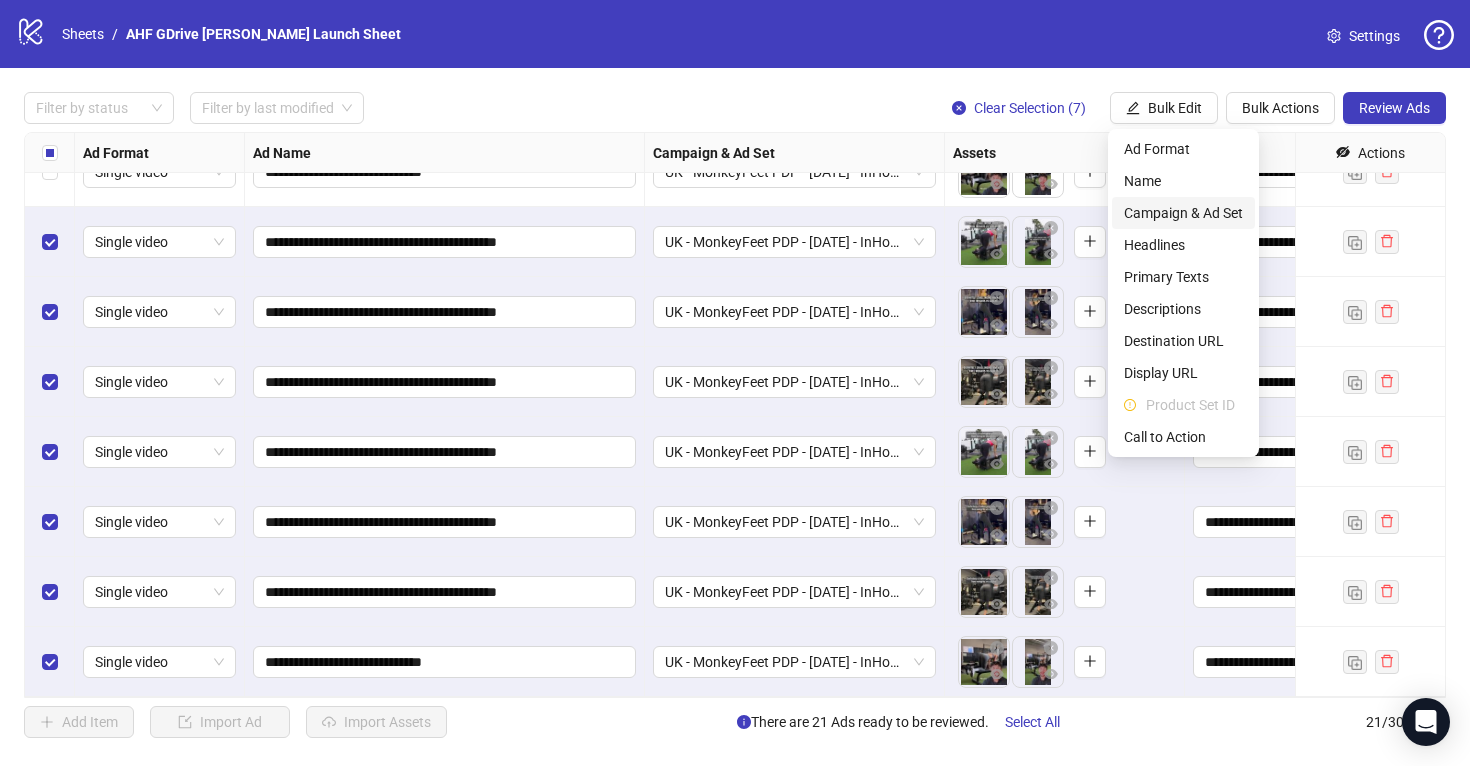click on "Campaign & Ad Set" at bounding box center [1183, 213] 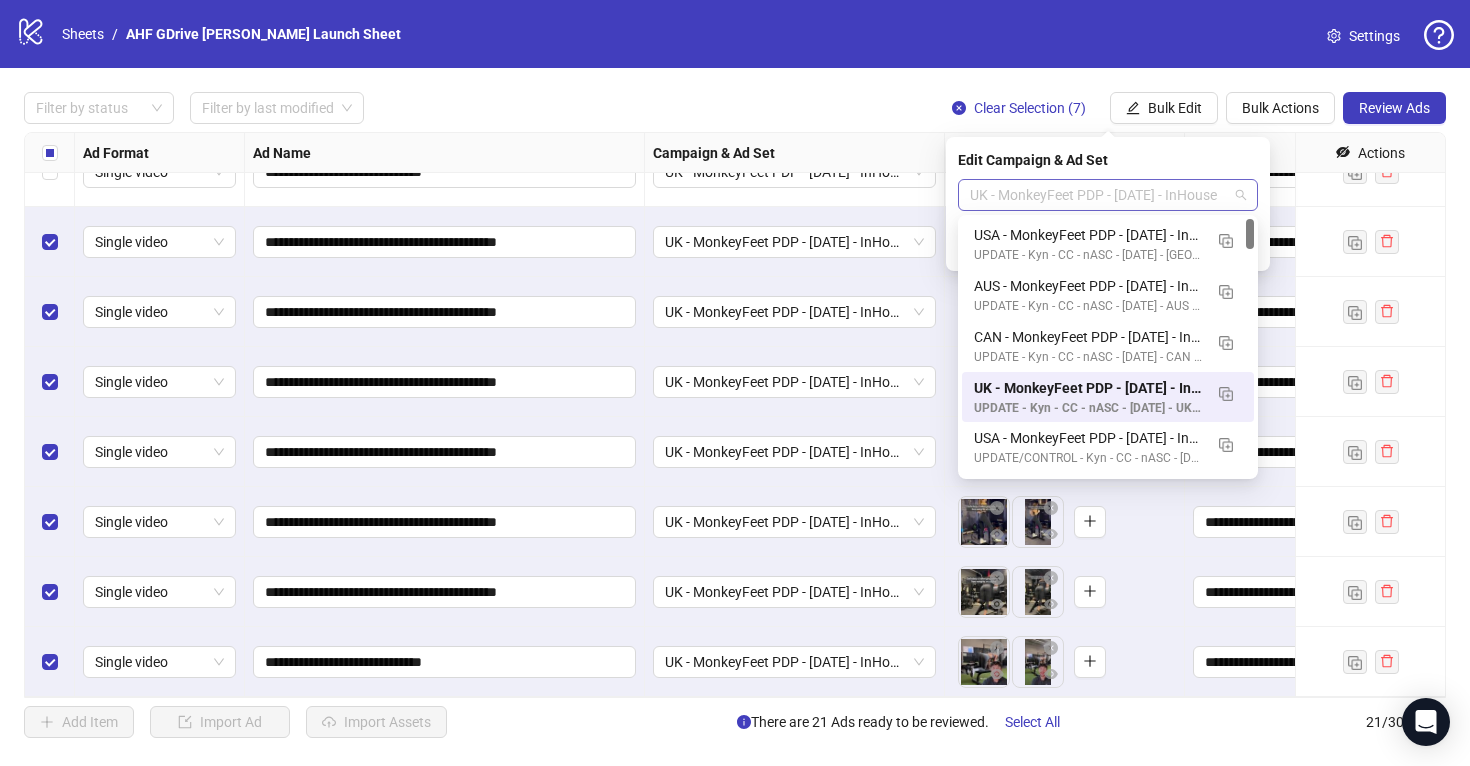 click on "UK - MonkeyFeet PDP - 7/30/25 - InHouse" at bounding box center (1108, 195) 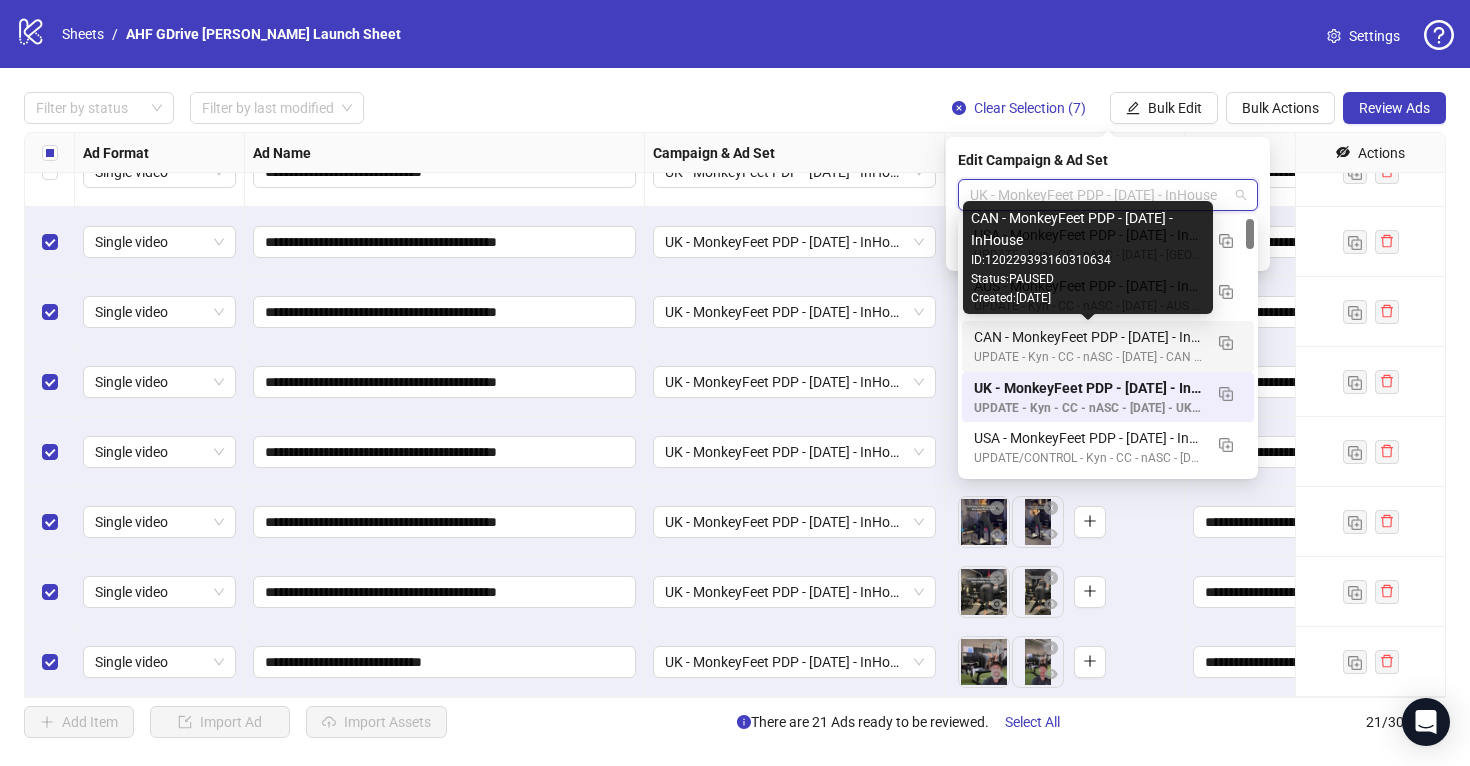 click on "CAN - MonkeyFeet PDP - 7/30/25 - InHouse" at bounding box center [1088, 337] 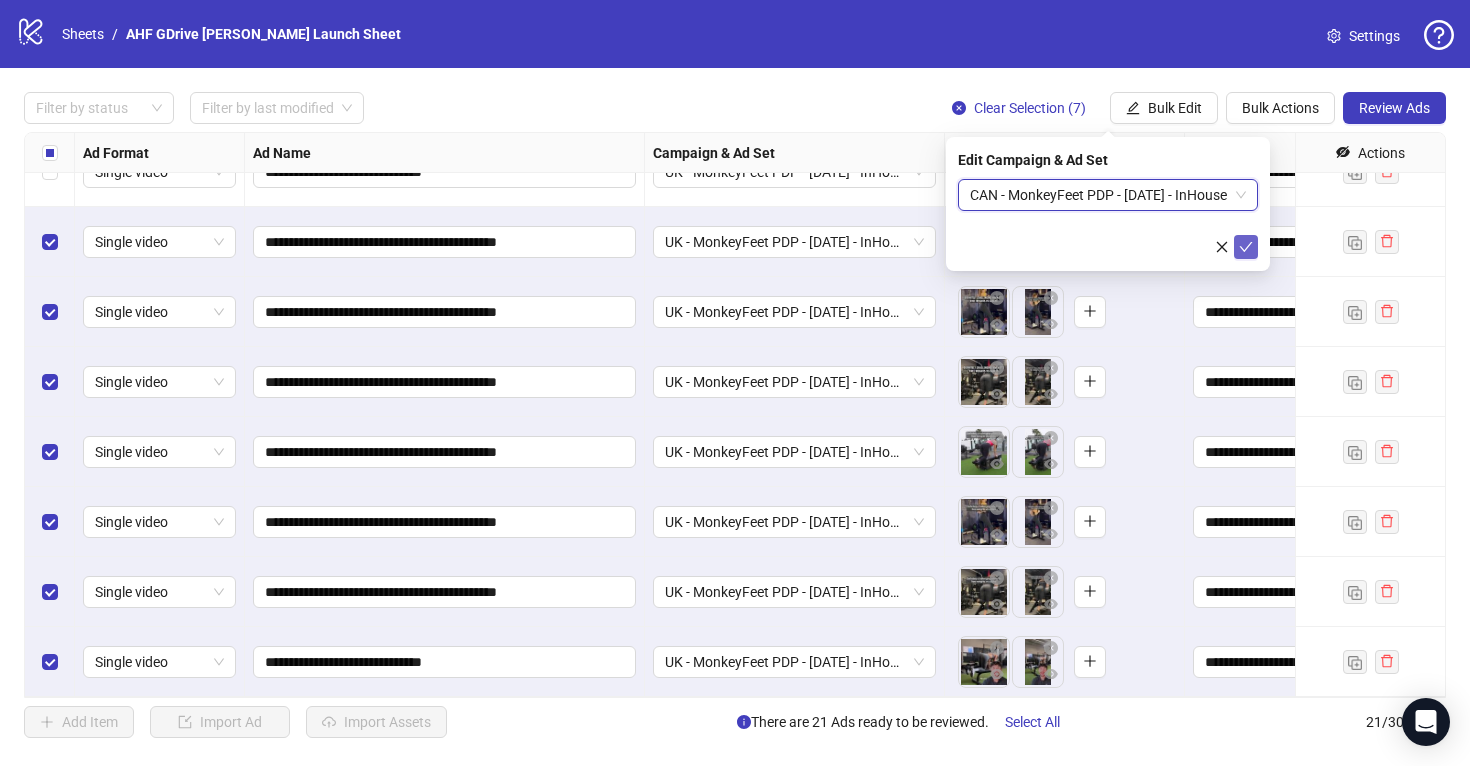 click 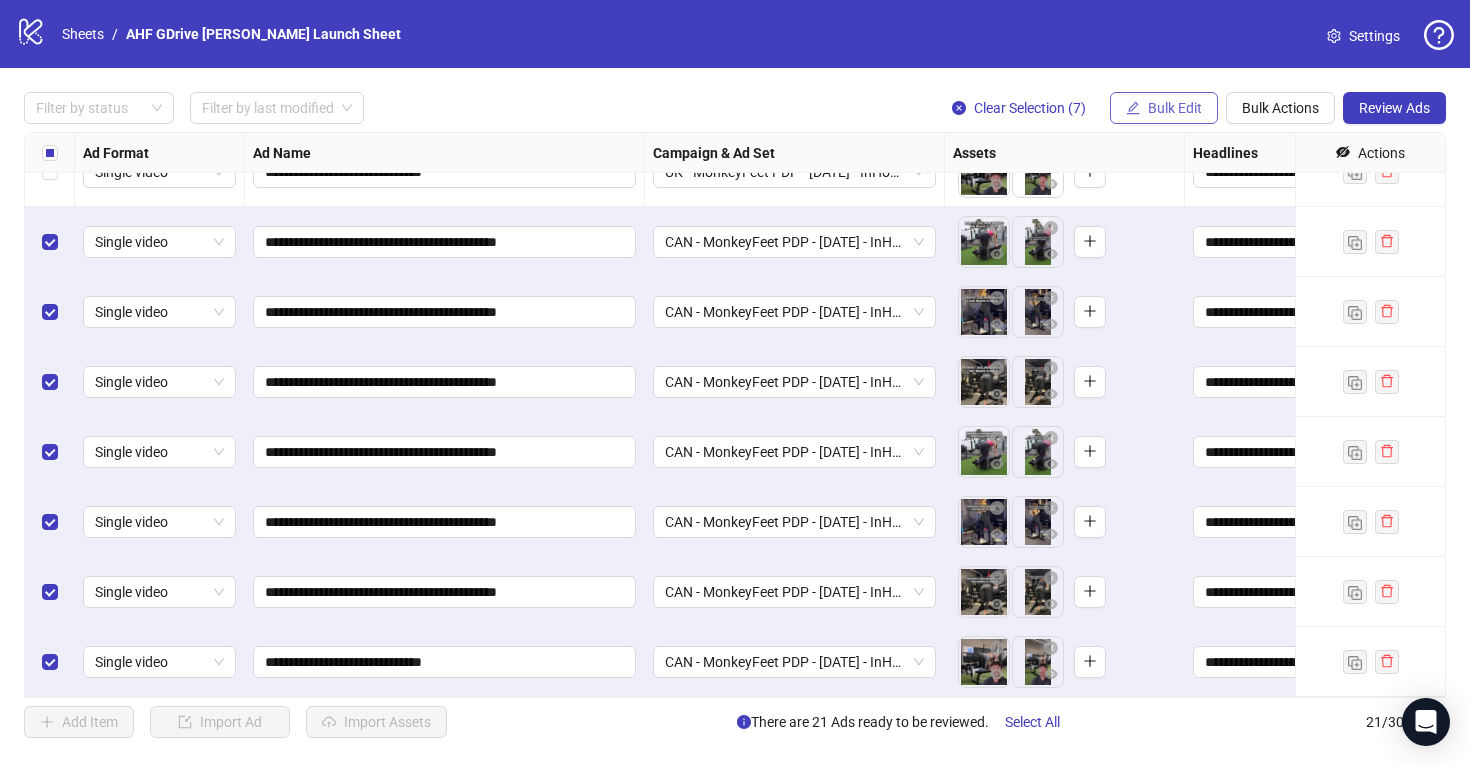 click on "Bulk Edit" at bounding box center (1164, 108) 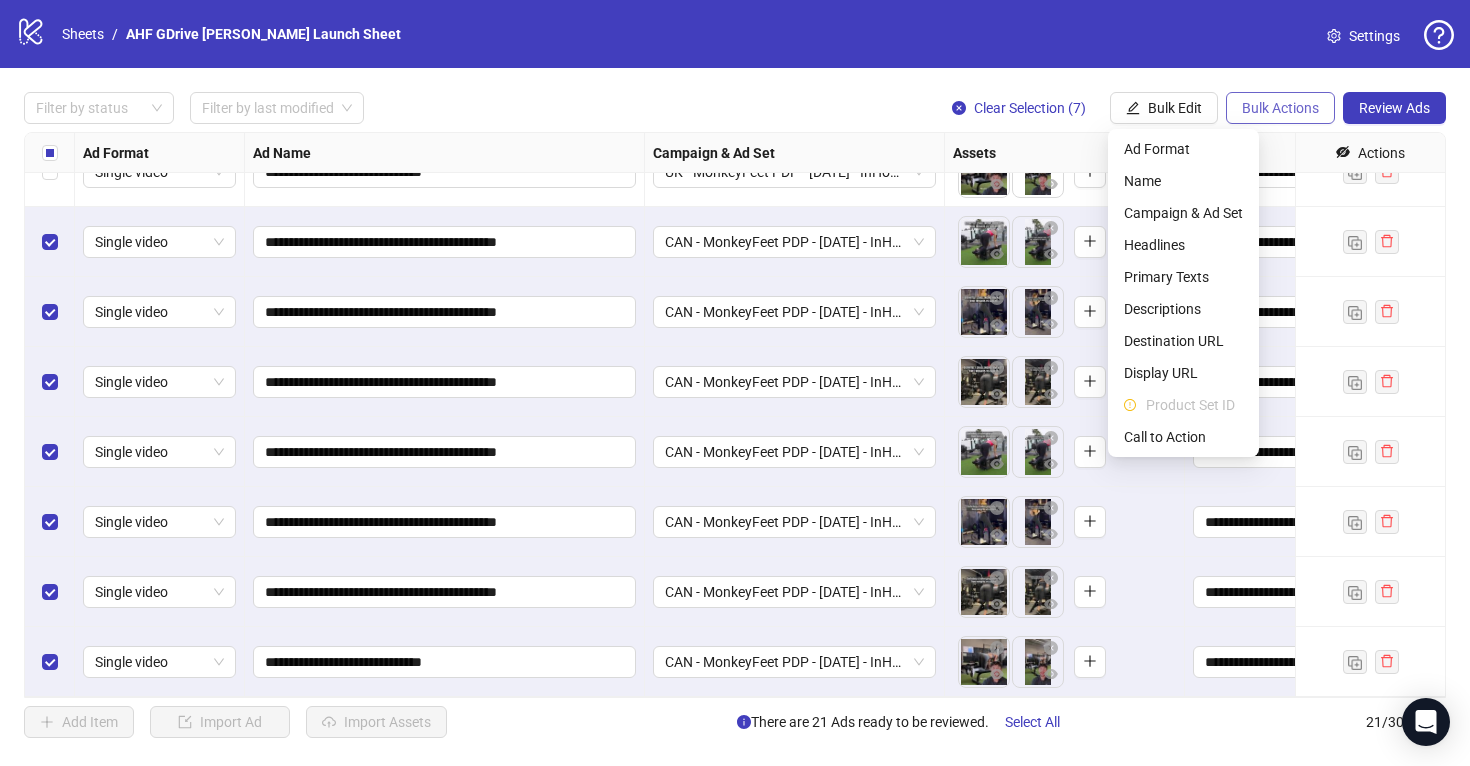 click on "Bulk Actions" at bounding box center [1280, 108] 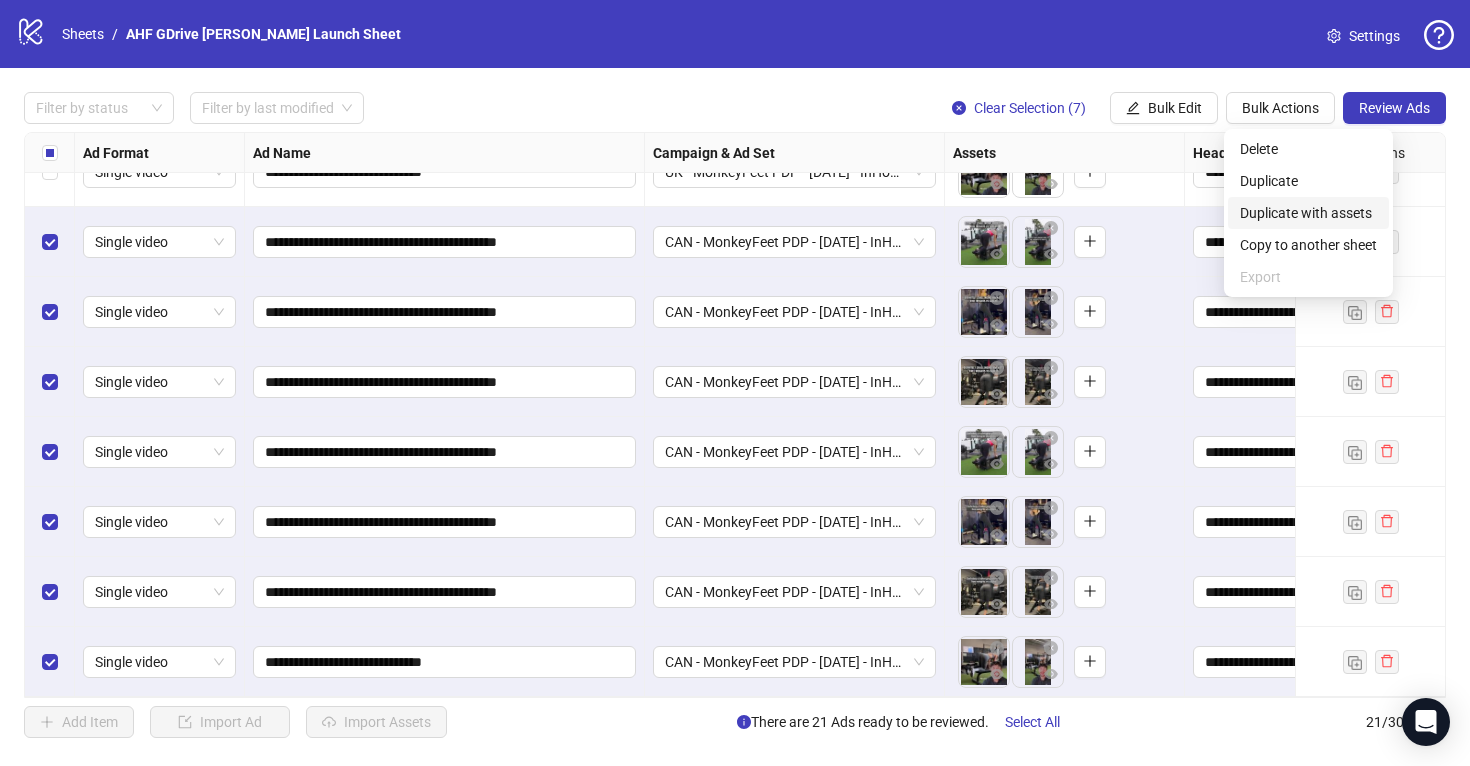 click on "Duplicate with assets" at bounding box center [1308, 213] 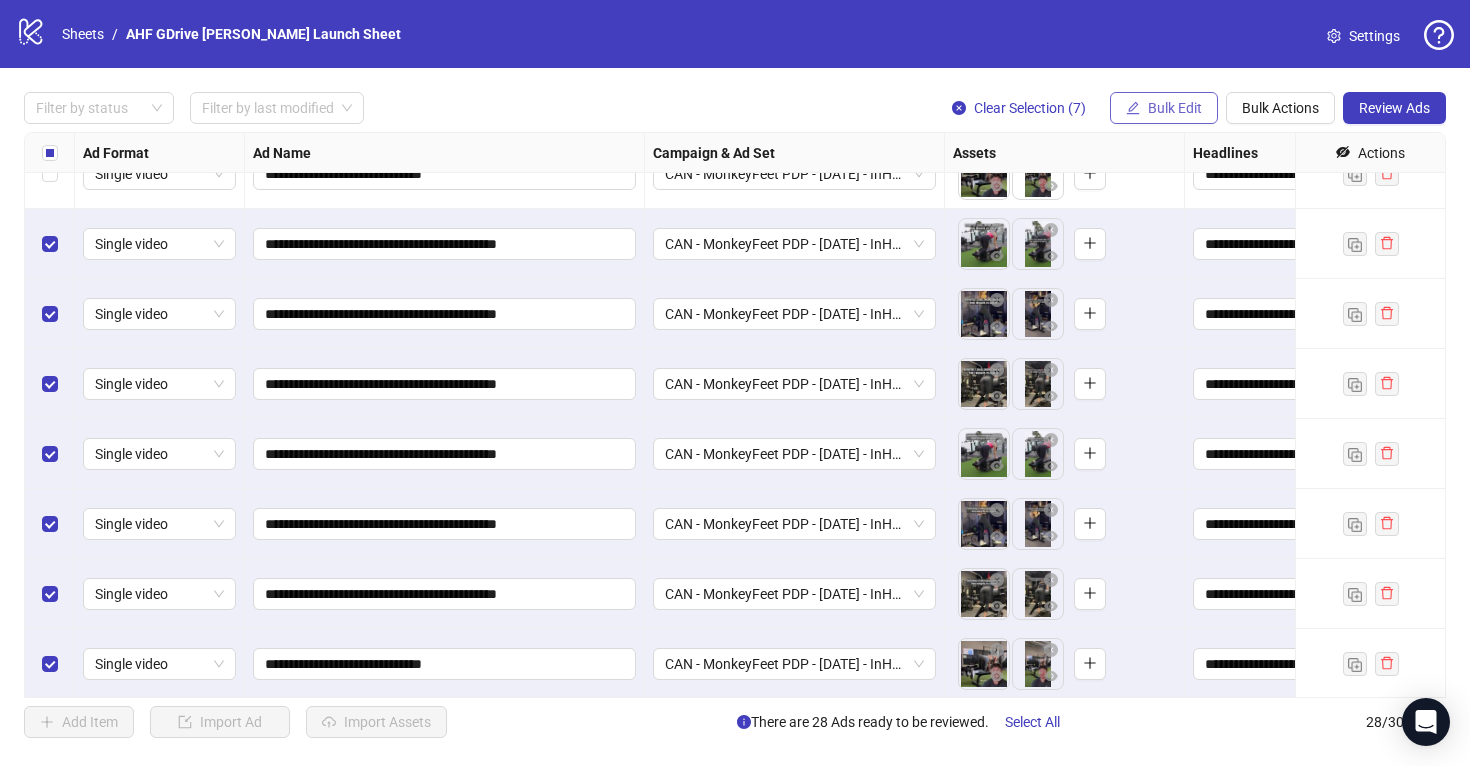 scroll, scrollTop: 1436, scrollLeft: 0, axis: vertical 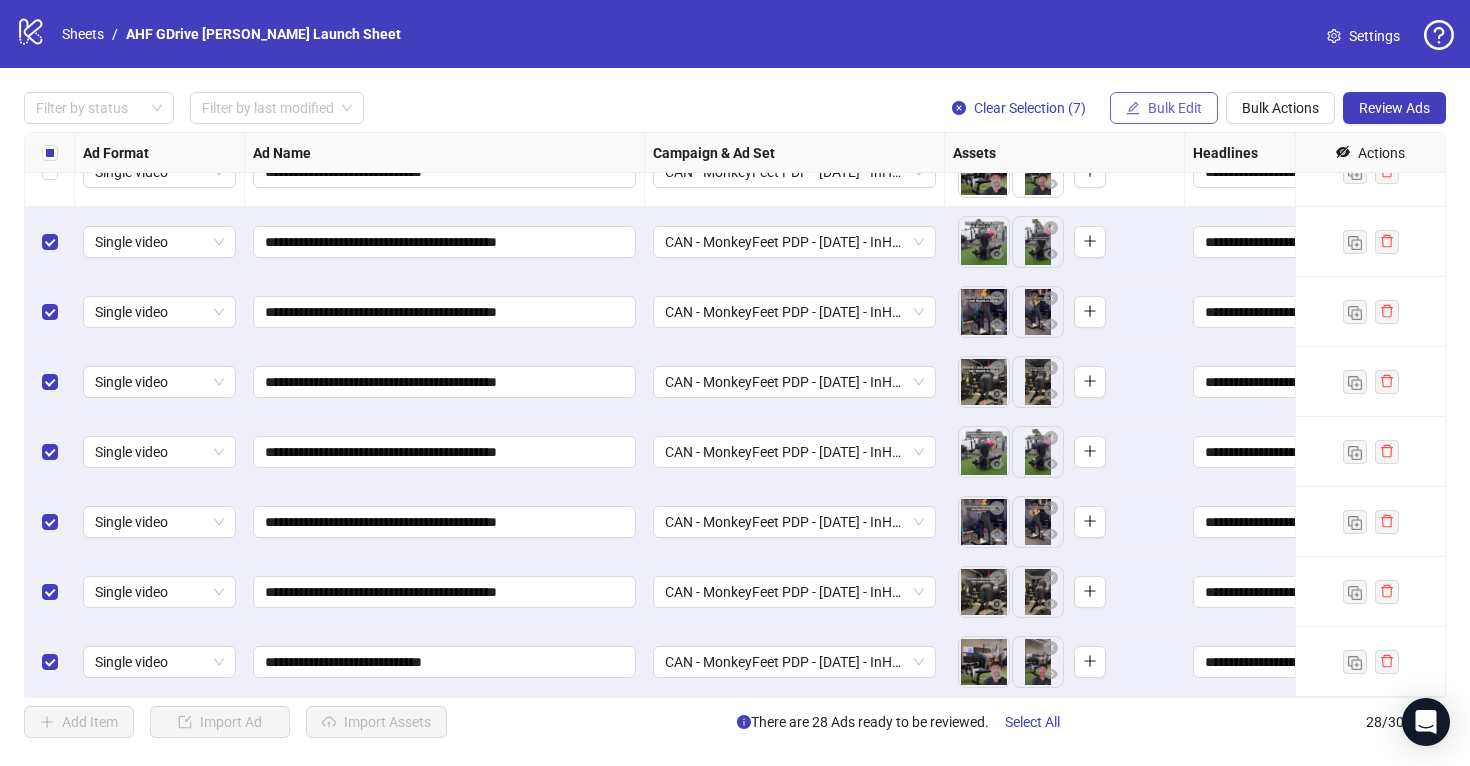 click on "Bulk Edit" at bounding box center [1175, 108] 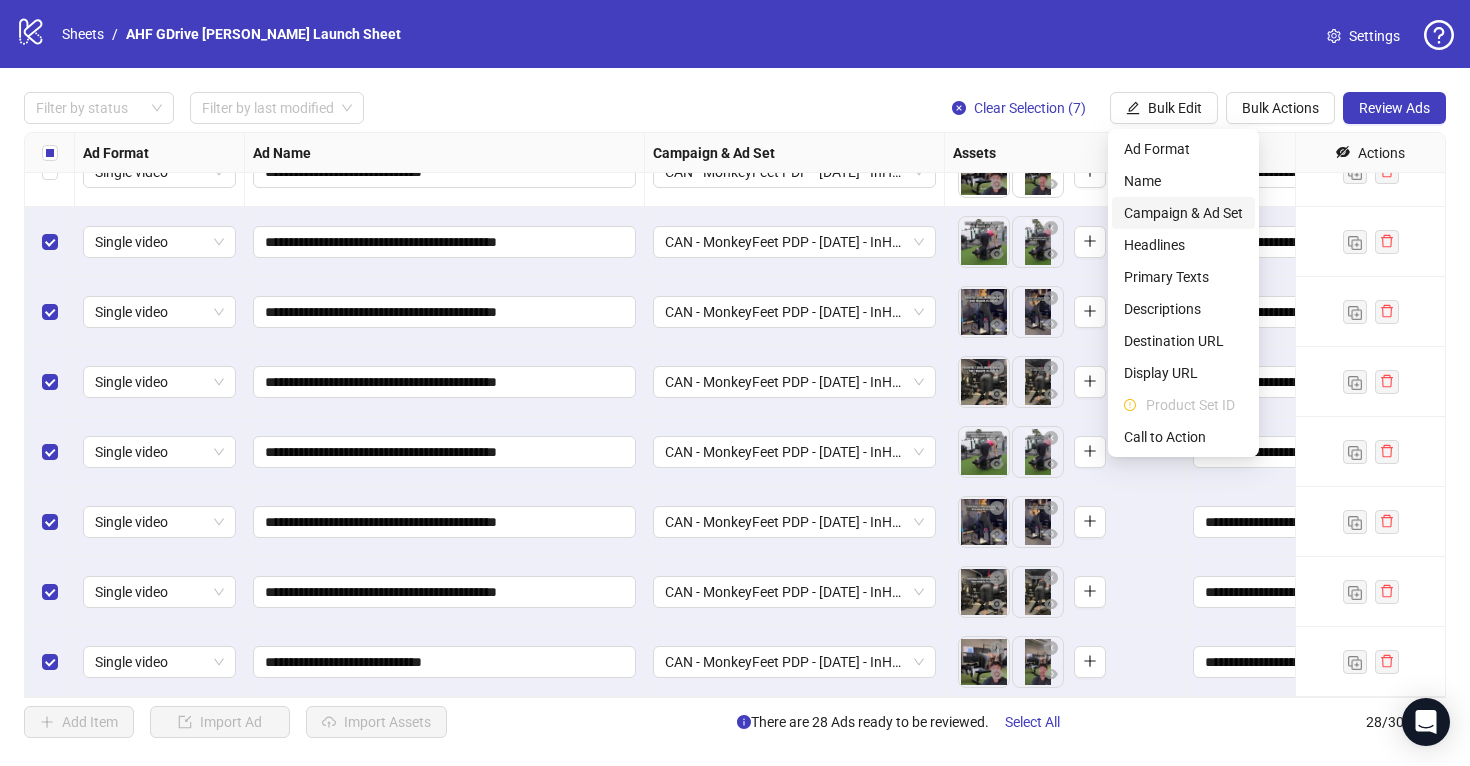 click on "Campaign & Ad Set" at bounding box center [1183, 213] 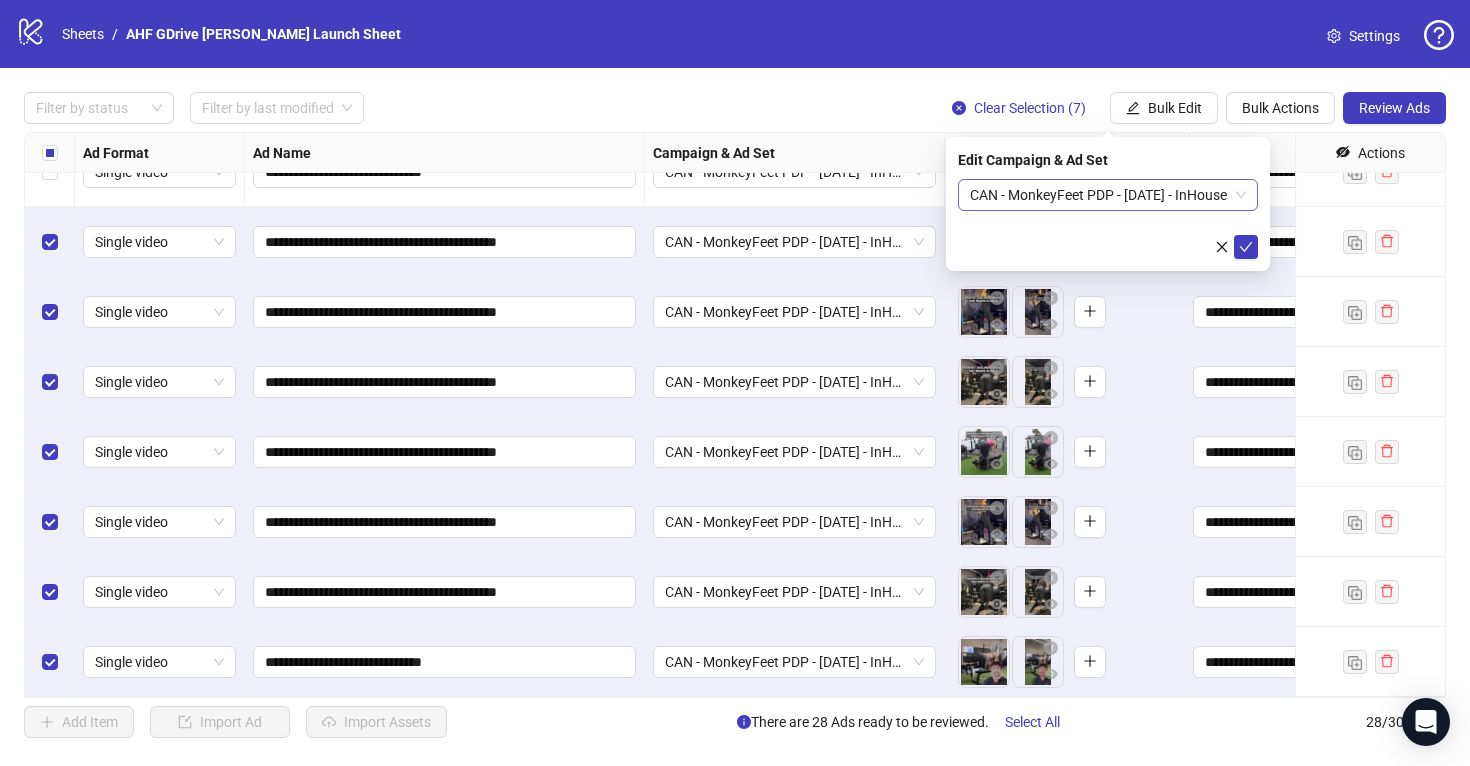 click on "CAN - MonkeyFeet PDP - 7/30/25 - InHouse" at bounding box center [1108, 195] 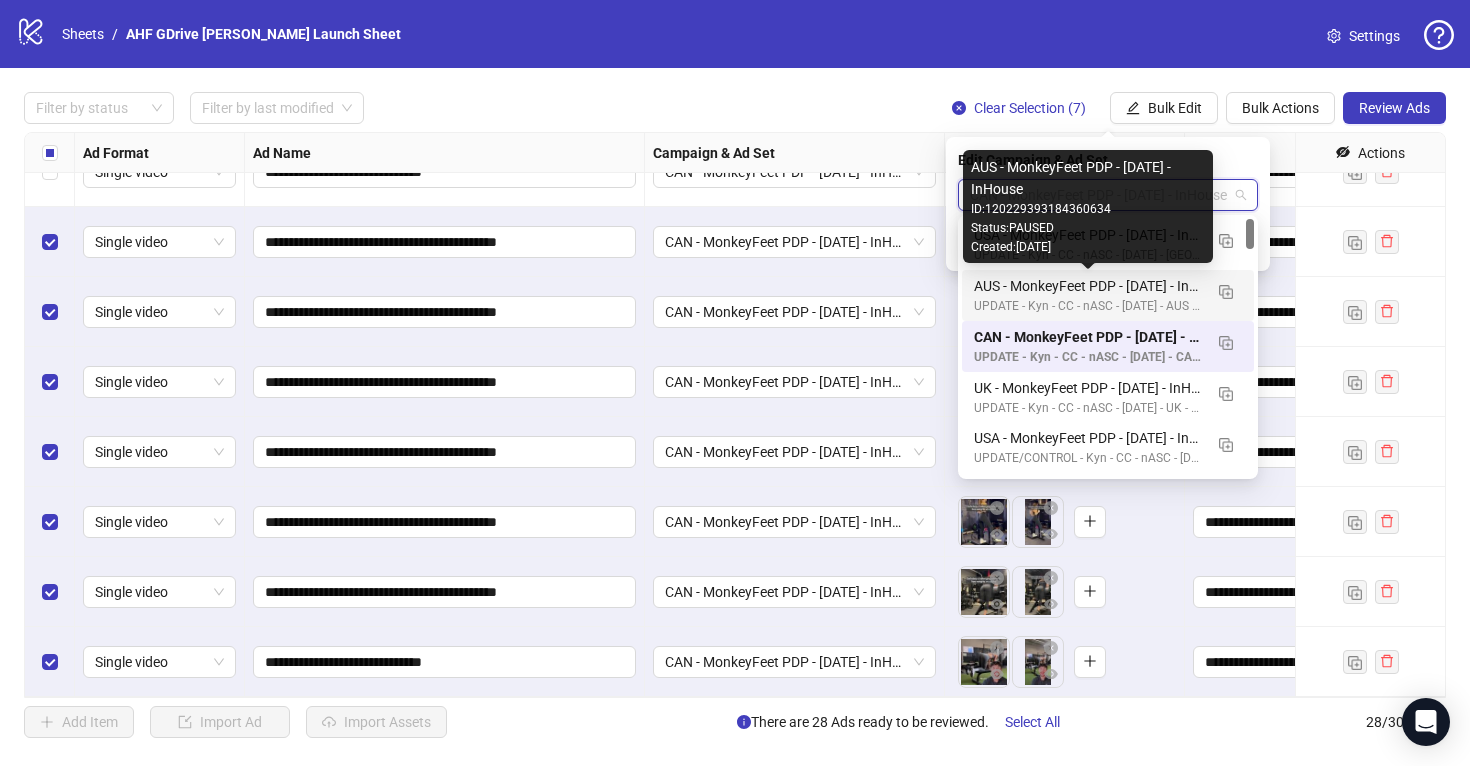 click on "AUS - MonkeyFeet PDP - 7/30/25 - InHouse" at bounding box center [1088, 286] 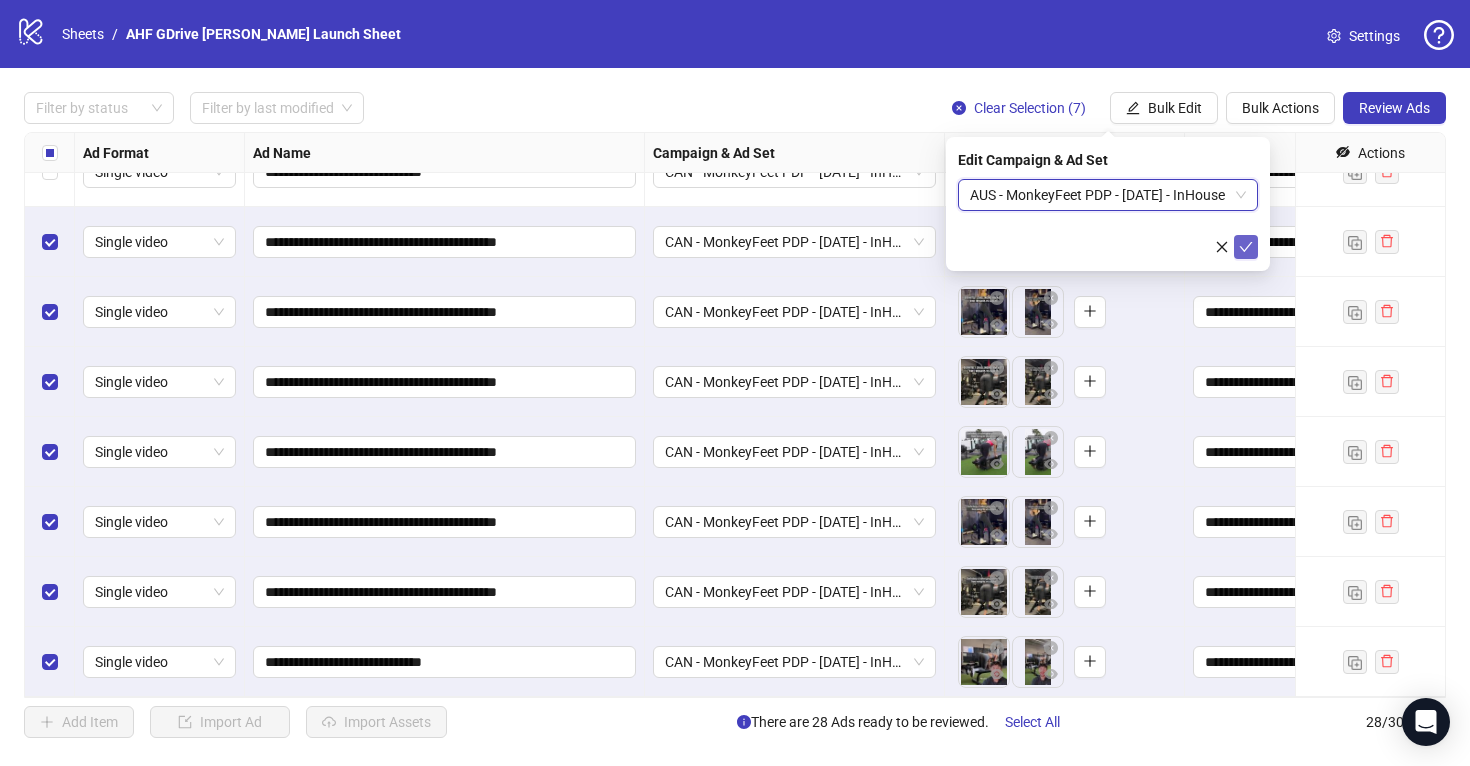 click 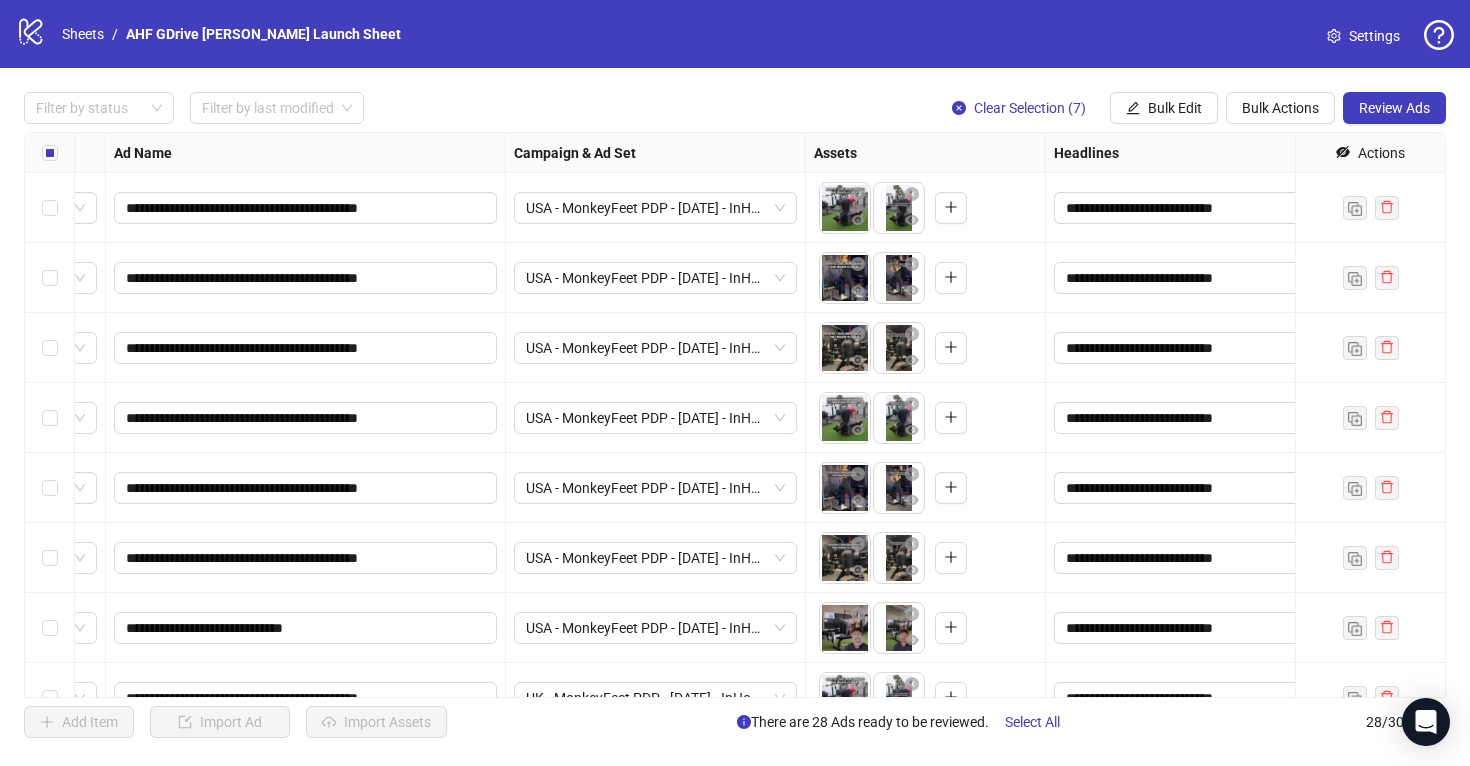 scroll, scrollTop: 0, scrollLeft: 0, axis: both 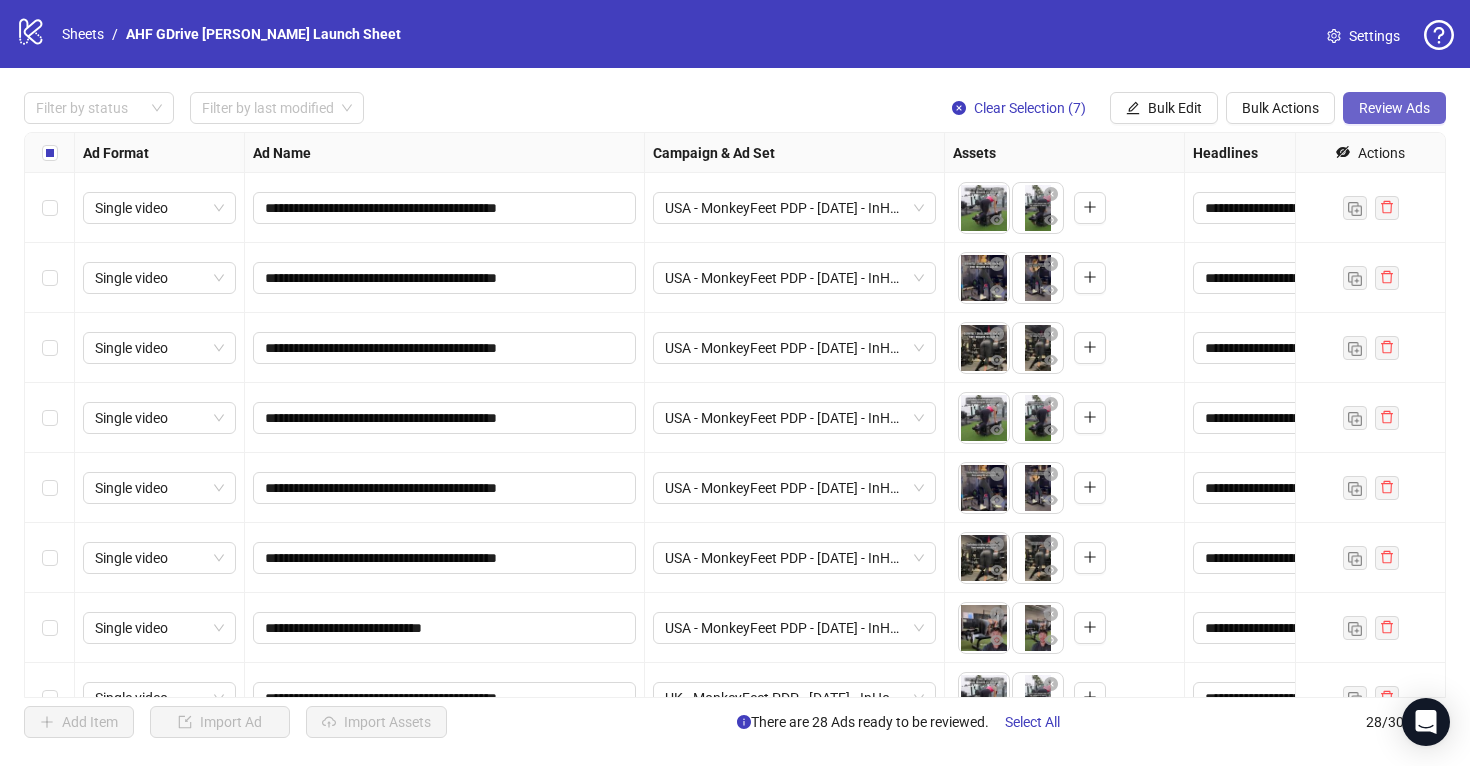 click on "Review Ads" at bounding box center [1394, 108] 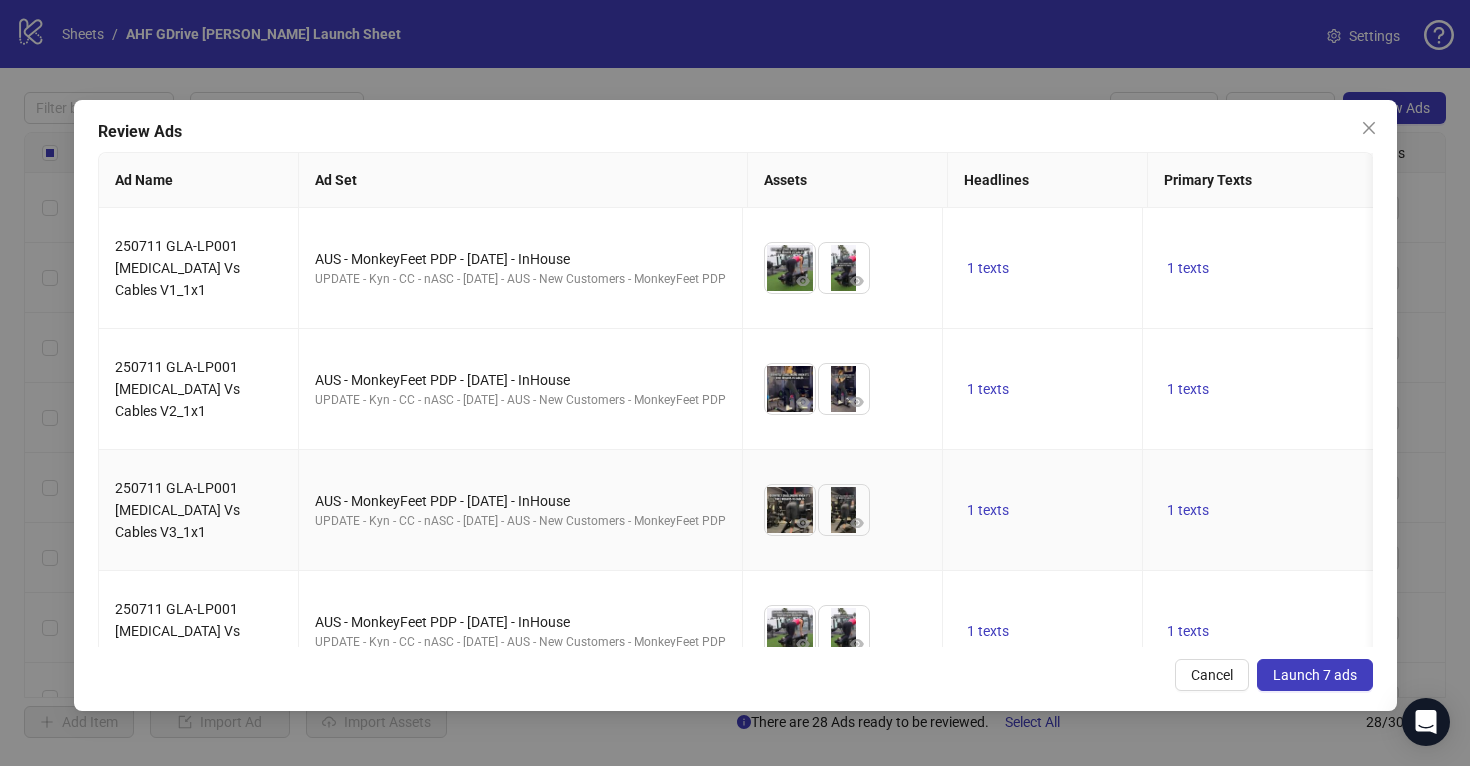 scroll, scrollTop: 407, scrollLeft: 0, axis: vertical 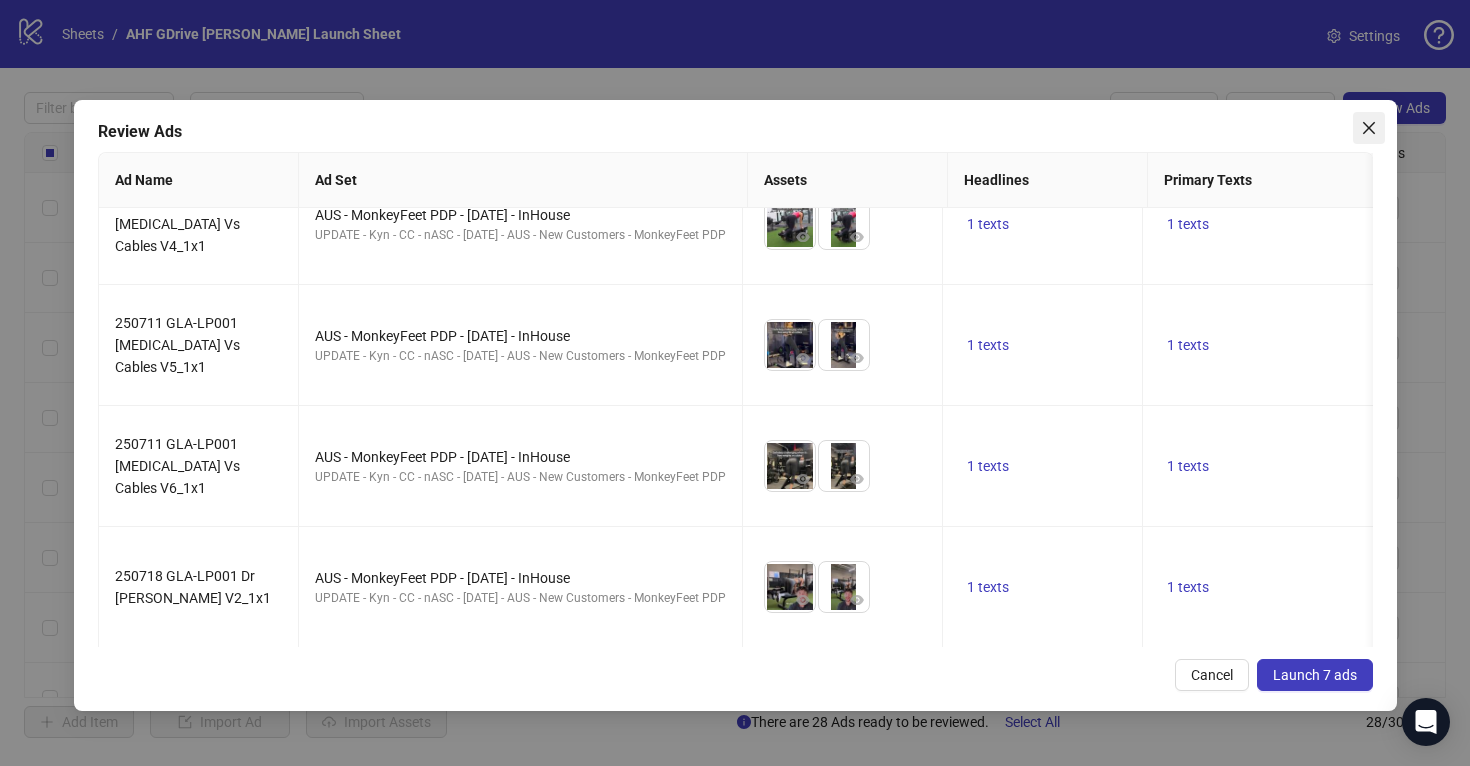click 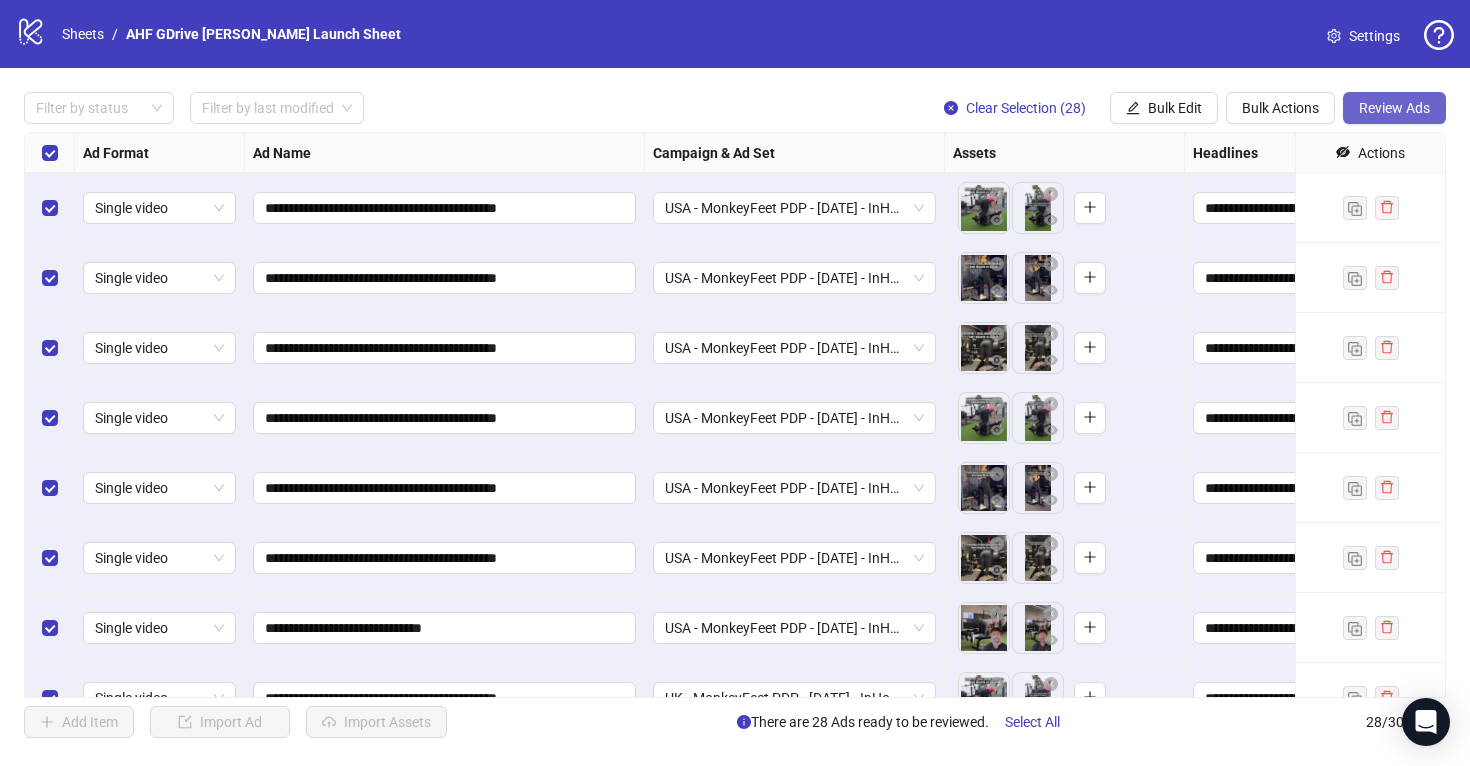 click on "Review Ads" at bounding box center (1394, 108) 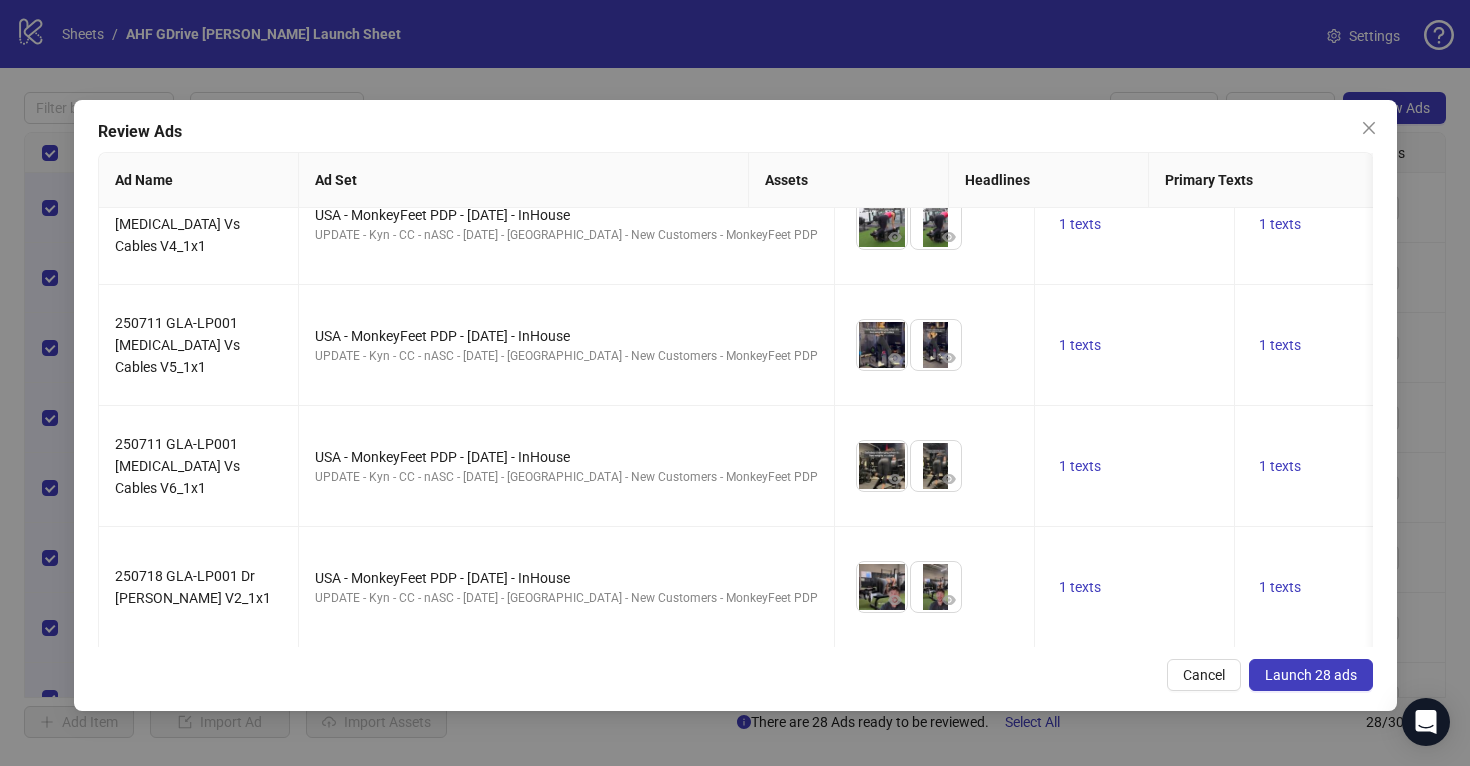 click on "Launch 28 ads" at bounding box center [1311, 675] 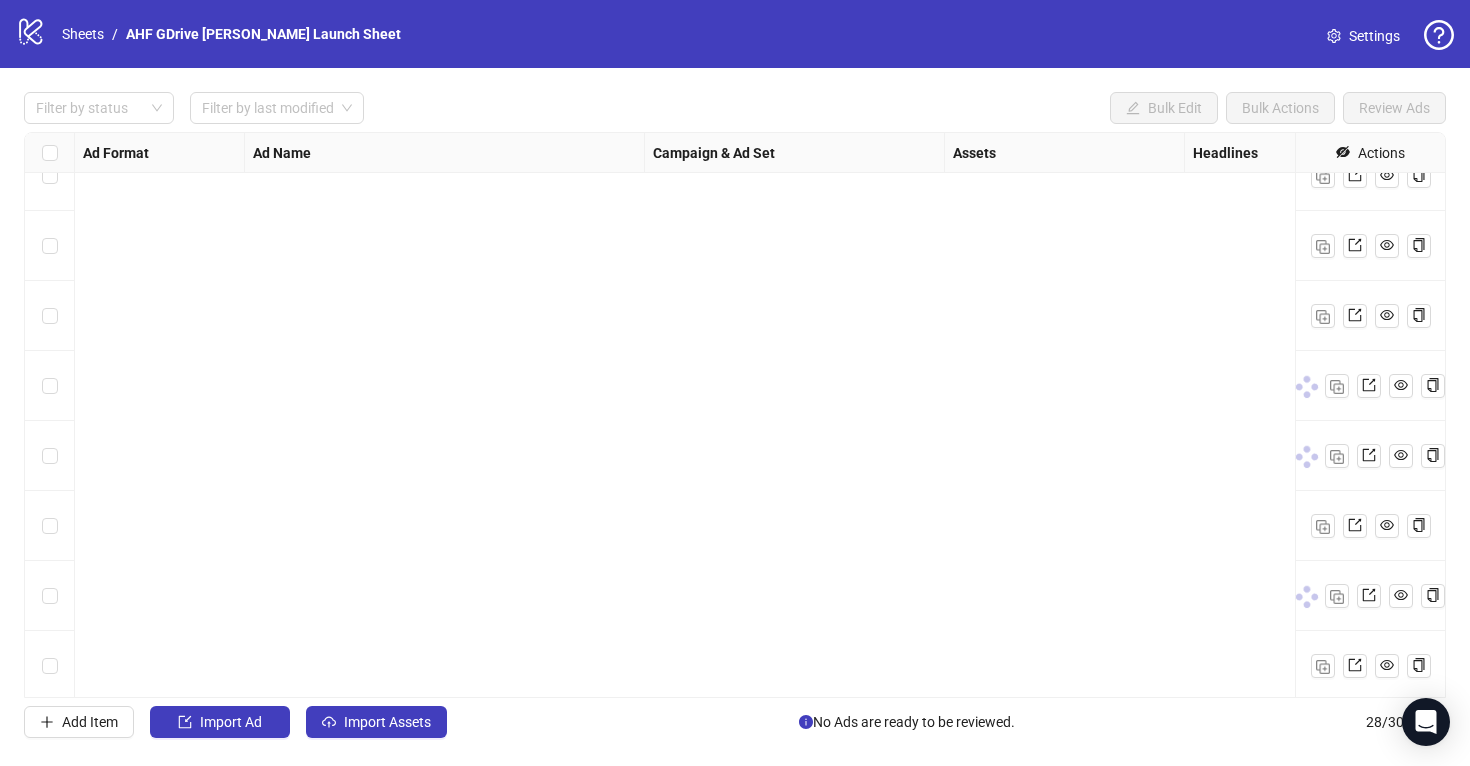 scroll, scrollTop: 1436, scrollLeft: 0, axis: vertical 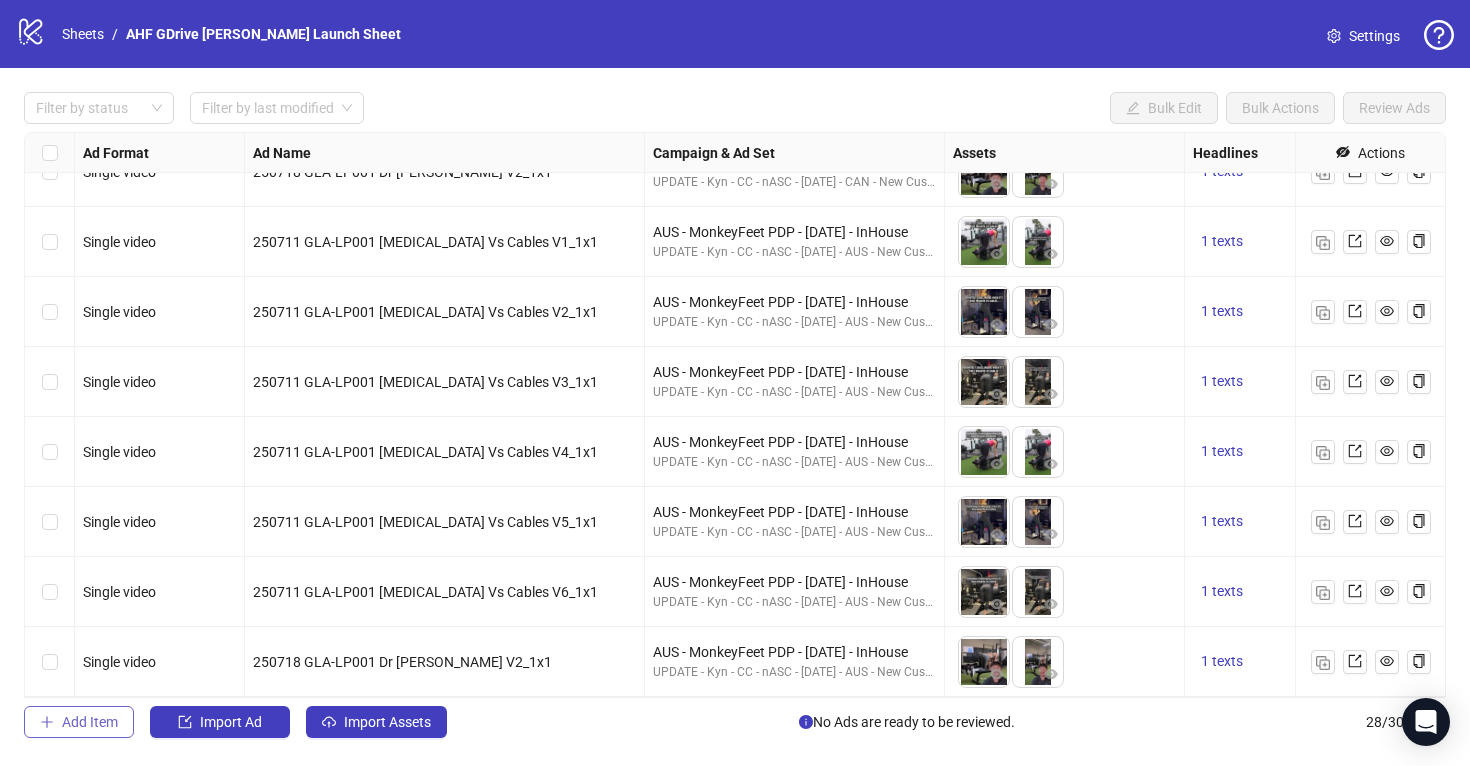 click on "Add Item" at bounding box center [90, 722] 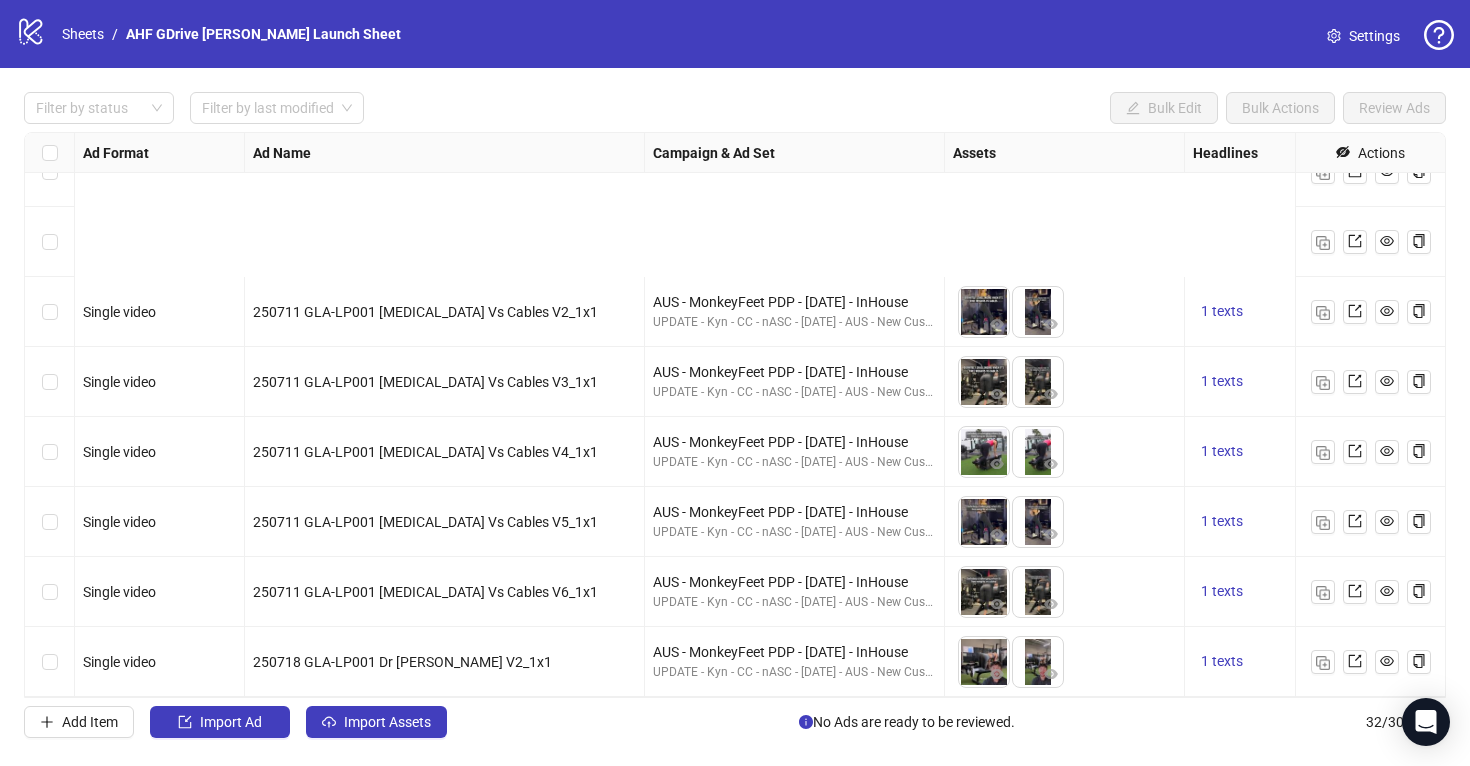 scroll, scrollTop: 1716, scrollLeft: 0, axis: vertical 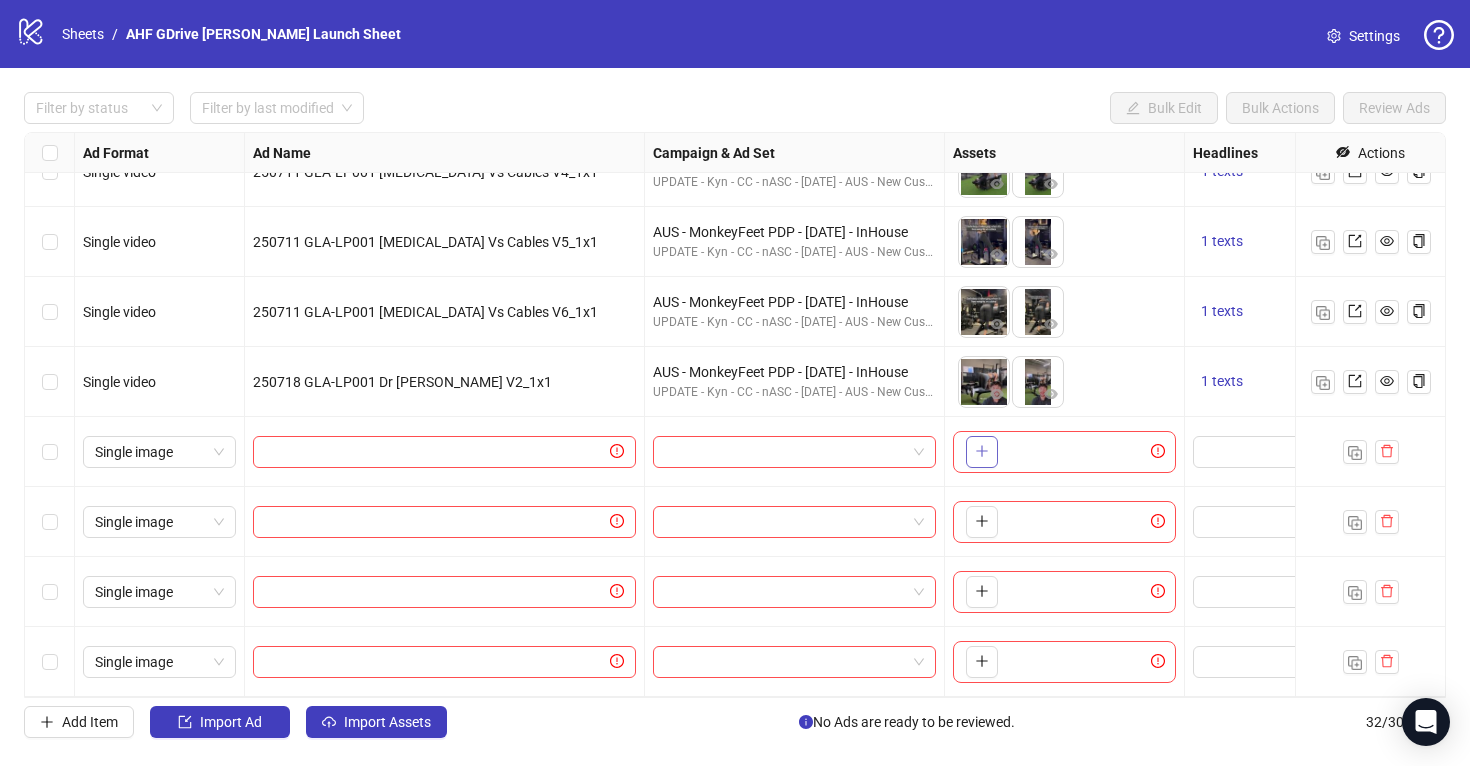 click 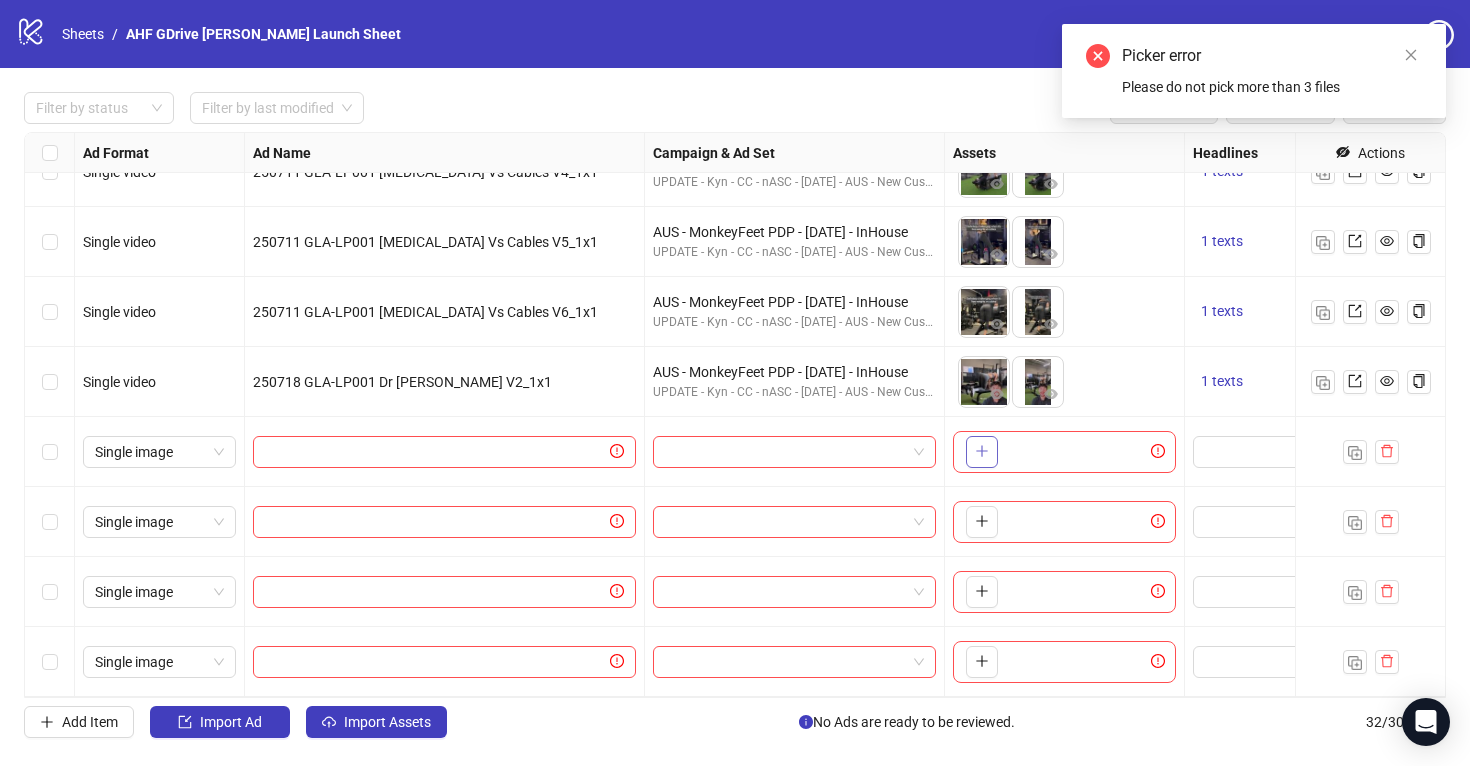click 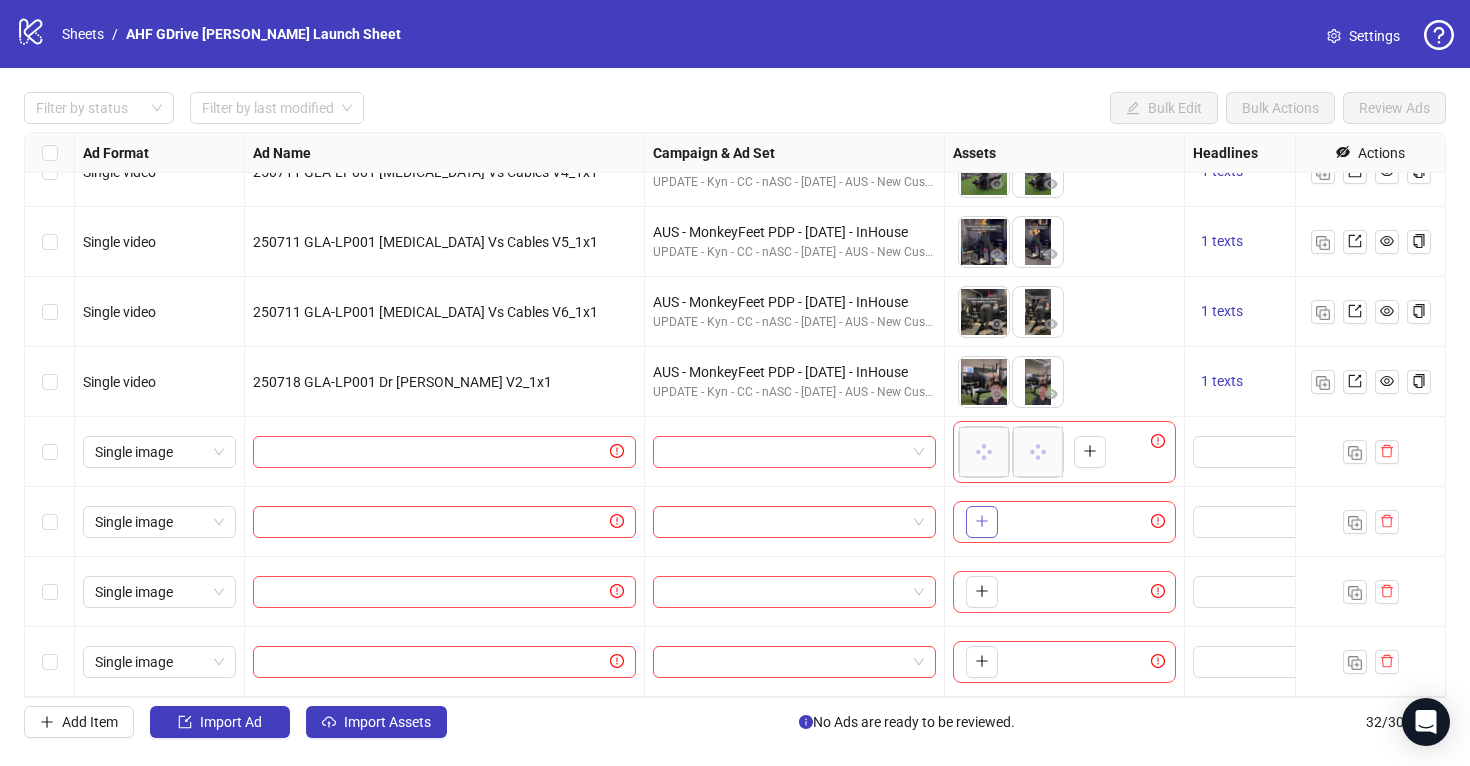 click 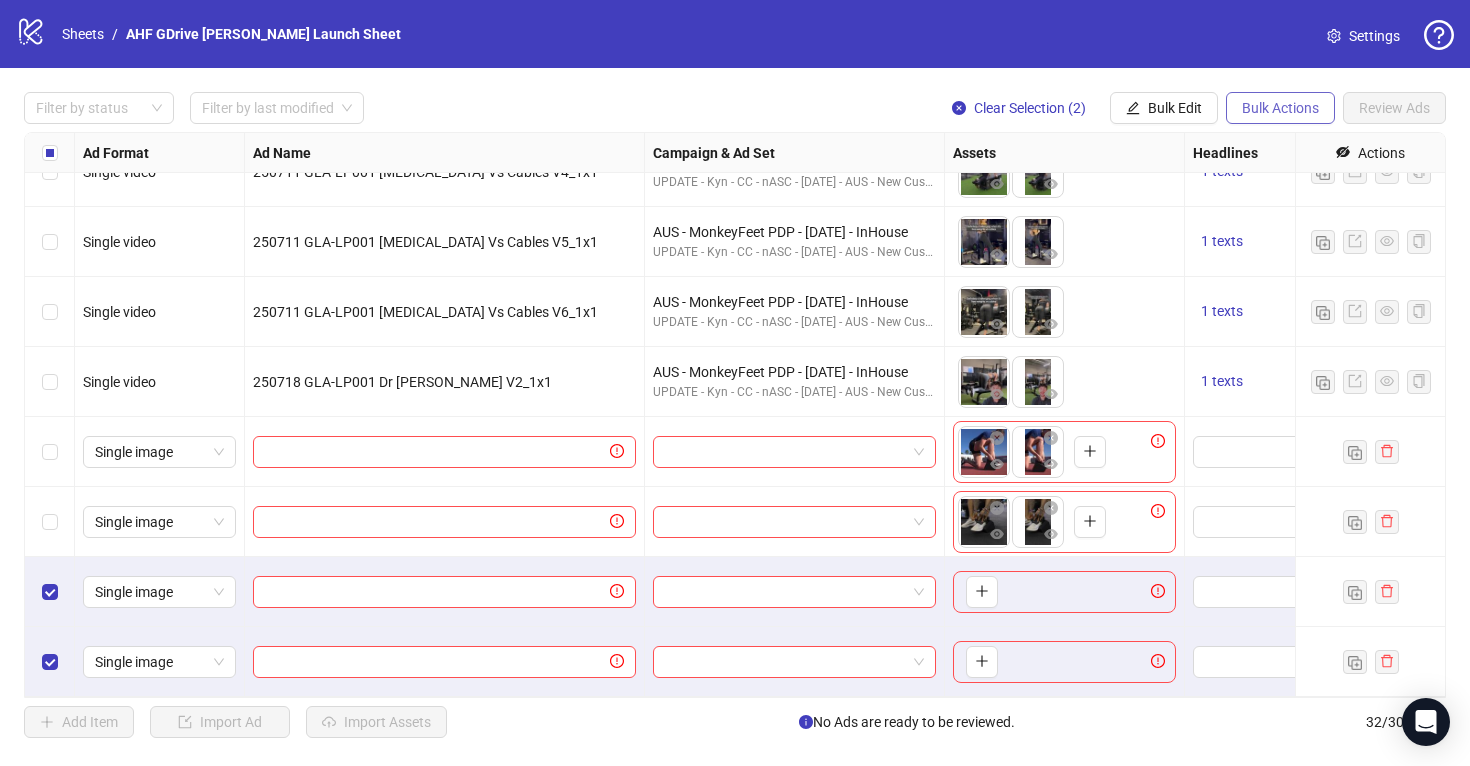 click on "Bulk Actions" at bounding box center [1280, 108] 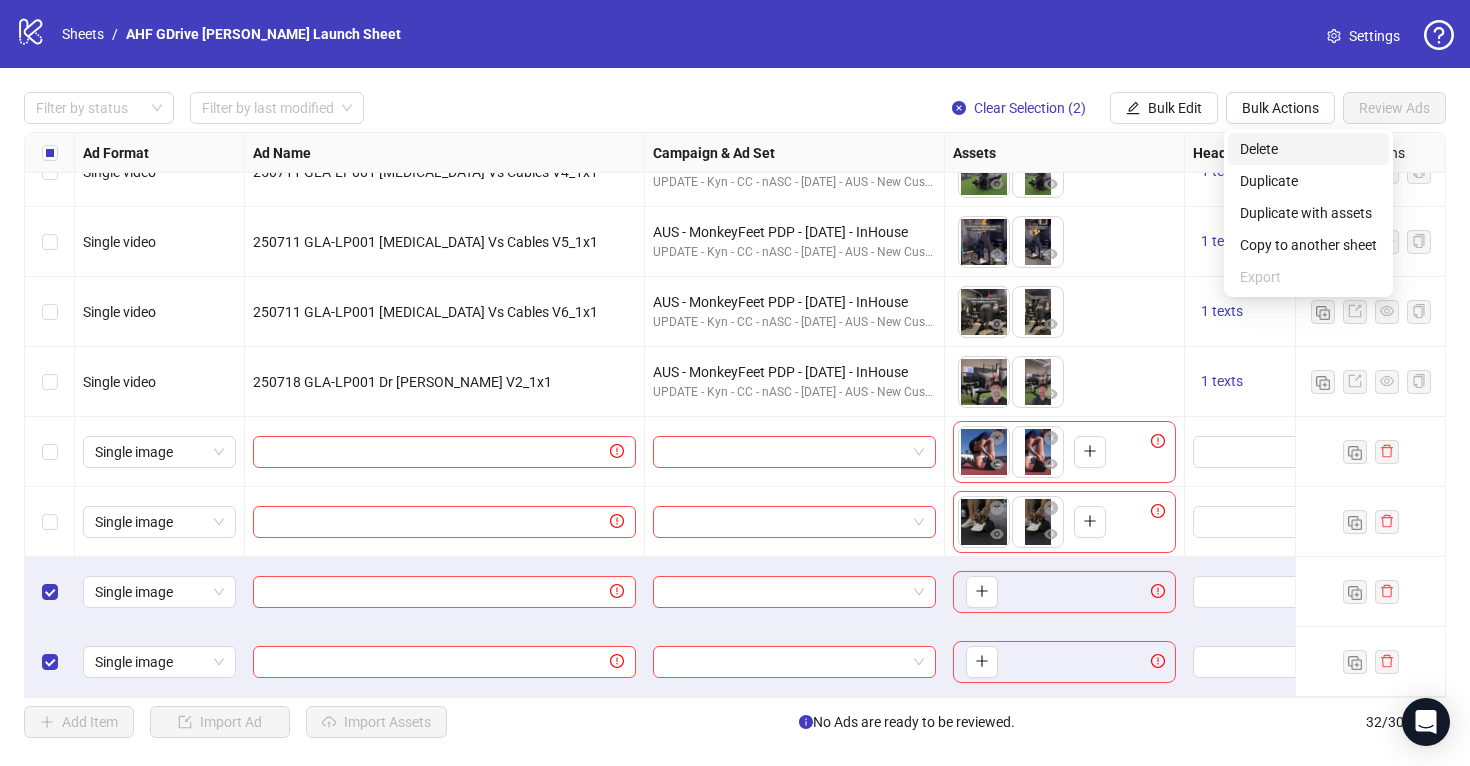 click on "Delete" at bounding box center [1308, 149] 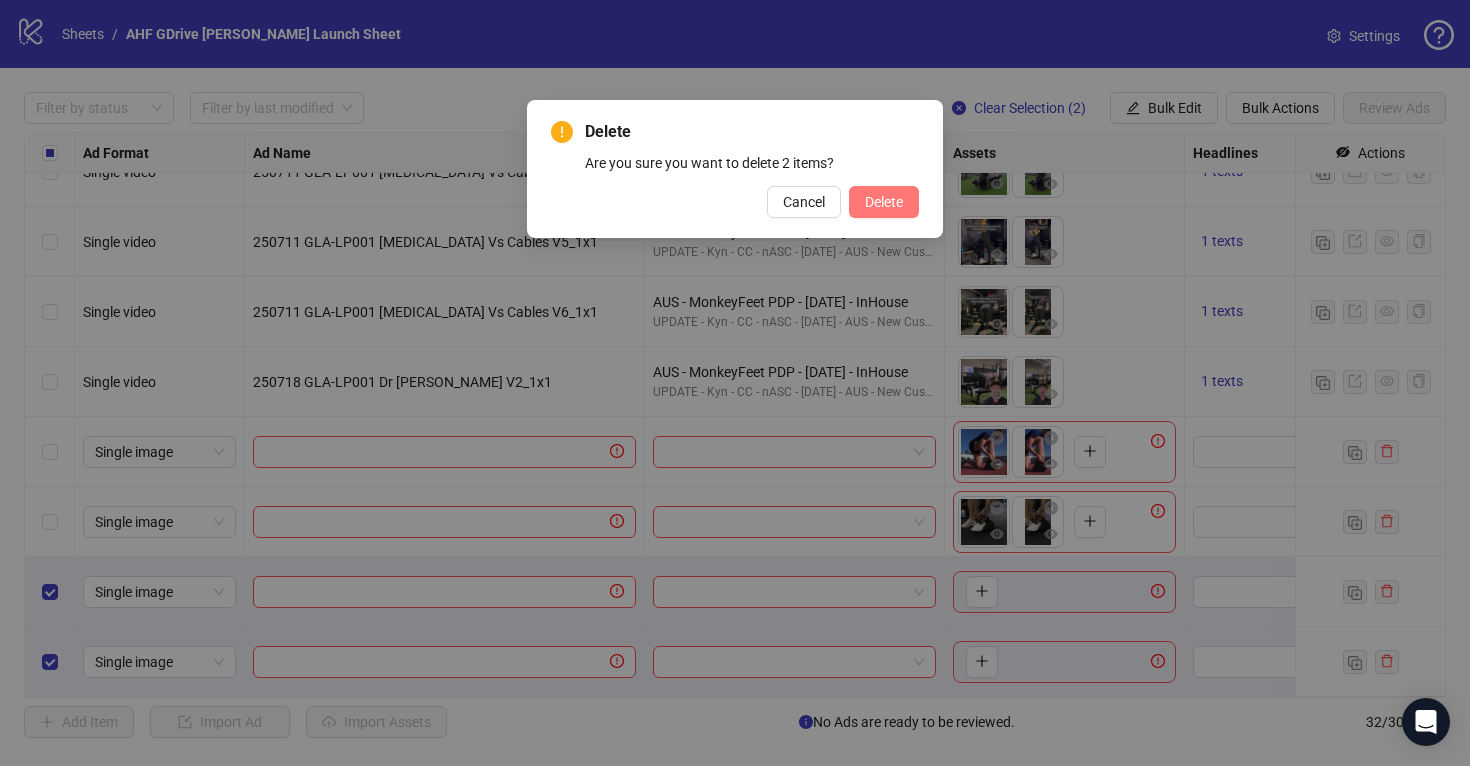 click on "Delete" at bounding box center (884, 202) 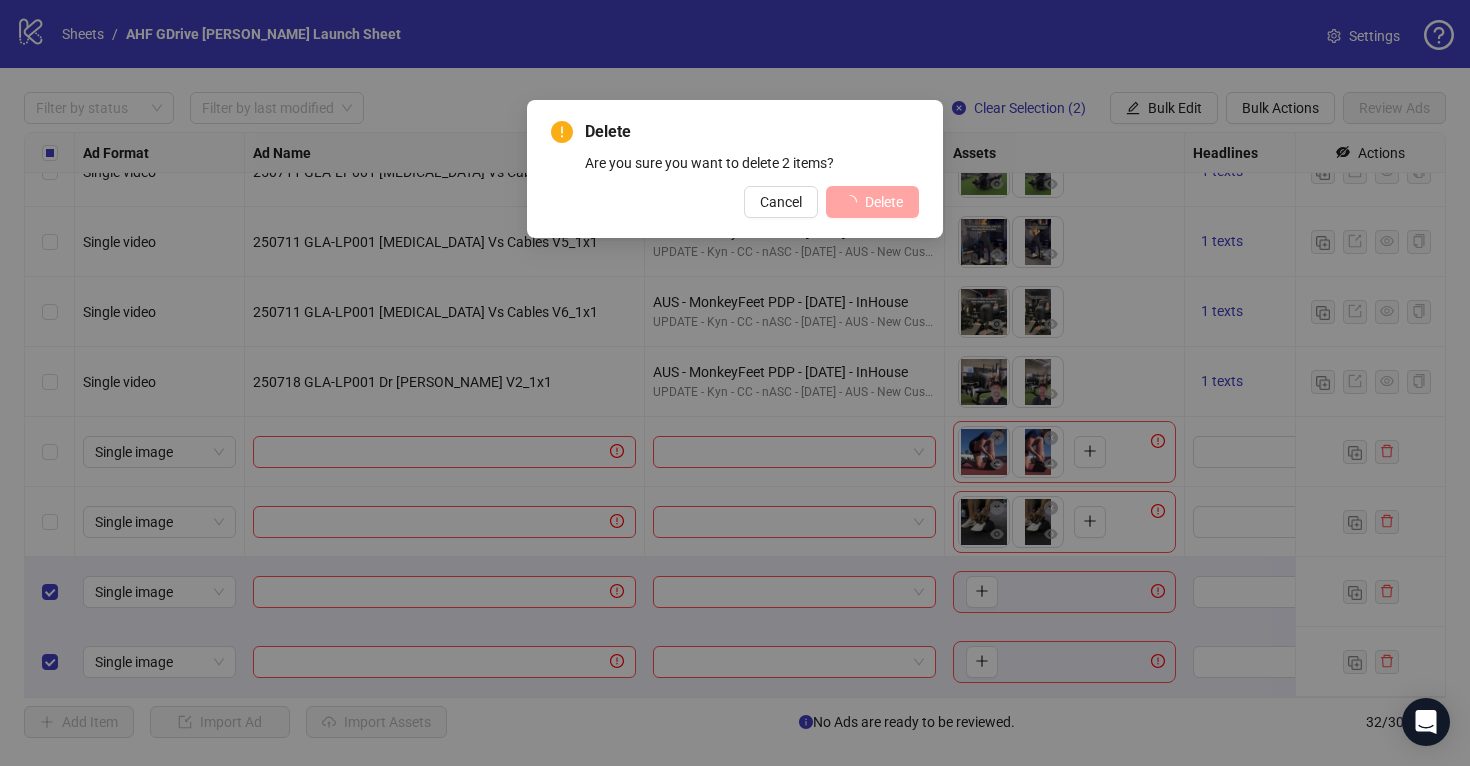 scroll, scrollTop: 1576, scrollLeft: 0, axis: vertical 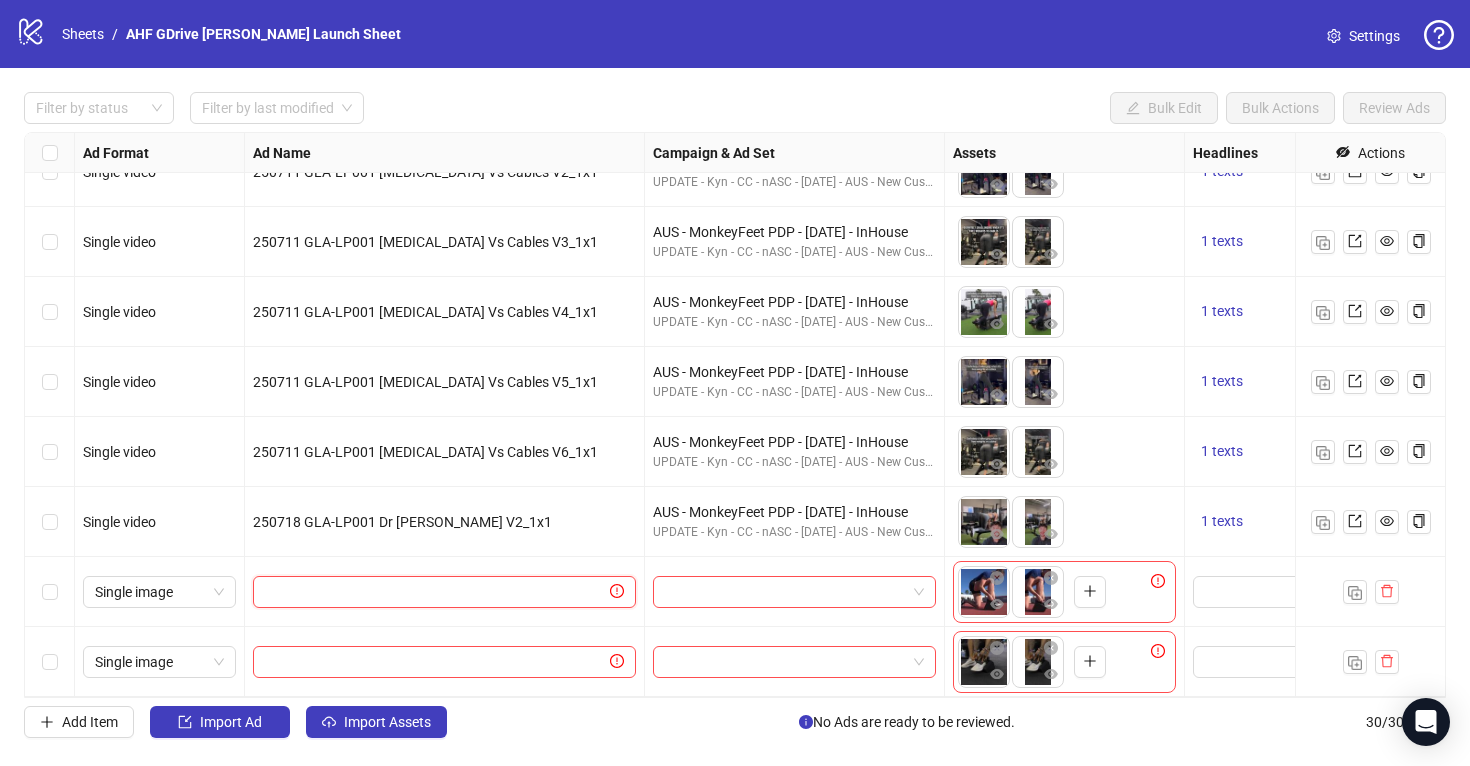click at bounding box center [435, 592] 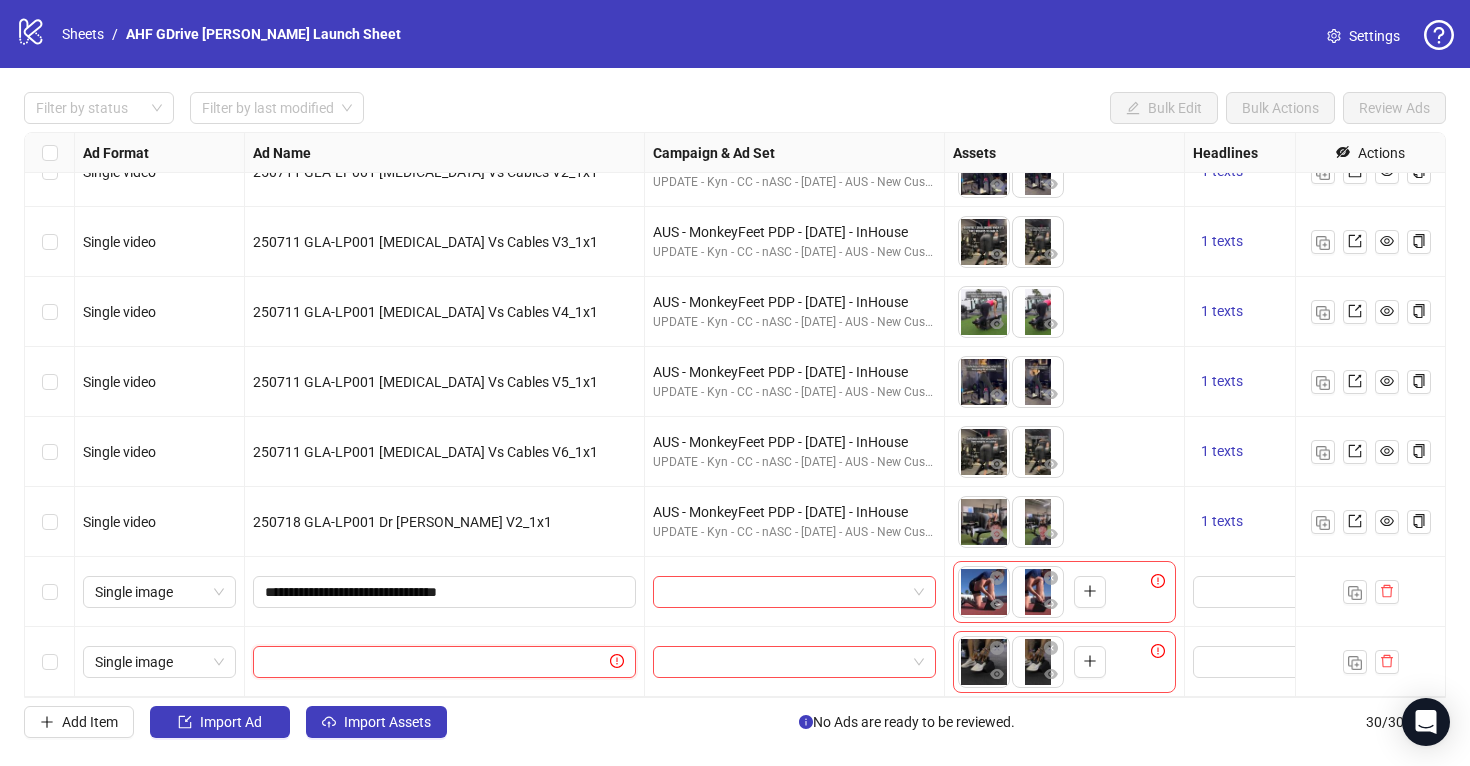 click at bounding box center [435, 662] 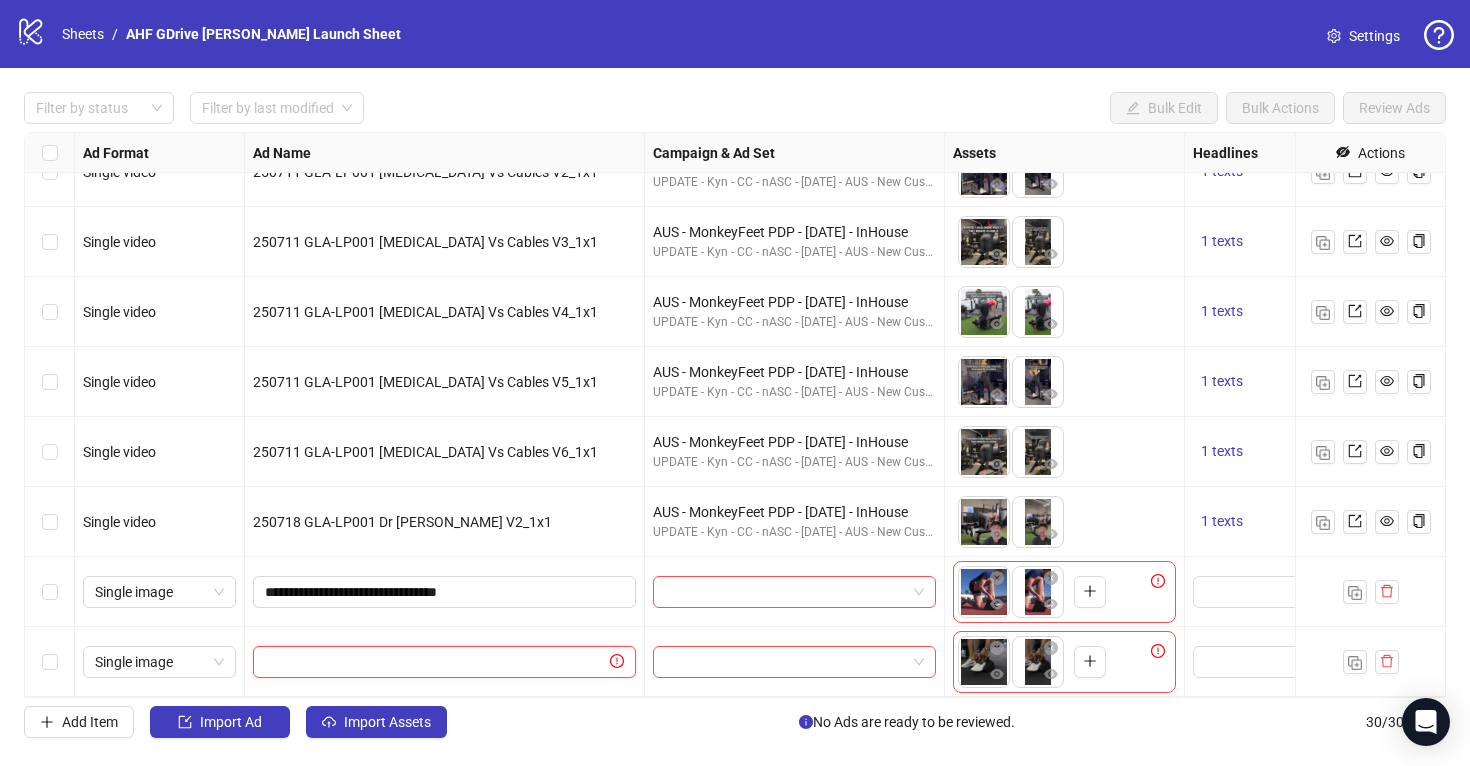 paste on "**********" 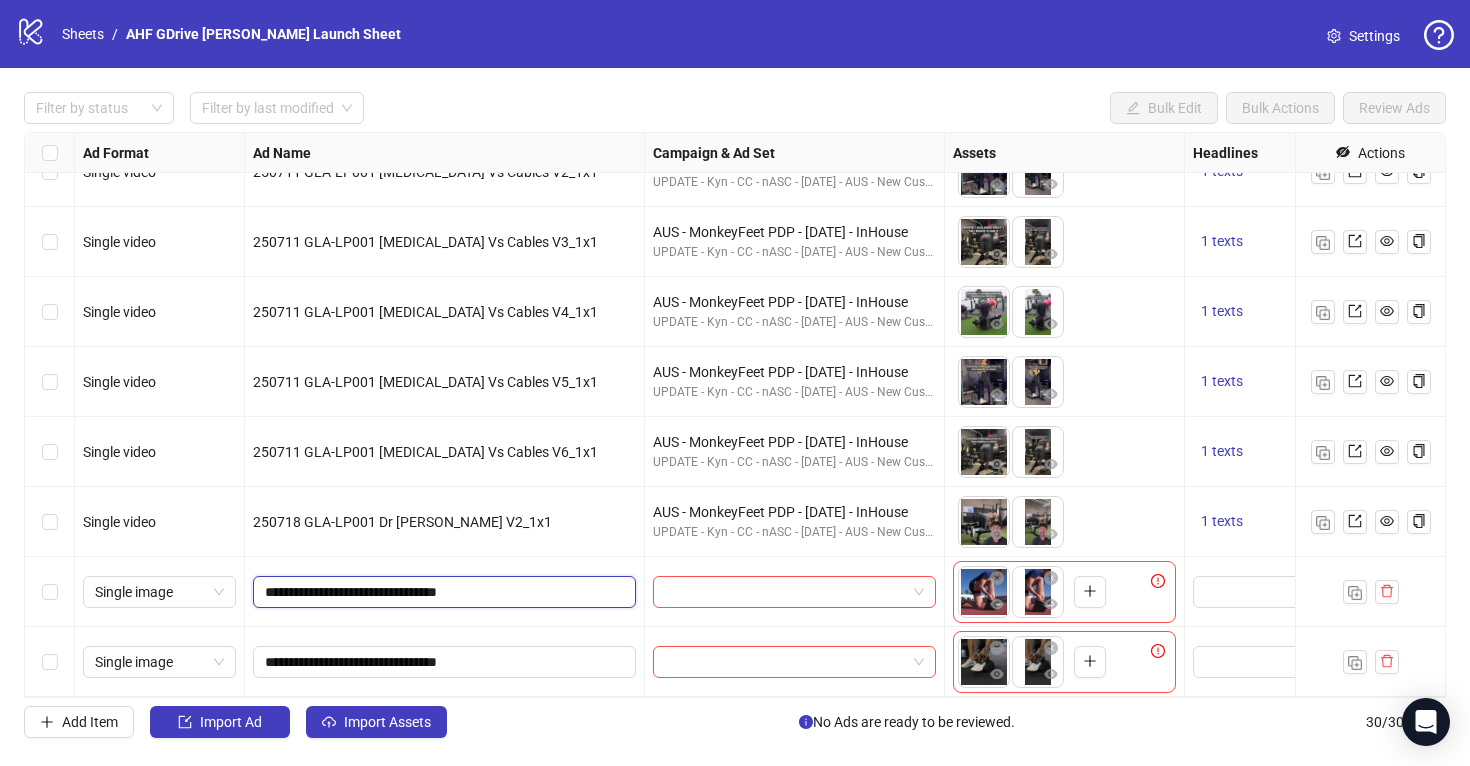 click on "**********" at bounding box center [442, 592] 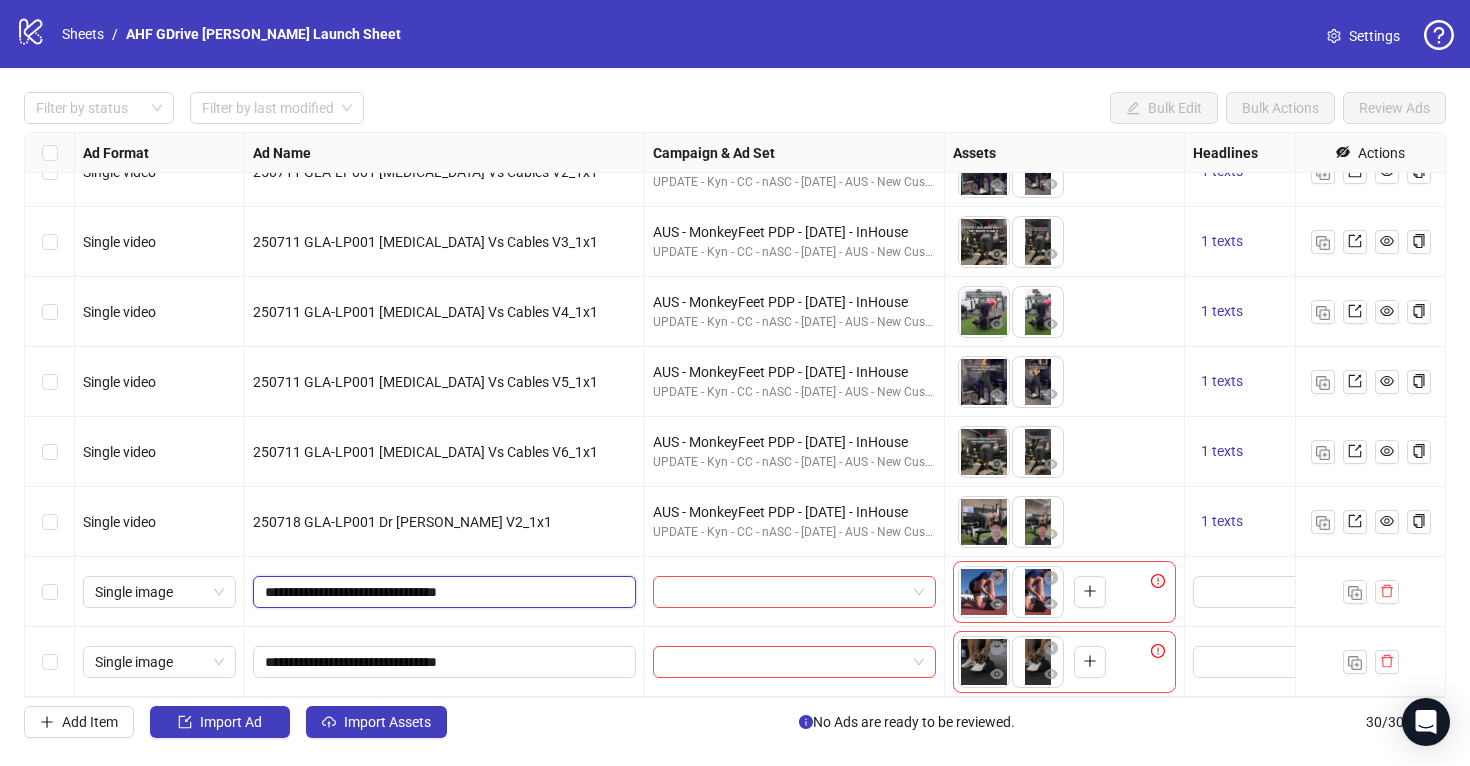 drag, startPoint x: 339, startPoint y: 592, endPoint x: 317, endPoint y: 592, distance: 22 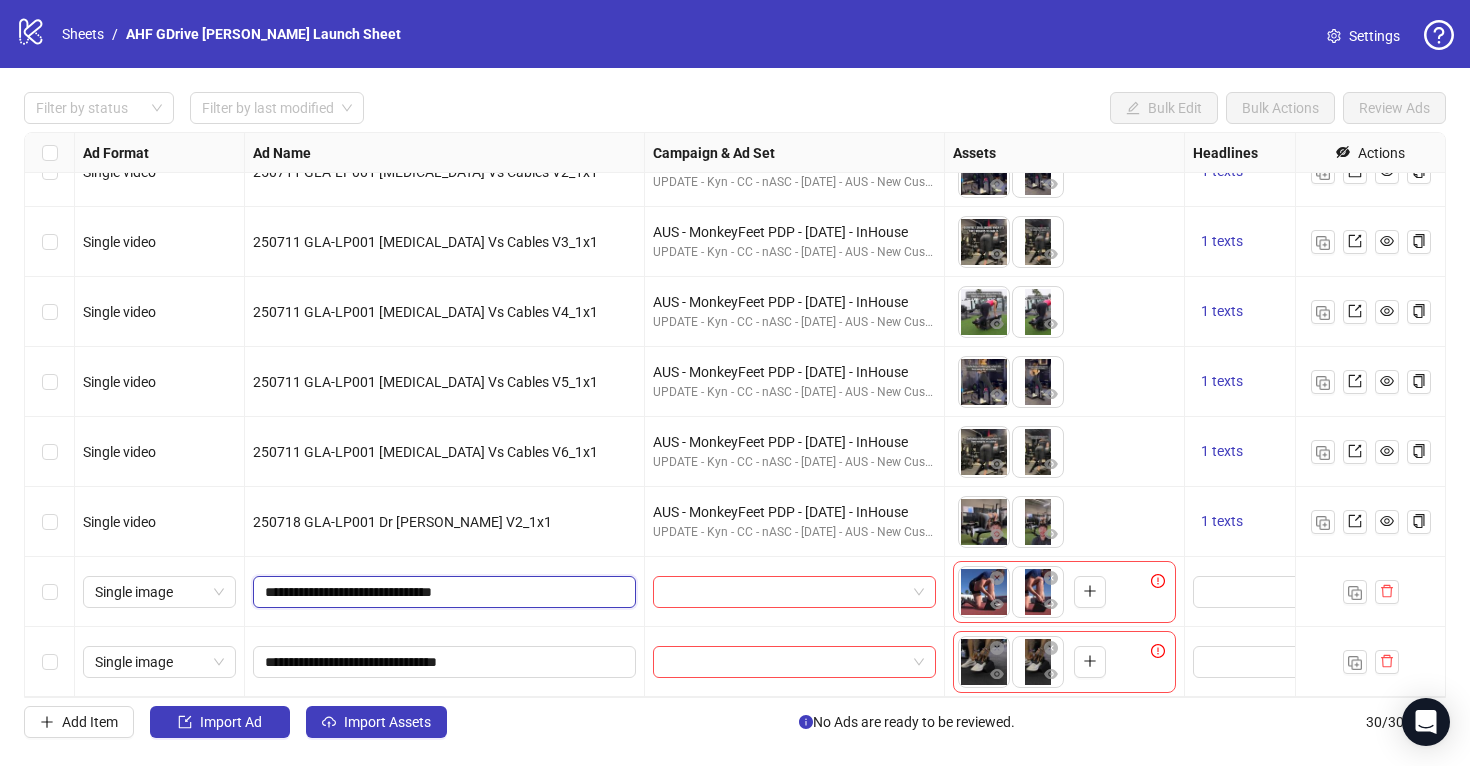 type on "**********" 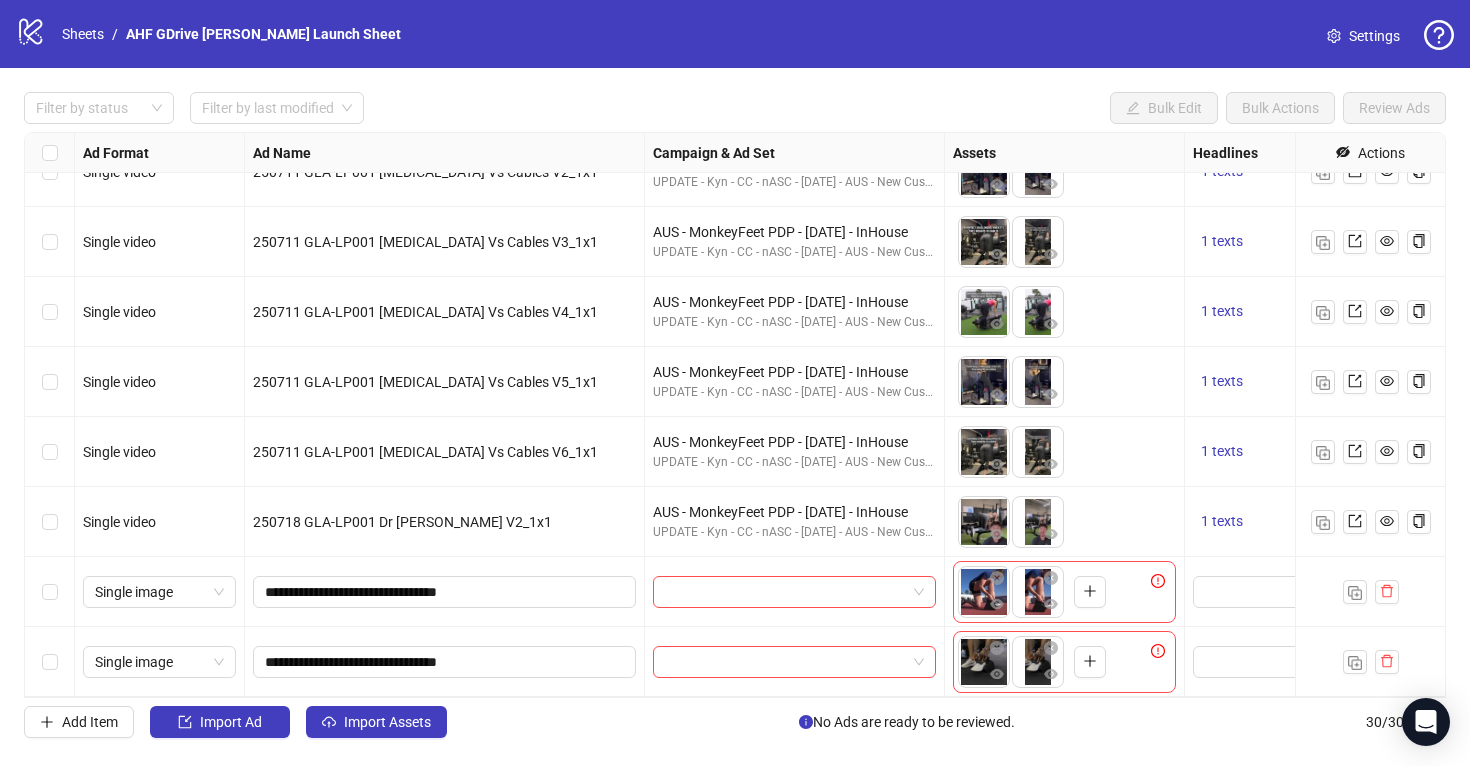 click on "**********" at bounding box center [445, 592] 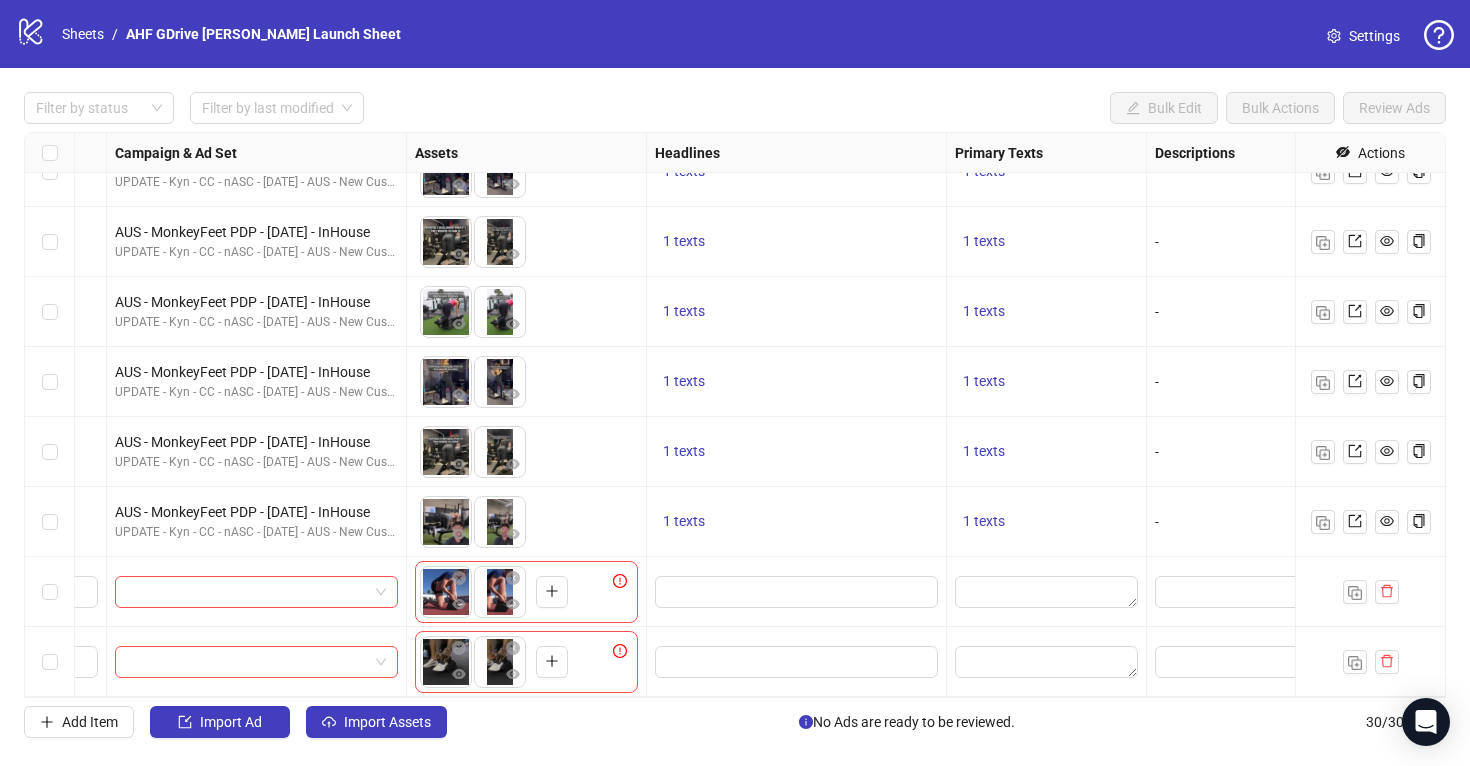 scroll, scrollTop: 1576, scrollLeft: 541, axis: both 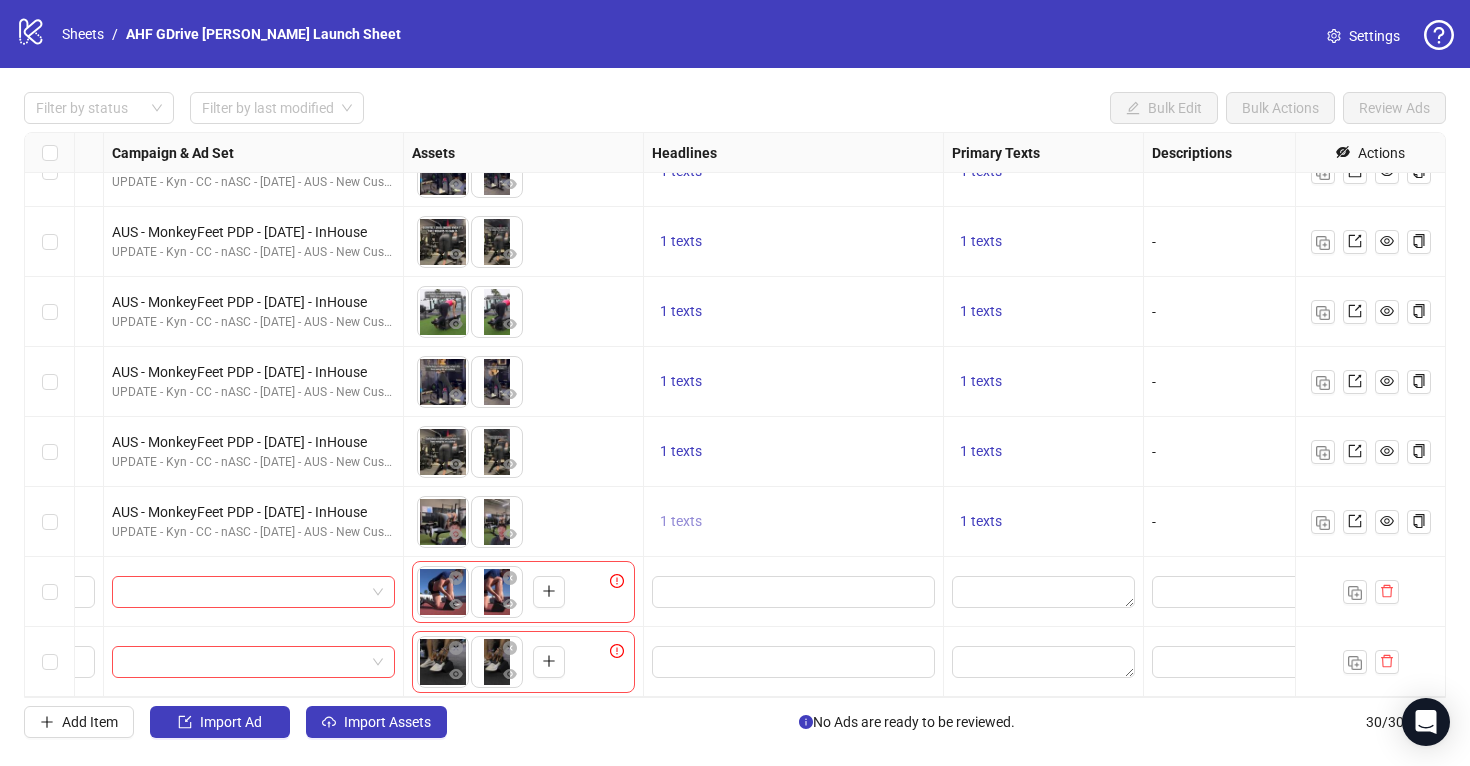 click on "1 texts" at bounding box center [681, 521] 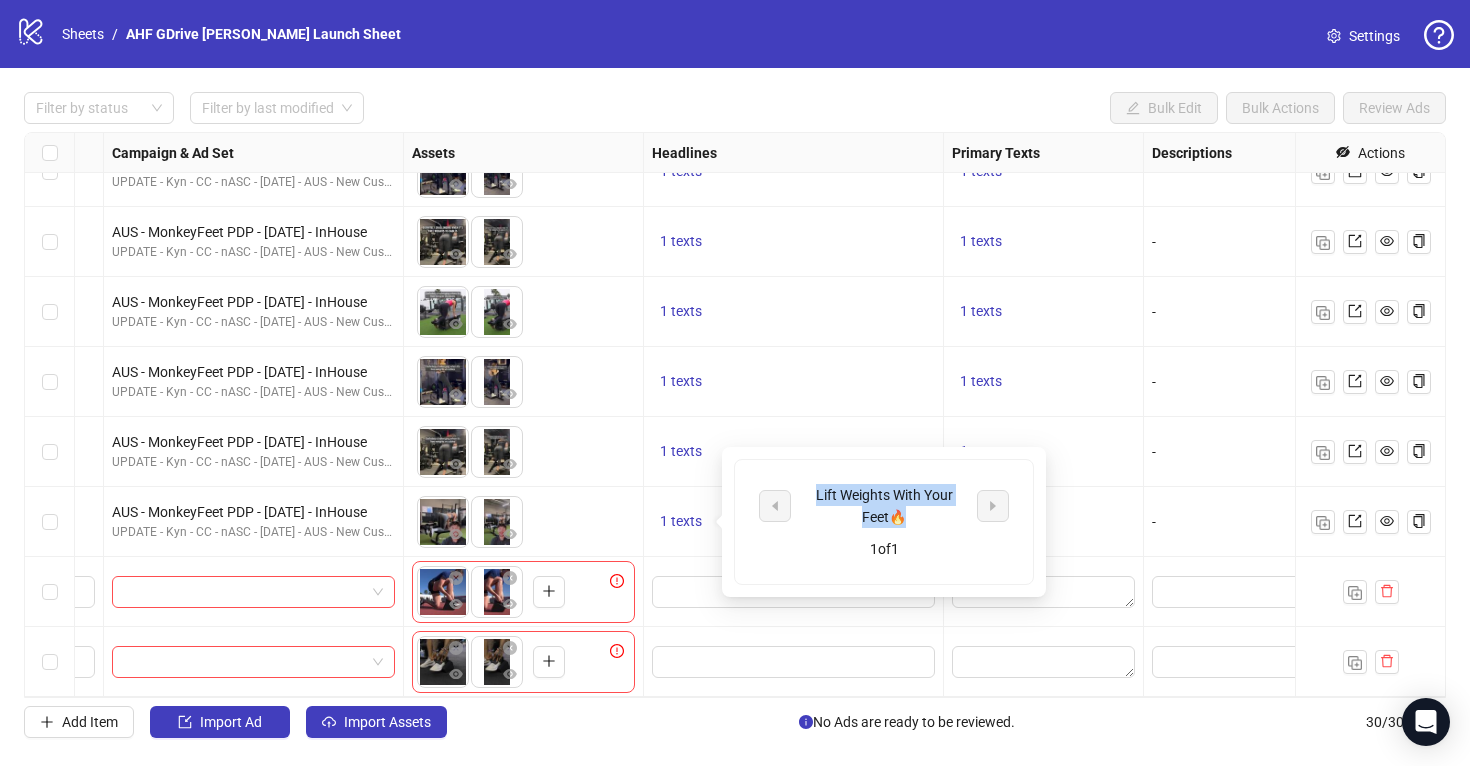 drag, startPoint x: 913, startPoint y: 519, endPoint x: 805, endPoint y: 494, distance: 110.85576 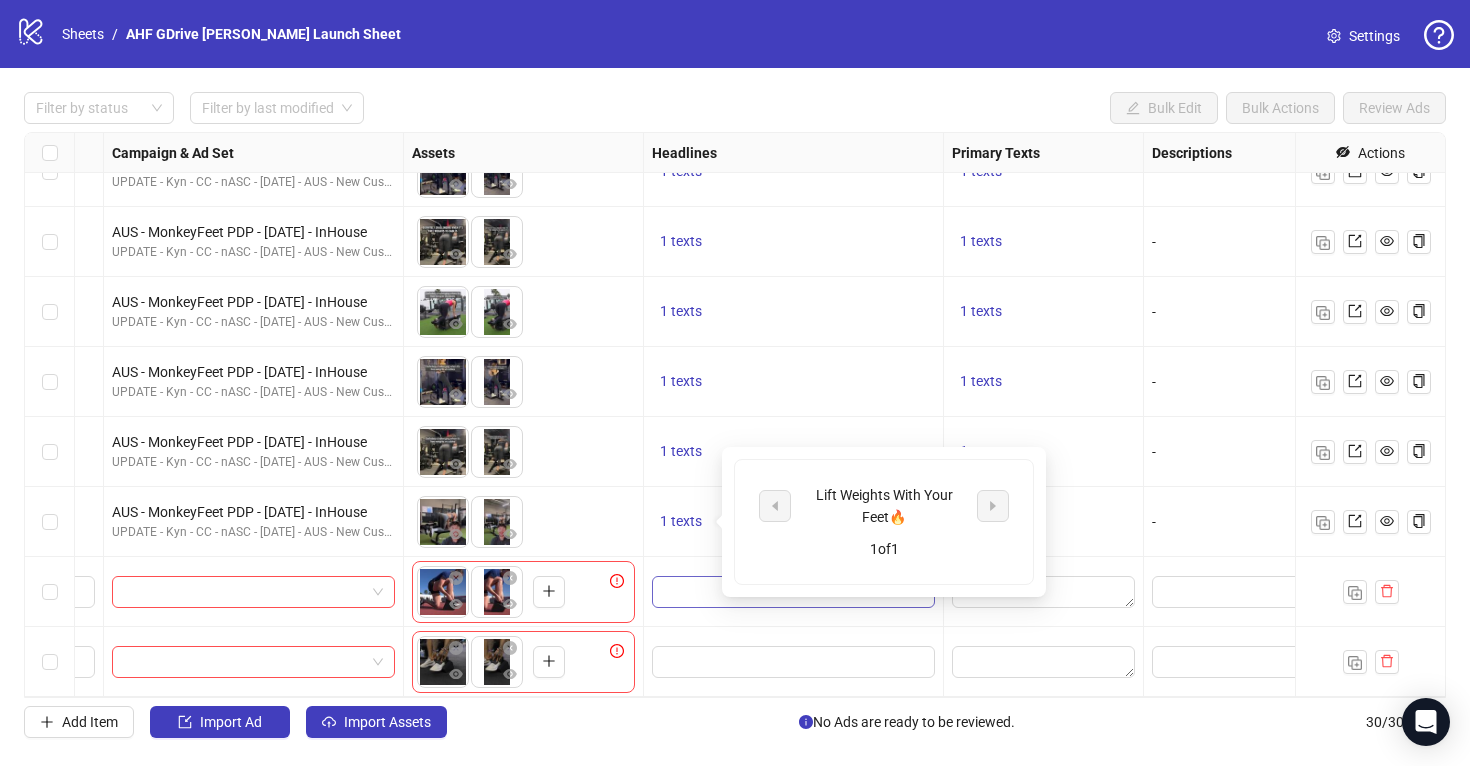 click at bounding box center (793, 592) 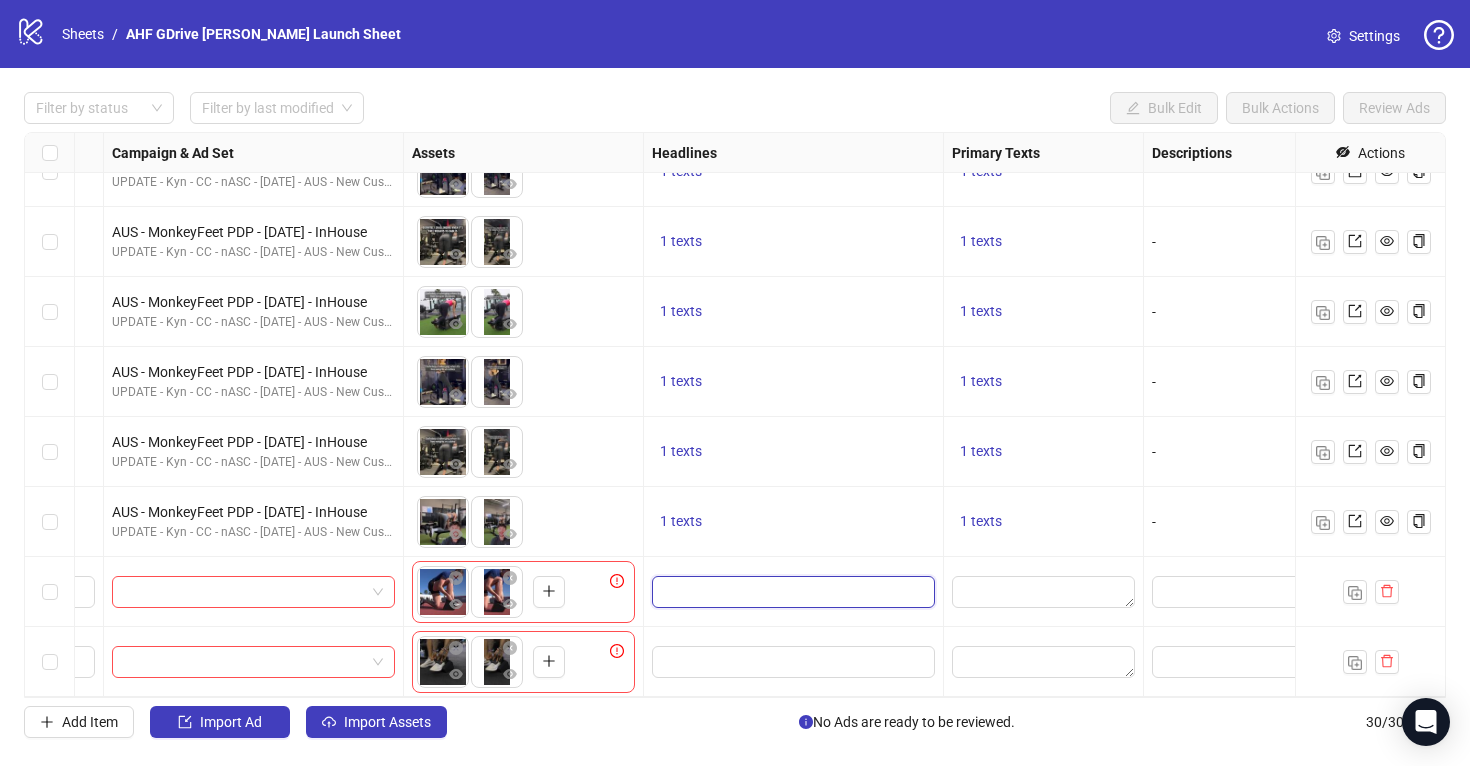 click at bounding box center (791, 592) 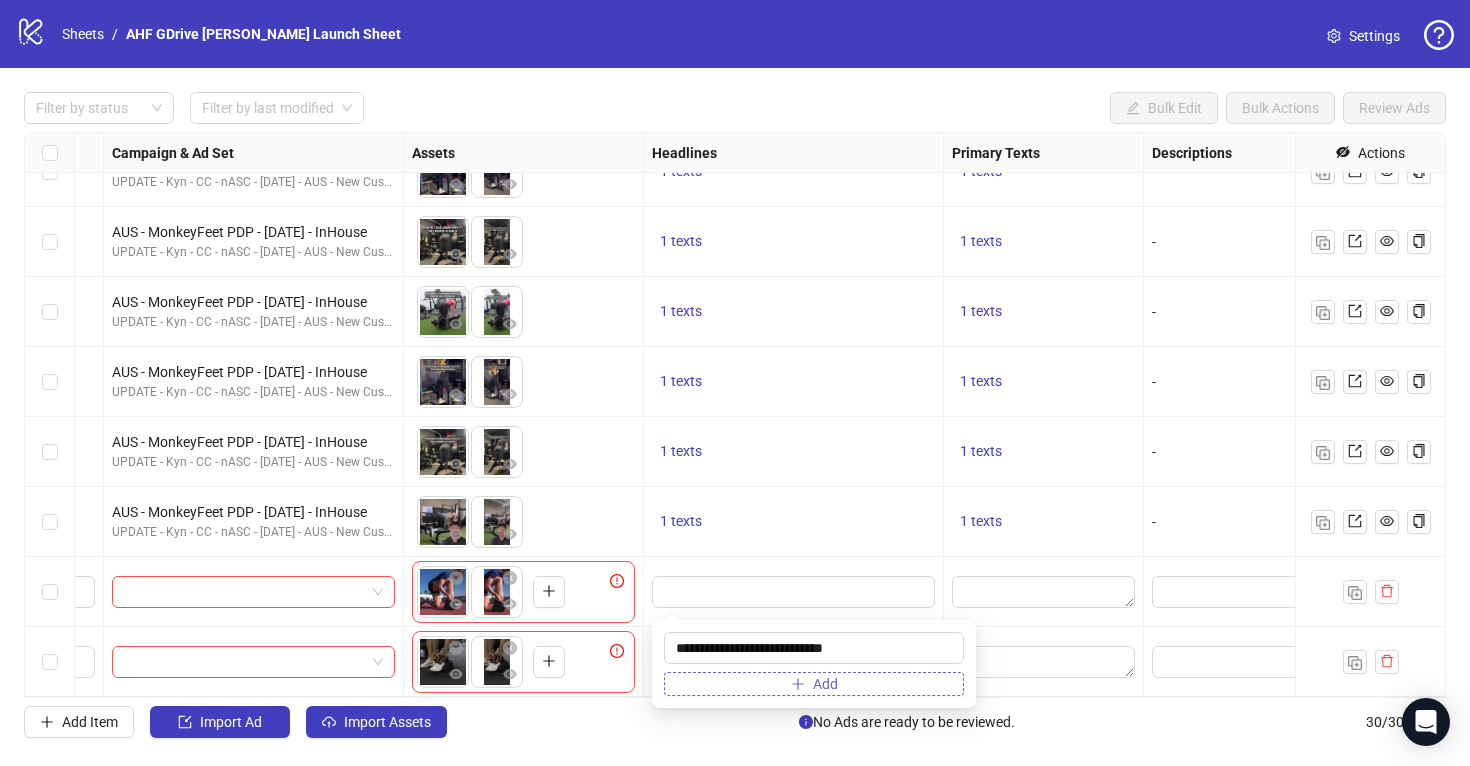 type on "**********" 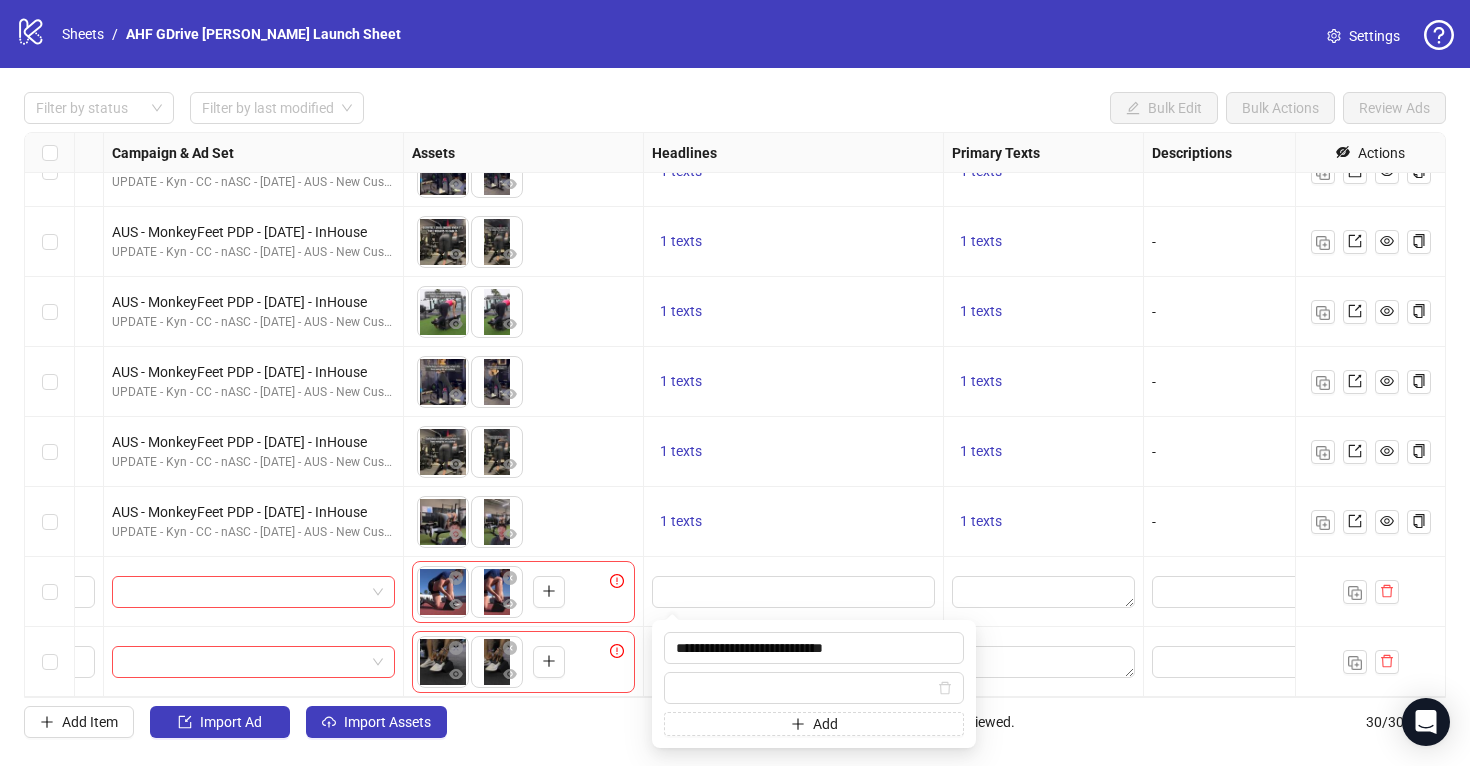 click on "To pick up a draggable item, press the space bar.
While dragging, use the arrow keys to move the item.
Press space again to drop the item in its new position, or press escape to cancel." at bounding box center [524, 662] 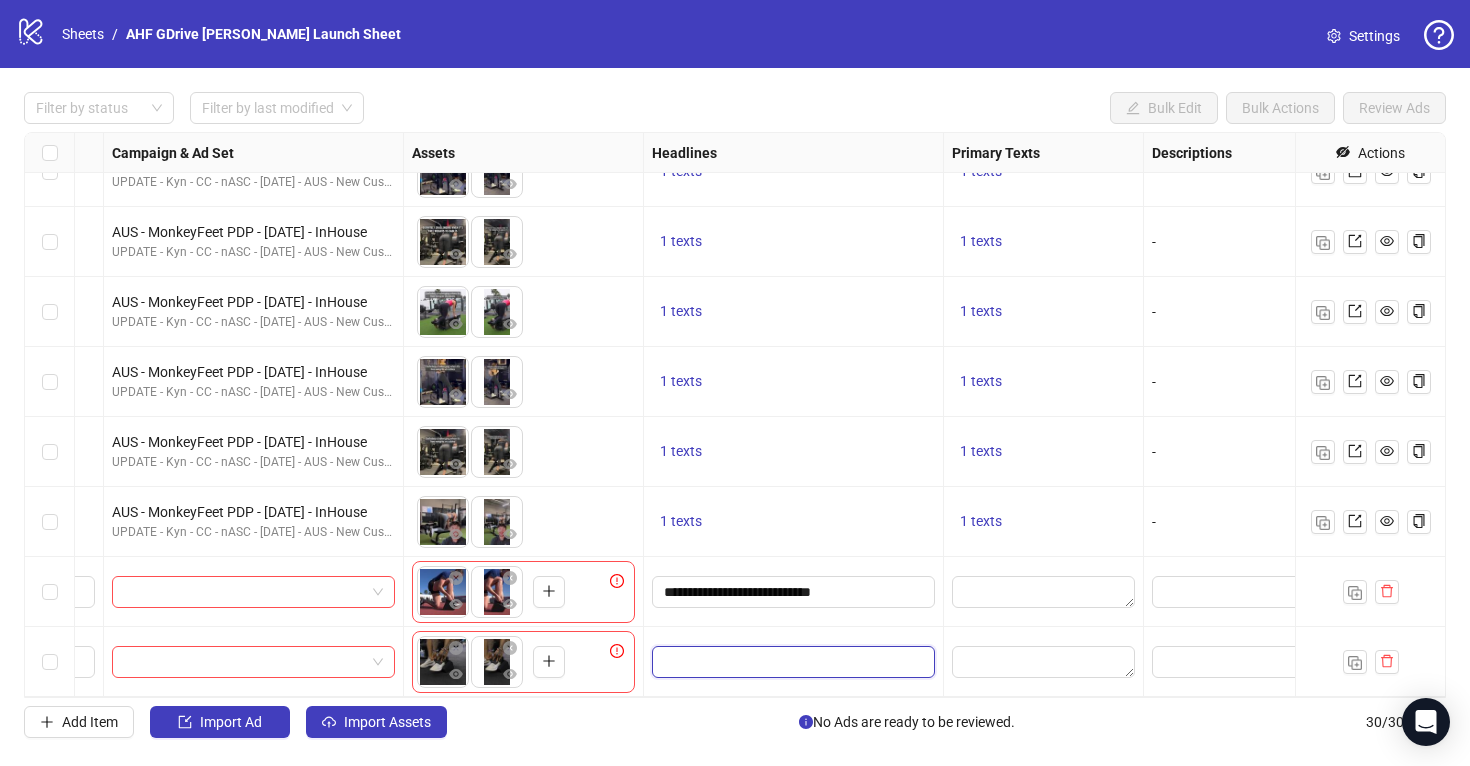 click at bounding box center (791, 662) 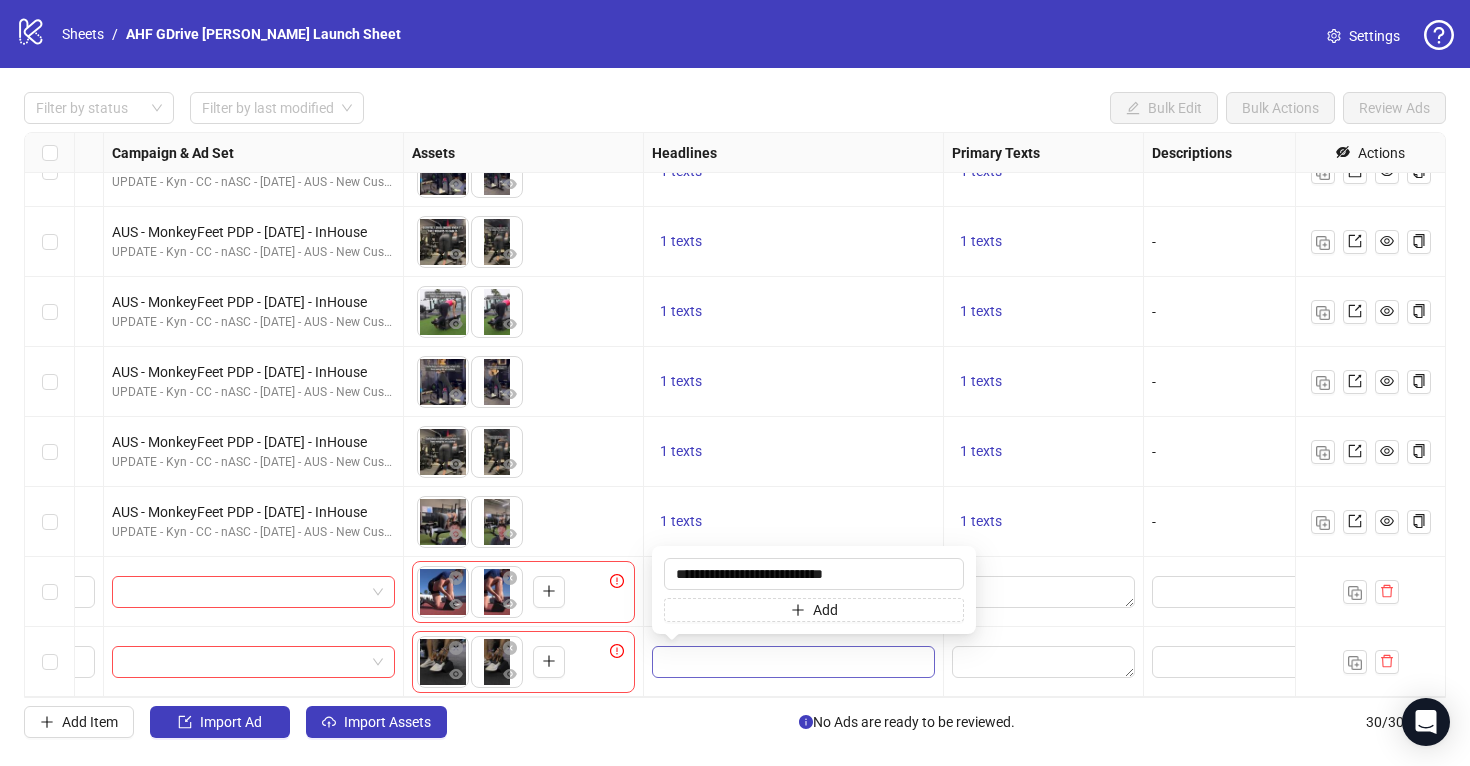 type on "**********" 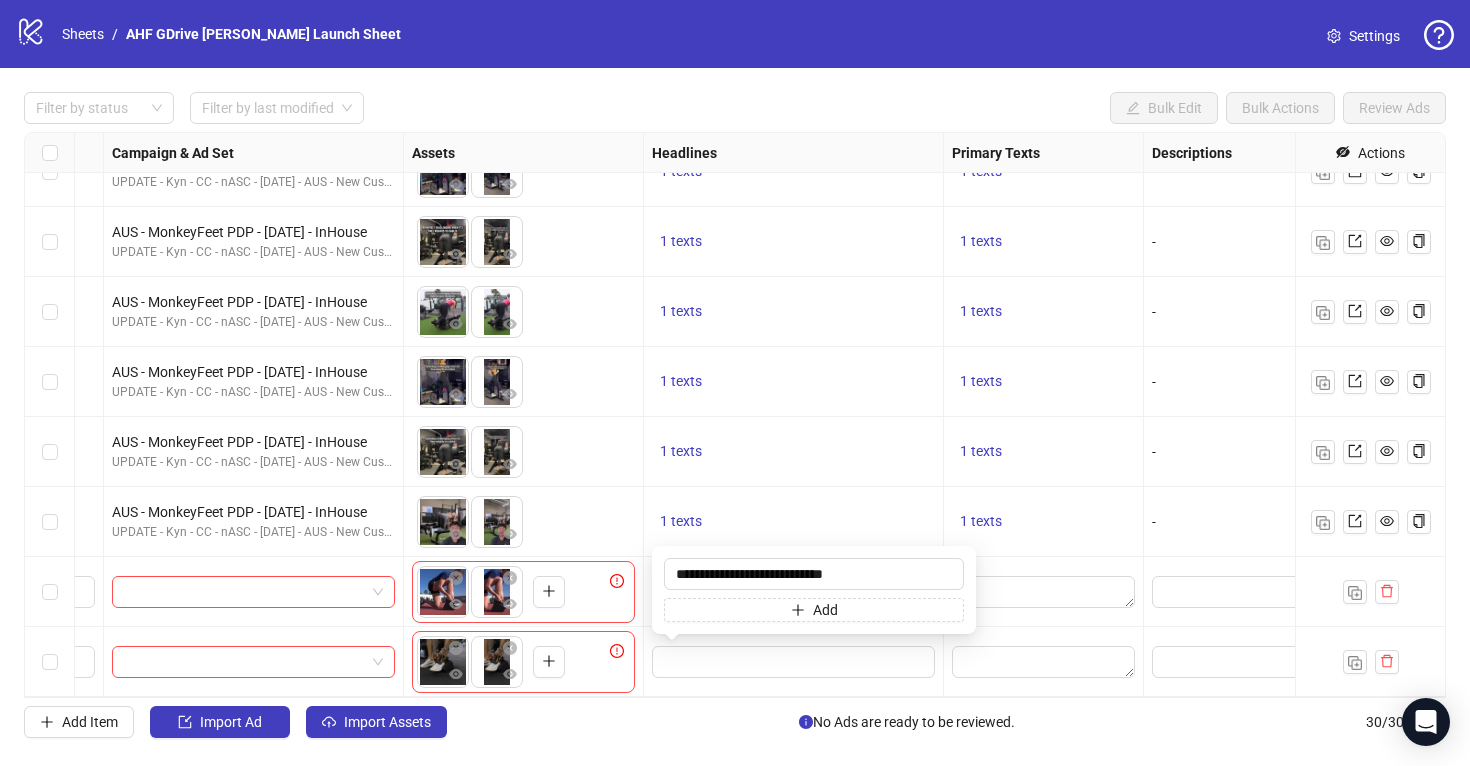 click at bounding box center [1044, 662] 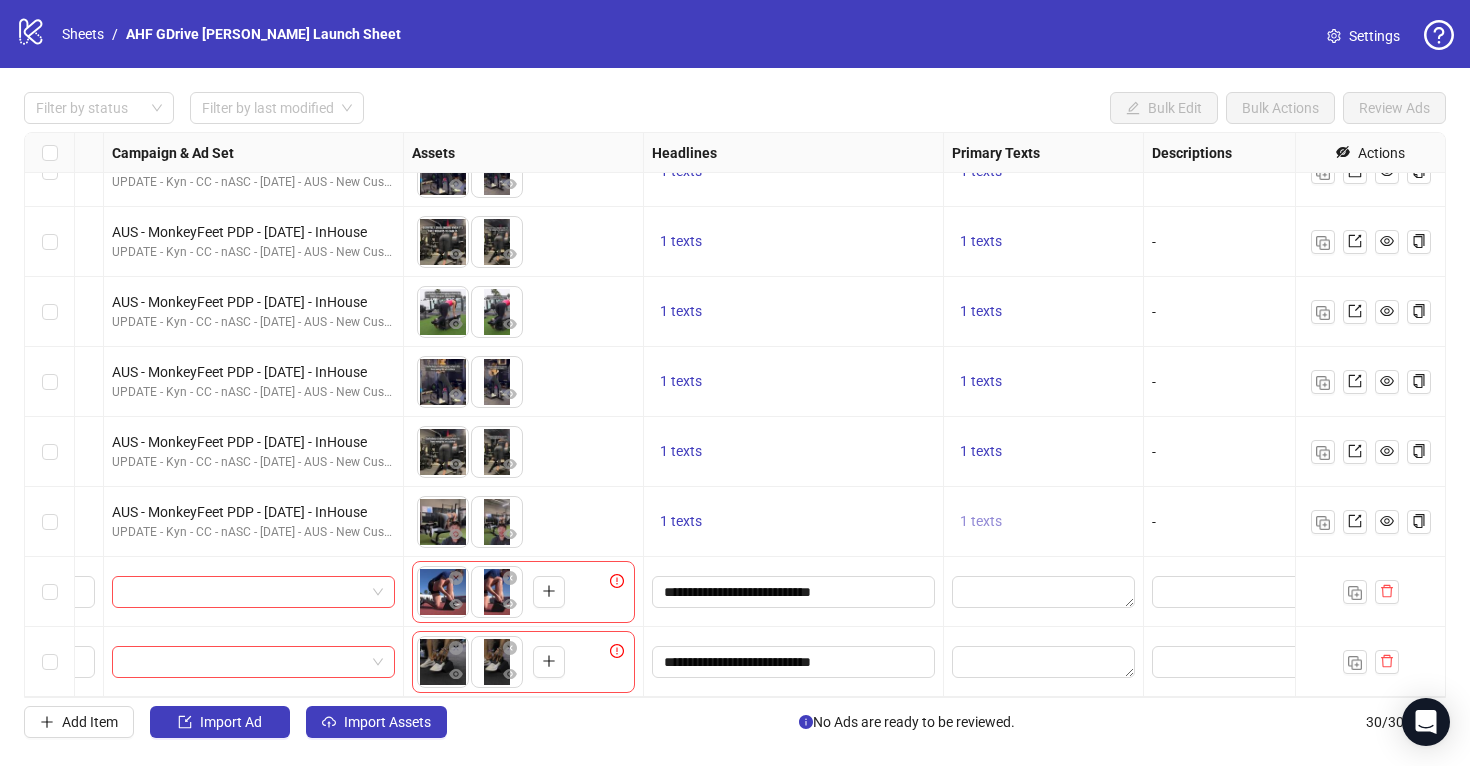click on "1 texts" at bounding box center (981, 521) 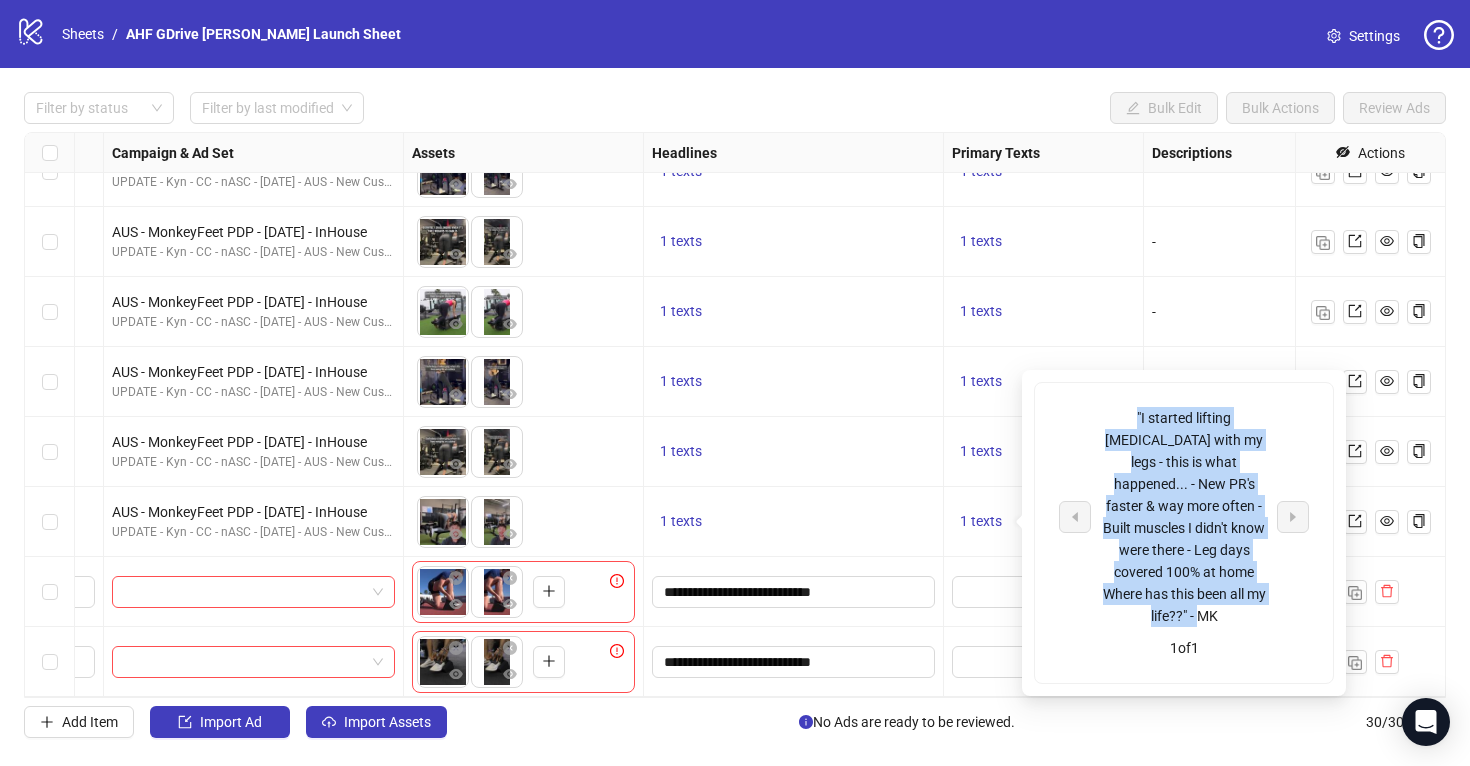 drag, startPoint x: 1251, startPoint y: 593, endPoint x: 1108, endPoint y: 407, distance: 234.61671 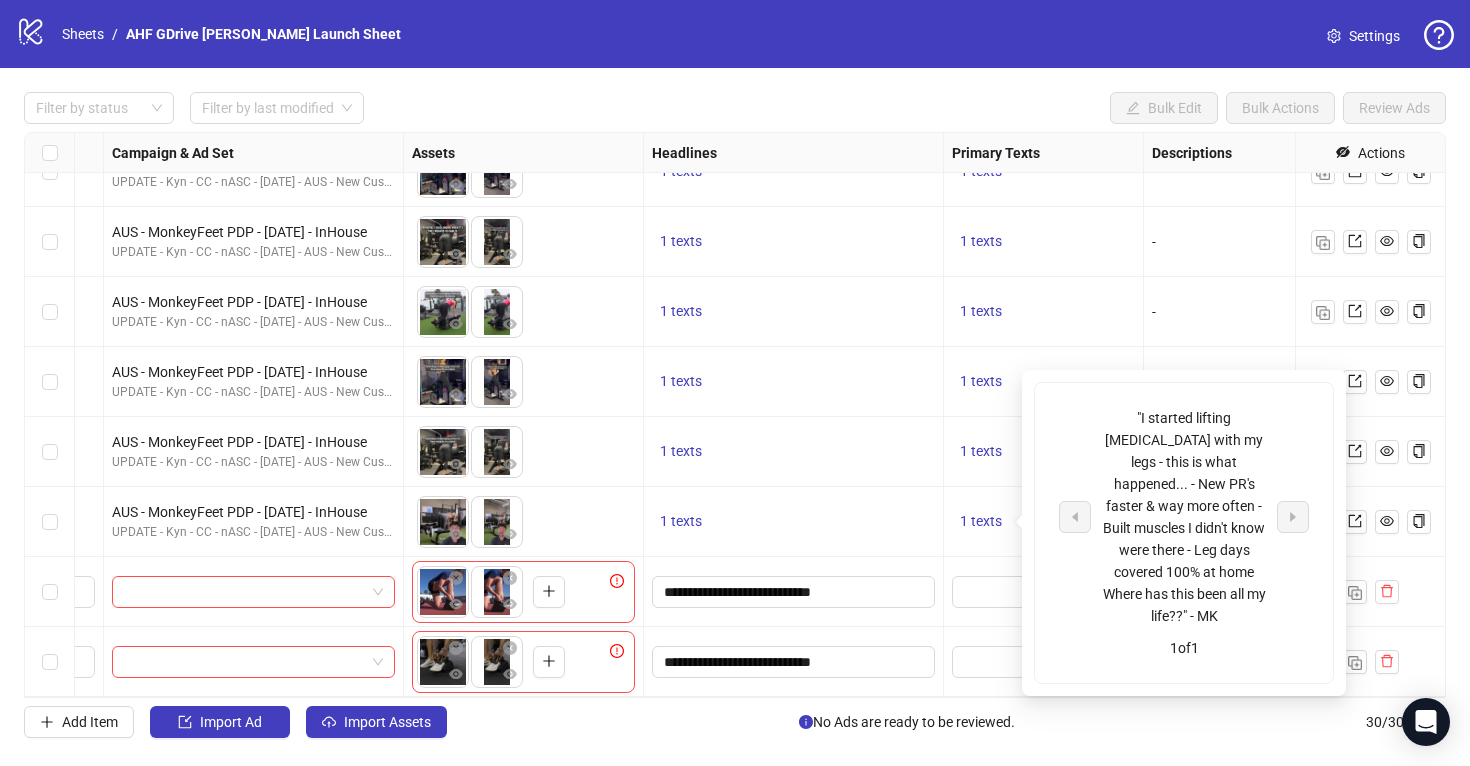 click on "1 texts" at bounding box center [794, 522] 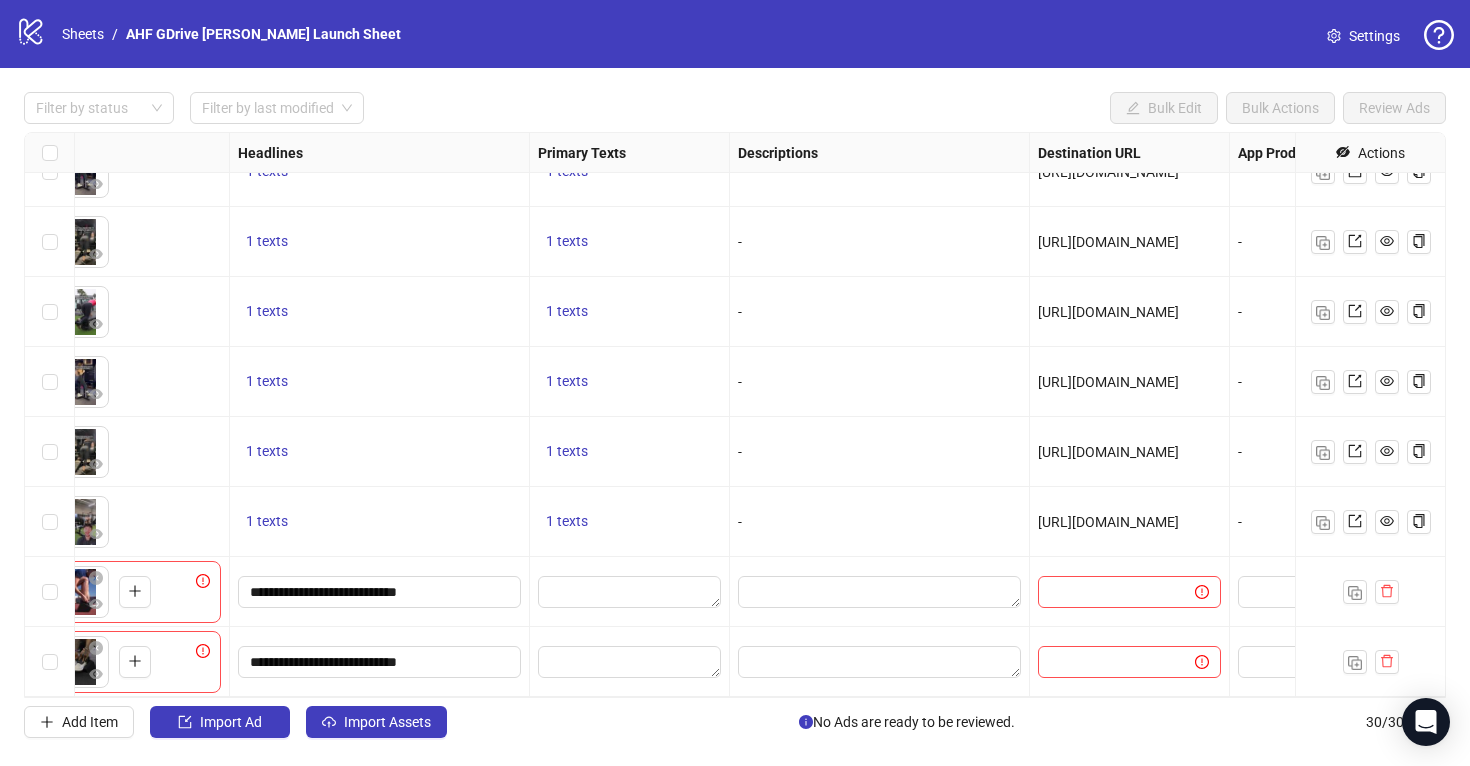 scroll, scrollTop: 1576, scrollLeft: 965, axis: both 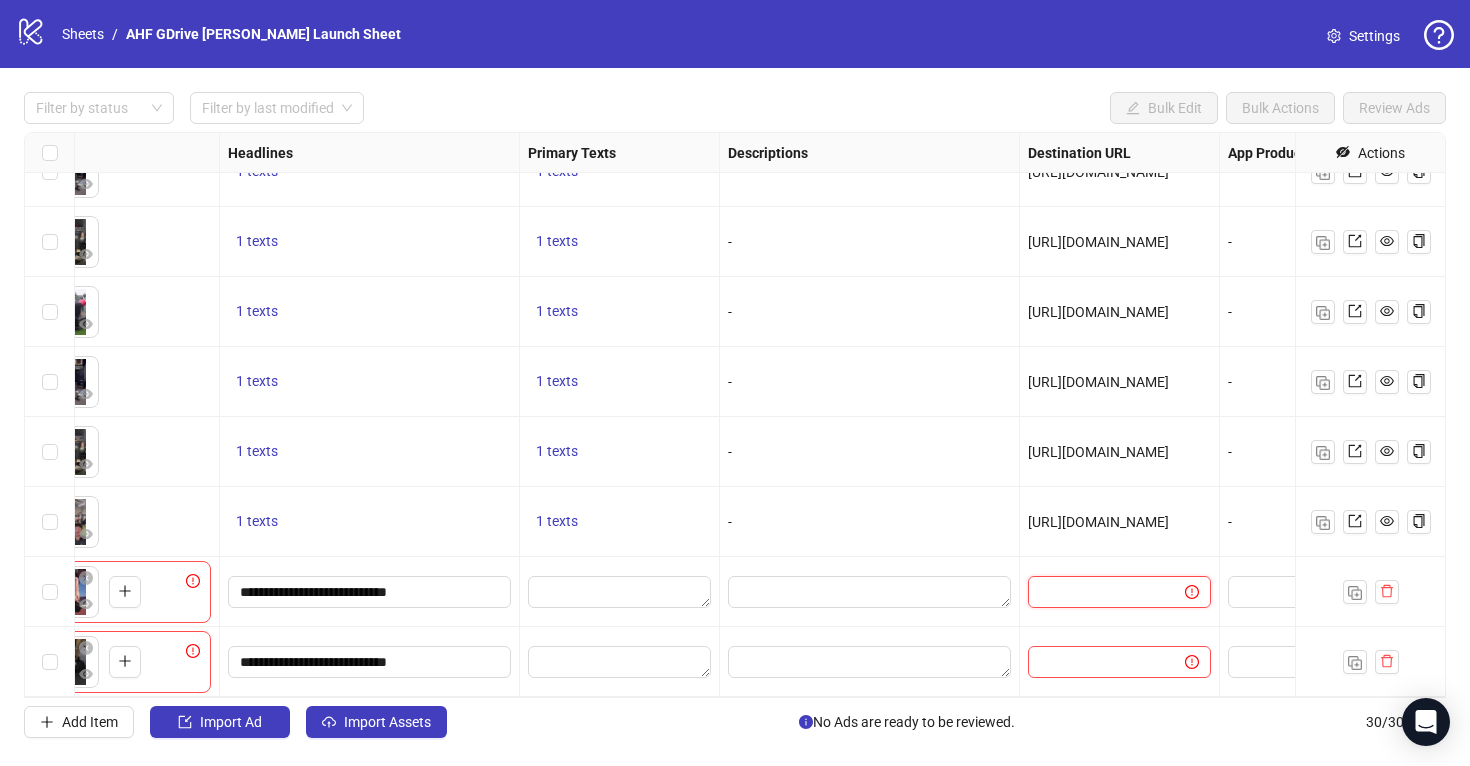click at bounding box center [1098, 592] 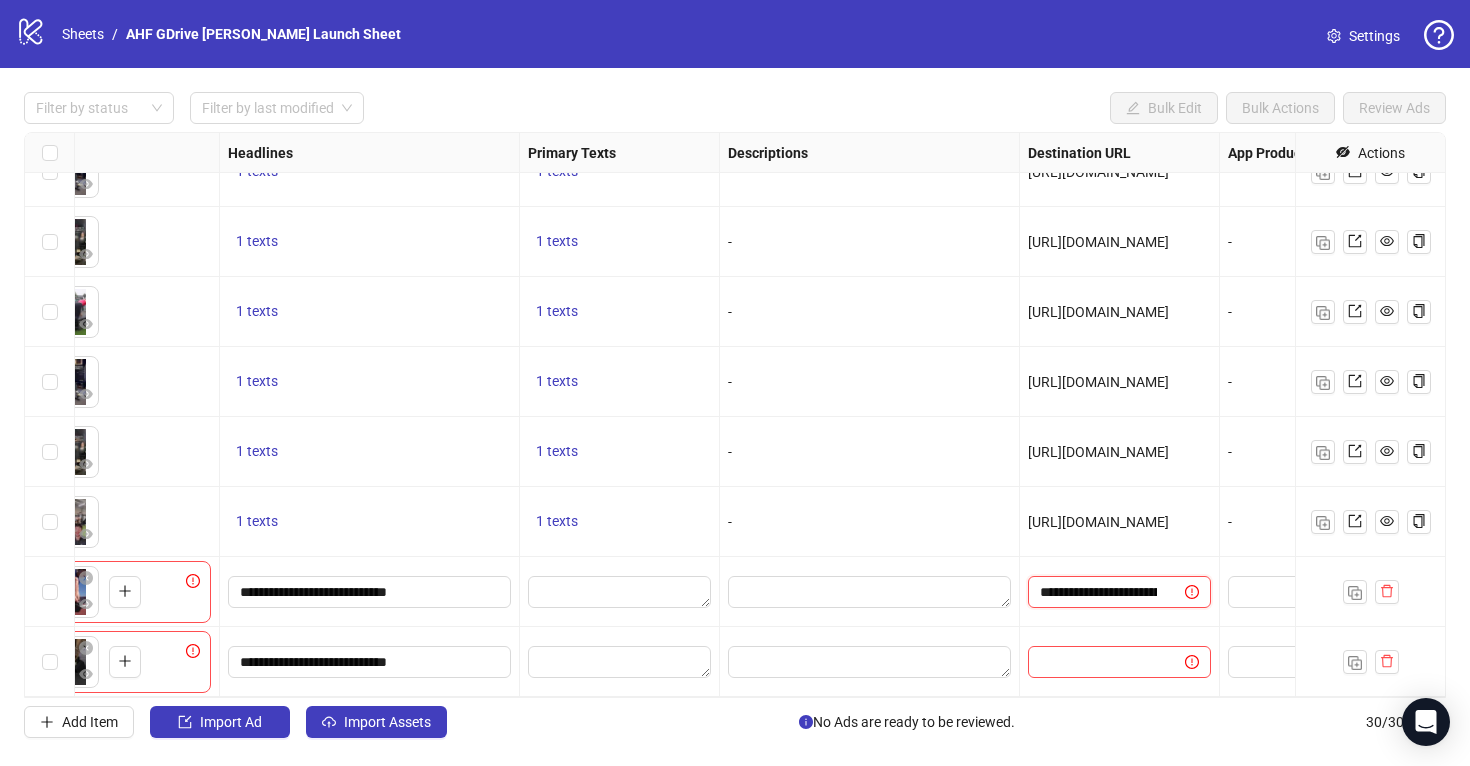 scroll, scrollTop: 0, scrollLeft: 231, axis: horizontal 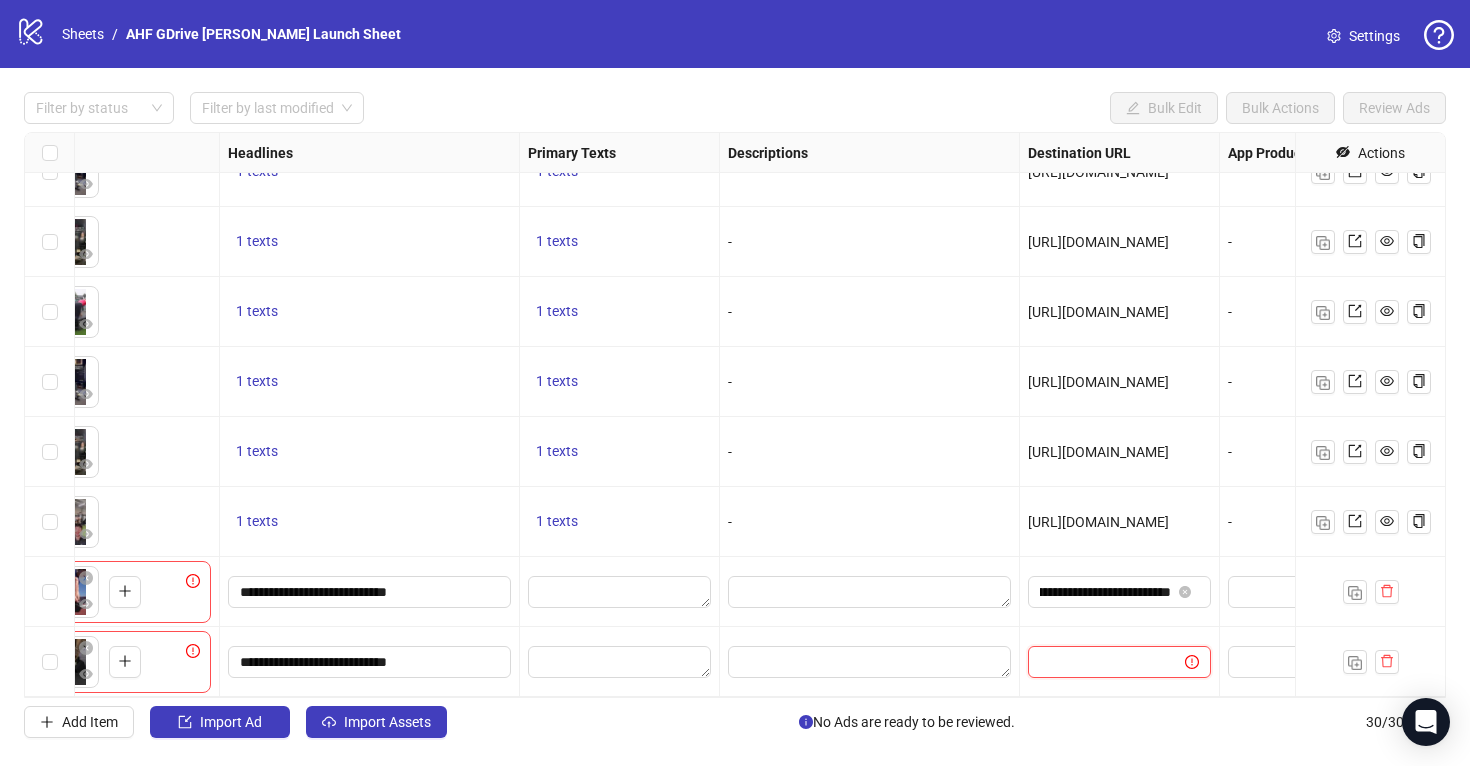 click at bounding box center [1098, 662] 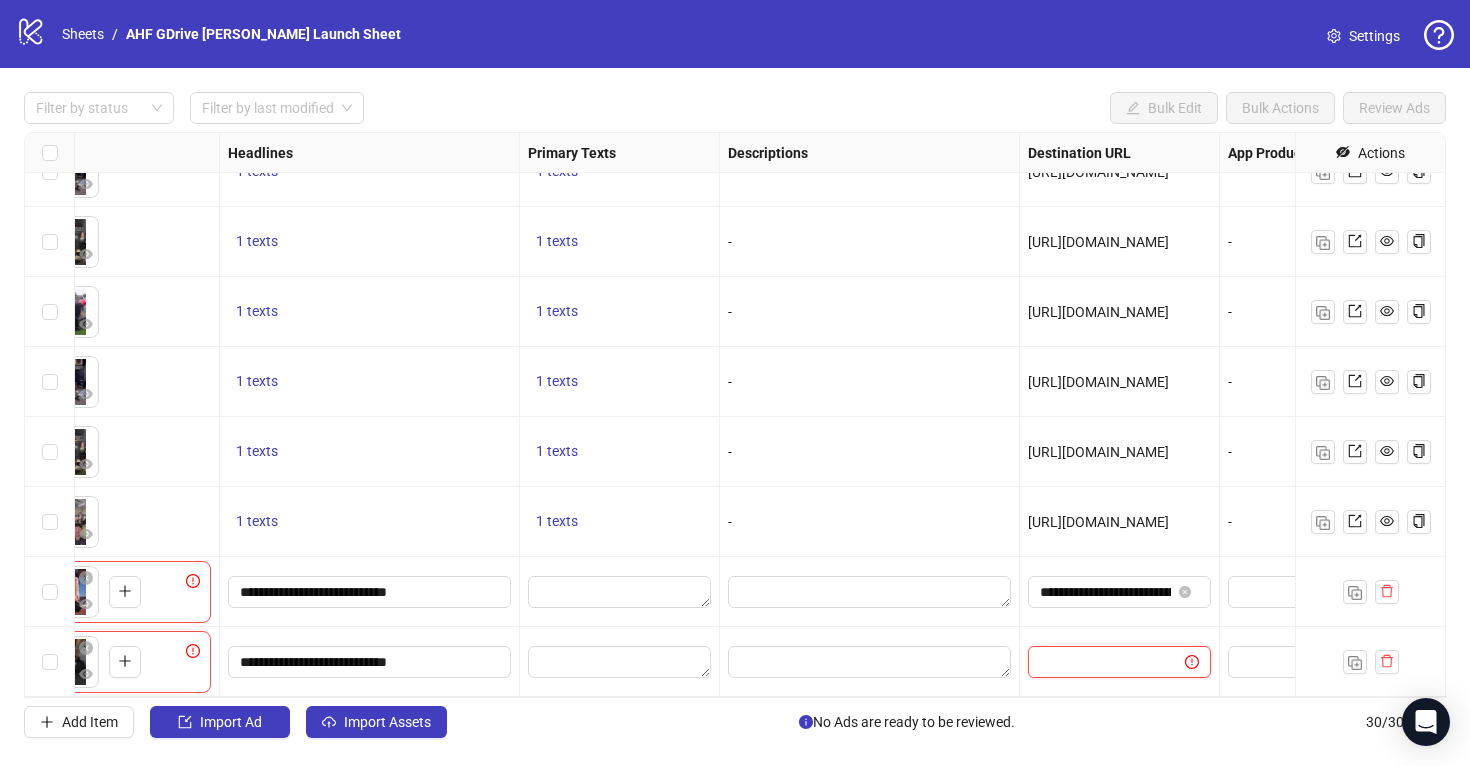 paste on "**********" 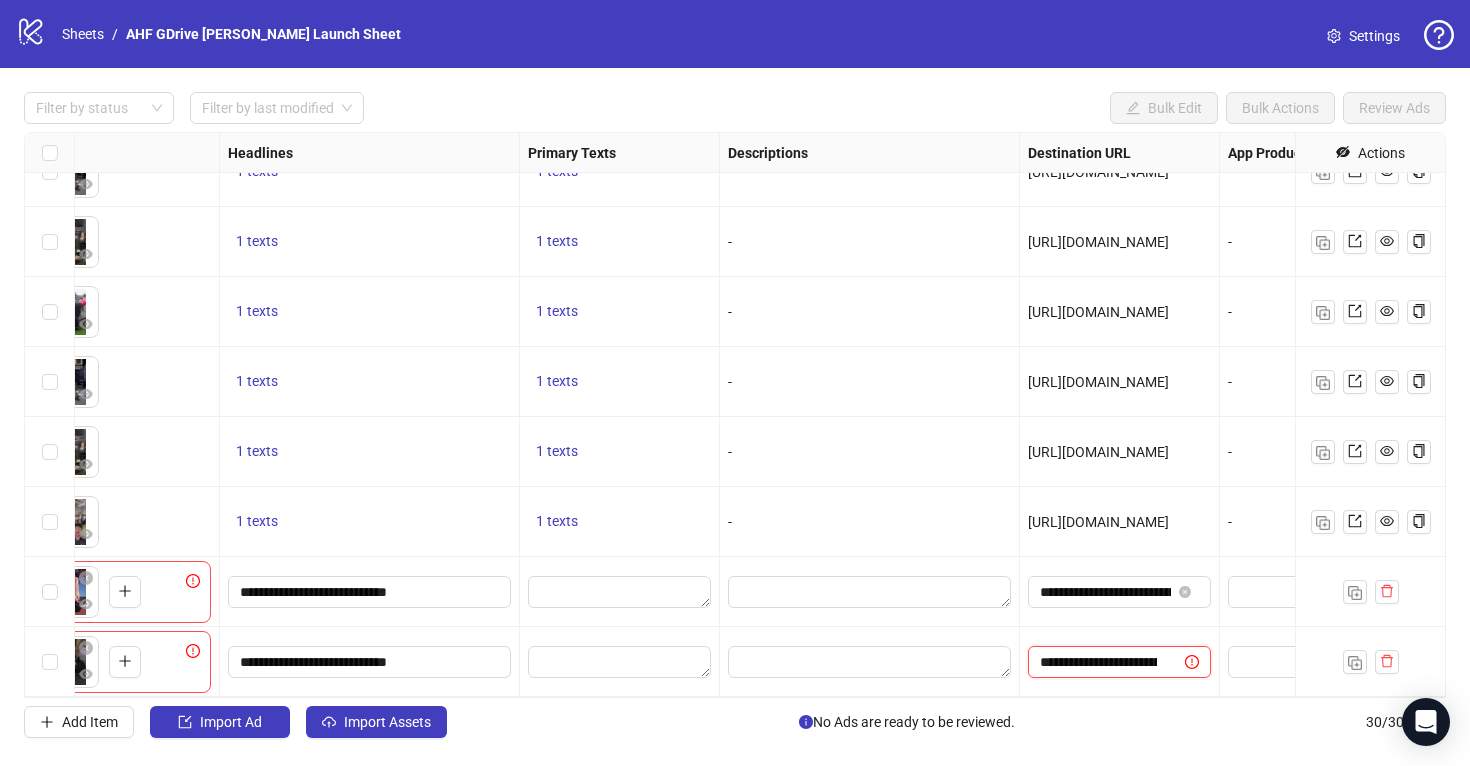 scroll, scrollTop: 0, scrollLeft: 231, axis: horizontal 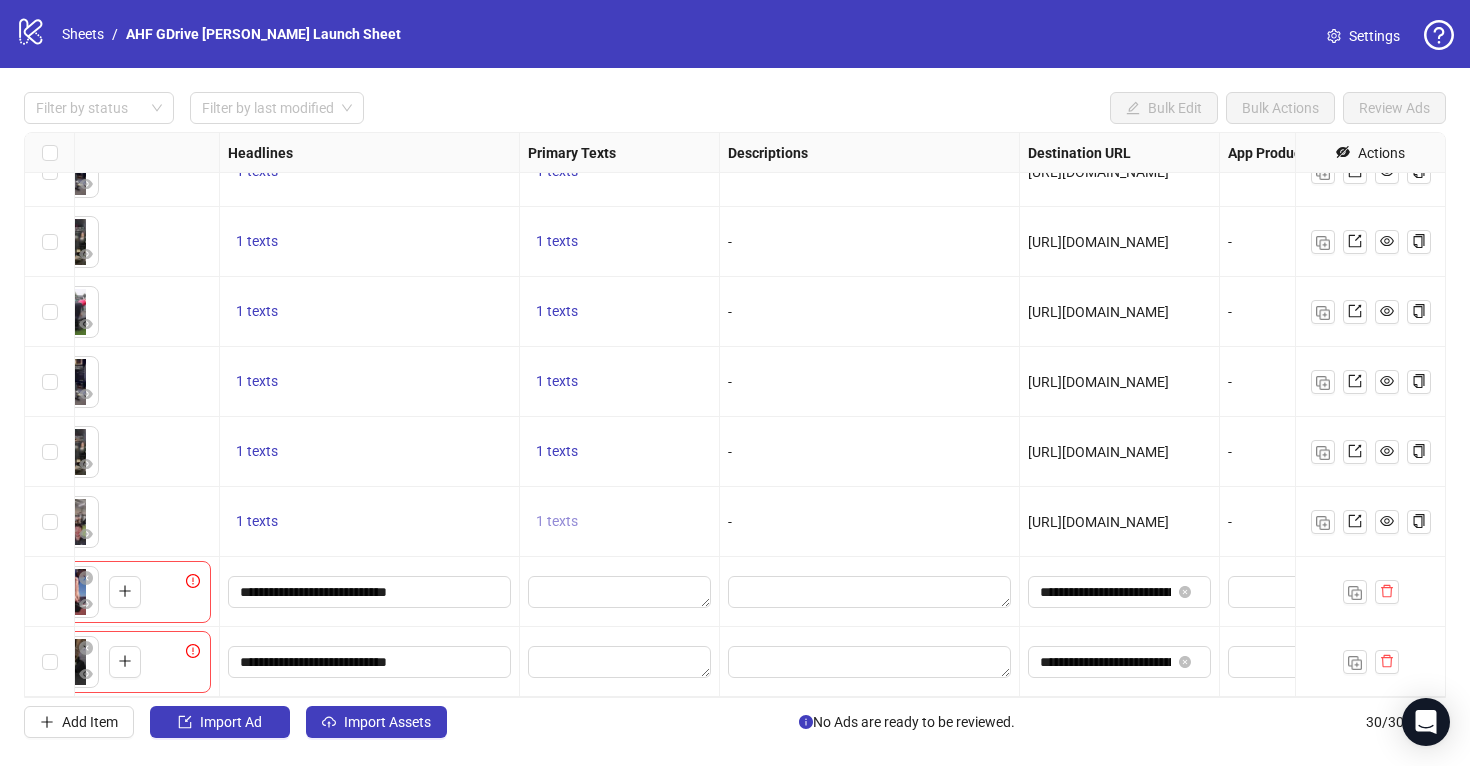 click on "1 texts" at bounding box center (557, 521) 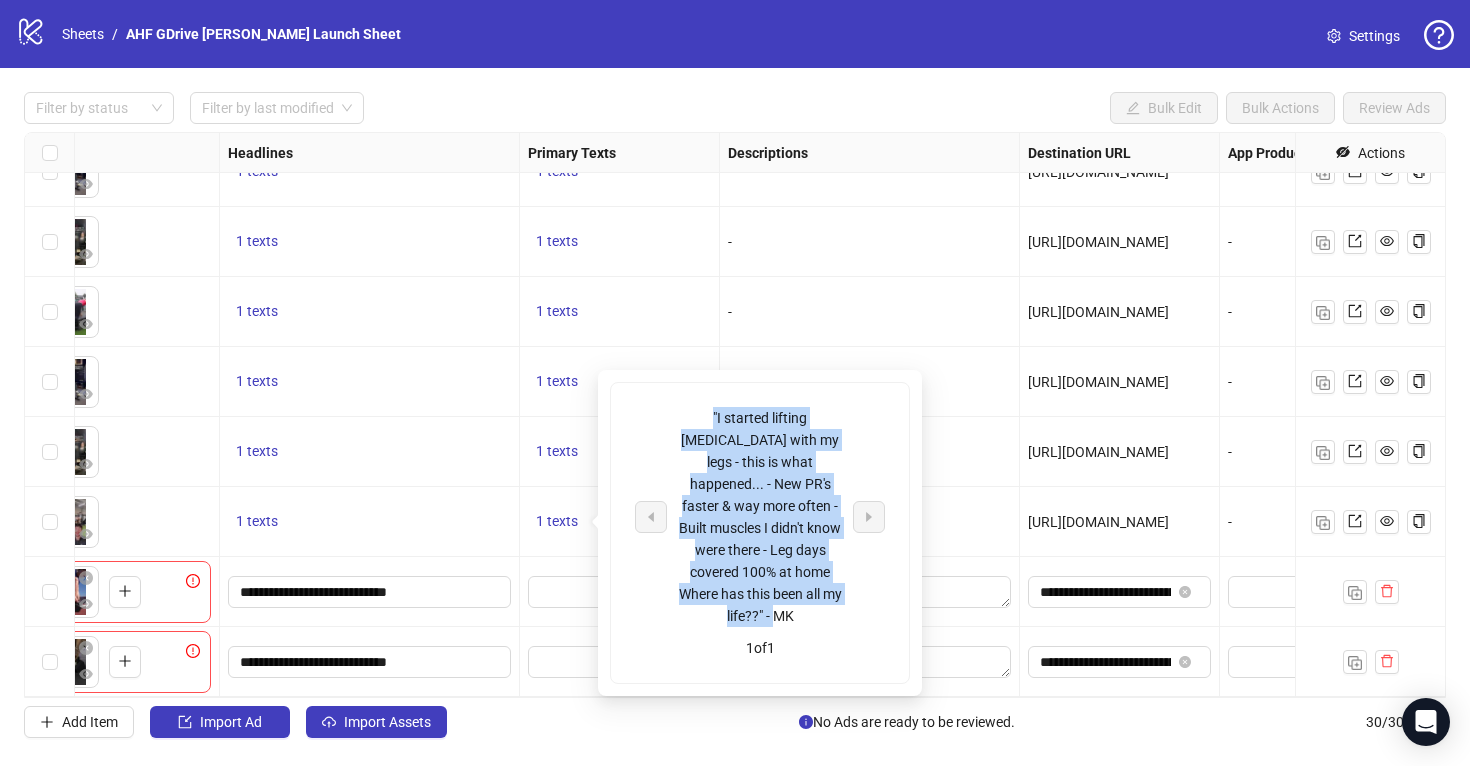 drag, startPoint x: 819, startPoint y: 593, endPoint x: 681, endPoint y: 412, distance: 227.60712 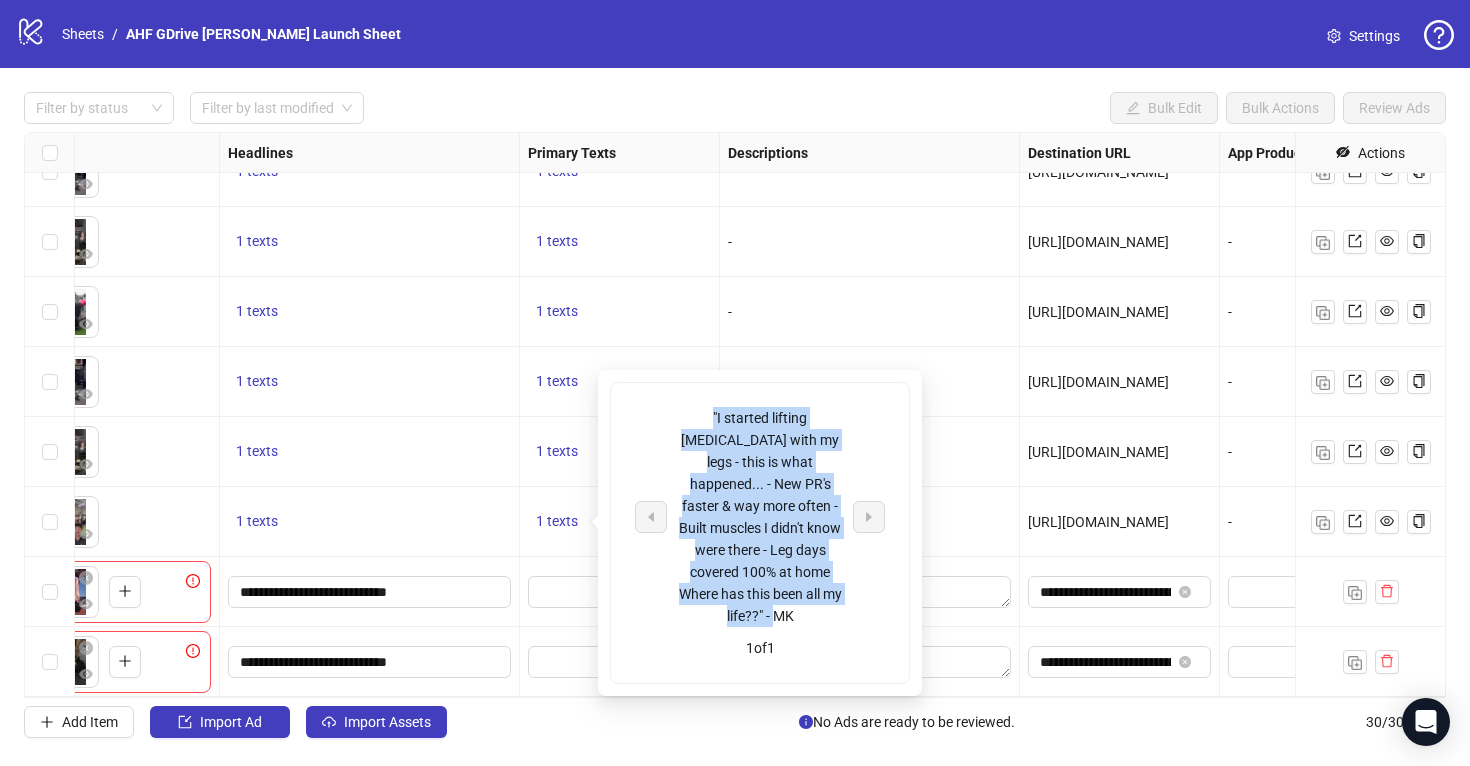 copy on ""I started lifting free weights with my legs - this is what happened...
- New PR's faster & way more often
- Built muscles I didn't know were there
- Leg days covered 100% at home
Where has this been all my life??" - MK" 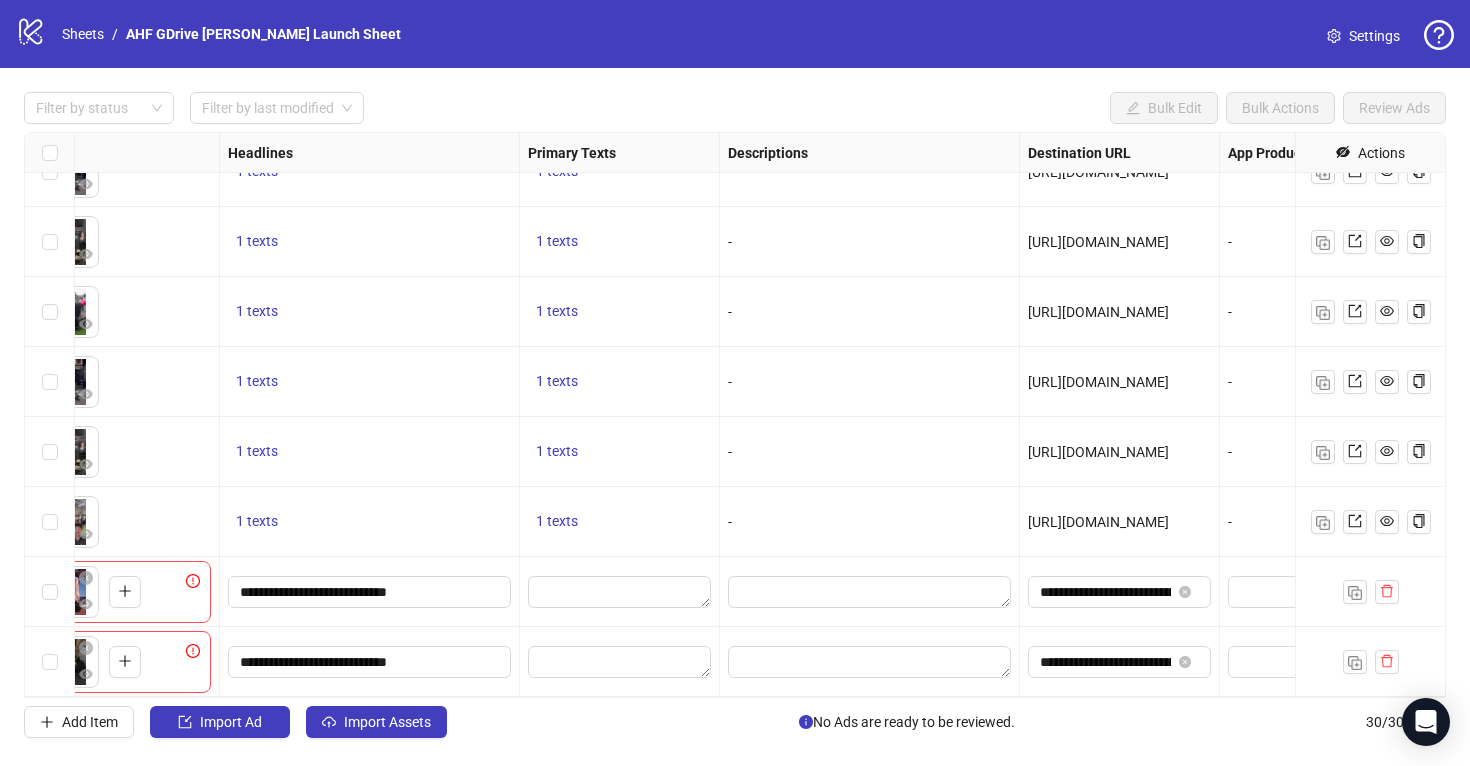 click on "1 texts" at bounding box center (369, 522) 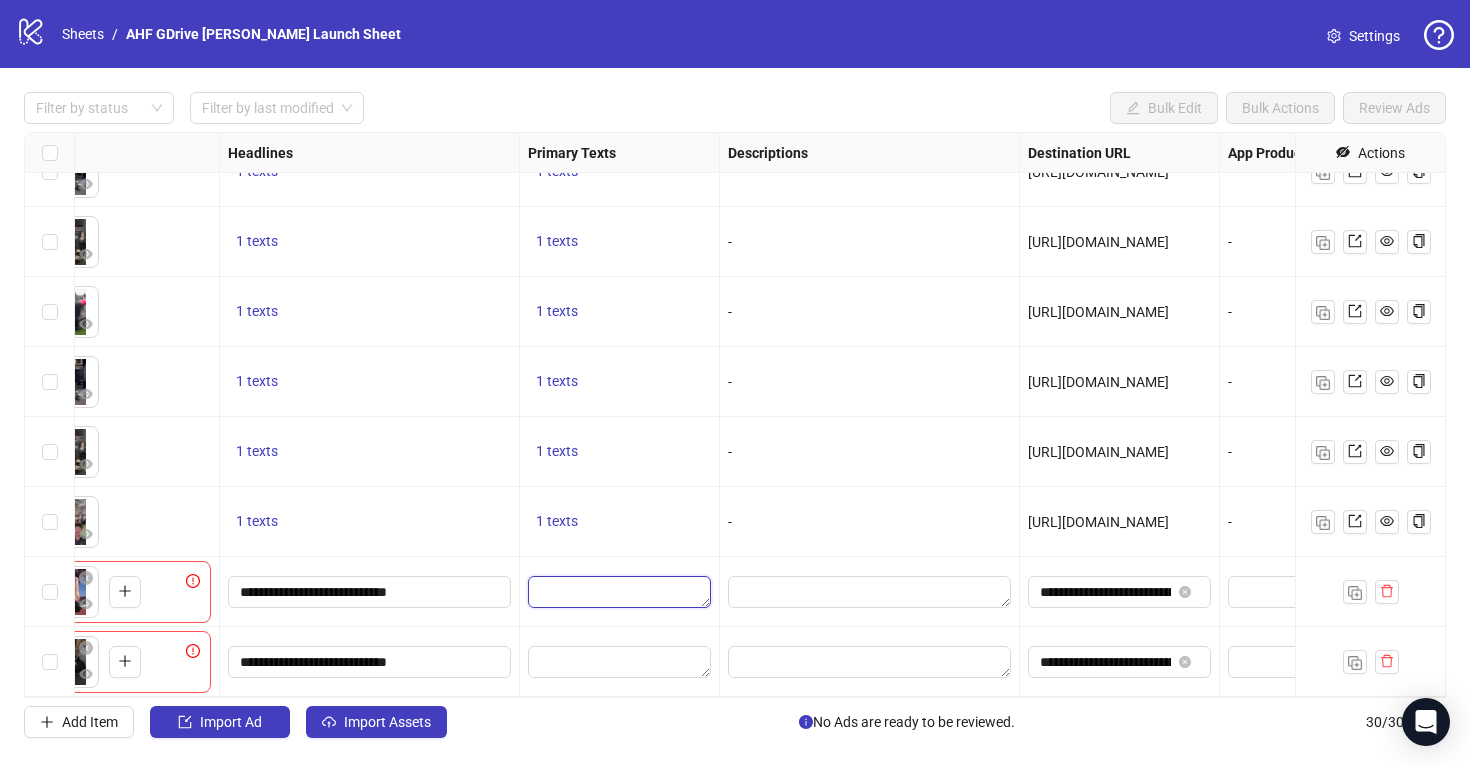 click at bounding box center [619, 592] 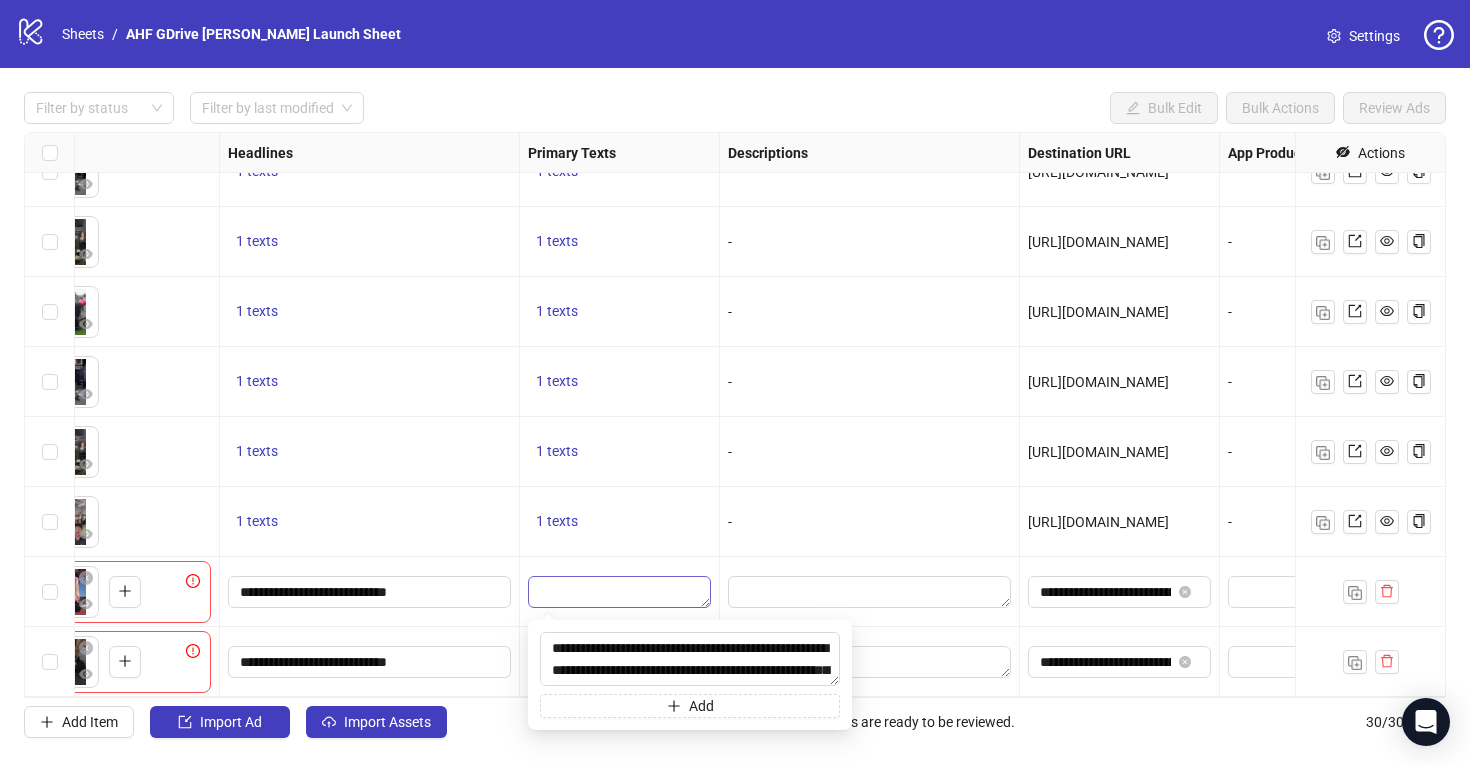 scroll, scrollTop: 81, scrollLeft: 0, axis: vertical 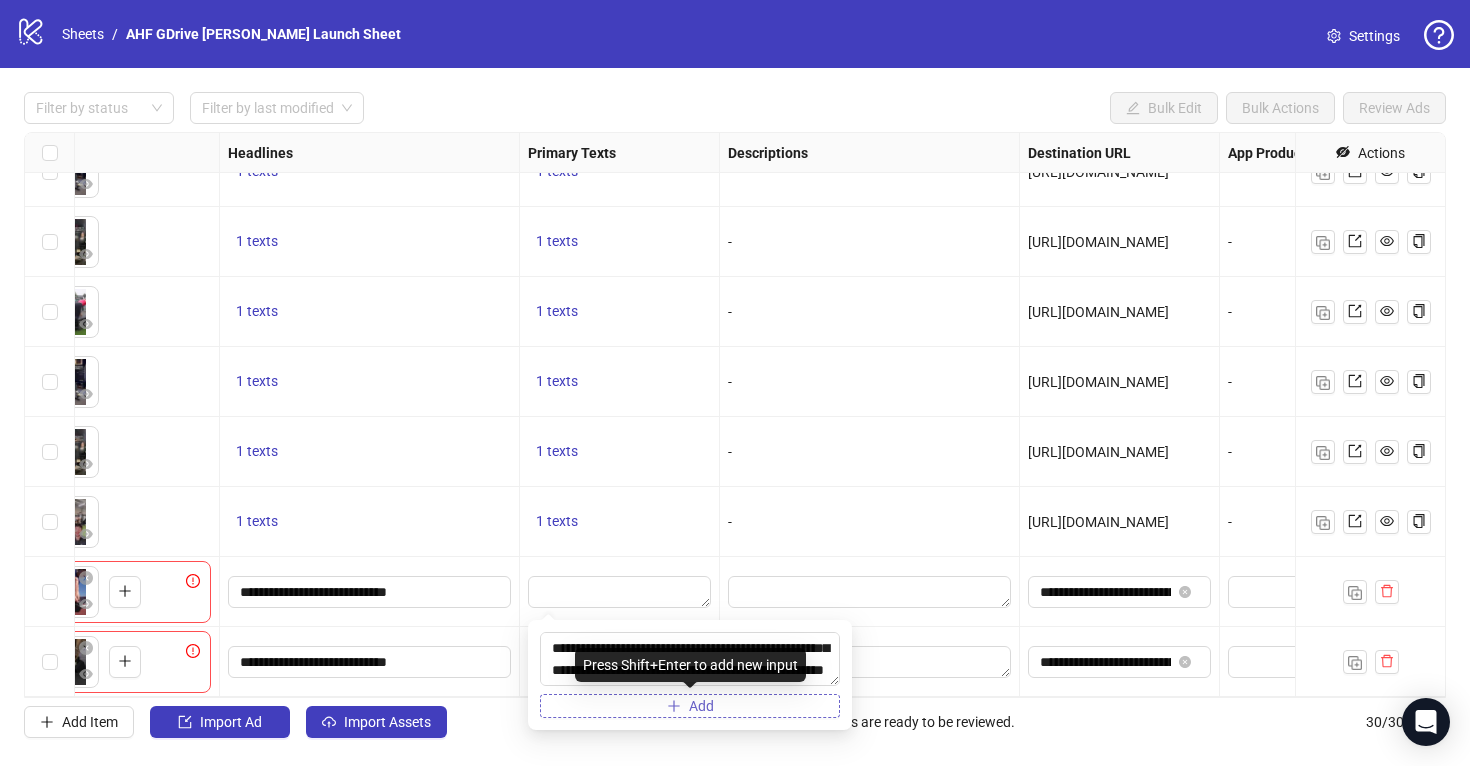 type on "**********" 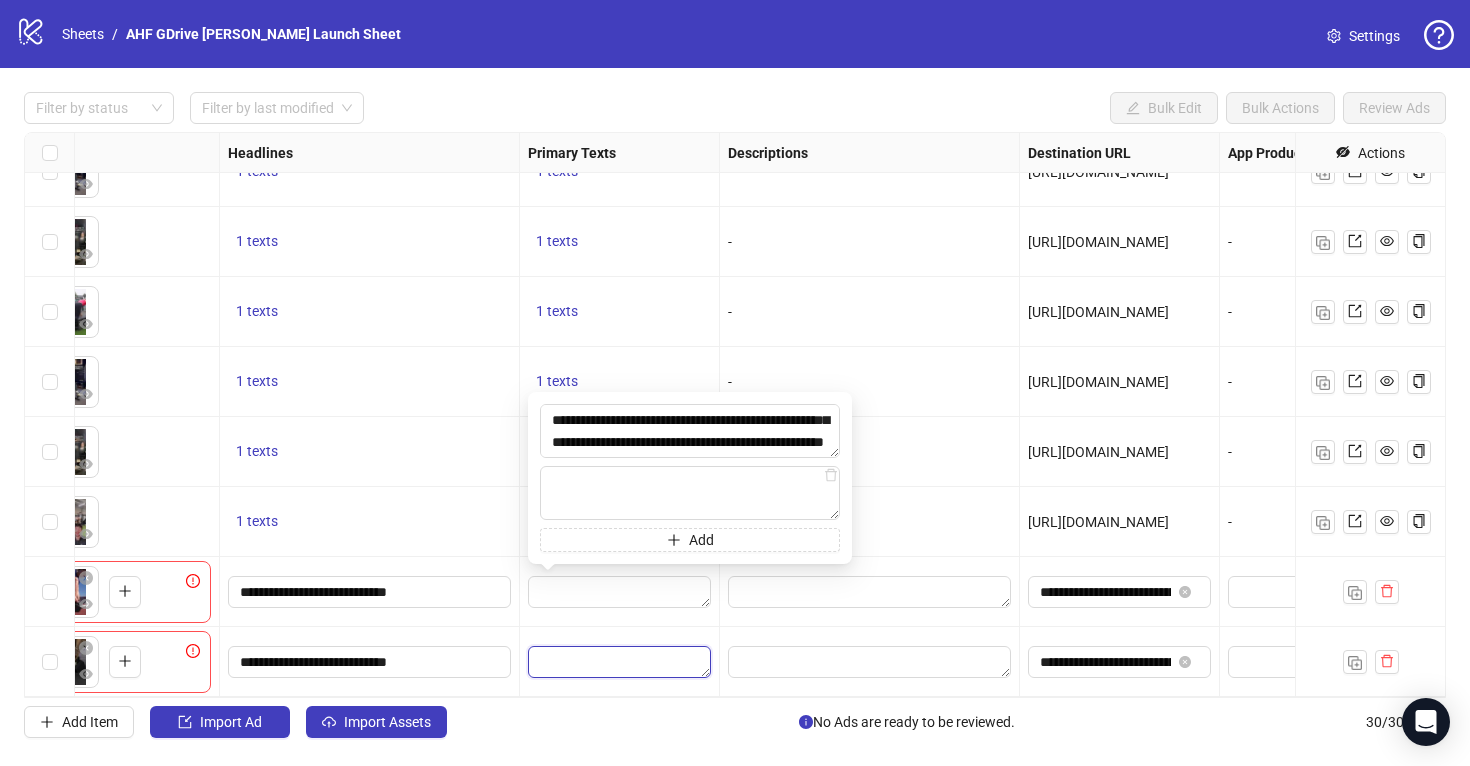 click at bounding box center [619, 662] 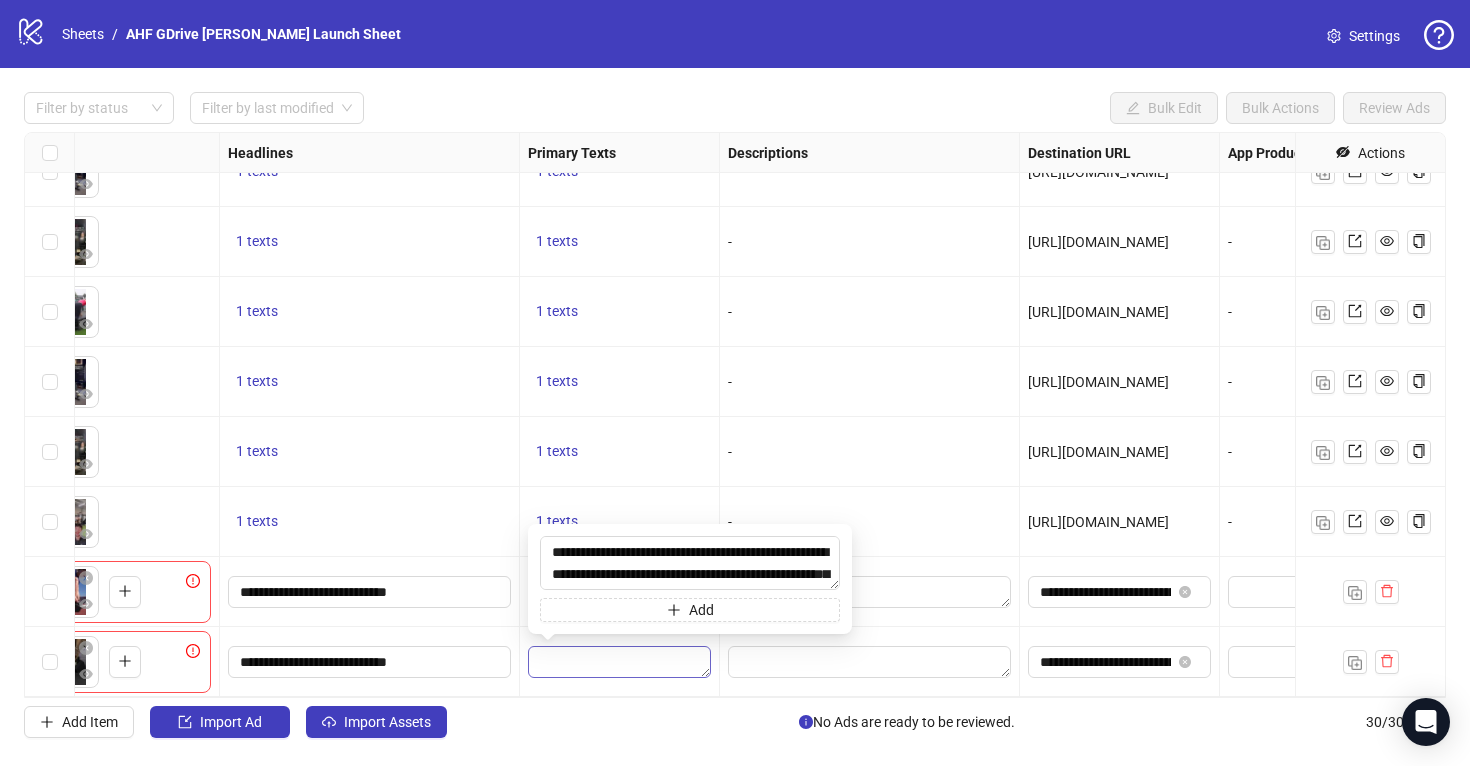 scroll, scrollTop: 81, scrollLeft: 0, axis: vertical 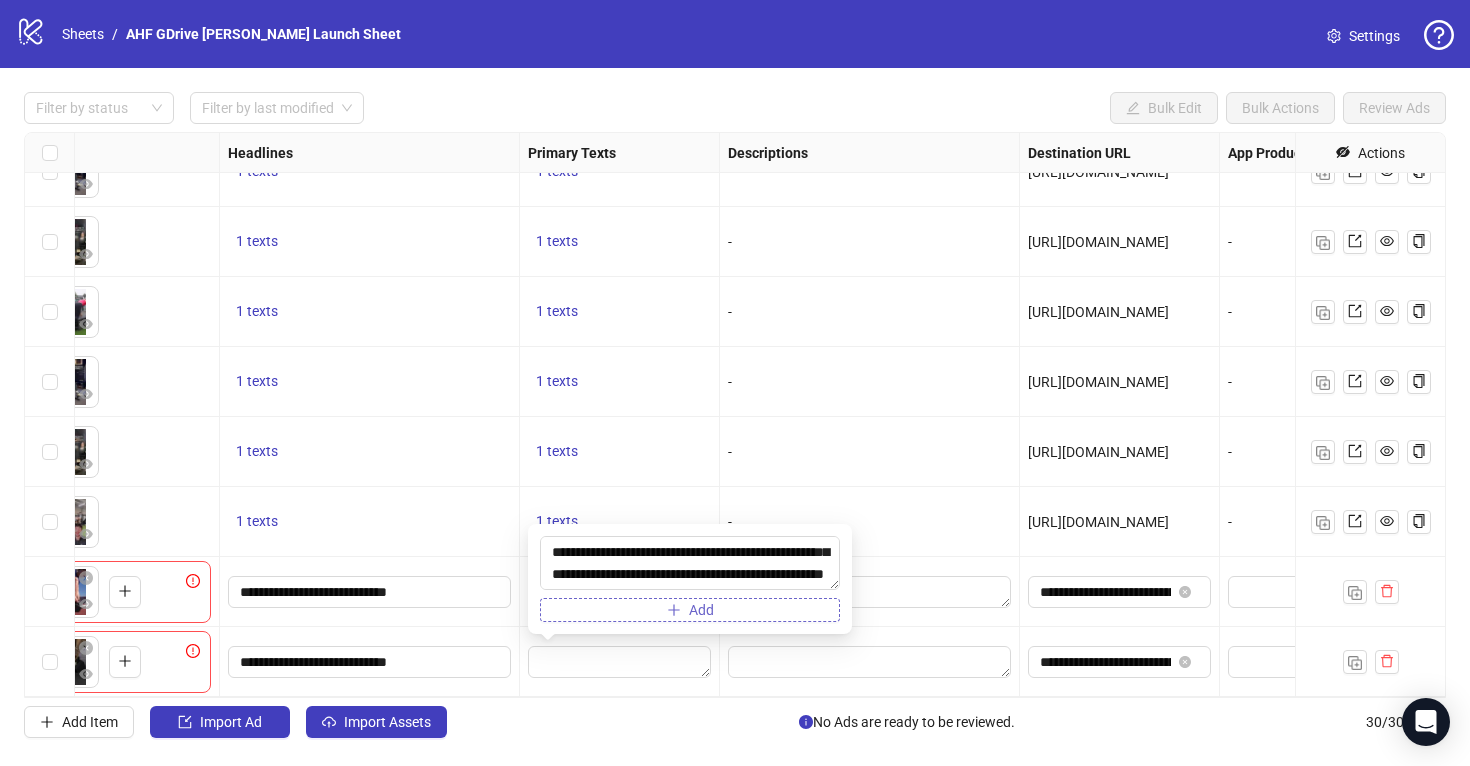 type on "**********" 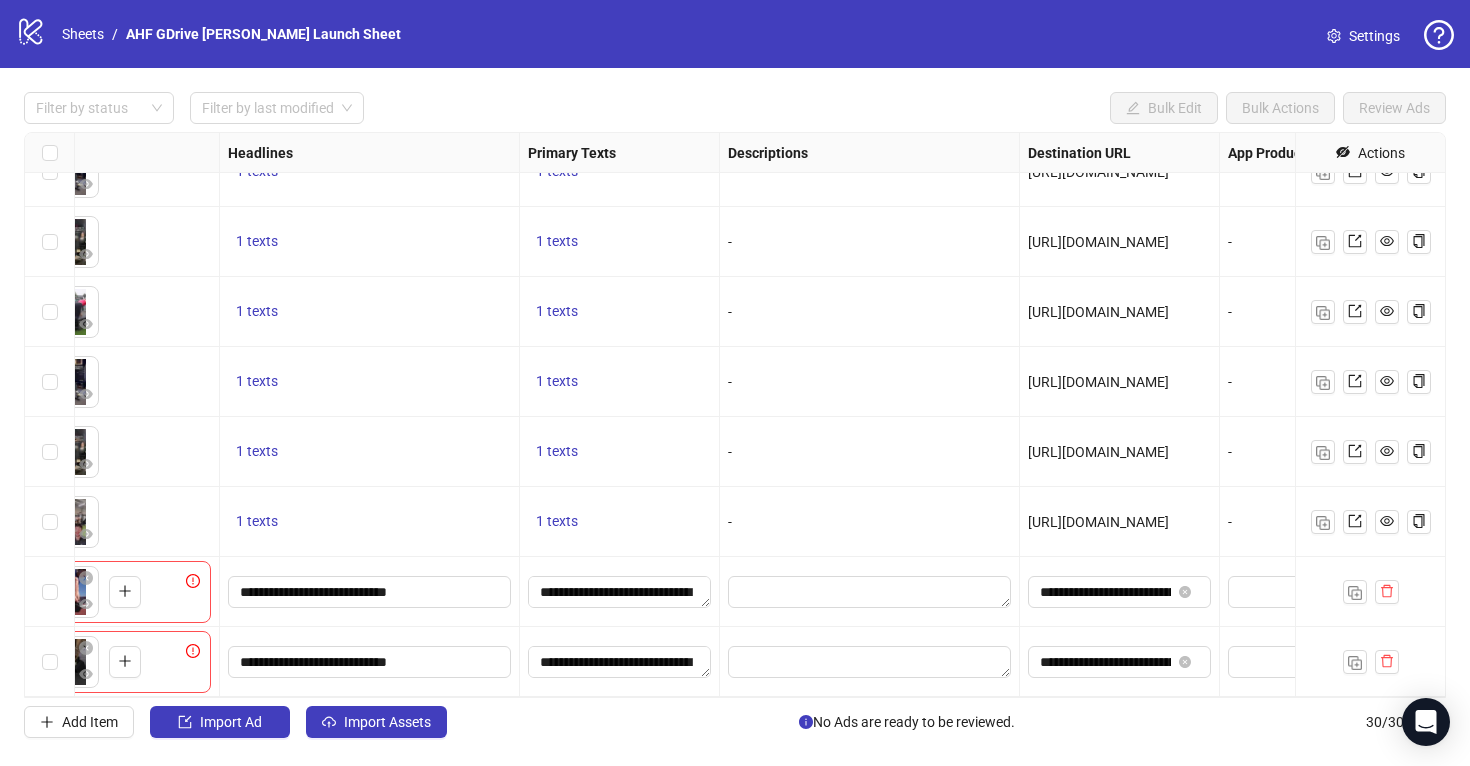 click on "**********" at bounding box center (620, 662) 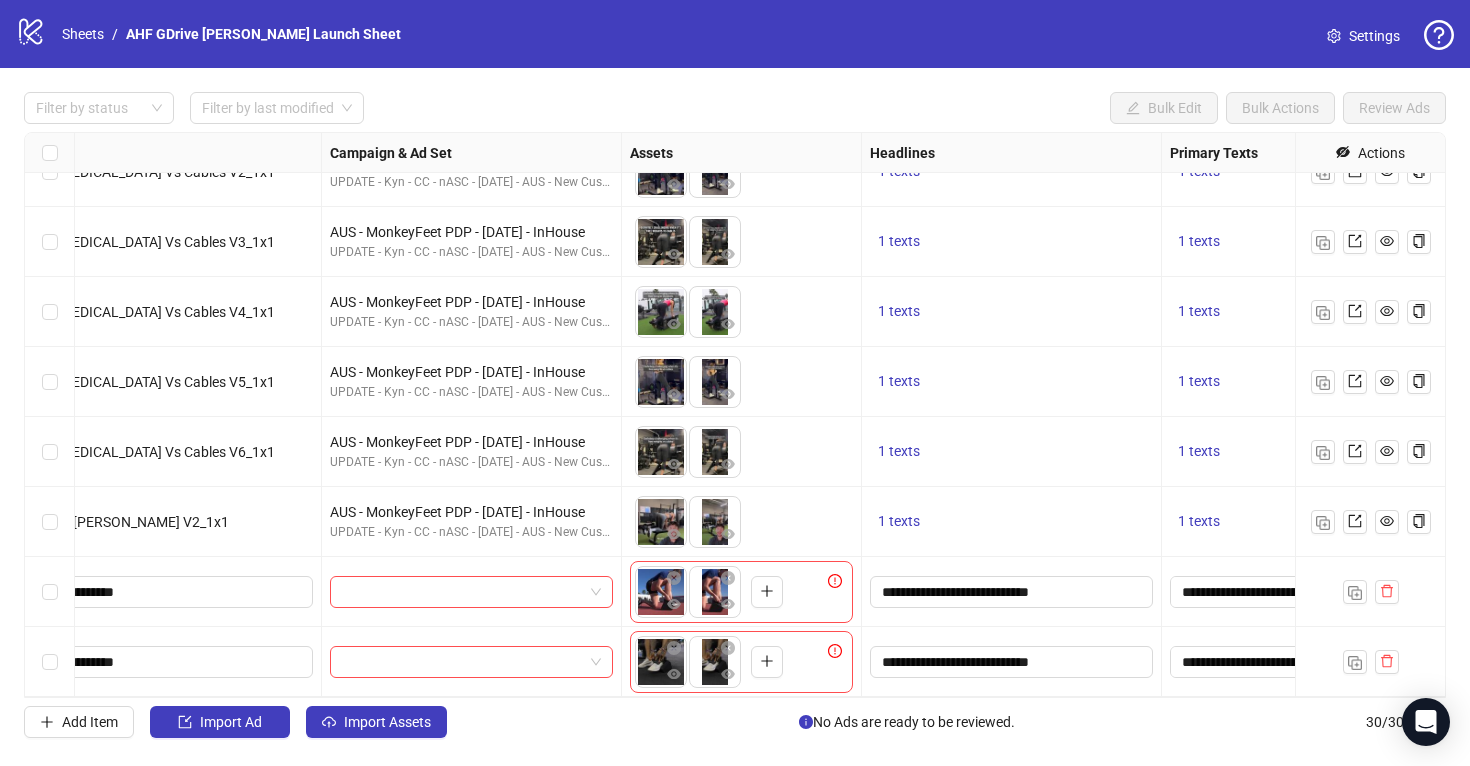 scroll, scrollTop: 1576, scrollLeft: 0, axis: vertical 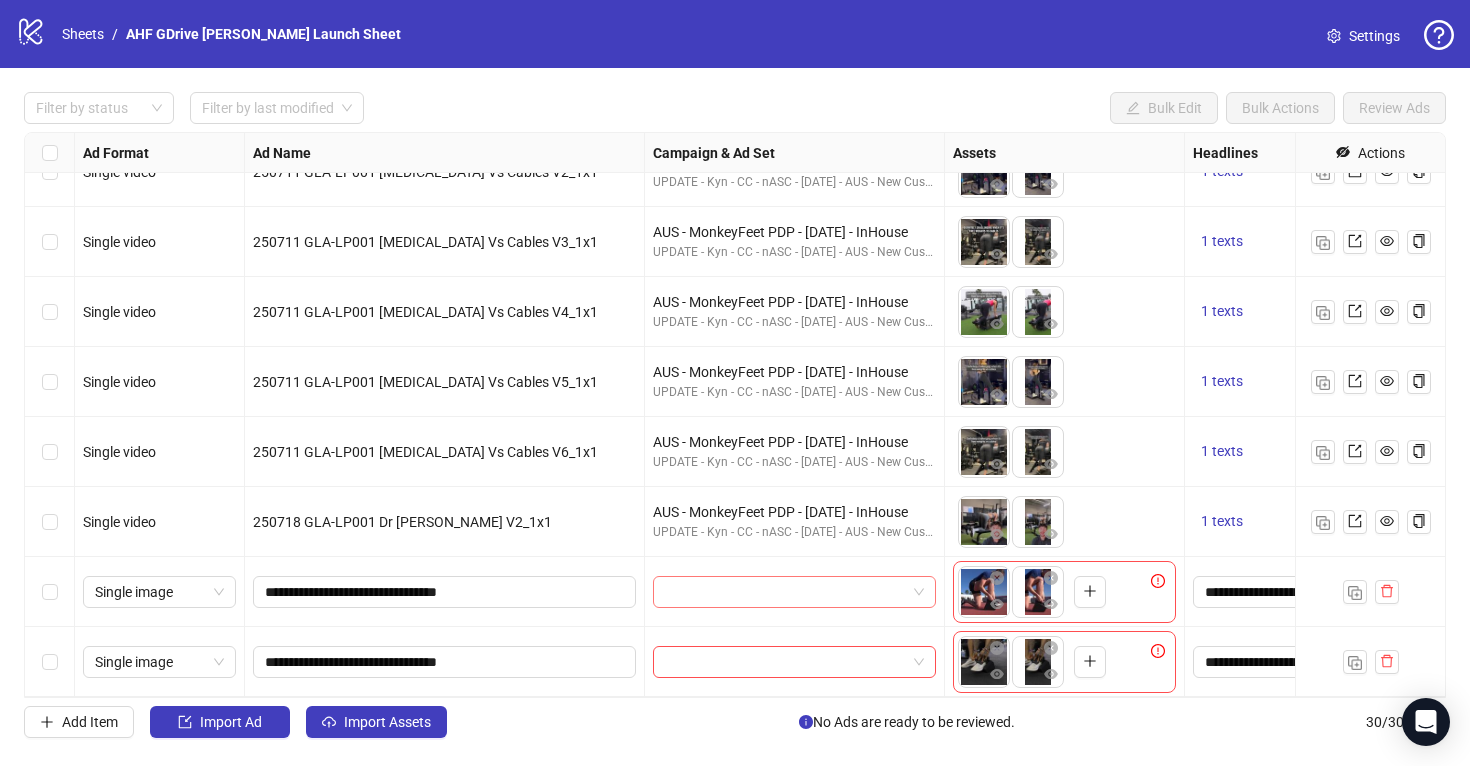 click at bounding box center [785, 592] 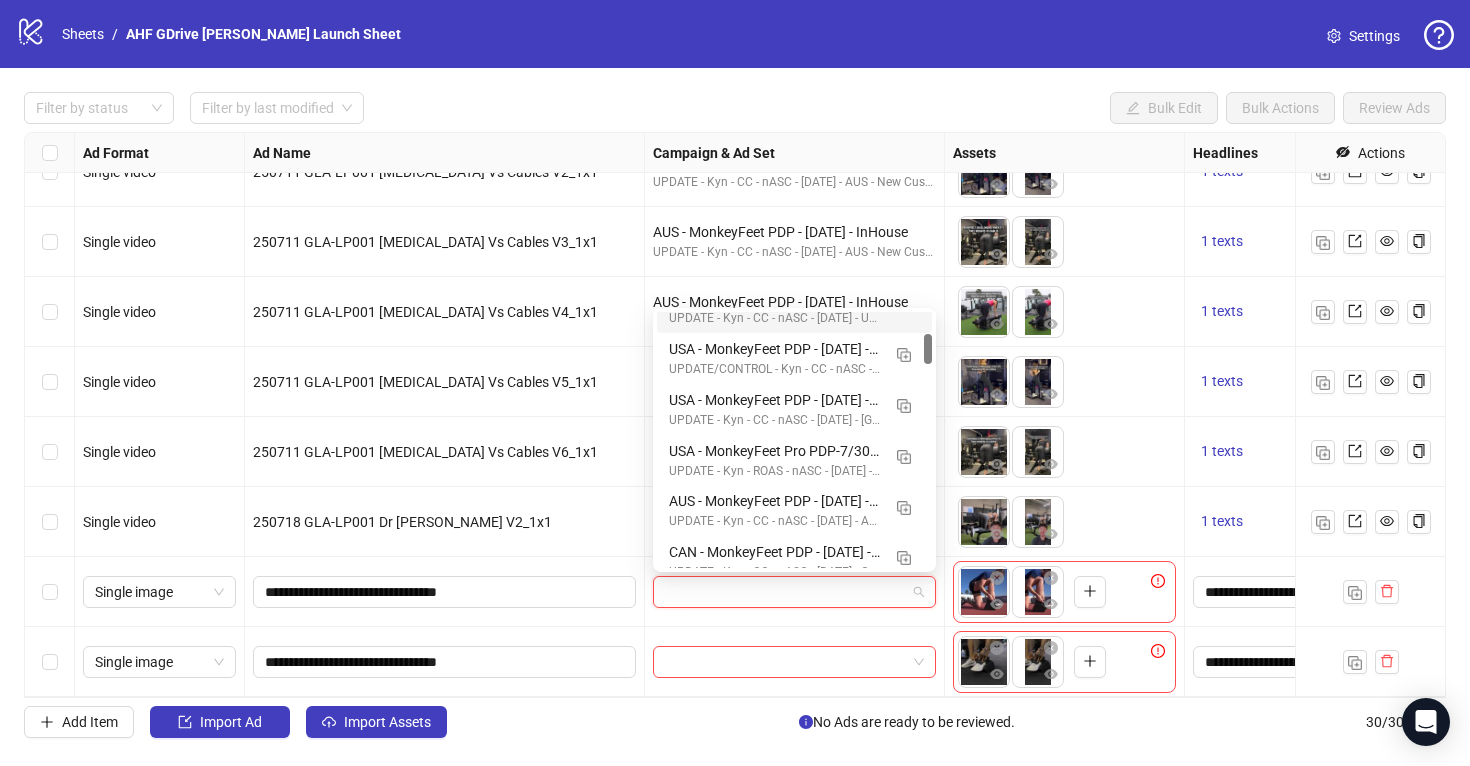 scroll, scrollTop: 185, scrollLeft: 0, axis: vertical 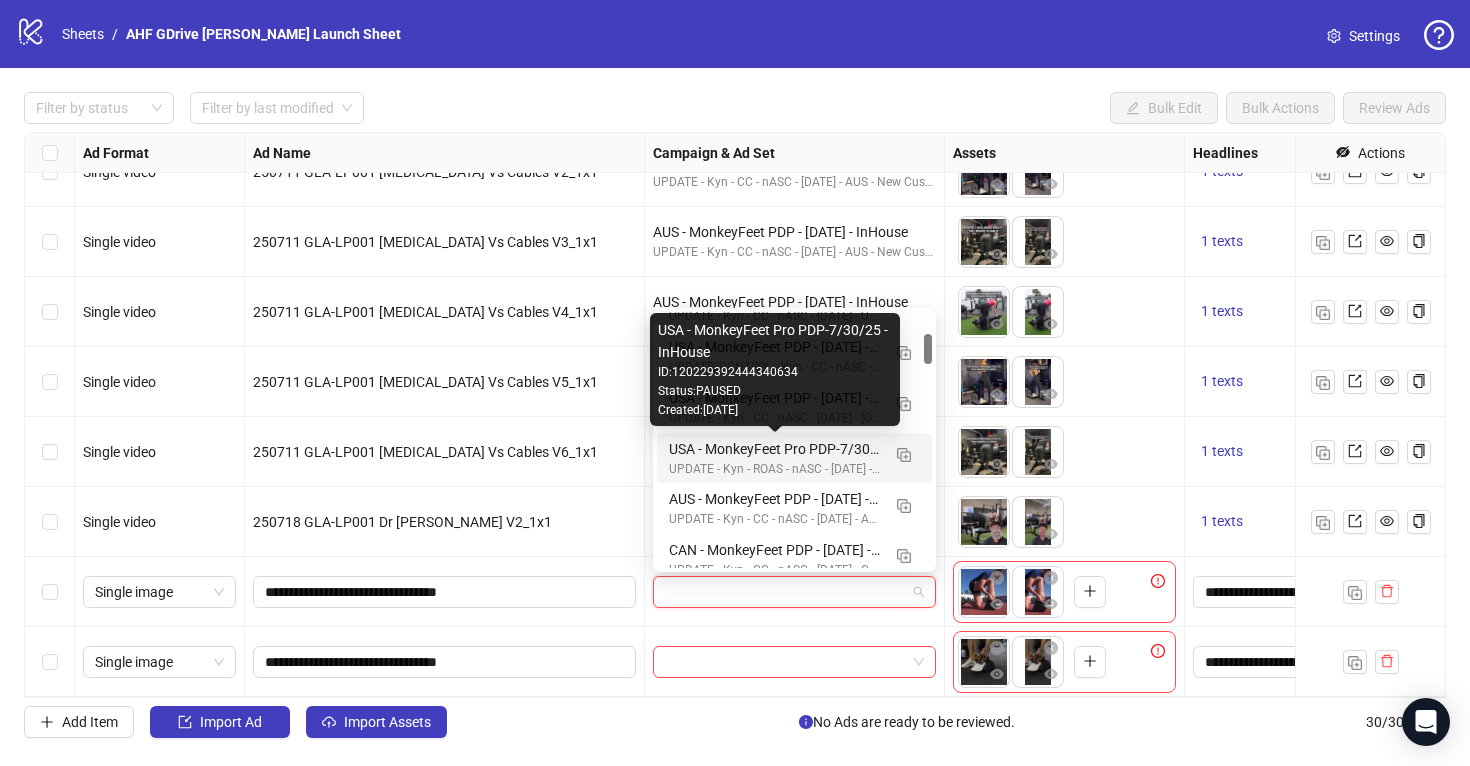 click on "USA - MonkeyFeet Pro PDP-7/30/25 -InHouse" at bounding box center [774, 449] 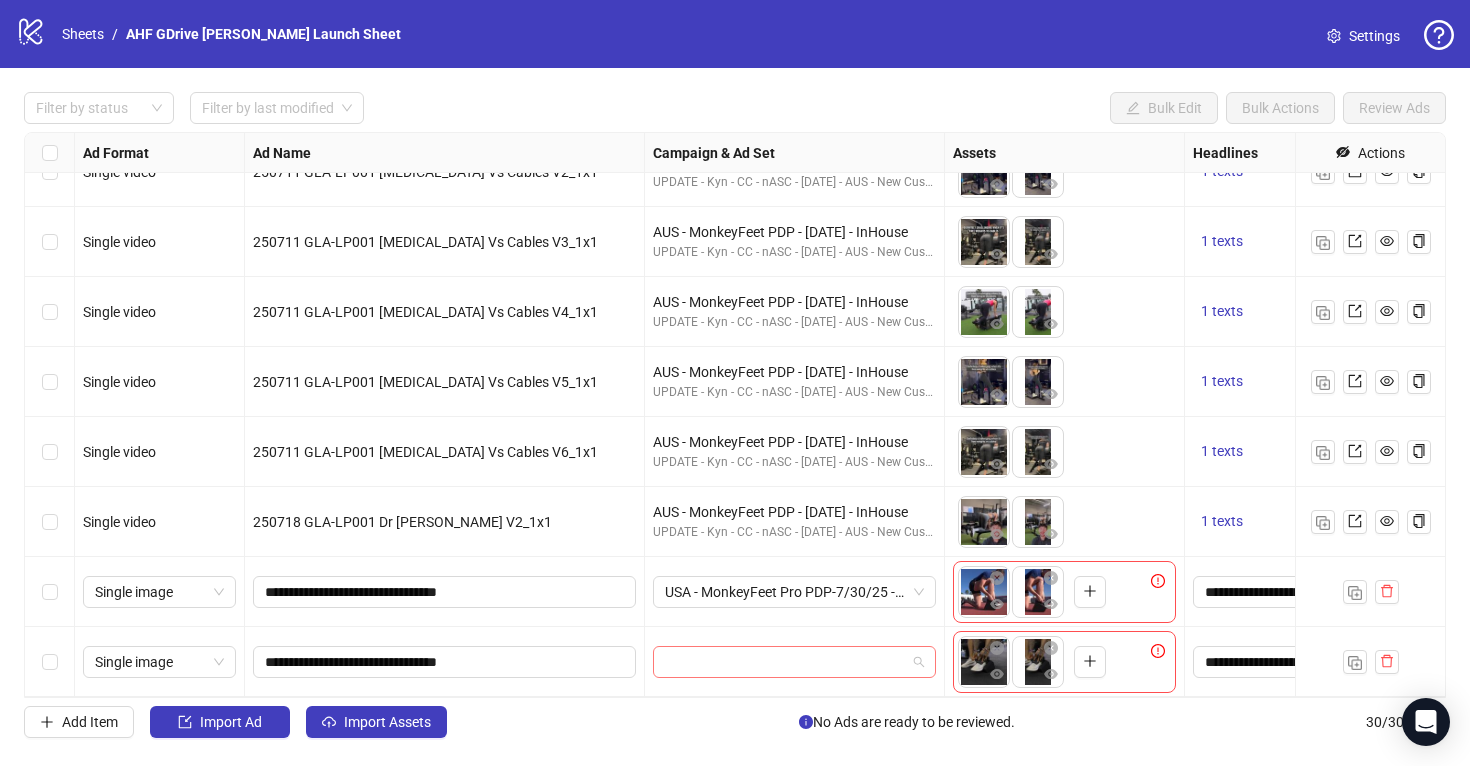 click at bounding box center (785, 662) 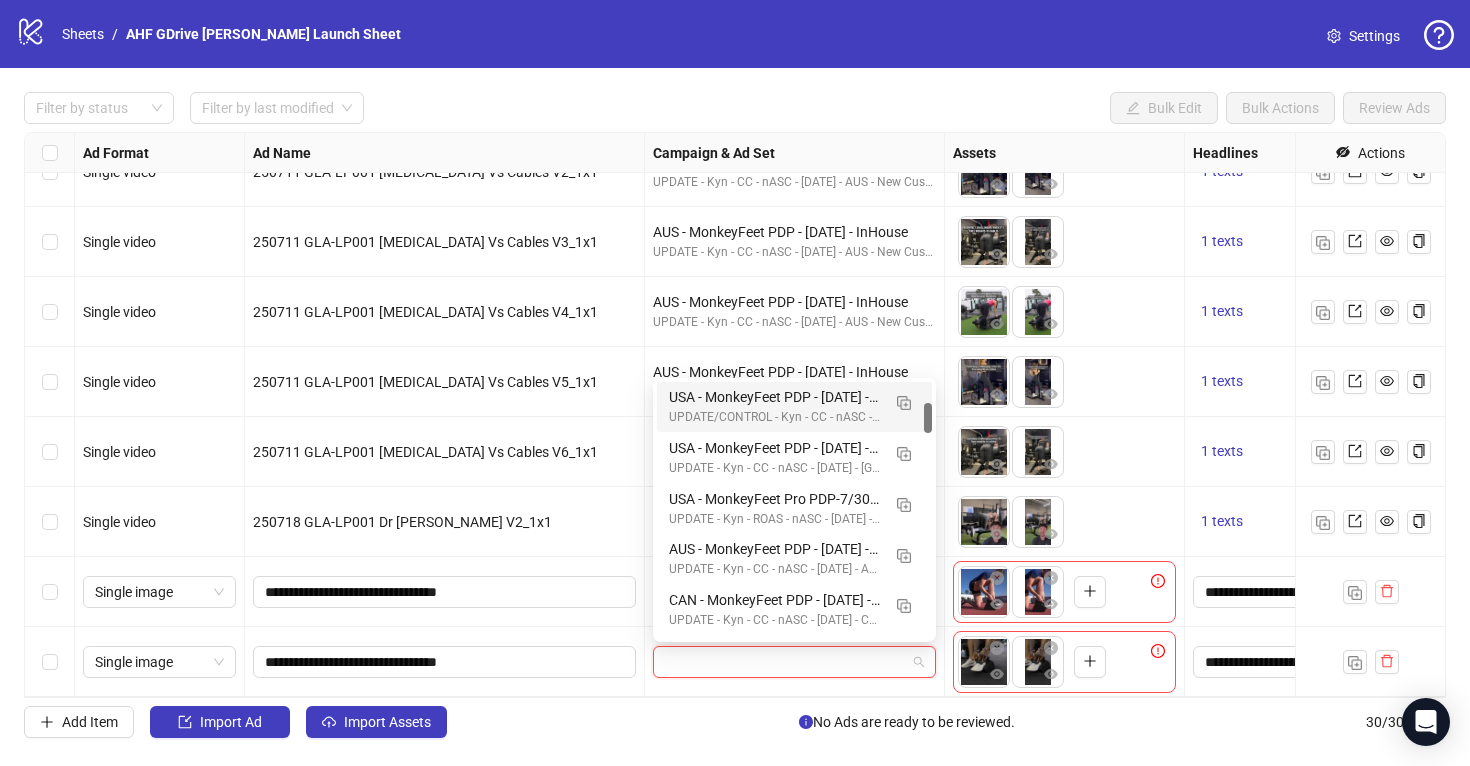 scroll, scrollTop: 214, scrollLeft: 0, axis: vertical 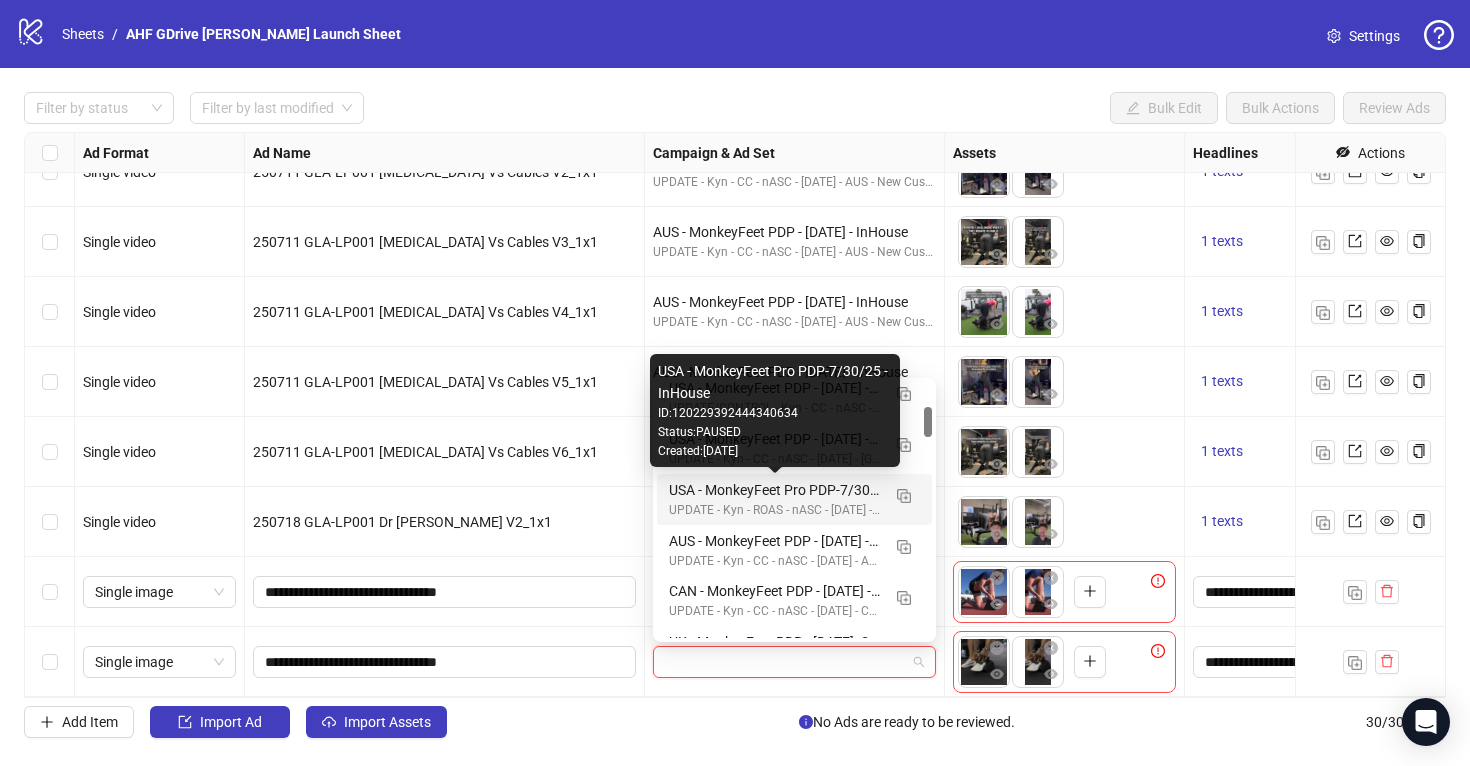 click on "USA - MonkeyFeet Pro PDP-7/30/25 -InHouse" at bounding box center (774, 490) 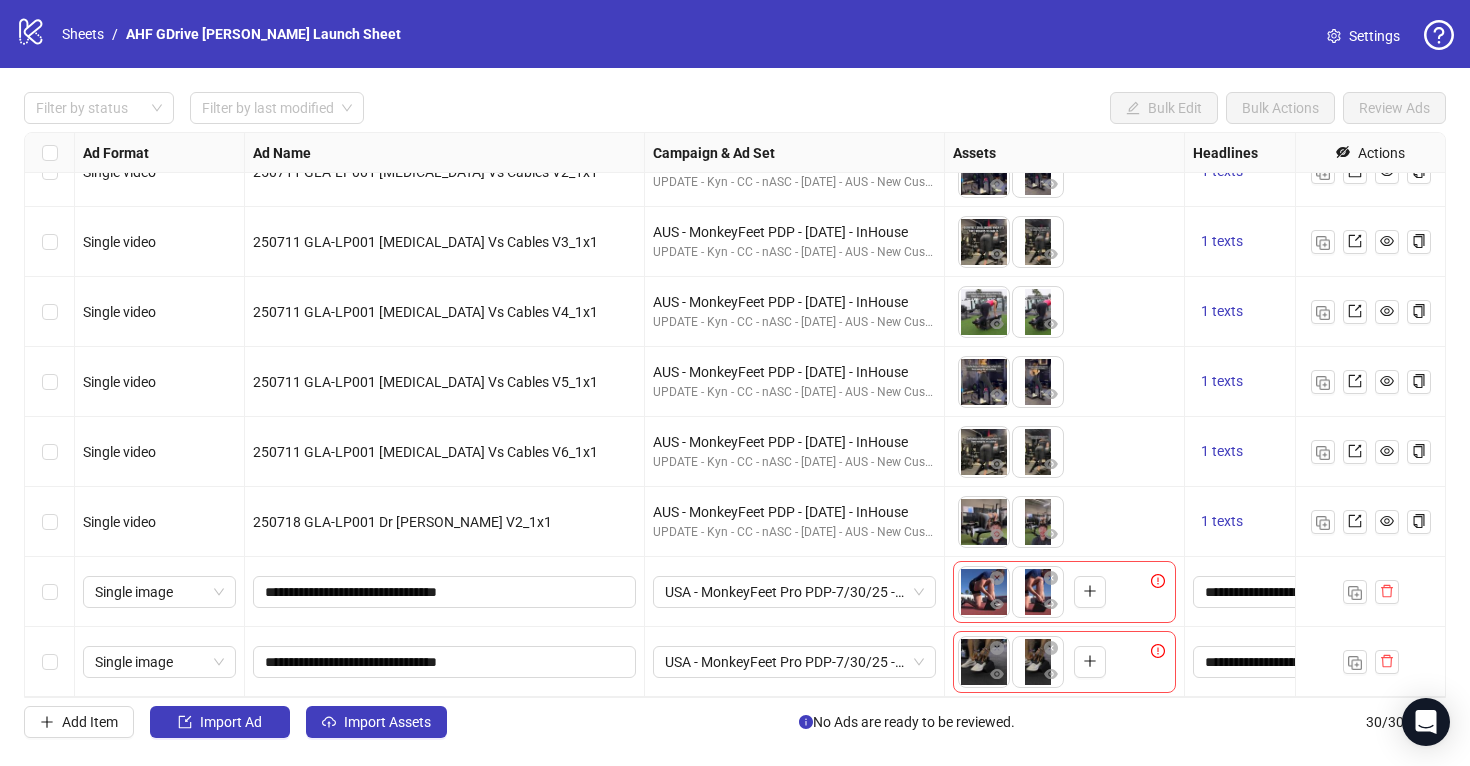click on "**********" at bounding box center (445, 592) 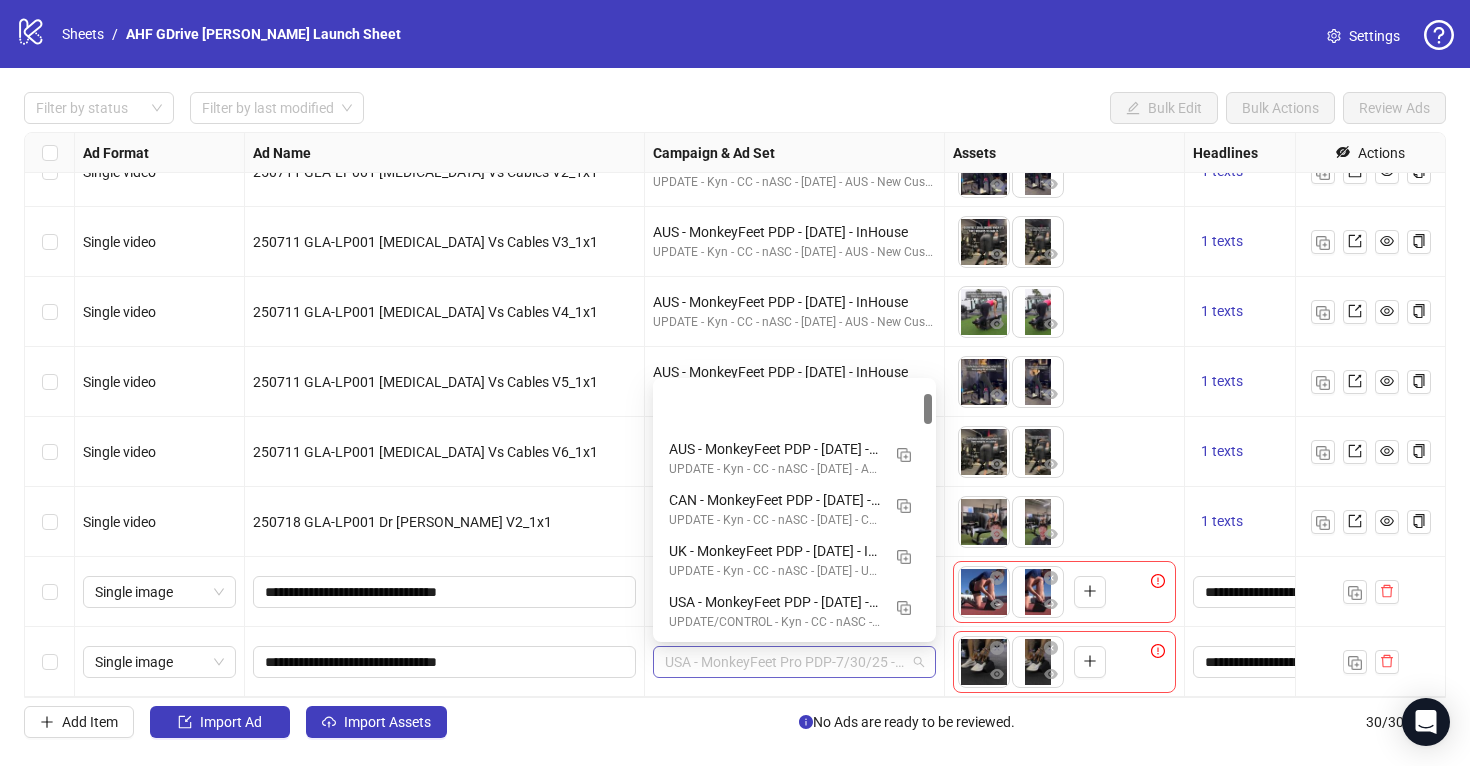 click on "USA - MonkeyFeet Pro PDP-7/30/25 -InHouse" at bounding box center (794, 662) 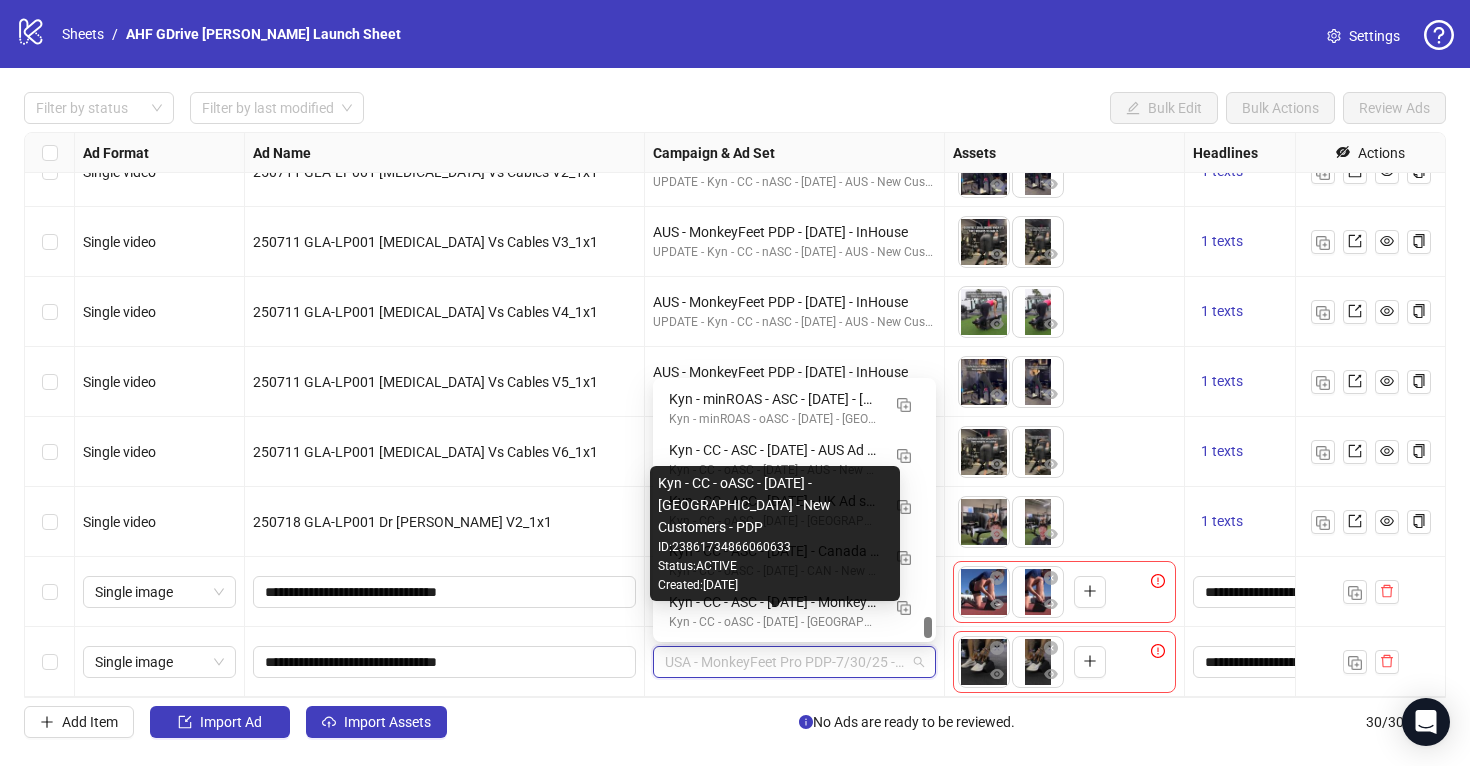 scroll, scrollTop: 2796, scrollLeft: 0, axis: vertical 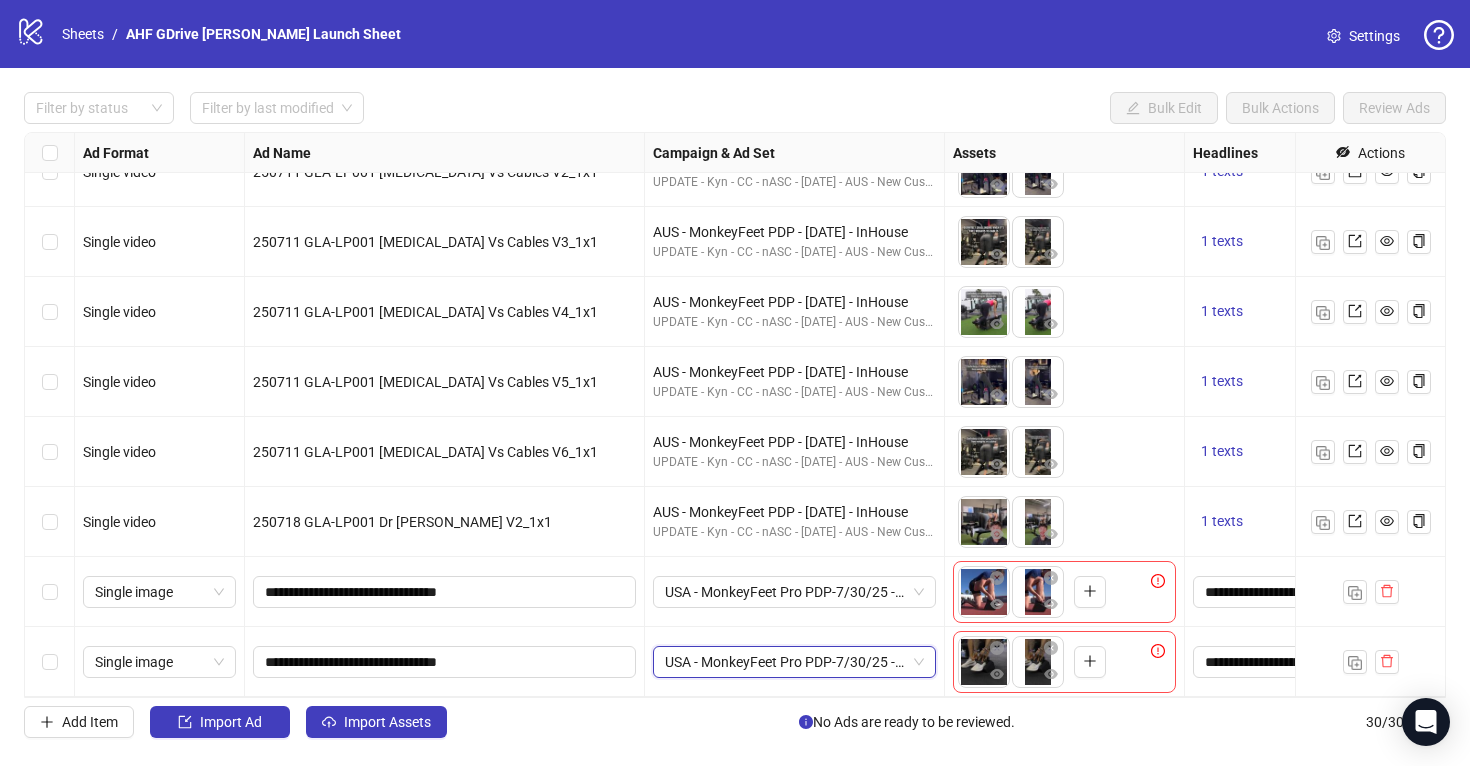 click on "Add Item Import Ad Import Assets  No Ads are ready to be reviewed. 30 / 300  items" at bounding box center (735, 722) 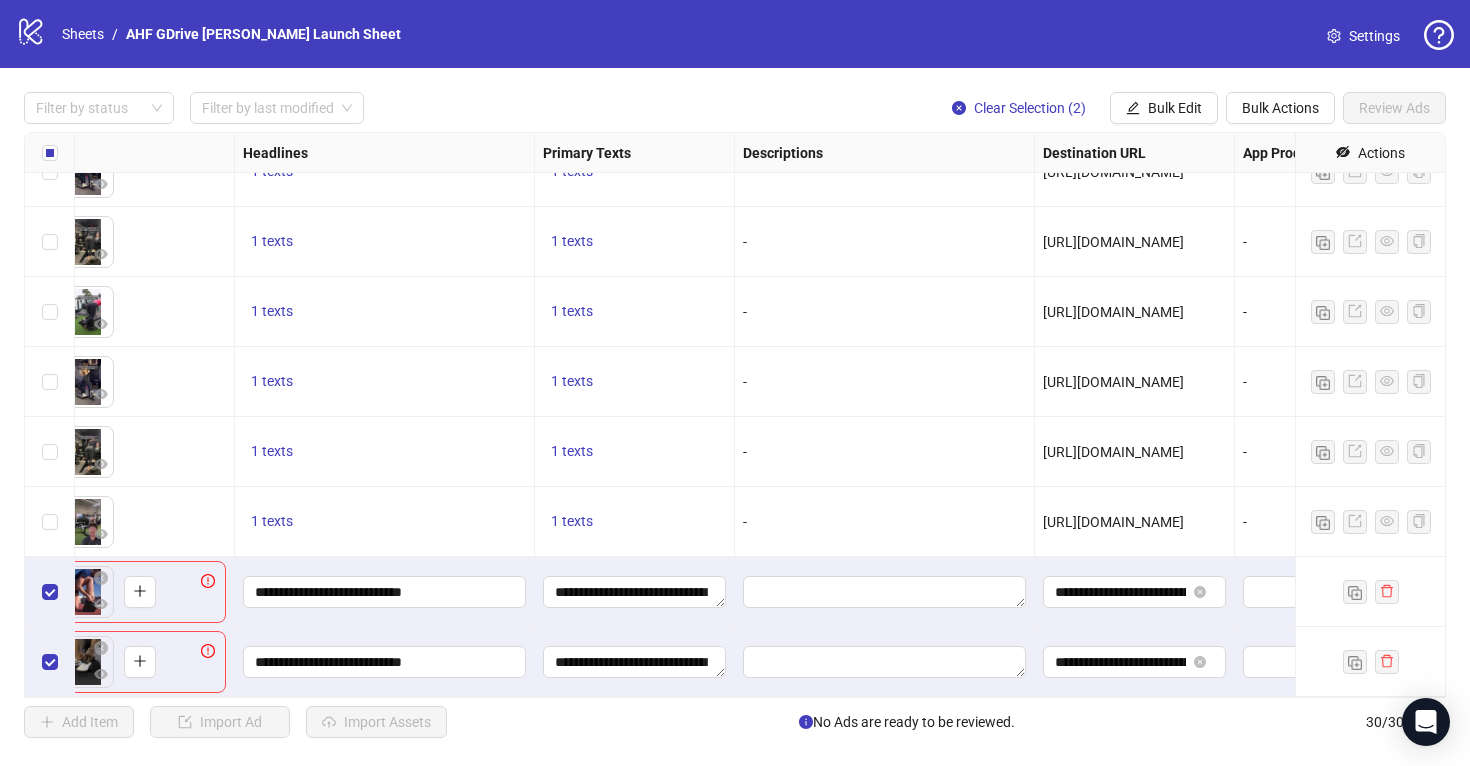 scroll, scrollTop: 1576, scrollLeft: 1850, axis: both 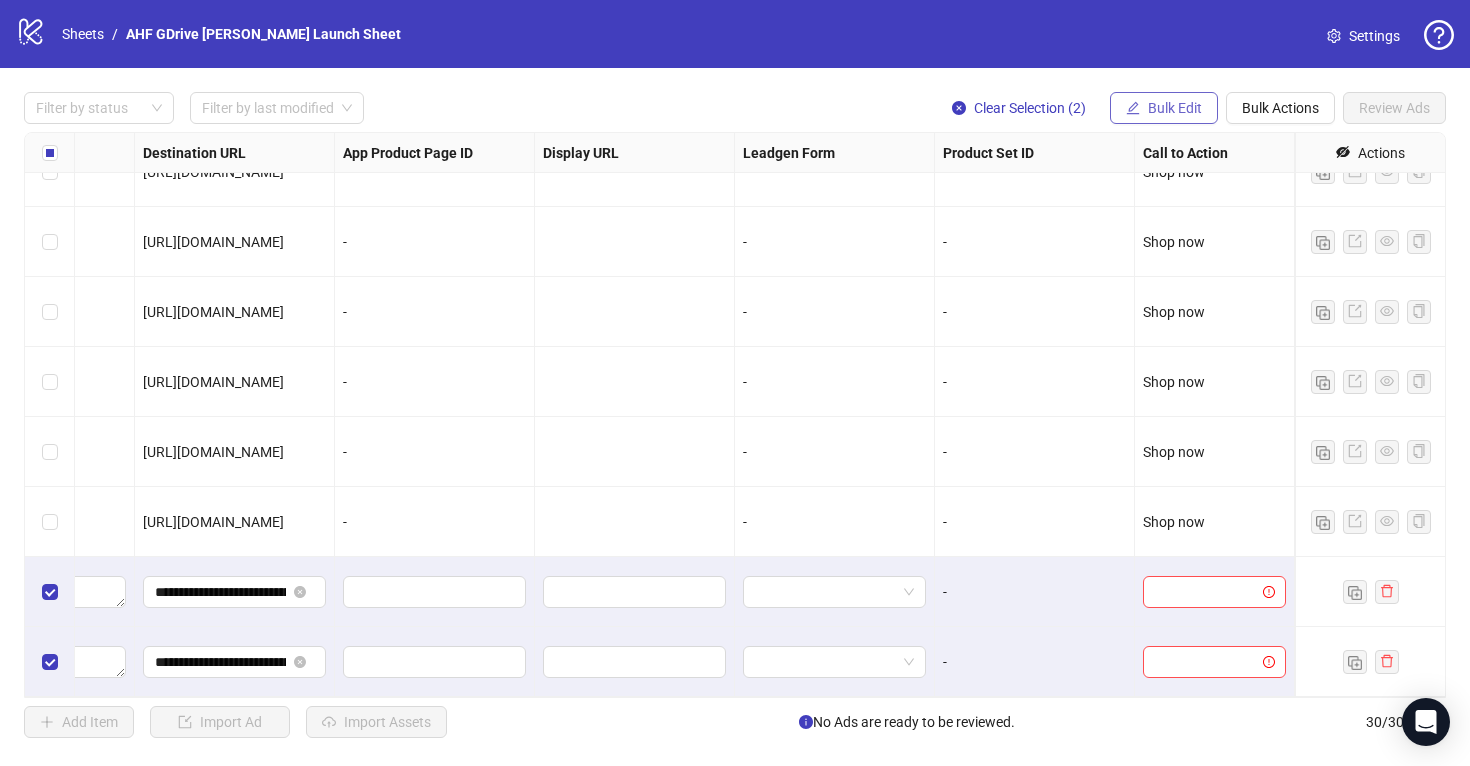 click on "Bulk Edit" at bounding box center (1175, 108) 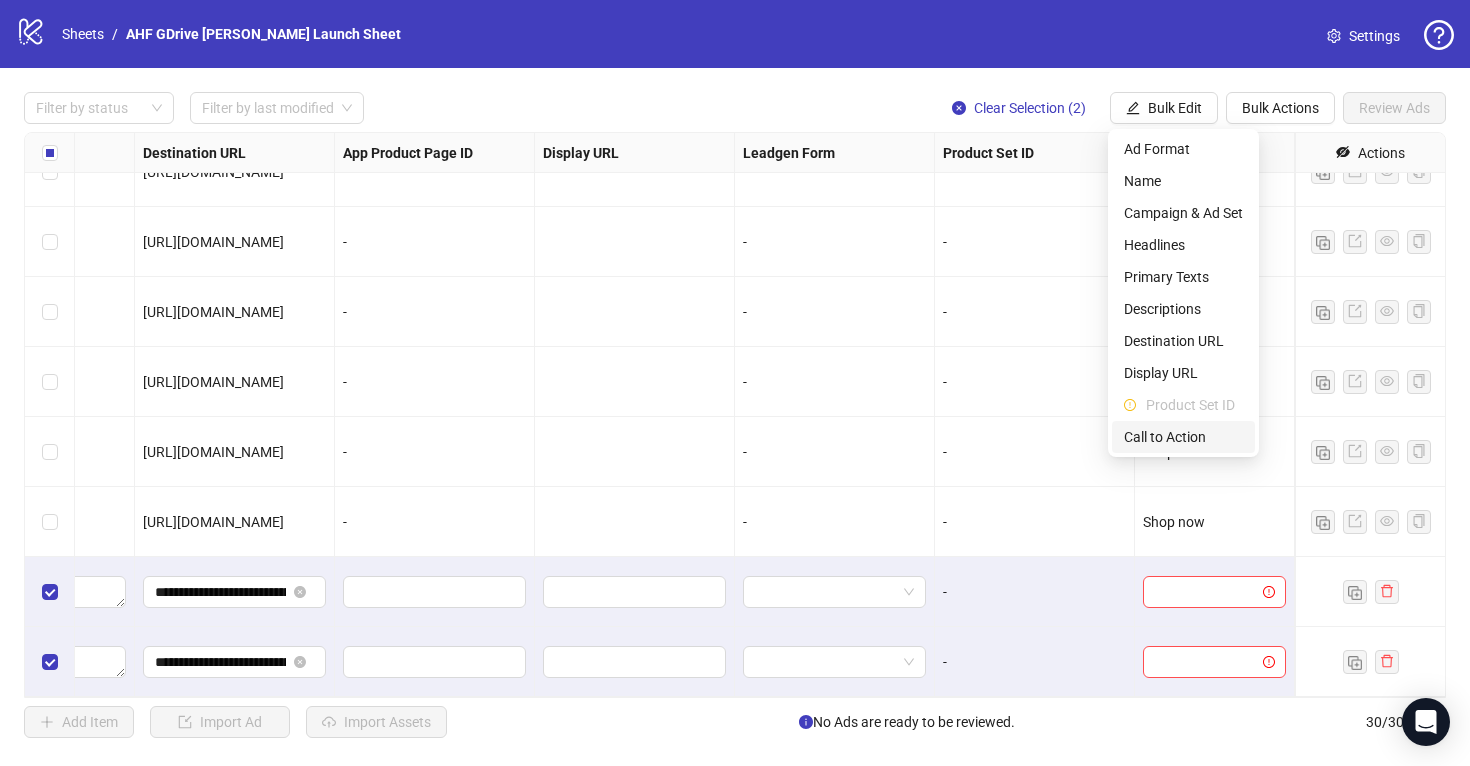 click on "Call to Action" at bounding box center (1183, 437) 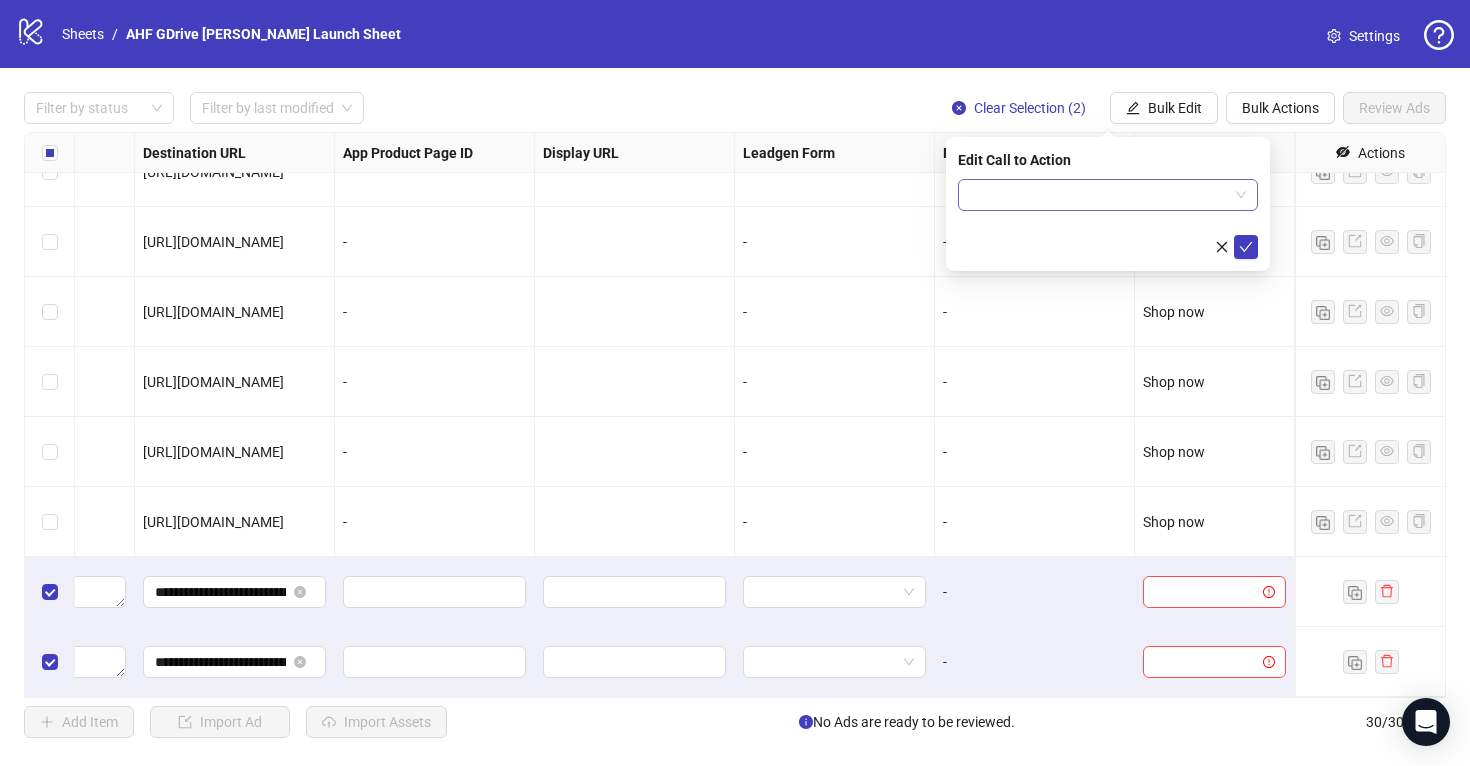 click at bounding box center [1099, 195] 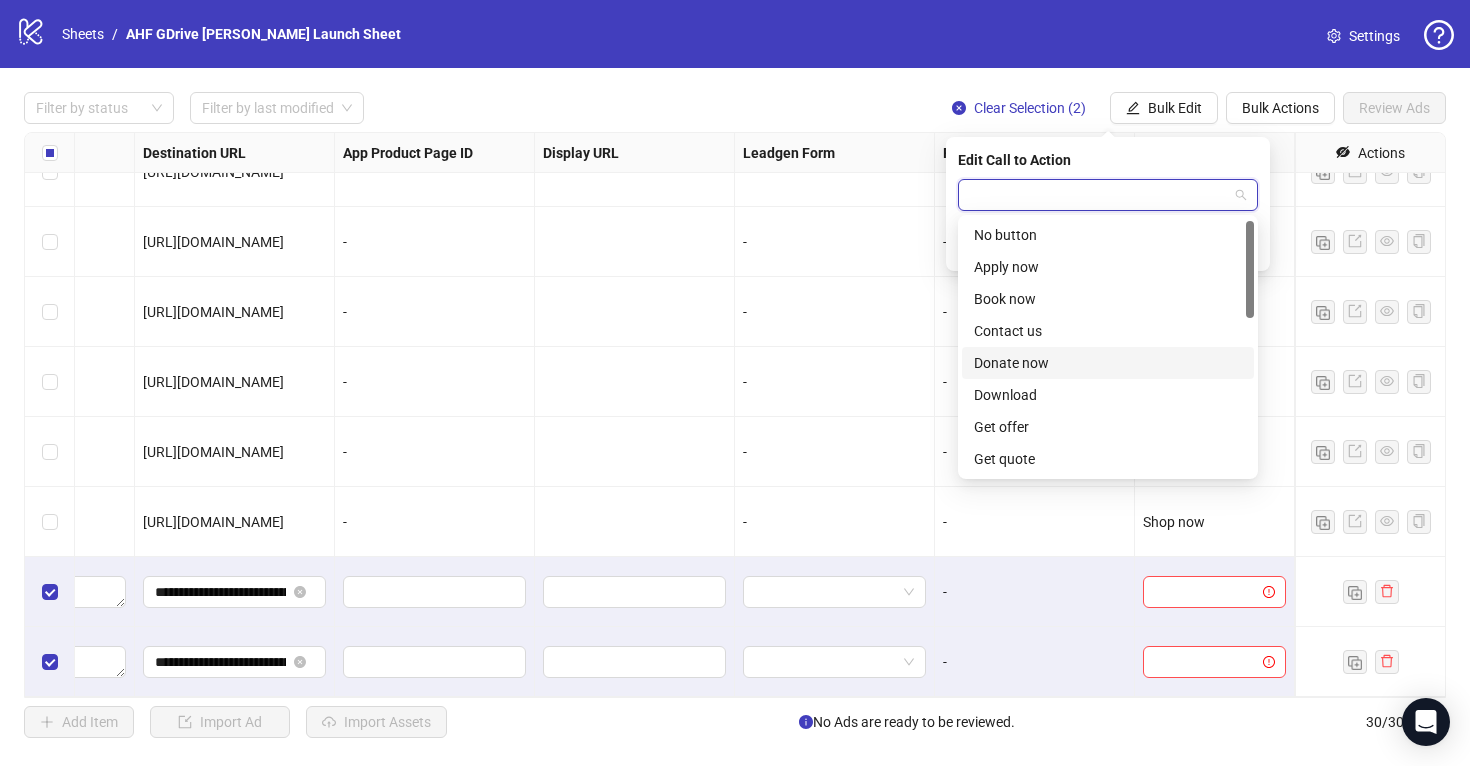 scroll, scrollTop: 416, scrollLeft: 0, axis: vertical 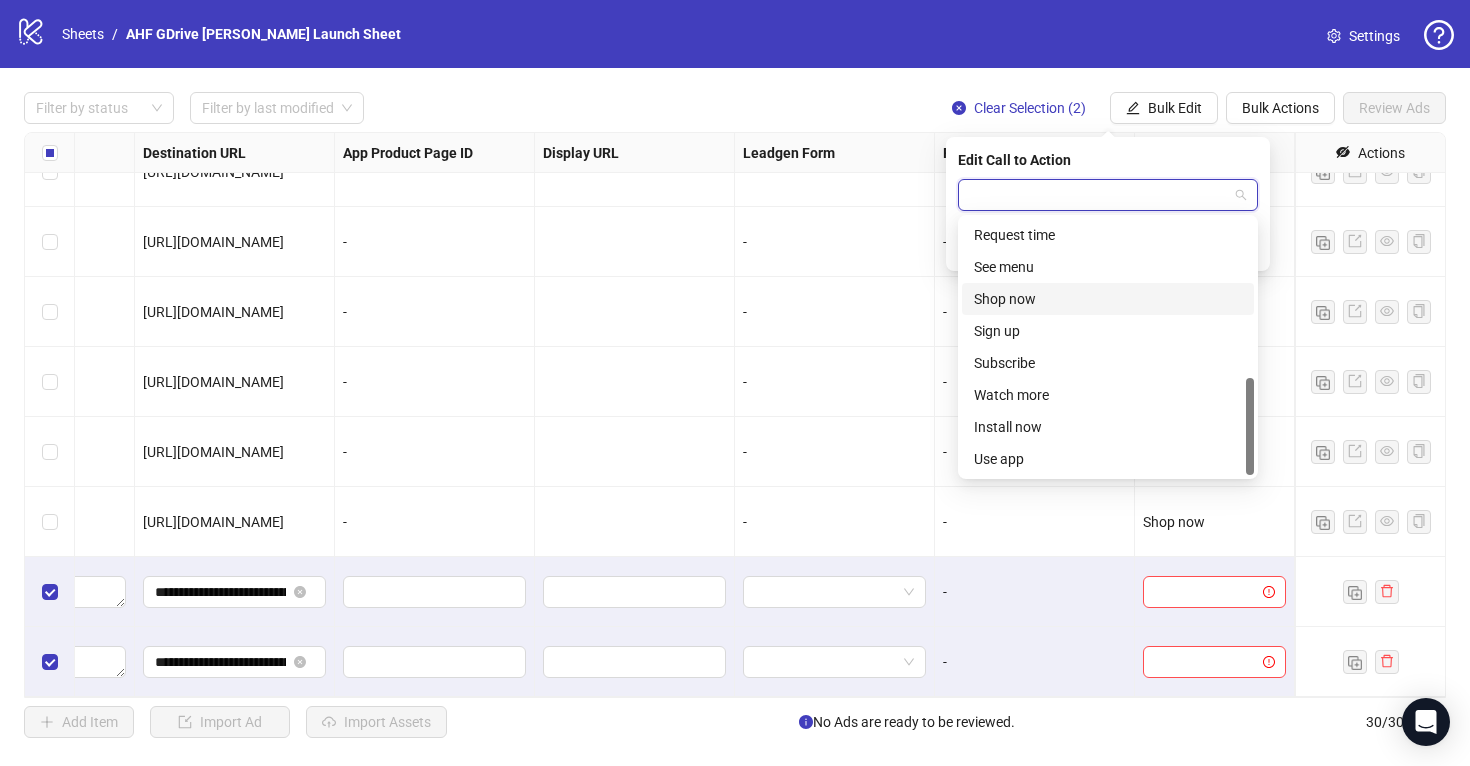 click on "Shop now" at bounding box center (1108, 299) 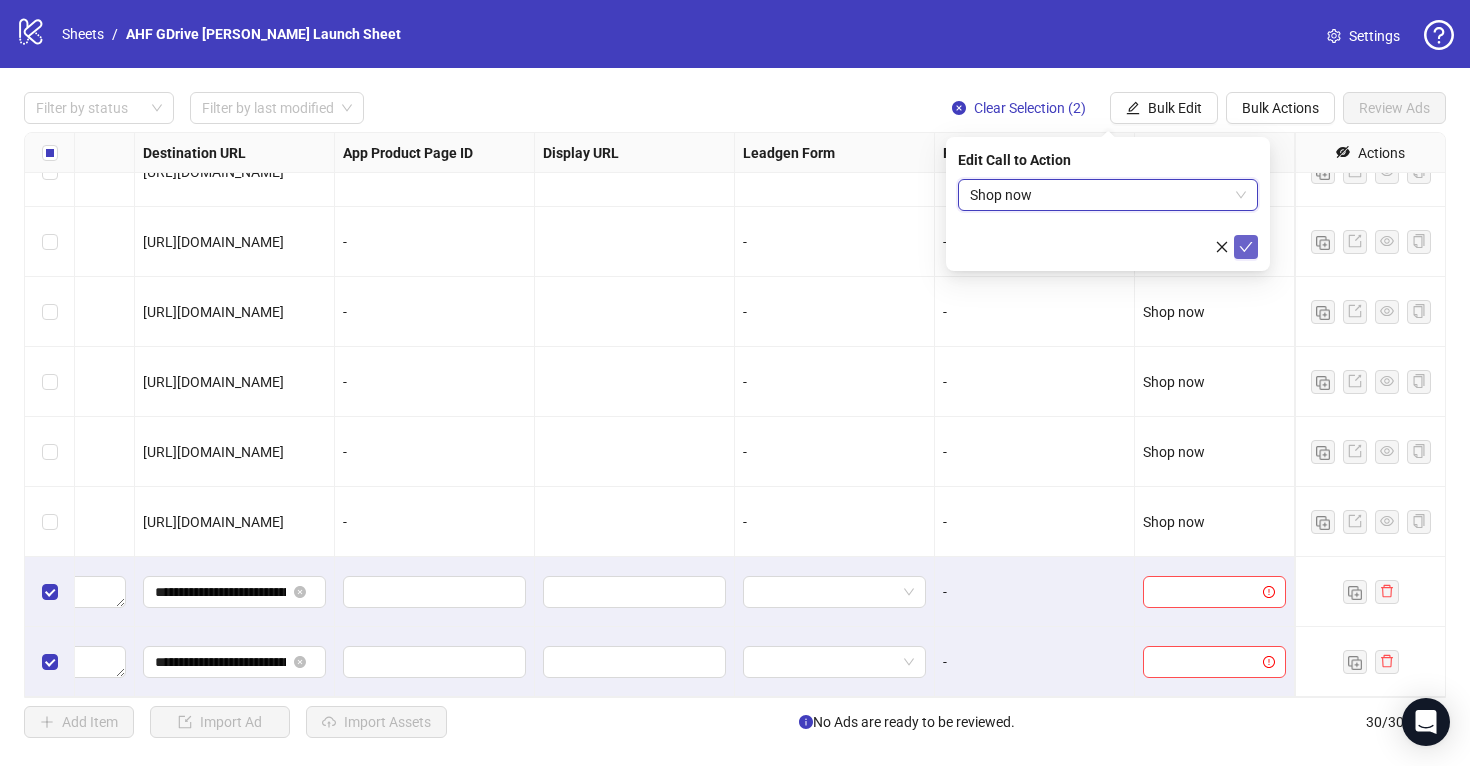 click 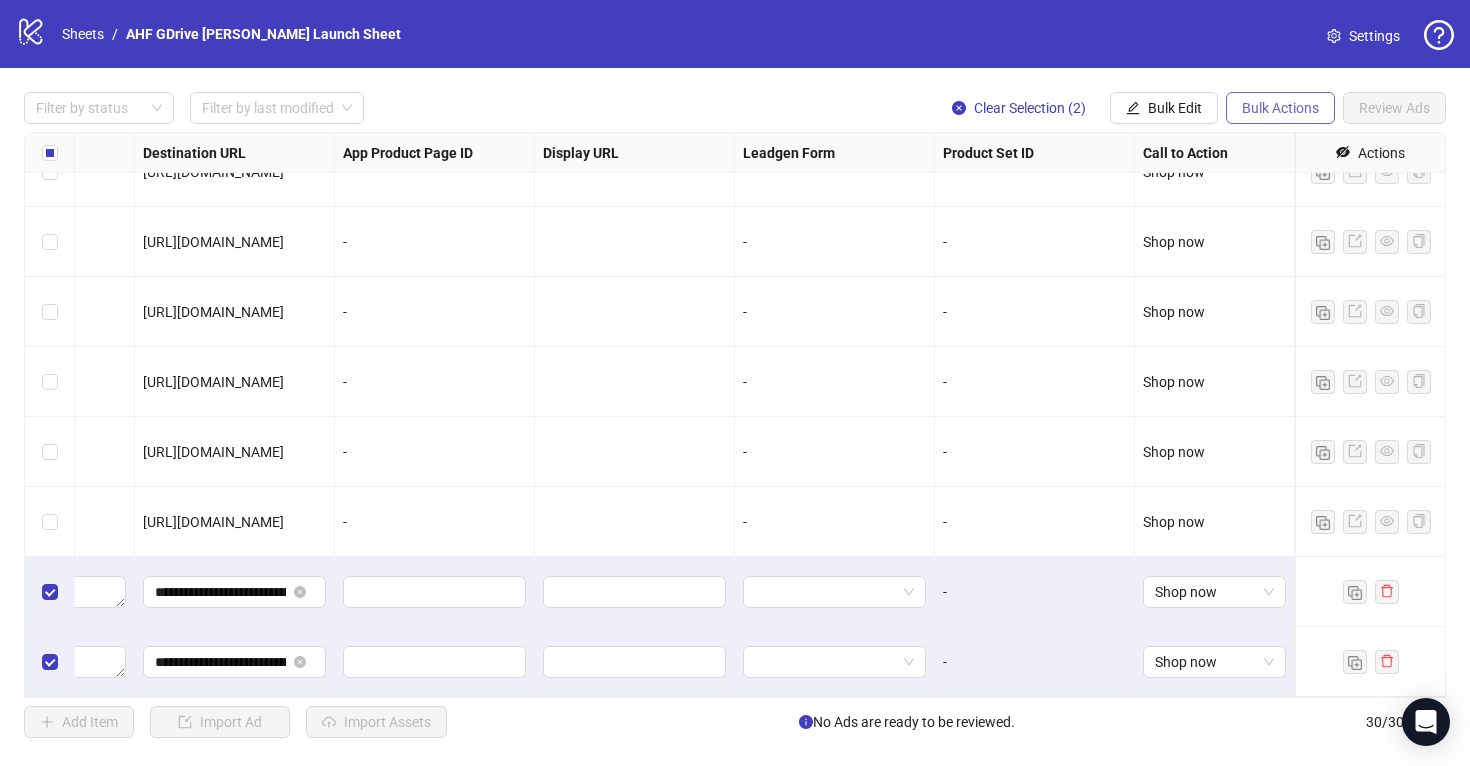 click on "Bulk Actions" at bounding box center (1280, 108) 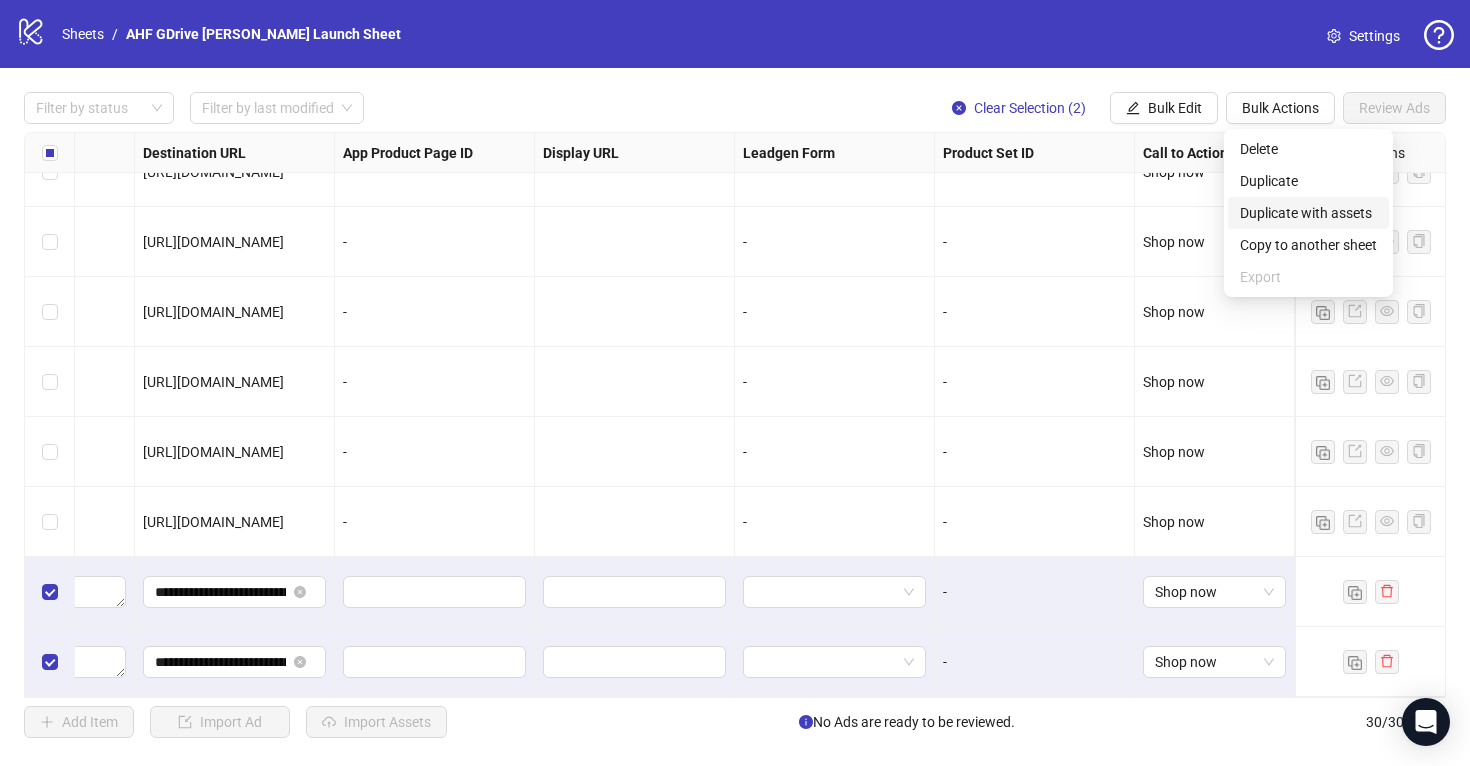 click on "Duplicate with assets" at bounding box center (1308, 213) 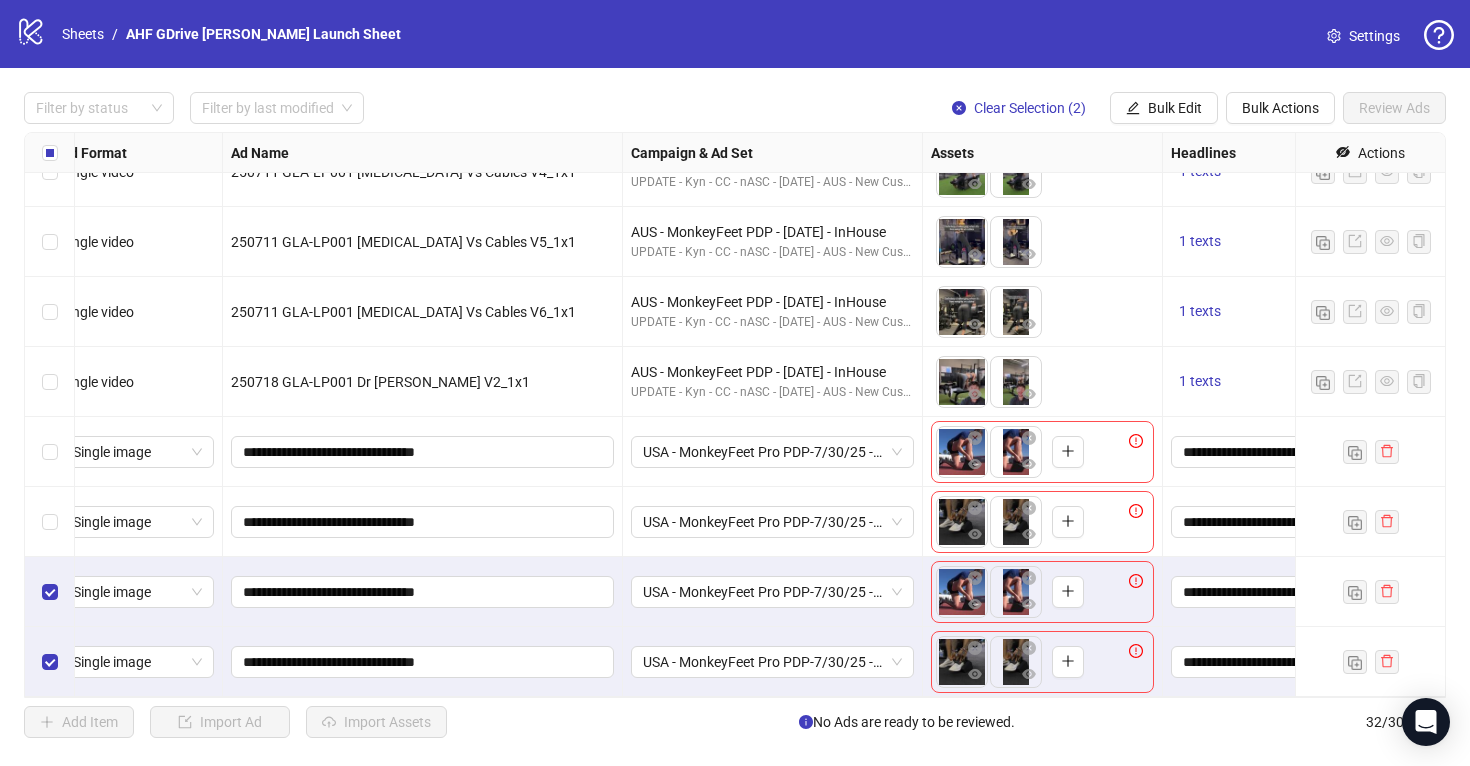 scroll, scrollTop: 1716, scrollLeft: 0, axis: vertical 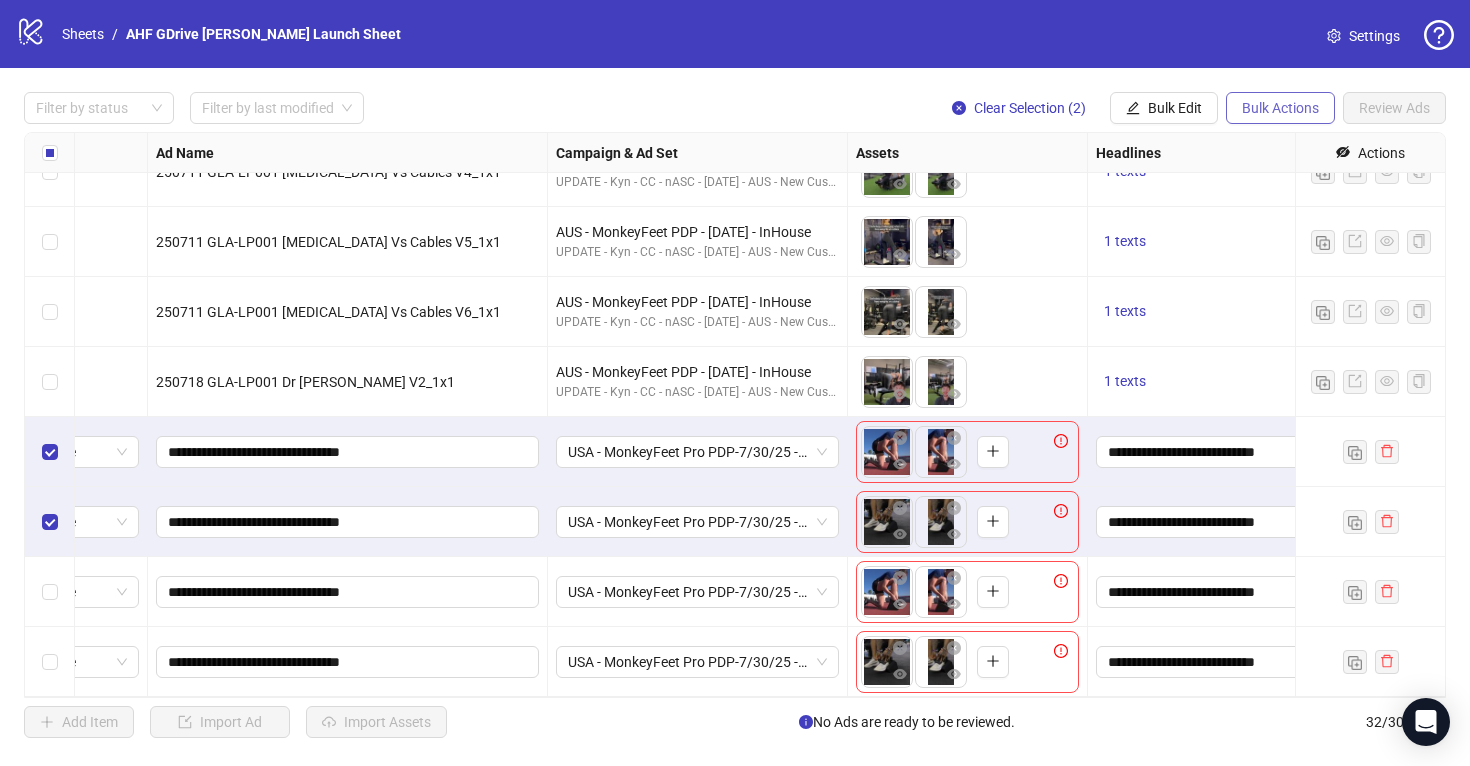 click on "Bulk Actions" at bounding box center (1280, 108) 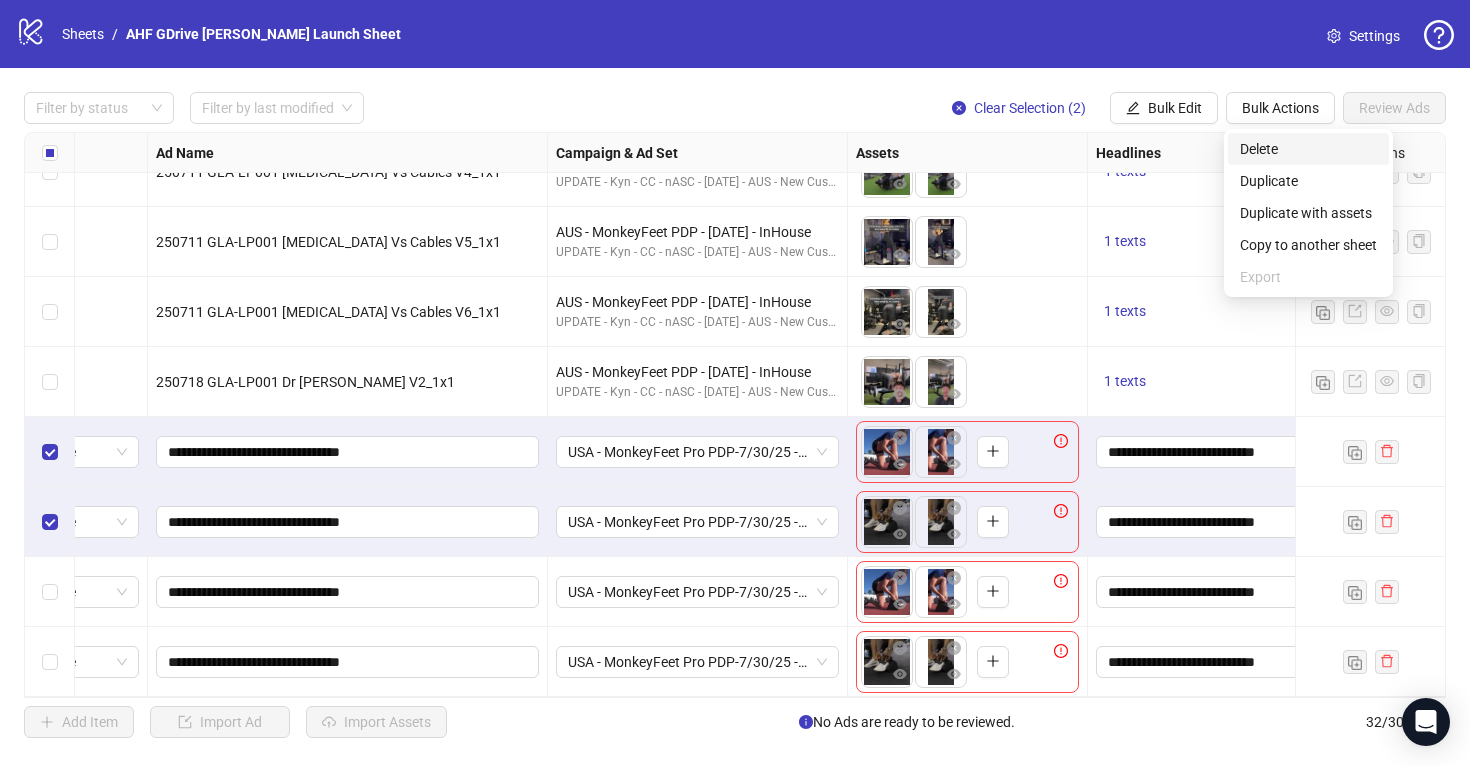 click on "Delete" at bounding box center [1308, 149] 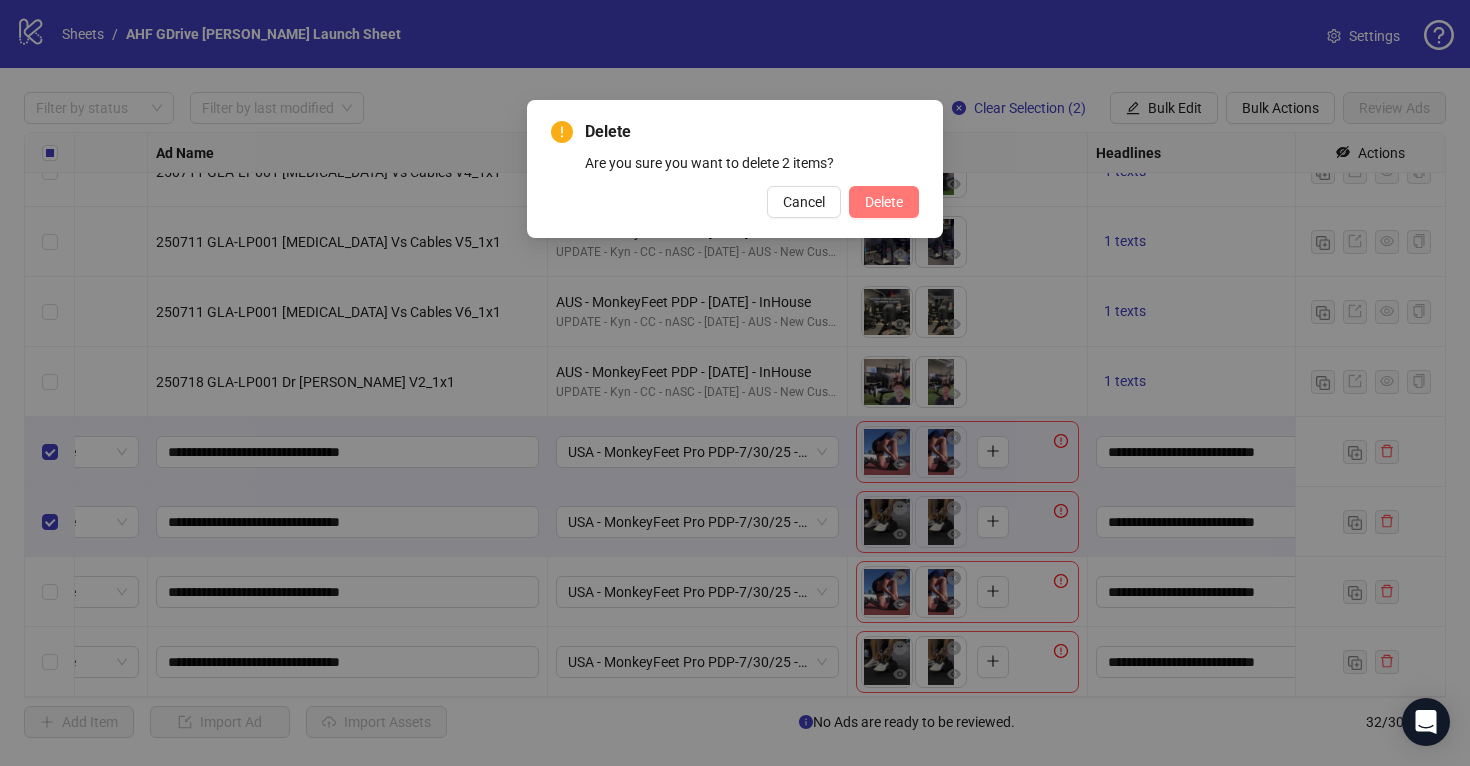 click on "Delete" at bounding box center (884, 202) 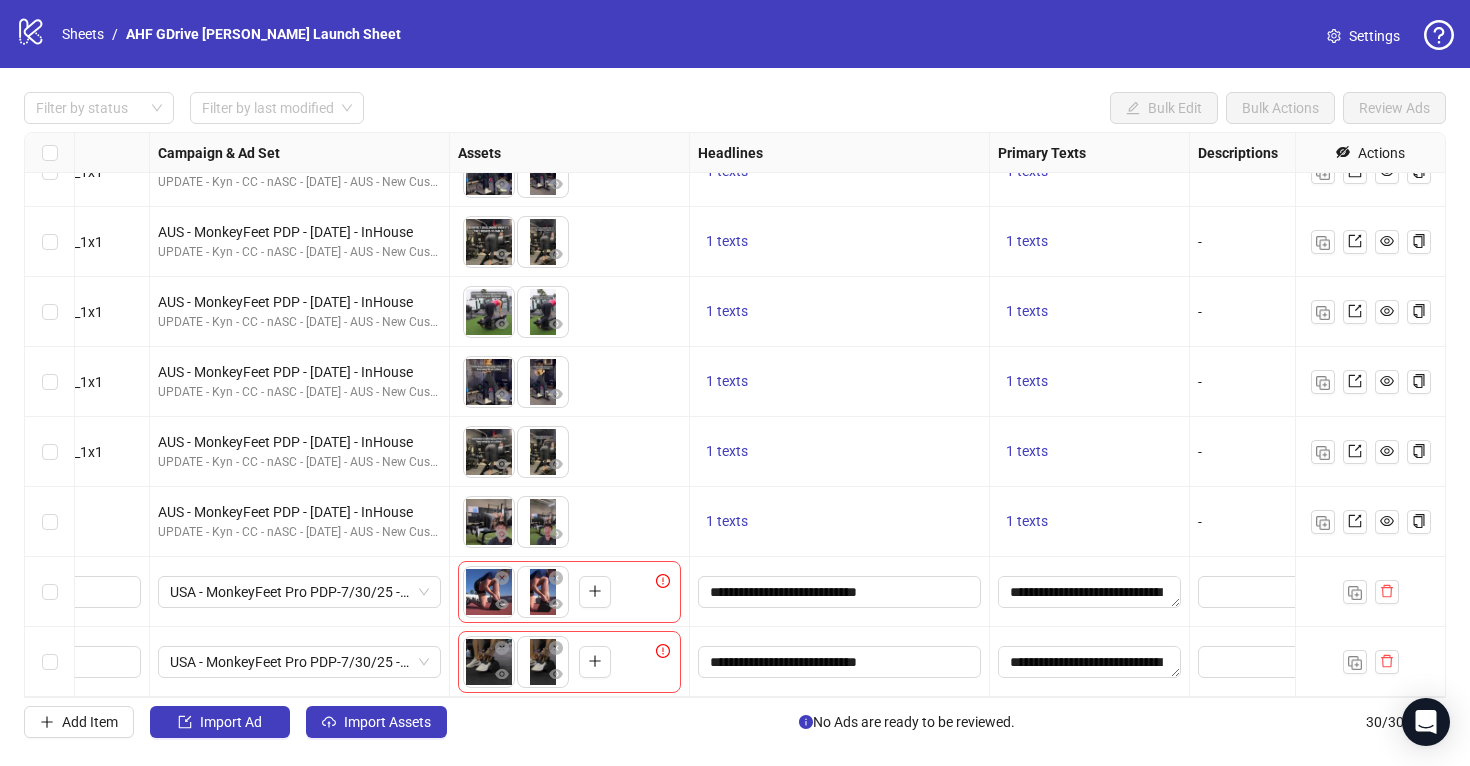 scroll, scrollTop: 1576, scrollLeft: 188, axis: both 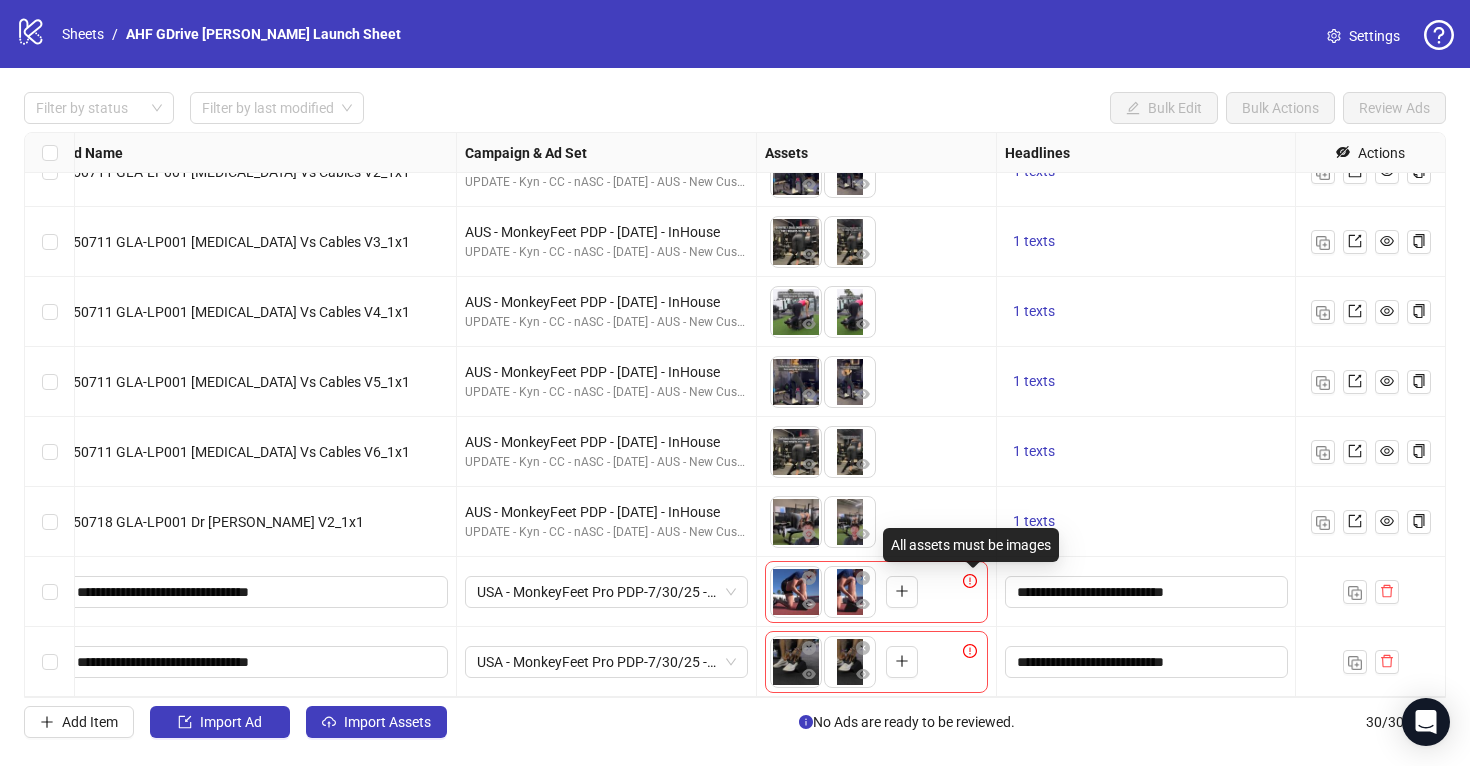 click 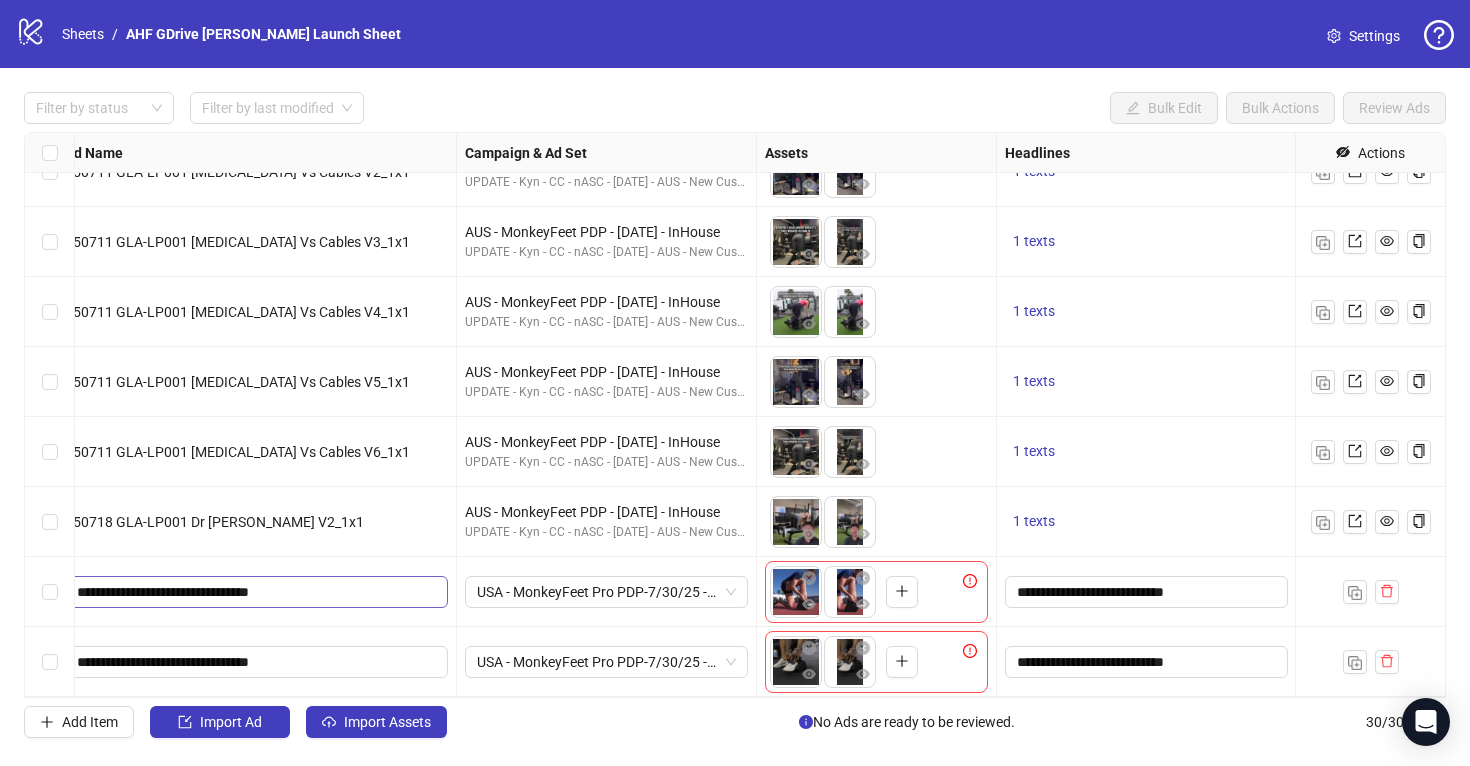 scroll, scrollTop: 1576, scrollLeft: 0, axis: vertical 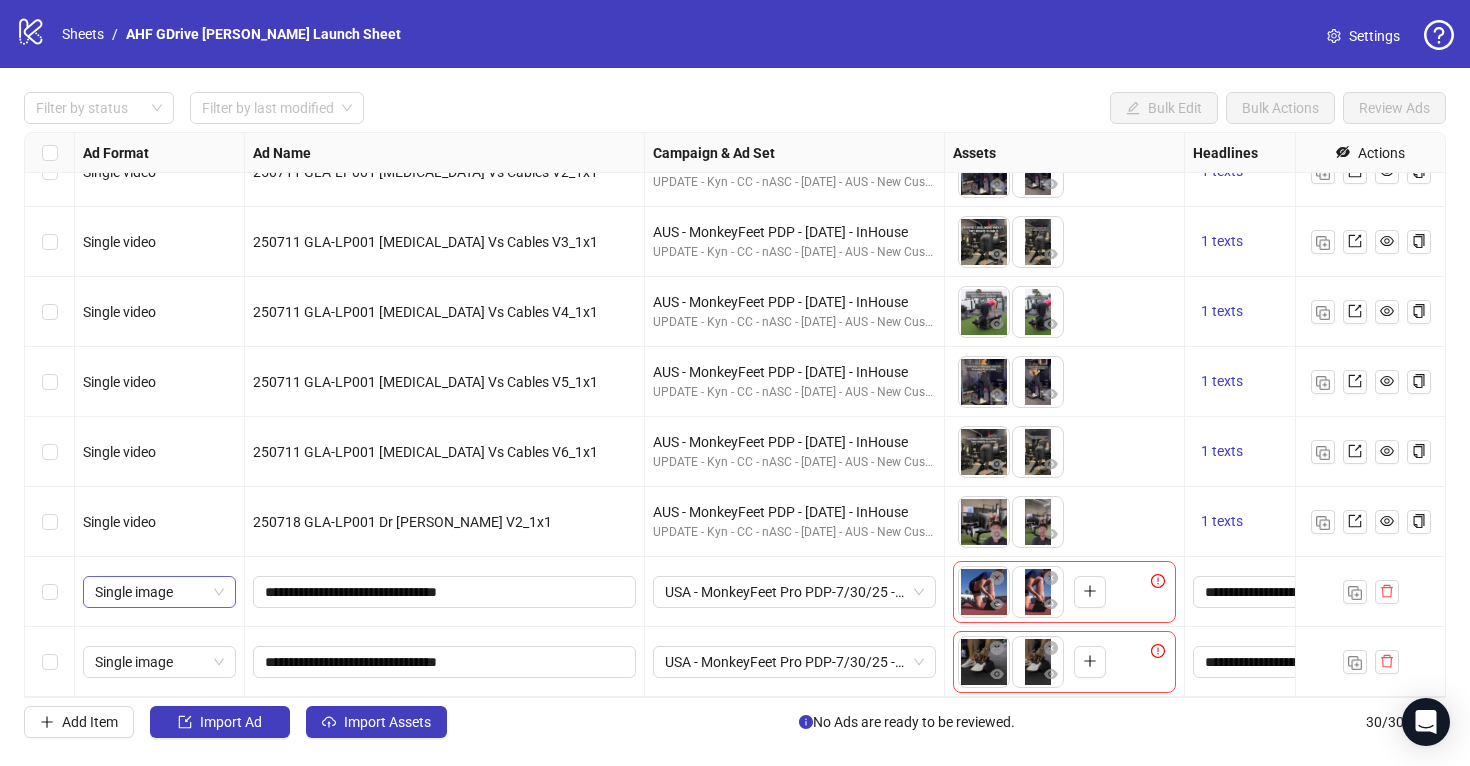 click on "Single image" at bounding box center (159, 592) 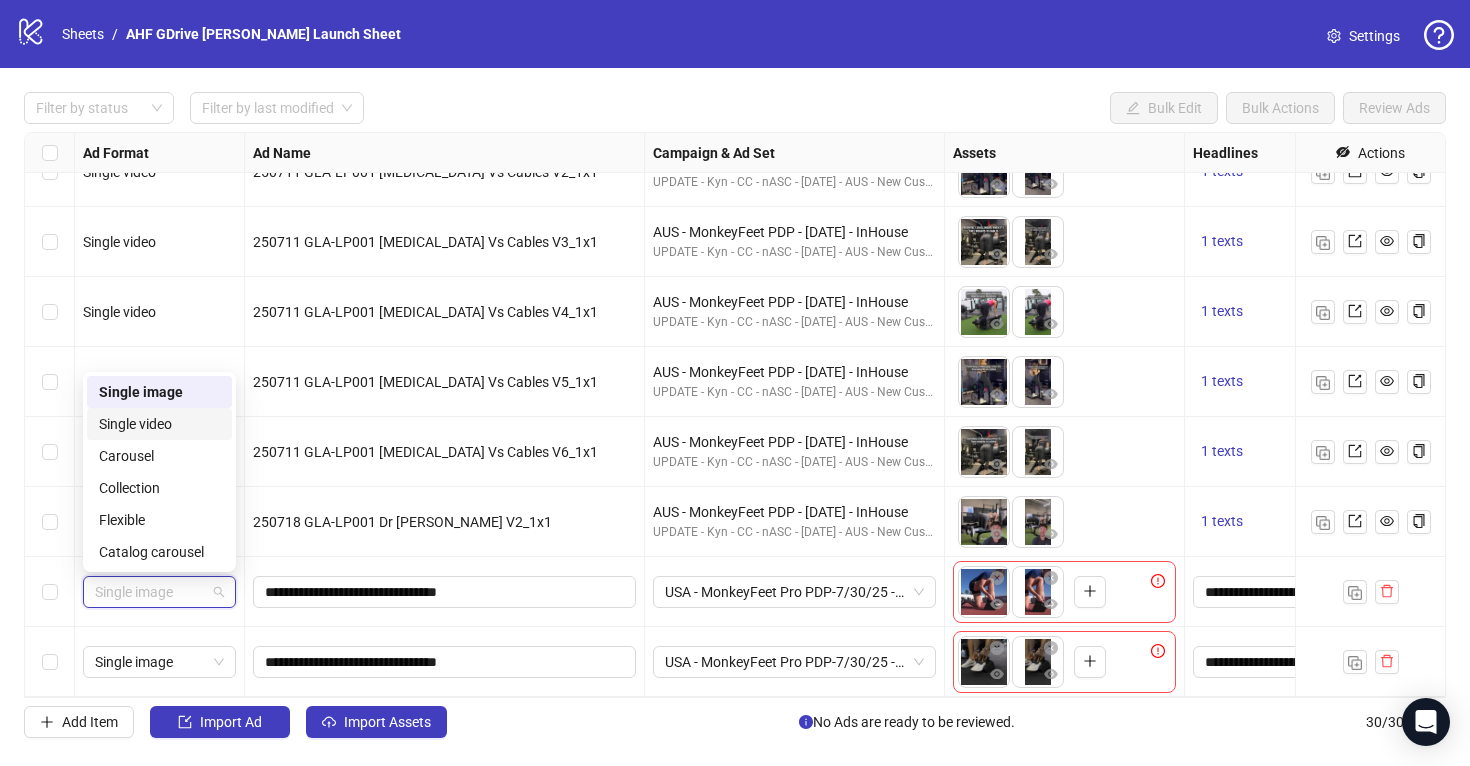 click on "Single video" at bounding box center [159, 424] 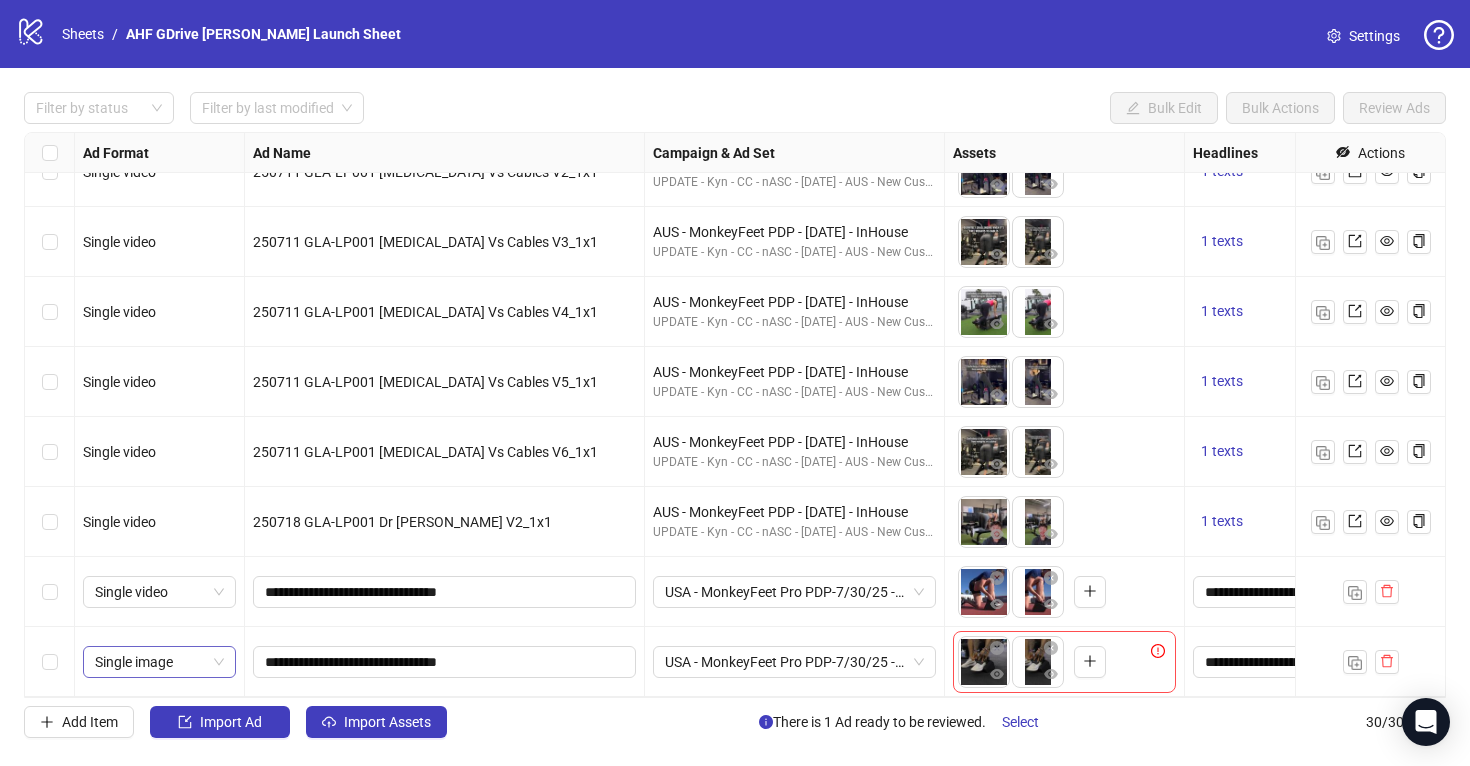 click on "Single image" at bounding box center [159, 662] 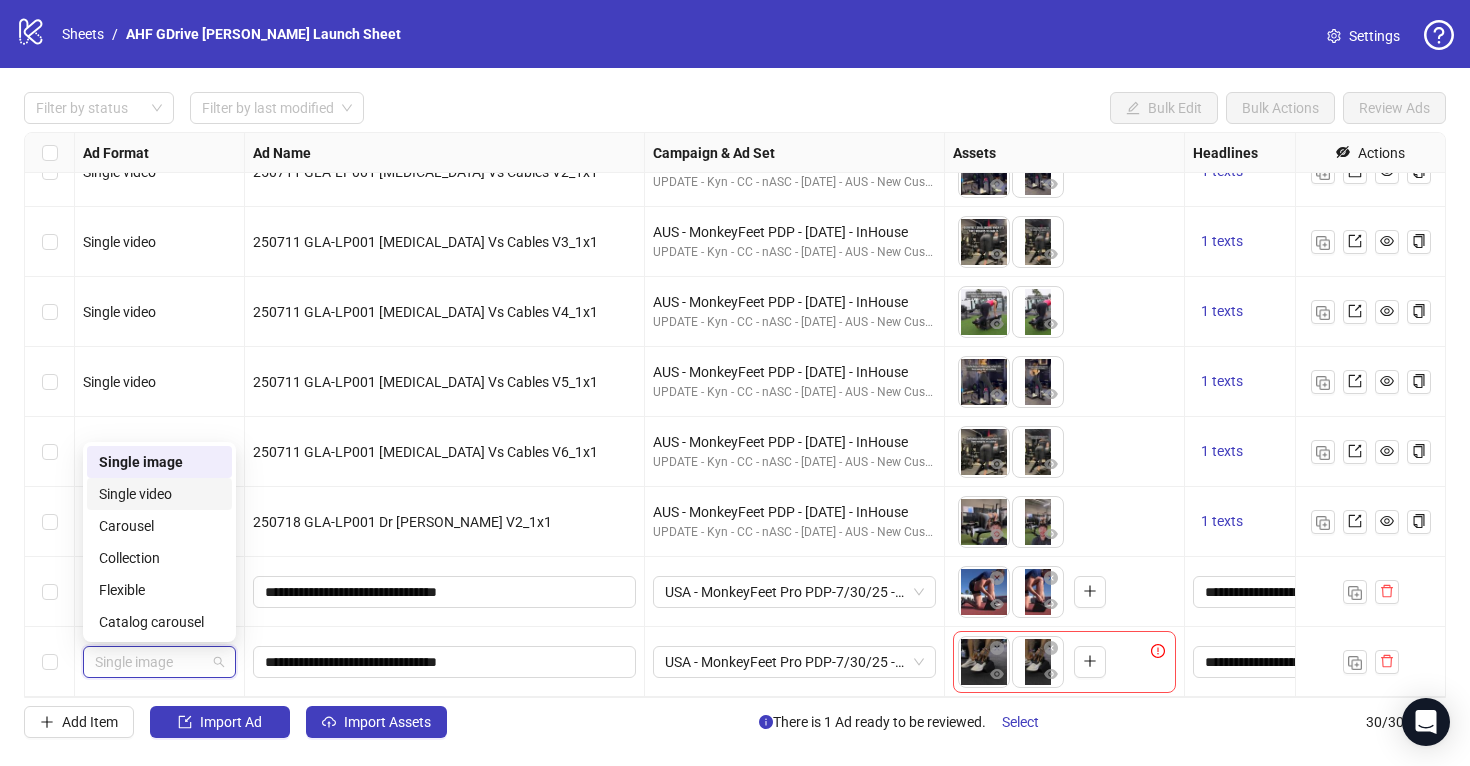 click on "Single video" at bounding box center [159, 494] 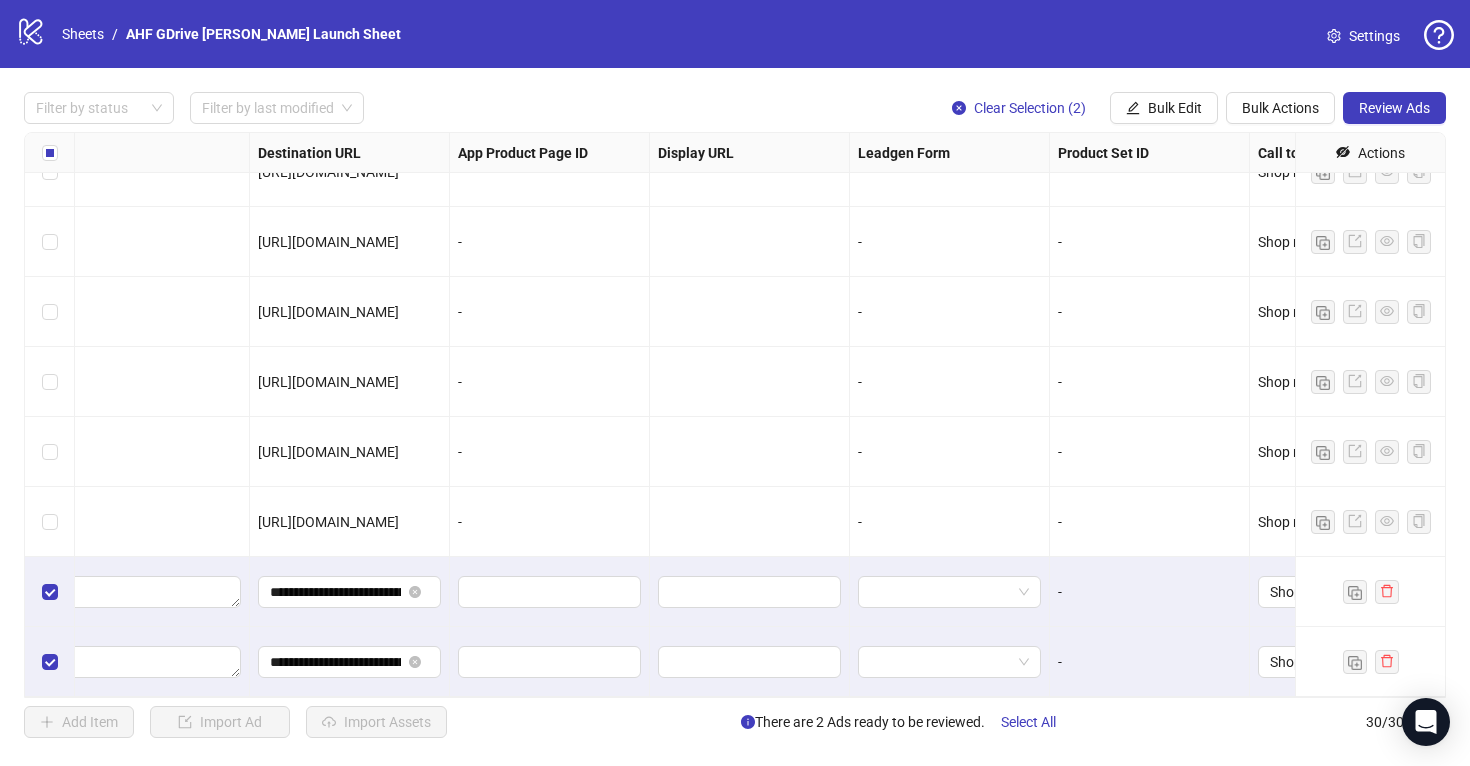 scroll, scrollTop: 1576, scrollLeft: 1850, axis: both 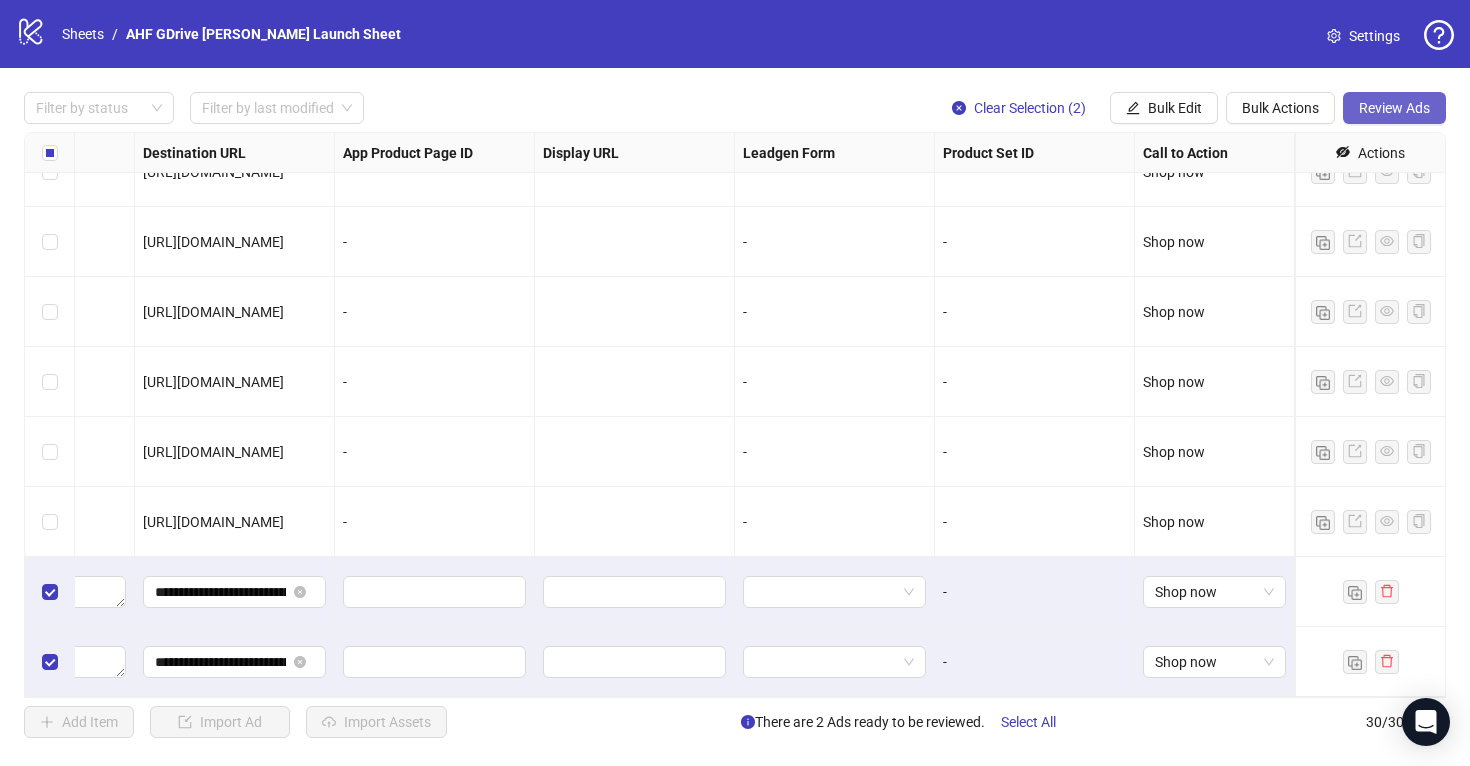 click on "Review Ads" at bounding box center (1394, 108) 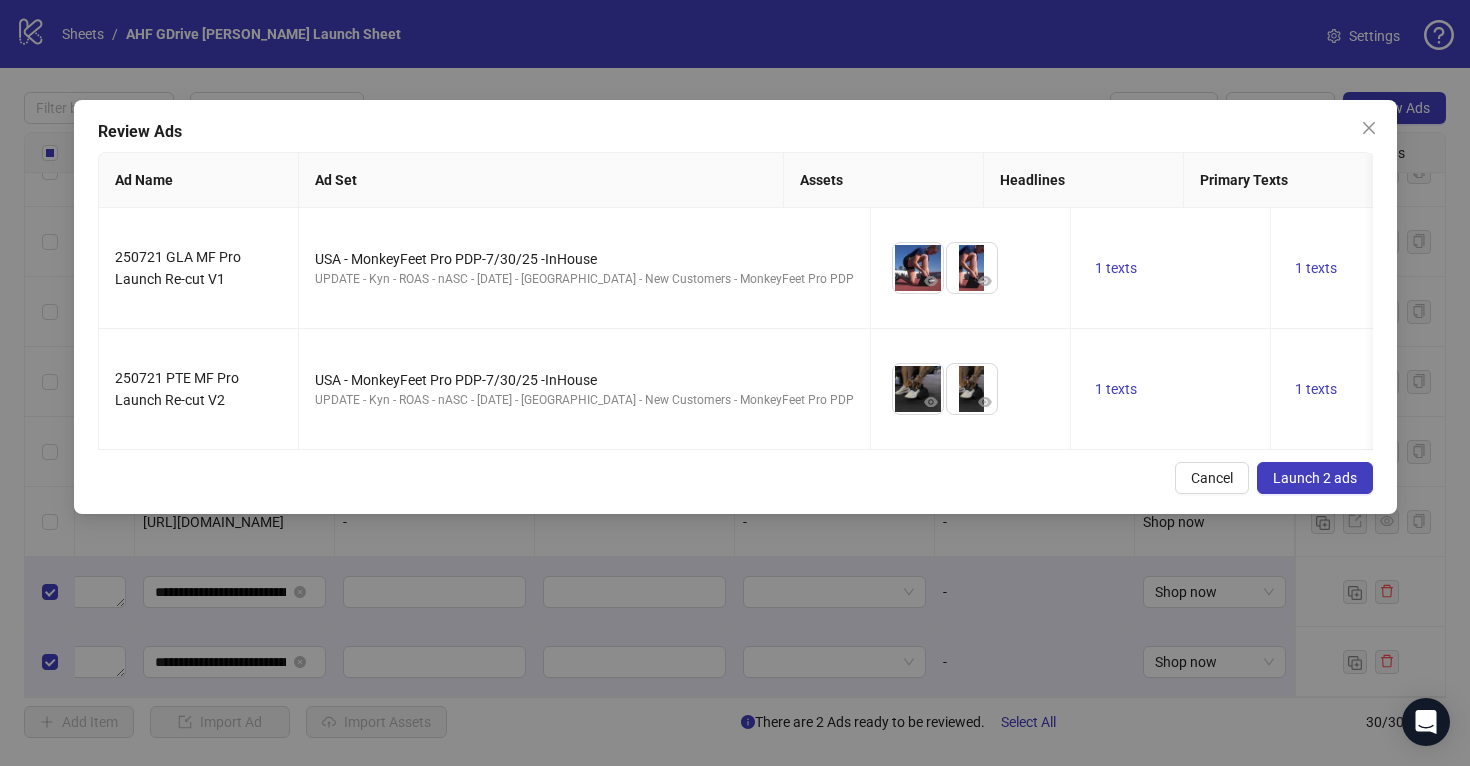 click on "Launch 2 ads" at bounding box center [1315, 478] 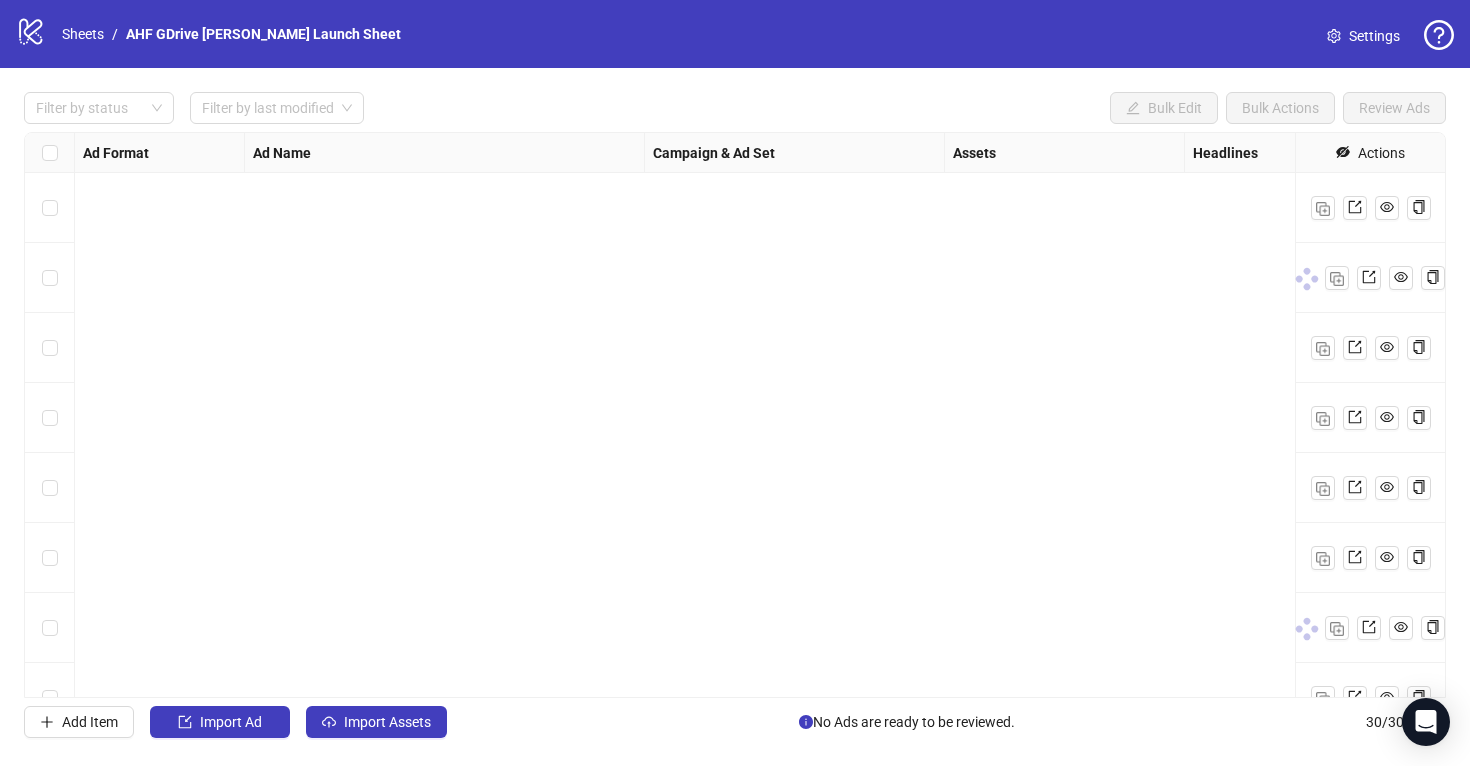 scroll, scrollTop: 1576, scrollLeft: 0, axis: vertical 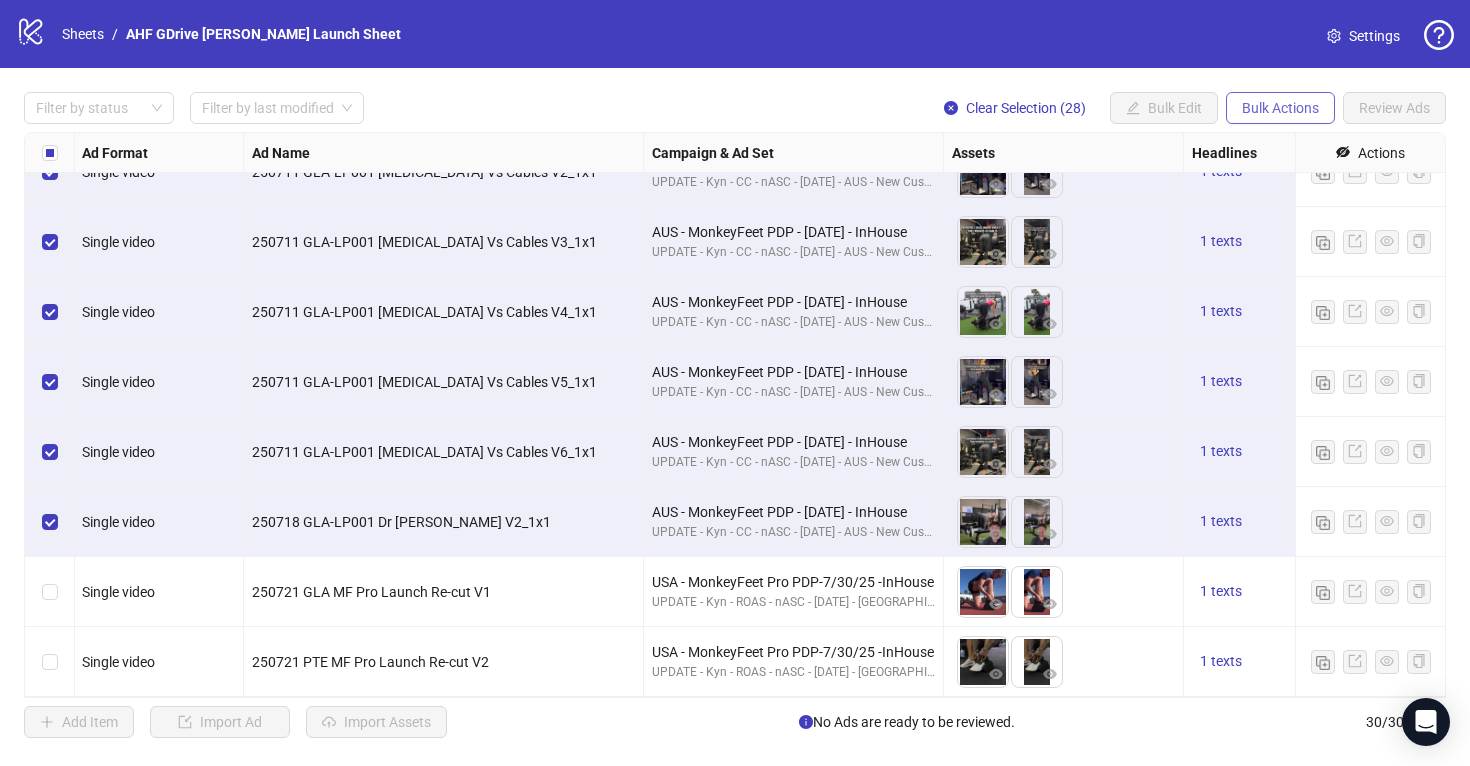 click on "Bulk Actions" at bounding box center (1280, 108) 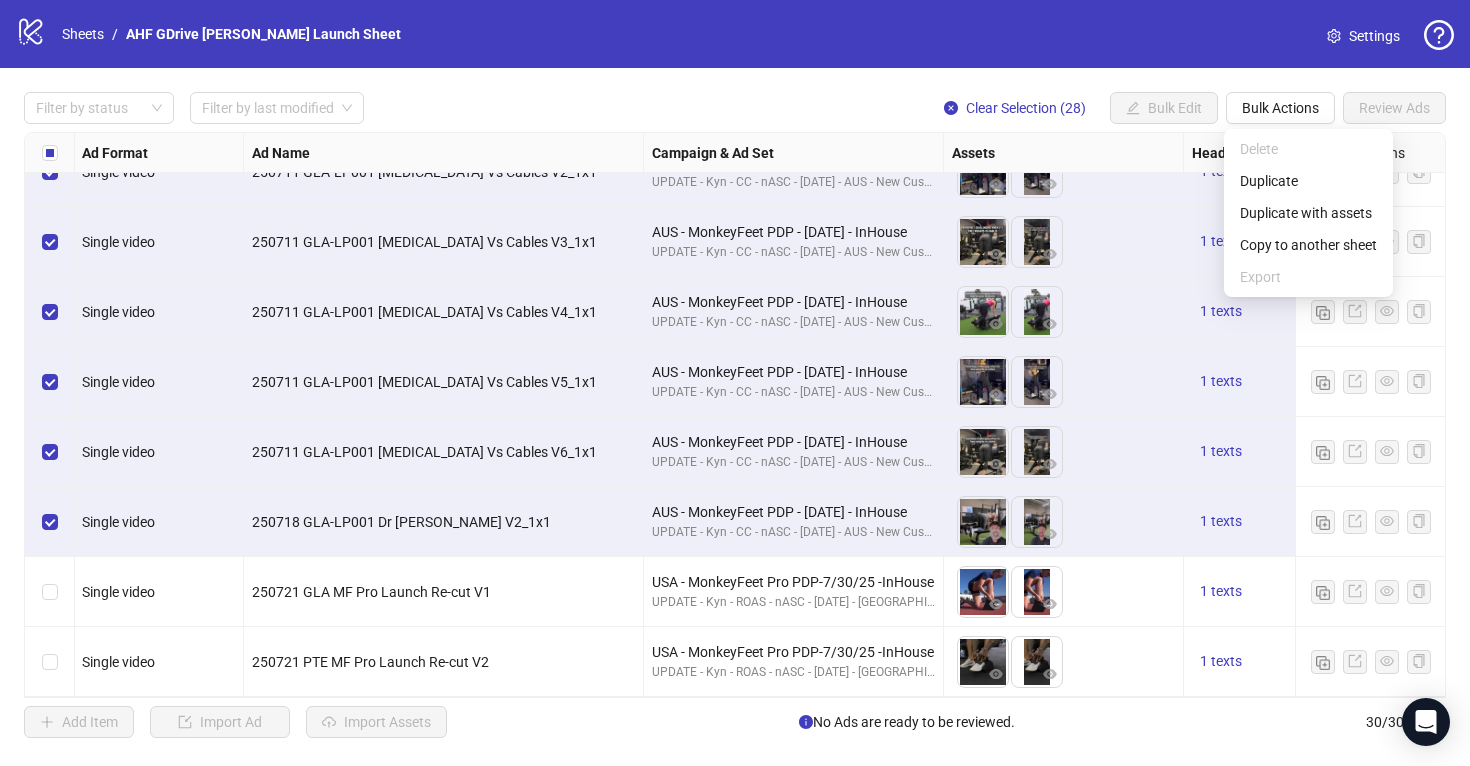click on "Filter by status Filter by last modified Clear Selection (28) Bulk Edit Bulk Actions Review Ads" at bounding box center (735, 108) 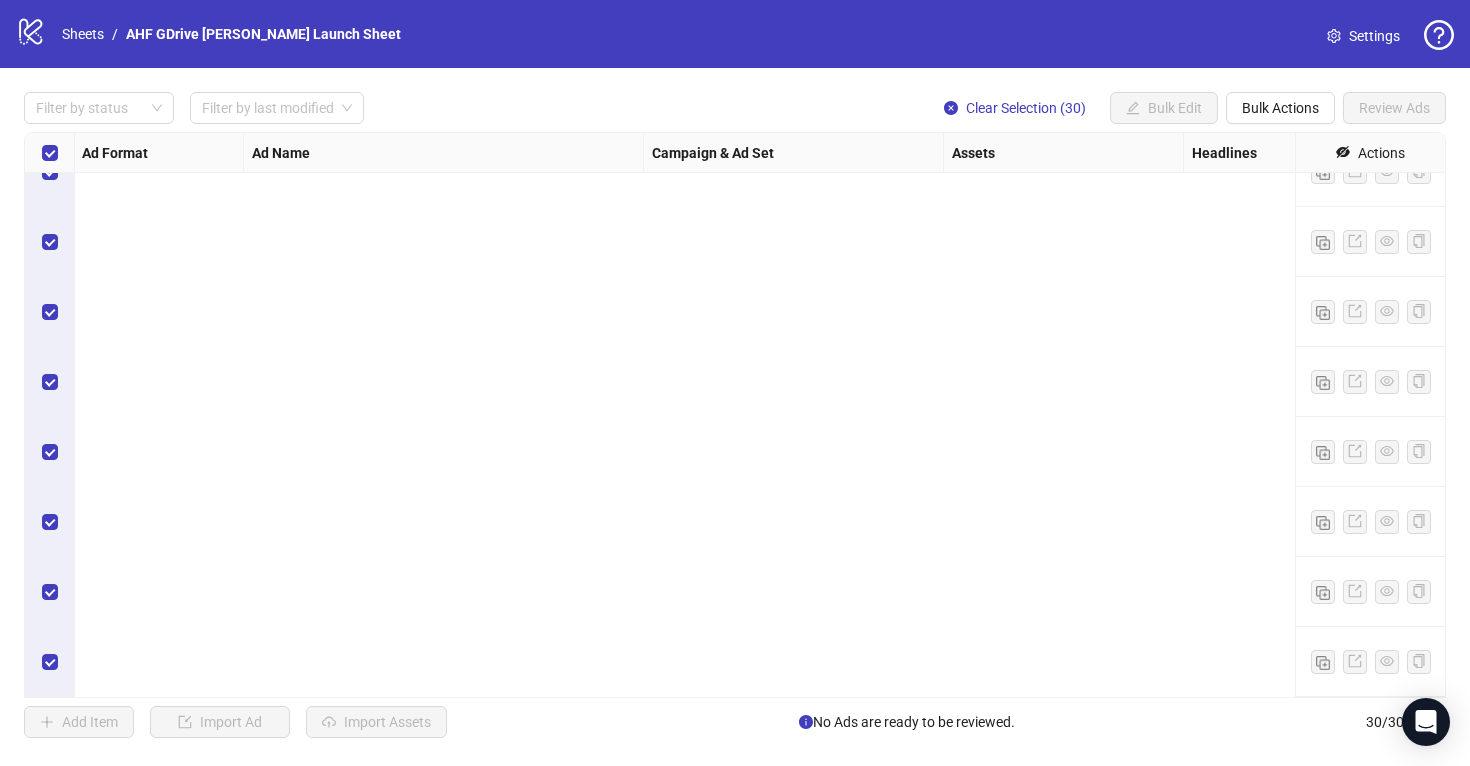 scroll, scrollTop: 0, scrollLeft: 1, axis: horizontal 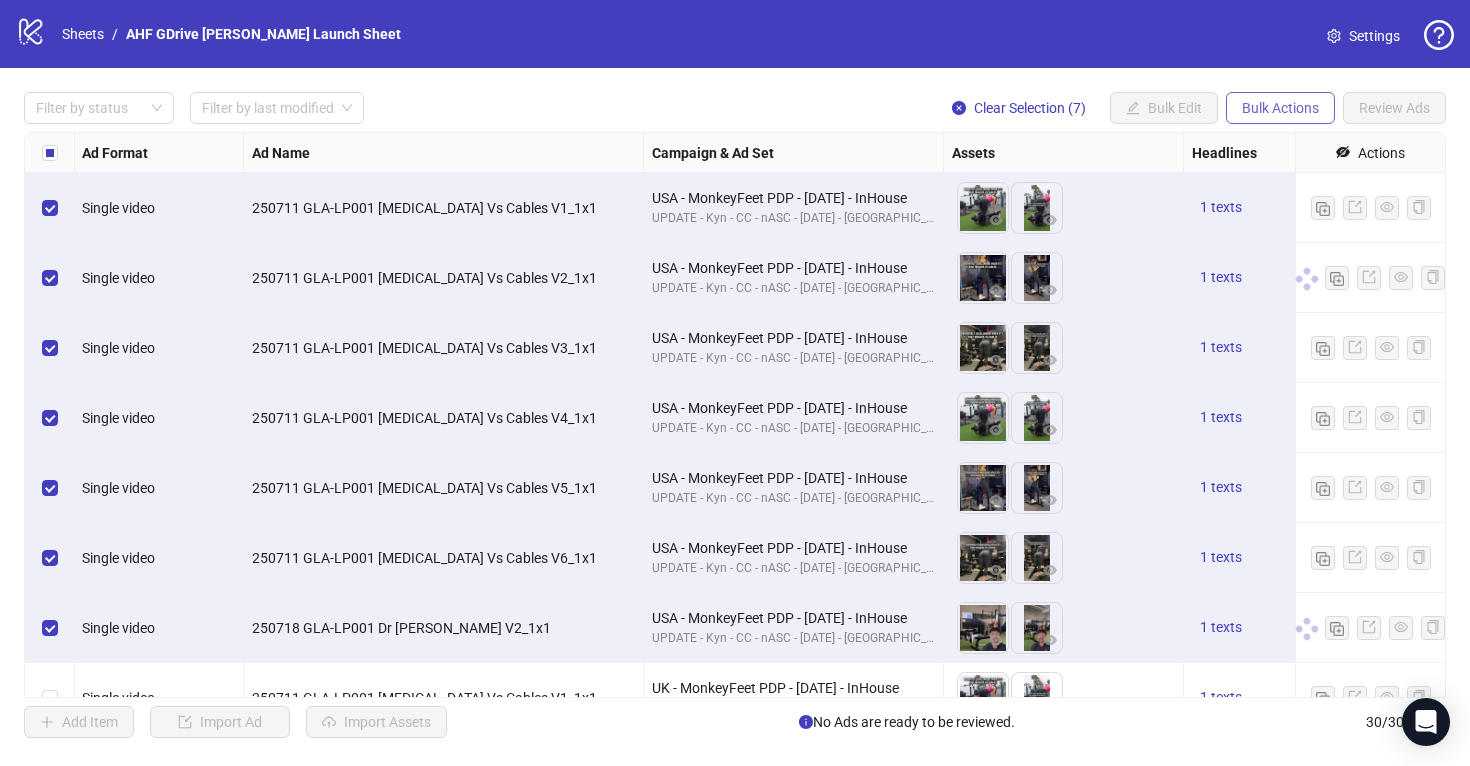 click on "Bulk Actions" at bounding box center [1280, 108] 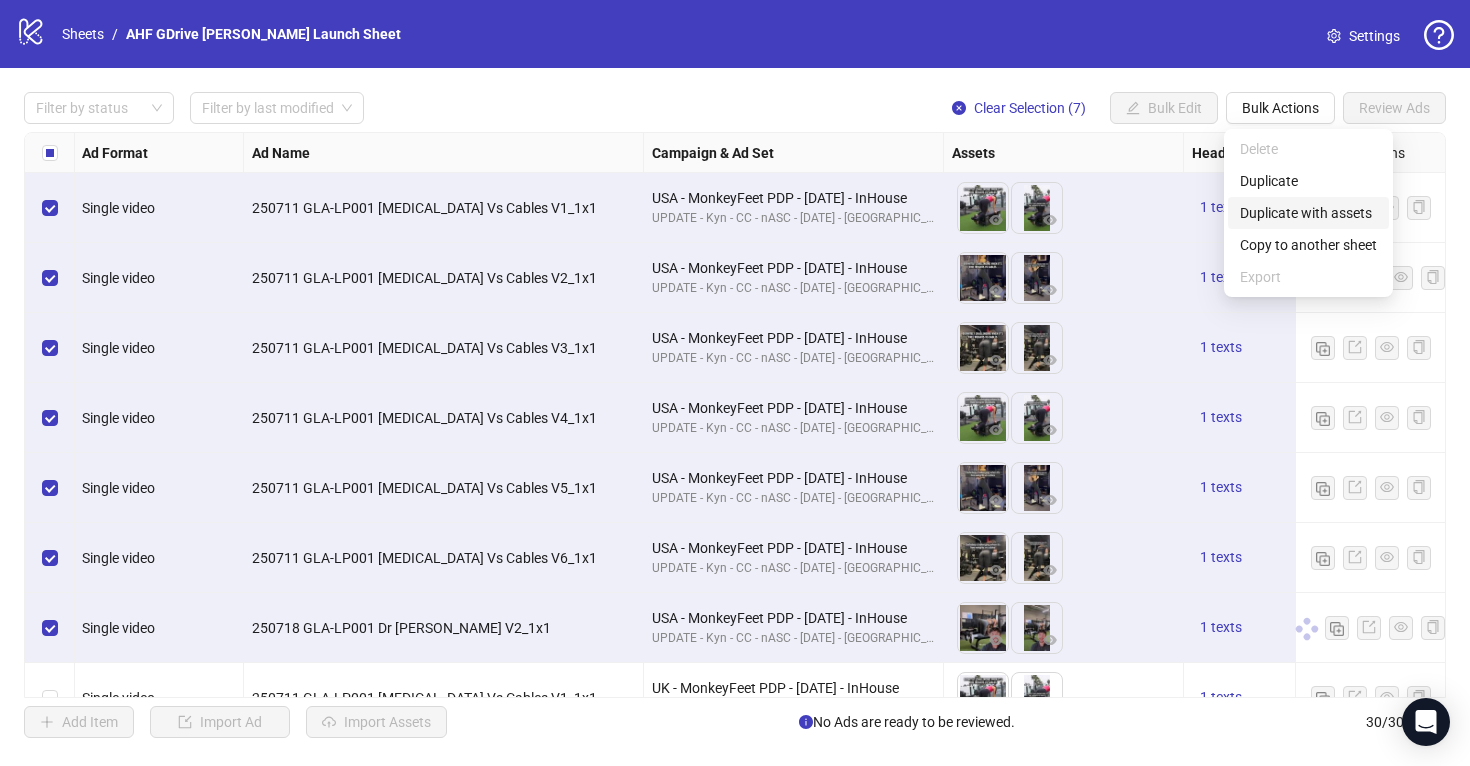 click on "Duplicate with assets" at bounding box center (1308, 213) 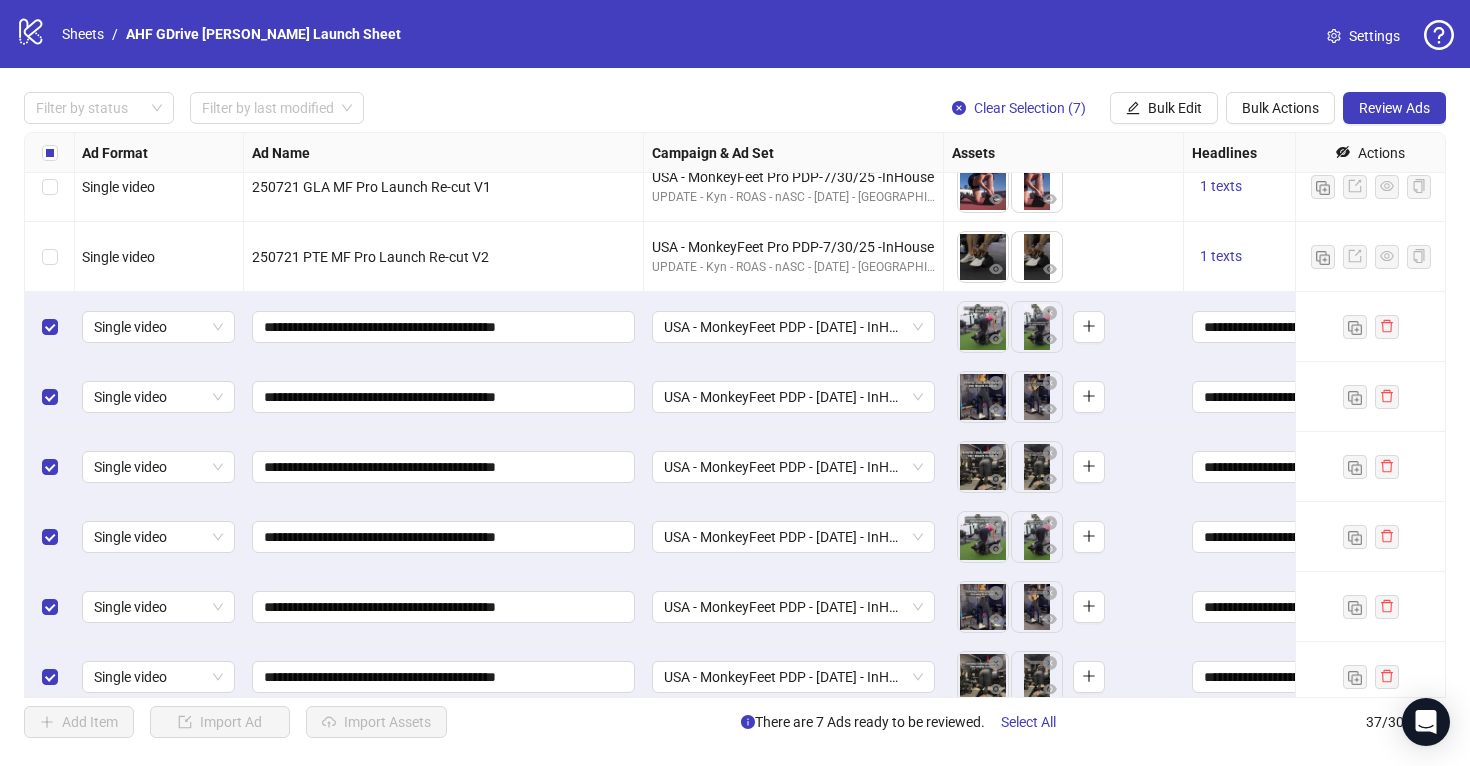 scroll, scrollTop: 2066, scrollLeft: 1, axis: both 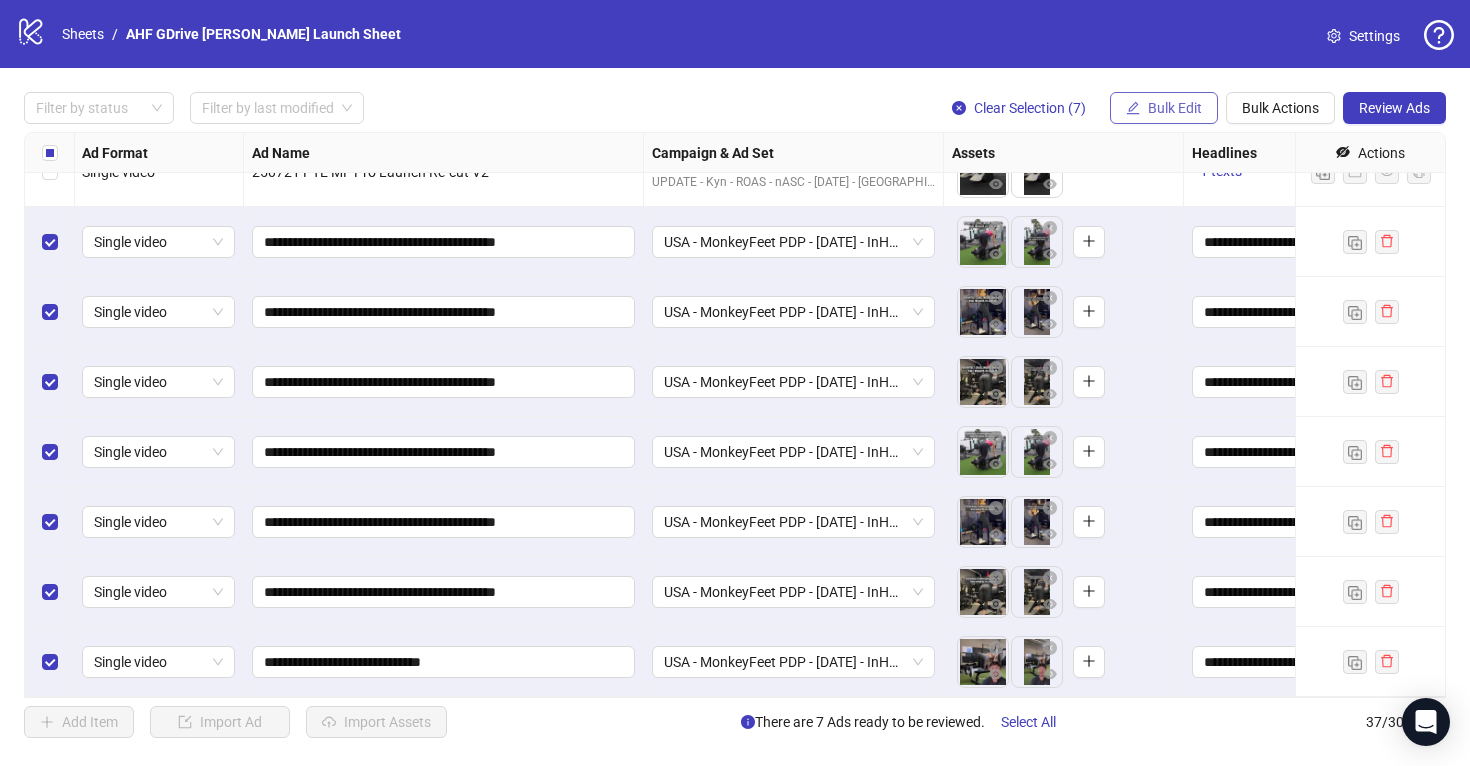 click on "Bulk Edit" at bounding box center [1175, 108] 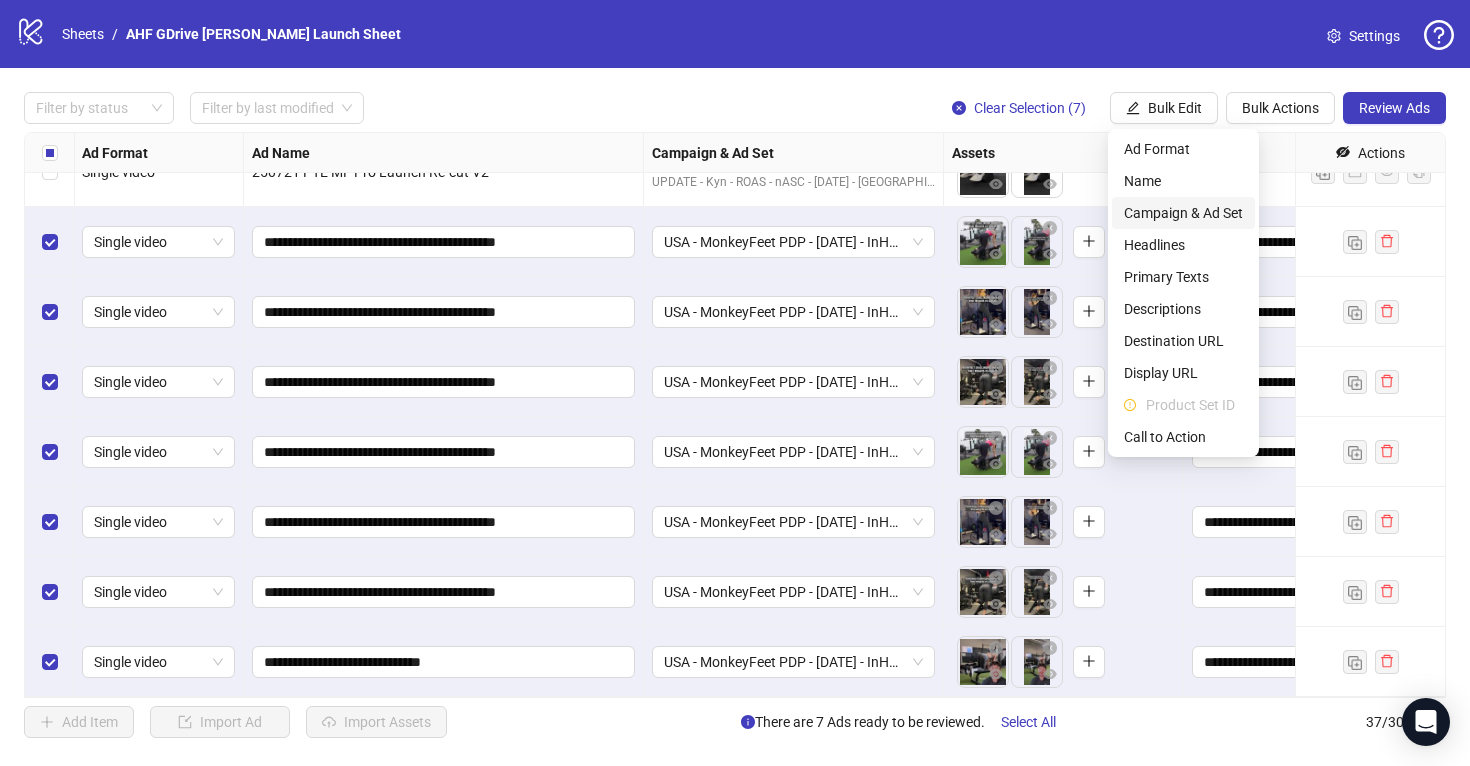 click on "Campaign & Ad Set" at bounding box center [1183, 213] 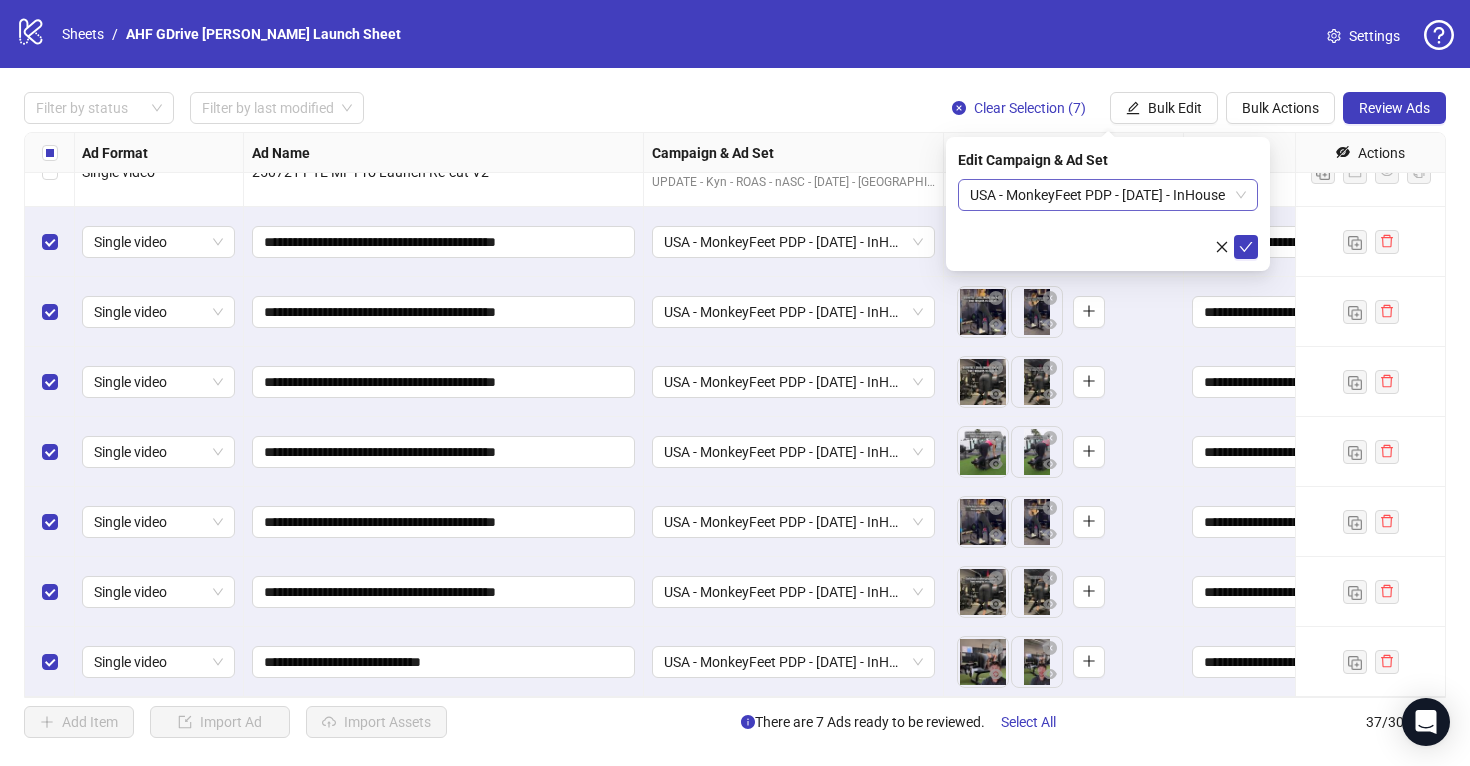 click on "USA - MonkeyFeet PDP - 7/30/25 - InHouse" at bounding box center [1108, 195] 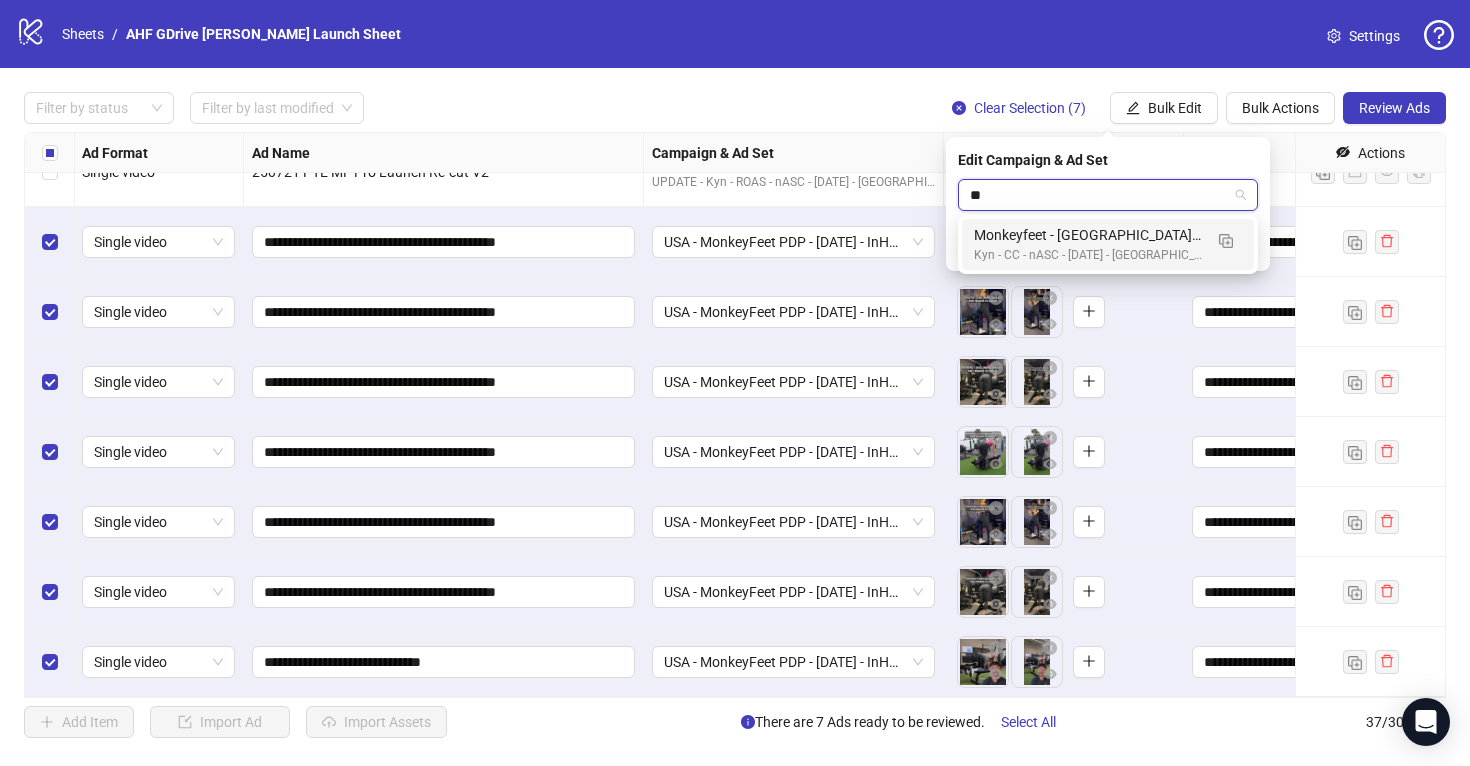 scroll, scrollTop: 0, scrollLeft: 0, axis: both 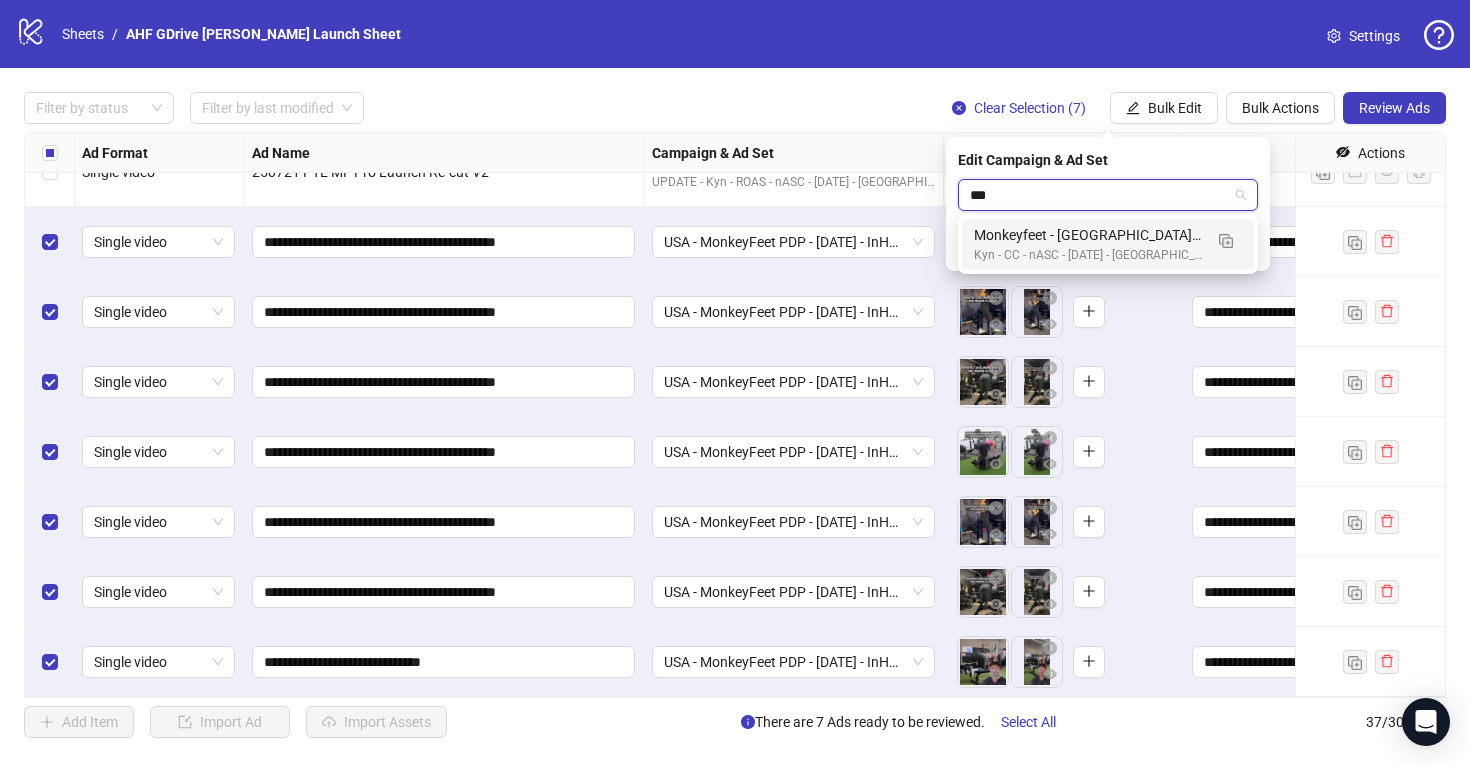 type on "****" 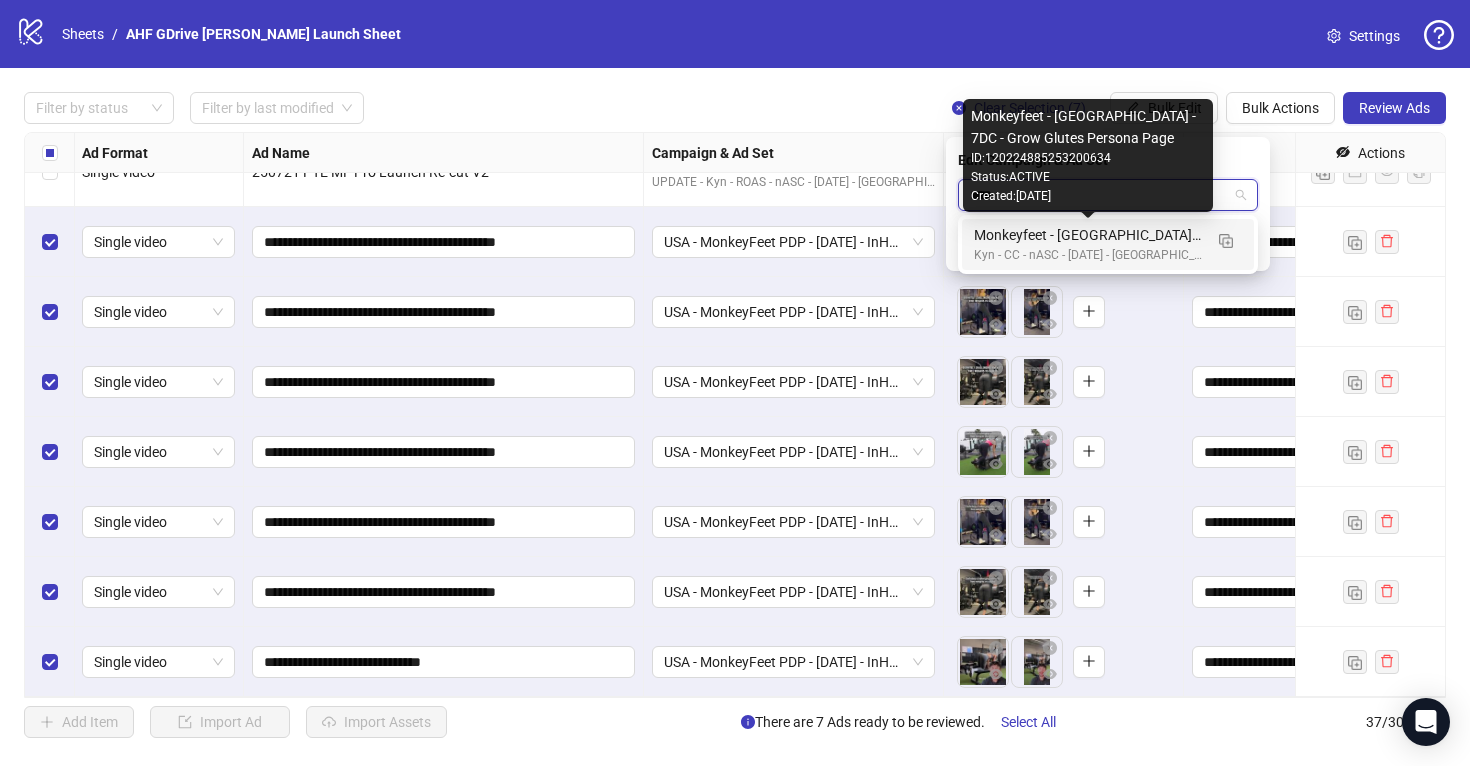 click on "Monkeyfeet - USA - 7DC - Grow Glutes Persona Page" at bounding box center (1088, 235) 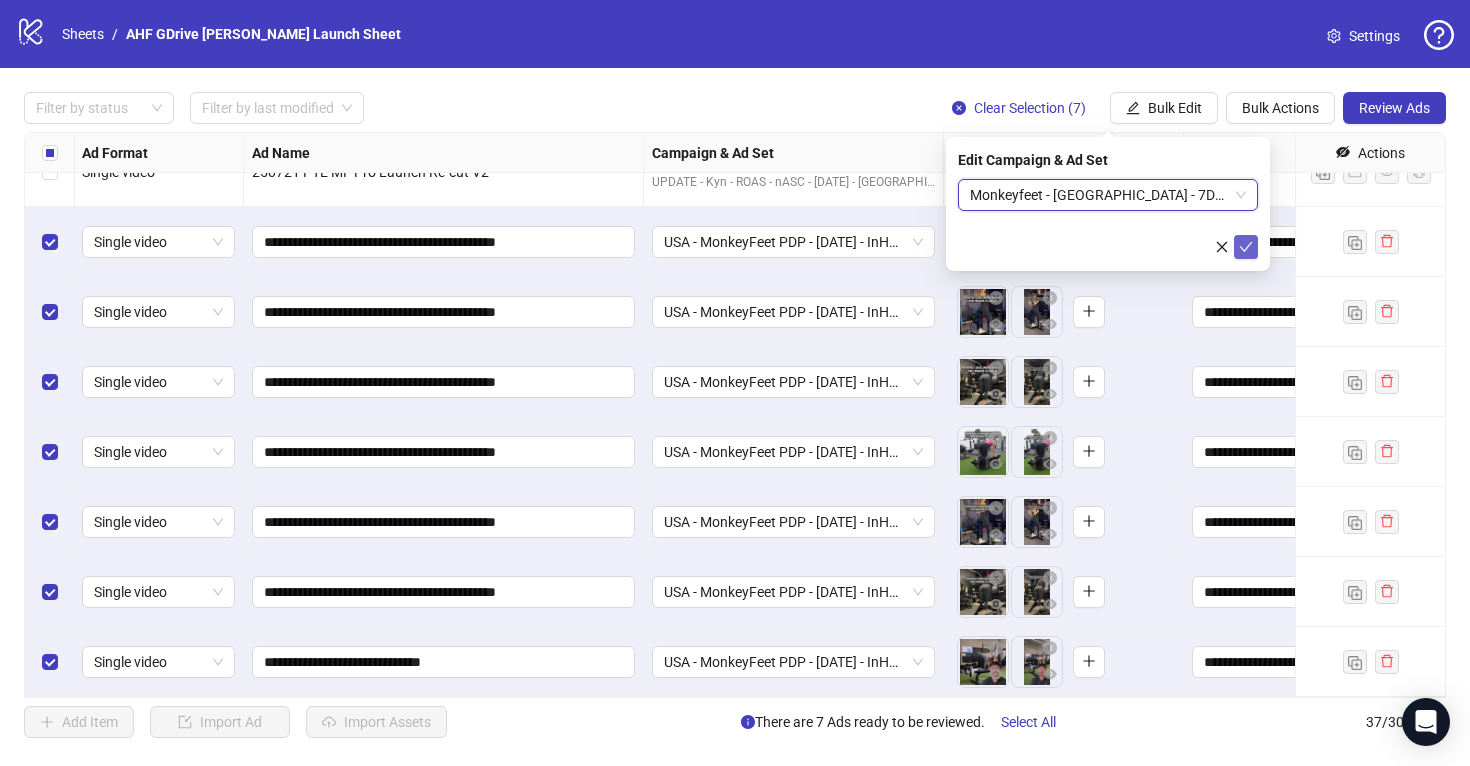 click 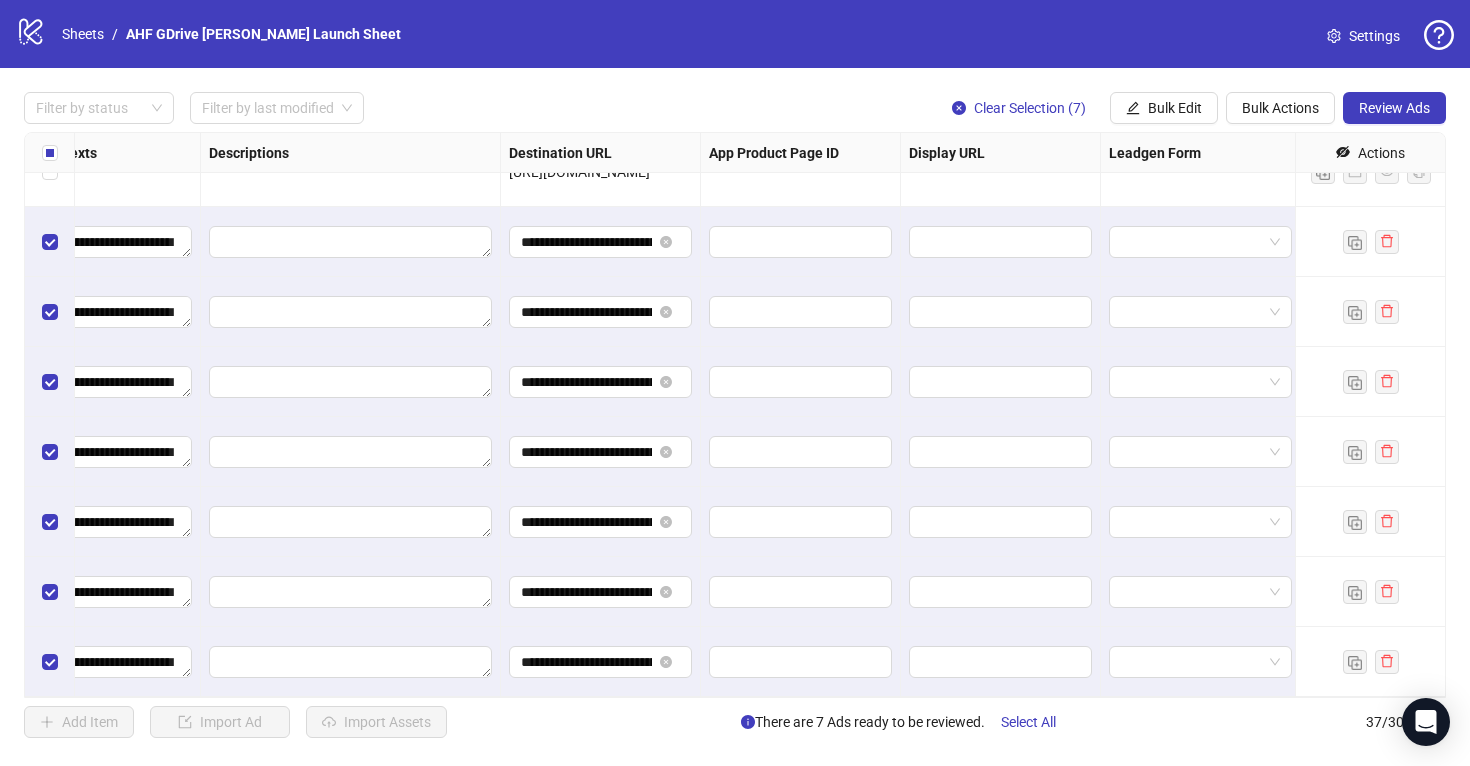 scroll, scrollTop: 2066, scrollLeft: 868, axis: both 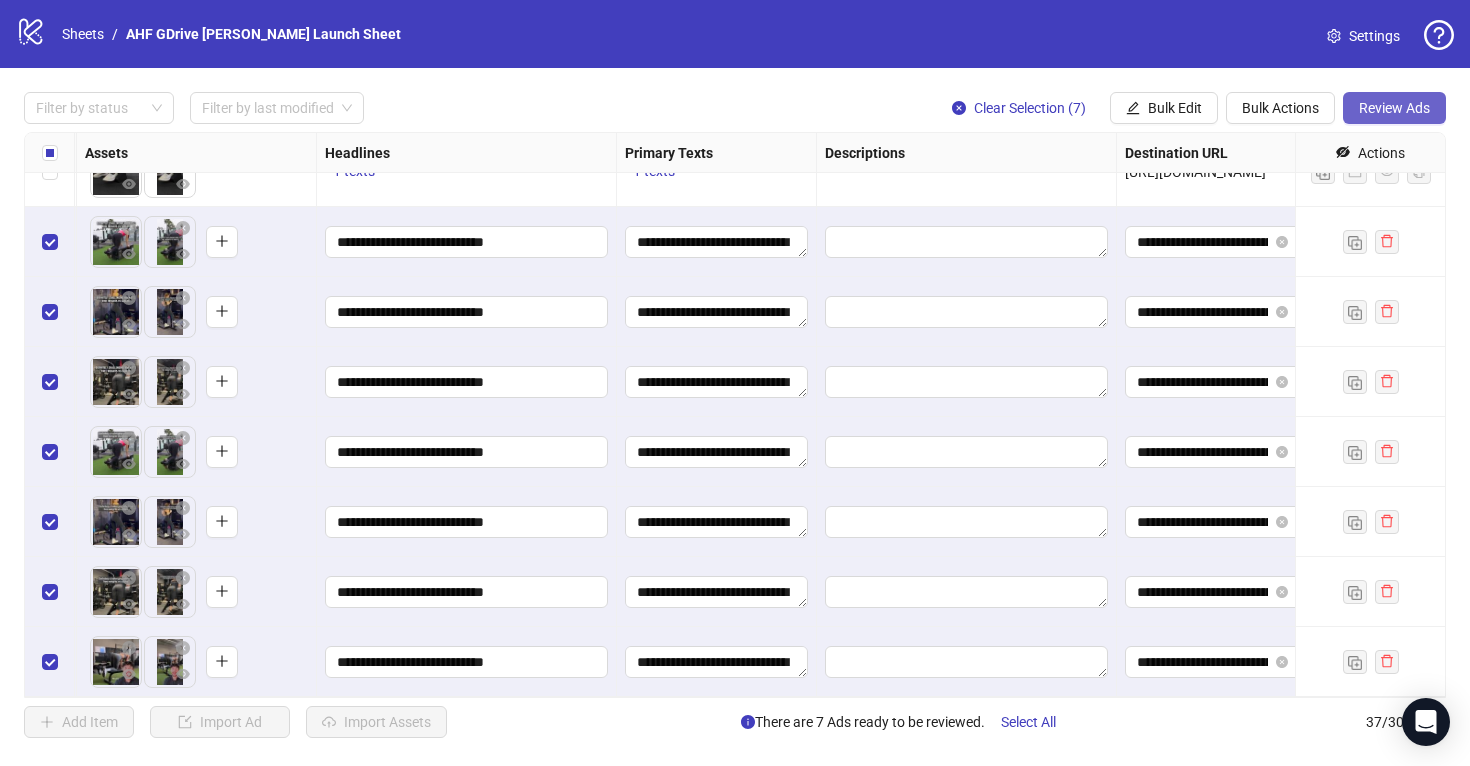 click on "Review Ads" at bounding box center [1394, 108] 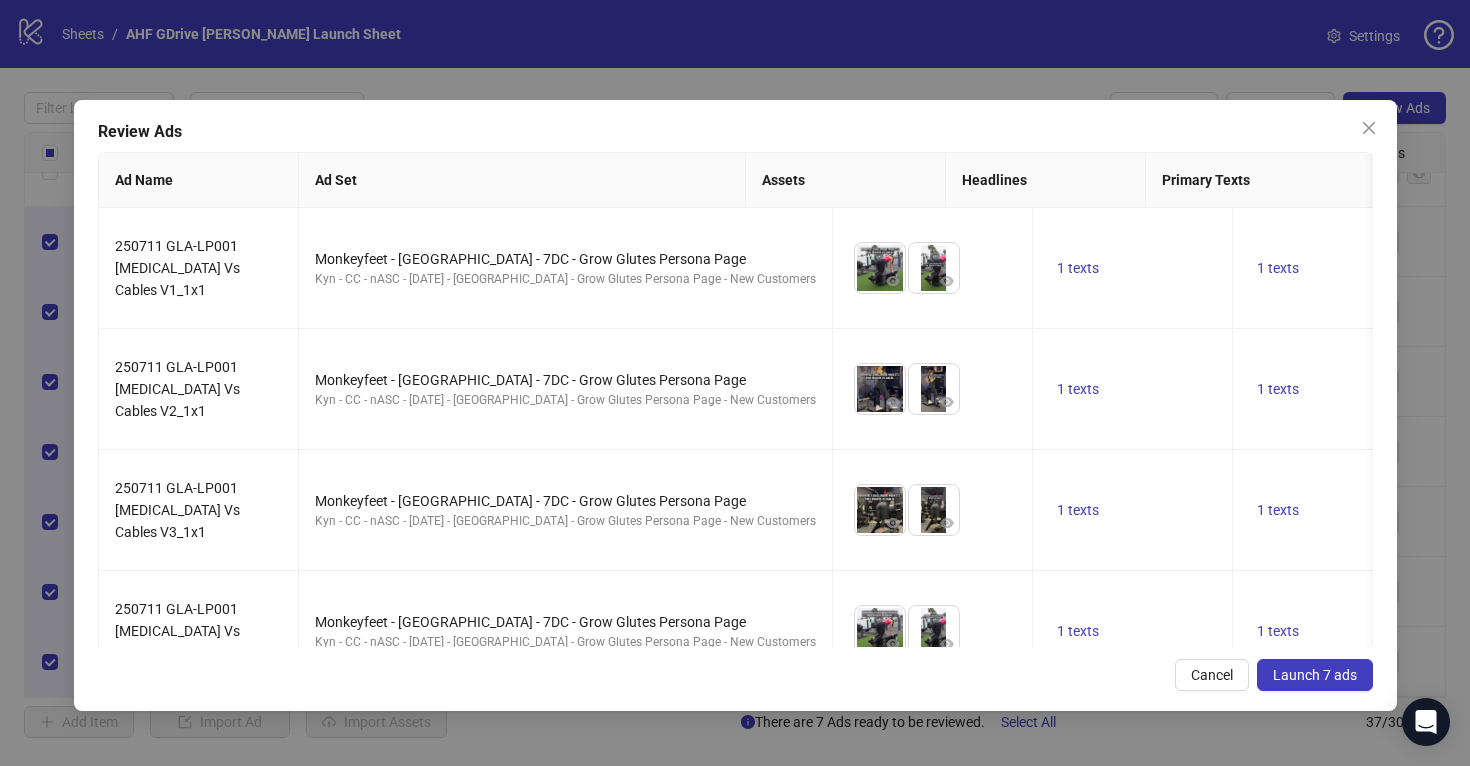 click on "Launch 7 ads" at bounding box center (1315, 675) 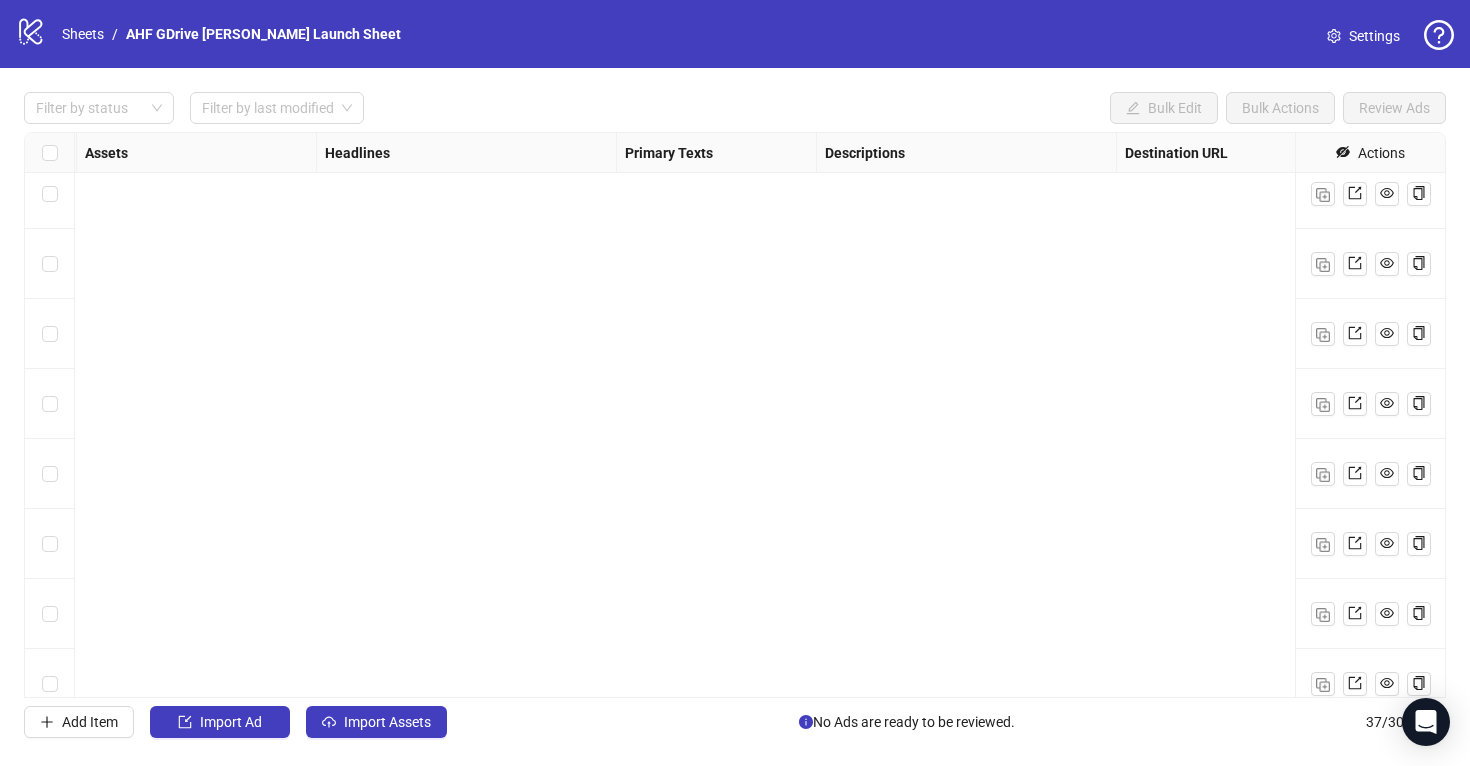 scroll, scrollTop: 2066, scrollLeft: 868, axis: both 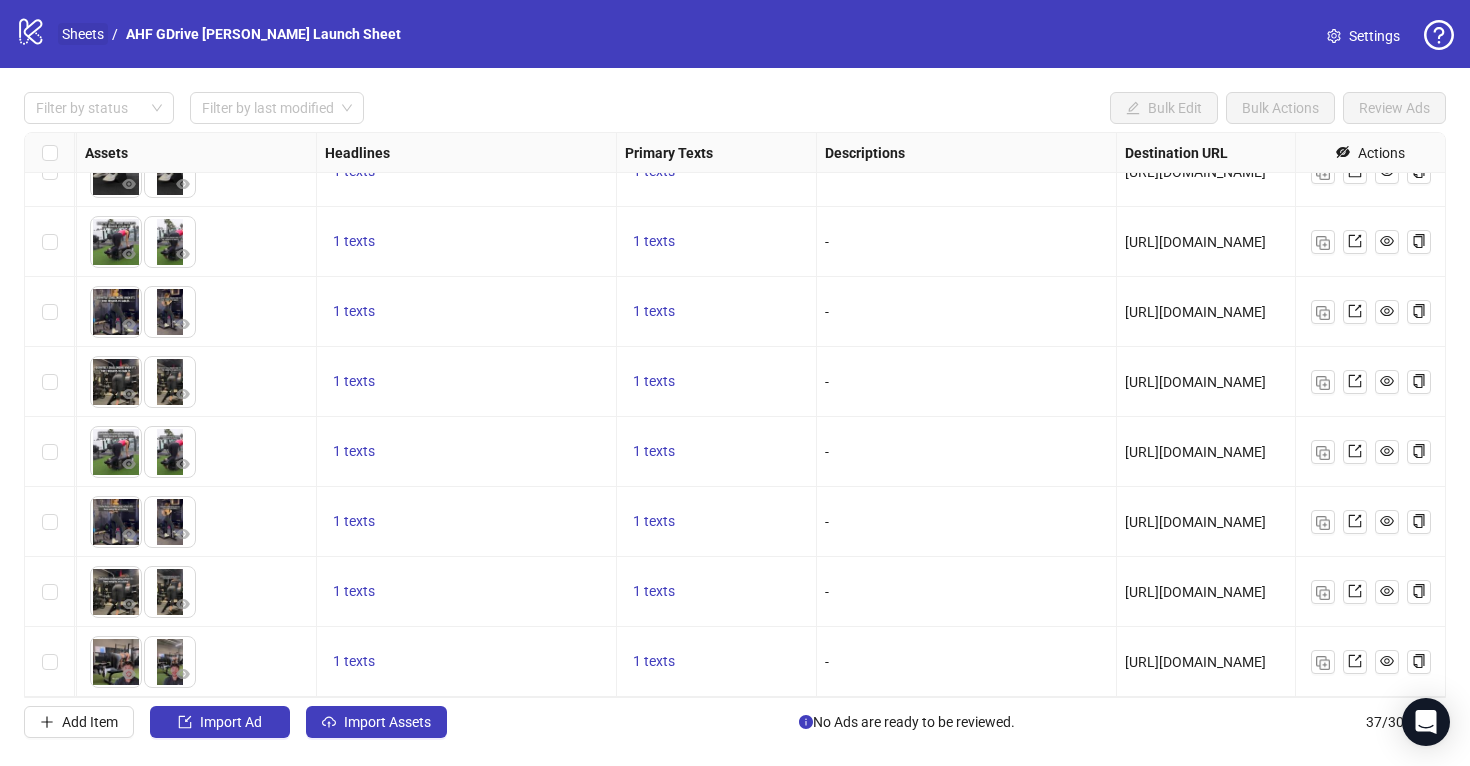 click on "Sheets" at bounding box center [83, 34] 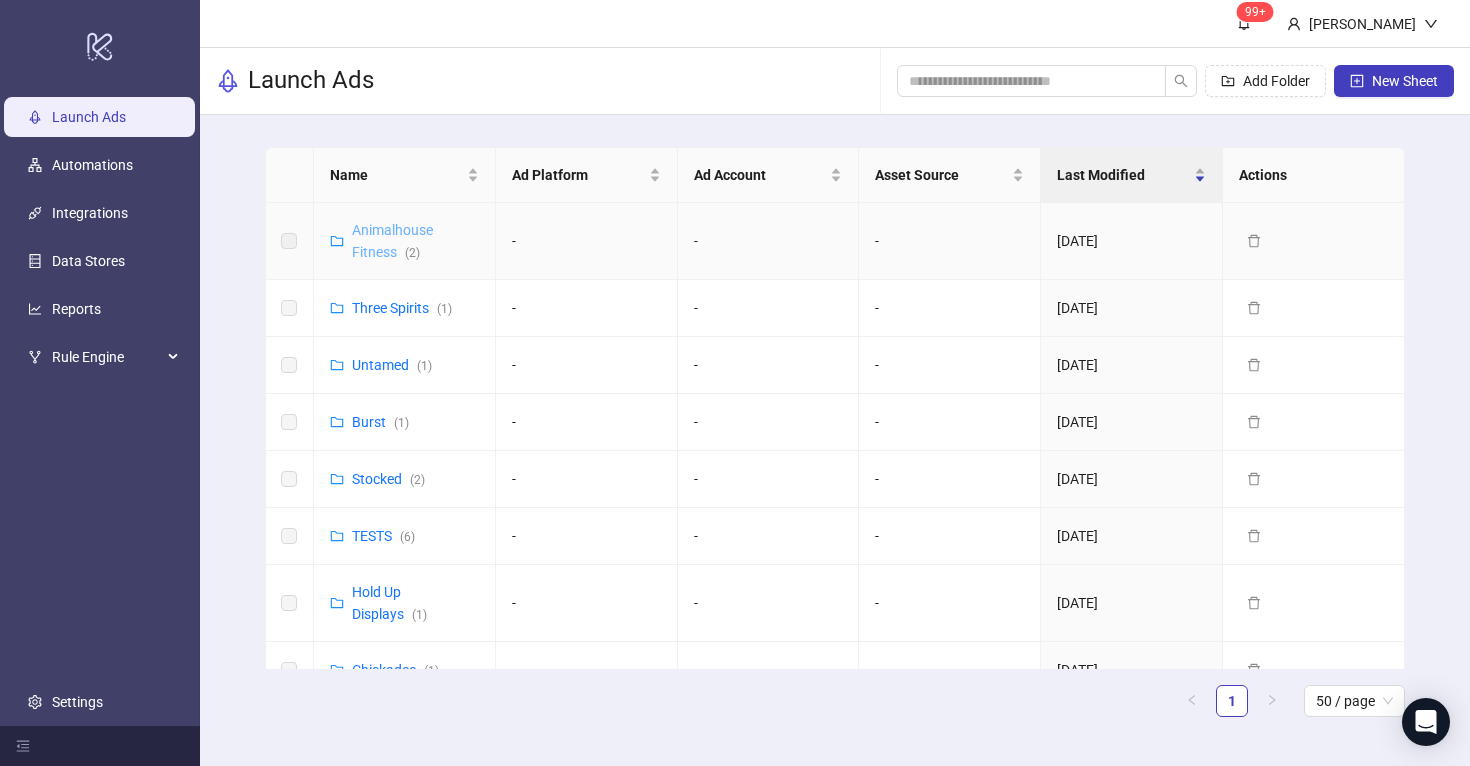 click on "Animalhouse Fitness ( 2 )" at bounding box center (392, 241) 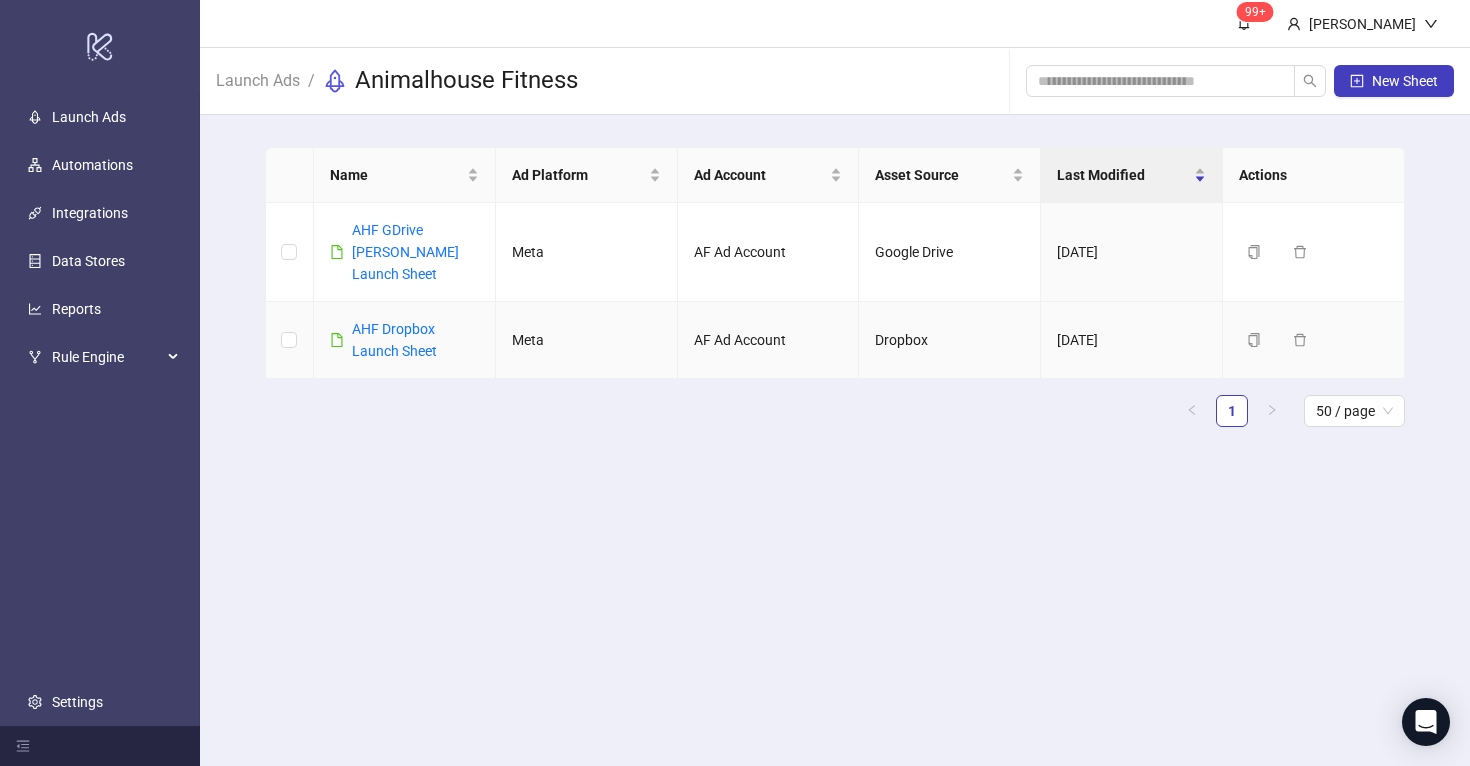 click on "AHF Dropbox Launch Sheet" at bounding box center [415, 340] 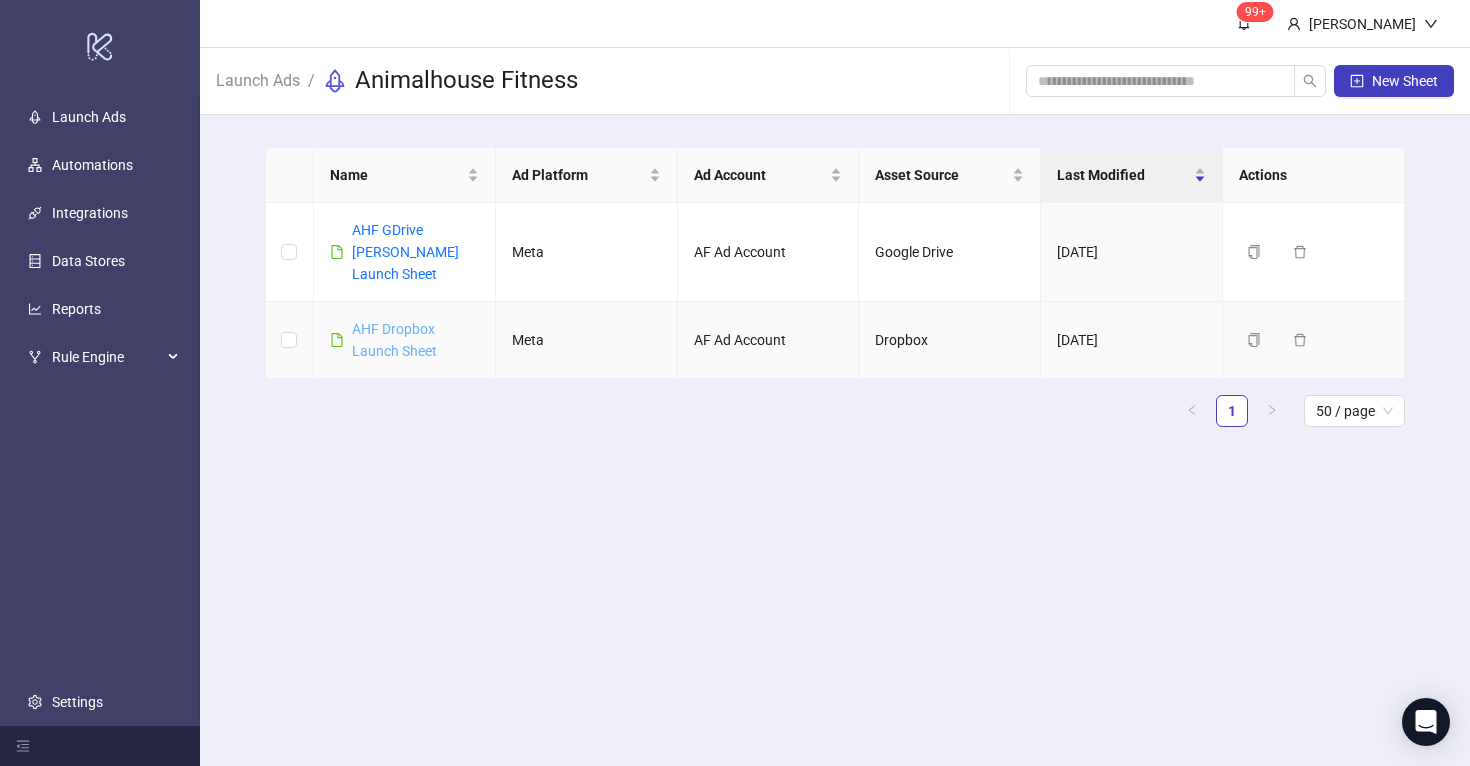 click on "AHF Dropbox Launch Sheet" at bounding box center [394, 340] 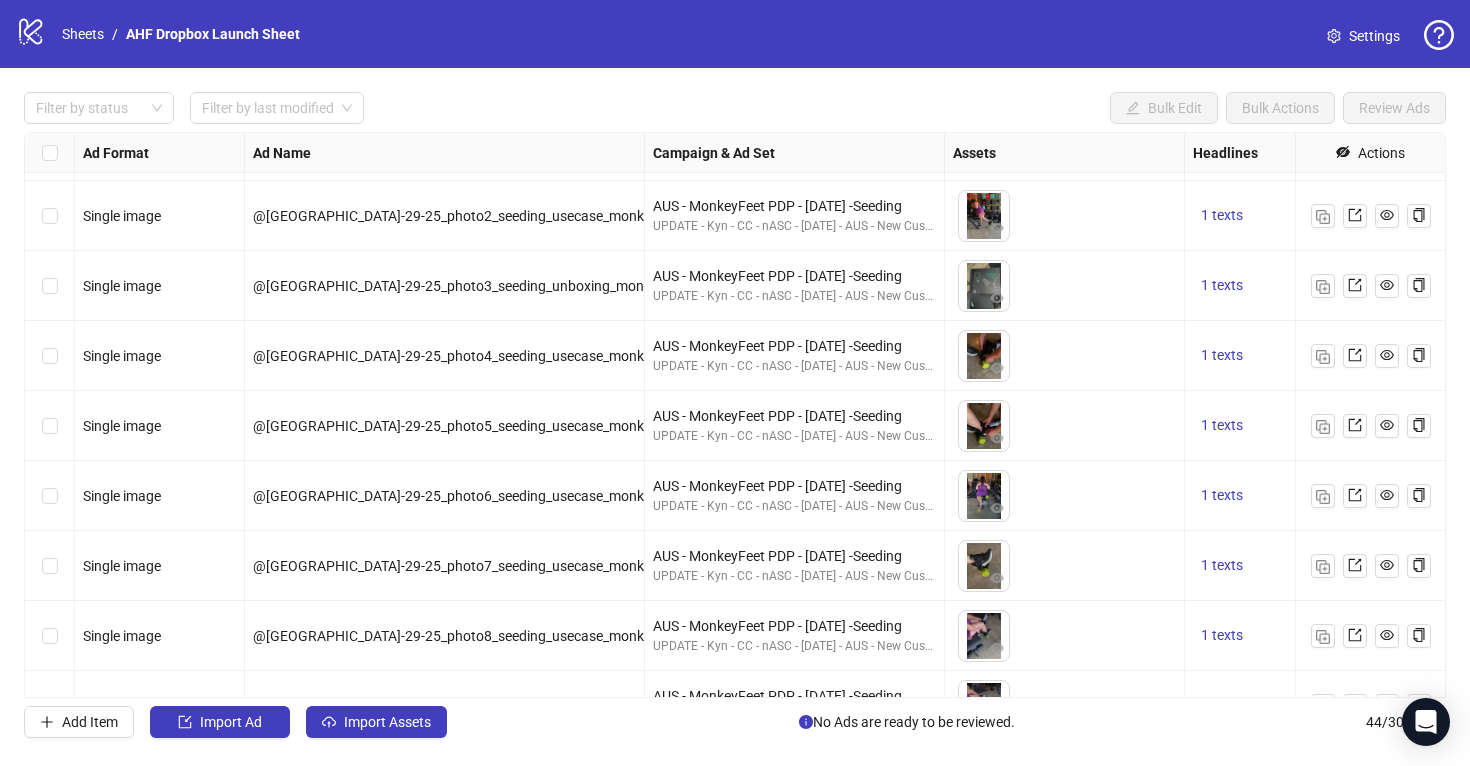 scroll, scrollTop: 2556, scrollLeft: 0, axis: vertical 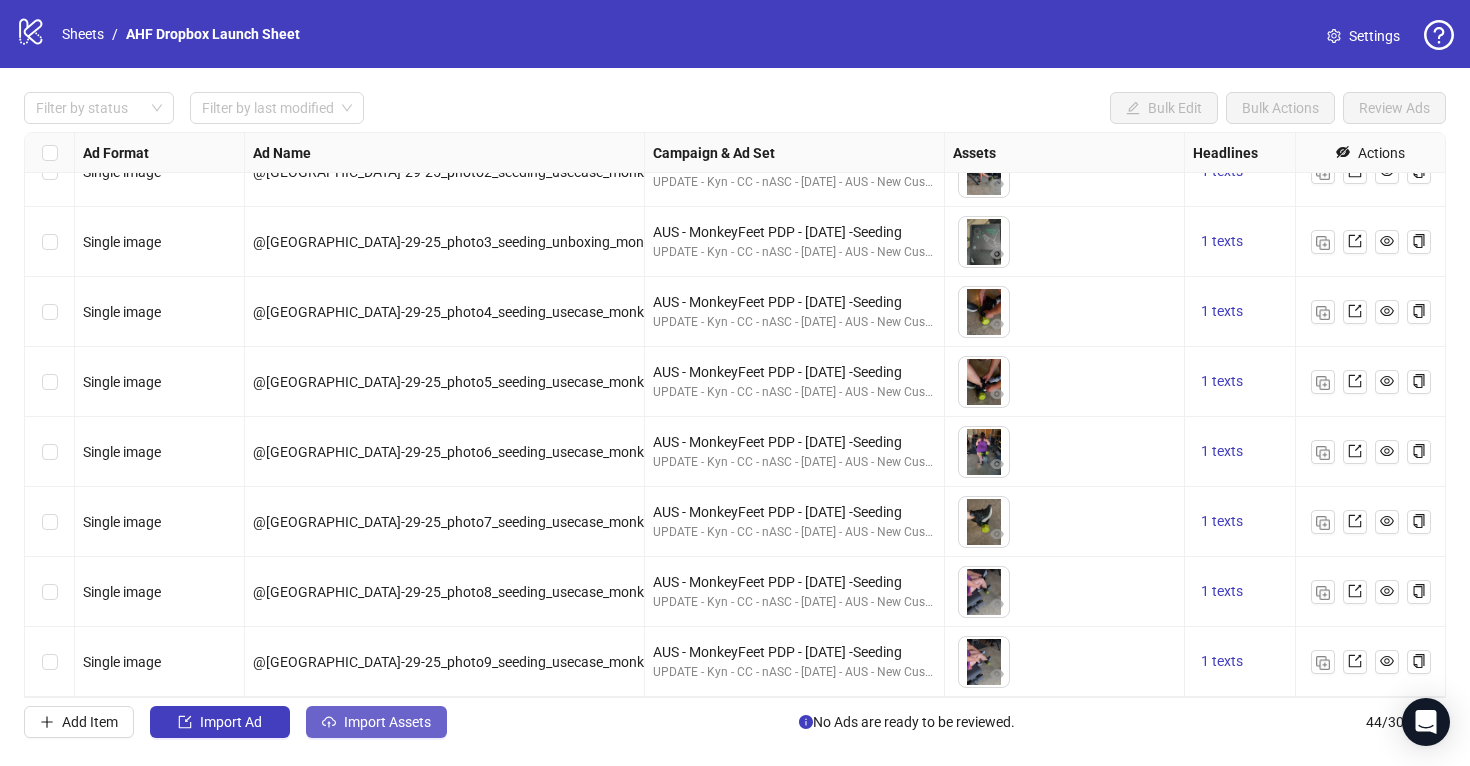 click on "Import Assets" at bounding box center (387, 722) 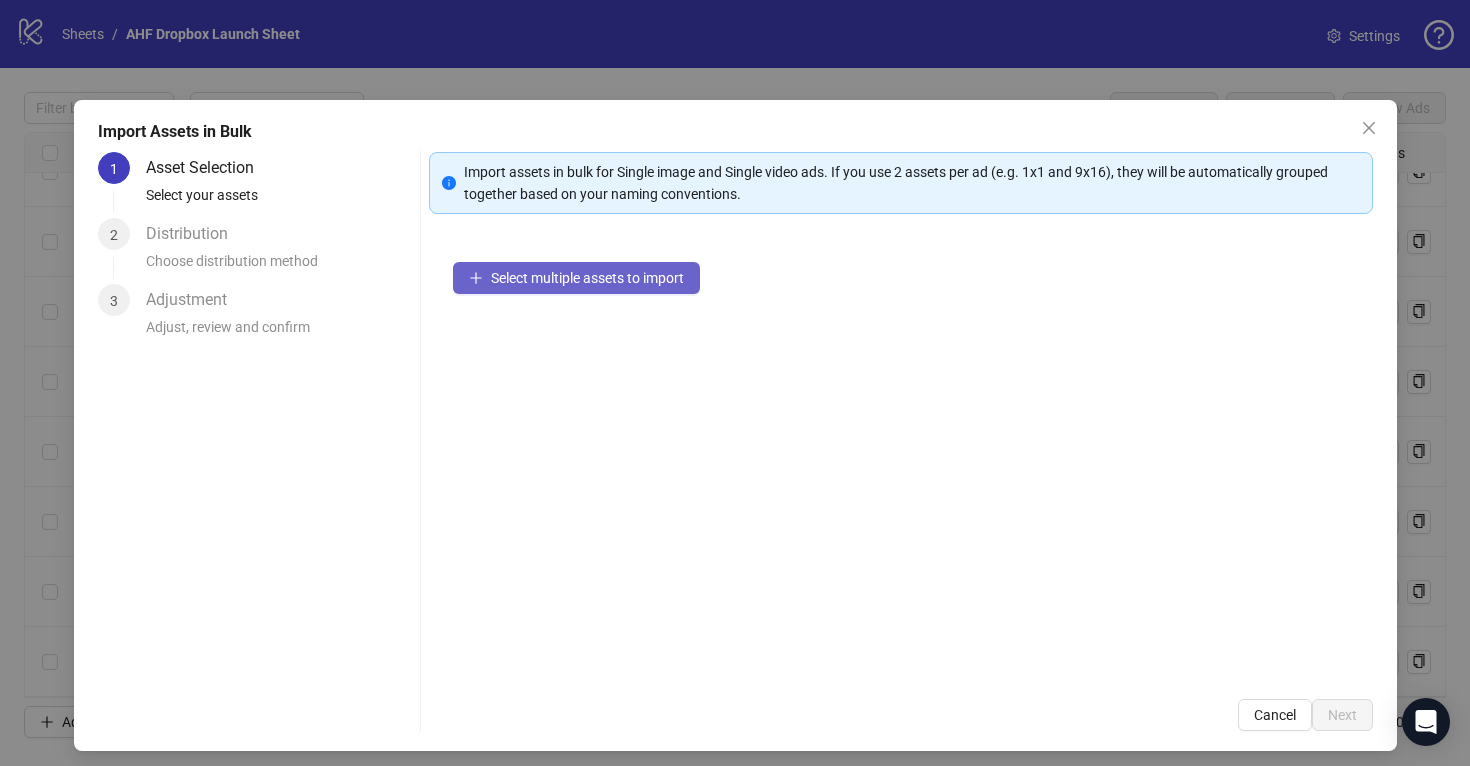 click on "Select multiple assets to import" at bounding box center (587, 278) 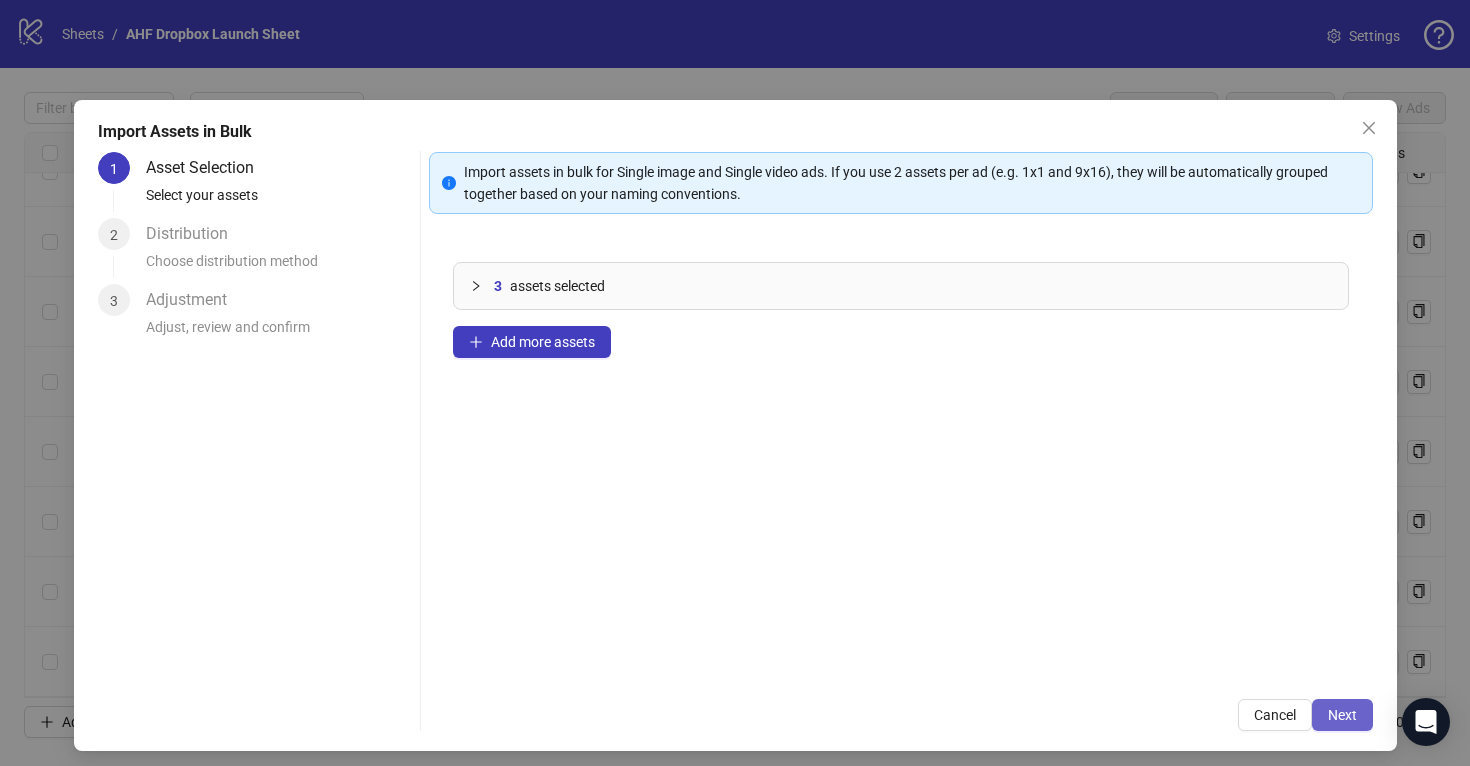 click on "Next" at bounding box center [1342, 715] 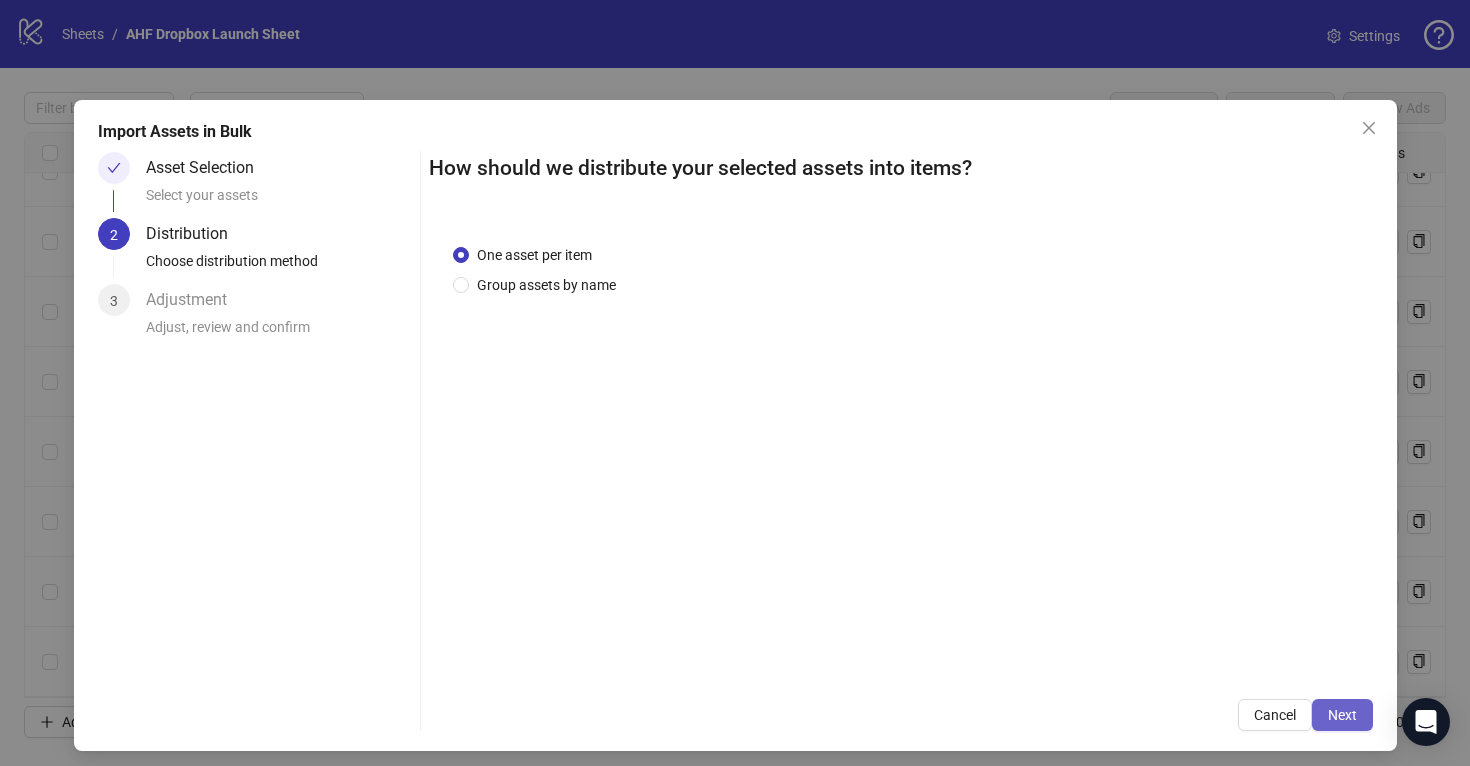 click on "Next" at bounding box center (1342, 715) 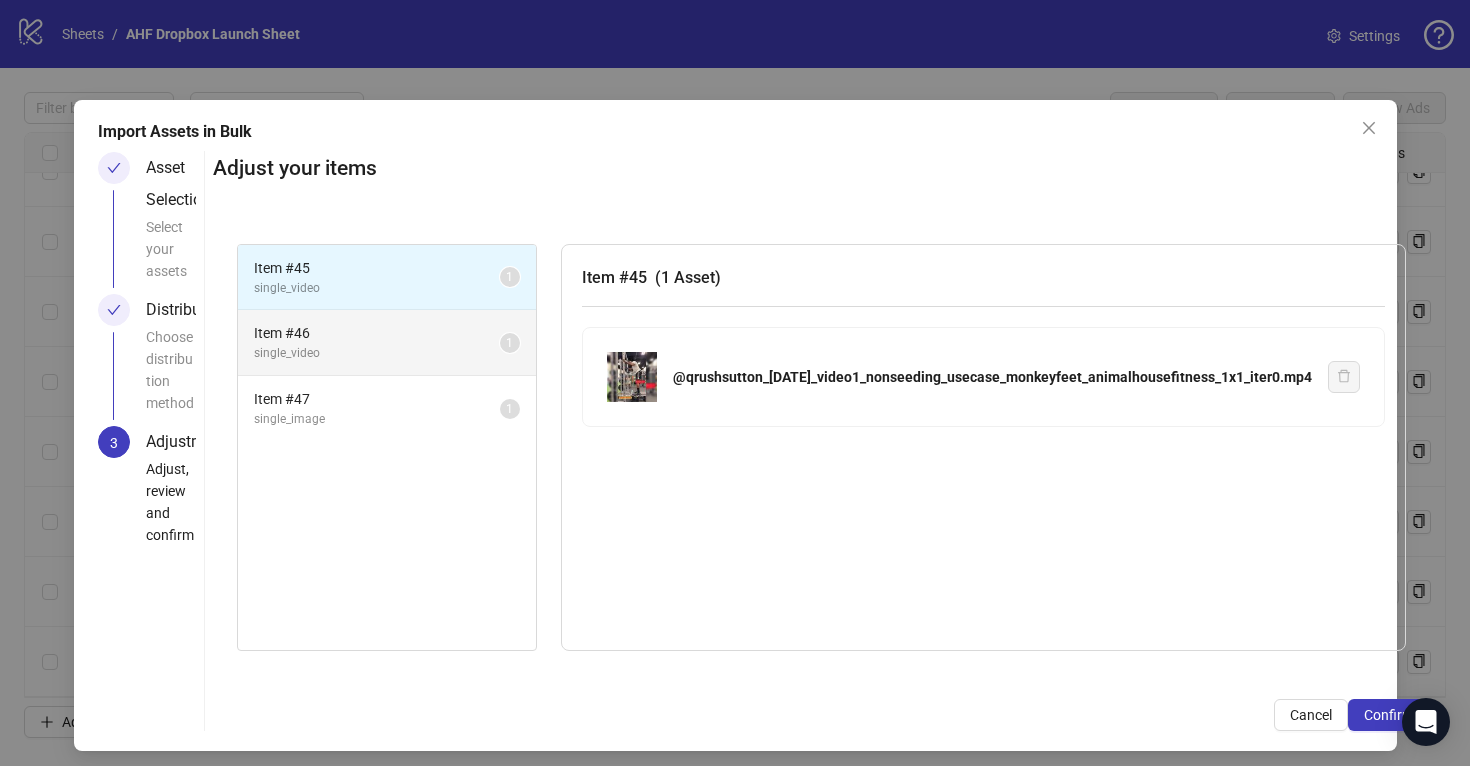 click on "single_video" at bounding box center [377, 353] 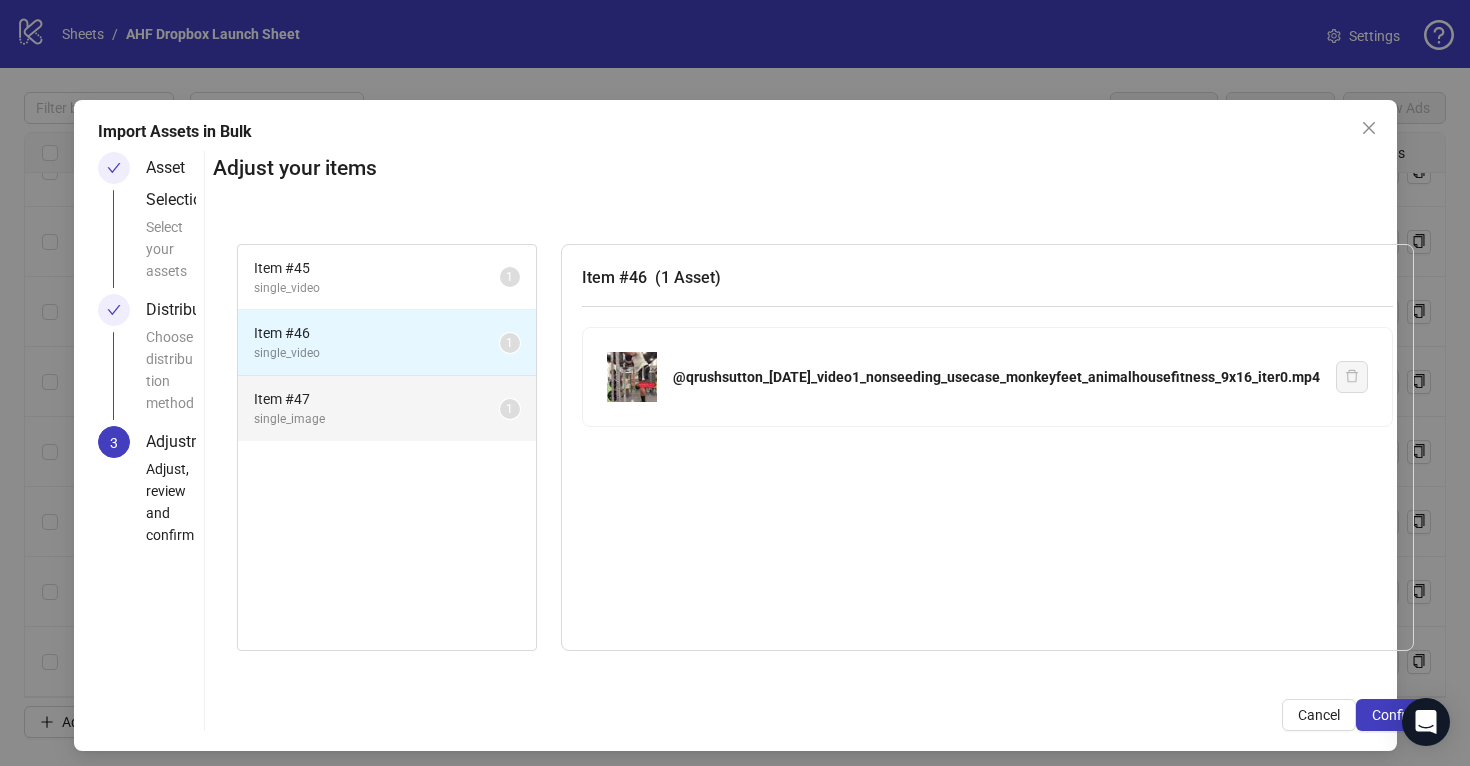 click on "single_image" at bounding box center [377, 419] 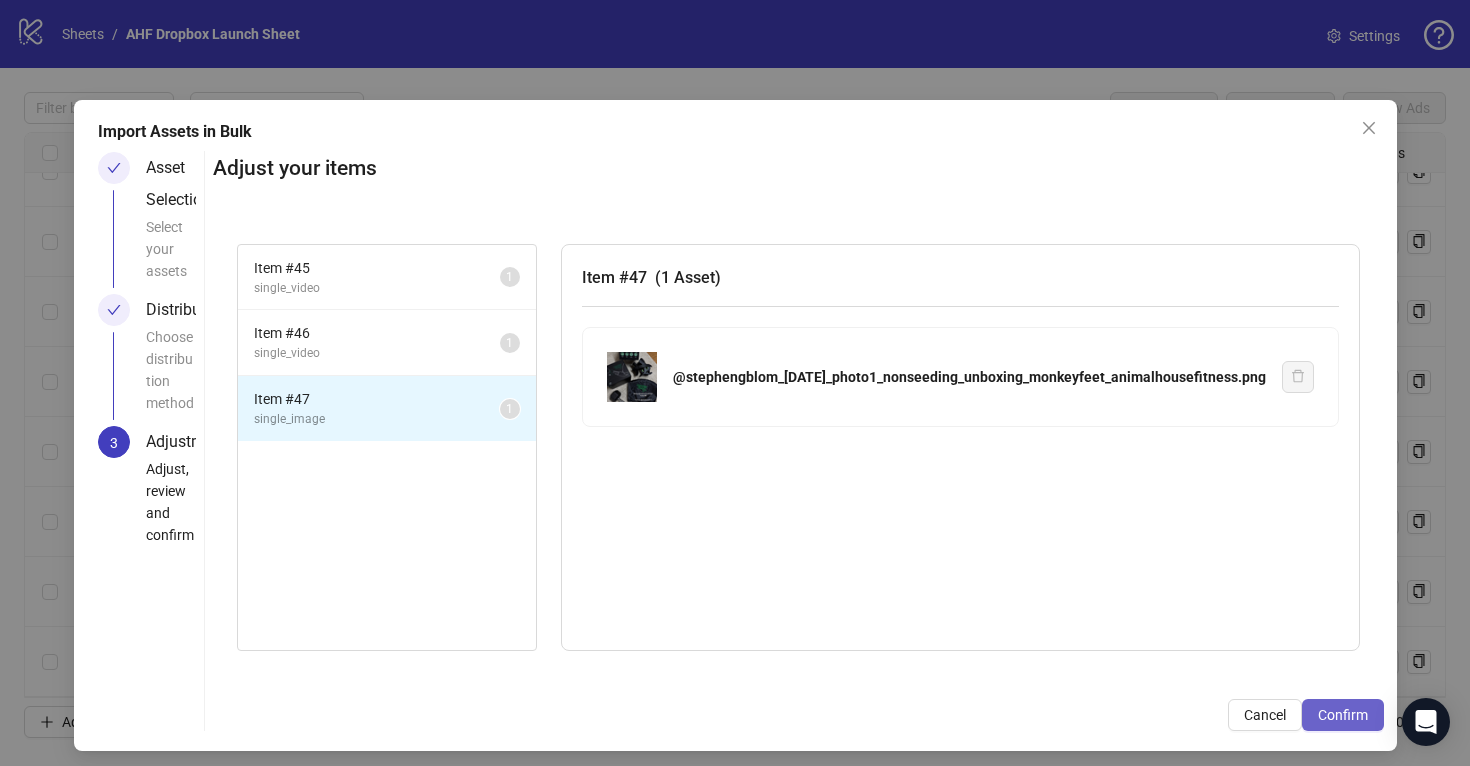 click on "Confirm" at bounding box center [1343, 715] 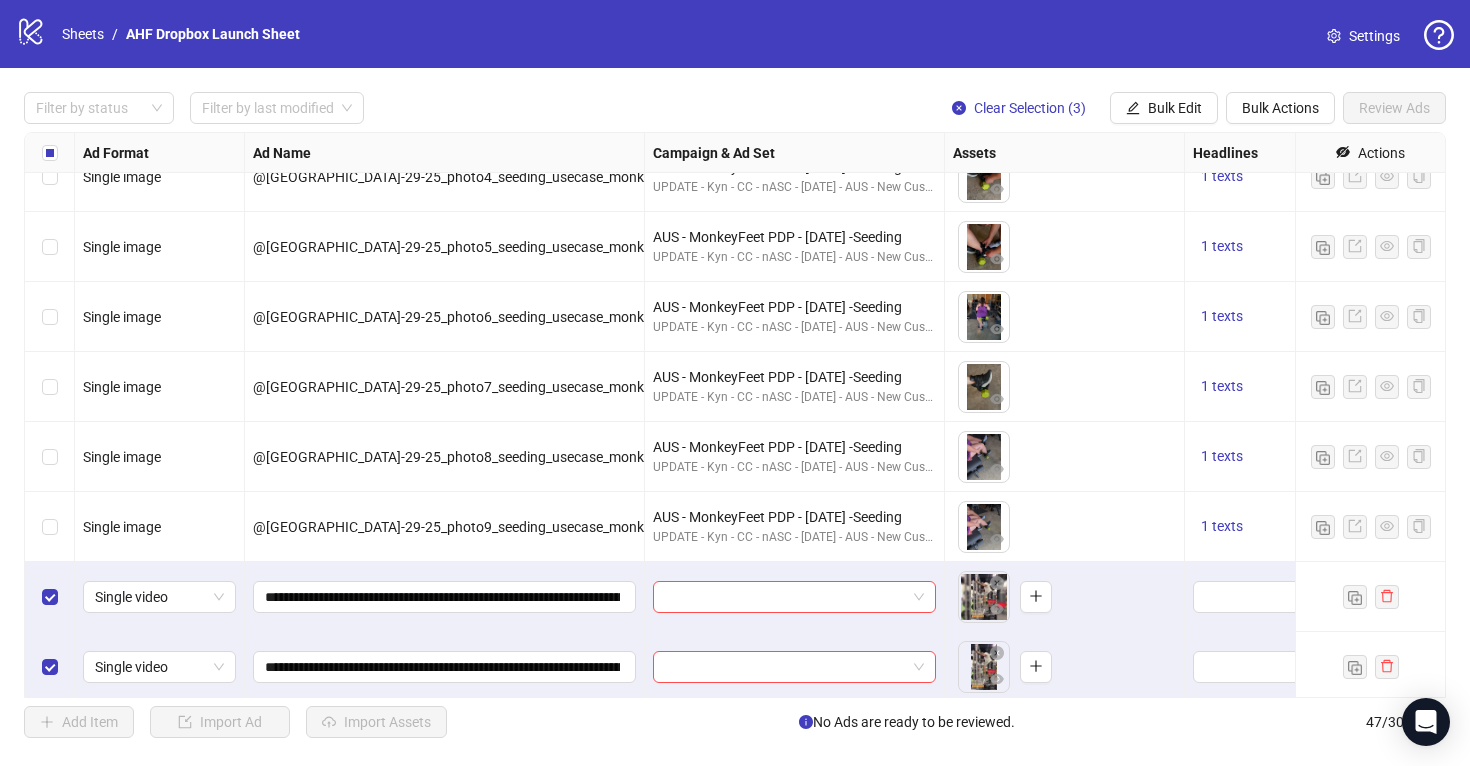 scroll, scrollTop: 2766, scrollLeft: 0, axis: vertical 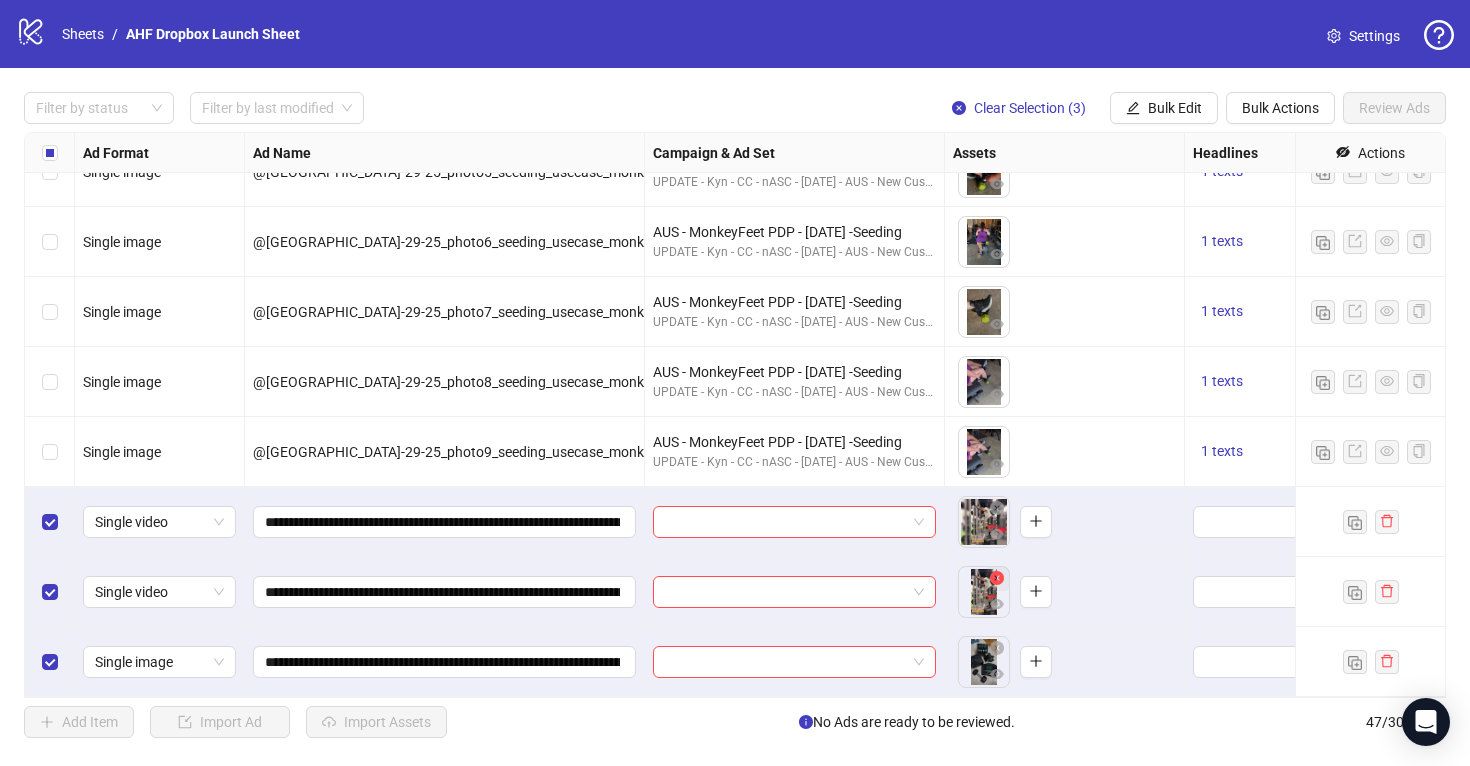 click 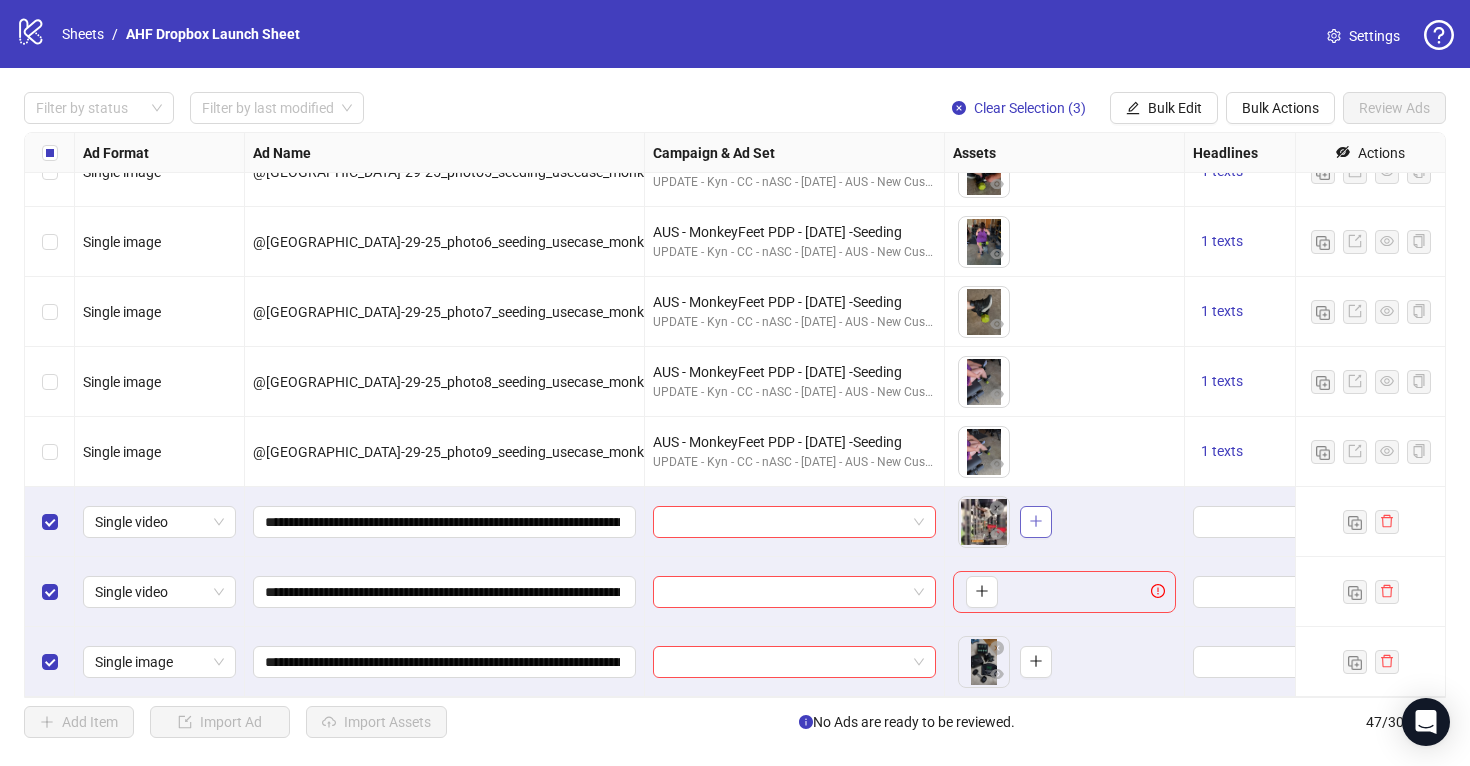 click 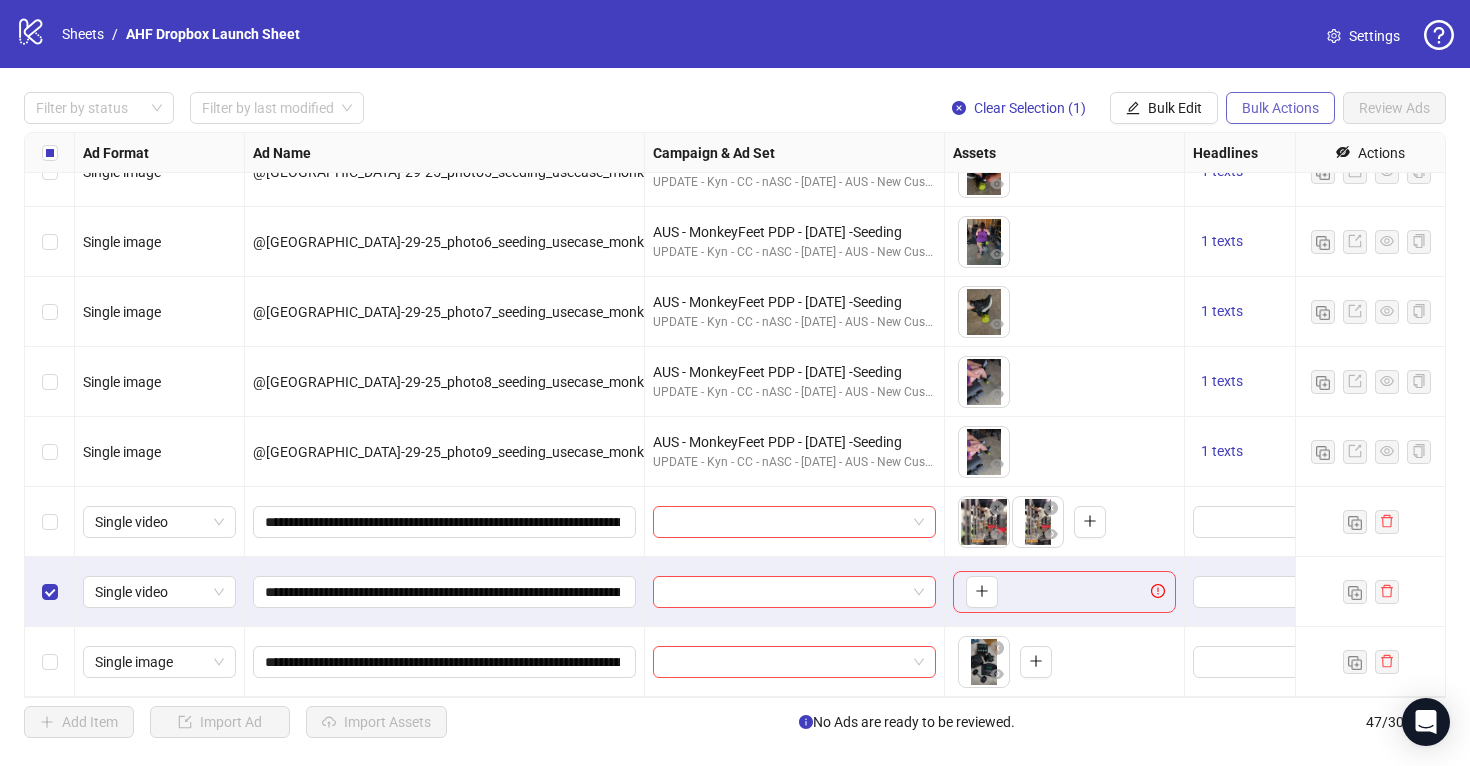 click on "Bulk Actions" at bounding box center [1280, 108] 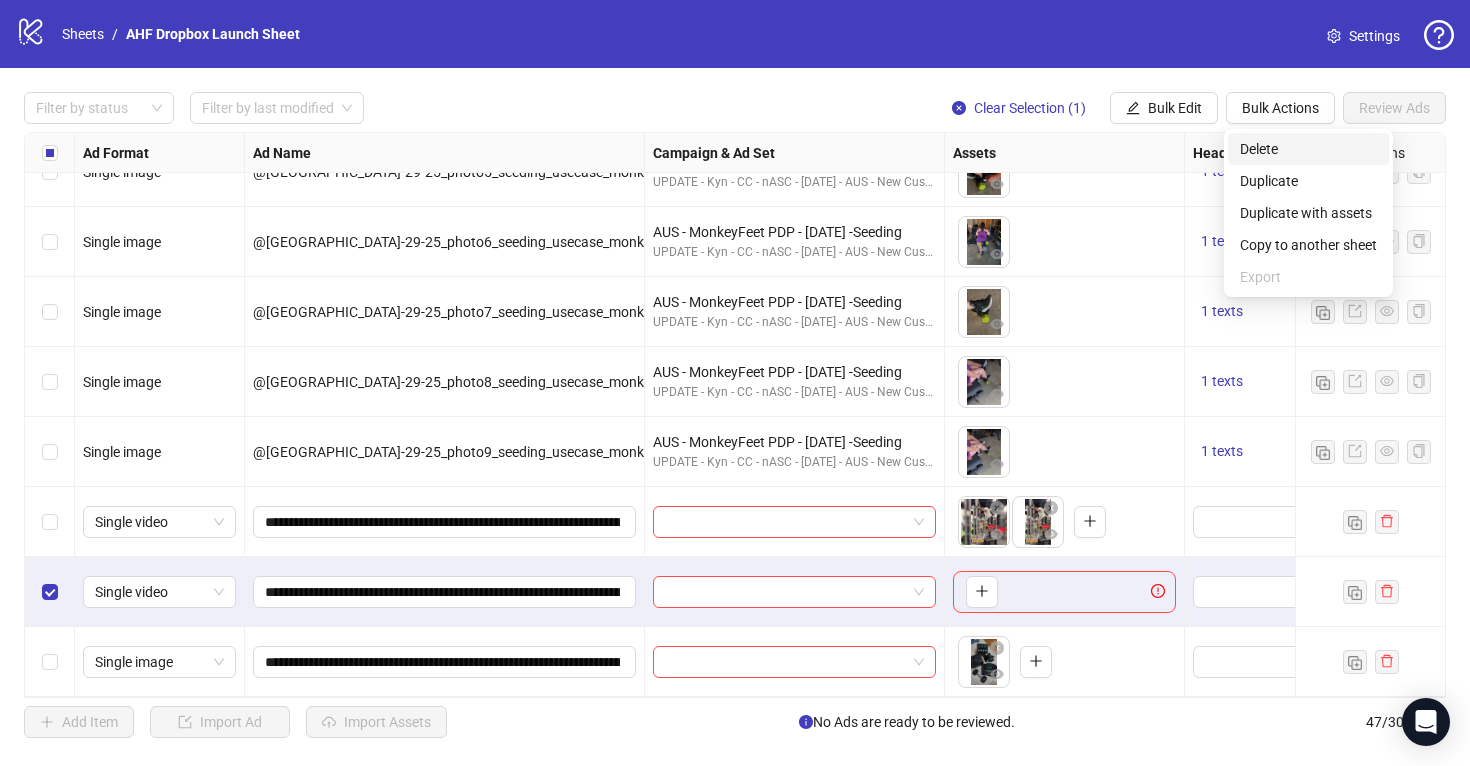 click on "Delete" at bounding box center [1308, 149] 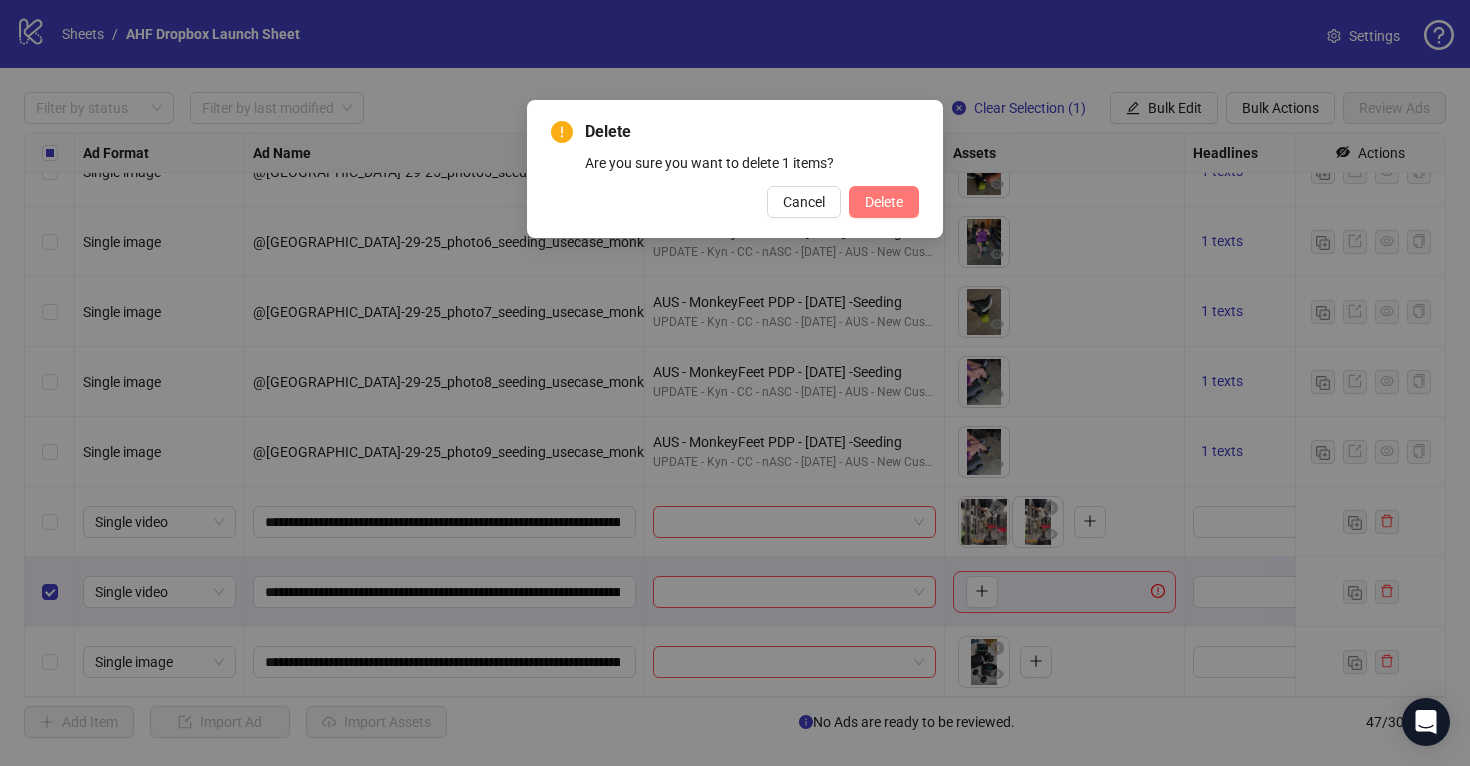 click on "Delete" at bounding box center (884, 202) 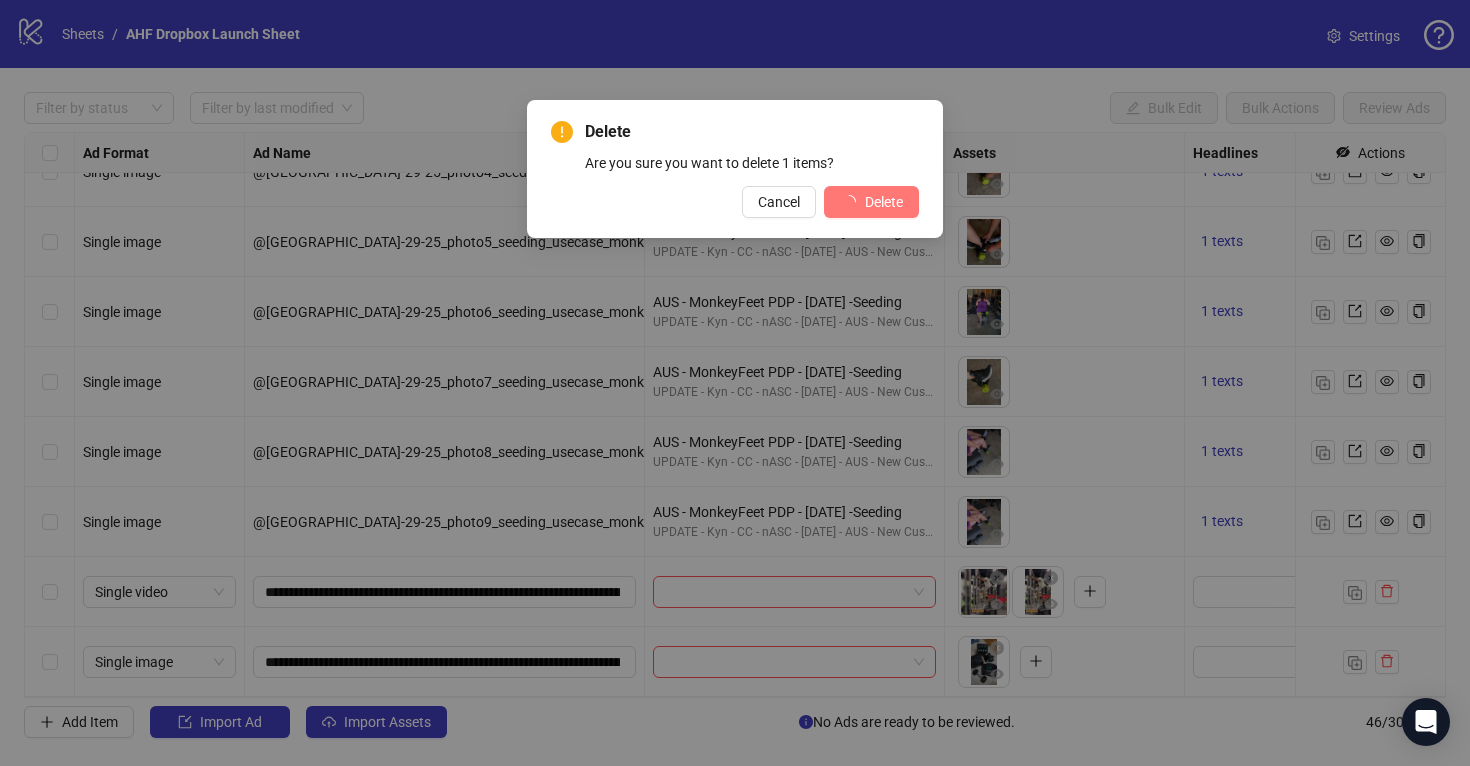 scroll, scrollTop: 2696, scrollLeft: 0, axis: vertical 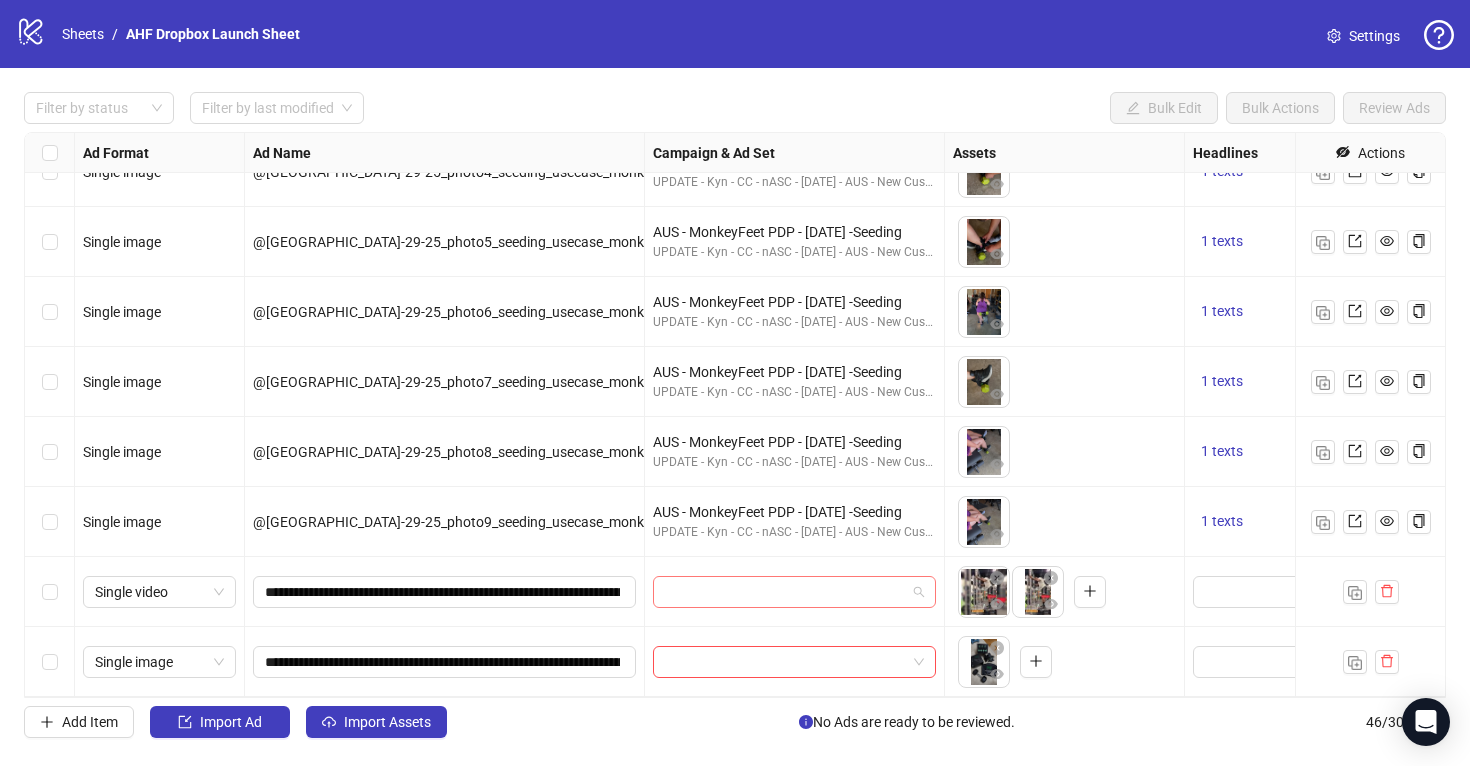 click at bounding box center (794, 592) 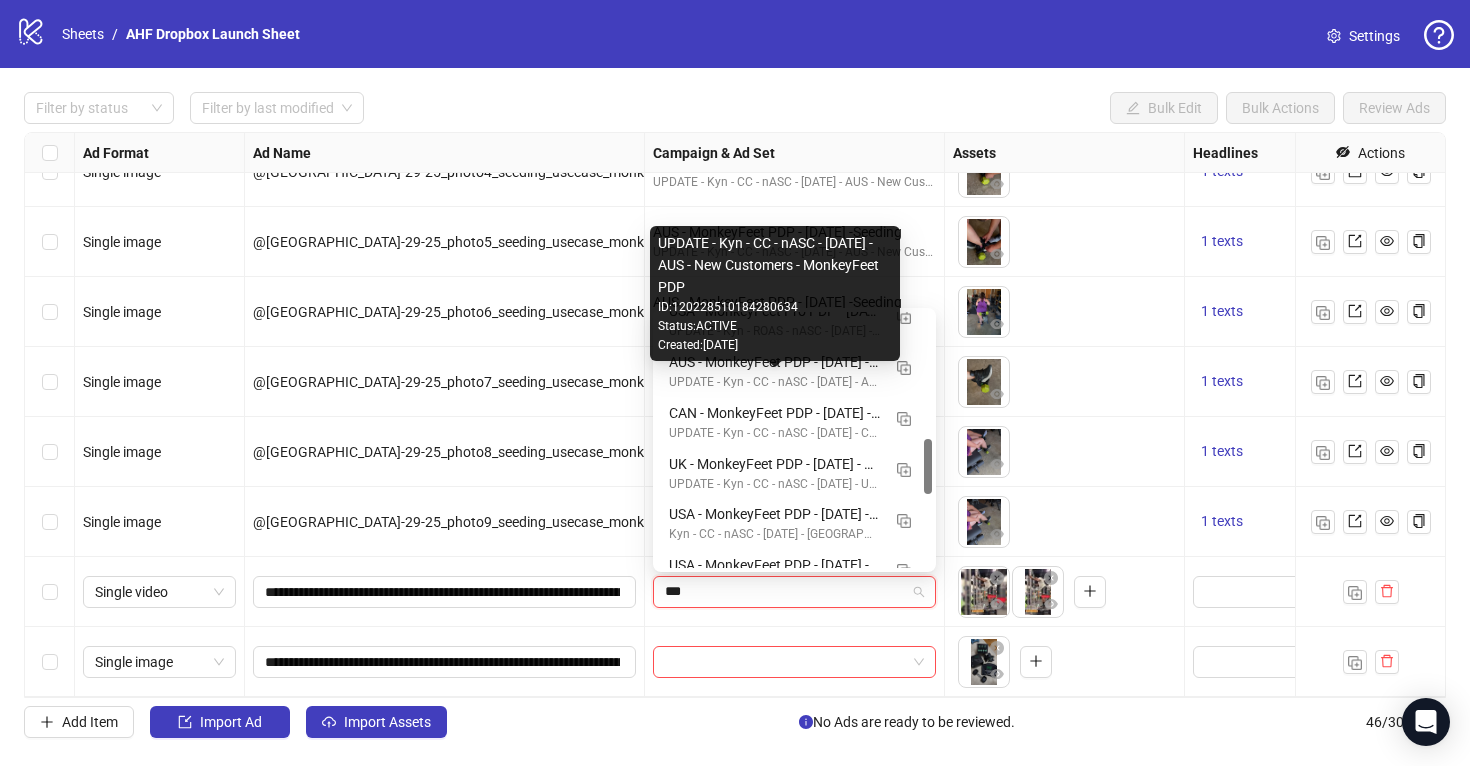 scroll, scrollTop: 254, scrollLeft: 0, axis: vertical 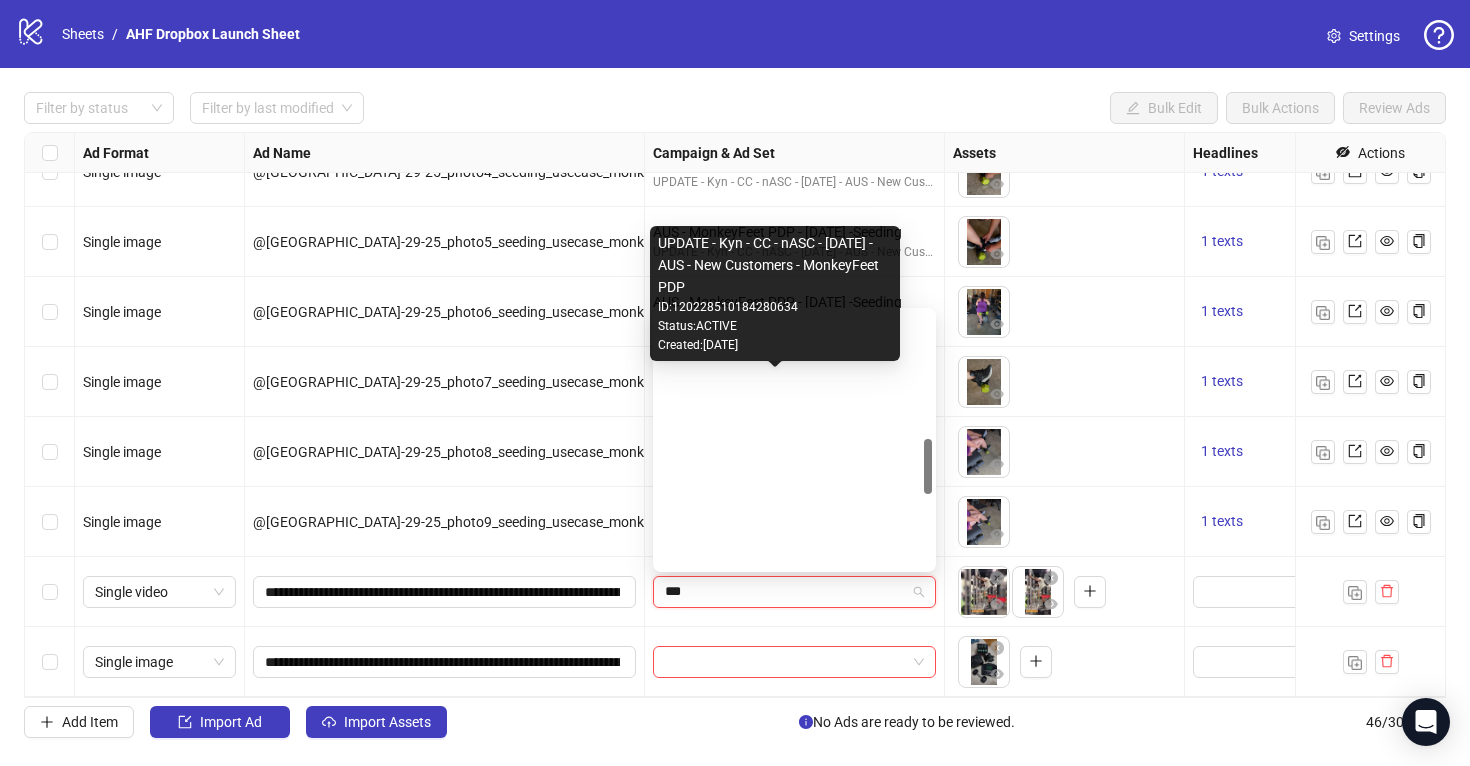 type on "****" 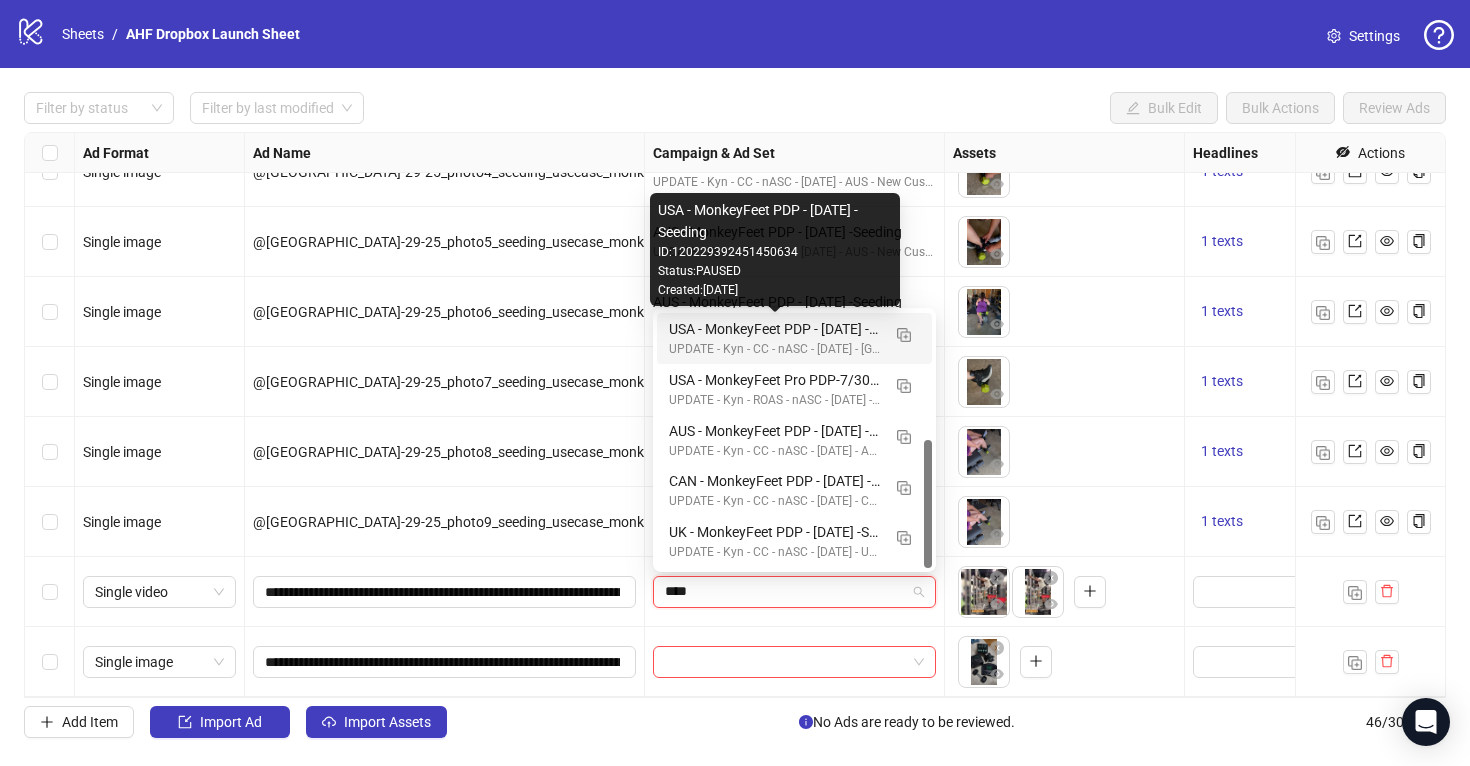 click on "USA - MonkeyFeet PDP - 7/30/25 - Seeding" at bounding box center (774, 329) 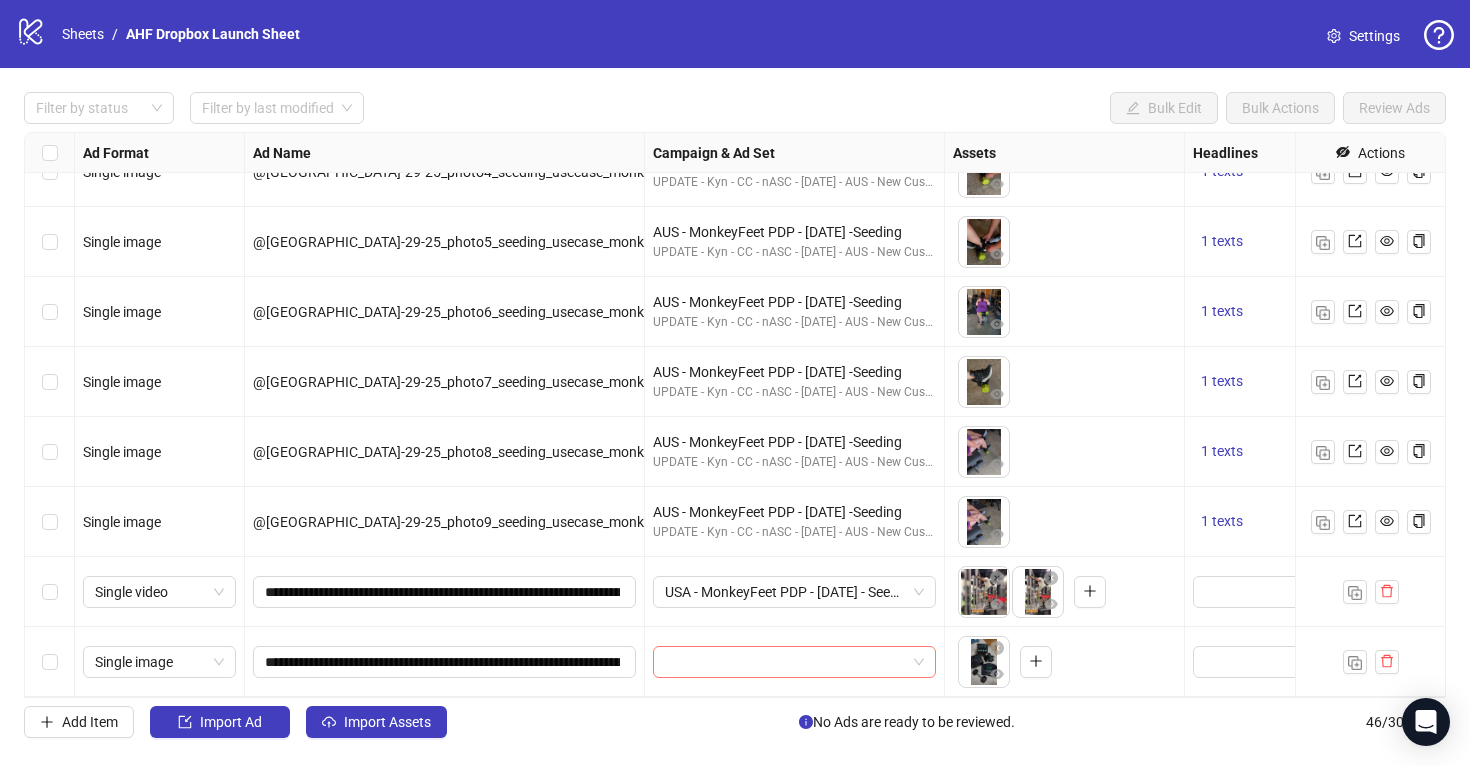 click at bounding box center [794, 662] 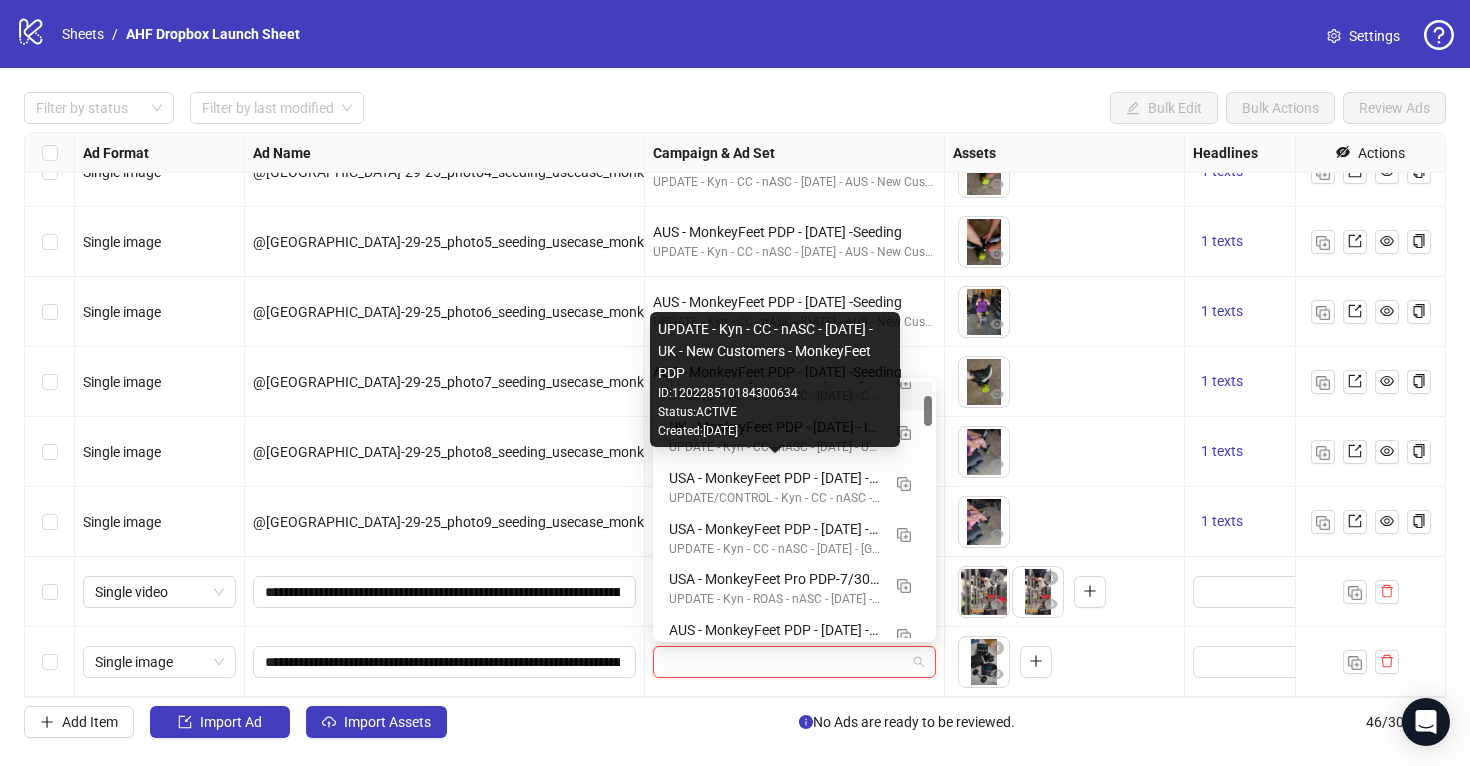 scroll, scrollTop: 133, scrollLeft: 0, axis: vertical 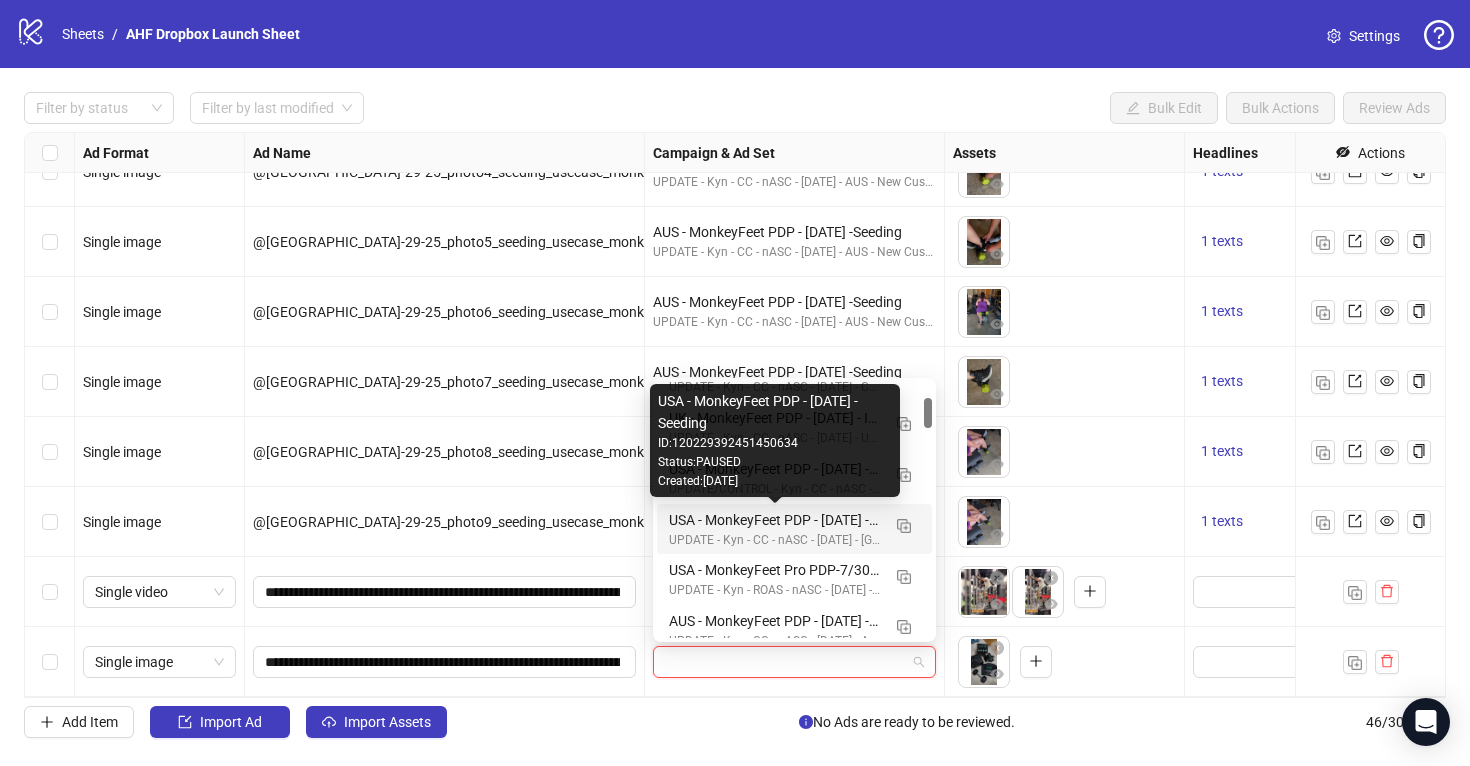 click on "USA - MonkeyFeet PDP - 7/30/25 - Seeding" at bounding box center [774, 520] 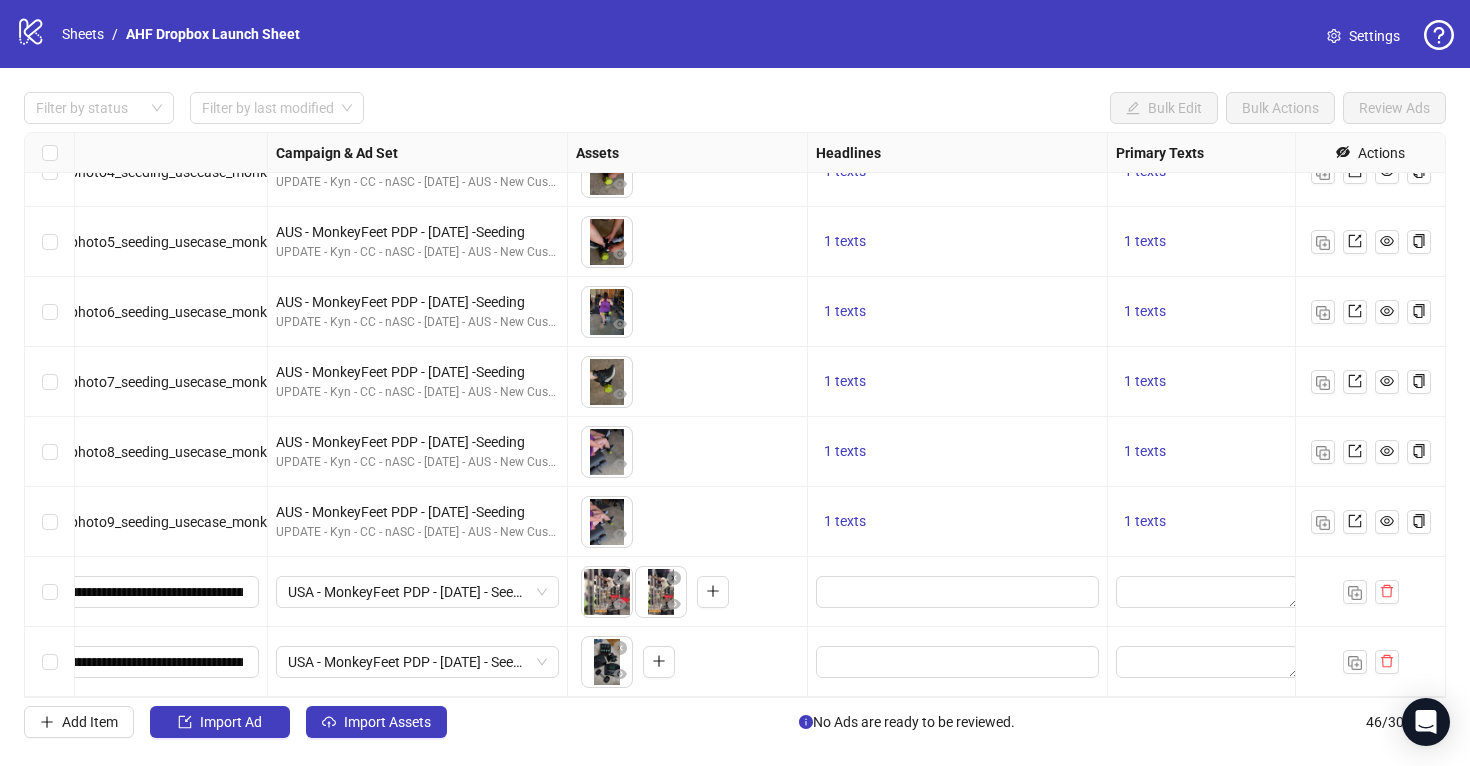 scroll, scrollTop: 2696, scrollLeft: 449, axis: both 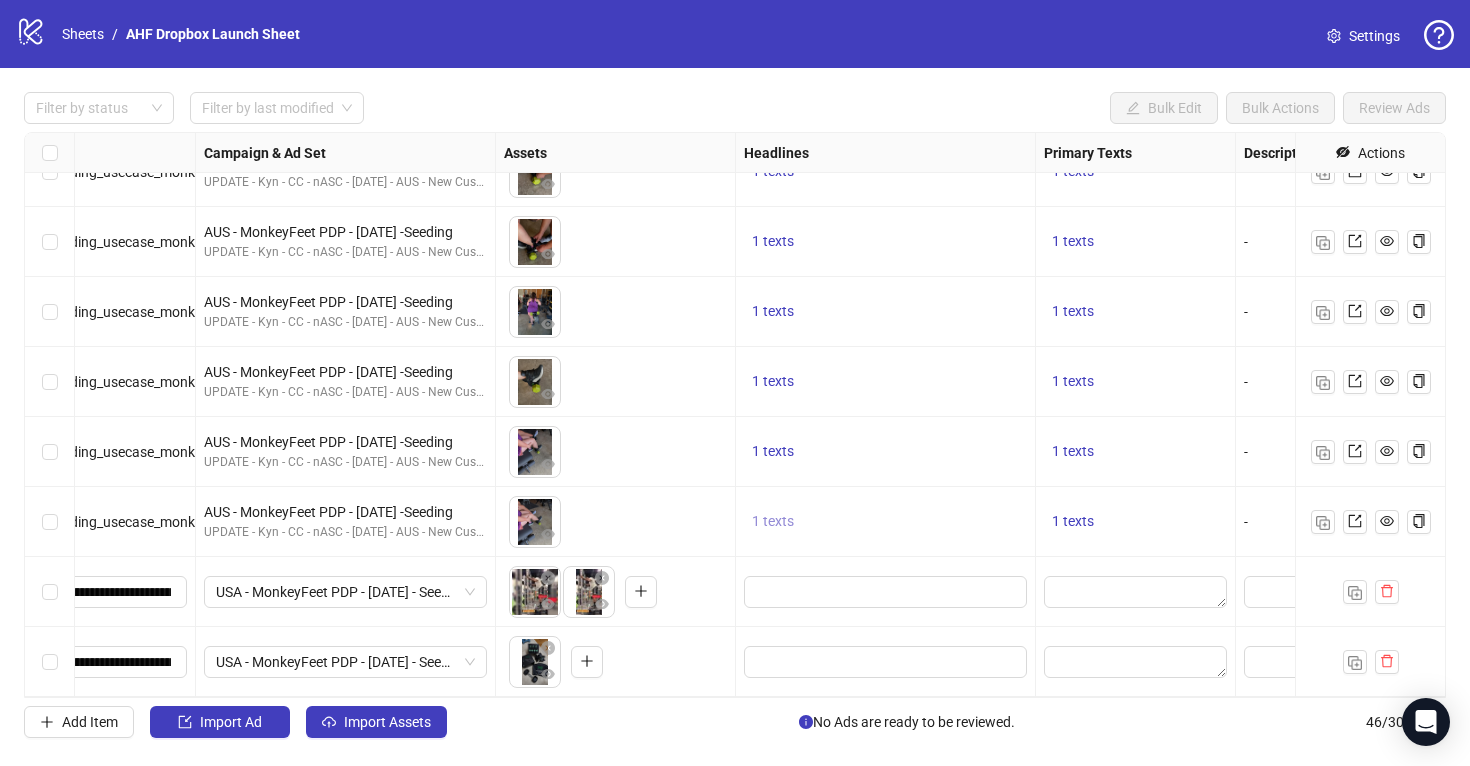 click on "1 texts" at bounding box center [773, 521] 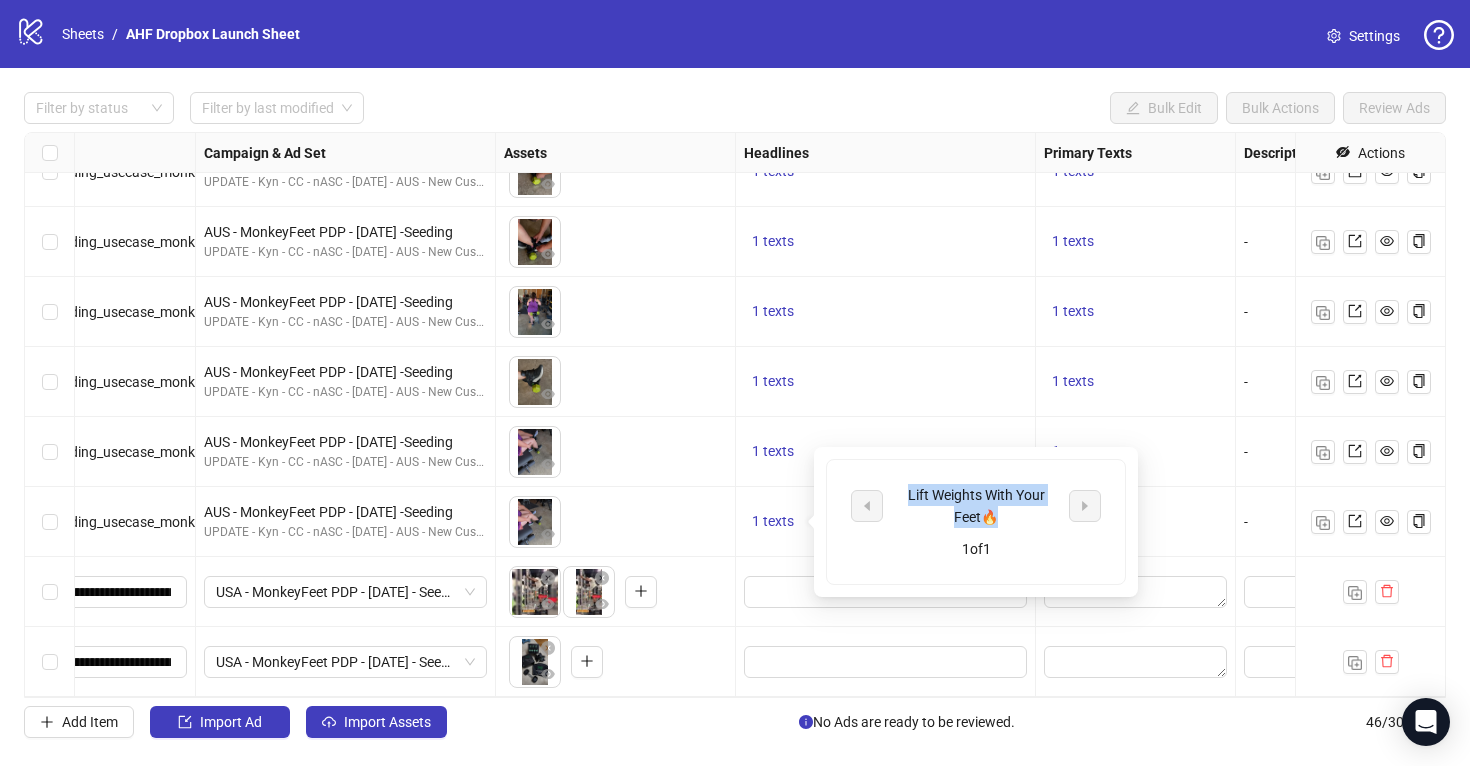 drag, startPoint x: 1006, startPoint y: 519, endPoint x: 891, endPoint y: 493, distance: 117.902504 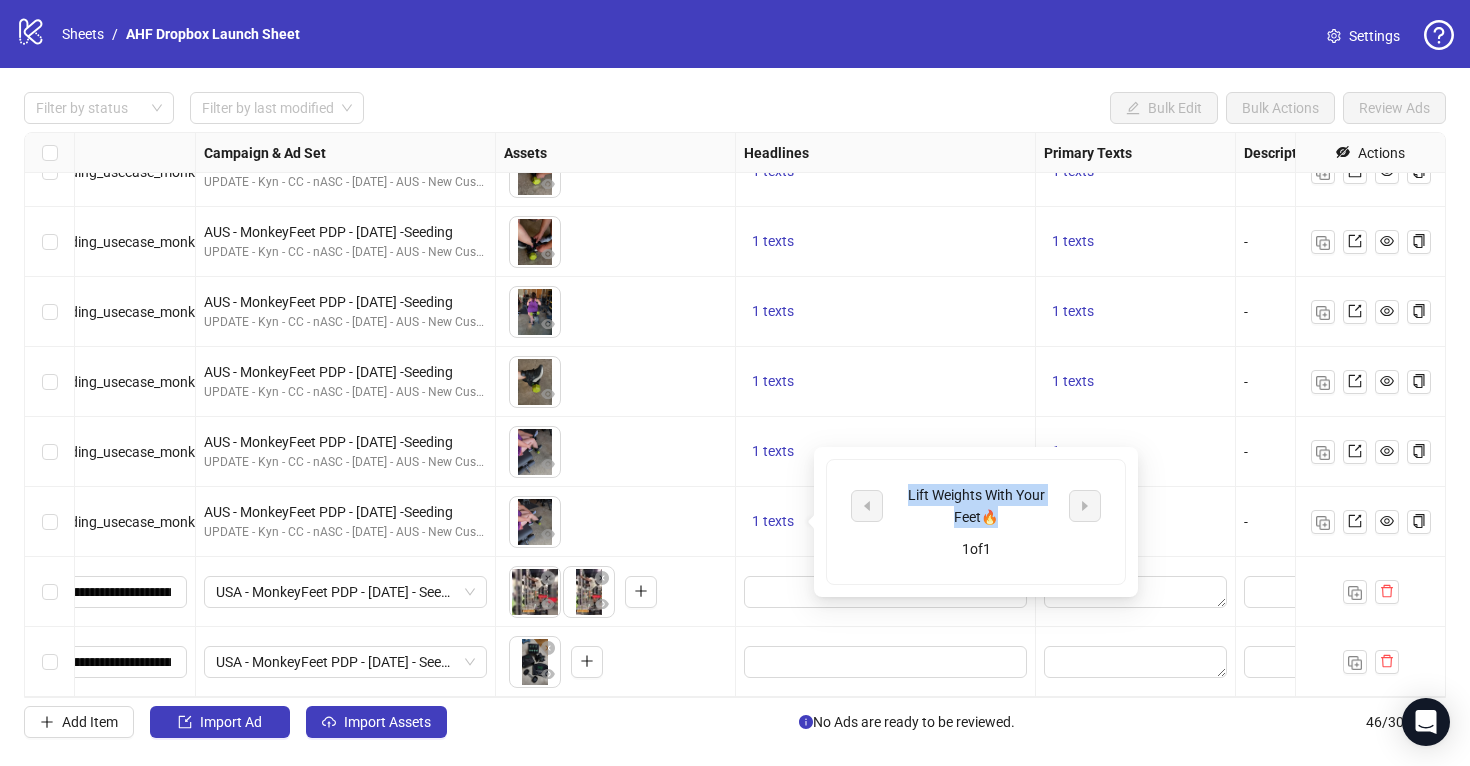 copy on "Lift Weights With Your Feet🔥" 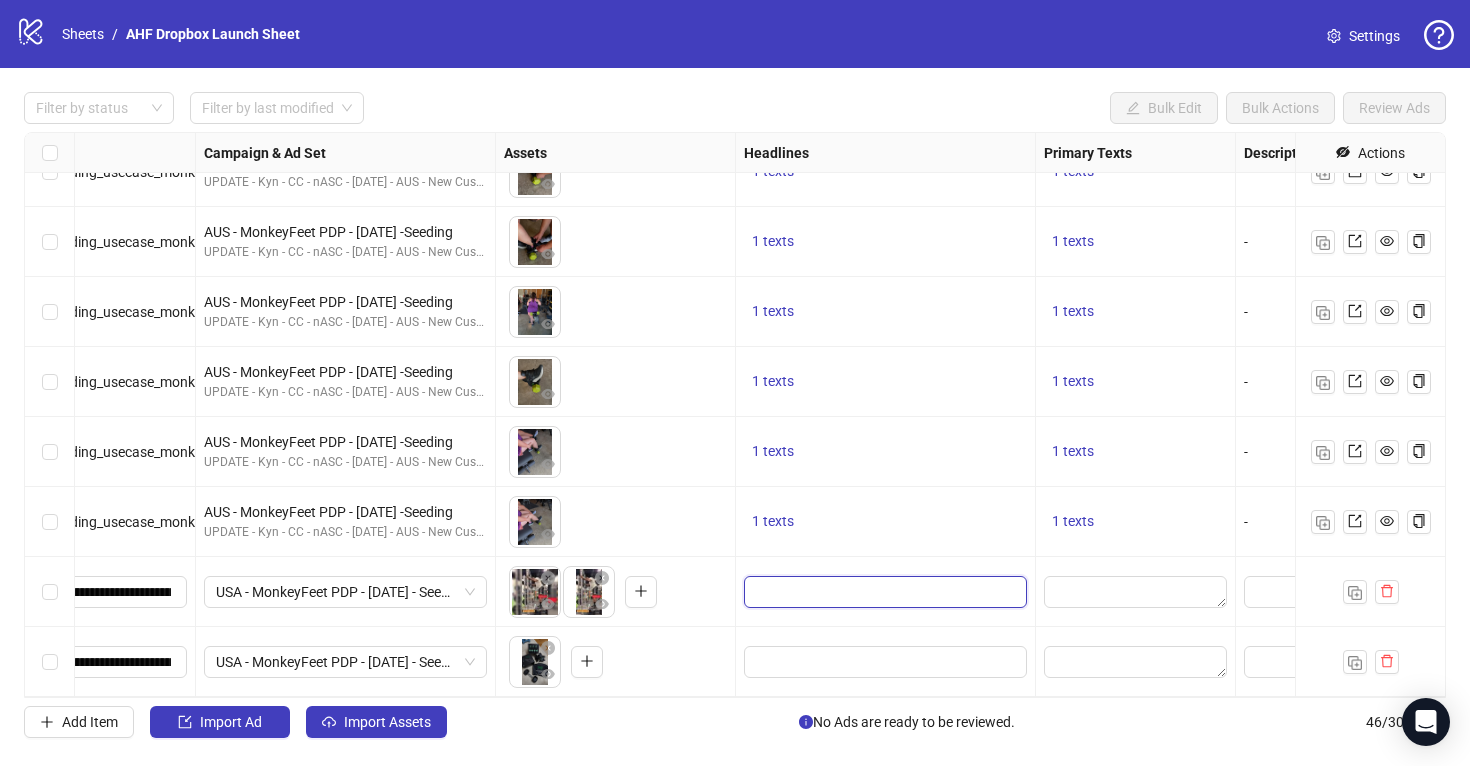click at bounding box center (883, 592) 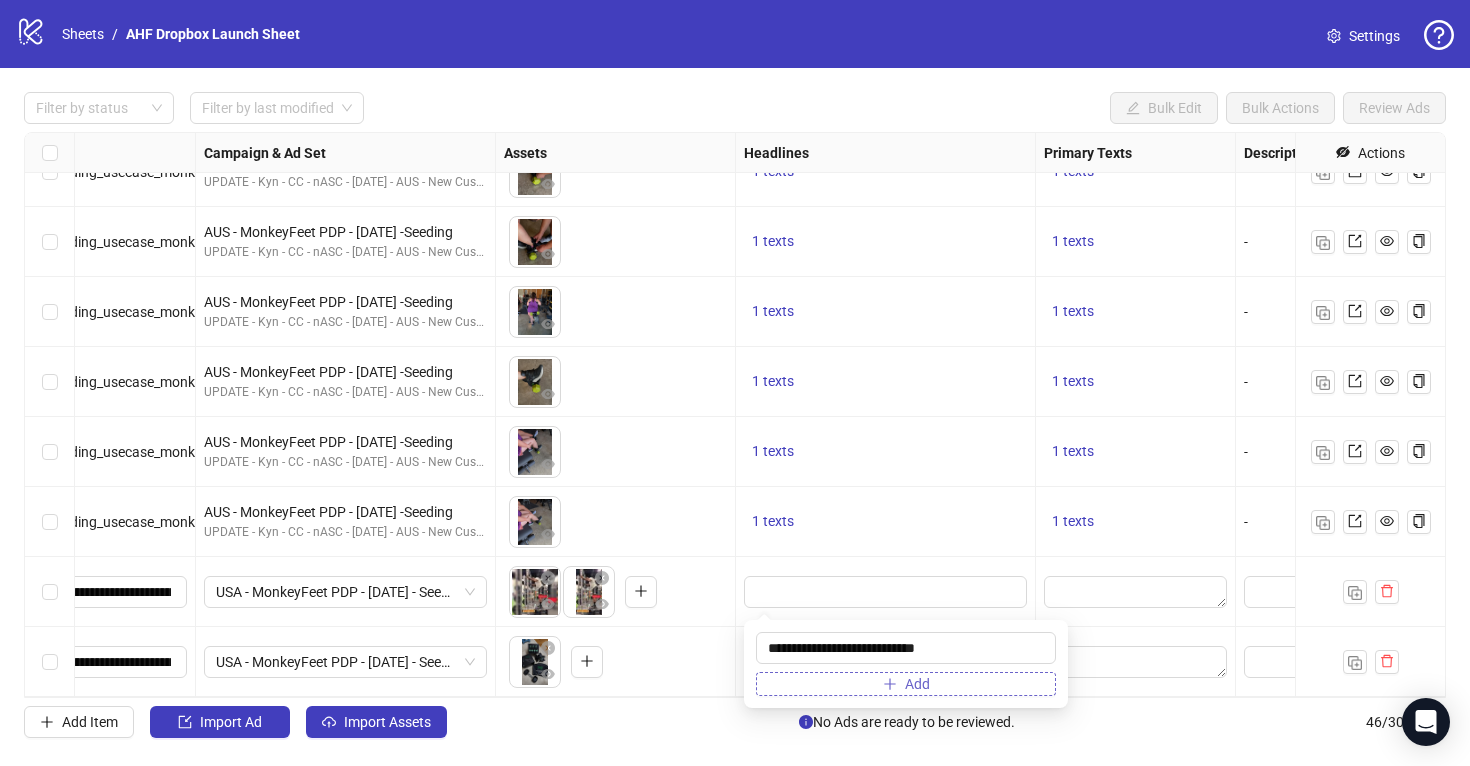 type on "**********" 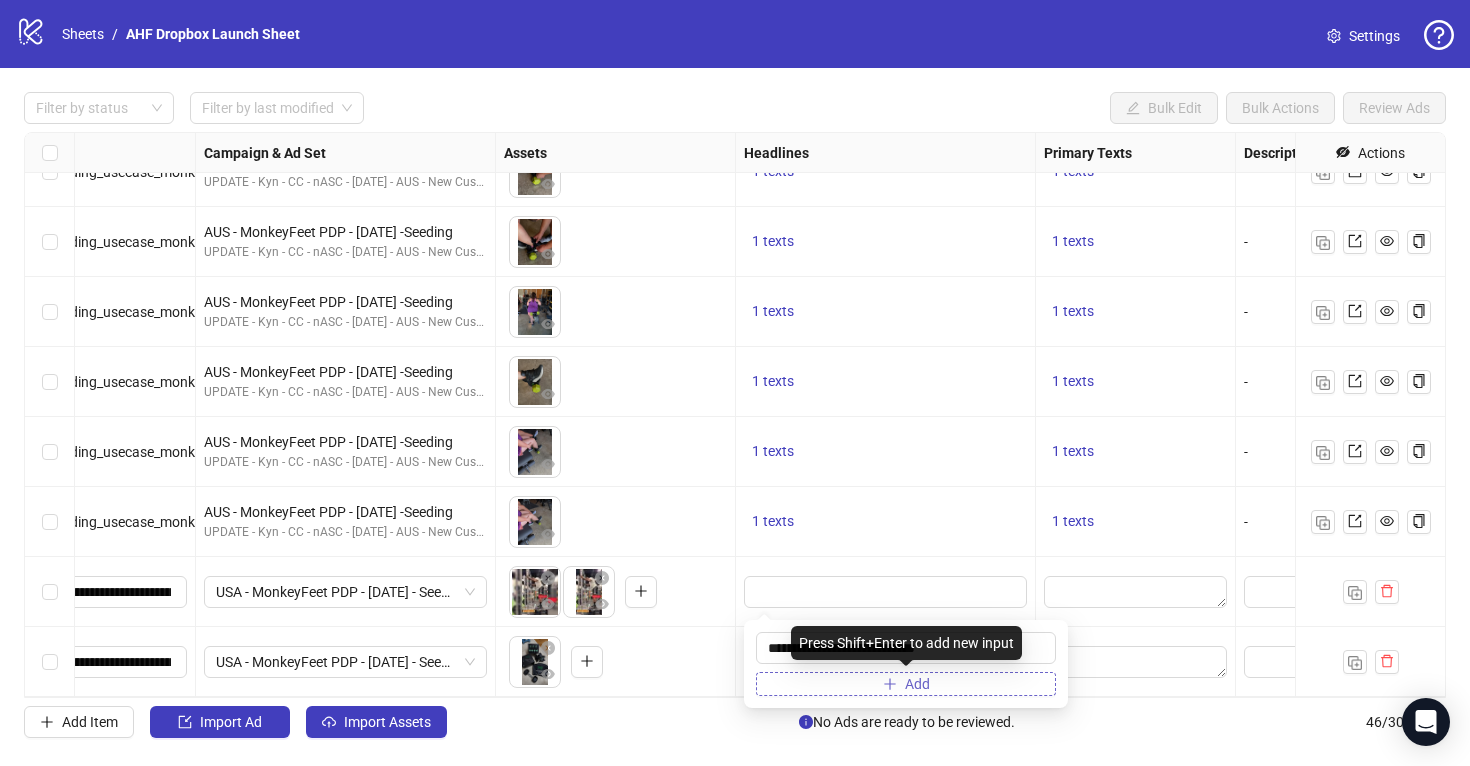 click on "Add" at bounding box center [906, 684] 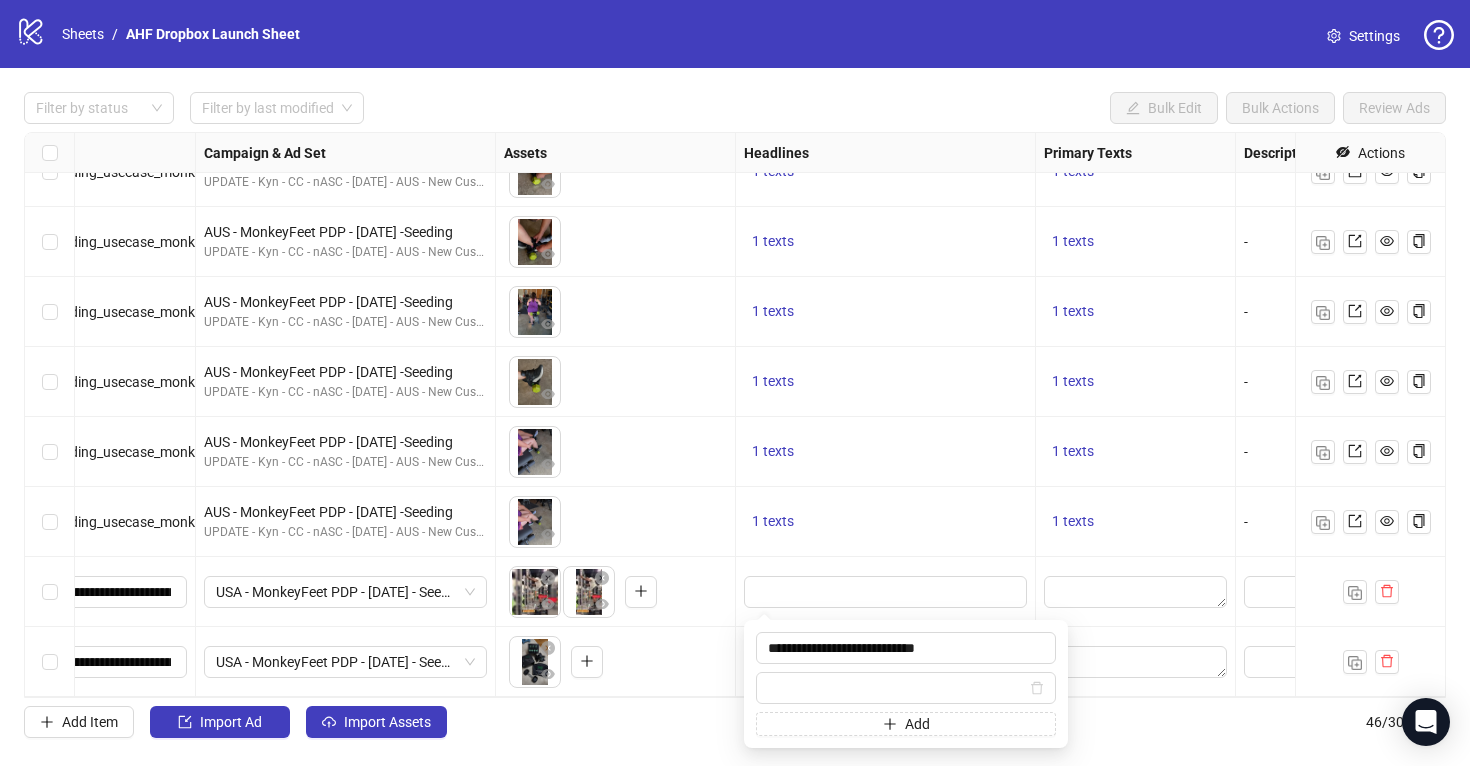click on "To pick up a draggable item, press the space bar.
While dragging, use the arrow keys to move the item.
Press space again to drop the item in its new position, or press escape to cancel." at bounding box center [615, 662] 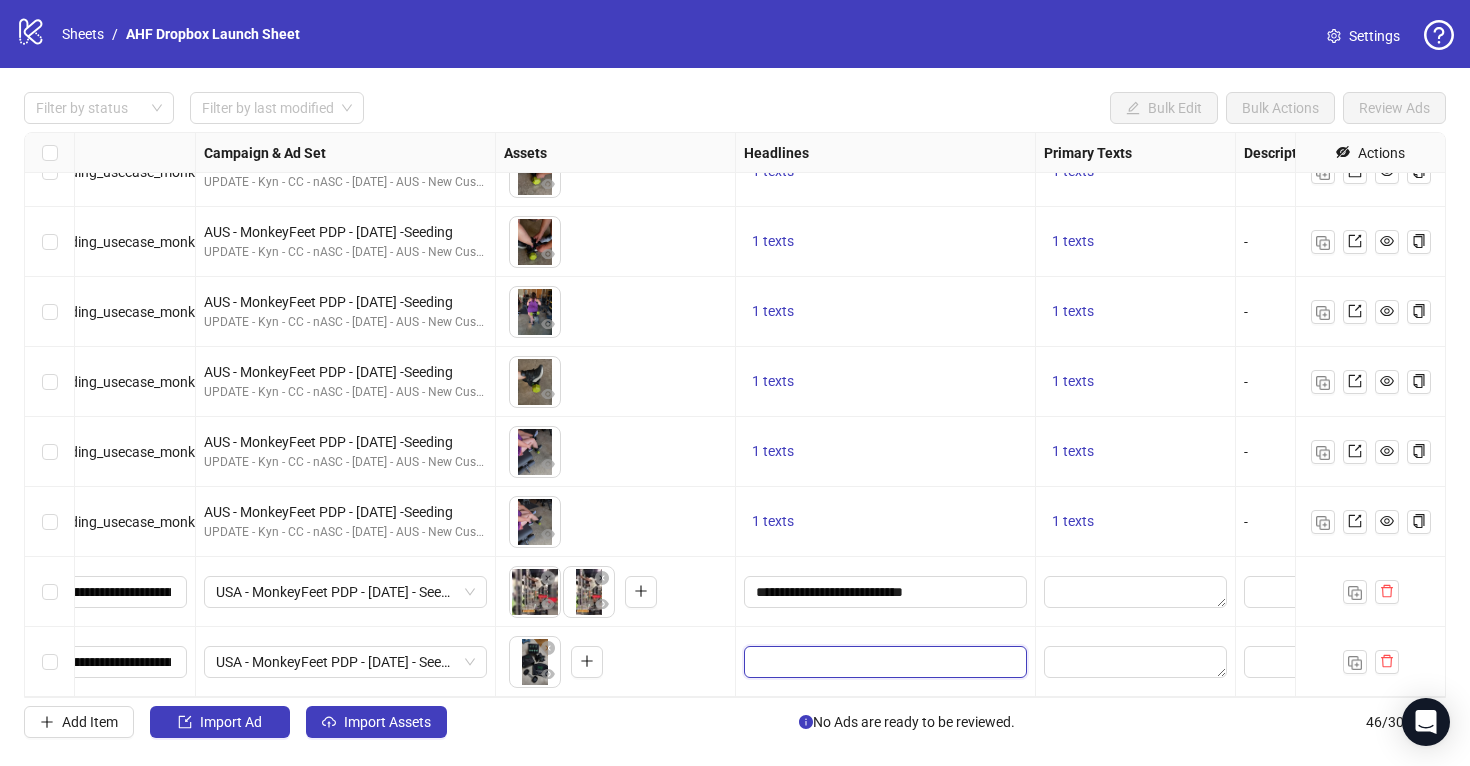 click at bounding box center (883, 662) 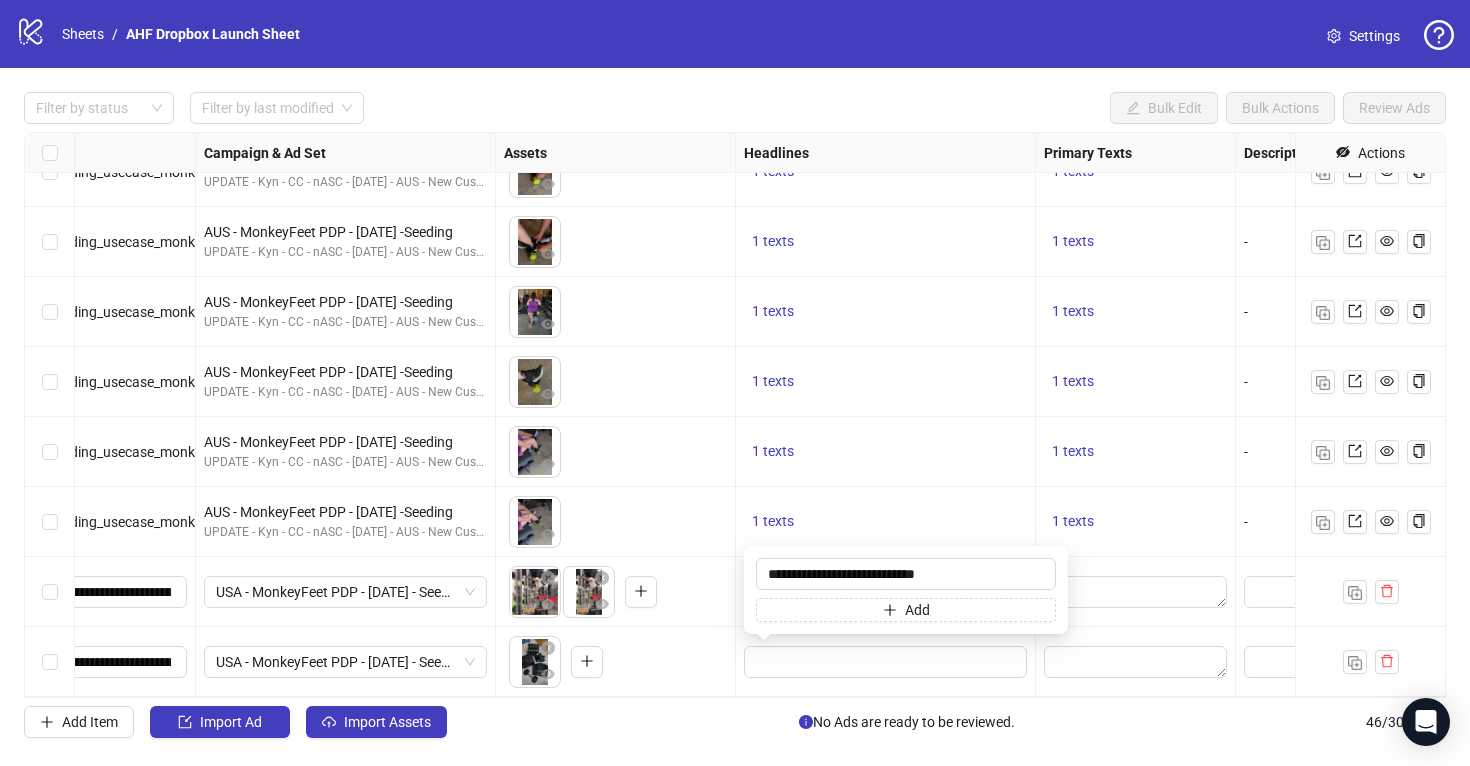 type on "**********" 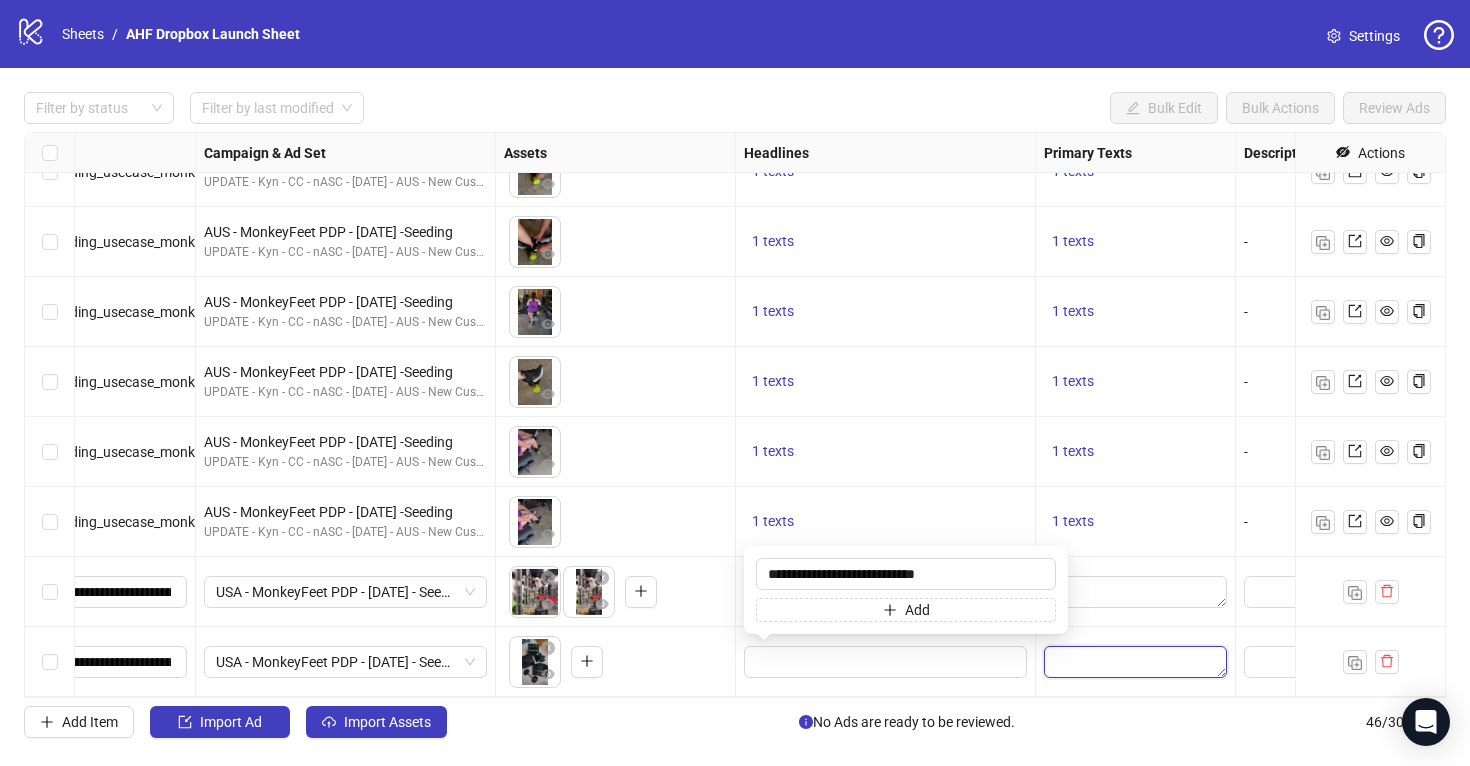 click at bounding box center (1135, 662) 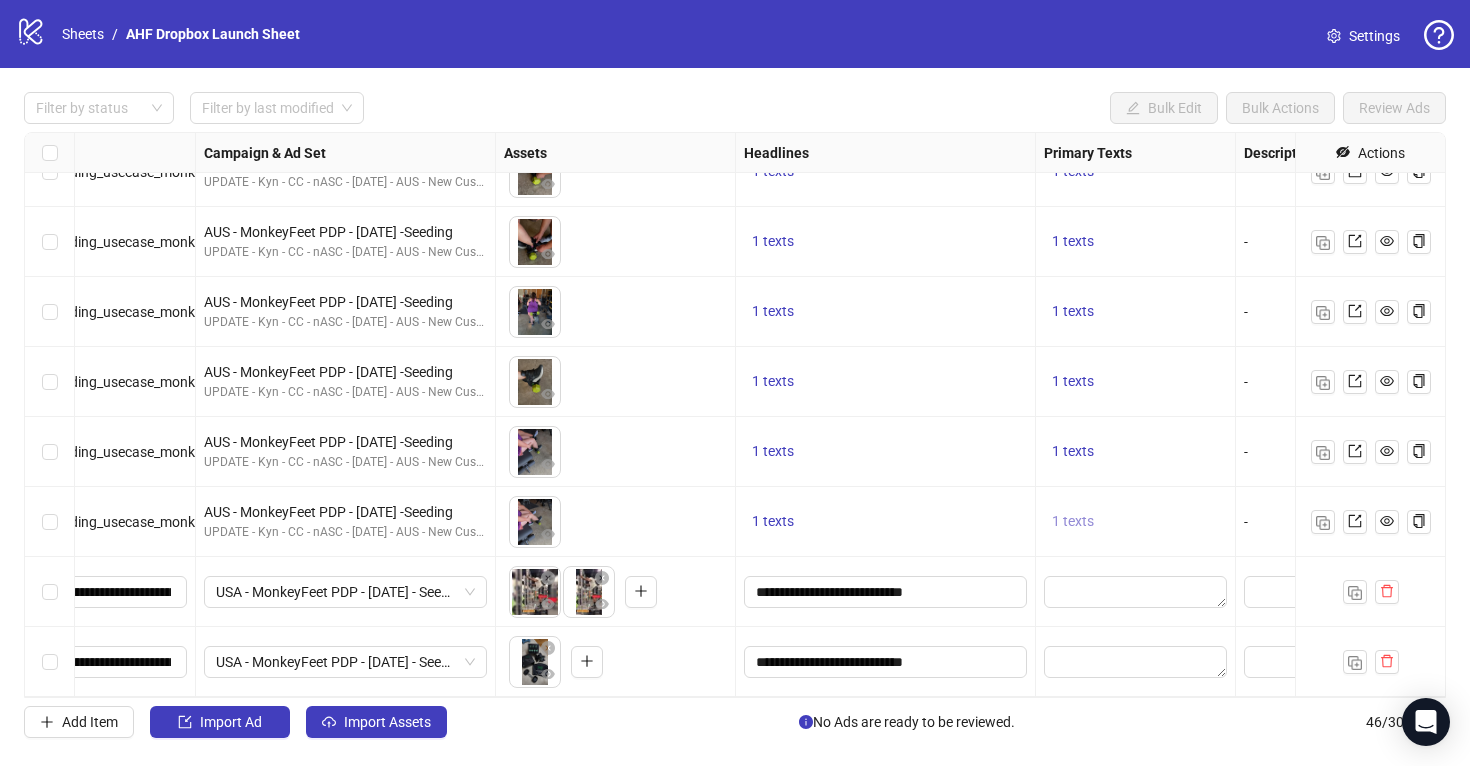 click on "1 texts" at bounding box center (1073, 521) 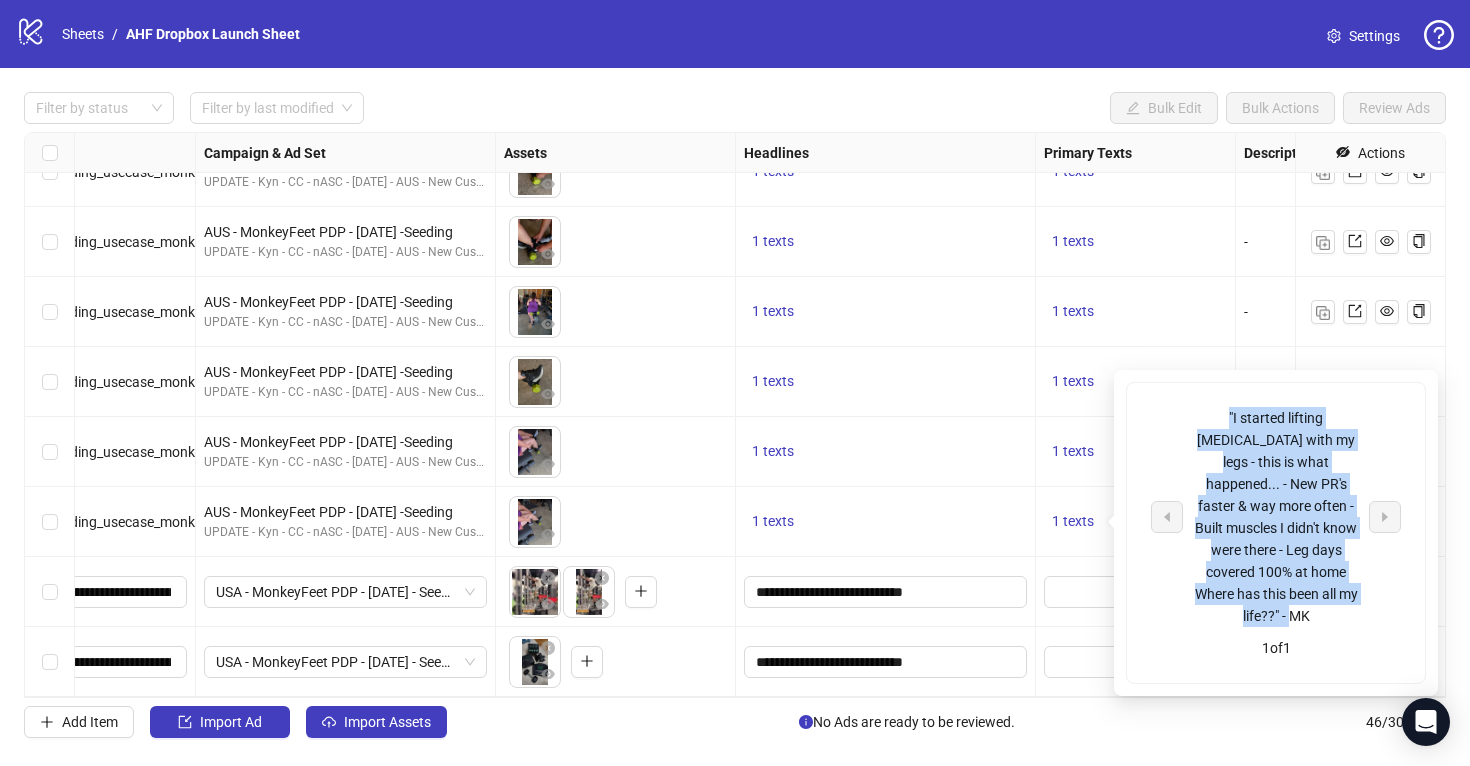 drag, startPoint x: 1347, startPoint y: 595, endPoint x: 1193, endPoint y: 409, distance: 241.47878 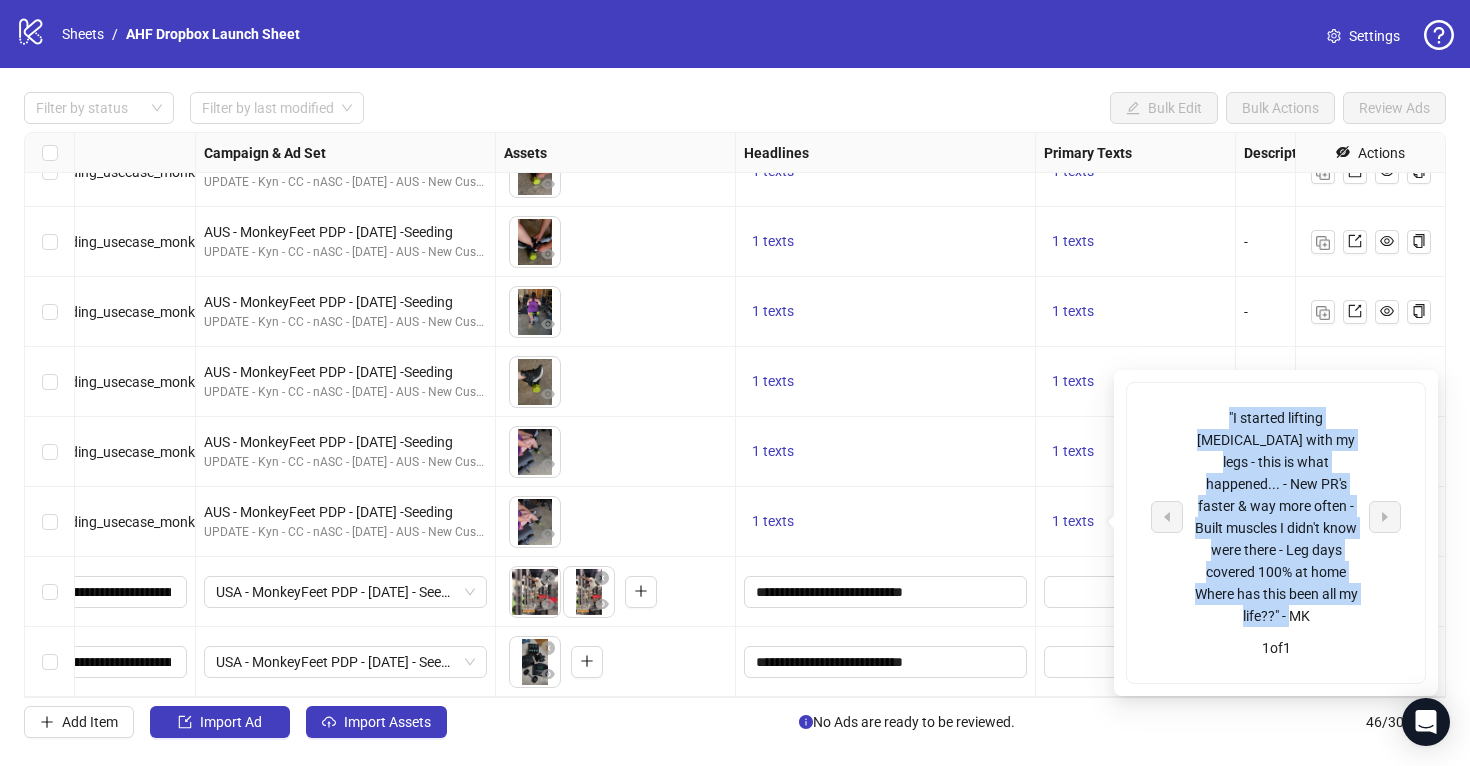 copy on ""I started lifting free weights with my legs - this is what happened...
- New PR's faster & way more often
- Built muscles I didn't know were there
- Leg days covered 100% at home
Where has this been all my life??" - MK" 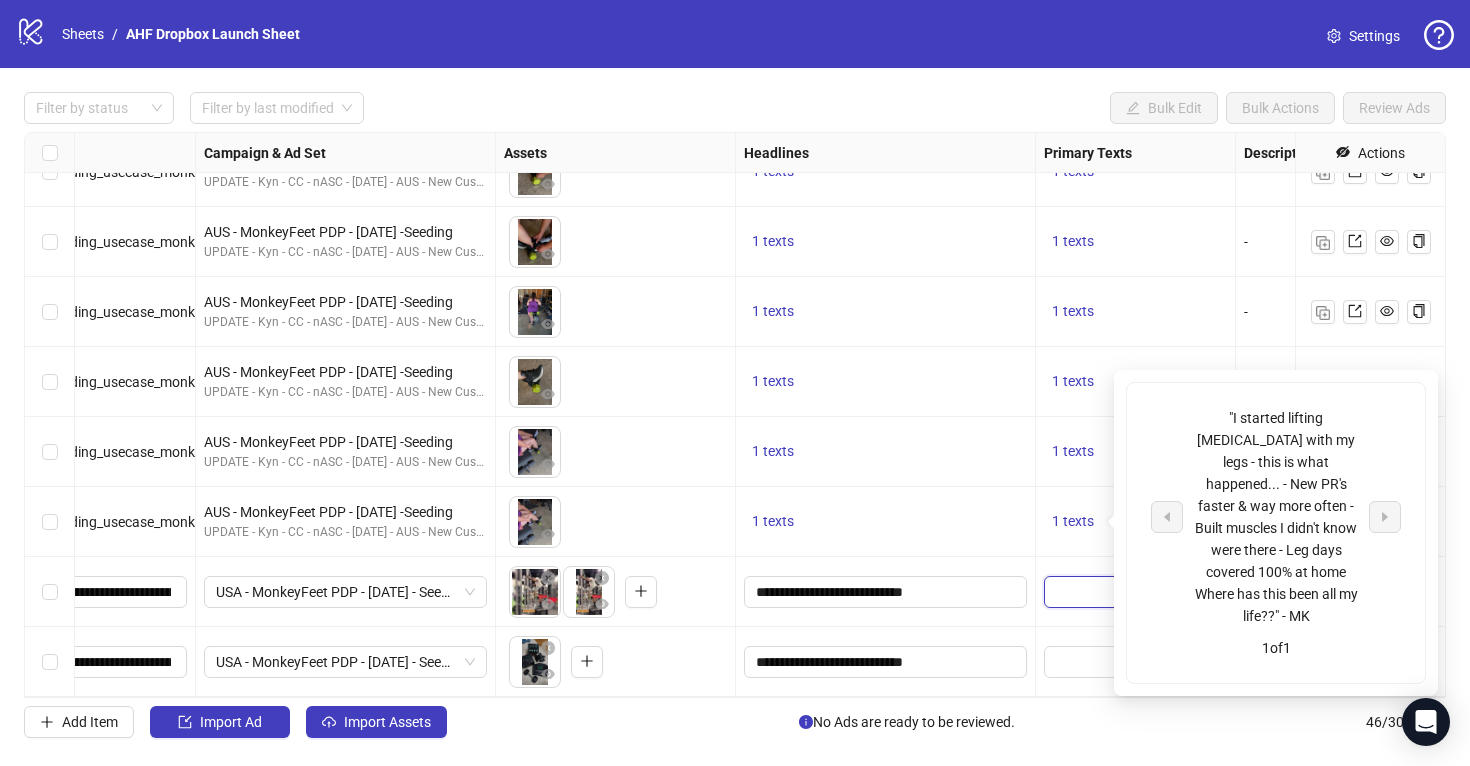 click at bounding box center (1135, 592) 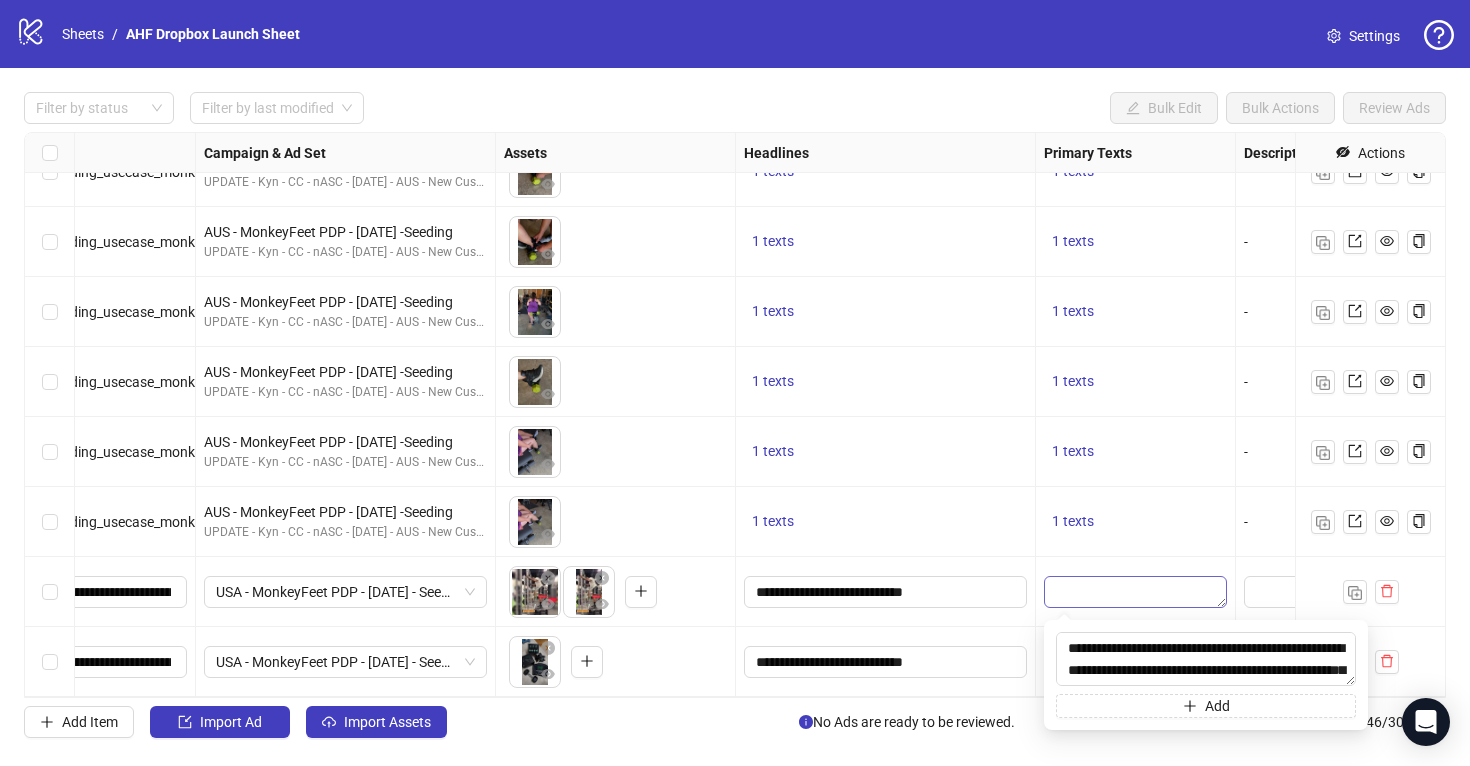 scroll, scrollTop: 81, scrollLeft: 0, axis: vertical 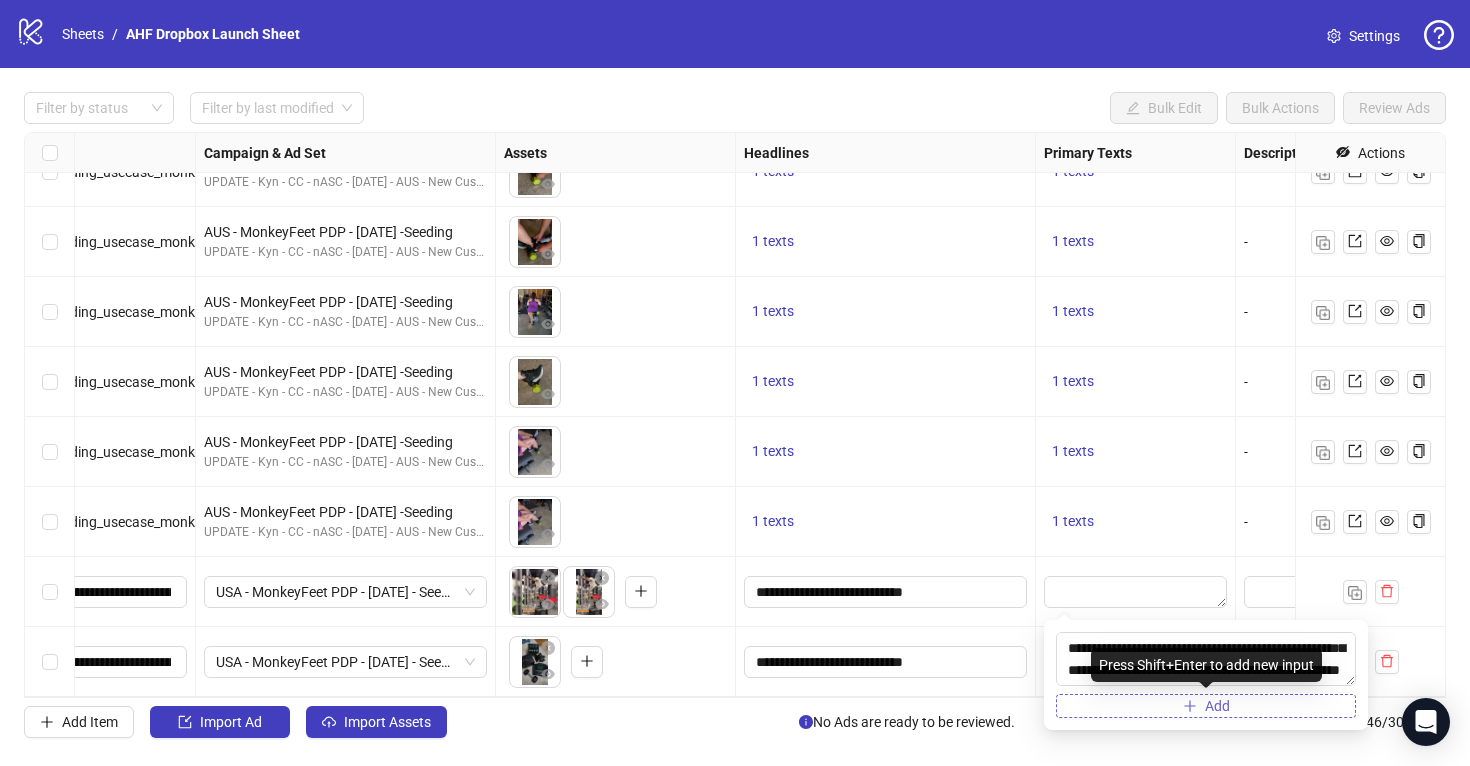 type on "**********" 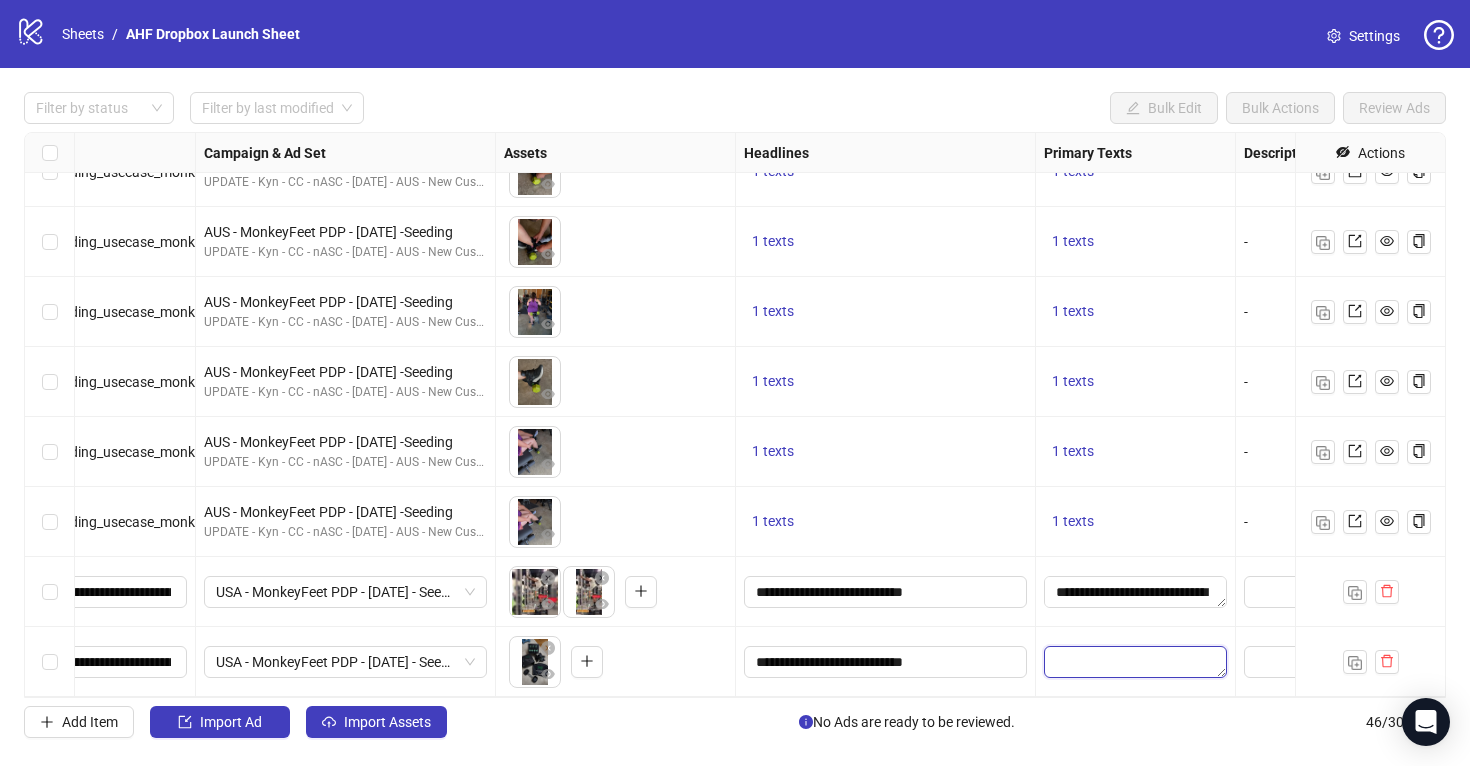 click at bounding box center (1135, 662) 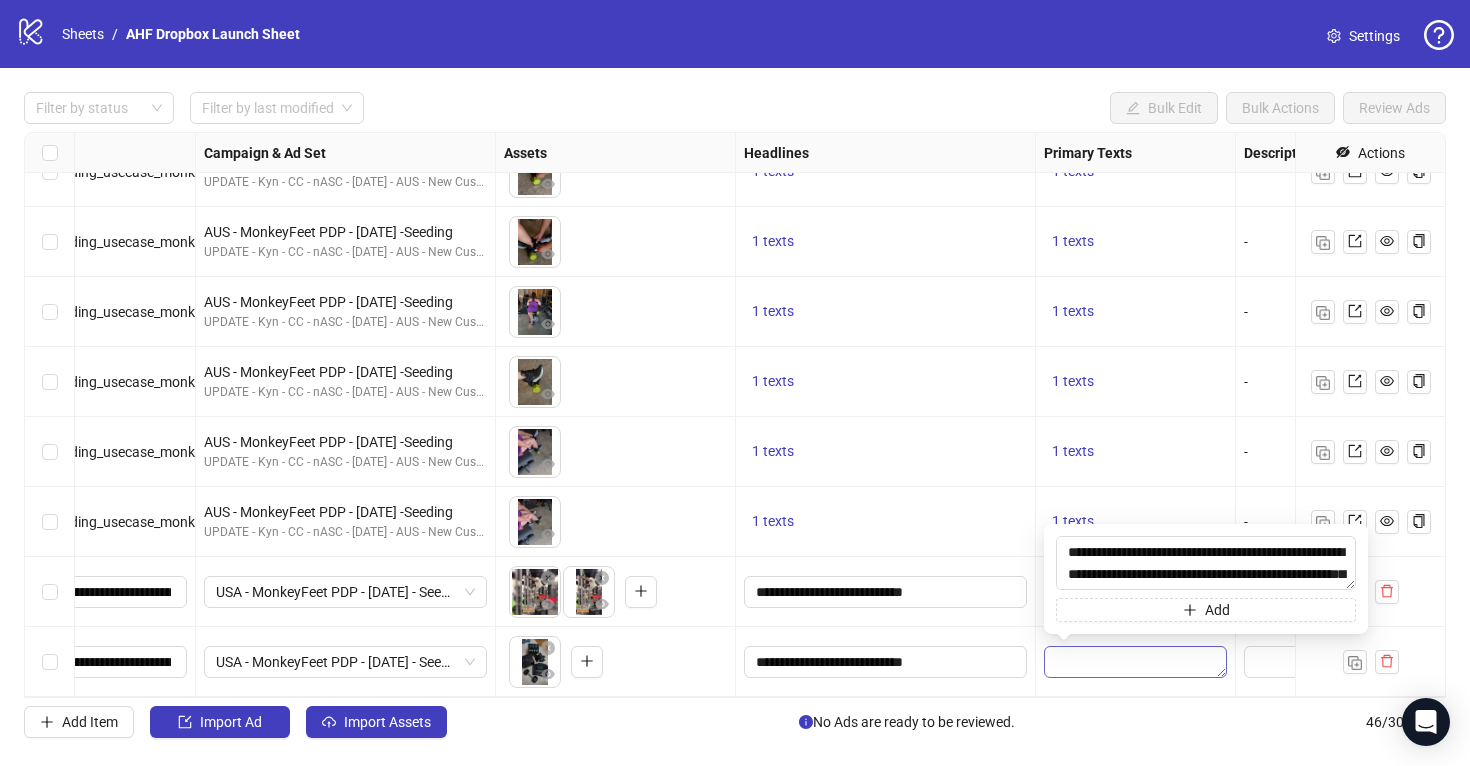 scroll, scrollTop: 81, scrollLeft: 0, axis: vertical 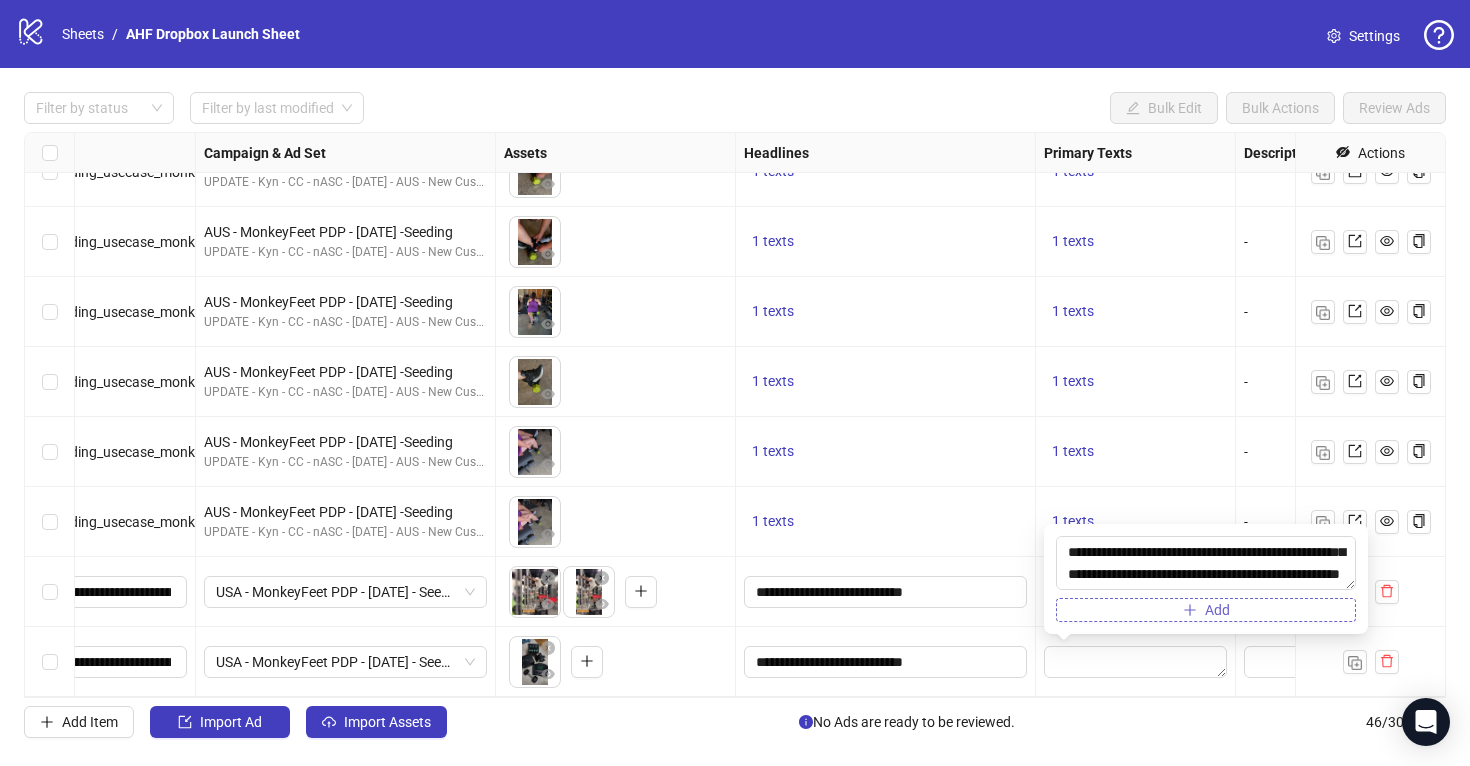 type on "**********" 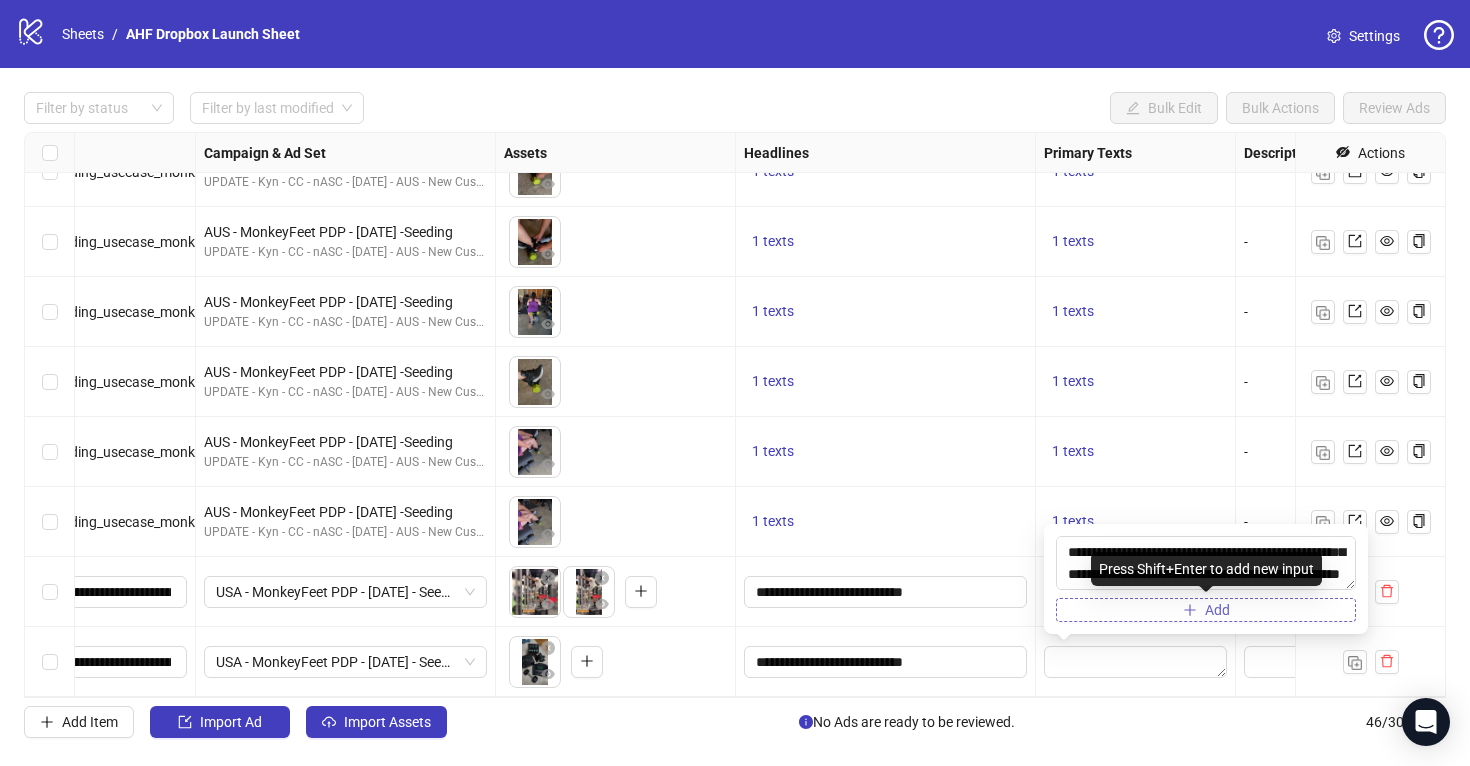 click on "Add" at bounding box center (1206, 610) 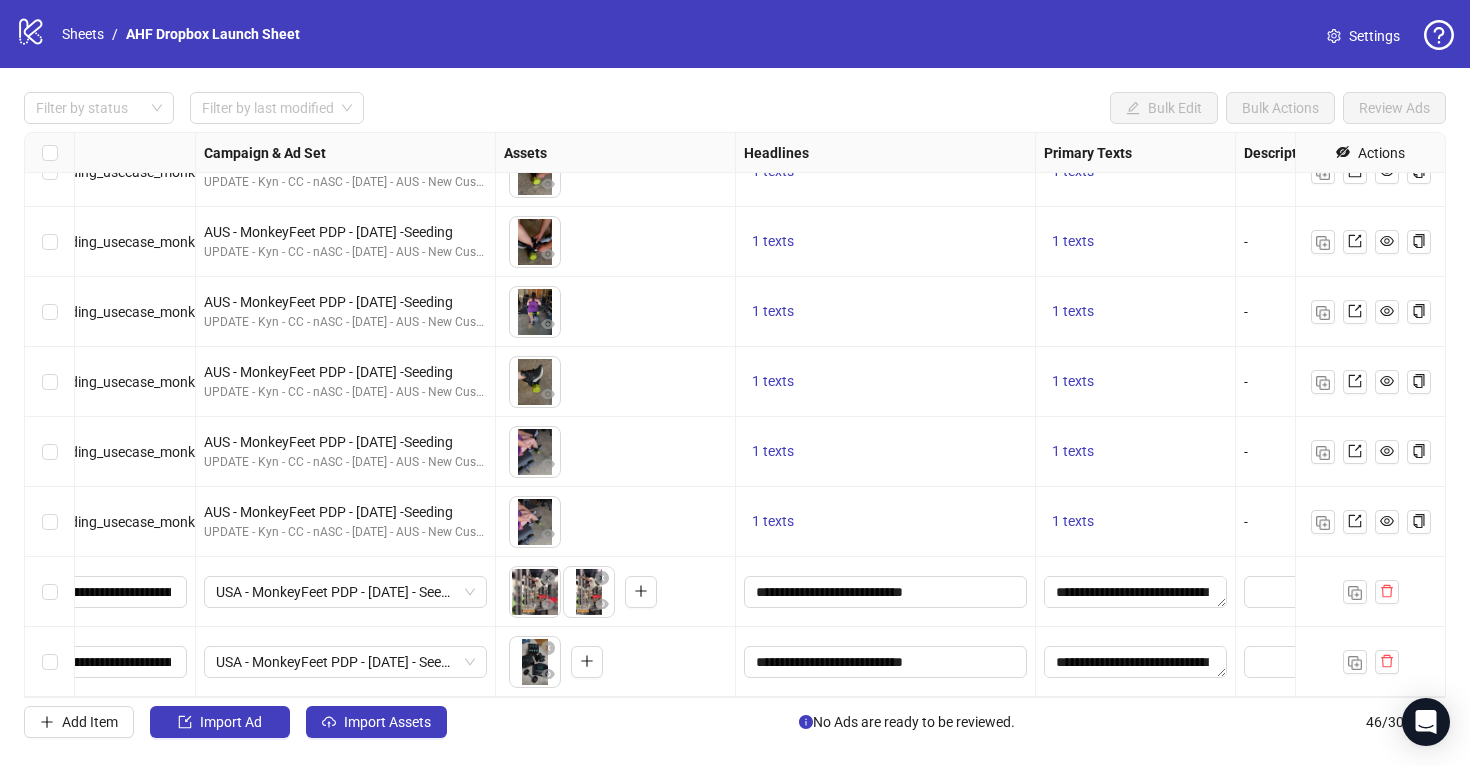 click on "Add Item Import Ad Import Assets  No Ads are ready to be reviewed. 46 / 300  items" at bounding box center (735, 722) 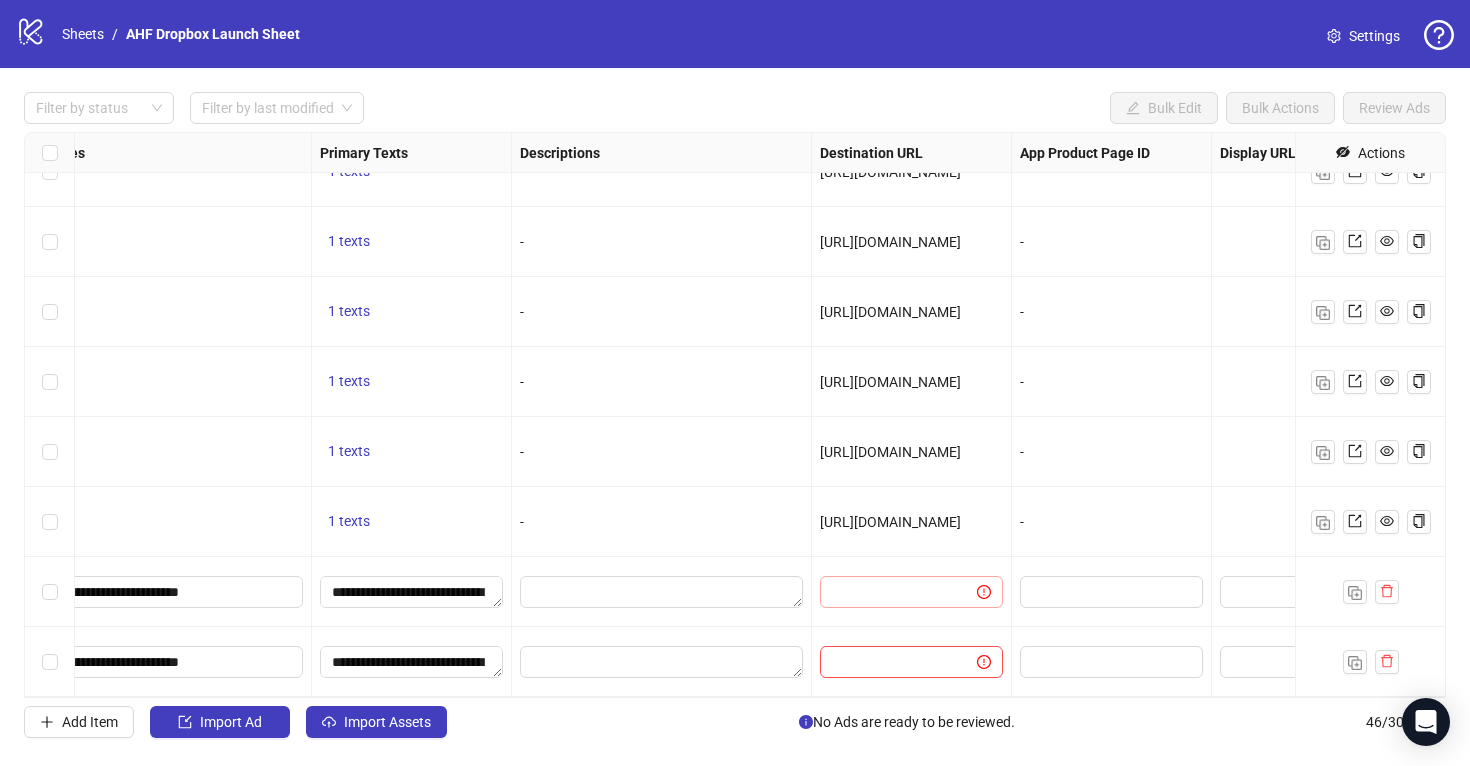scroll, scrollTop: 2696, scrollLeft: 1178, axis: both 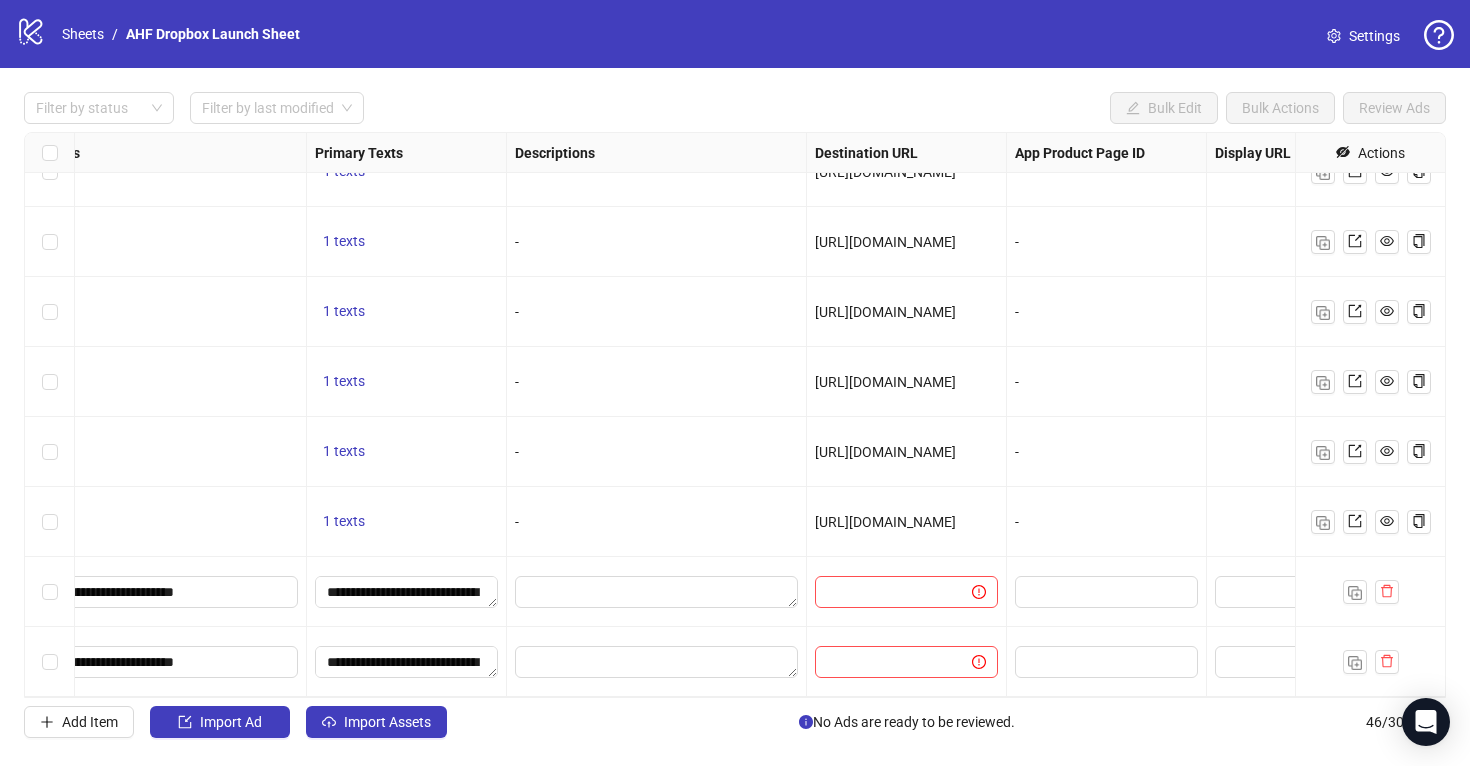 click on "https://animalhousefitness.com/products/monkeyfeet" at bounding box center (885, 522) 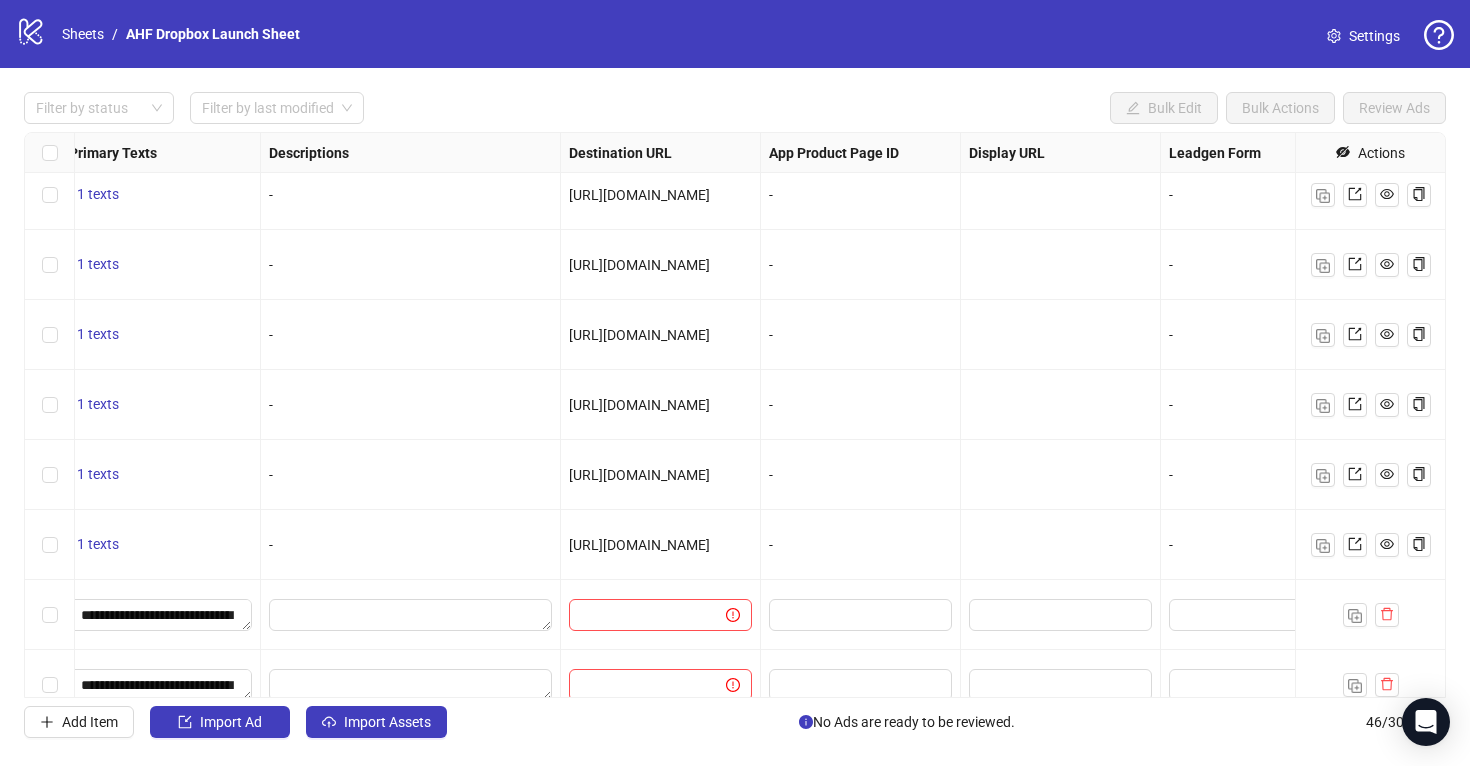 scroll, scrollTop: 2673, scrollLeft: 1467, axis: both 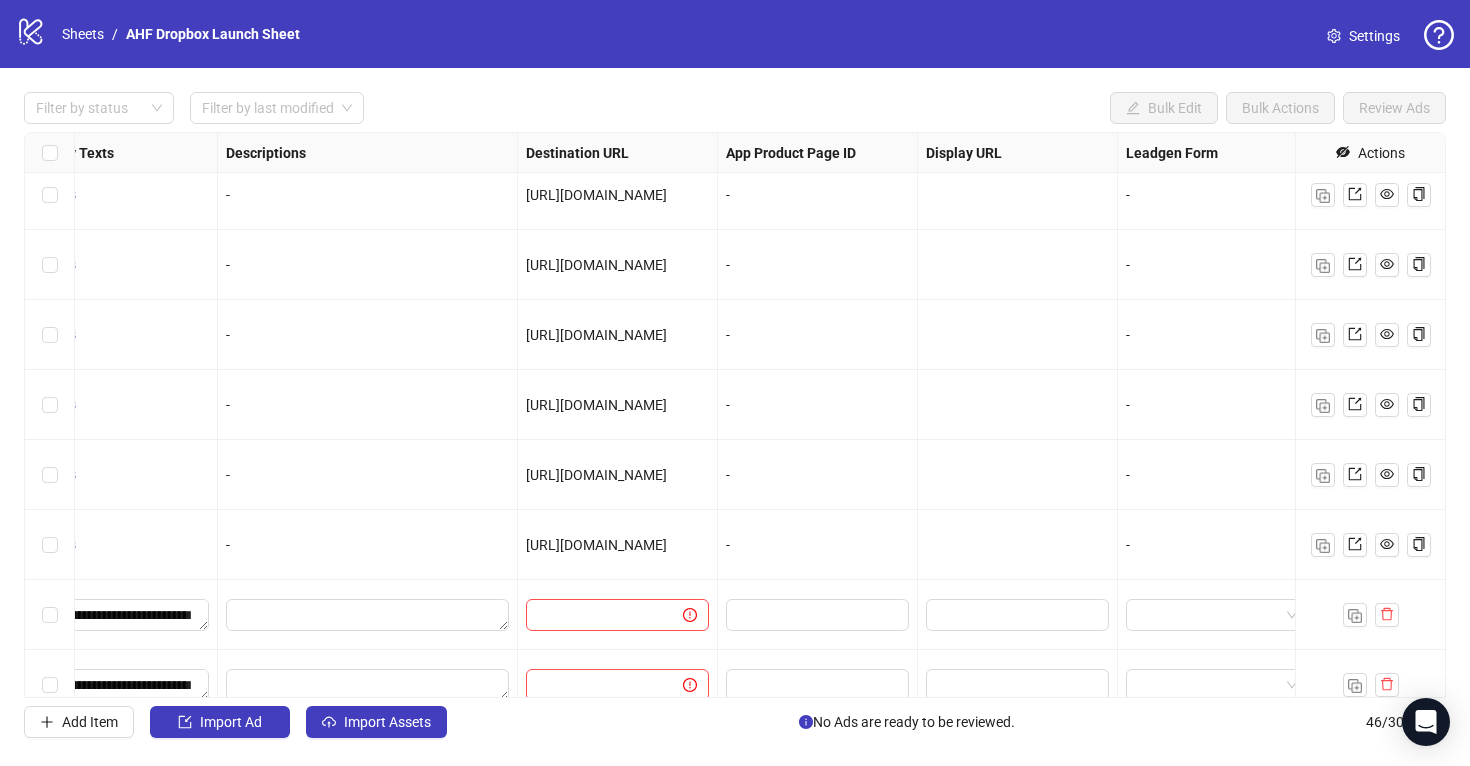 click on "https://animalhousefitness.com/products/monkeyfeet" at bounding box center (596, 545) 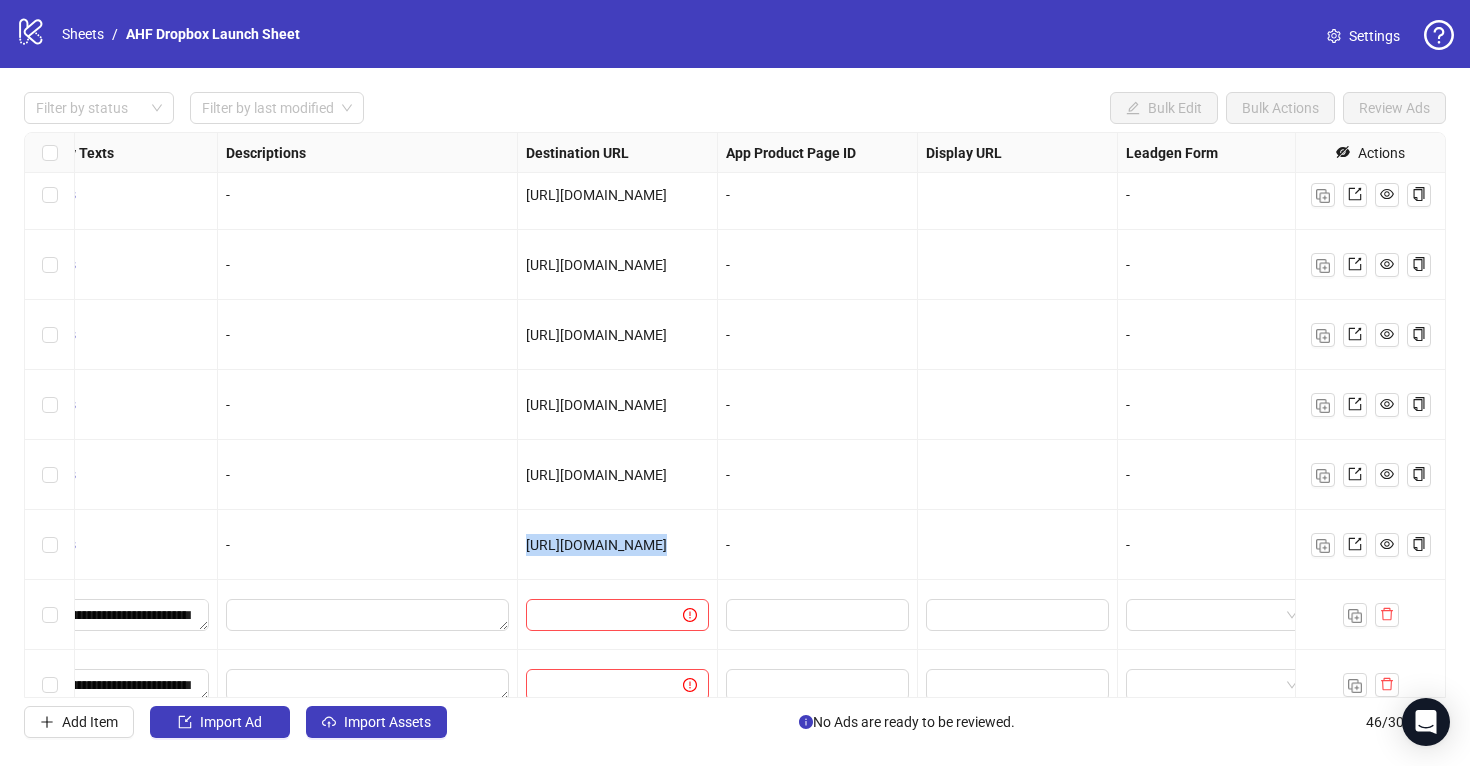 copy on "https://animalhousefitness.com/products/monkeyfeet" 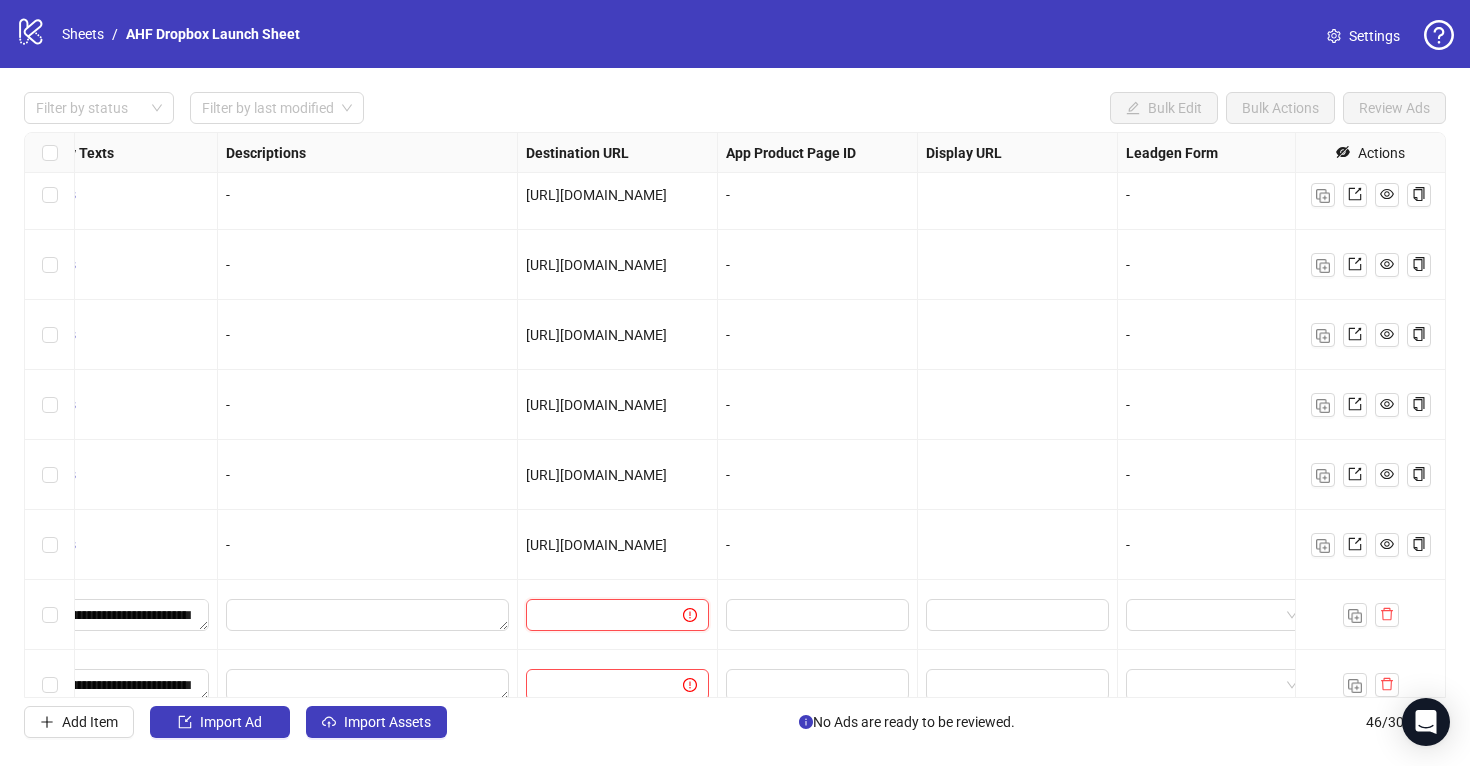 click at bounding box center [596, 615] 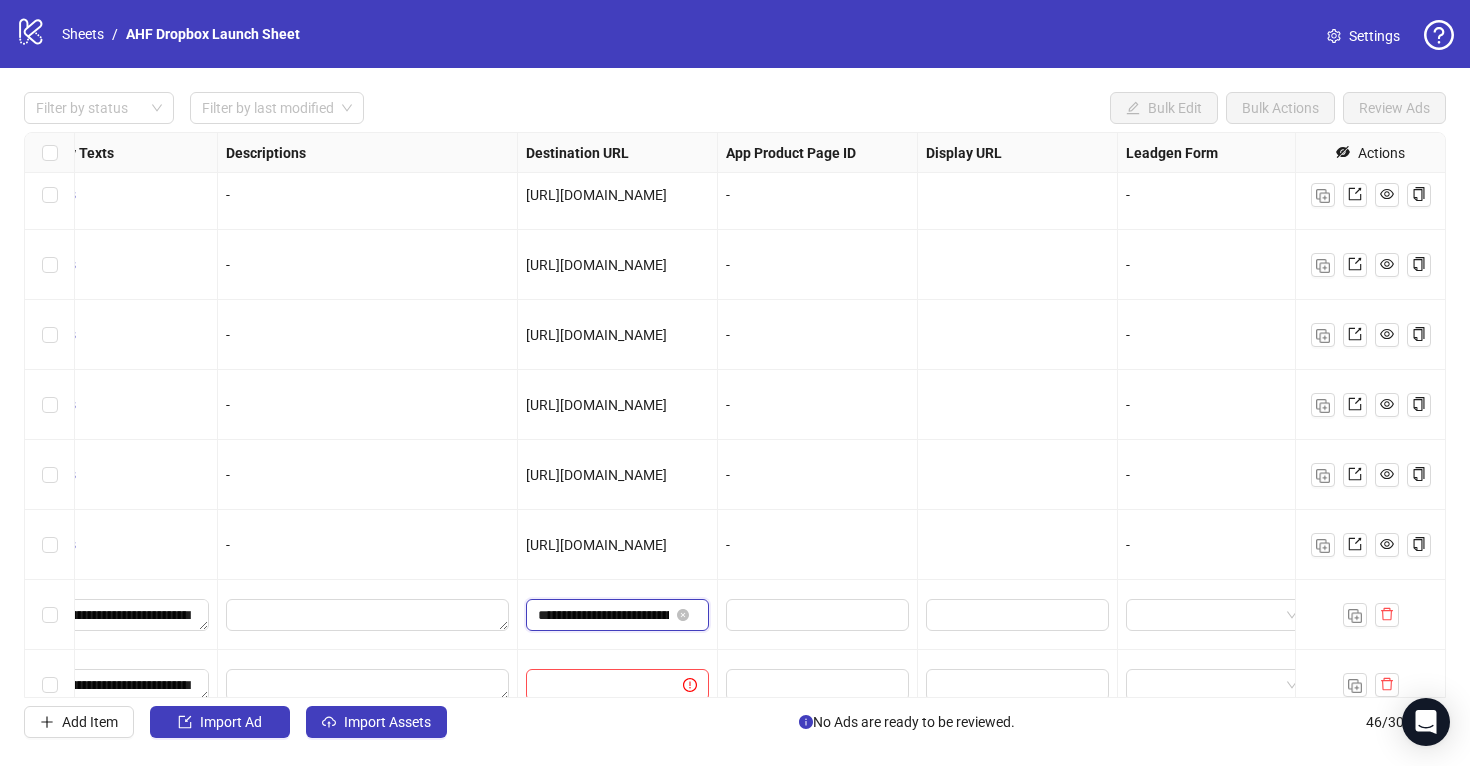 scroll, scrollTop: 0, scrollLeft: 207, axis: horizontal 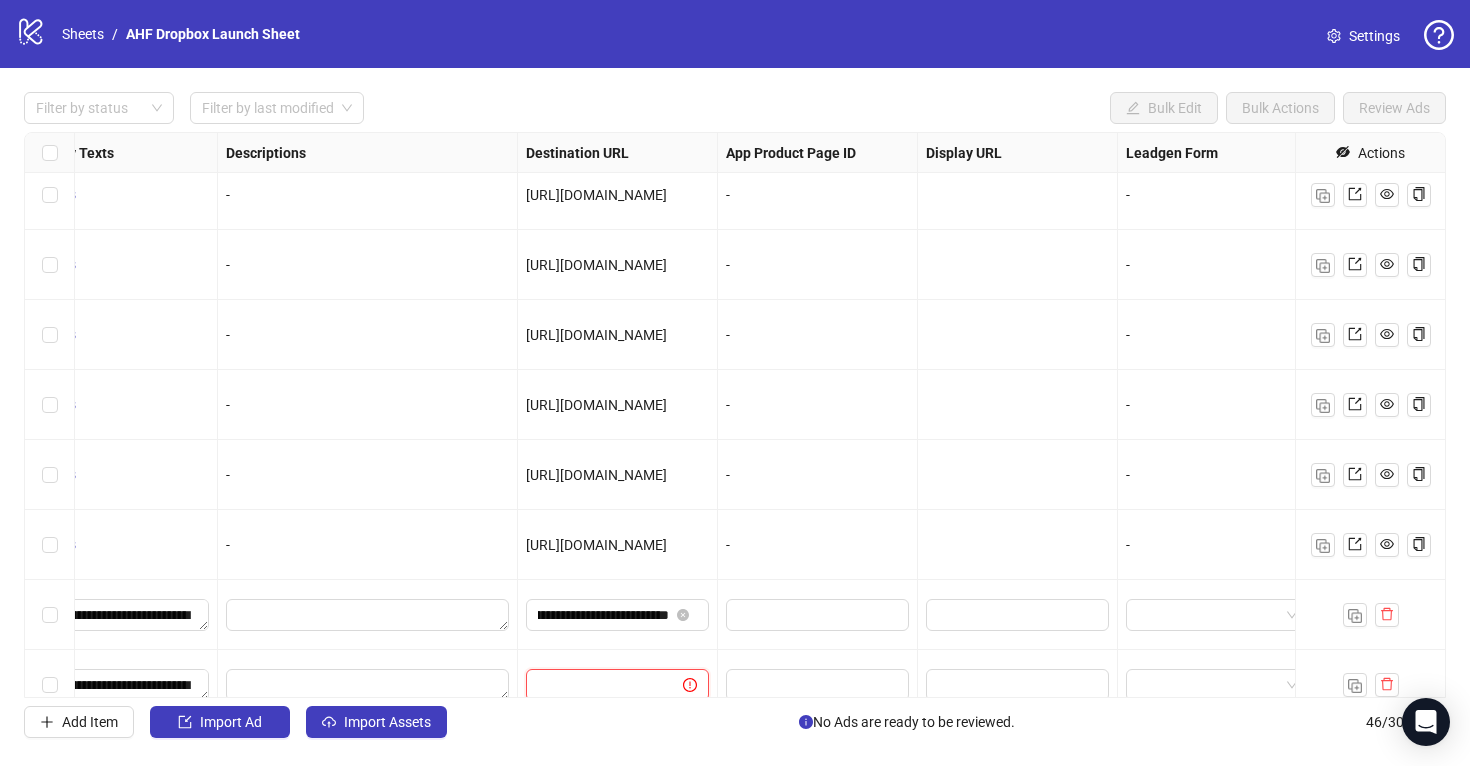 click at bounding box center [596, 685] 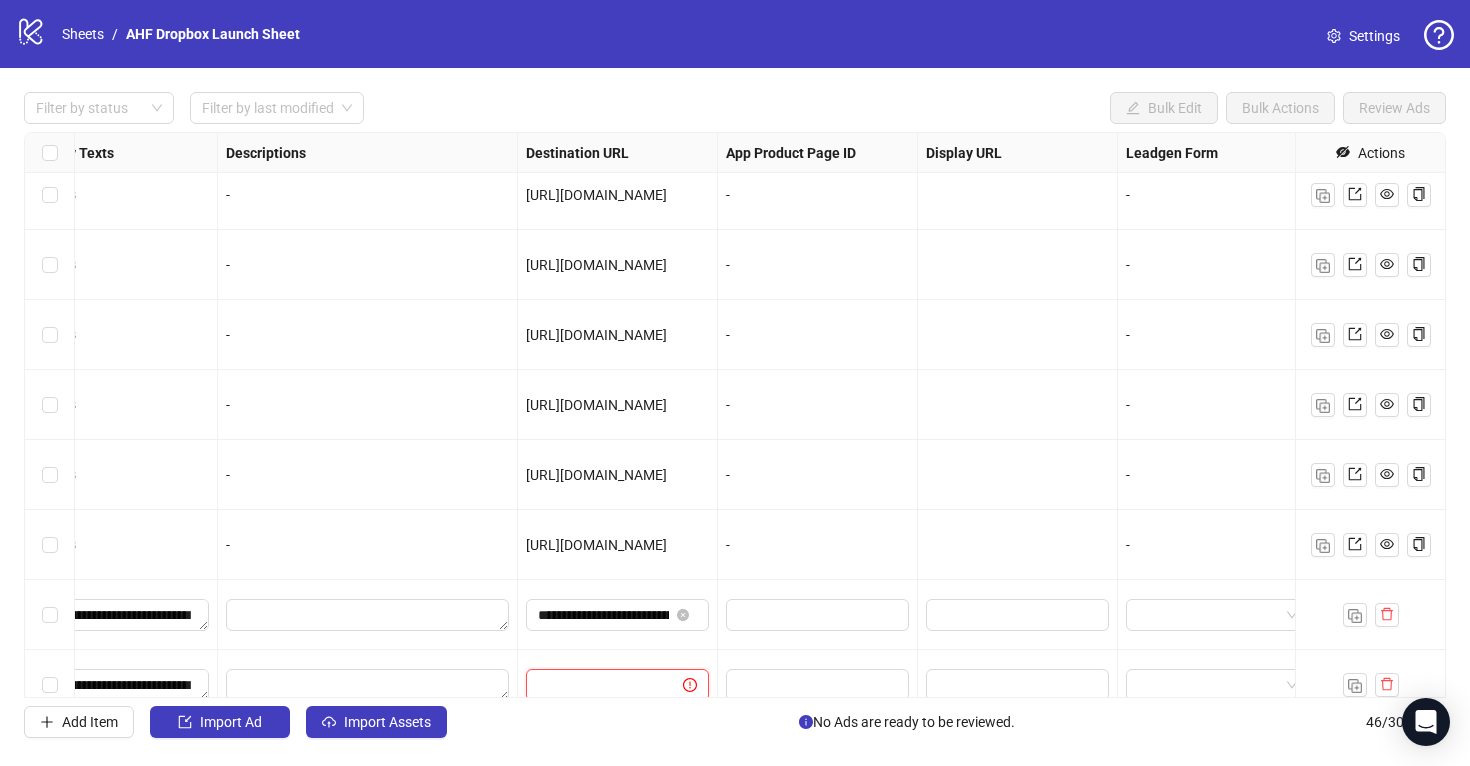 paste on "**********" 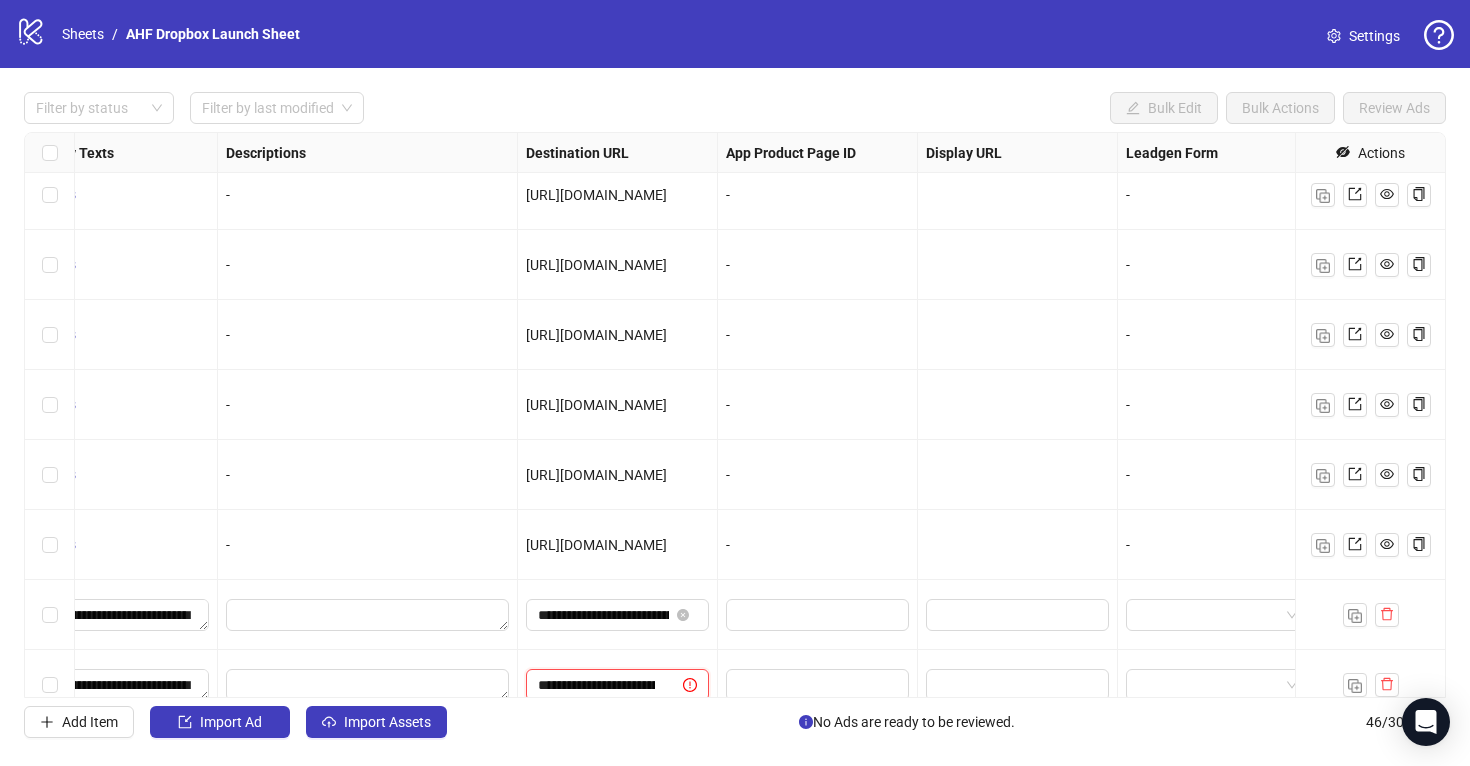 scroll, scrollTop: 0, scrollLeft: 207, axis: horizontal 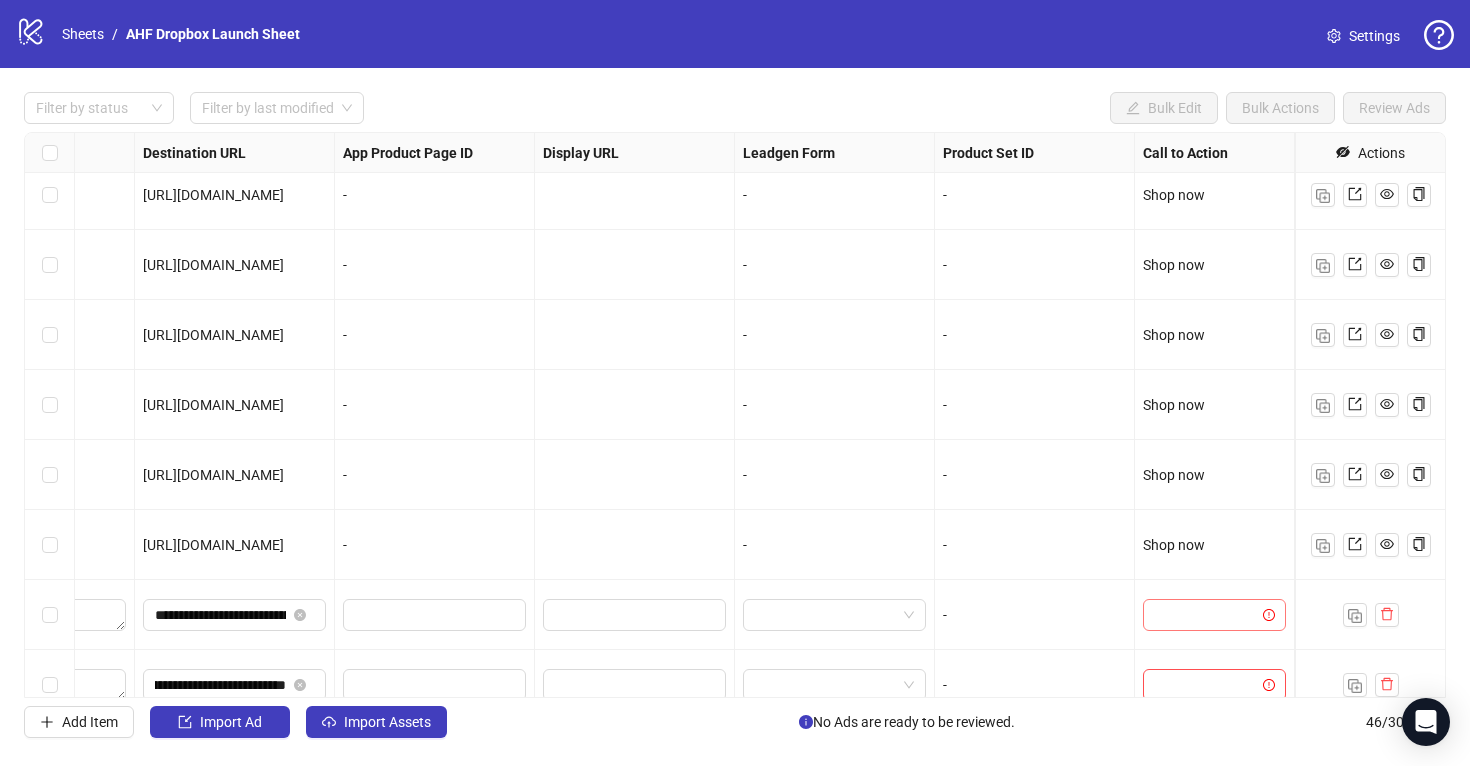 click at bounding box center (1205, 615) 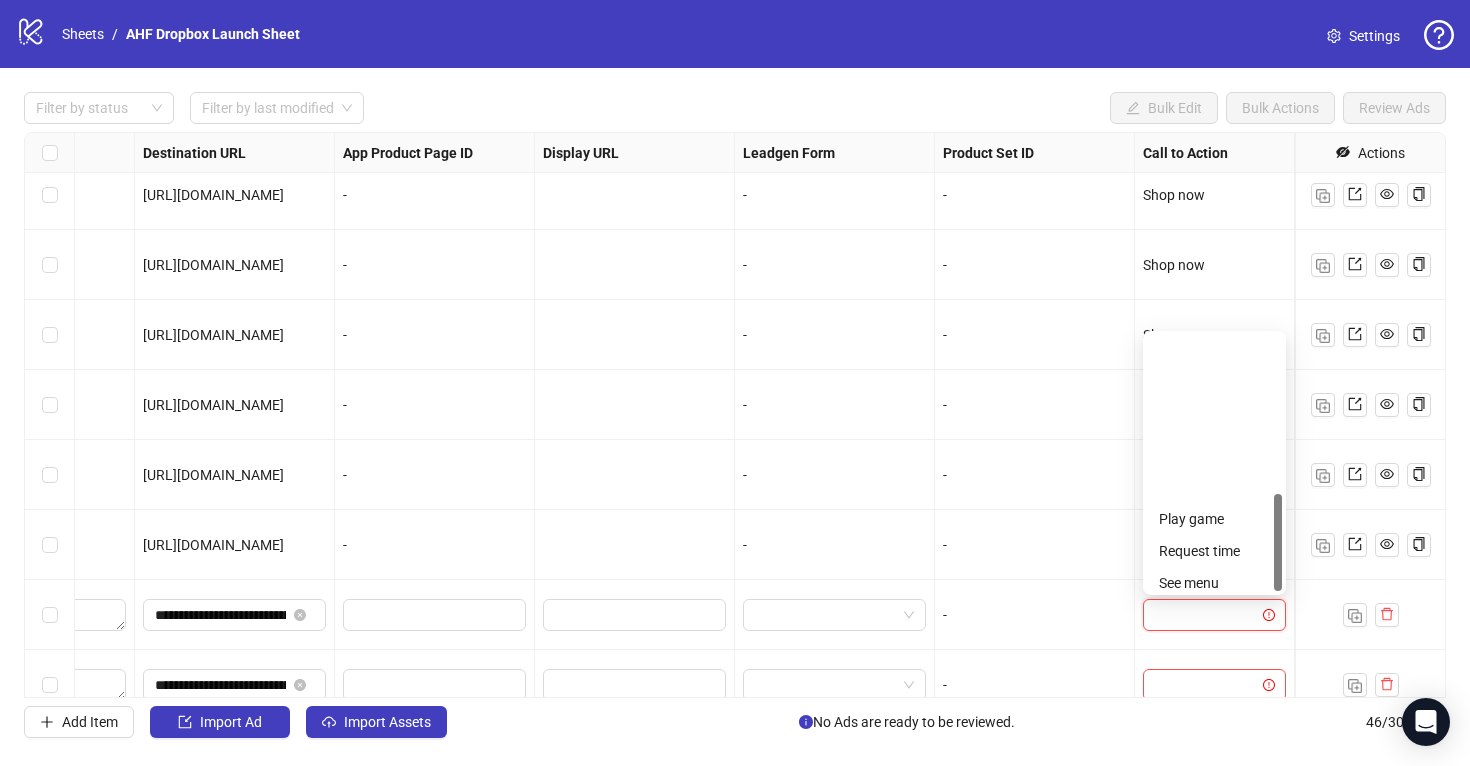 scroll, scrollTop: 416, scrollLeft: 0, axis: vertical 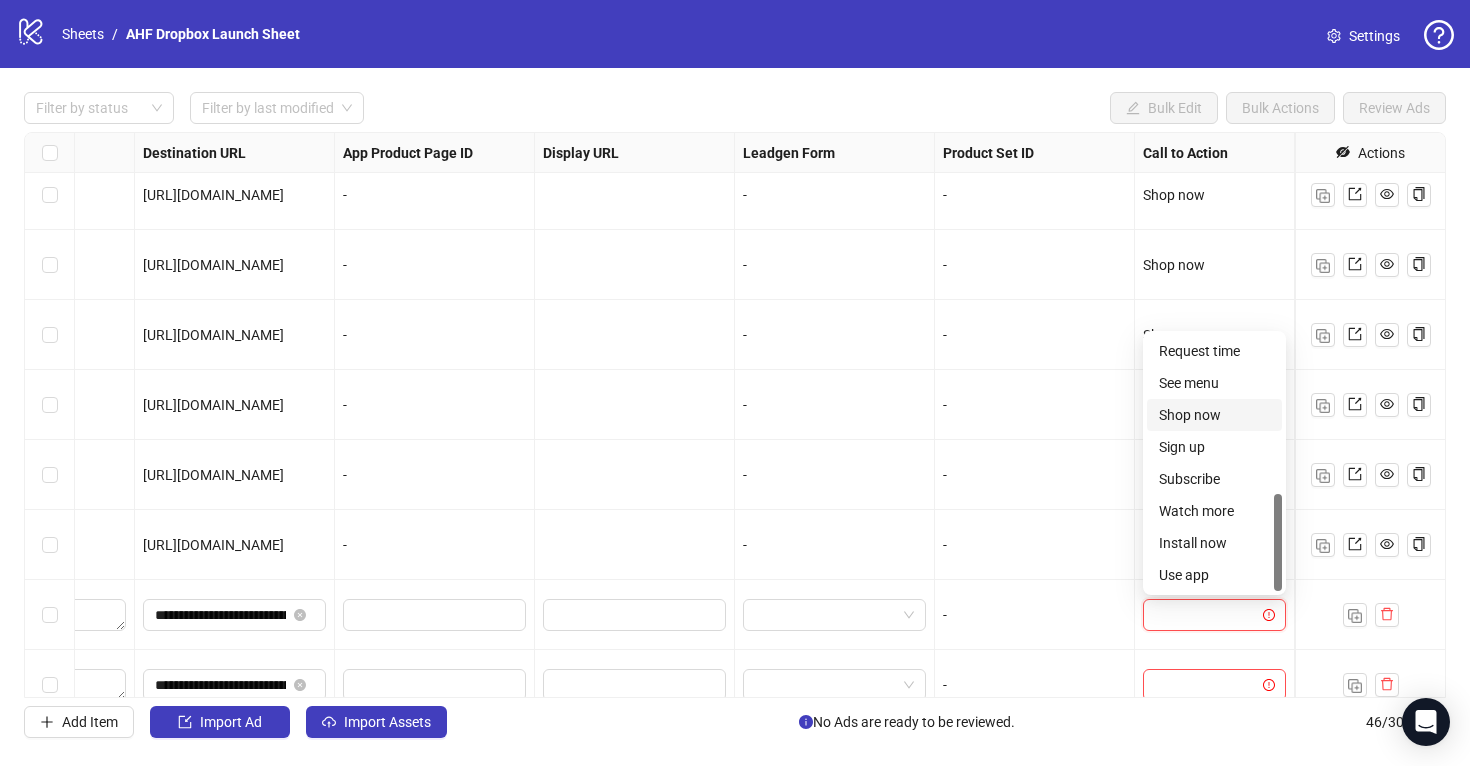 click on "Shop now" at bounding box center [1214, 415] 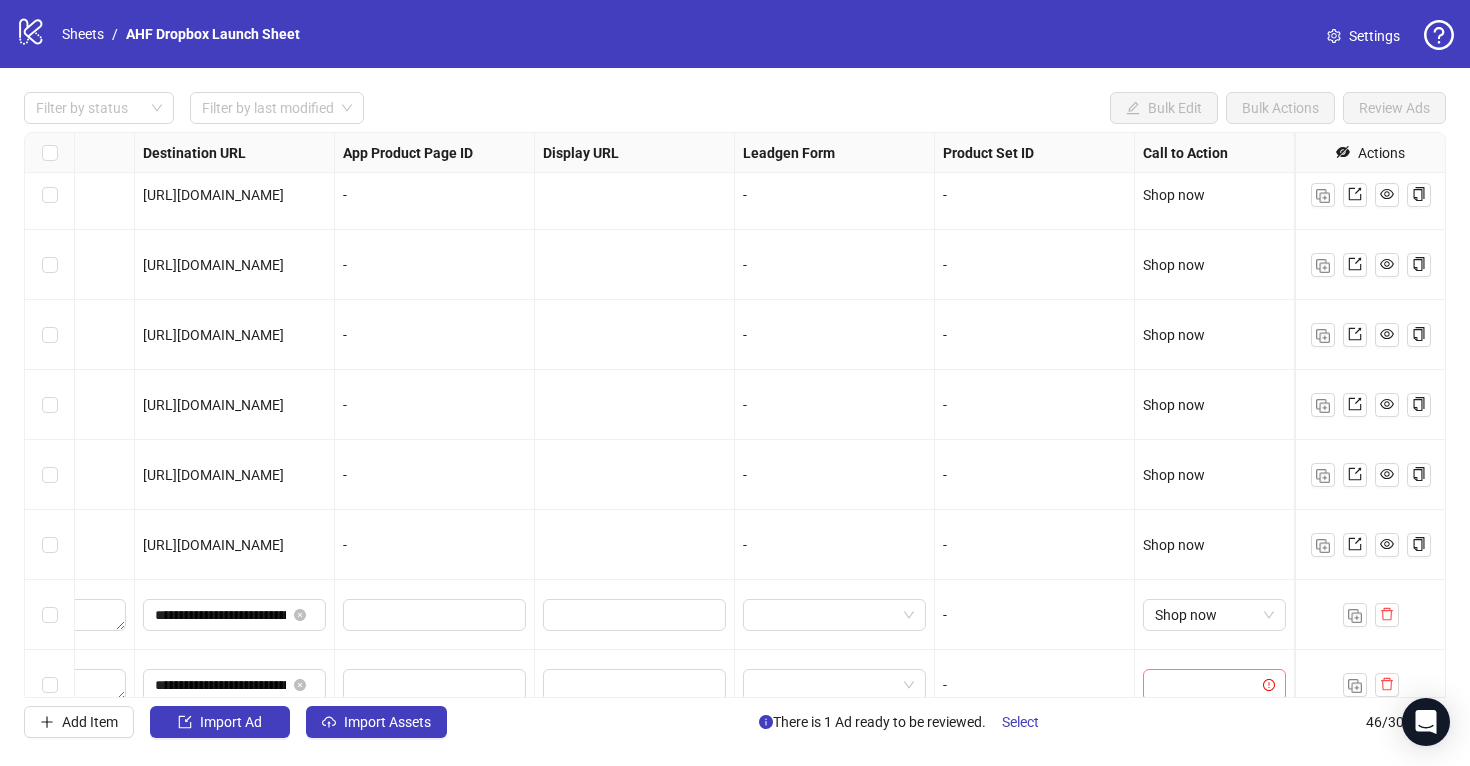 click at bounding box center (1205, 685) 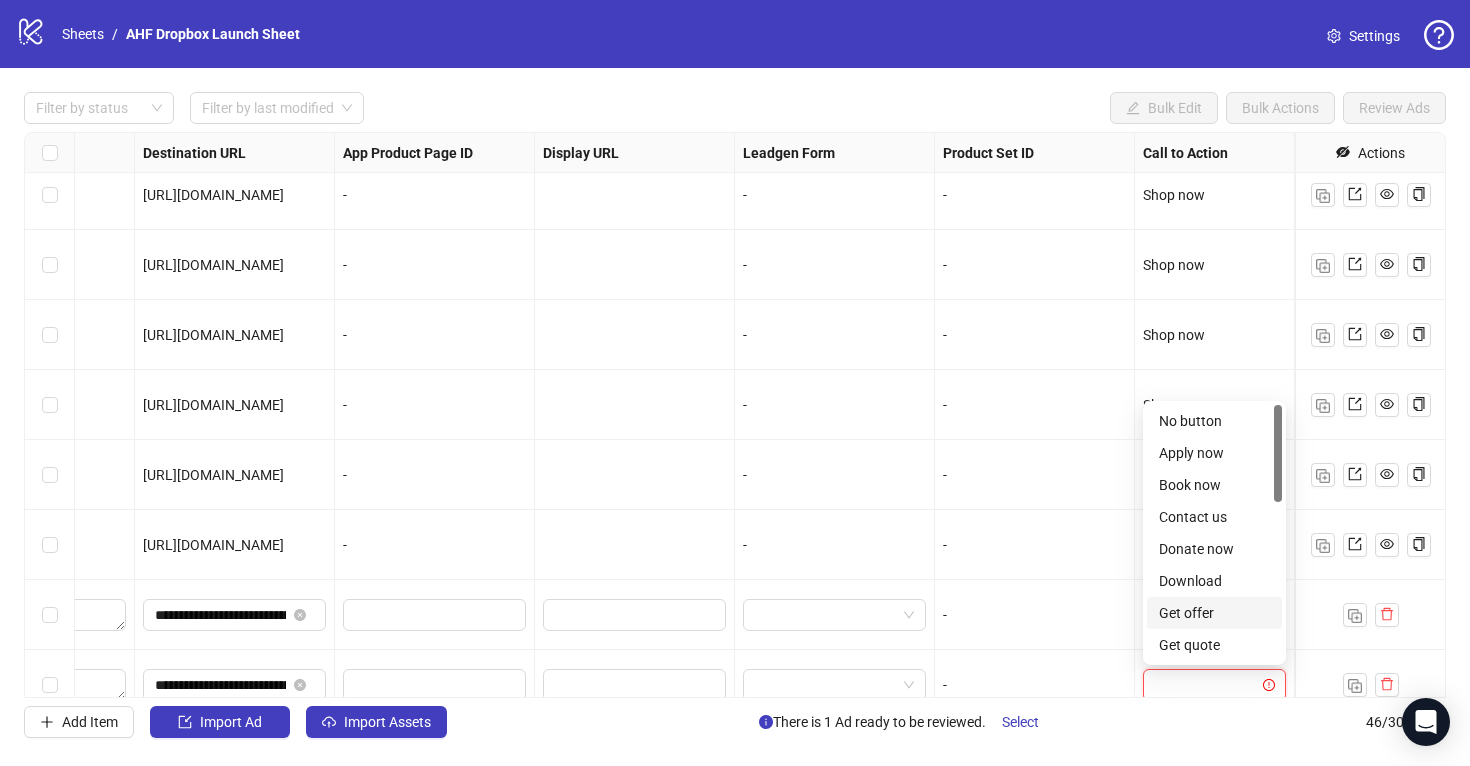 scroll, scrollTop: 416, scrollLeft: 0, axis: vertical 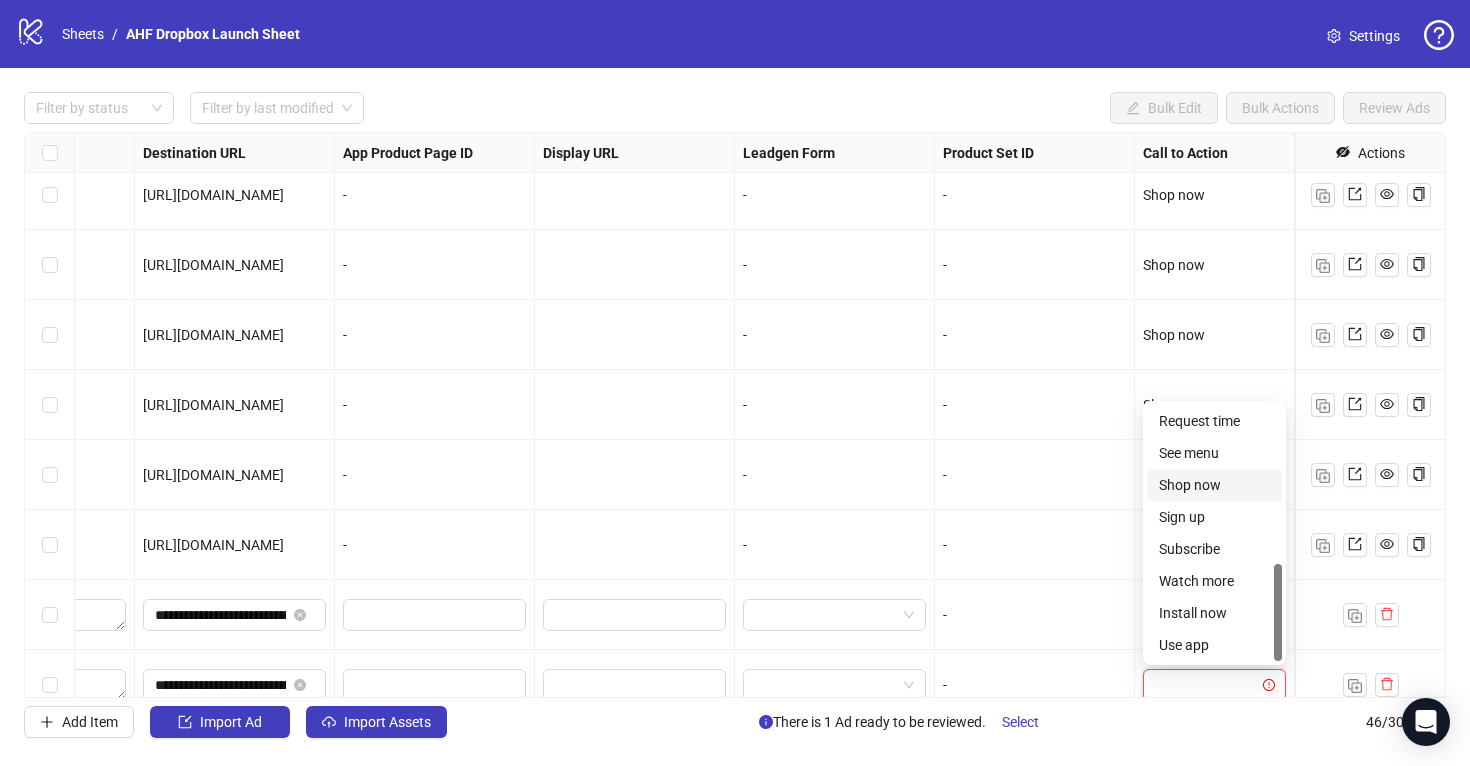 click on "Shop now" at bounding box center [1214, 485] 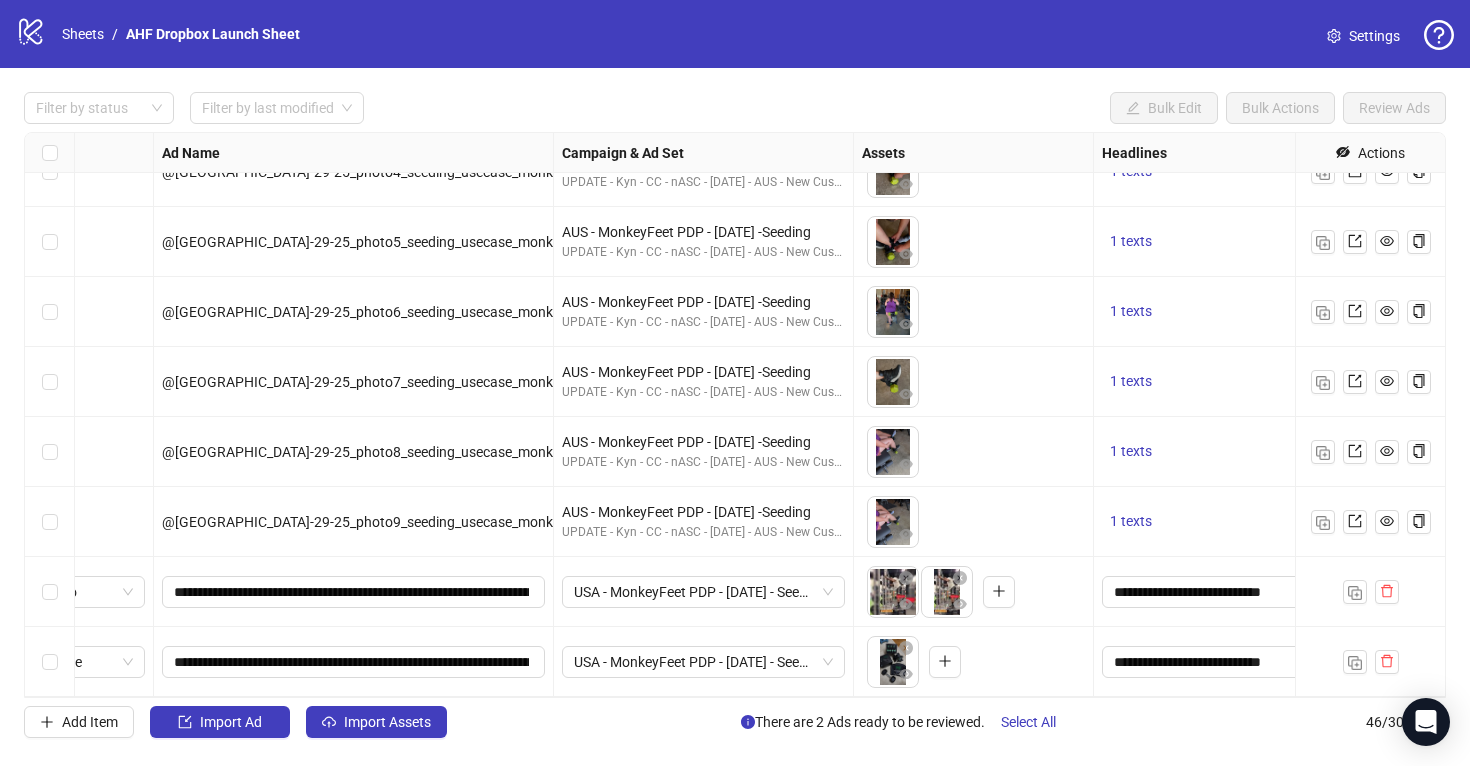 scroll, scrollTop: 2696, scrollLeft: 0, axis: vertical 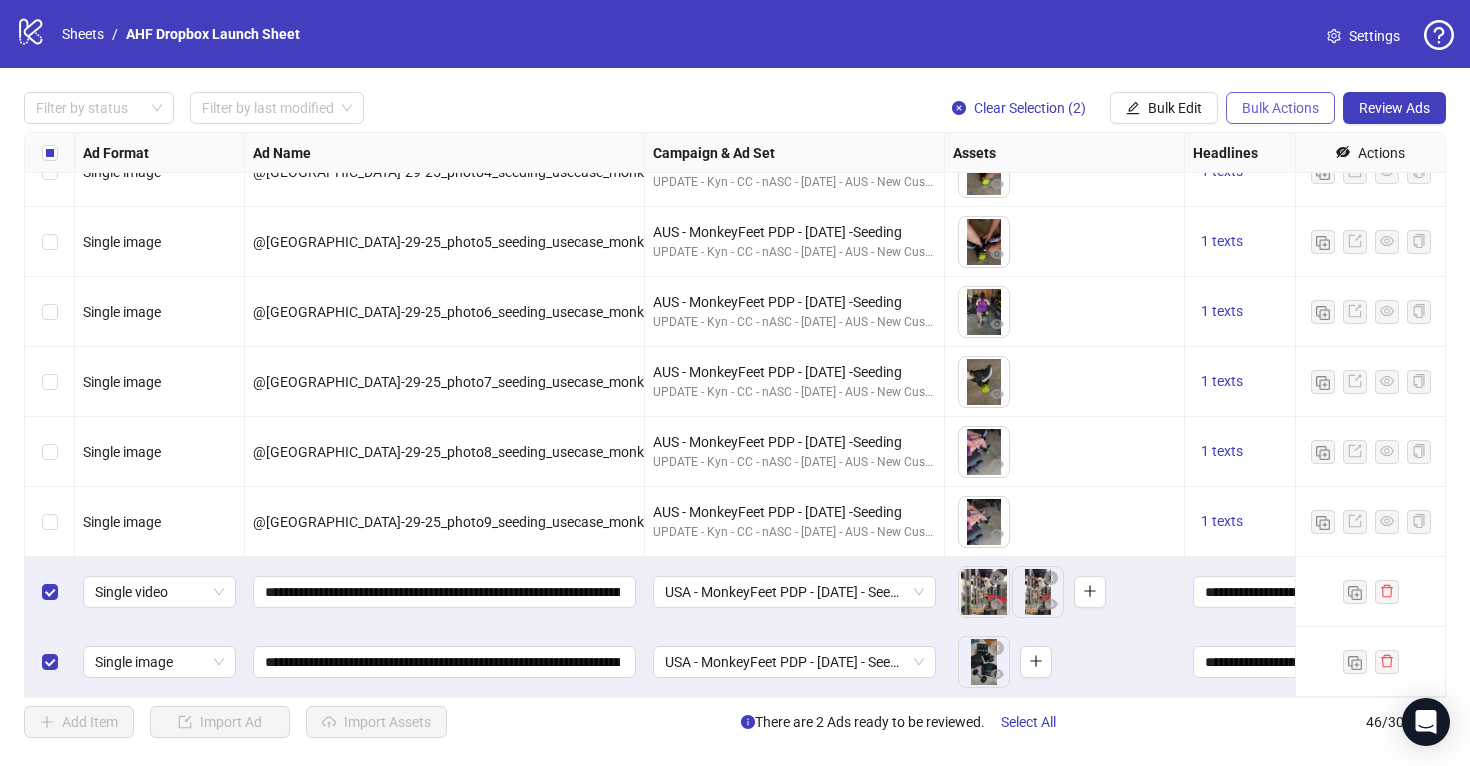 click on "Bulk Actions" at bounding box center [1280, 108] 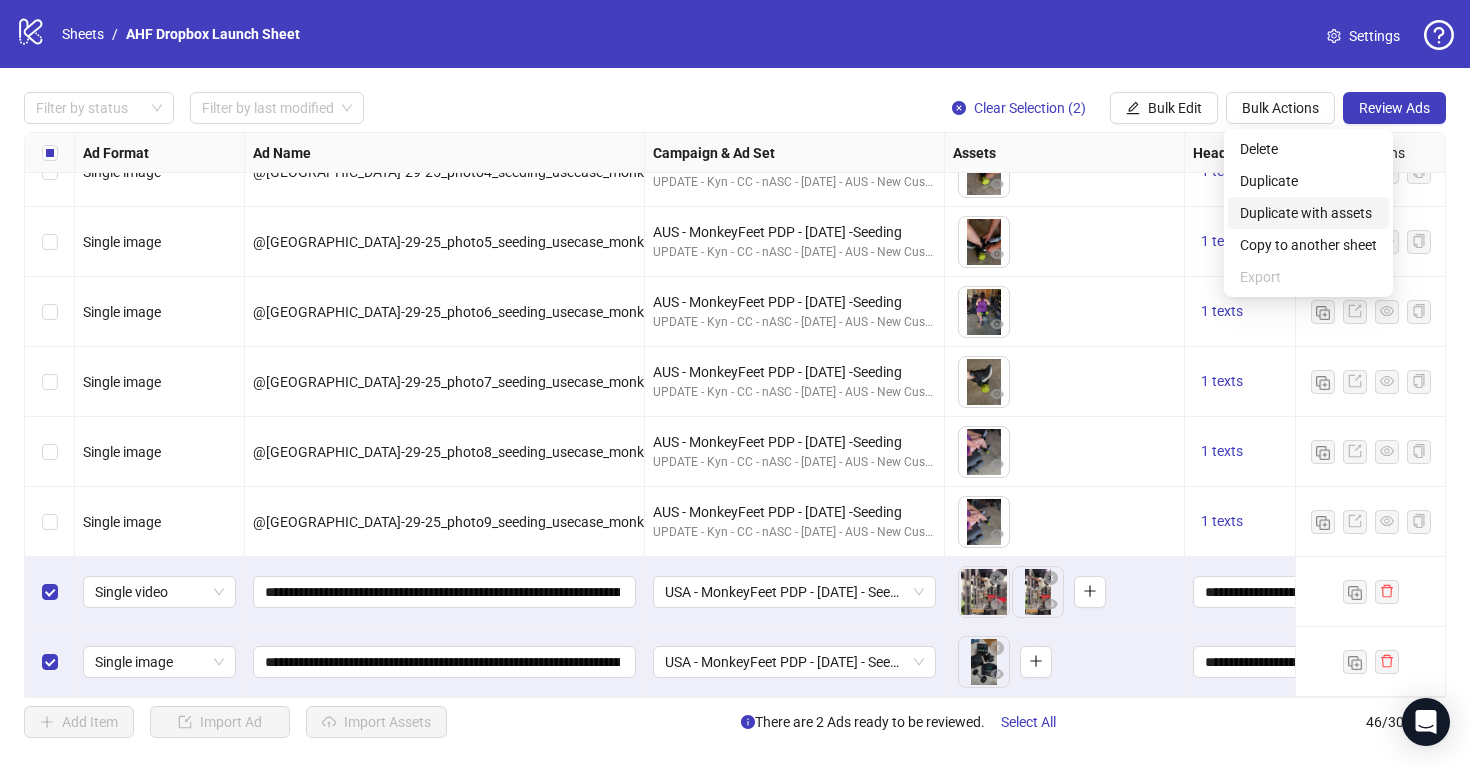 click on "Duplicate with assets" at bounding box center [1308, 213] 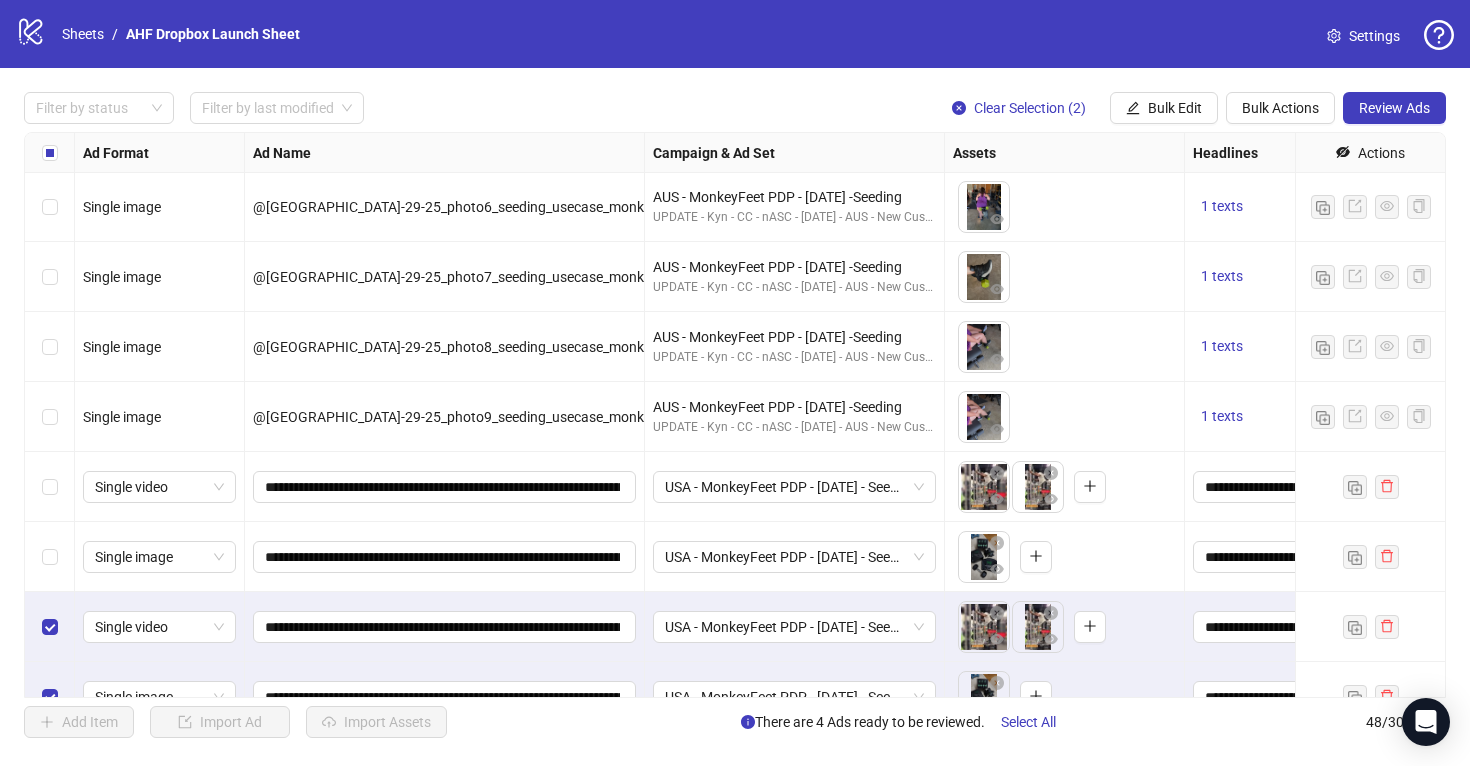 scroll, scrollTop: 2836, scrollLeft: 0, axis: vertical 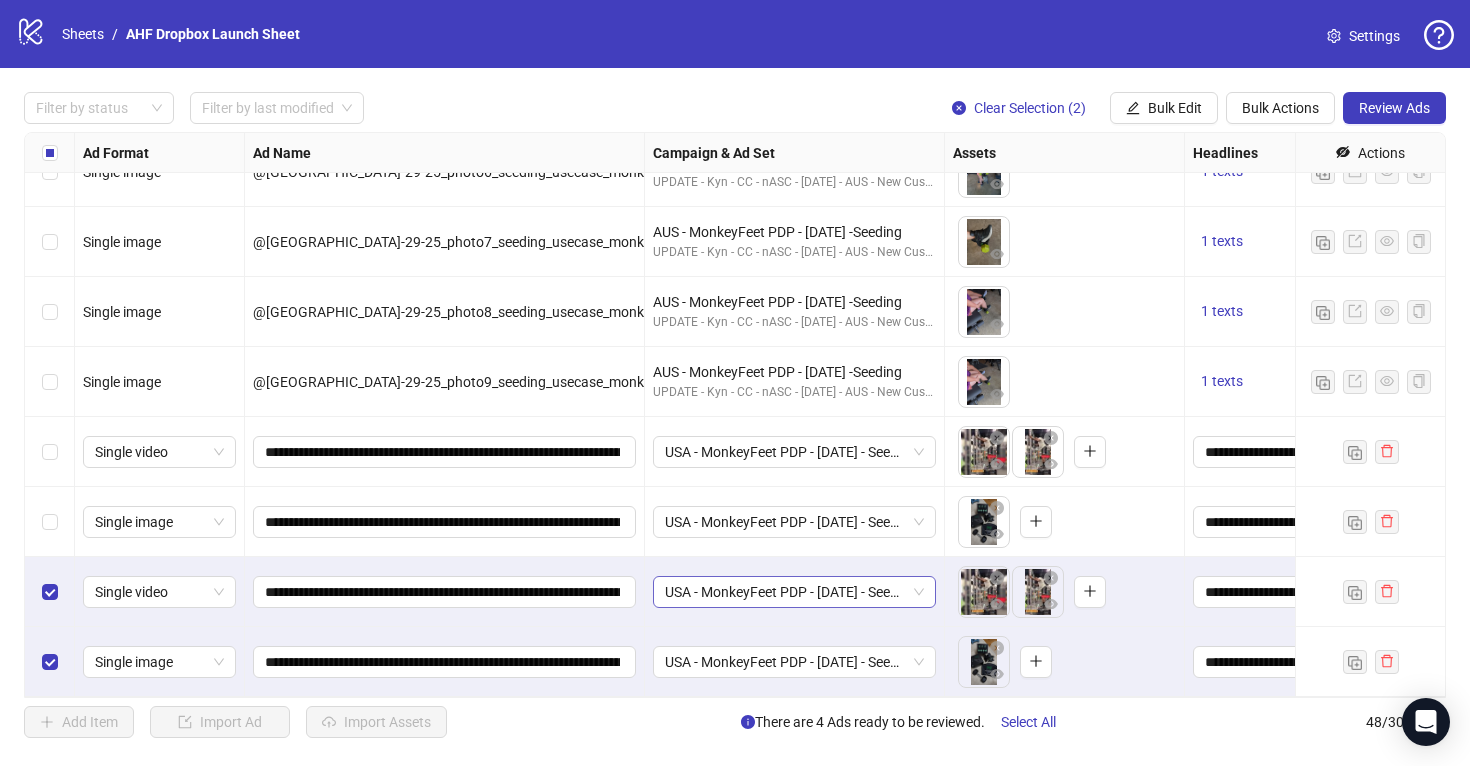 click on "USA - MonkeyFeet PDP - 7/30/25 - Seeding" at bounding box center [794, 592] 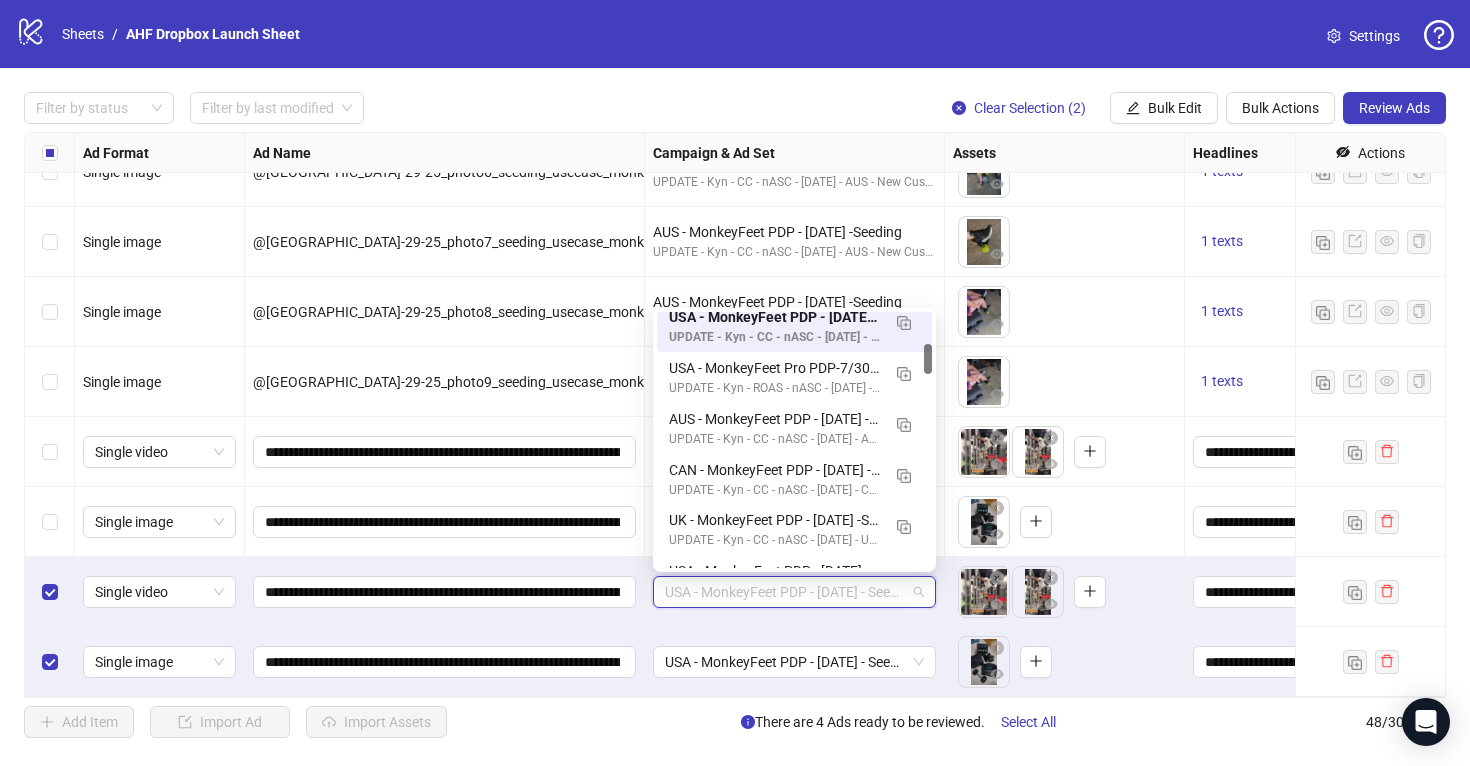 scroll, scrollTop: 277, scrollLeft: 0, axis: vertical 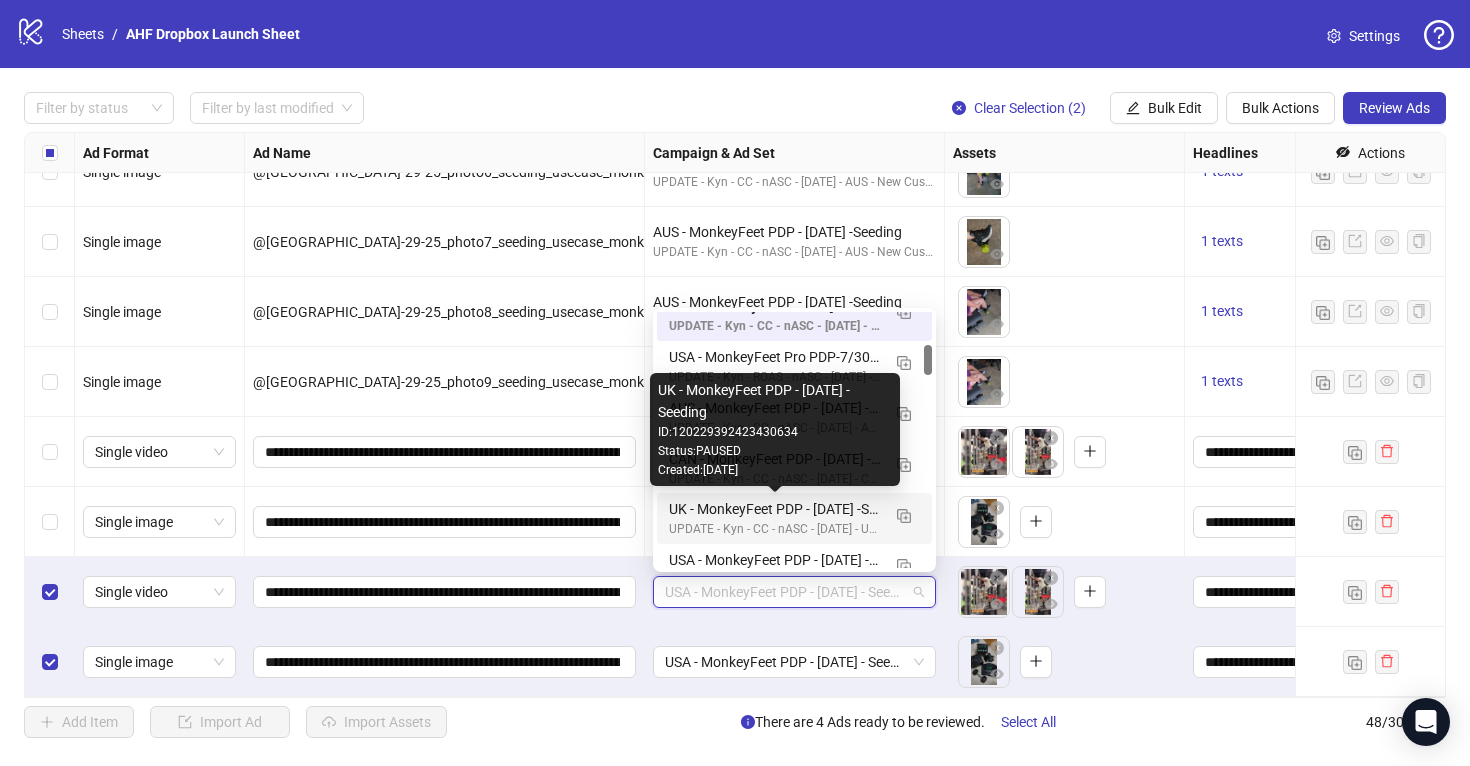 click on "UK - MonkeyFeet PDP - 7/30/25 -Seeding" at bounding box center [774, 509] 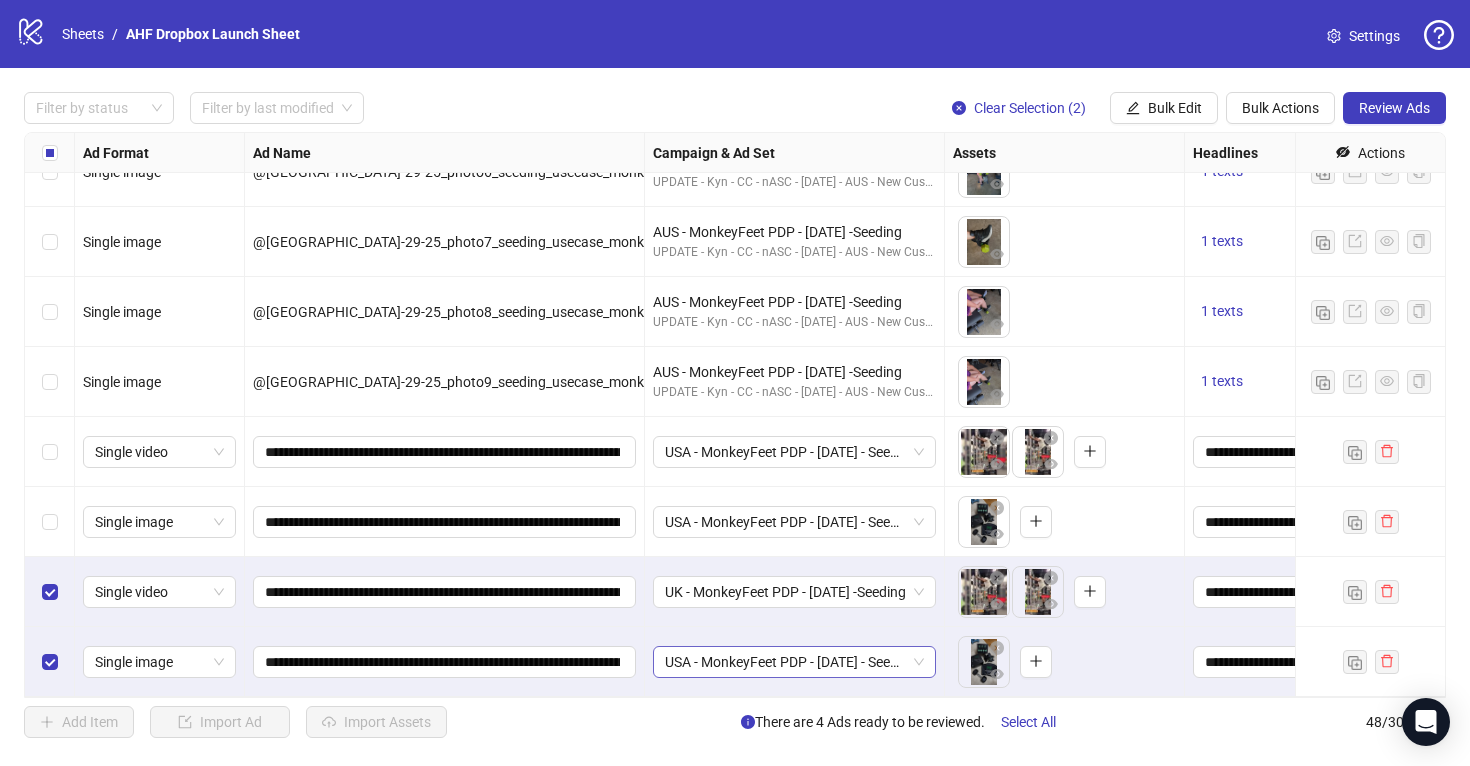 click on "USA - MonkeyFeet PDP - 7/30/25 - Seeding" at bounding box center (794, 662) 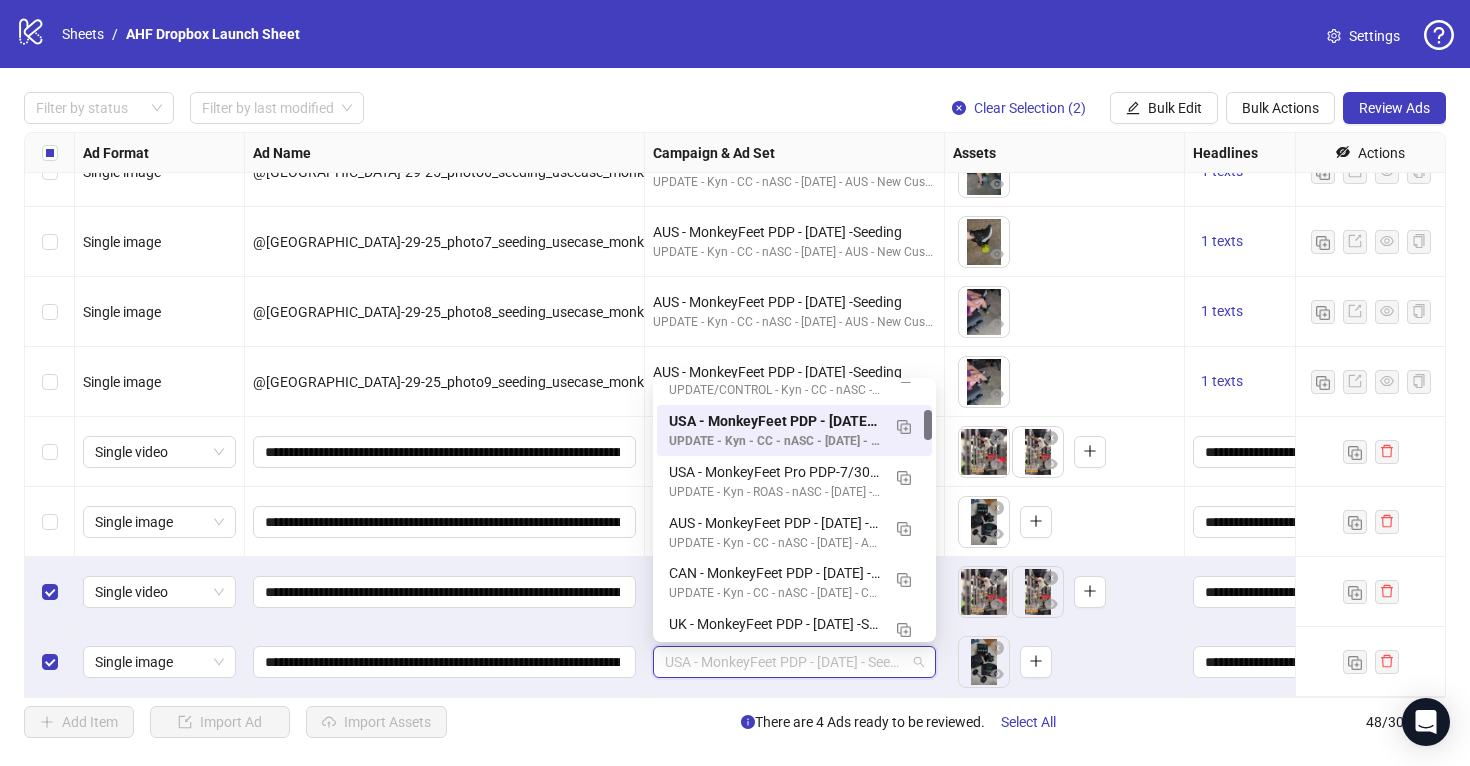 scroll, scrollTop: 237, scrollLeft: 0, axis: vertical 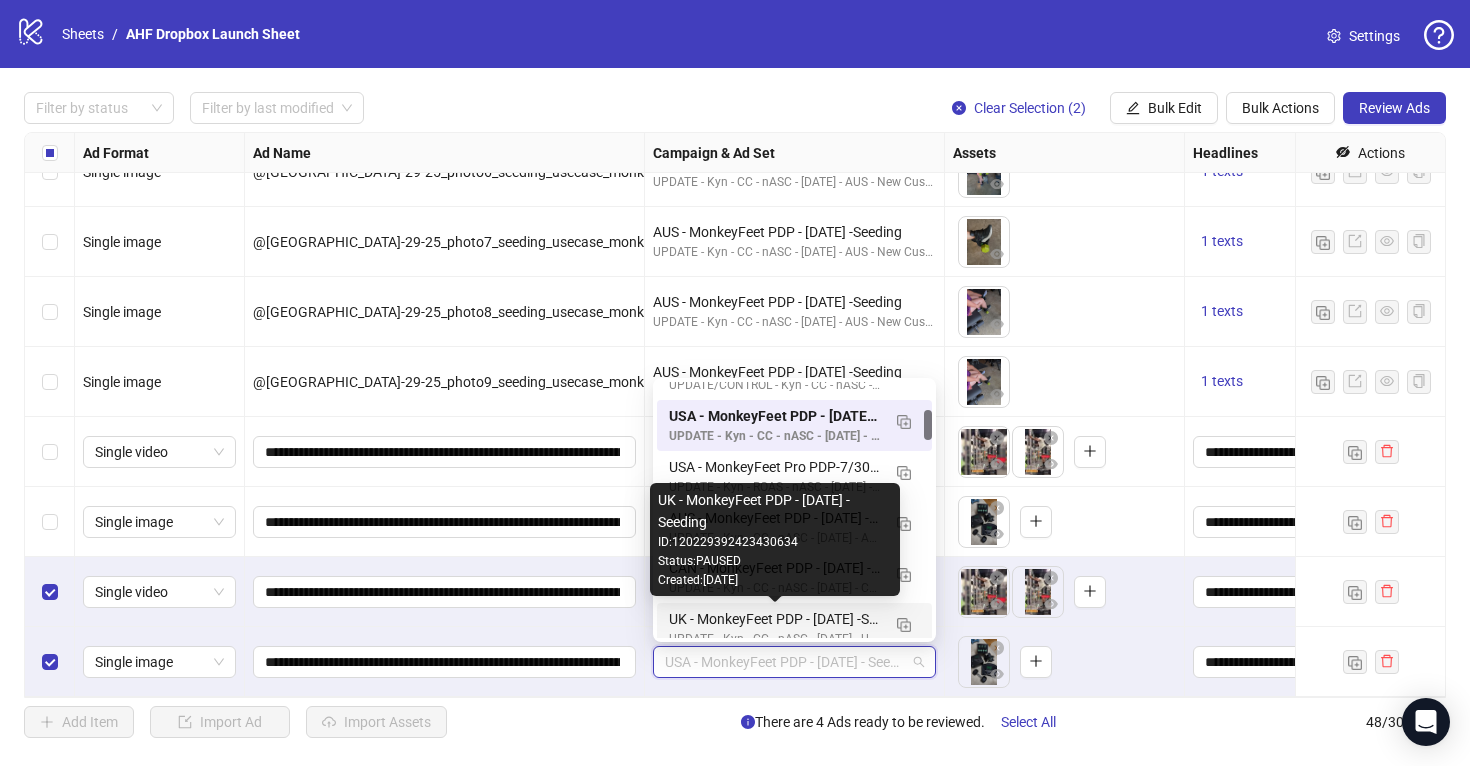 click on "UK - MonkeyFeet PDP - 7/30/25 -Seeding" at bounding box center (774, 619) 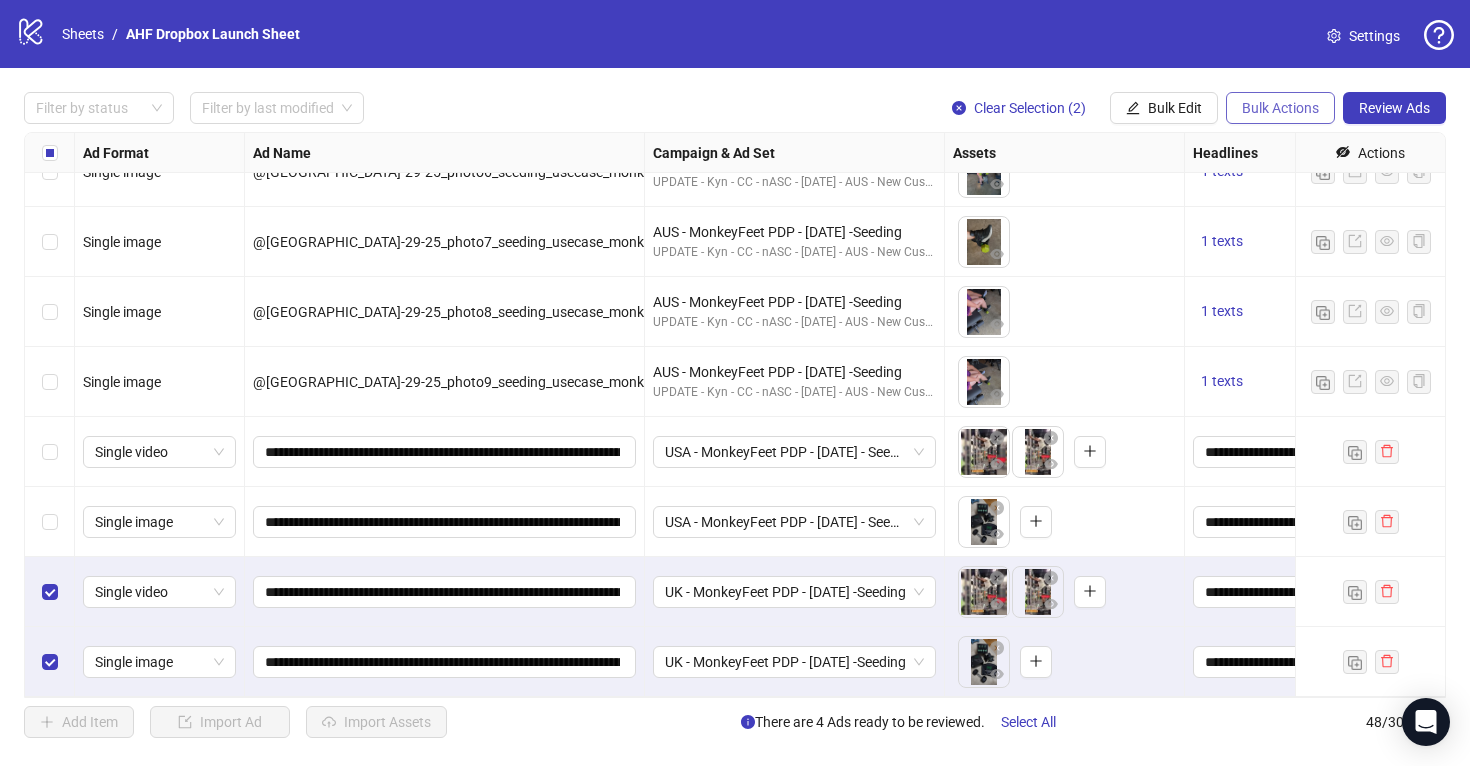 click on "Bulk Actions" at bounding box center (1280, 108) 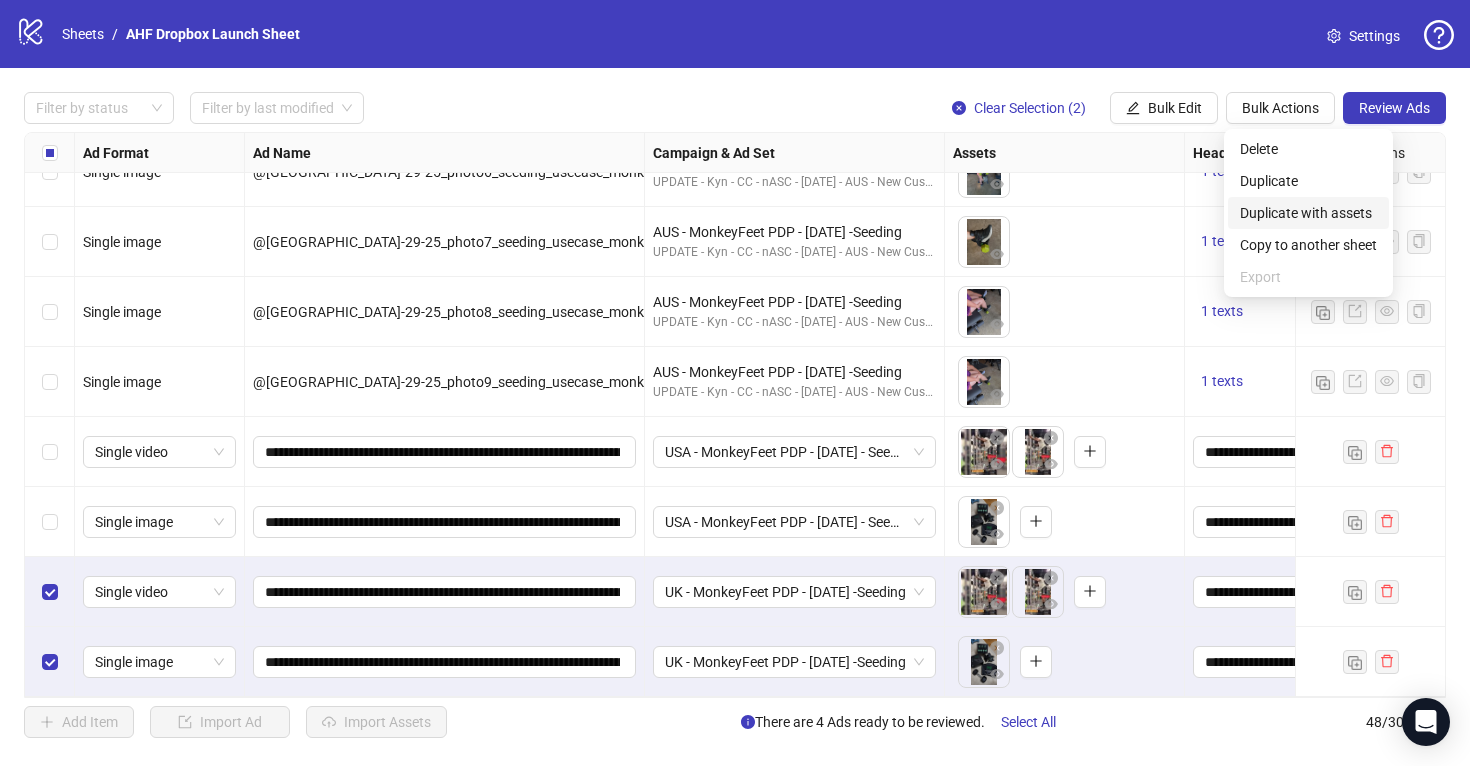 click on "Duplicate with assets" at bounding box center (1308, 213) 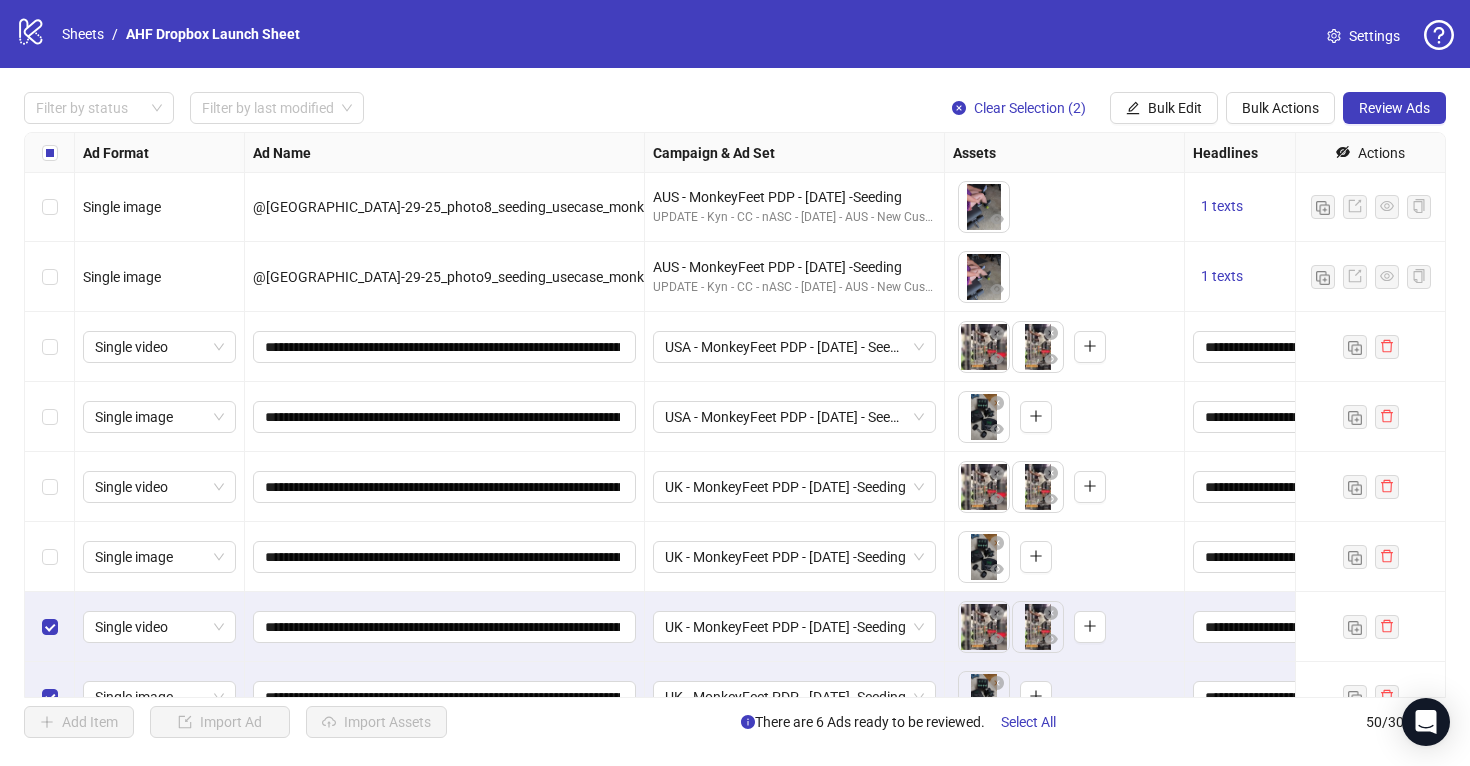 scroll, scrollTop: 2976, scrollLeft: 0, axis: vertical 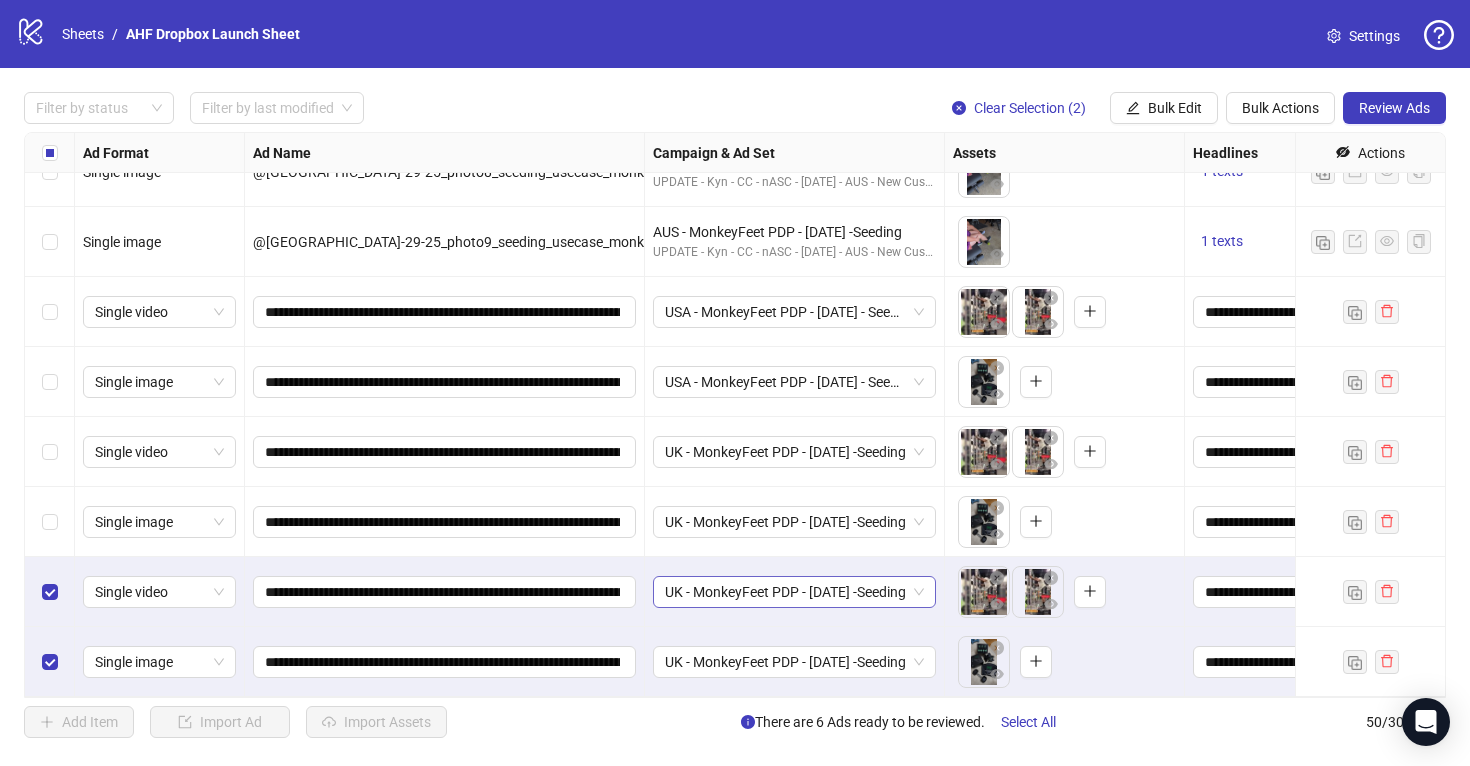 click on "UK - MonkeyFeet PDP - 7/30/25 -Seeding" at bounding box center [794, 592] 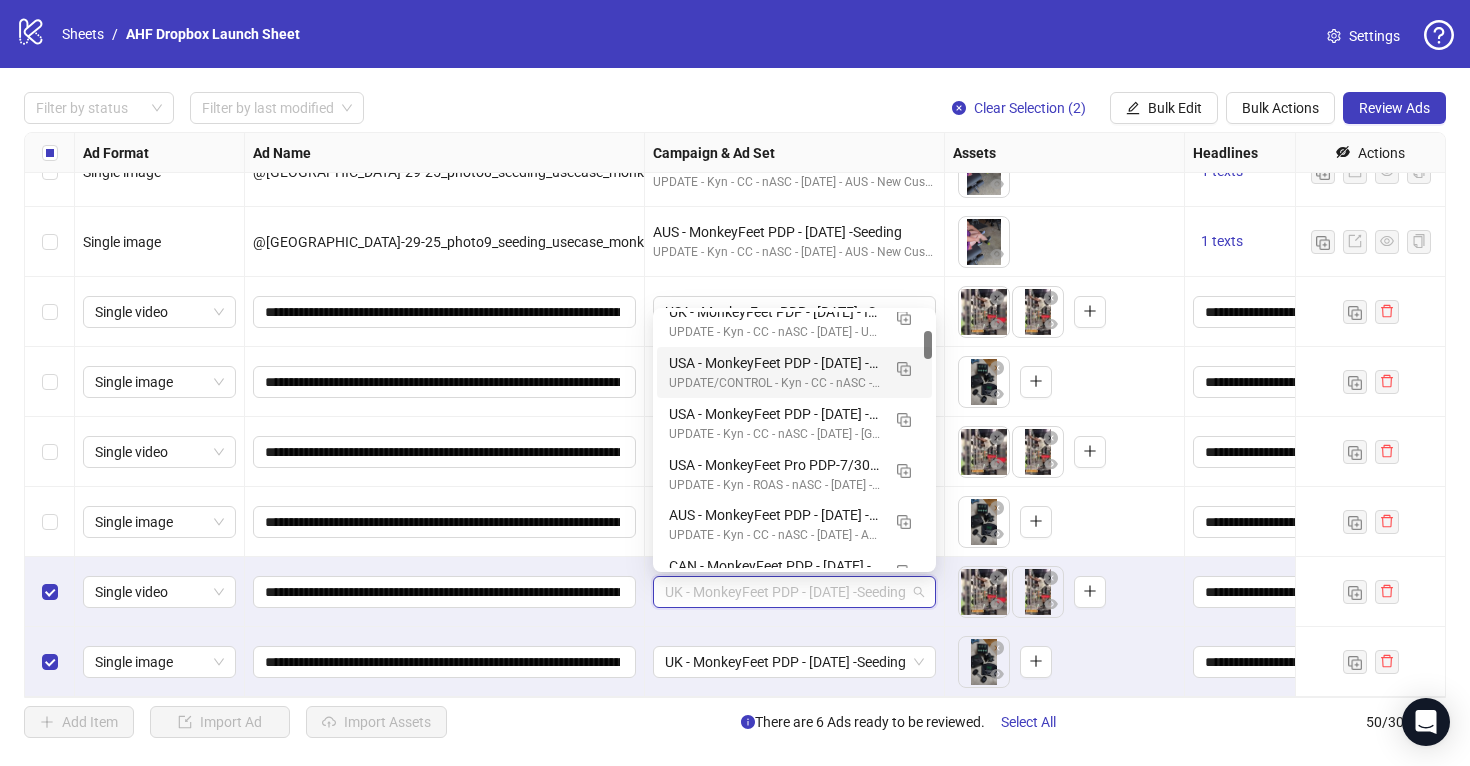 scroll, scrollTop: 173, scrollLeft: 0, axis: vertical 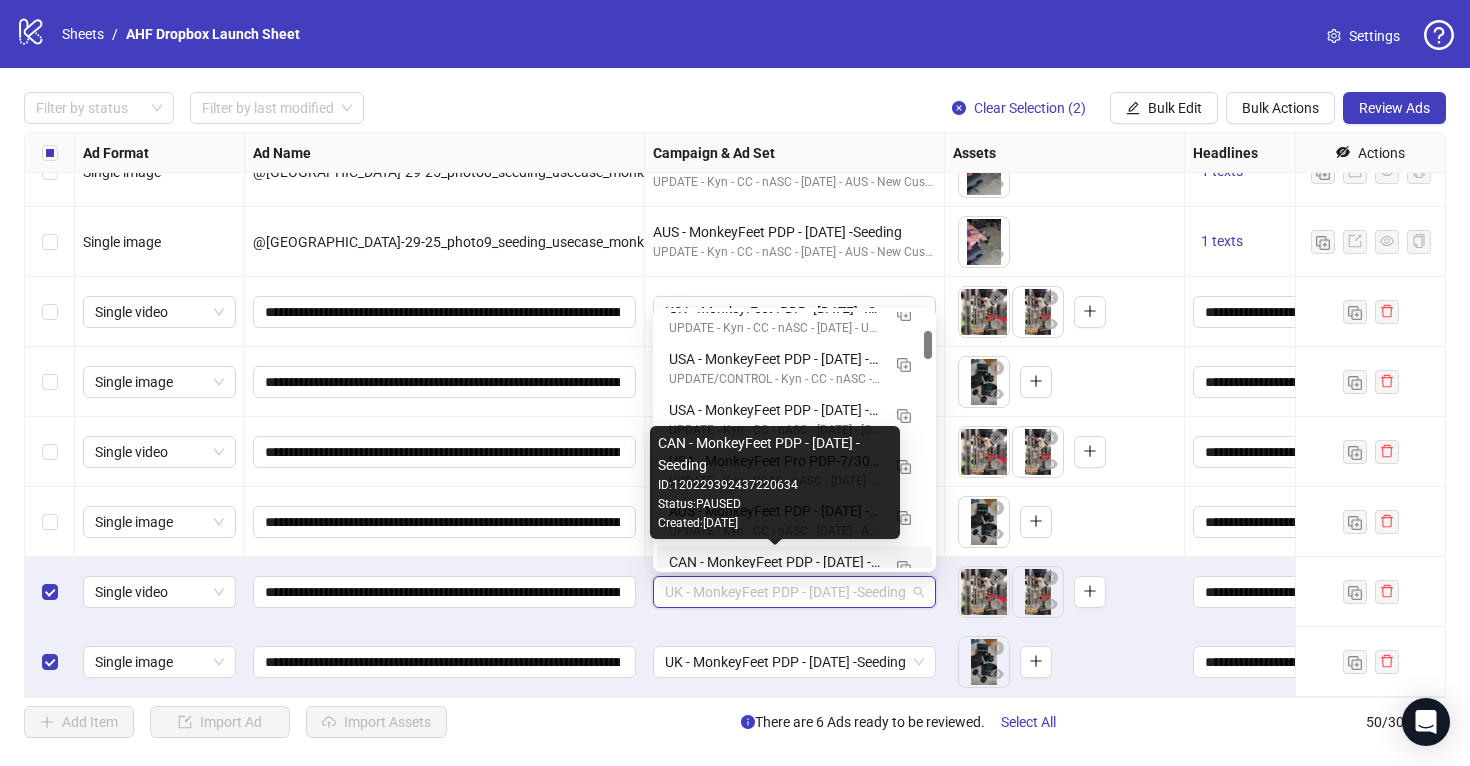 click on "CAN - MonkeyFeet PDP - 7/30/25 -Seeding" at bounding box center [774, 562] 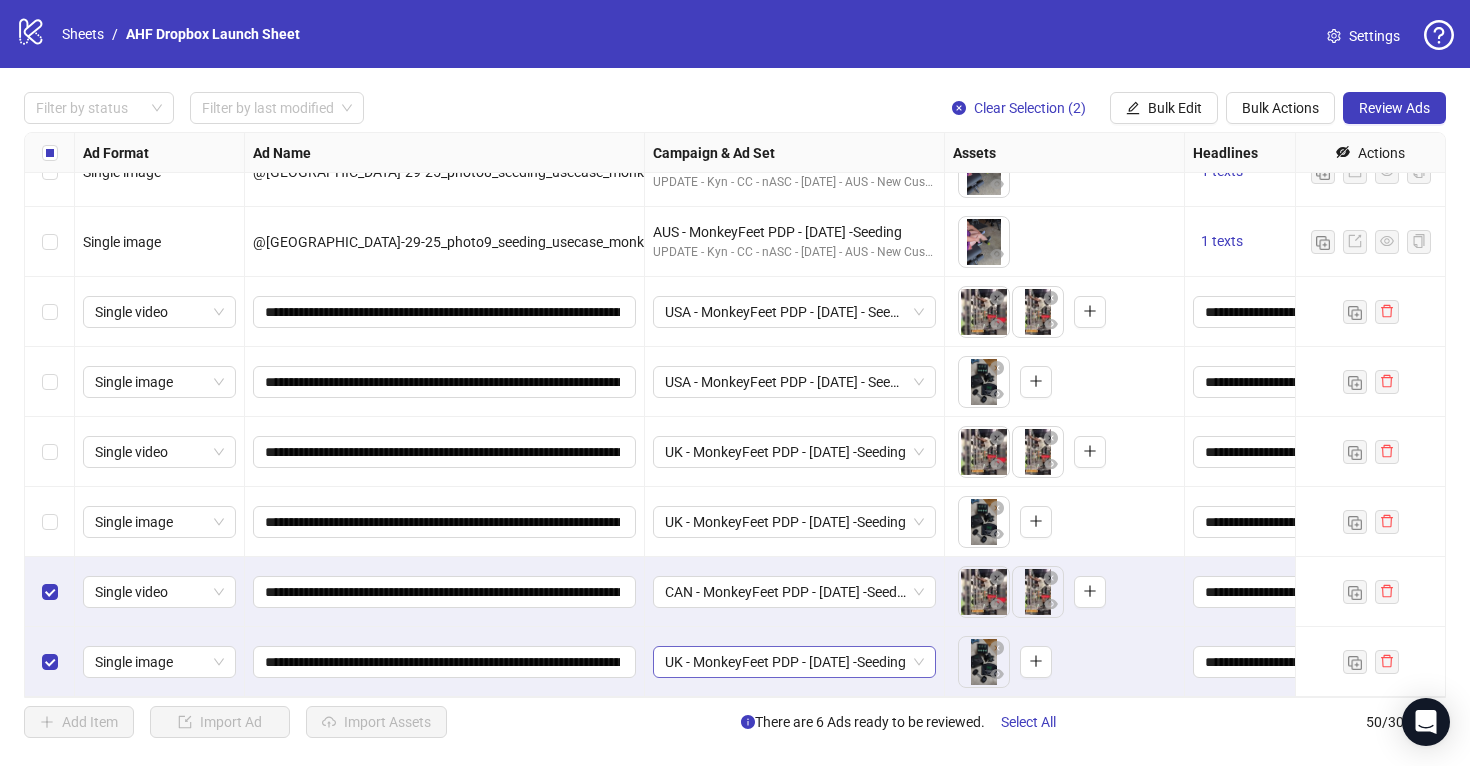 click on "UK - MonkeyFeet PDP - 7/30/25 -Seeding" at bounding box center (794, 662) 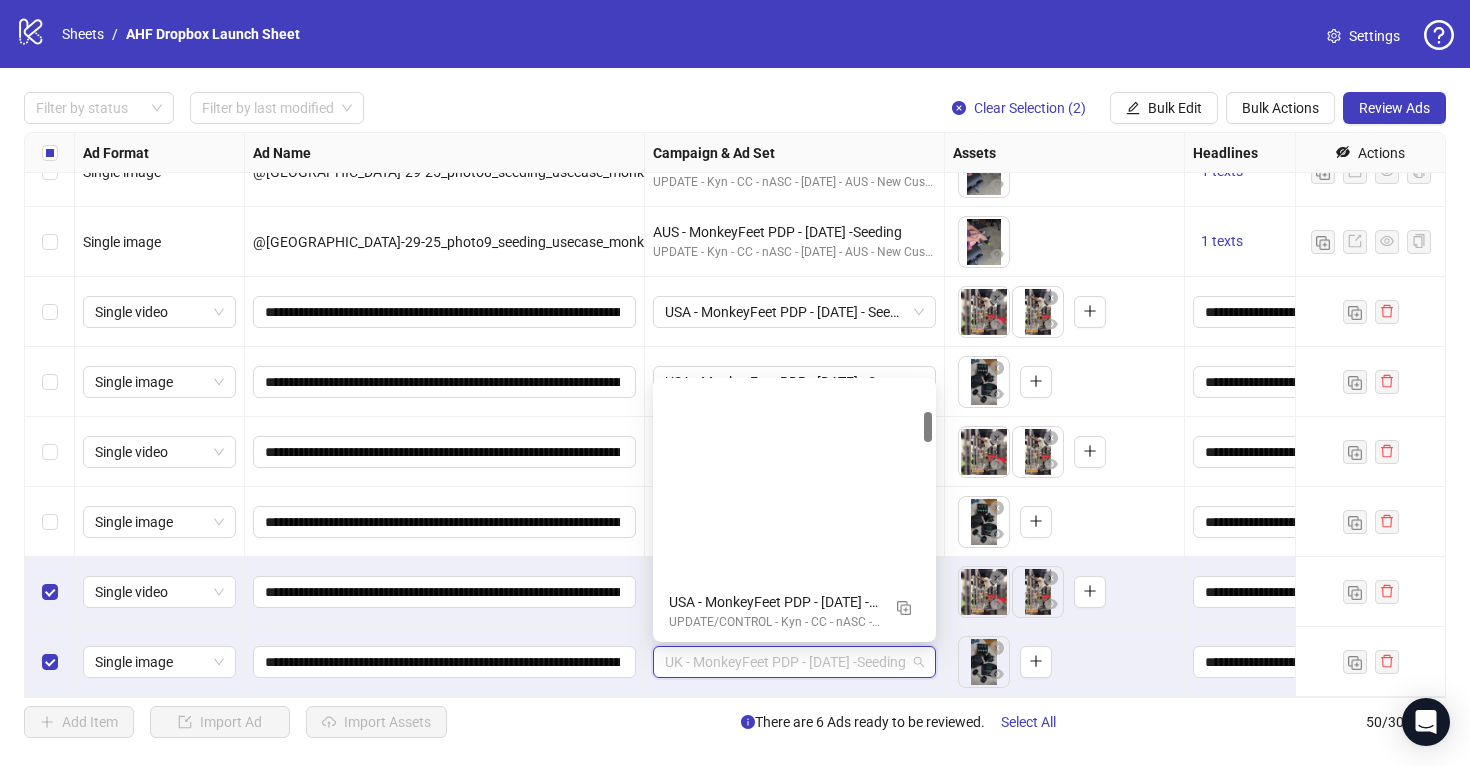 scroll, scrollTop: 254, scrollLeft: 0, axis: vertical 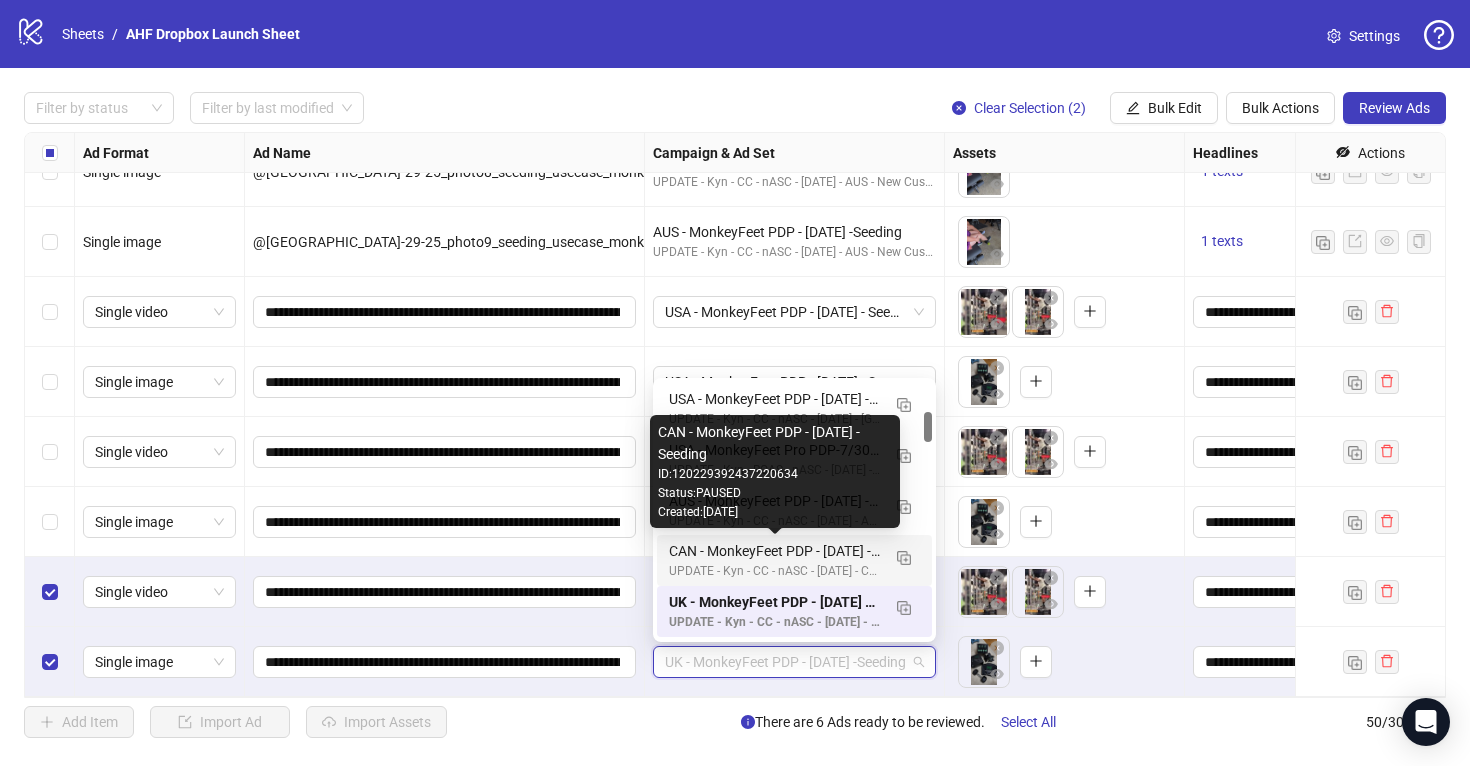 click on "CAN - MonkeyFeet PDP - 7/30/25 -Seeding" at bounding box center [774, 551] 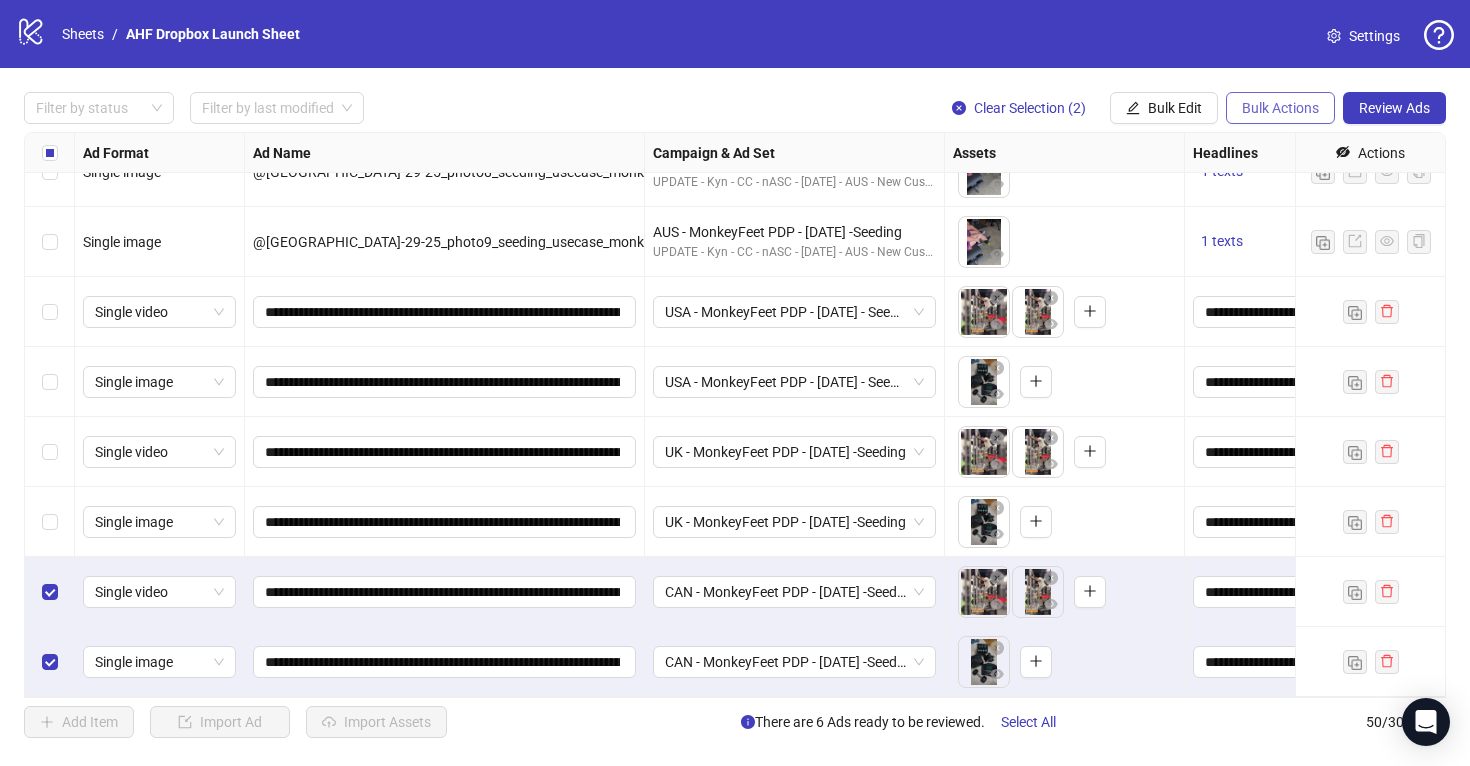 click on "Bulk Actions" at bounding box center (1280, 108) 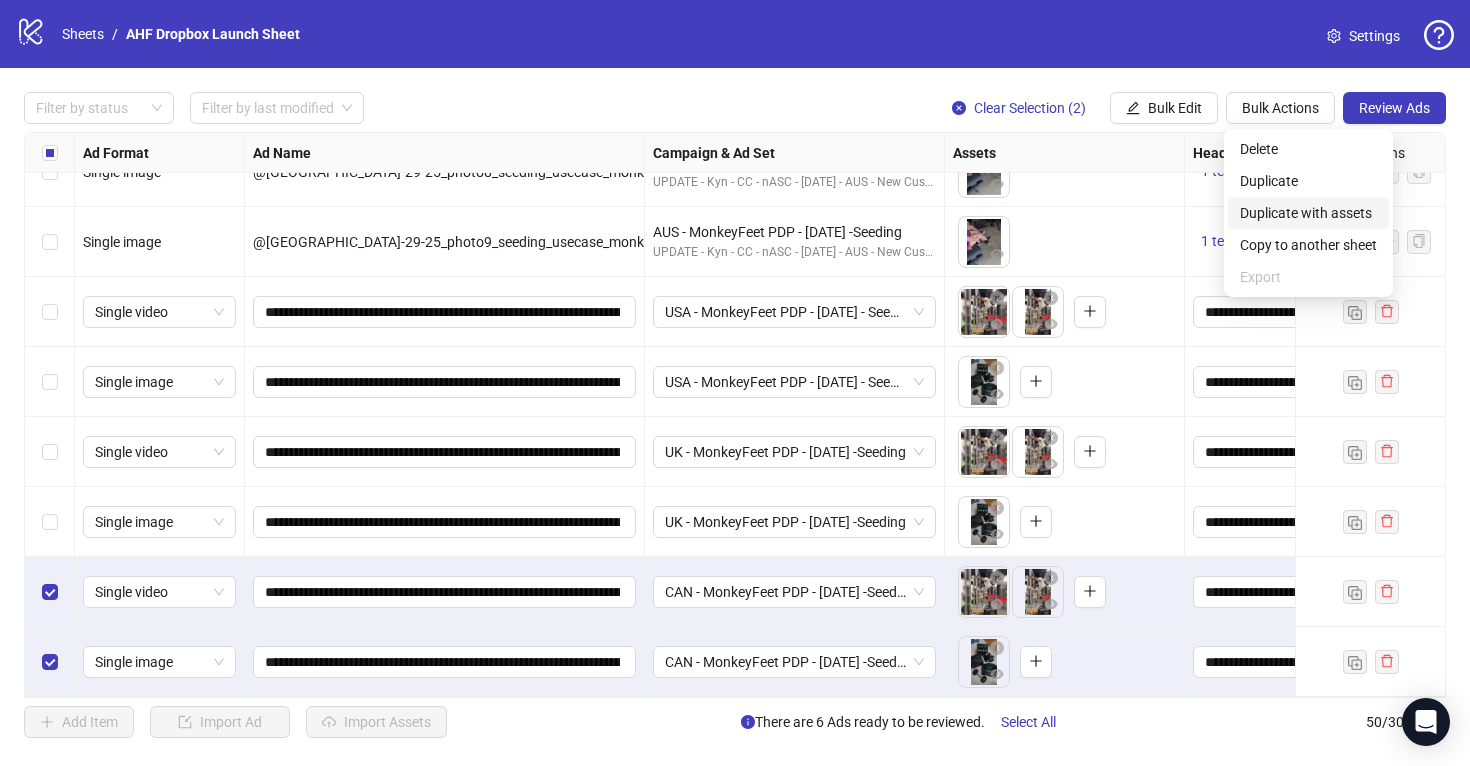 click on "Duplicate with assets" at bounding box center (1308, 213) 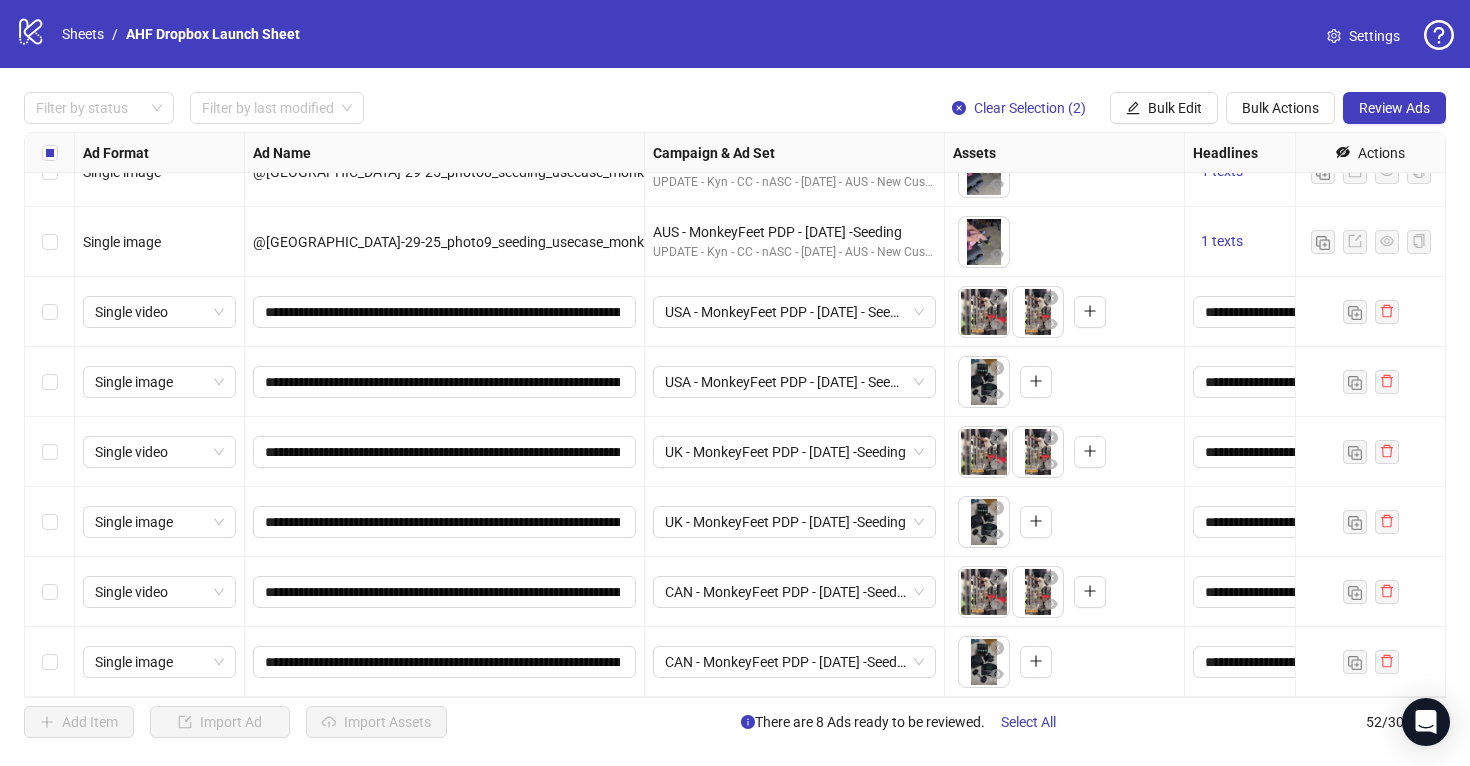 scroll, scrollTop: 3116, scrollLeft: 0, axis: vertical 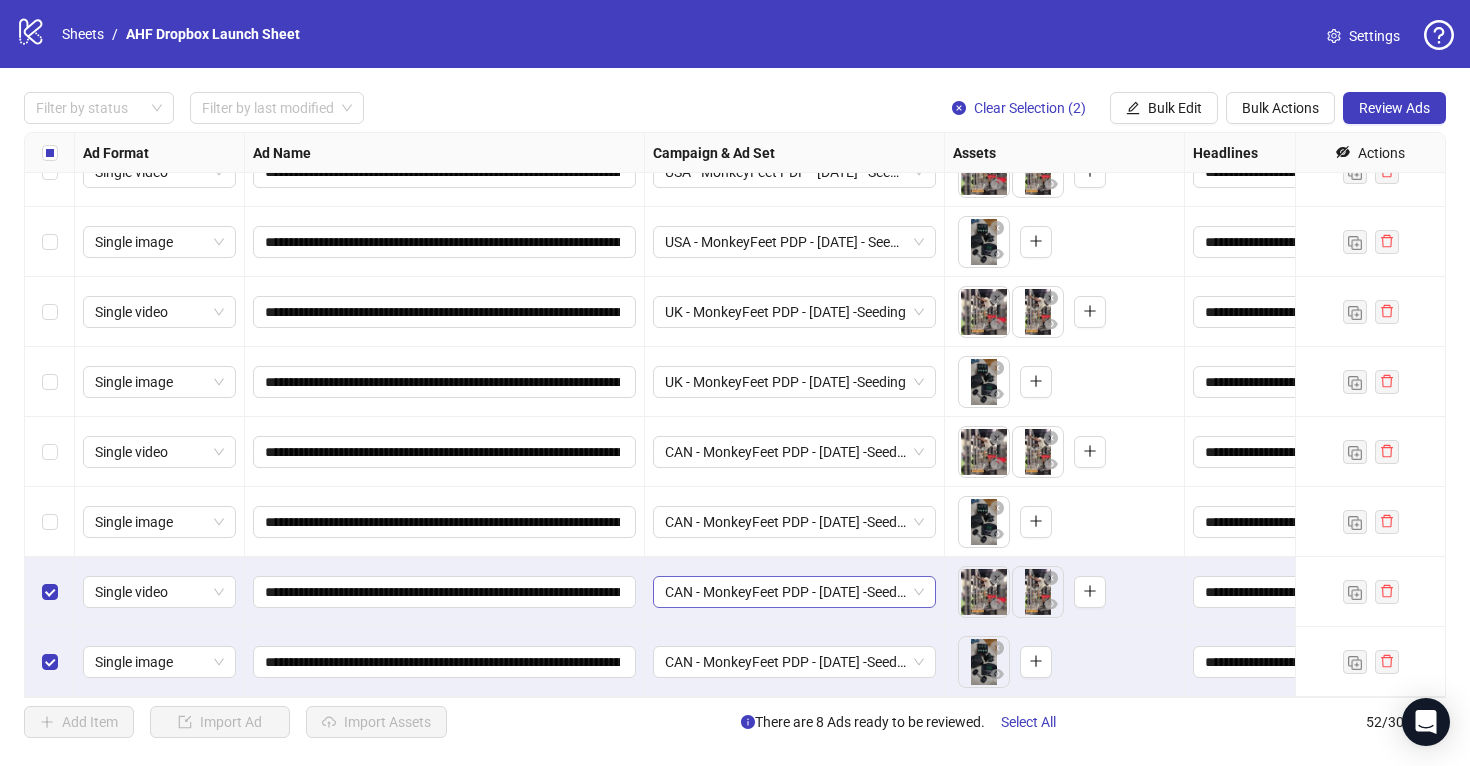 click on "CAN - MonkeyFeet PDP - 7/30/25 -Seeding" at bounding box center (794, 592) 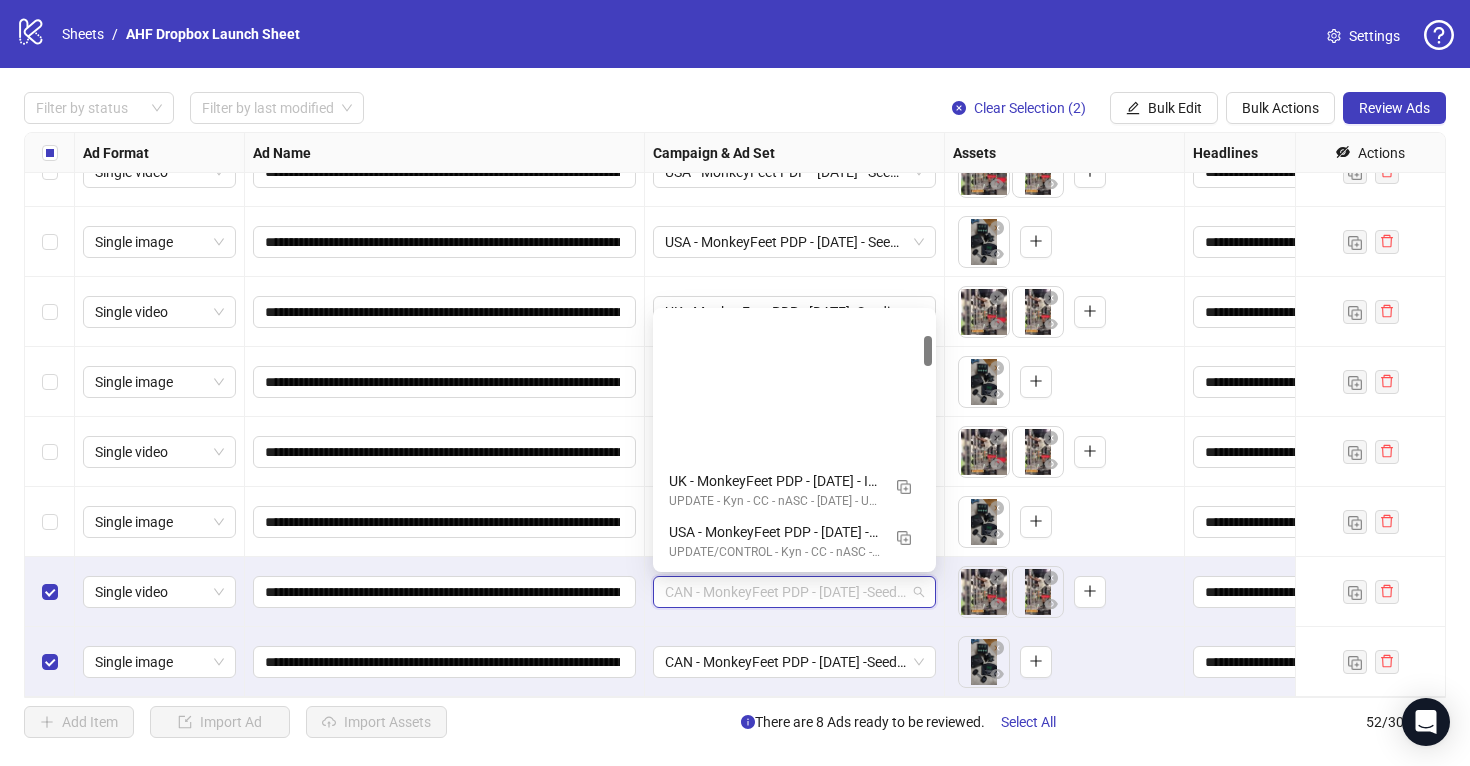 scroll, scrollTop: 203, scrollLeft: 0, axis: vertical 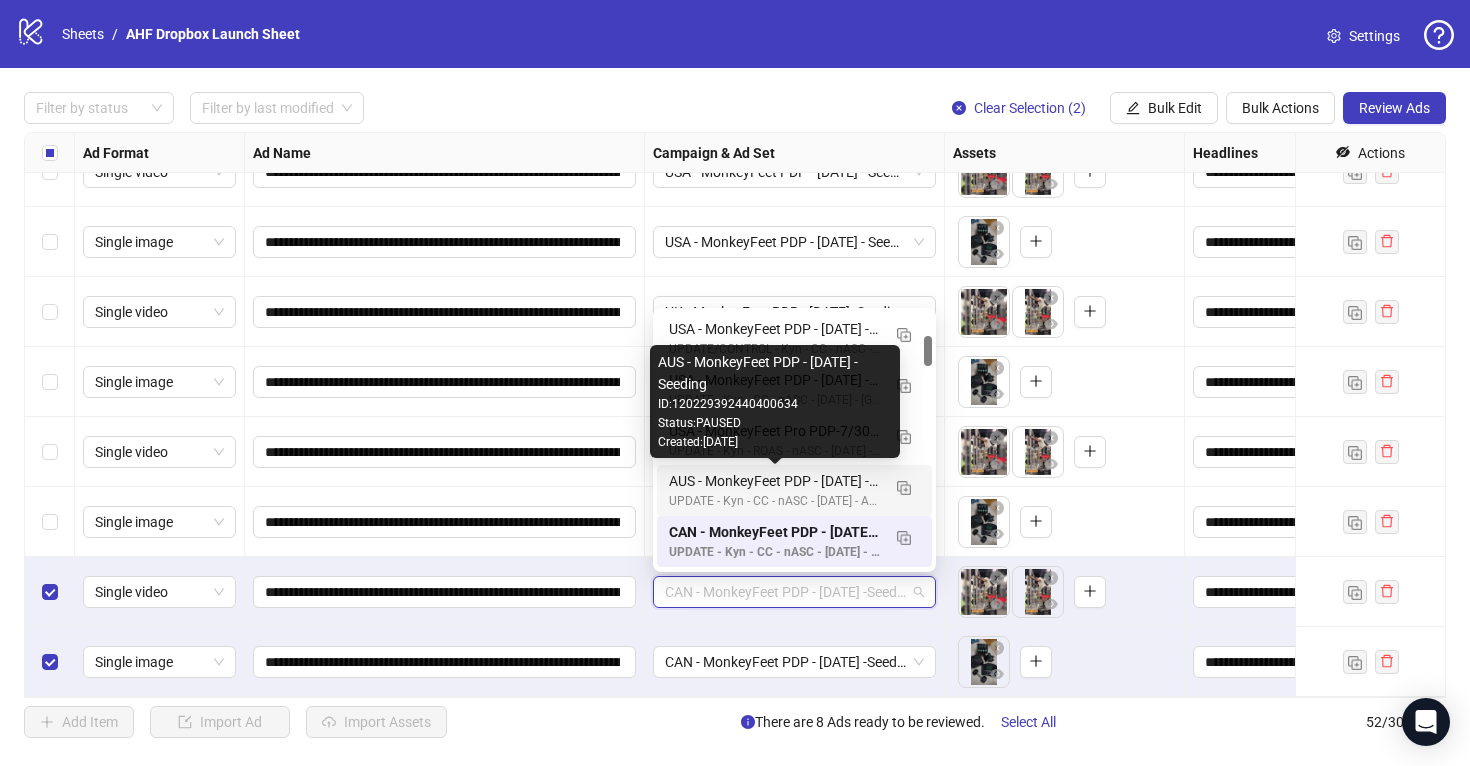 click on "AUS - MonkeyFeet PDP - 7/30/25 -Seeding" at bounding box center (774, 481) 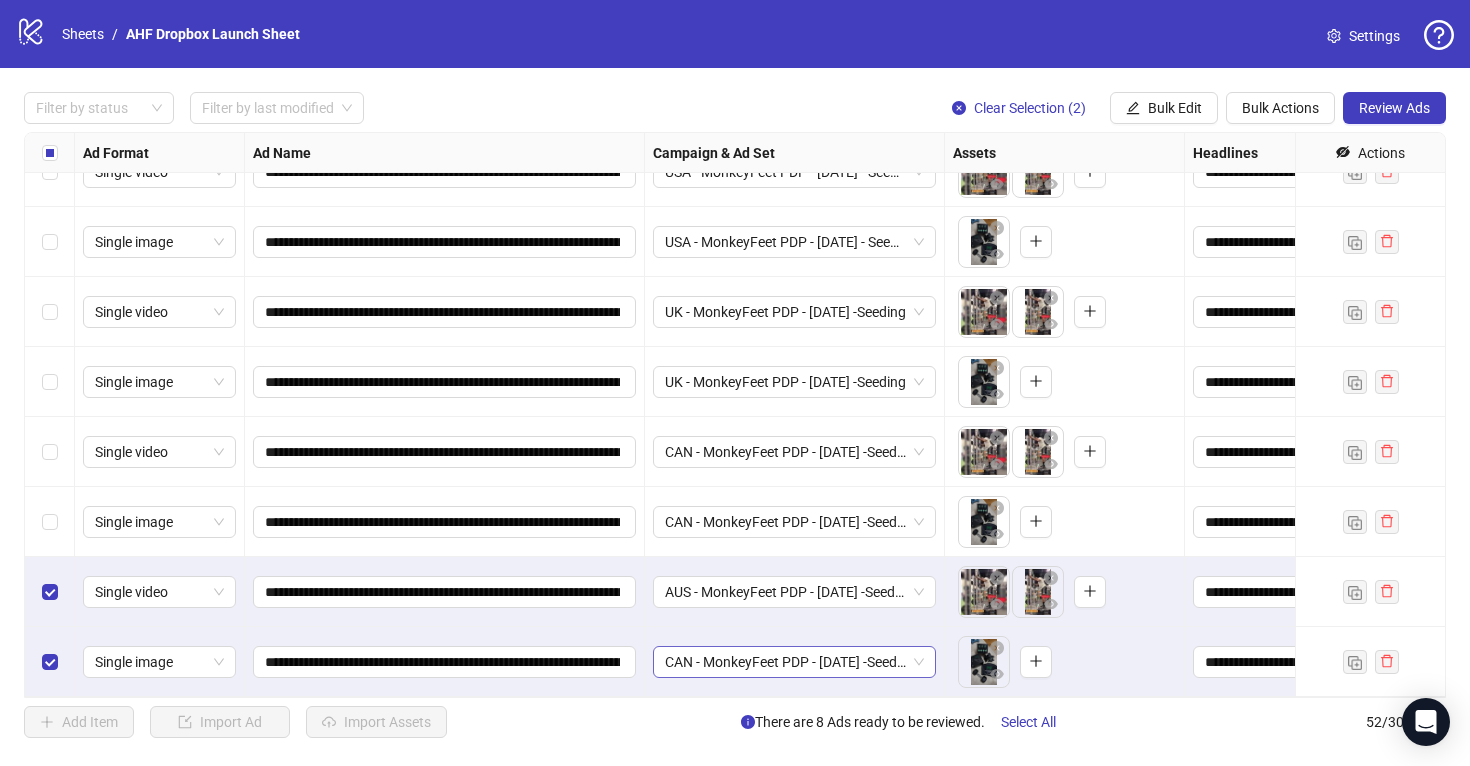 click on "CAN - MonkeyFeet PDP - 7/30/25 -Seeding" at bounding box center (794, 662) 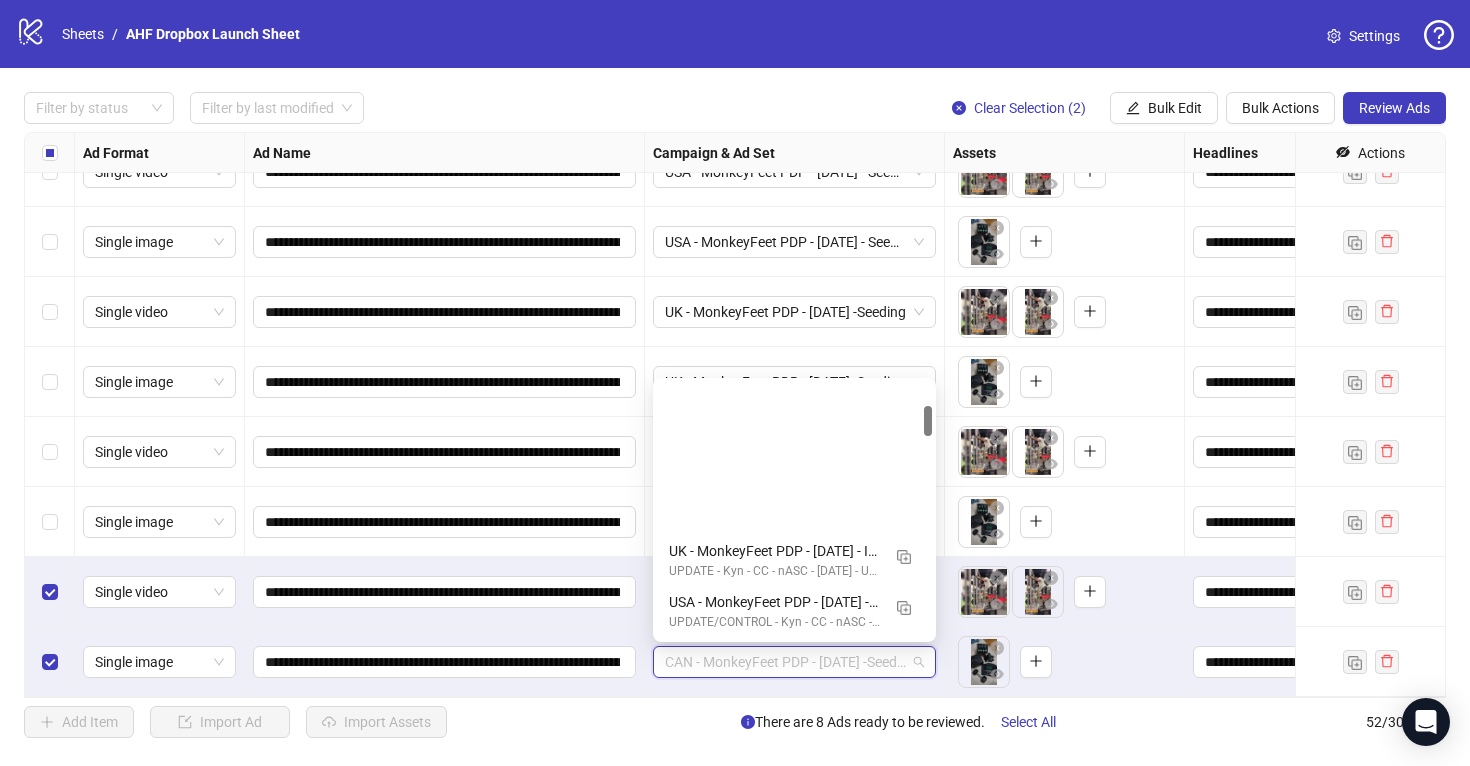 scroll, scrollTop: 203, scrollLeft: 0, axis: vertical 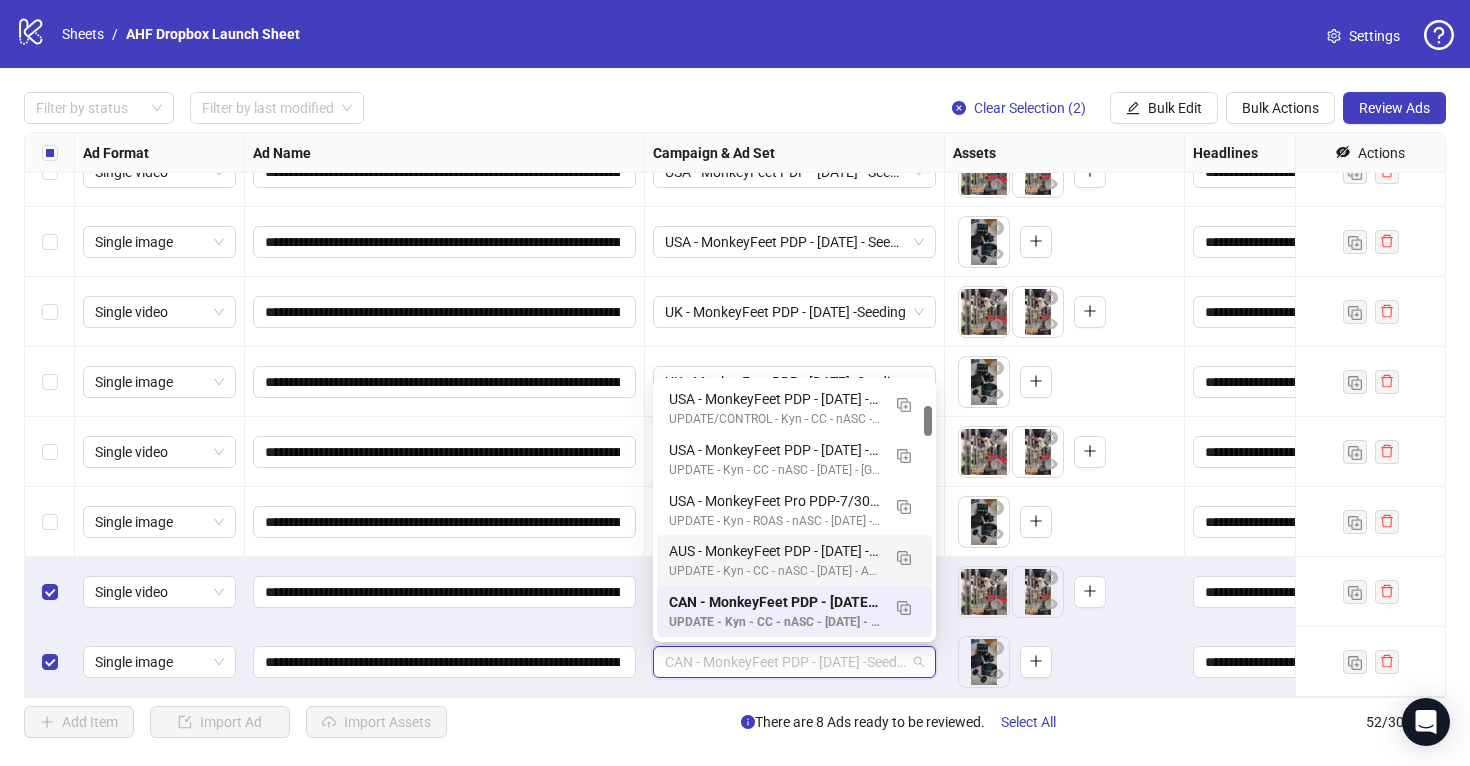 click on "AUS - MonkeyFeet PDP - 7/30/25 -Seeding" at bounding box center (774, 551) 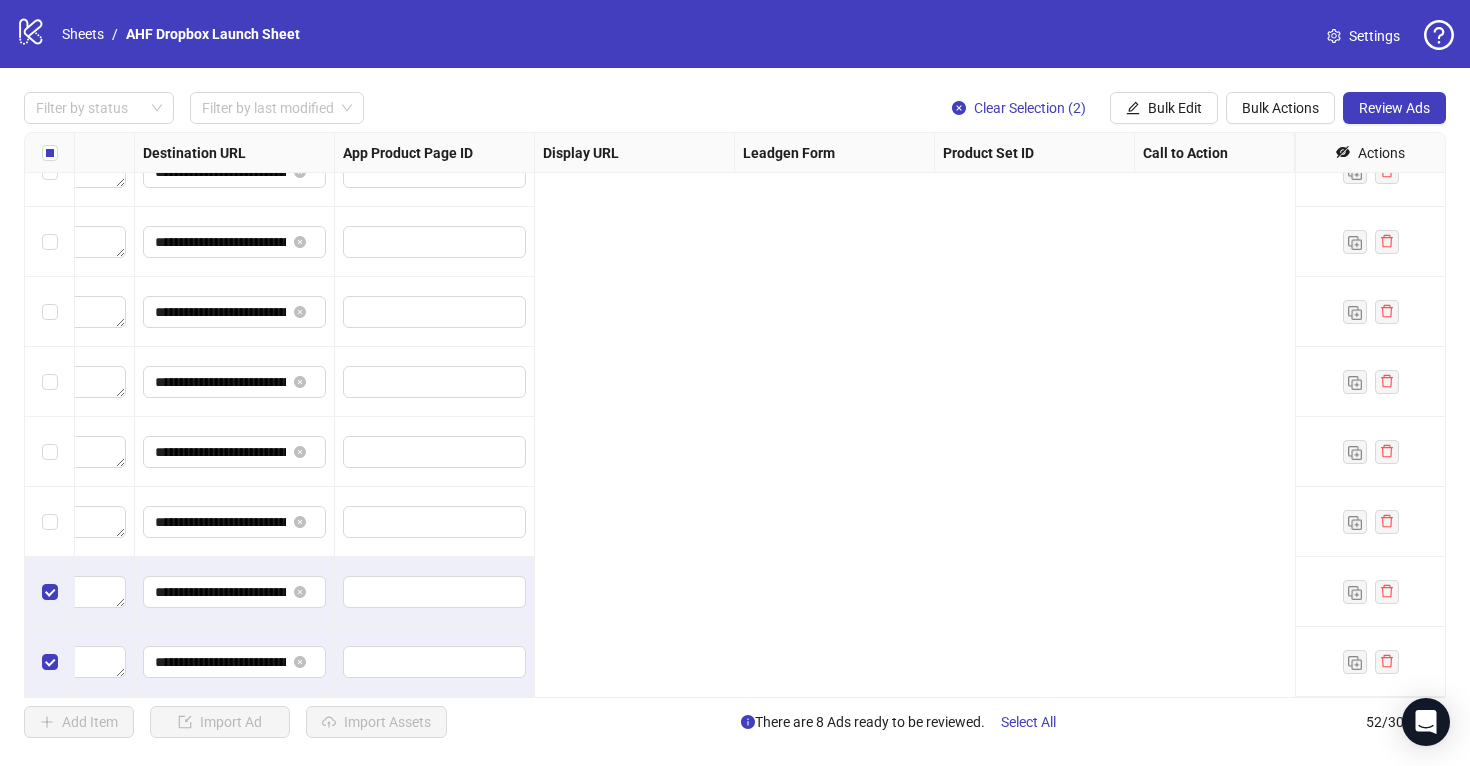 scroll, scrollTop: 3116, scrollLeft: 0, axis: vertical 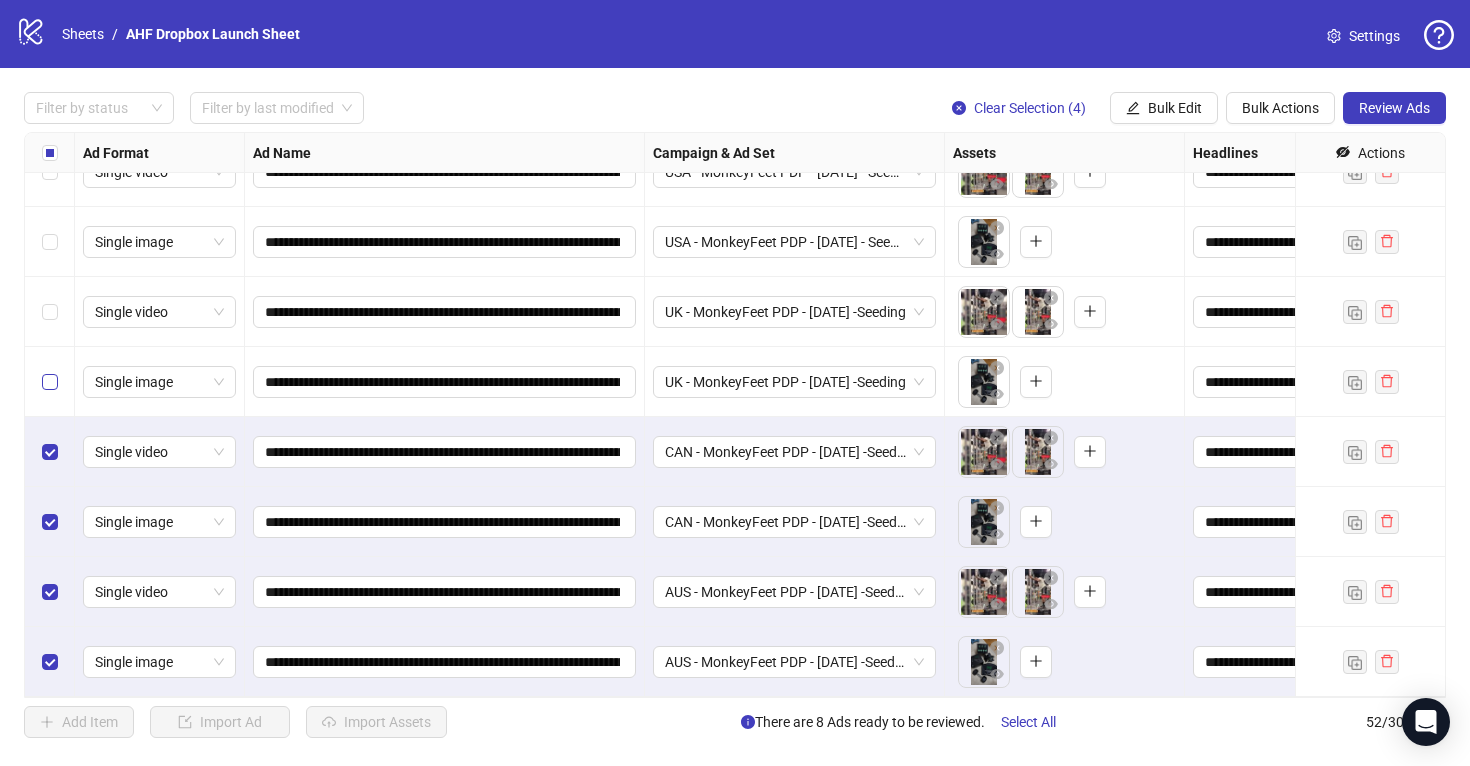 click at bounding box center (50, 382) 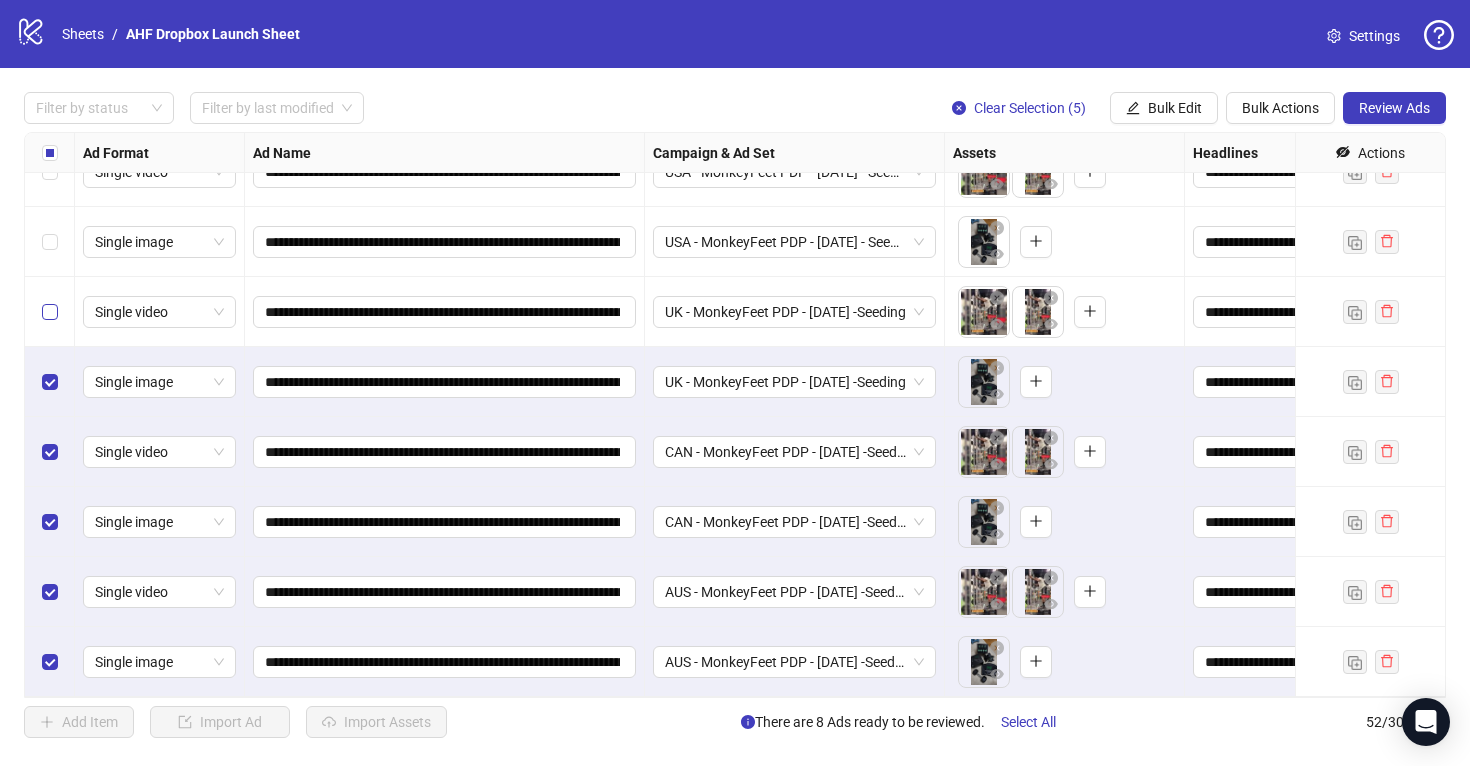 click at bounding box center [50, 312] 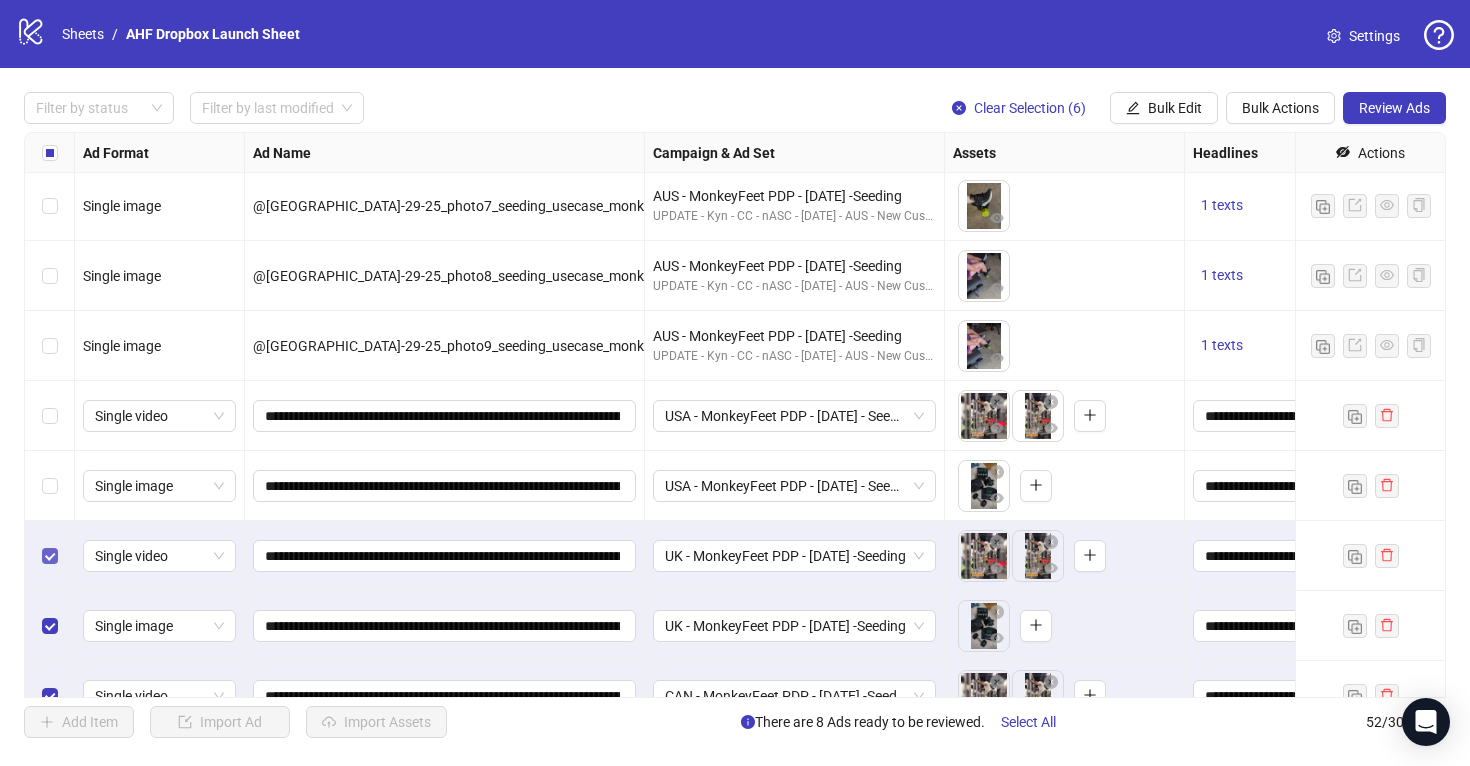 scroll, scrollTop: 2900, scrollLeft: 0, axis: vertical 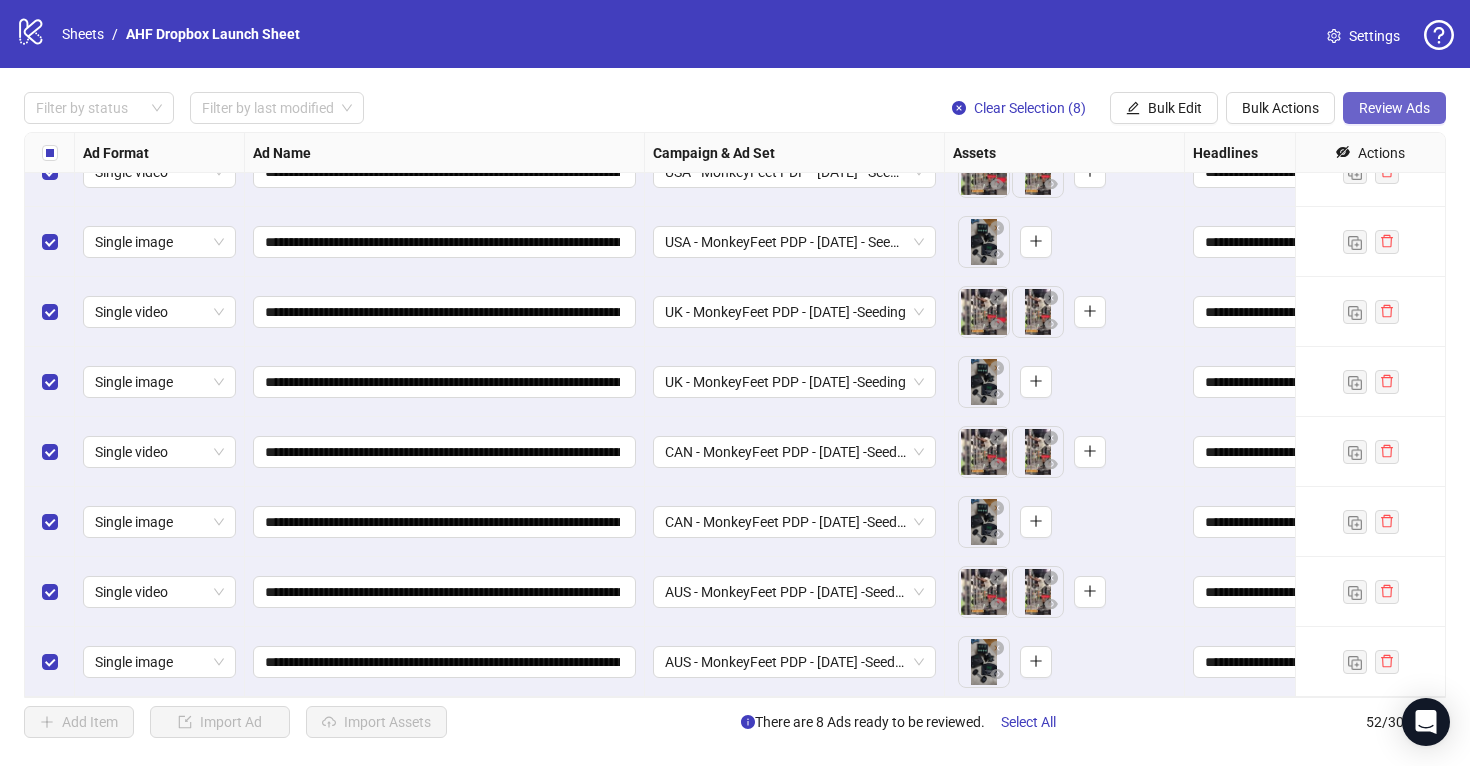 click on "Review Ads" at bounding box center (1394, 108) 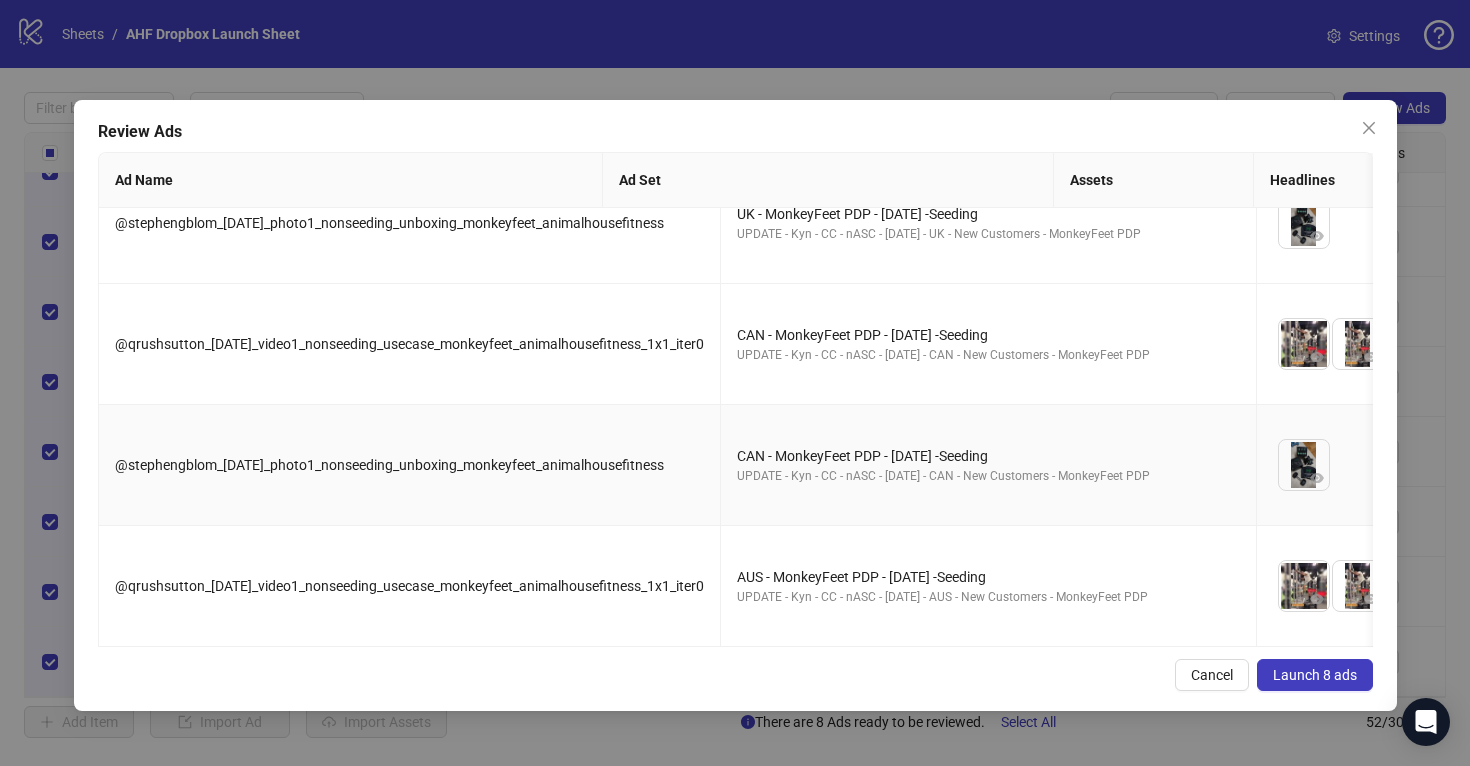 scroll, scrollTop: 528, scrollLeft: 0, axis: vertical 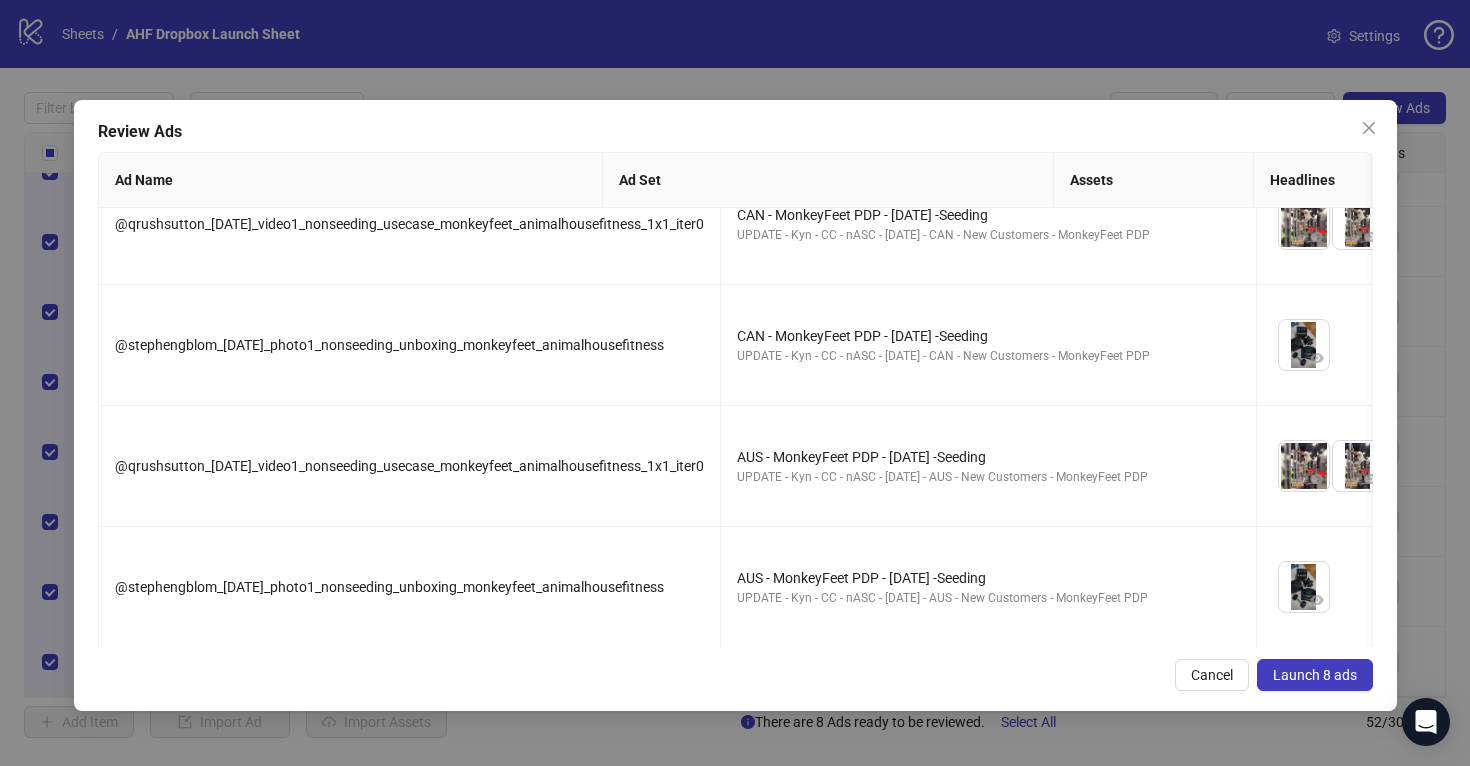 click on "Launch 8 ads" at bounding box center (1315, 675) 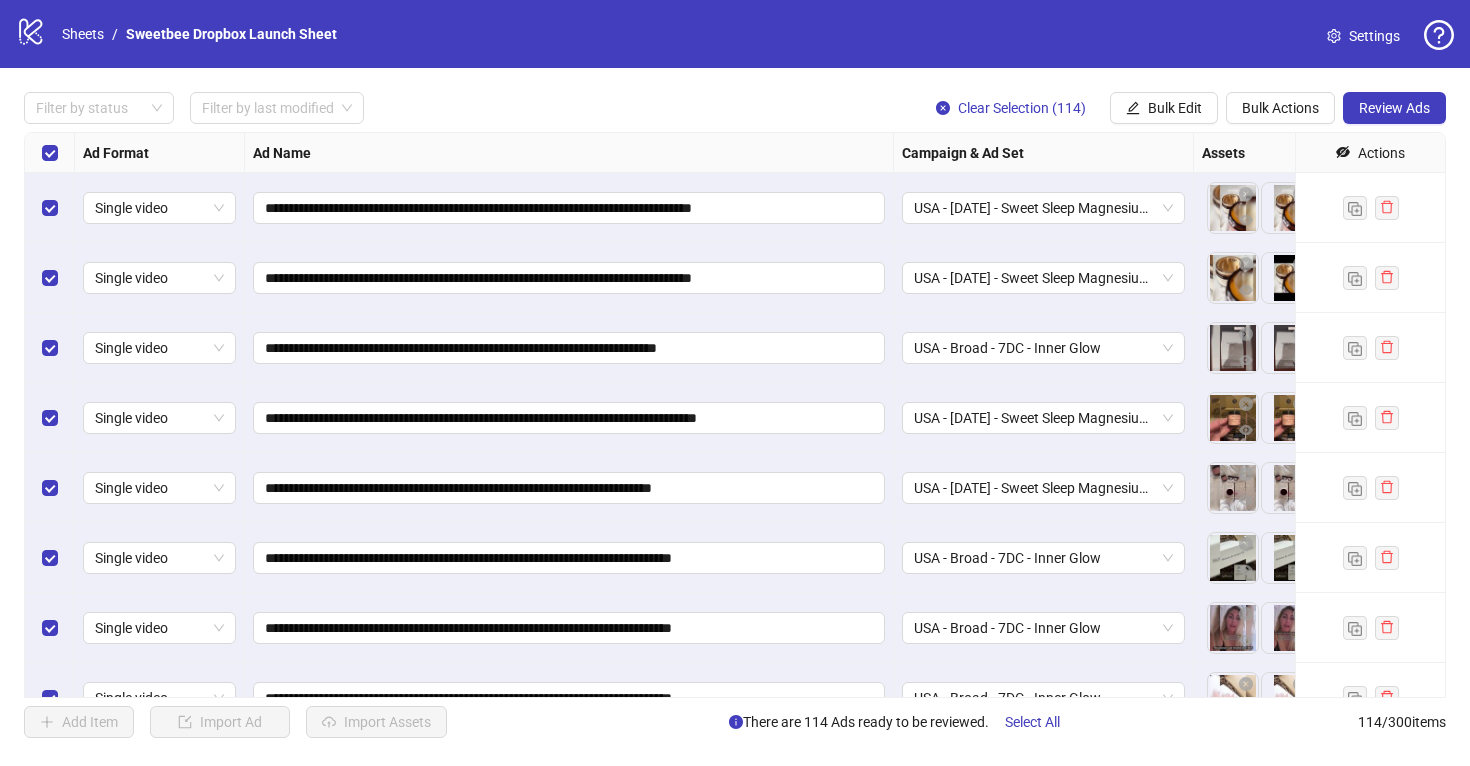 scroll, scrollTop: 0, scrollLeft: 0, axis: both 